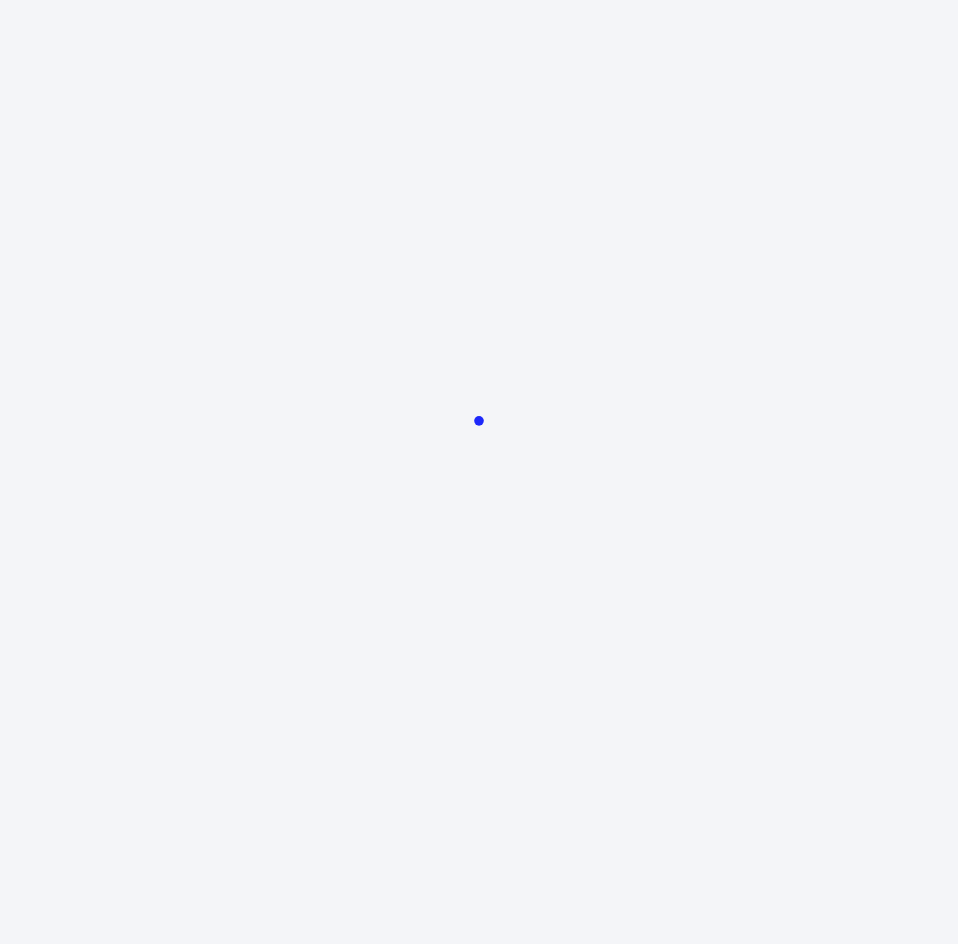 scroll, scrollTop: 0, scrollLeft: 0, axis: both 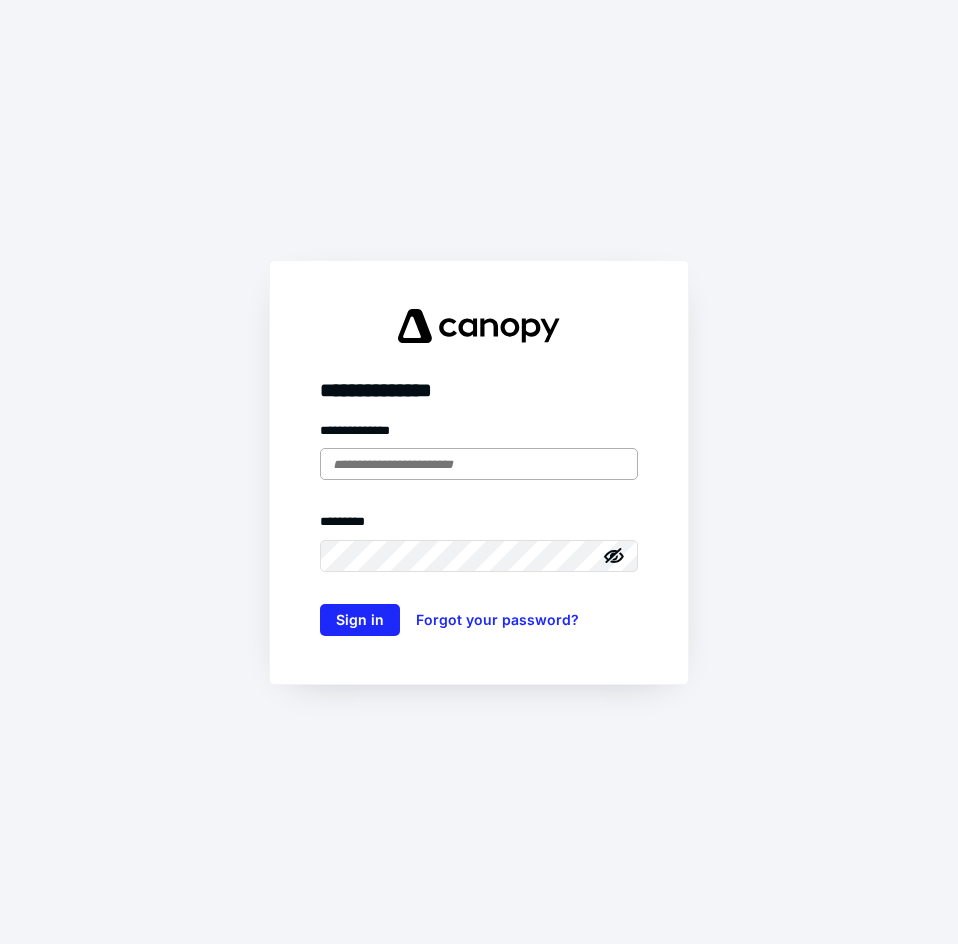 click at bounding box center [479, 464] 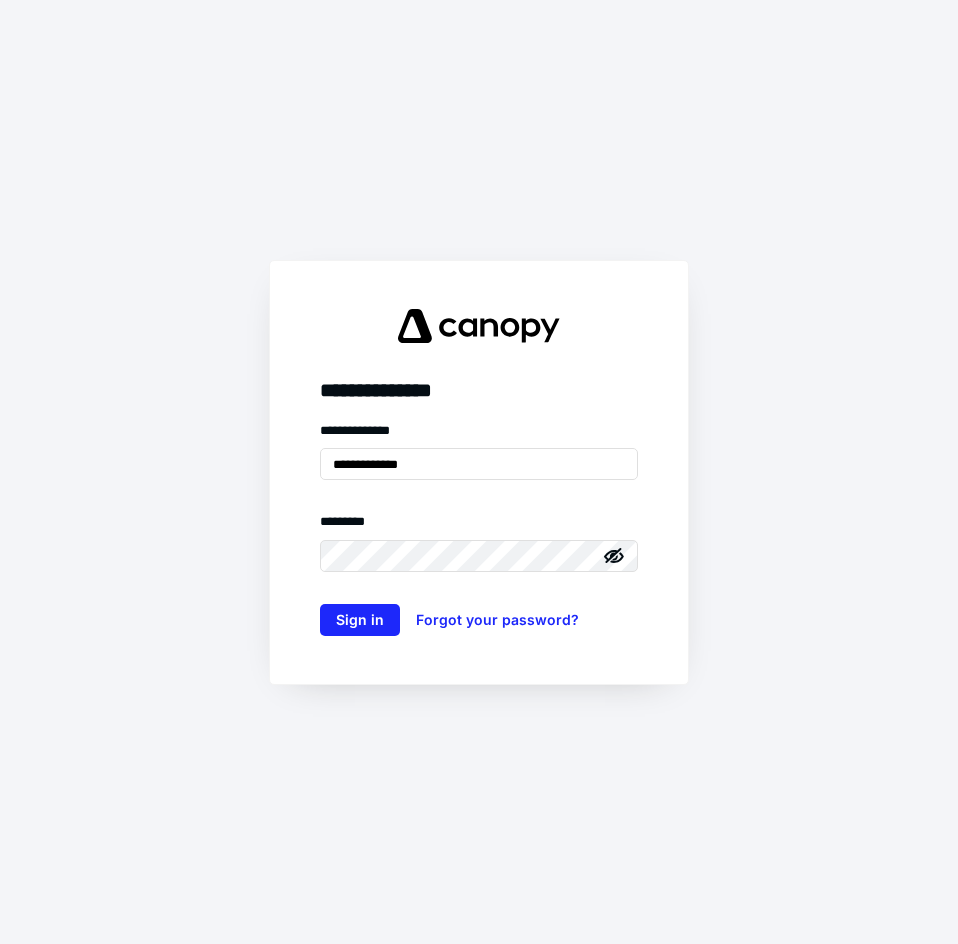 click on "**********" at bounding box center [479, 528] 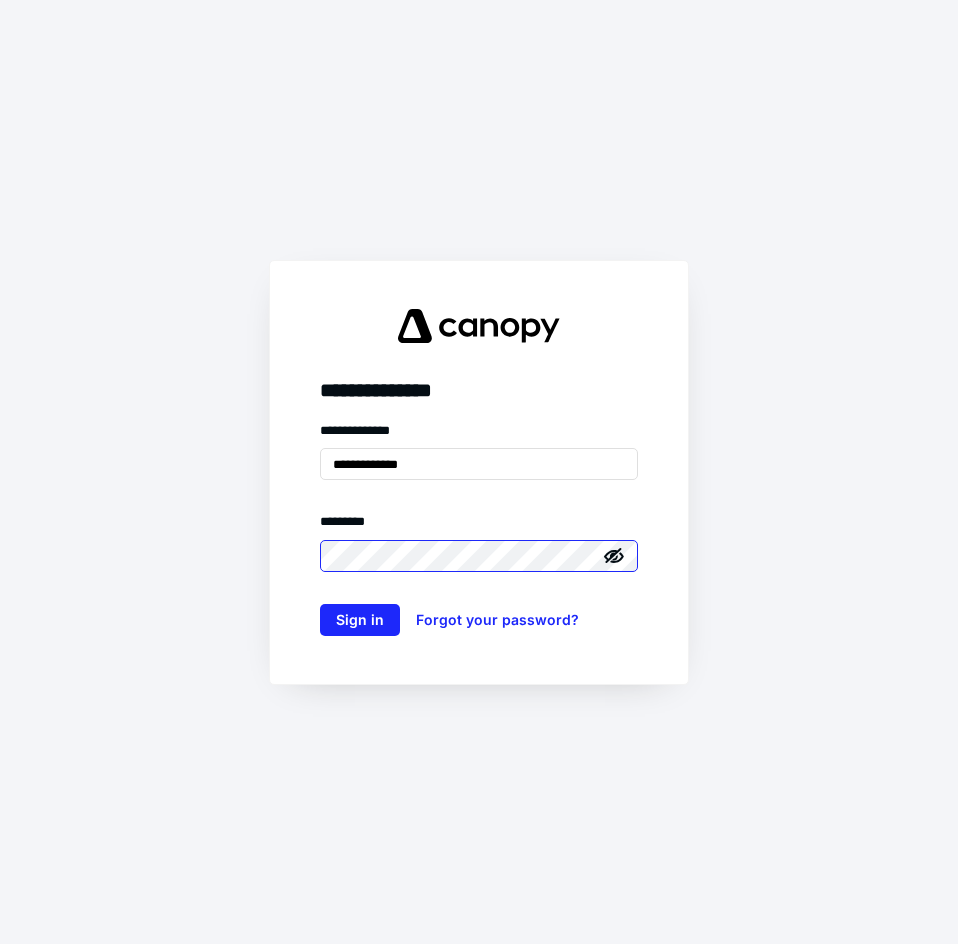 click on "Sign in" at bounding box center (360, 620) 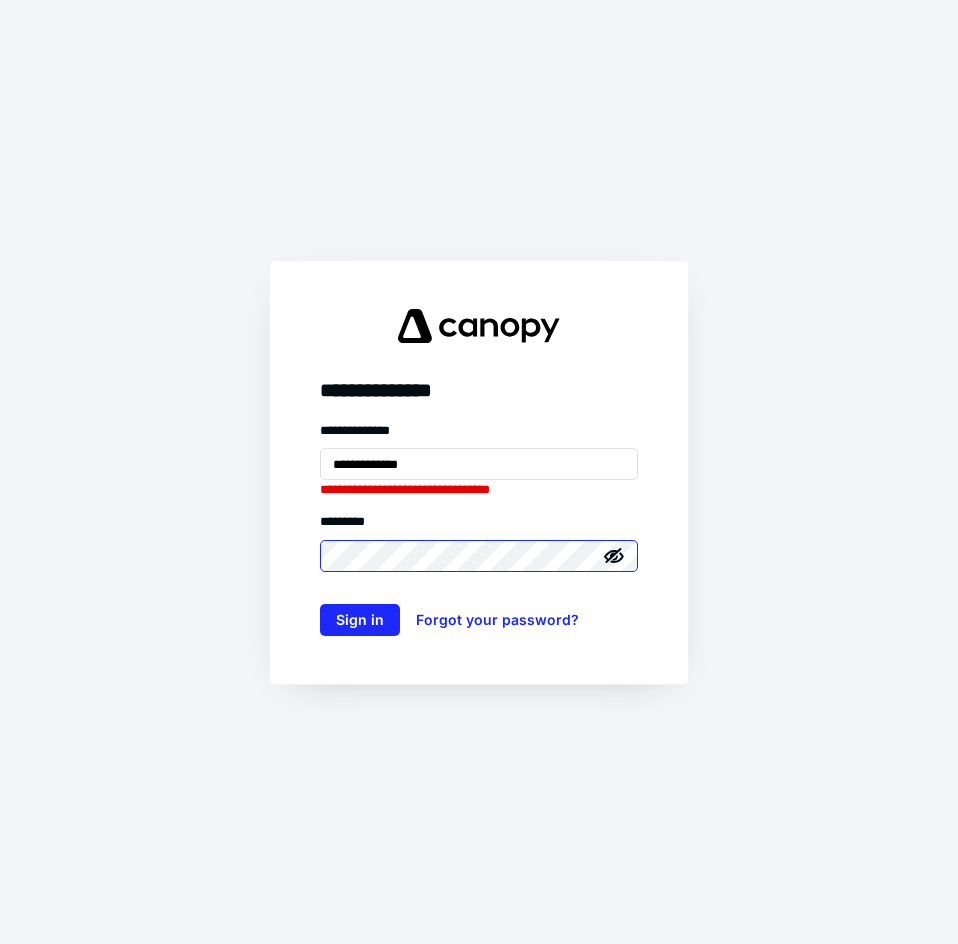 click on "Sign in" at bounding box center (360, 620) 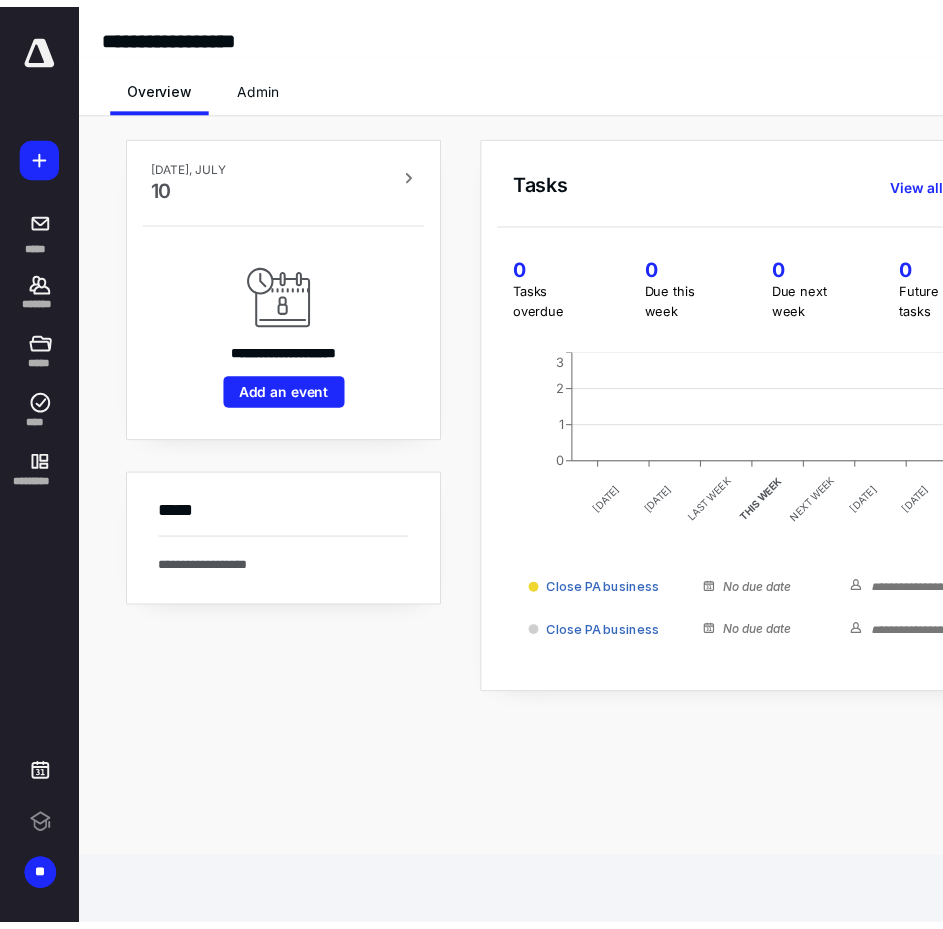scroll, scrollTop: 0, scrollLeft: 0, axis: both 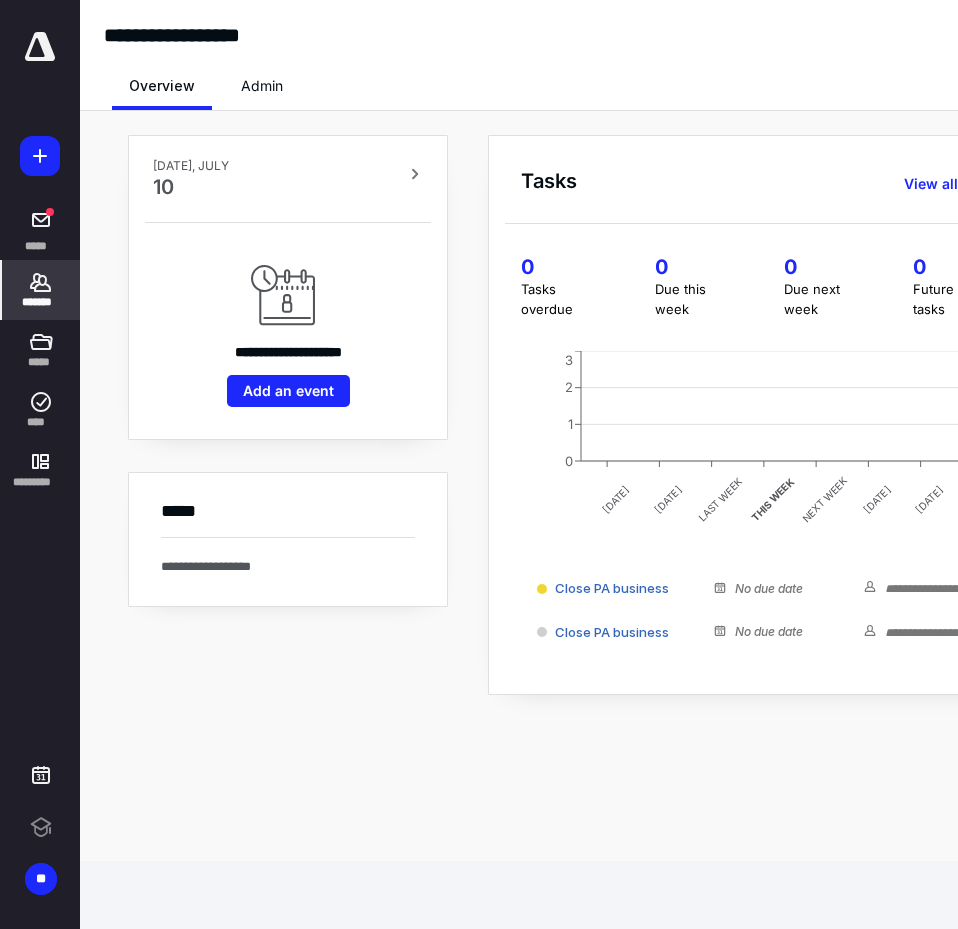 click on "*******" at bounding box center [41, 290] 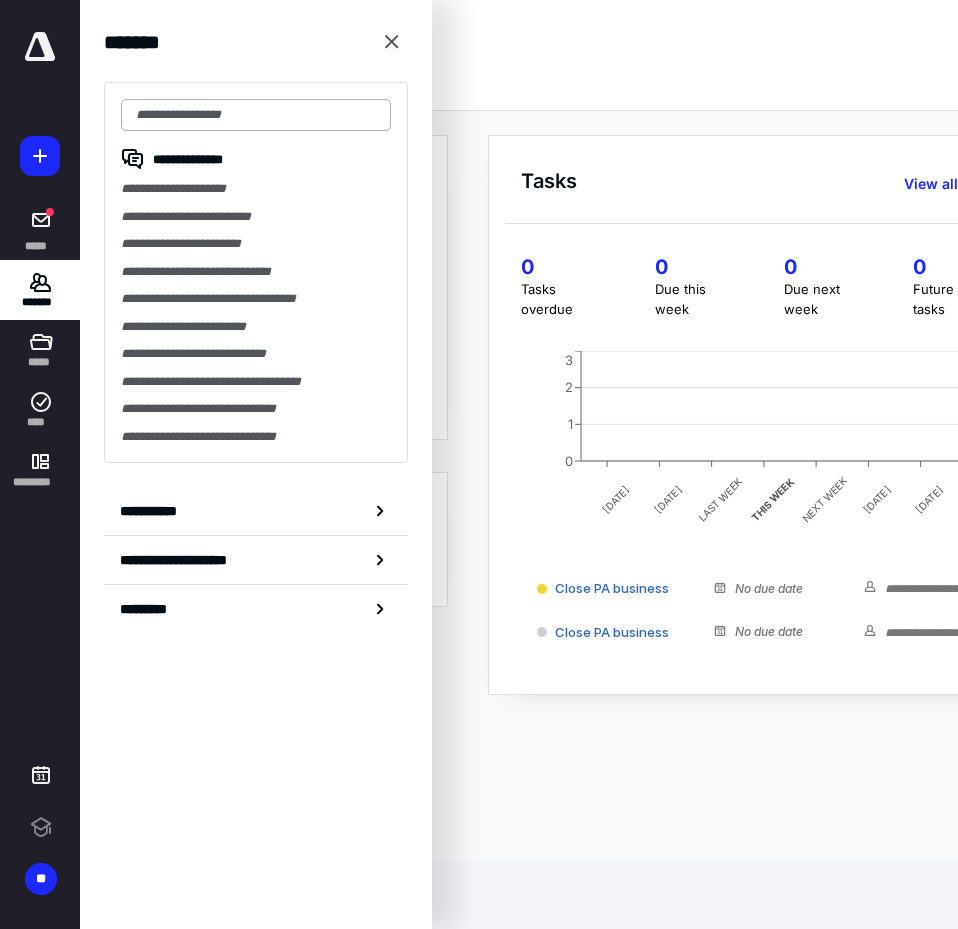 click at bounding box center [256, 115] 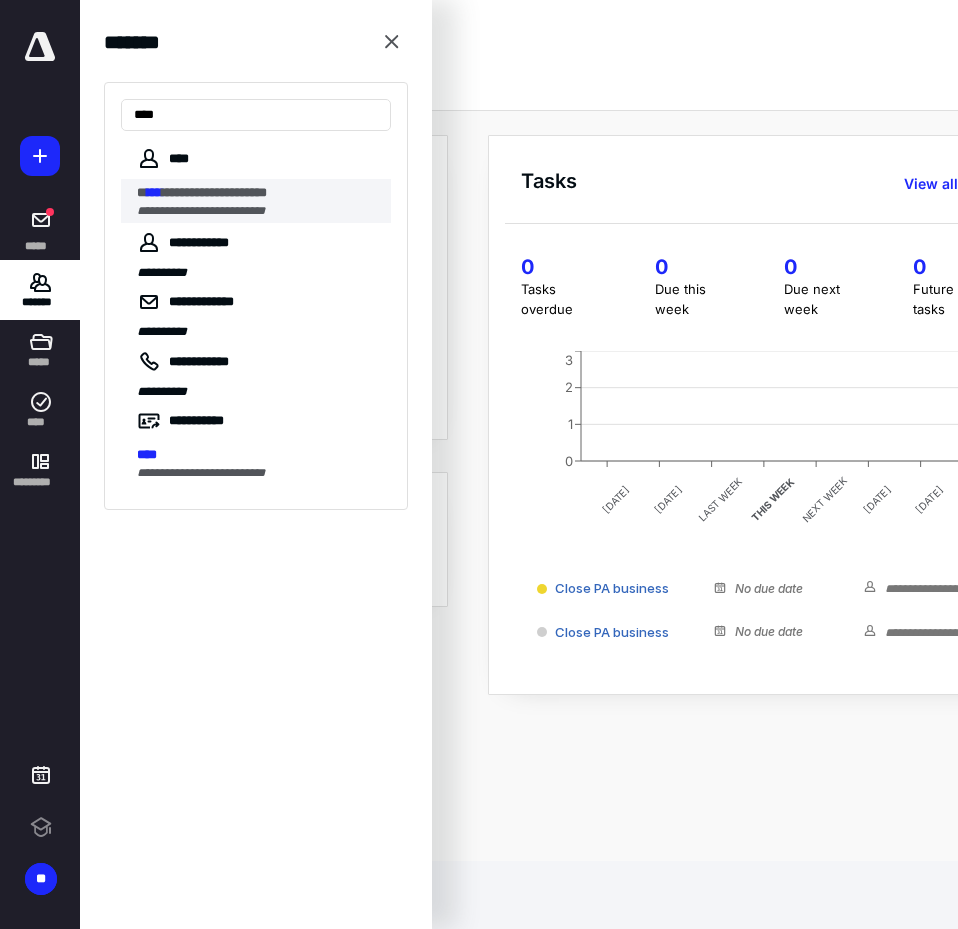 type on "****" 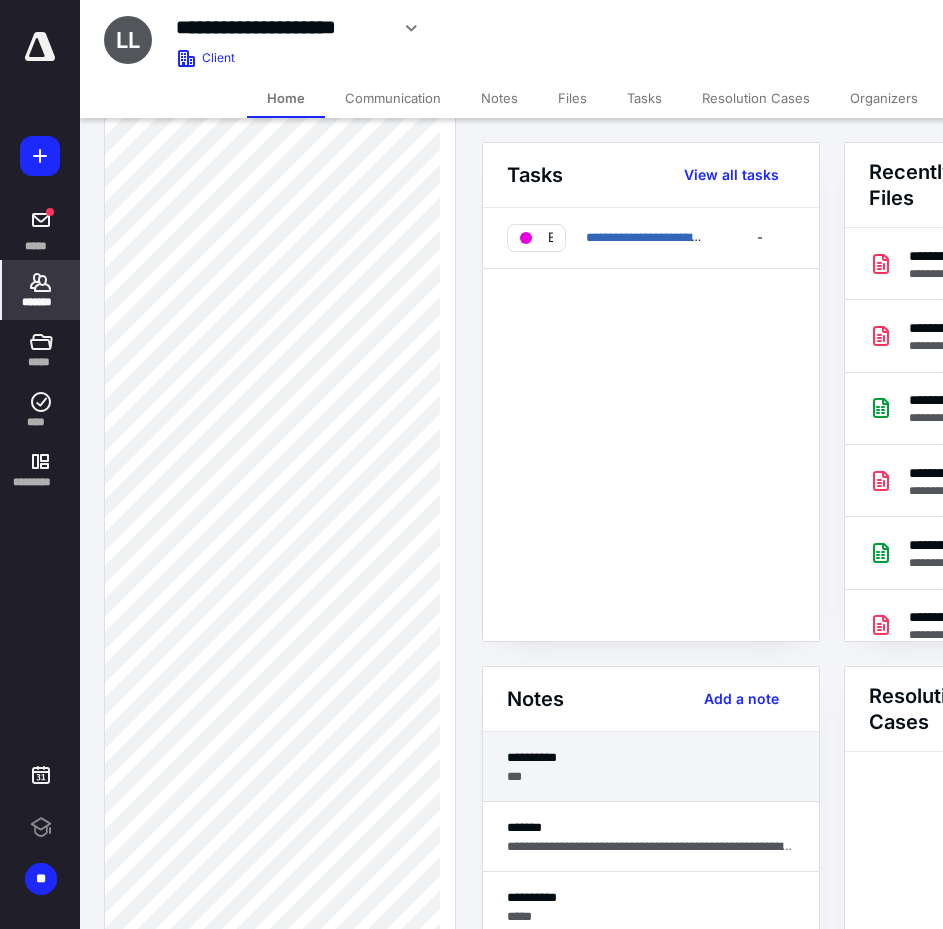 scroll, scrollTop: 700, scrollLeft: 0, axis: vertical 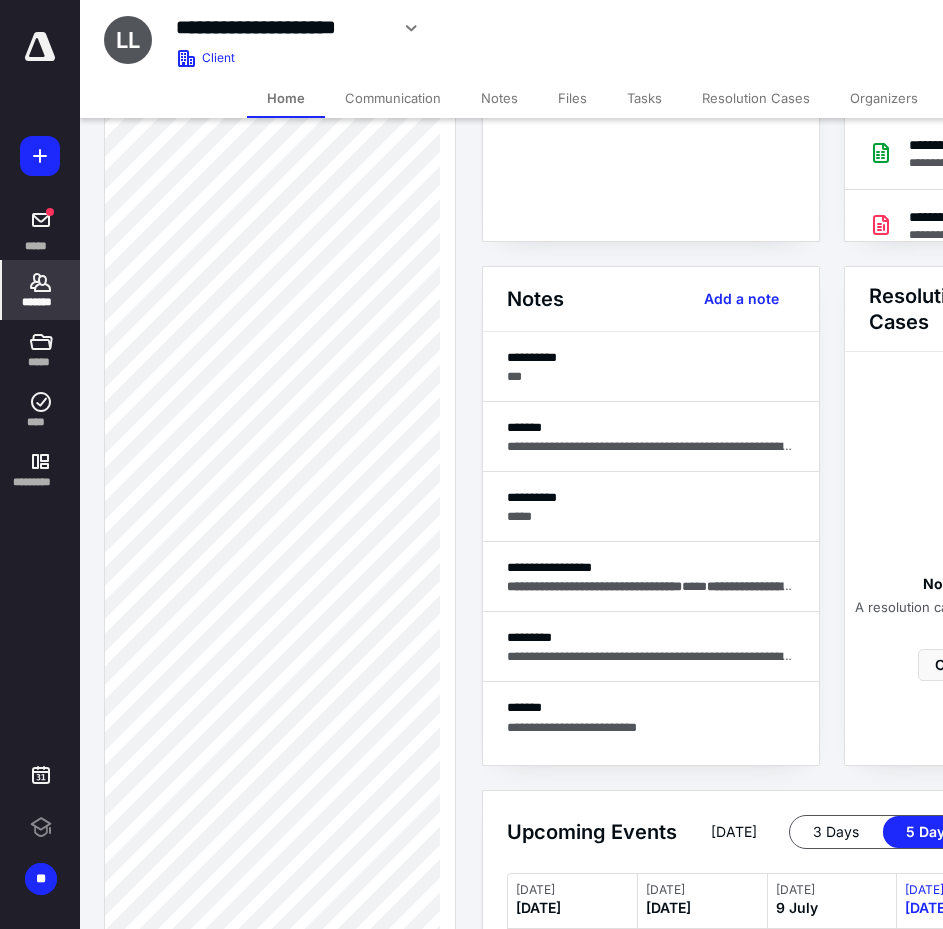 click on "Notes" at bounding box center (499, 98) 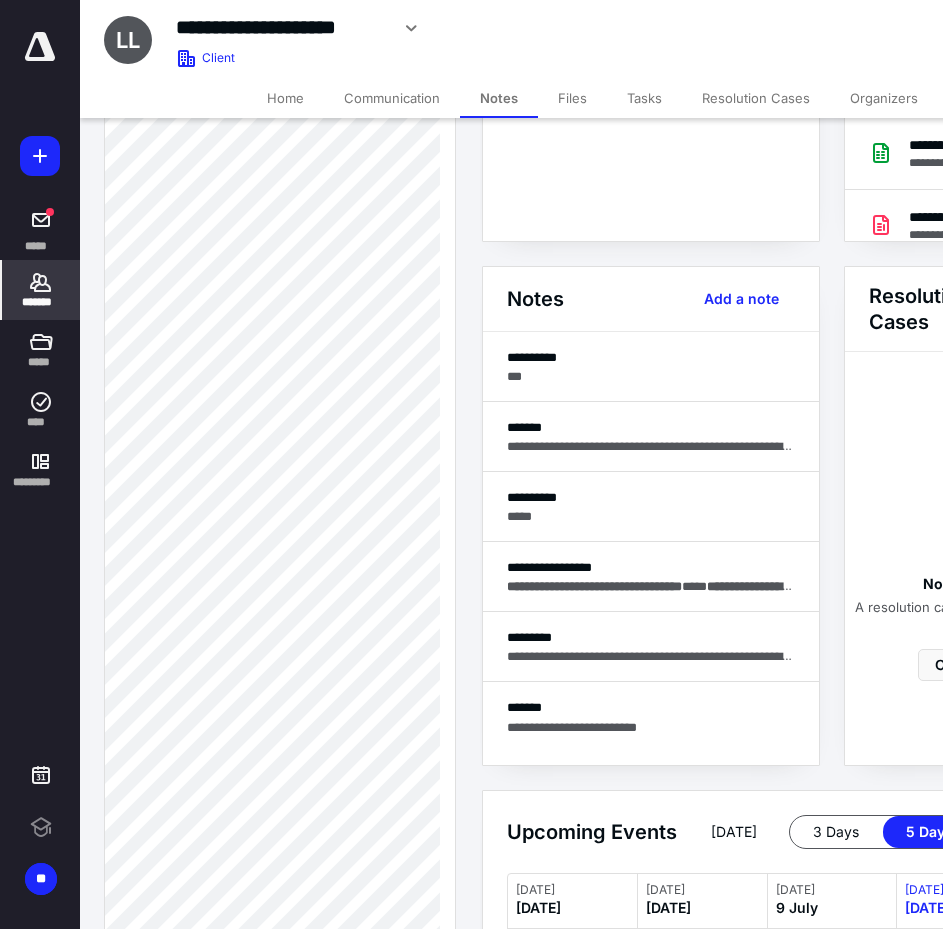 scroll, scrollTop: 0, scrollLeft: 0, axis: both 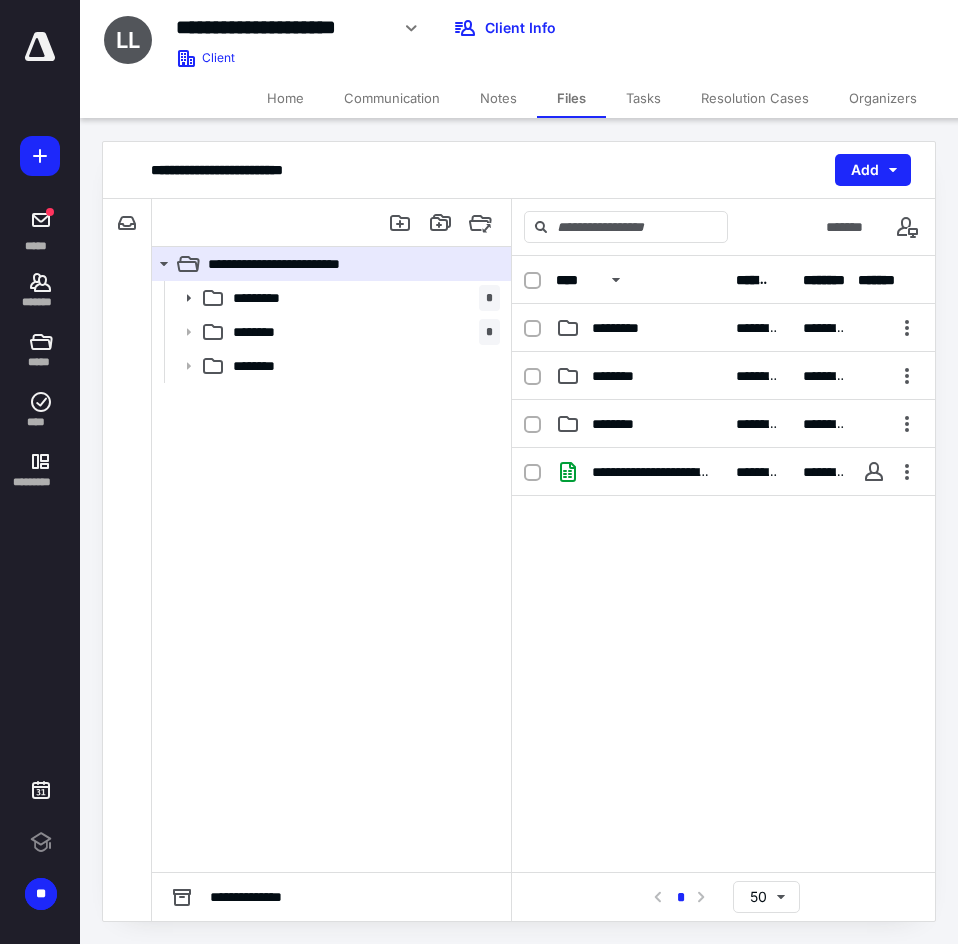 click on "Notes" at bounding box center [498, 98] 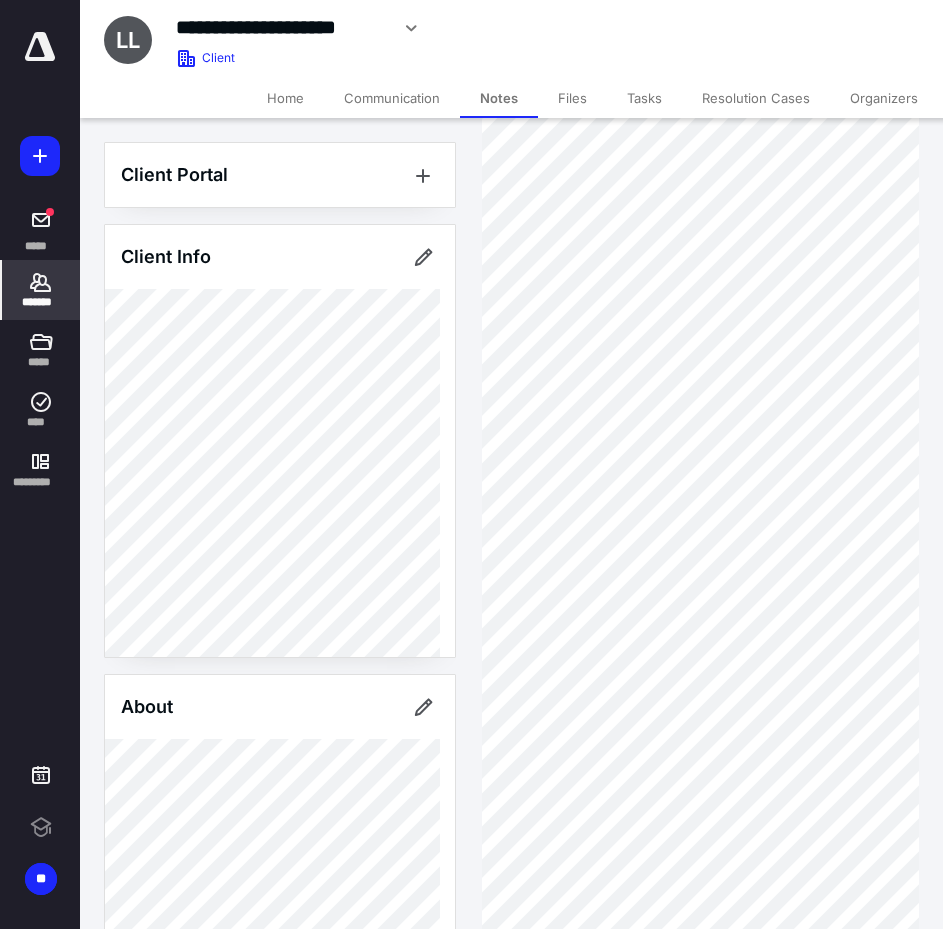 scroll, scrollTop: 0, scrollLeft: 0, axis: both 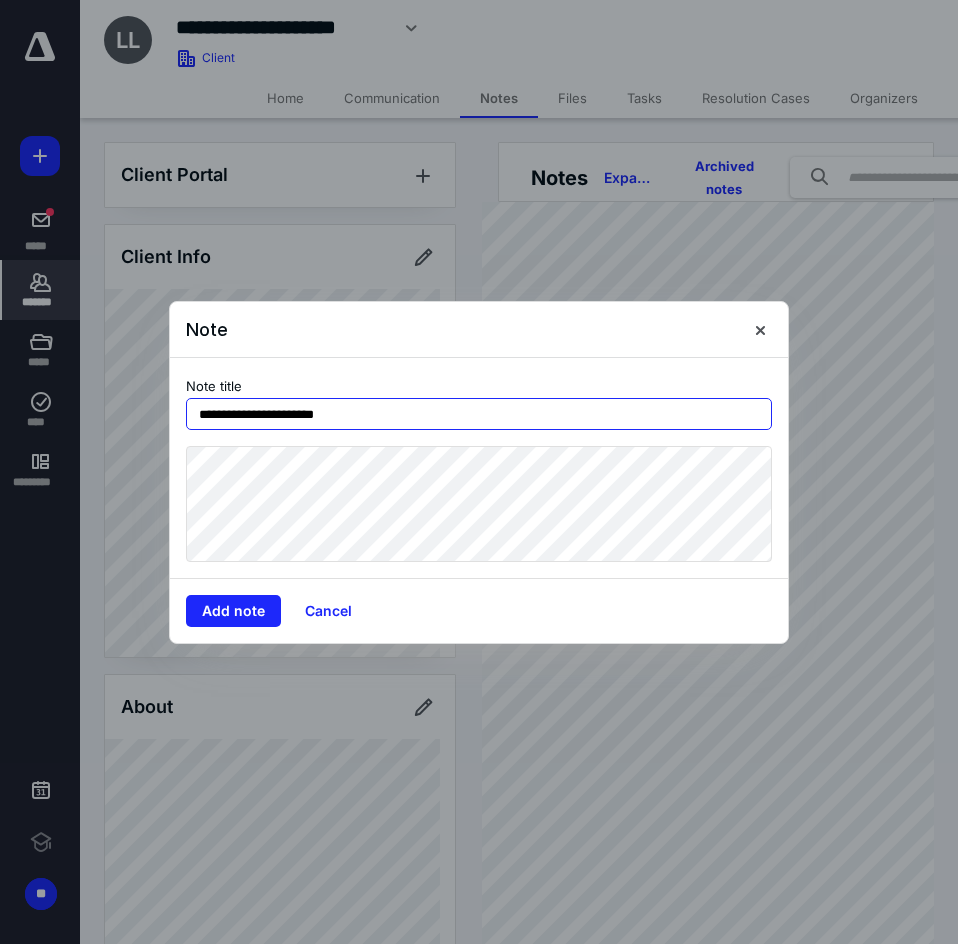 click on "**********" at bounding box center (479, 414) 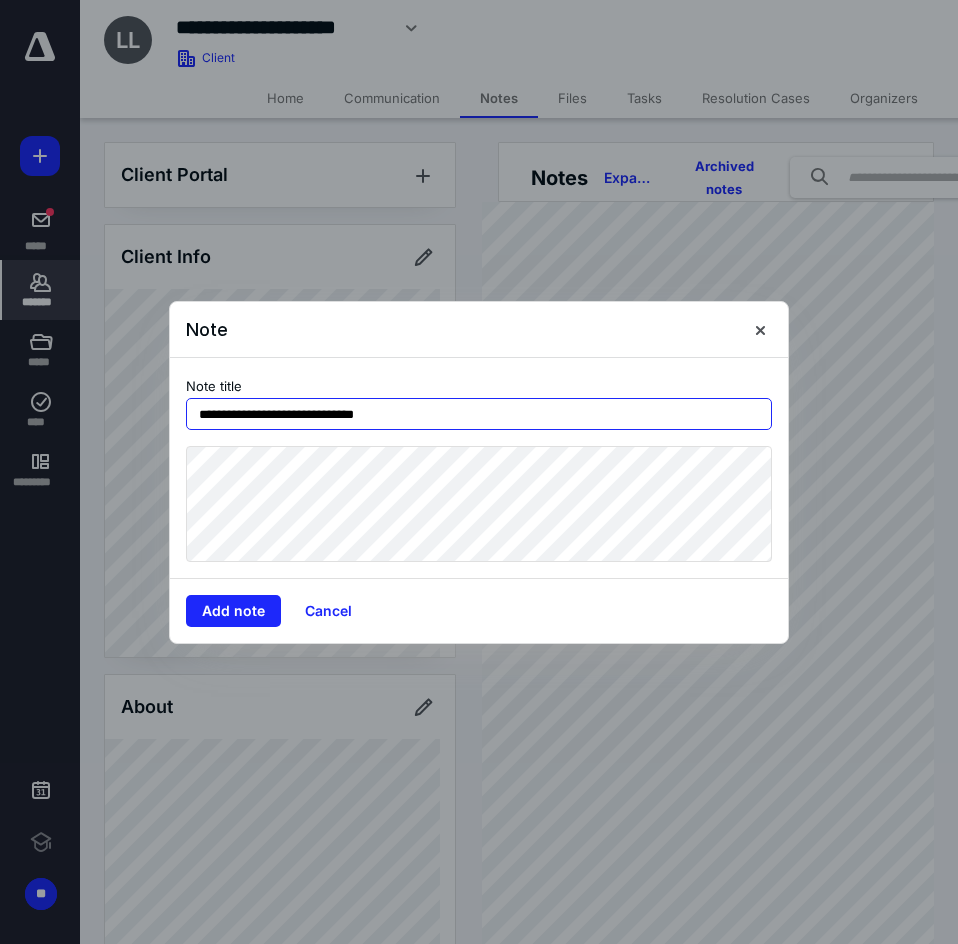 type on "**********" 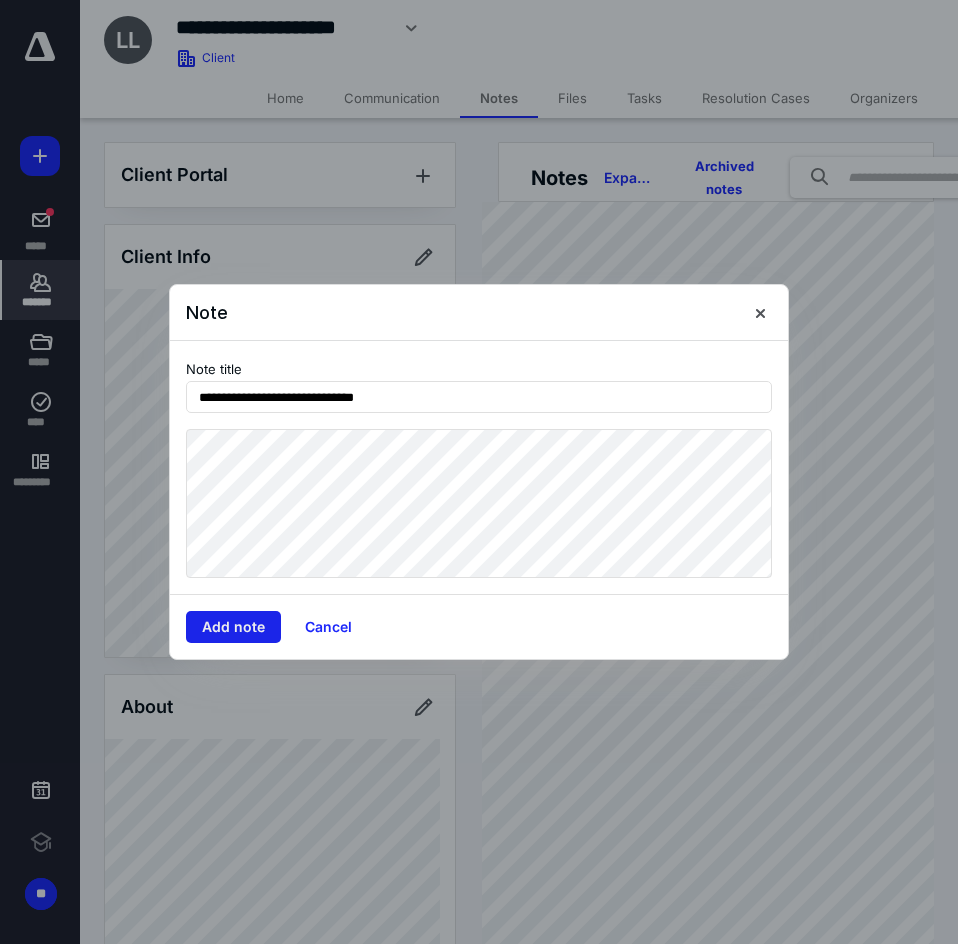 click on "Add note" at bounding box center [233, 627] 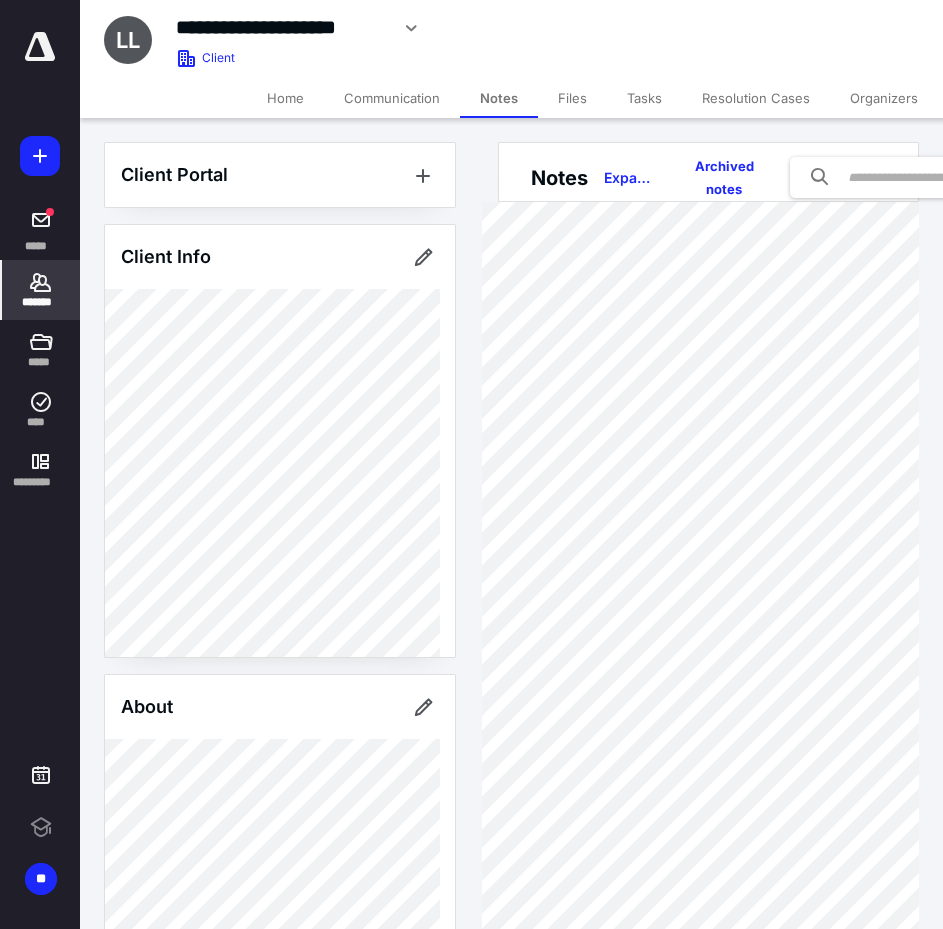 click 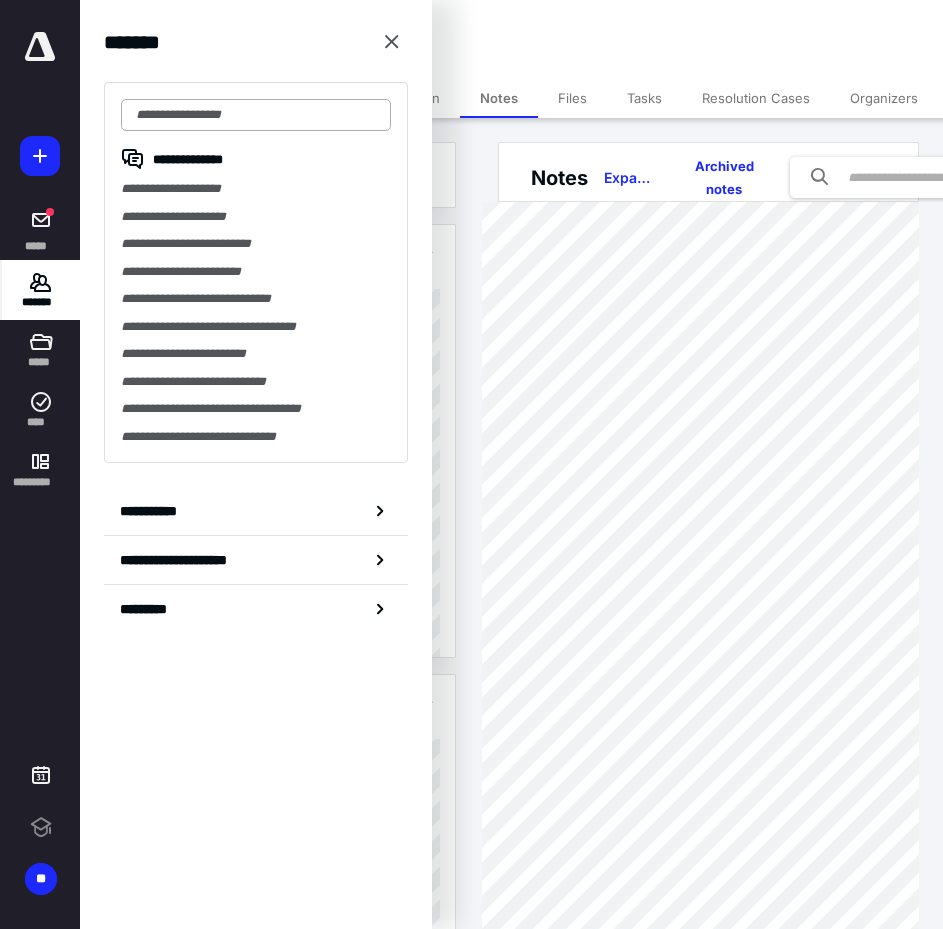 click at bounding box center [256, 115] 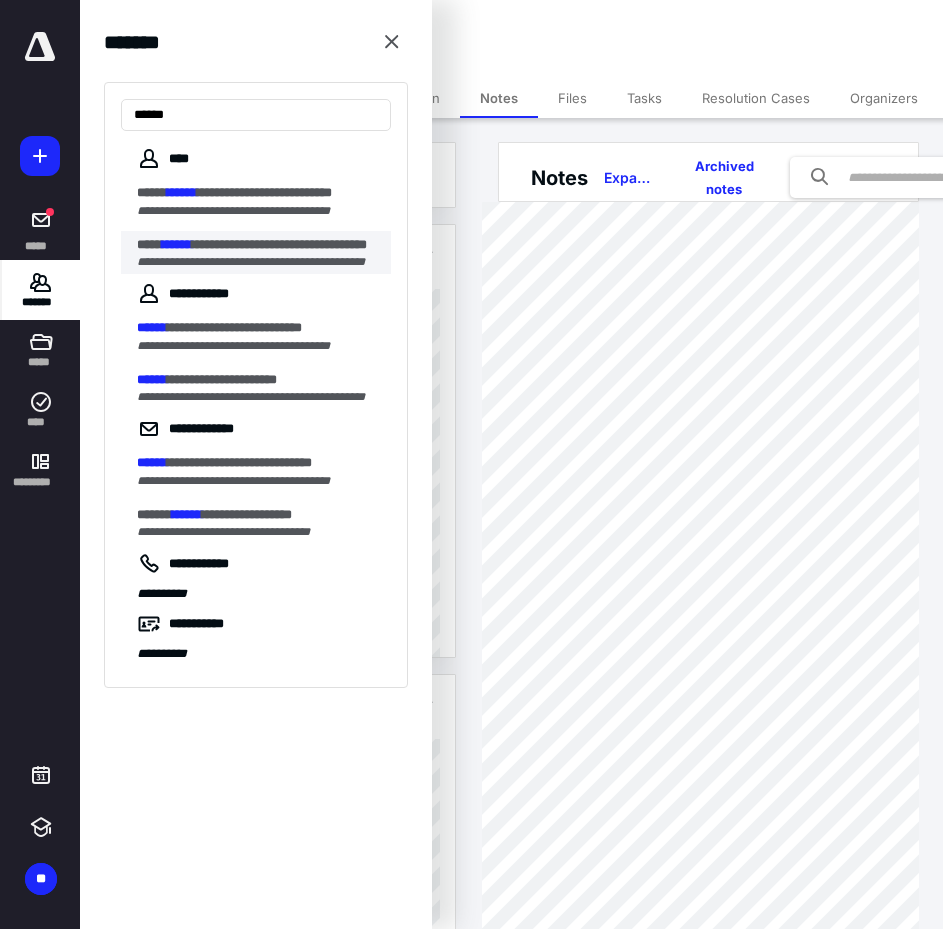 type on "******" 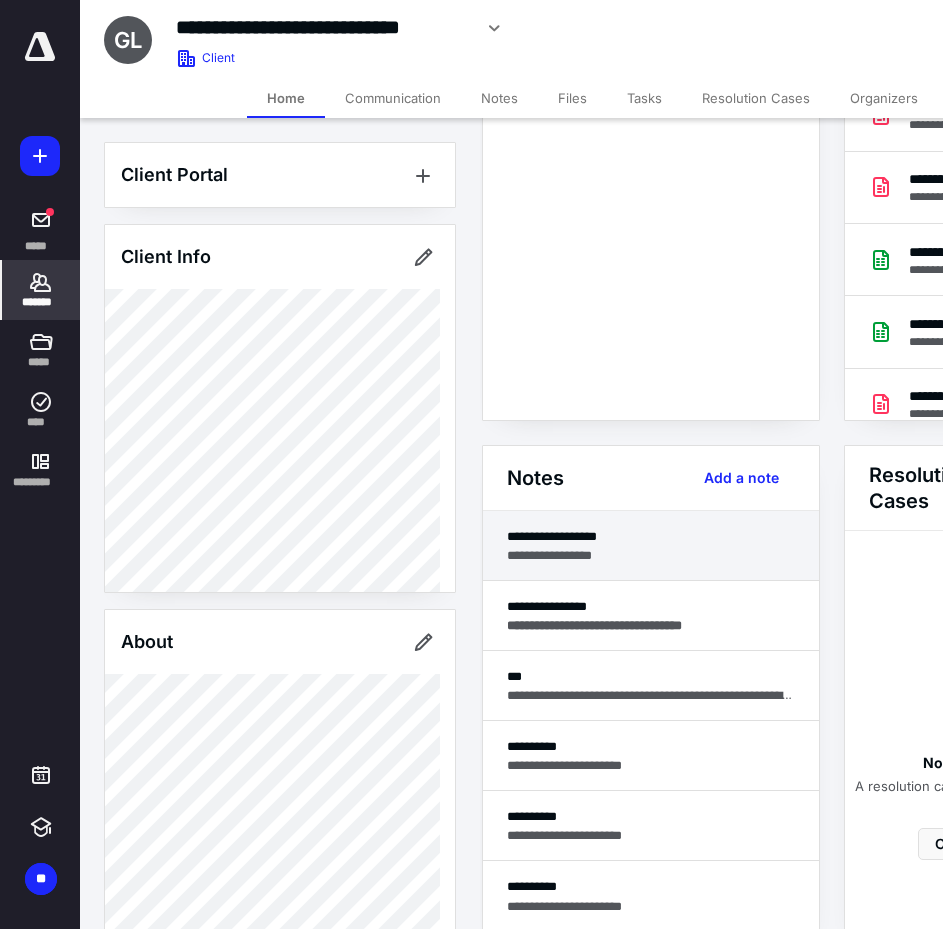 scroll, scrollTop: 200, scrollLeft: 0, axis: vertical 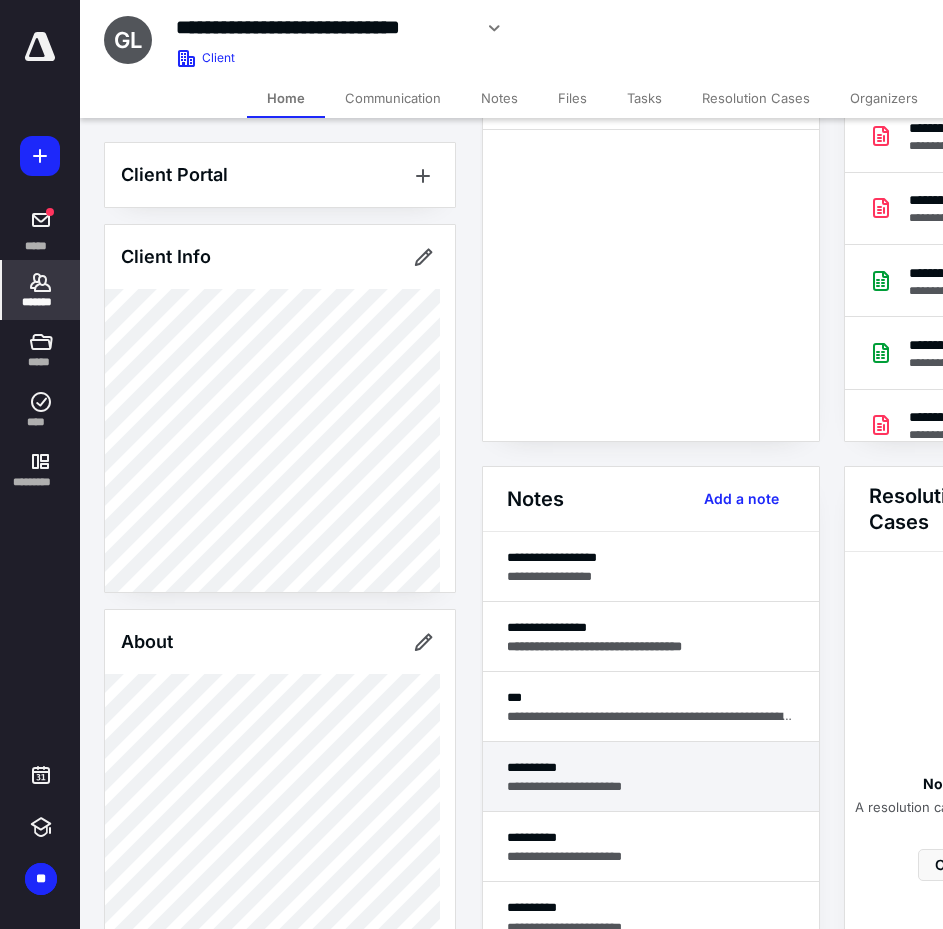 click on "**********" at bounding box center (651, 786) 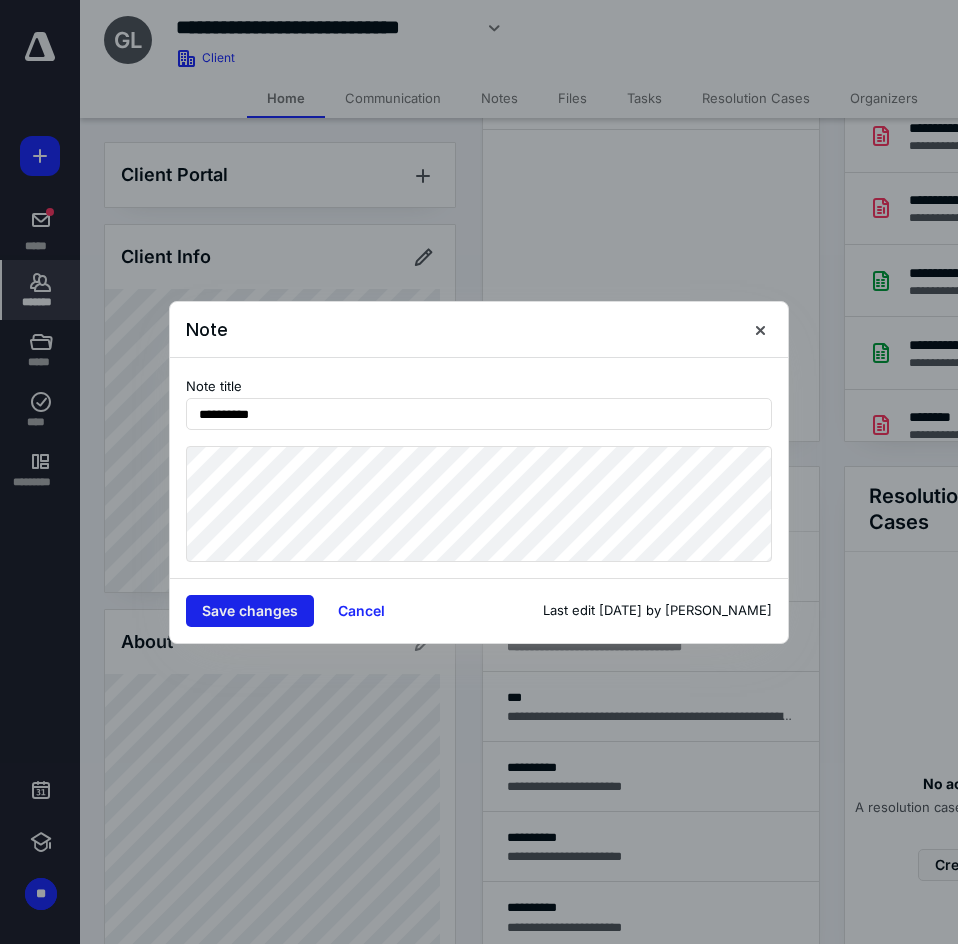 click on "Save changes" at bounding box center [250, 611] 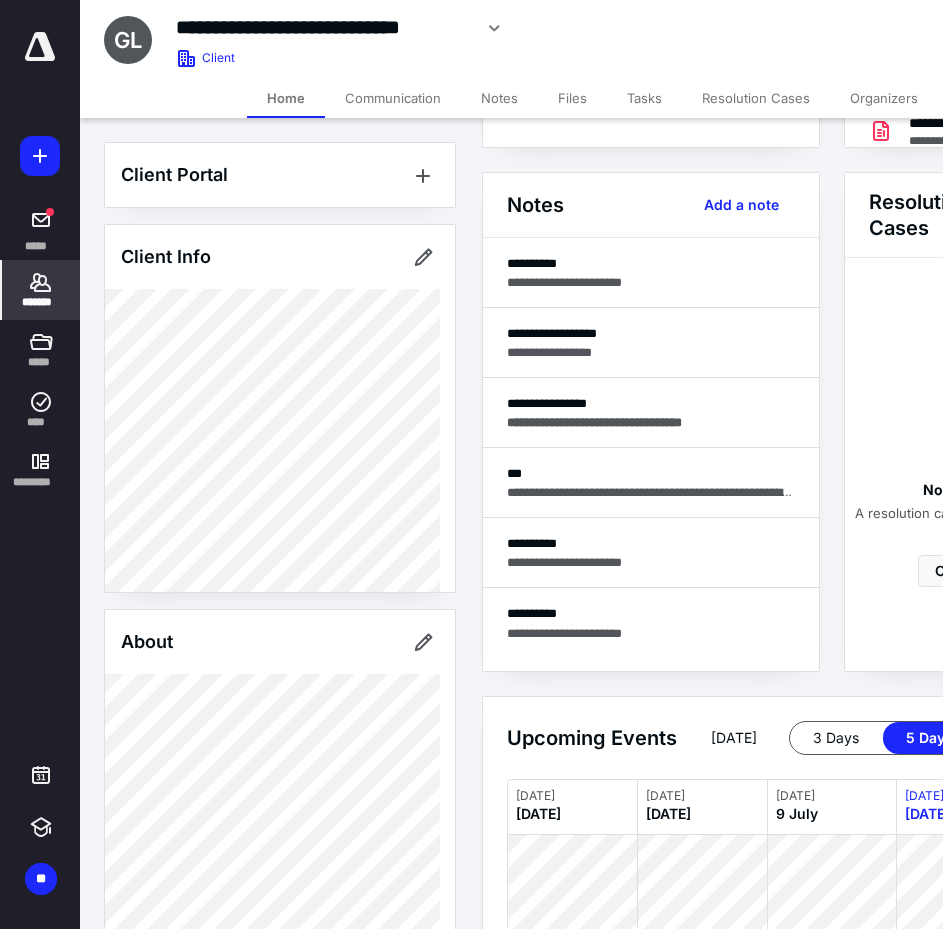 scroll, scrollTop: 500, scrollLeft: 0, axis: vertical 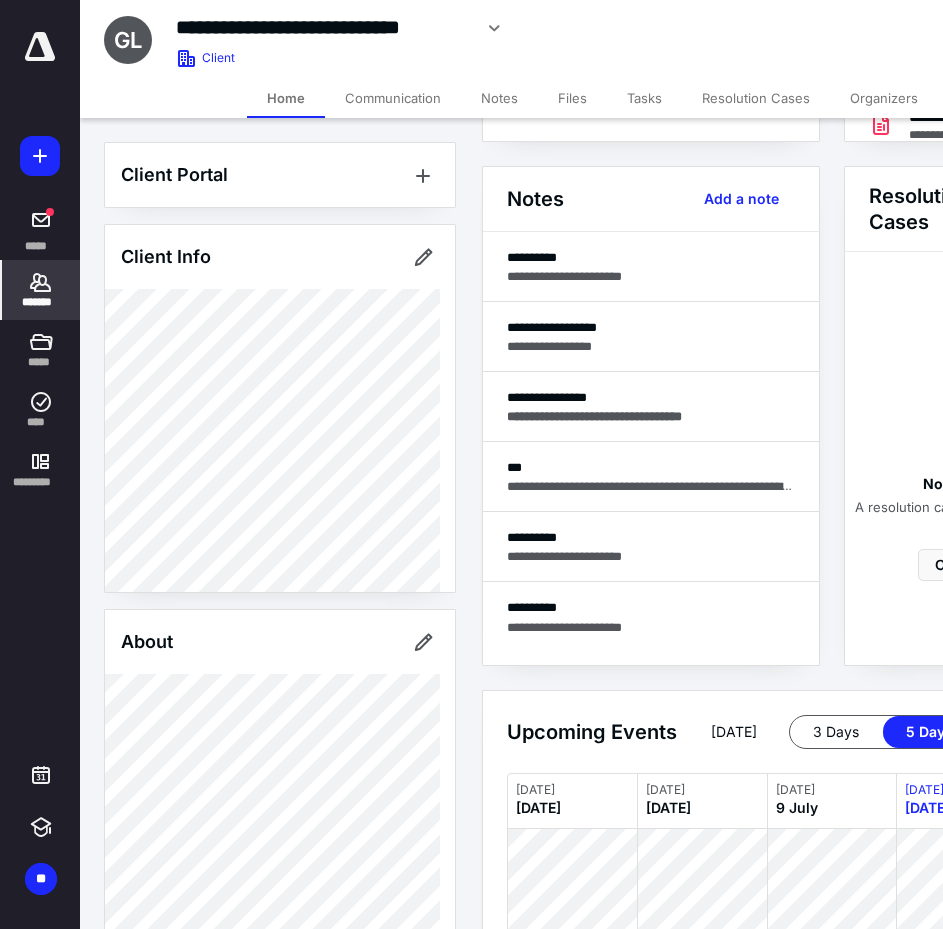 click on "Client Portal Client Info About Important clients Tags Manage all tags" at bounding box center [280, 1117] 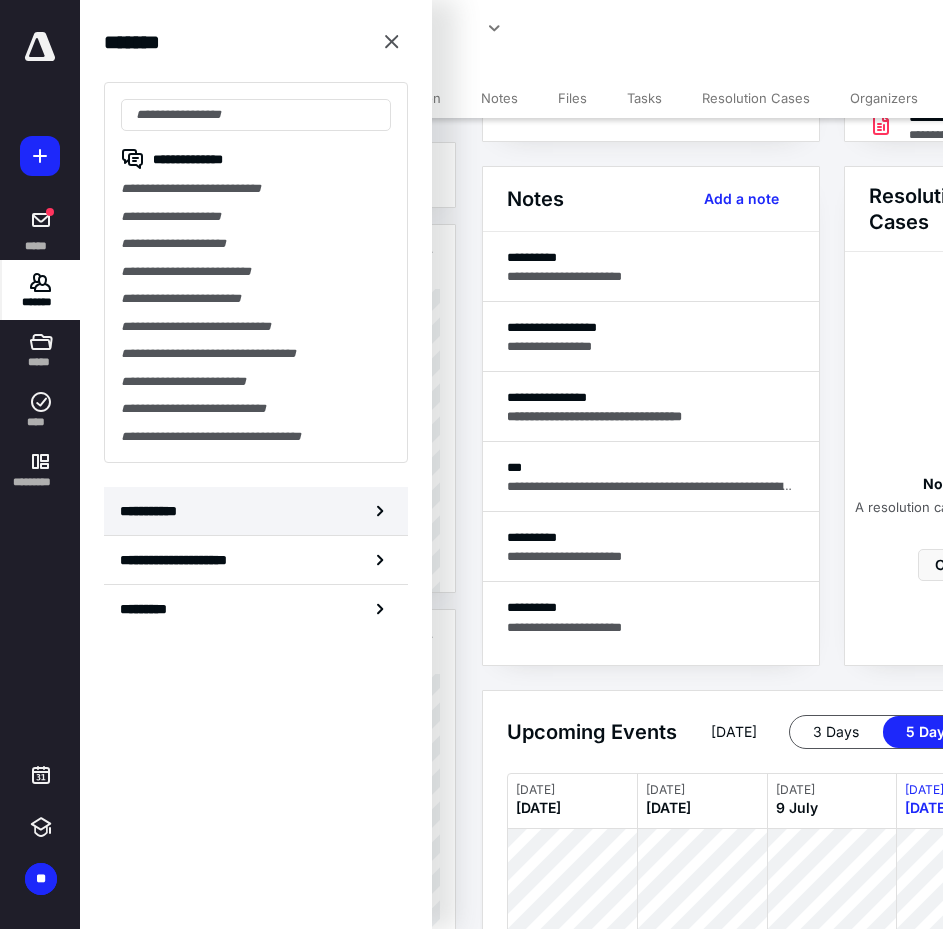 click on "**********" at bounding box center [256, 511] 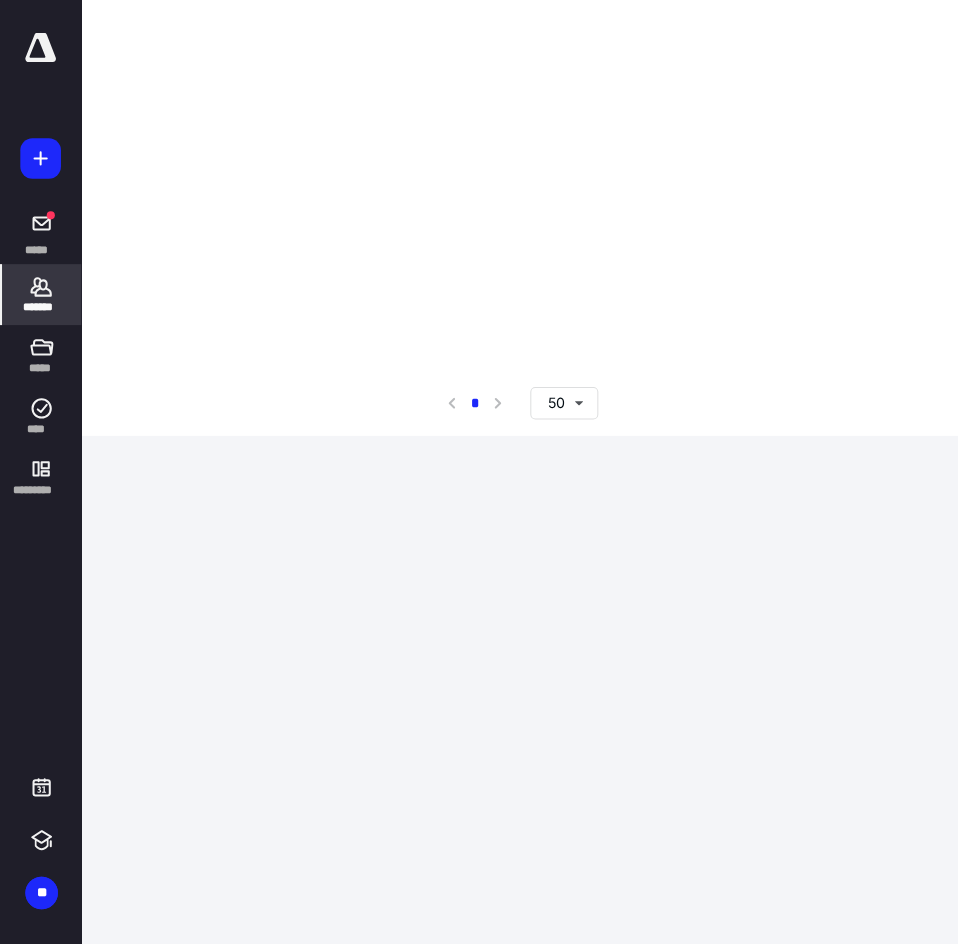 scroll, scrollTop: 0, scrollLeft: 0, axis: both 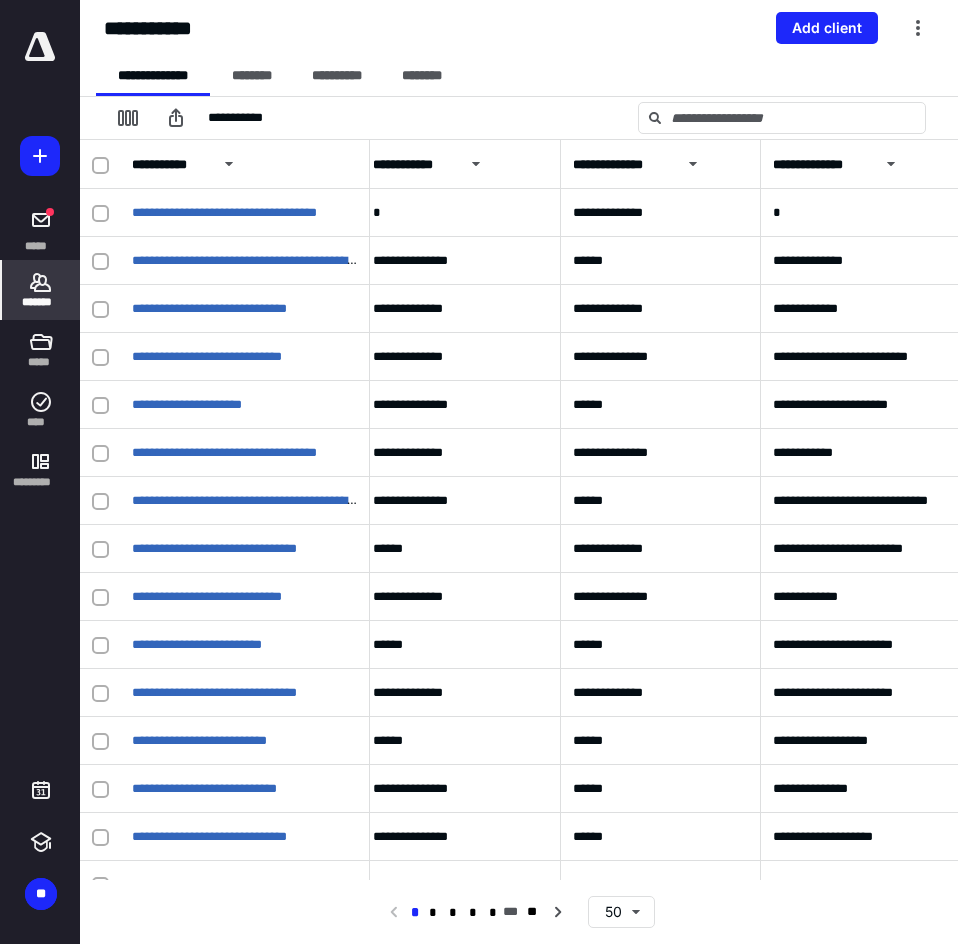 click on "**********" at bounding box center (861, 164) 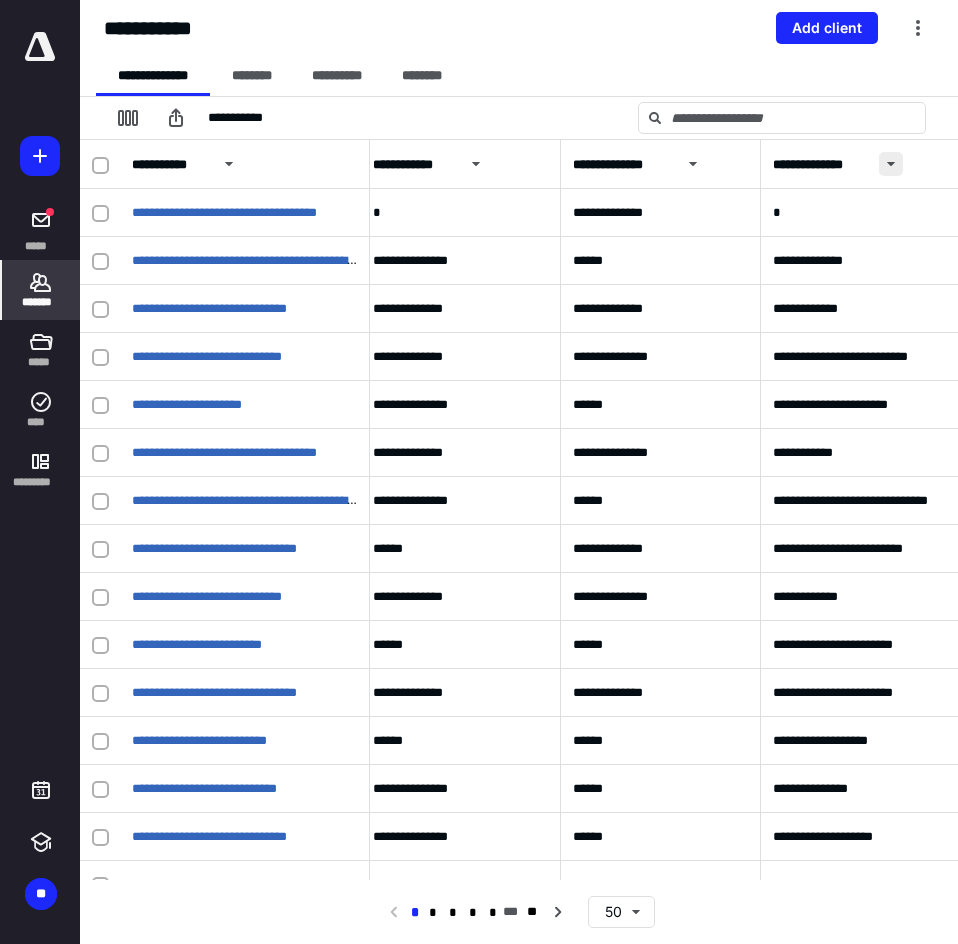click at bounding box center (891, 164) 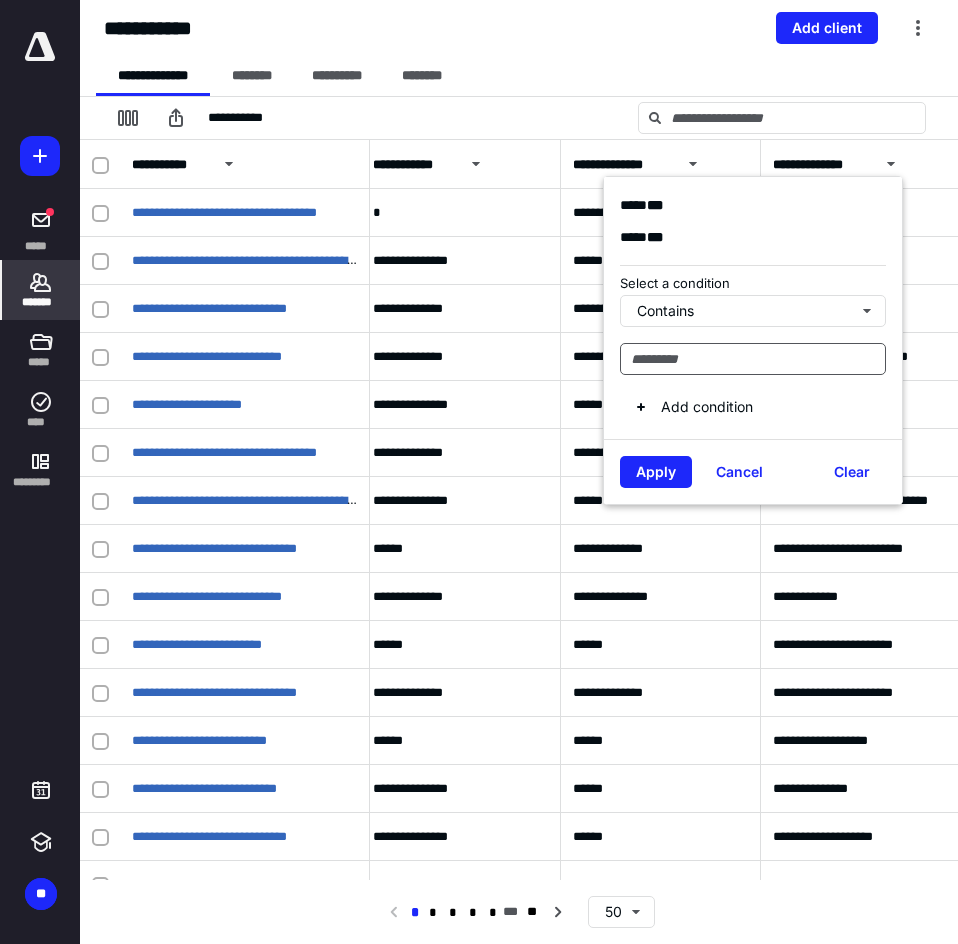 click at bounding box center (753, 359) 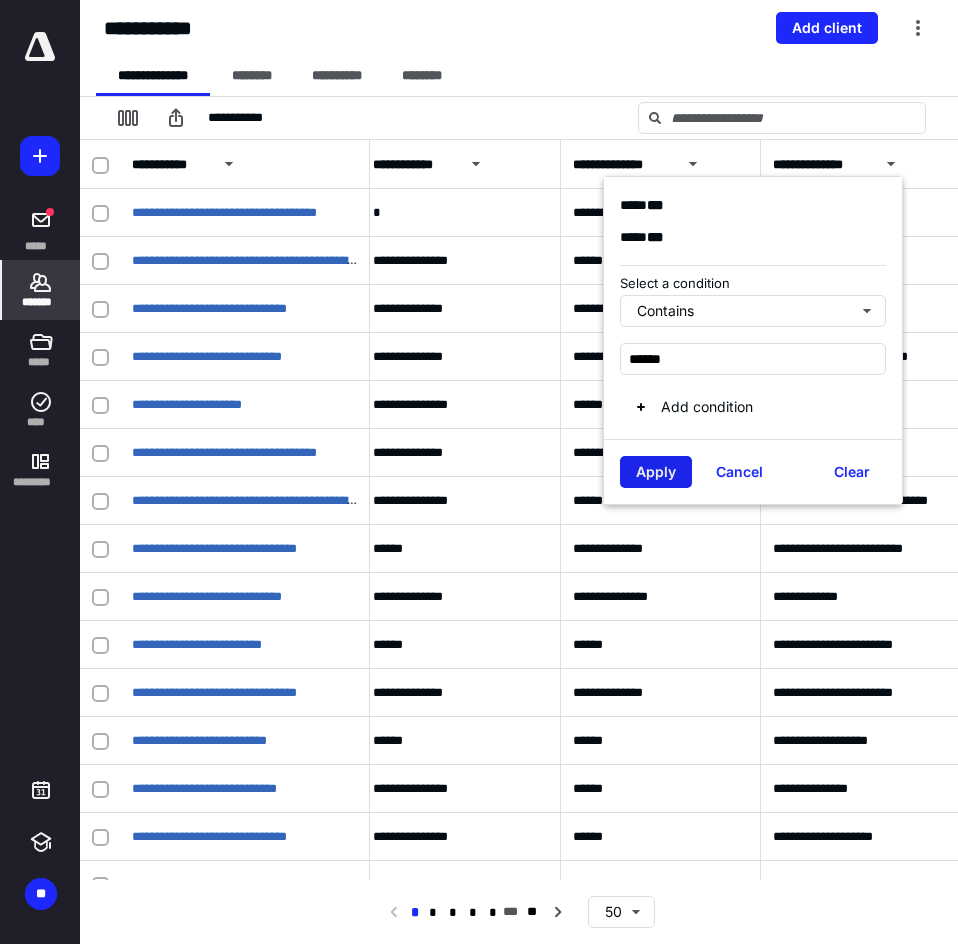 type on "******" 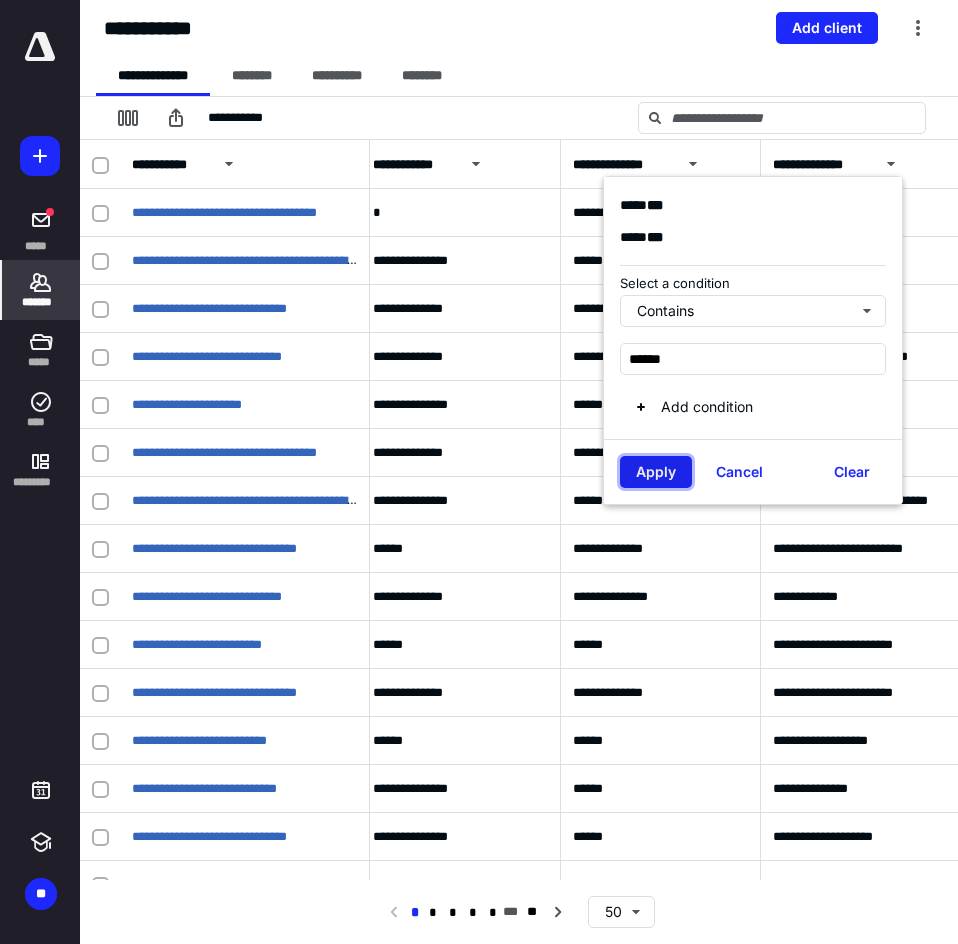 click on "Apply" at bounding box center (656, 472) 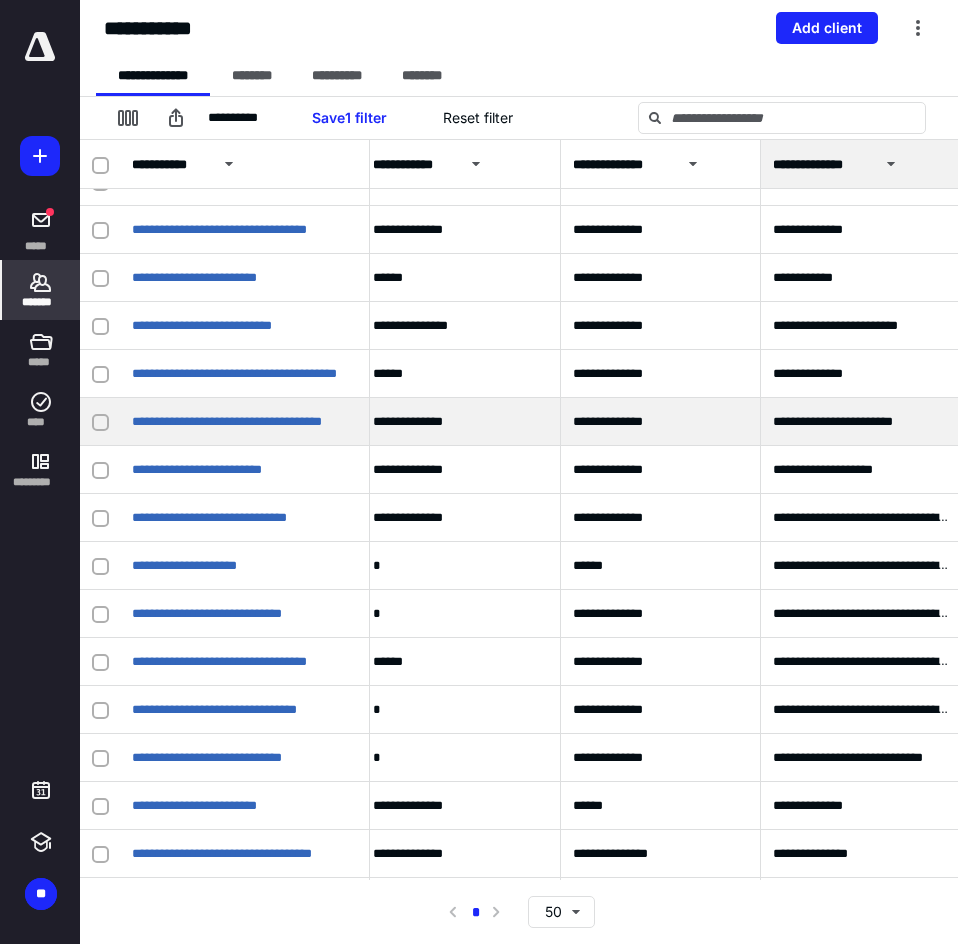 scroll, scrollTop: 476, scrollLeft: 1409, axis: both 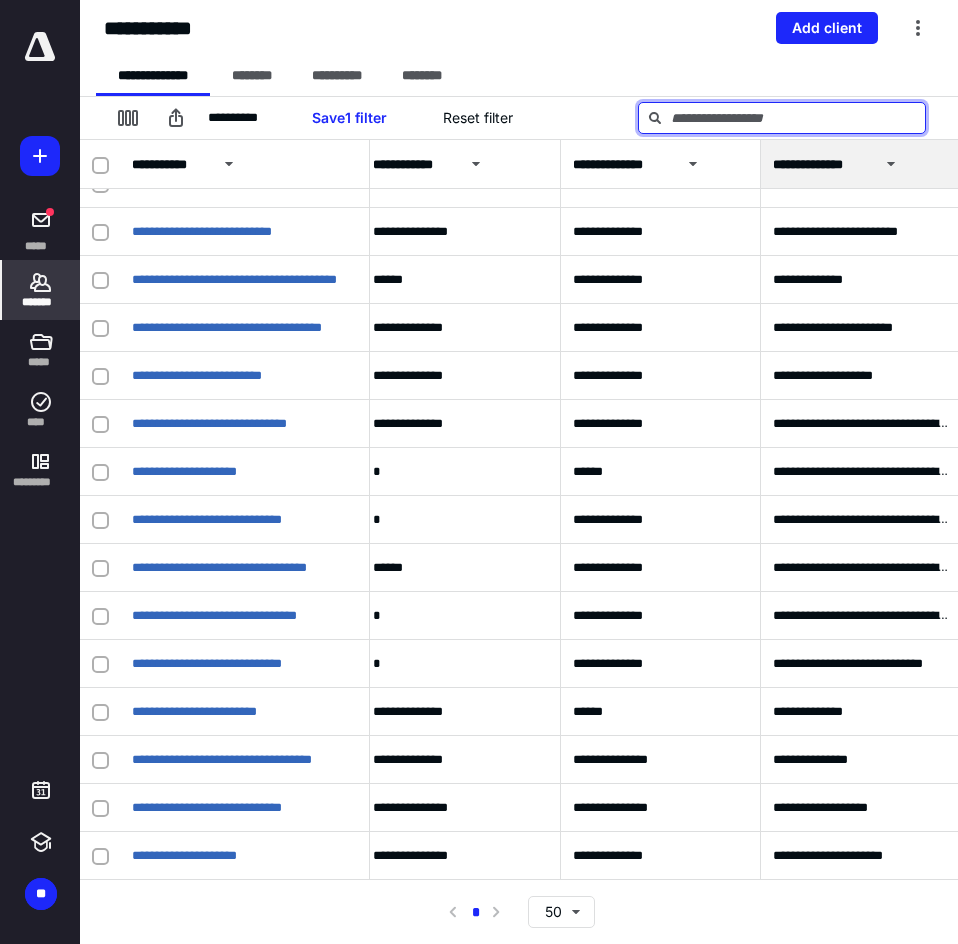click at bounding box center [782, 118] 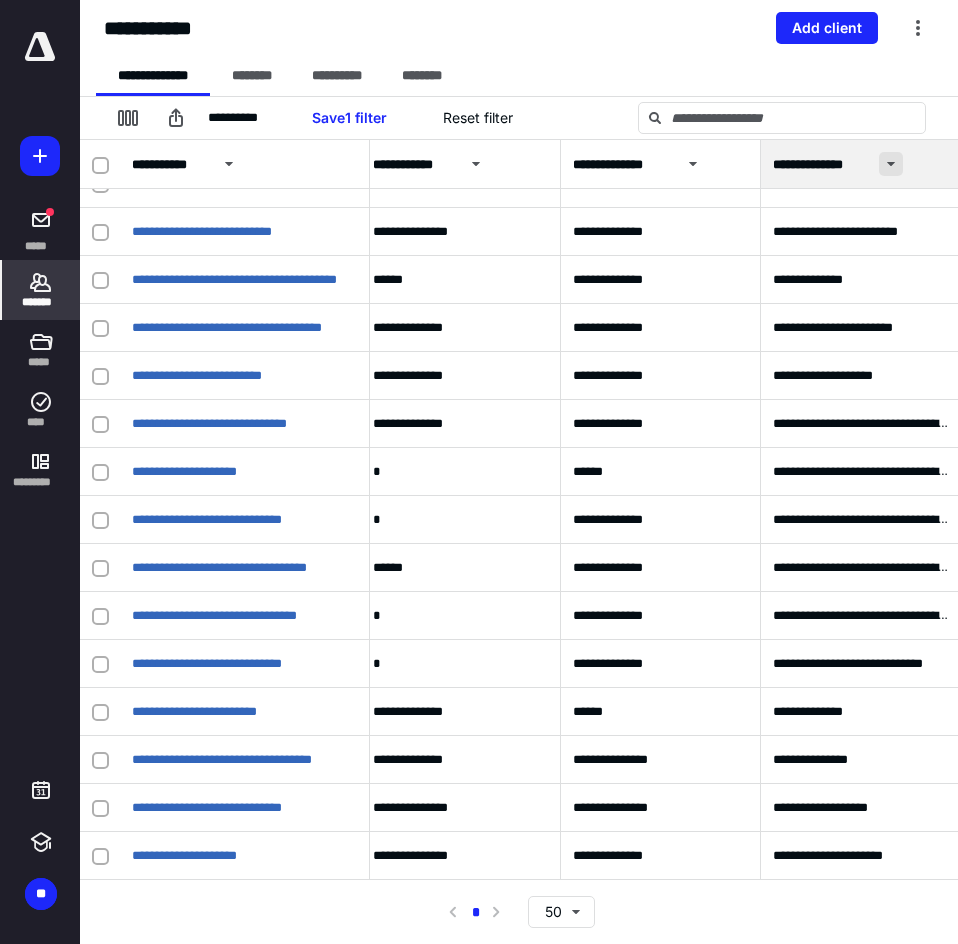 click at bounding box center (891, 164) 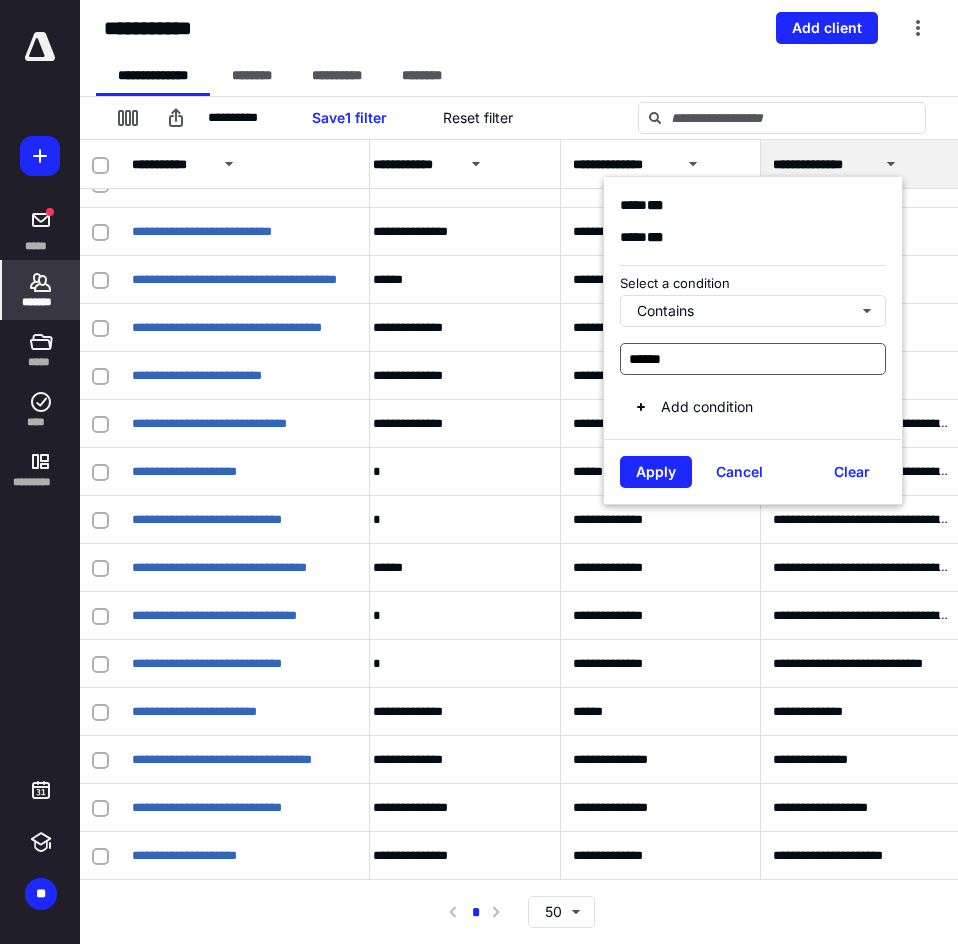 click on "******" at bounding box center (753, 359) 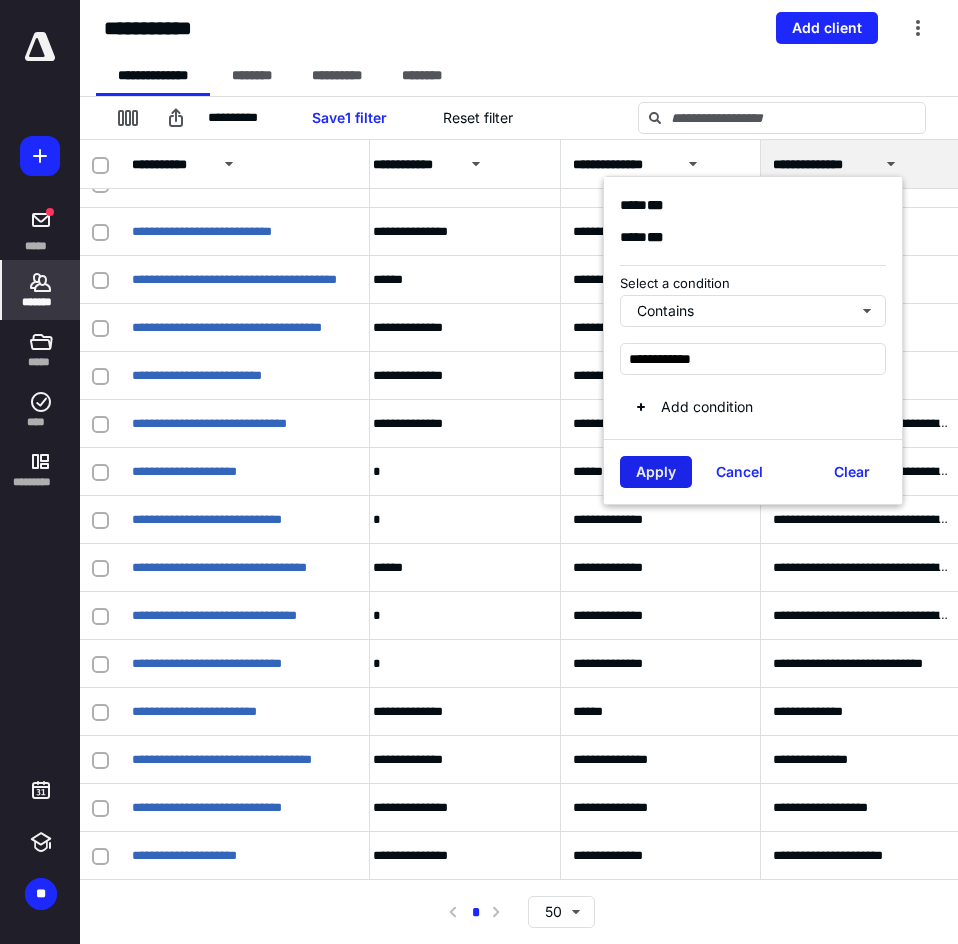 type on "**********" 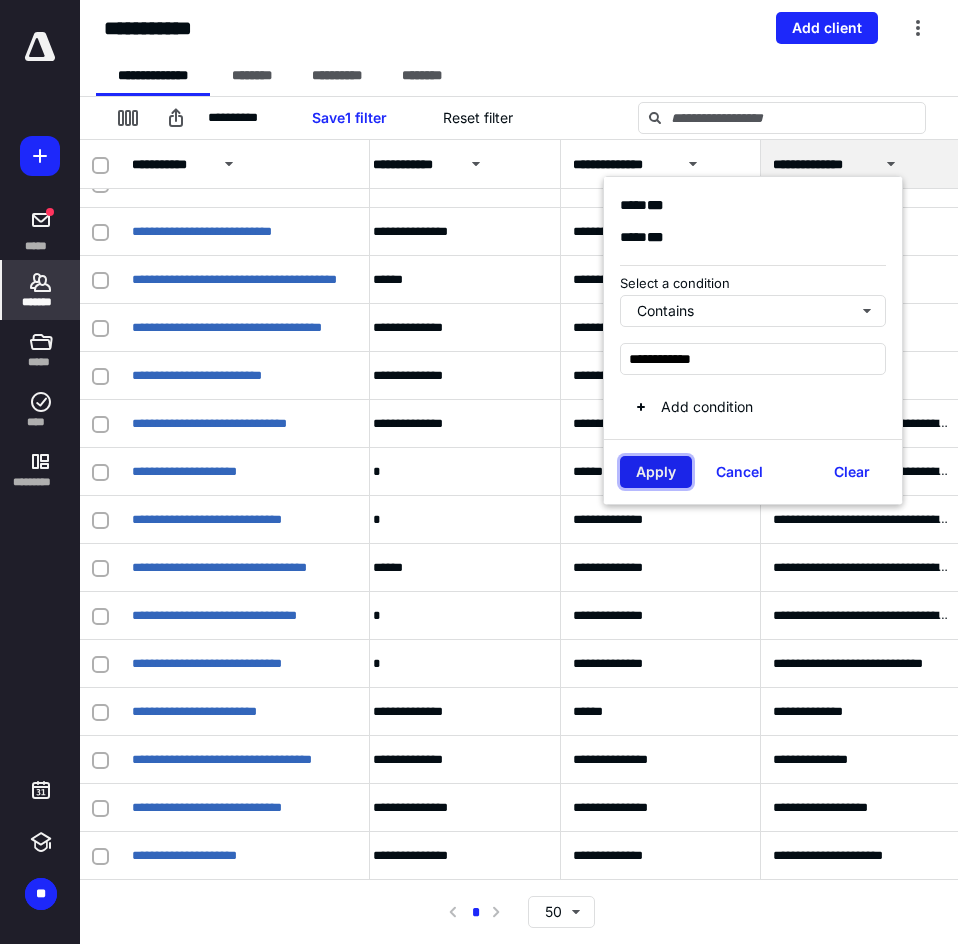 click on "Apply" at bounding box center (656, 472) 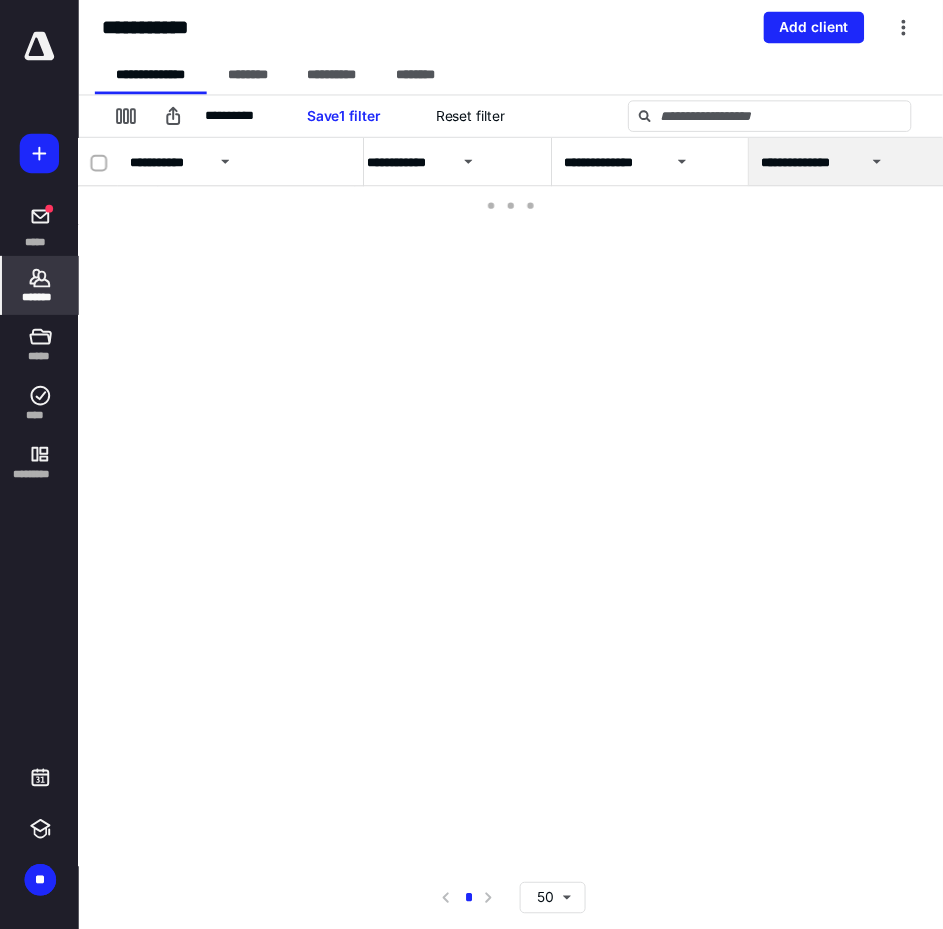 scroll, scrollTop: 0, scrollLeft: 1409, axis: horizontal 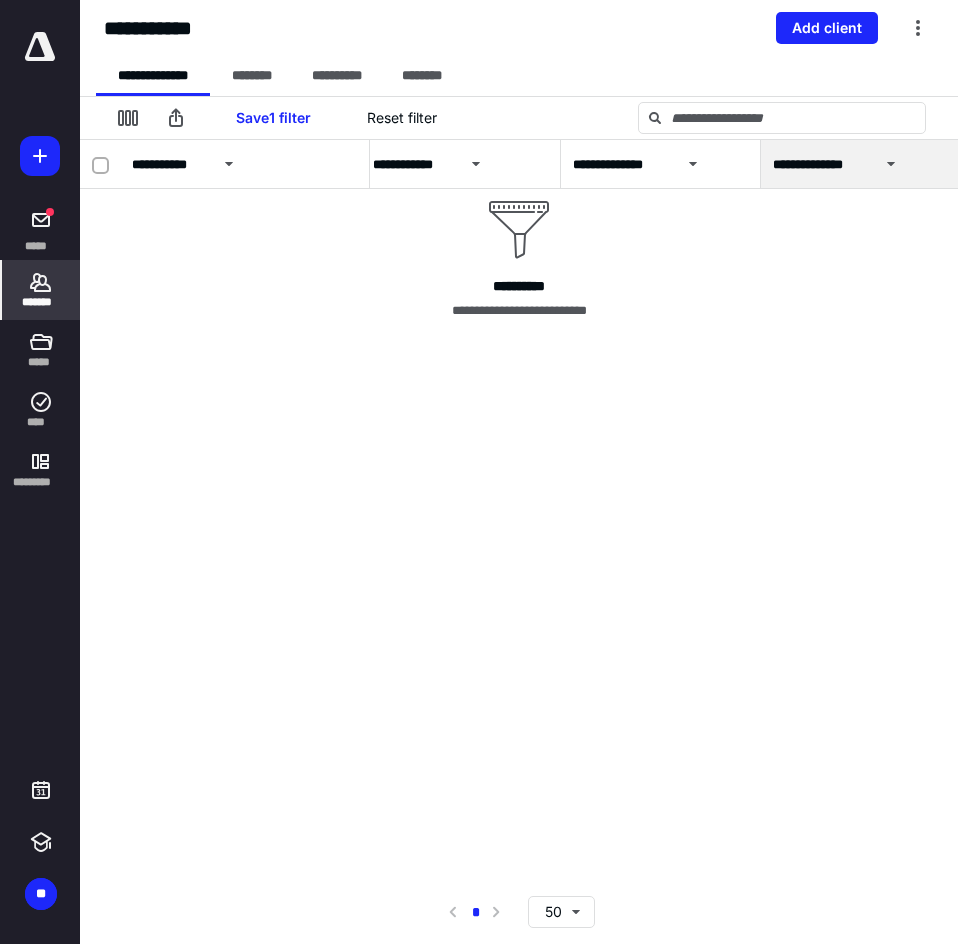 click on "*******" at bounding box center (41, 302) 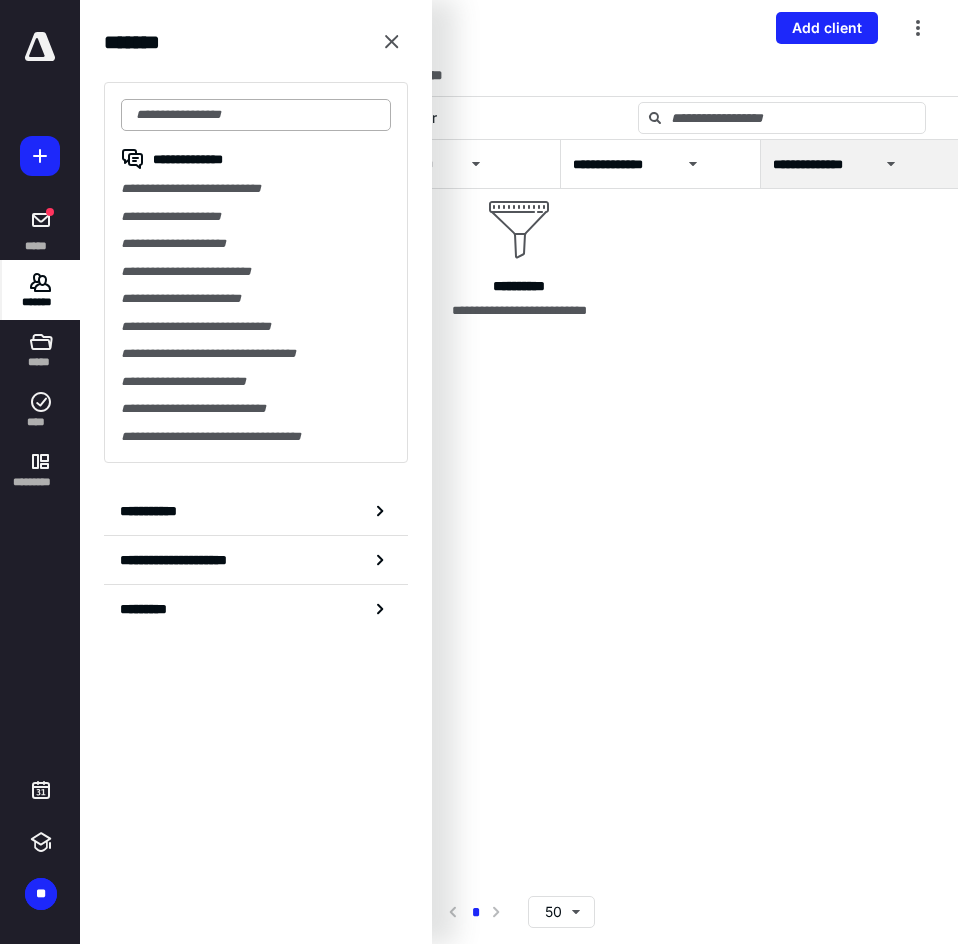 click at bounding box center [256, 115] 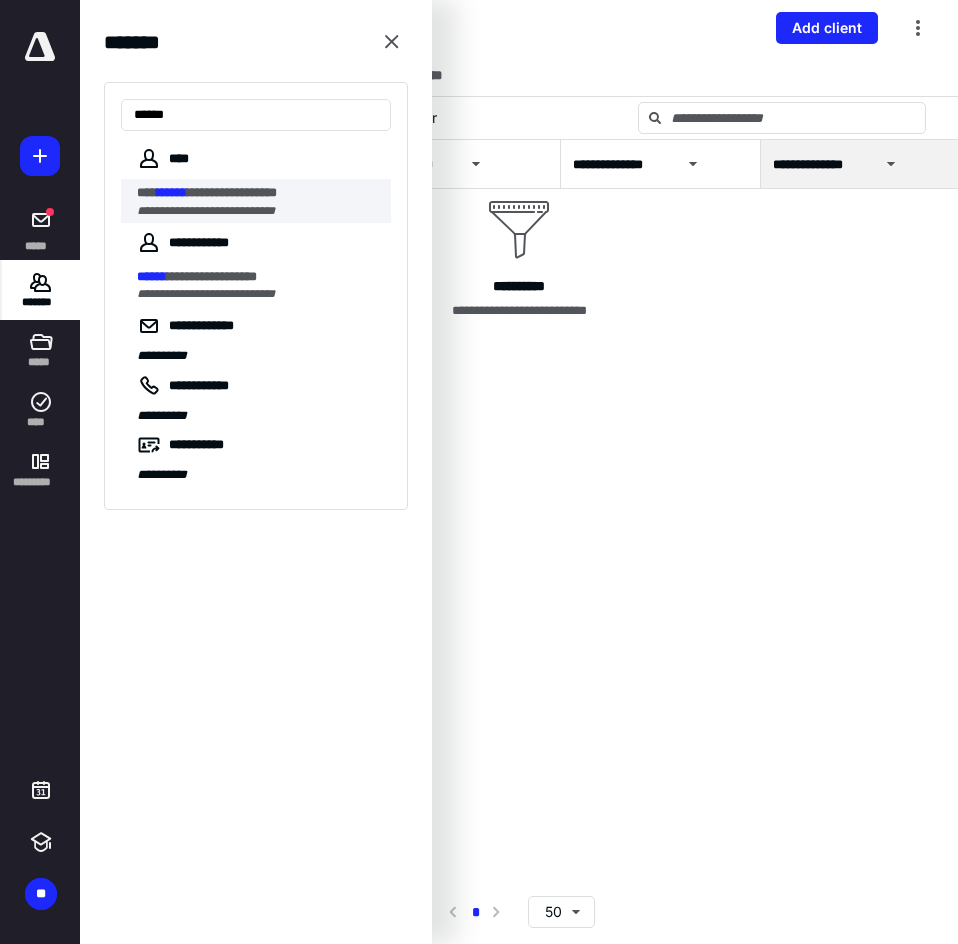 type on "******" 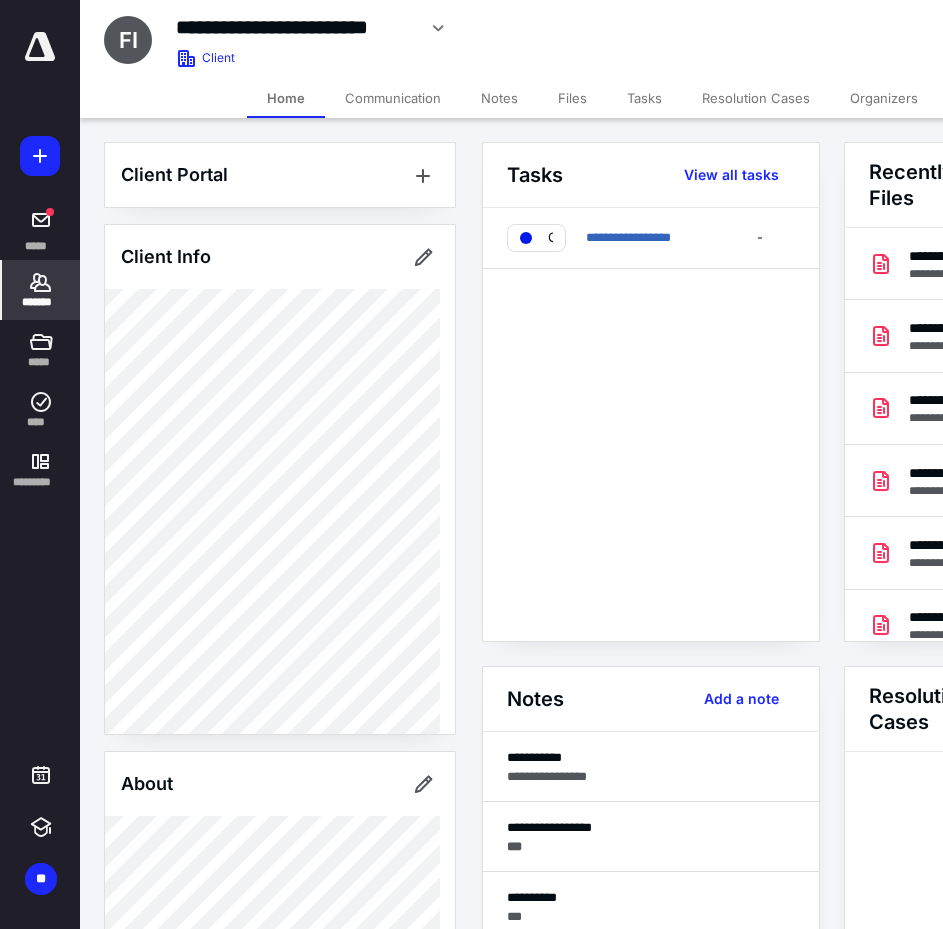 click on "Files" at bounding box center [572, 98] 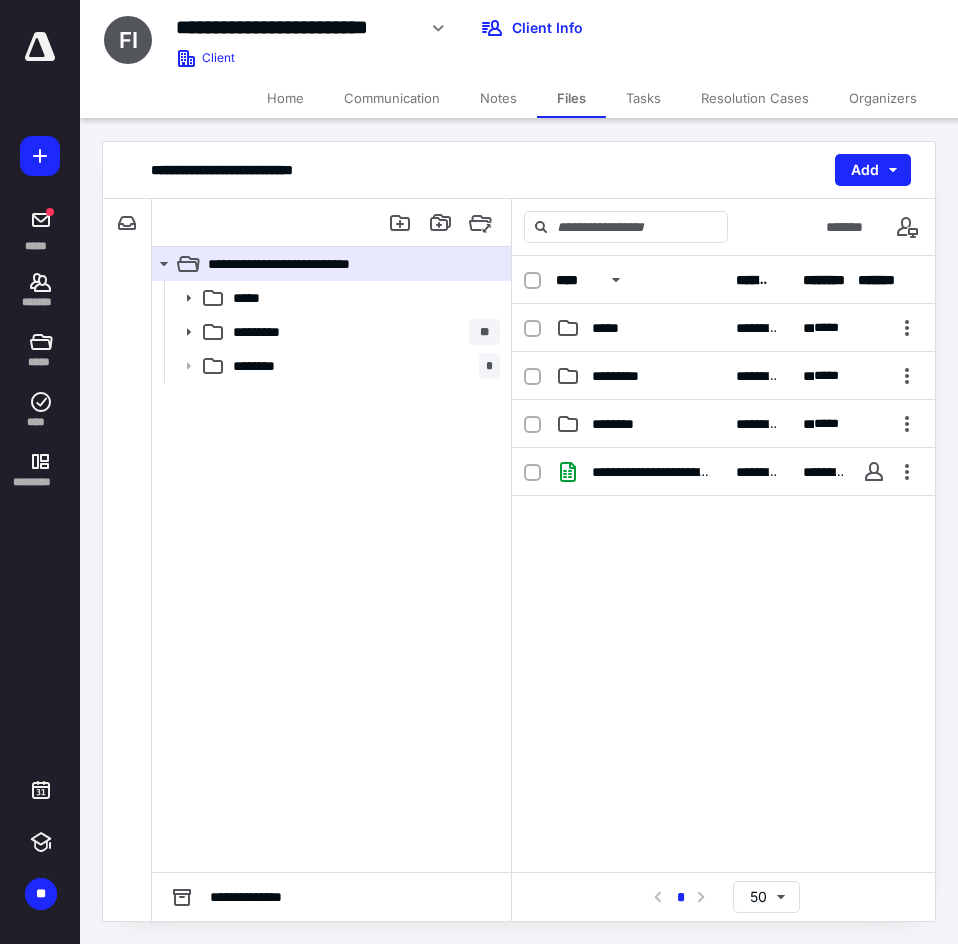 click on "Notes" at bounding box center [498, 98] 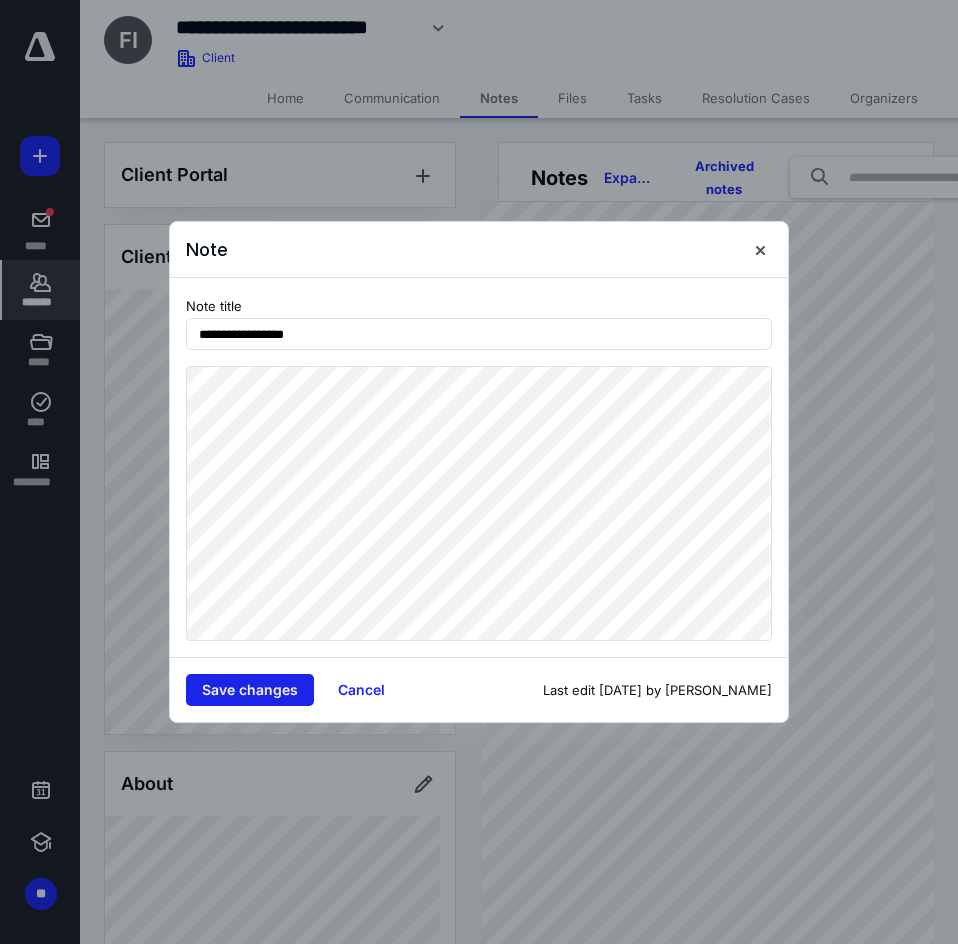 click on "Save changes" at bounding box center [250, 690] 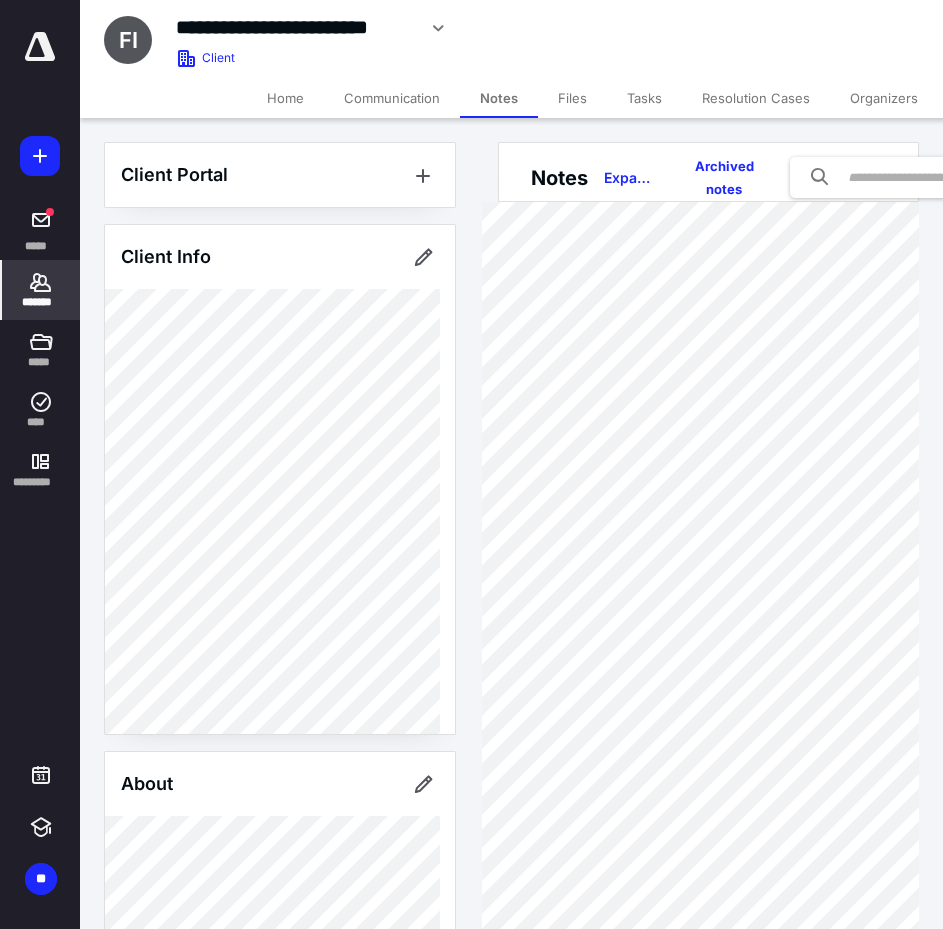 click 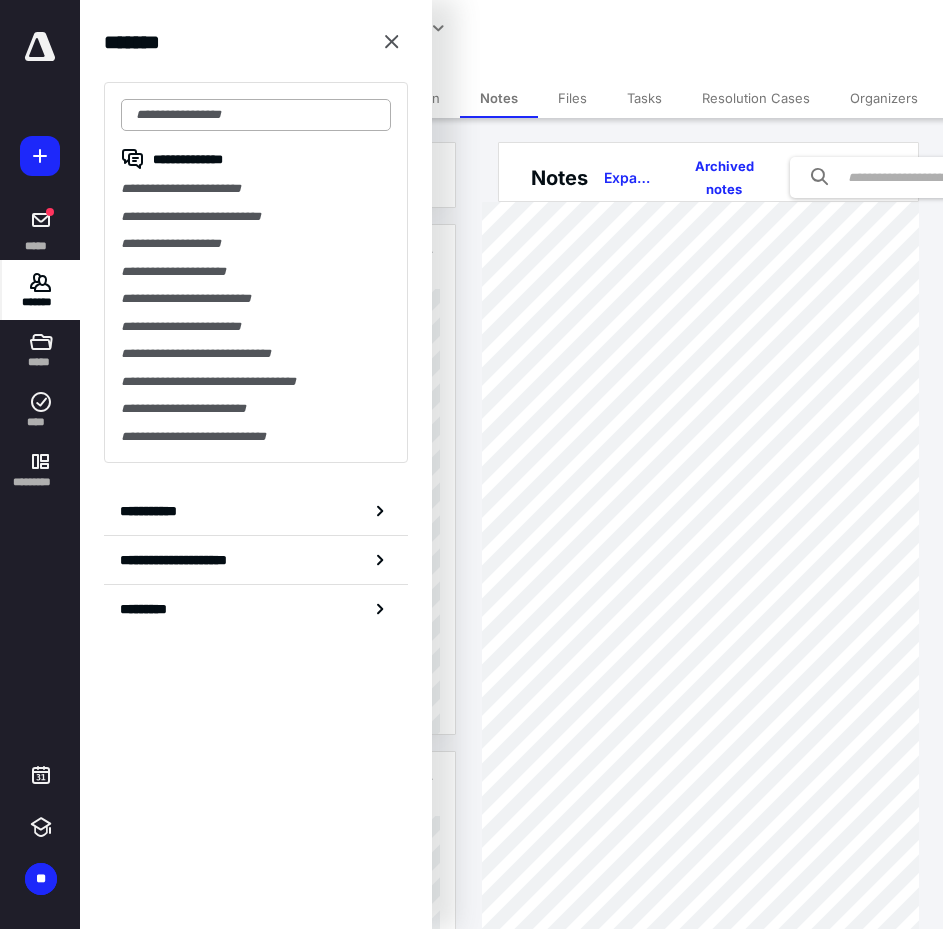 click at bounding box center [256, 115] 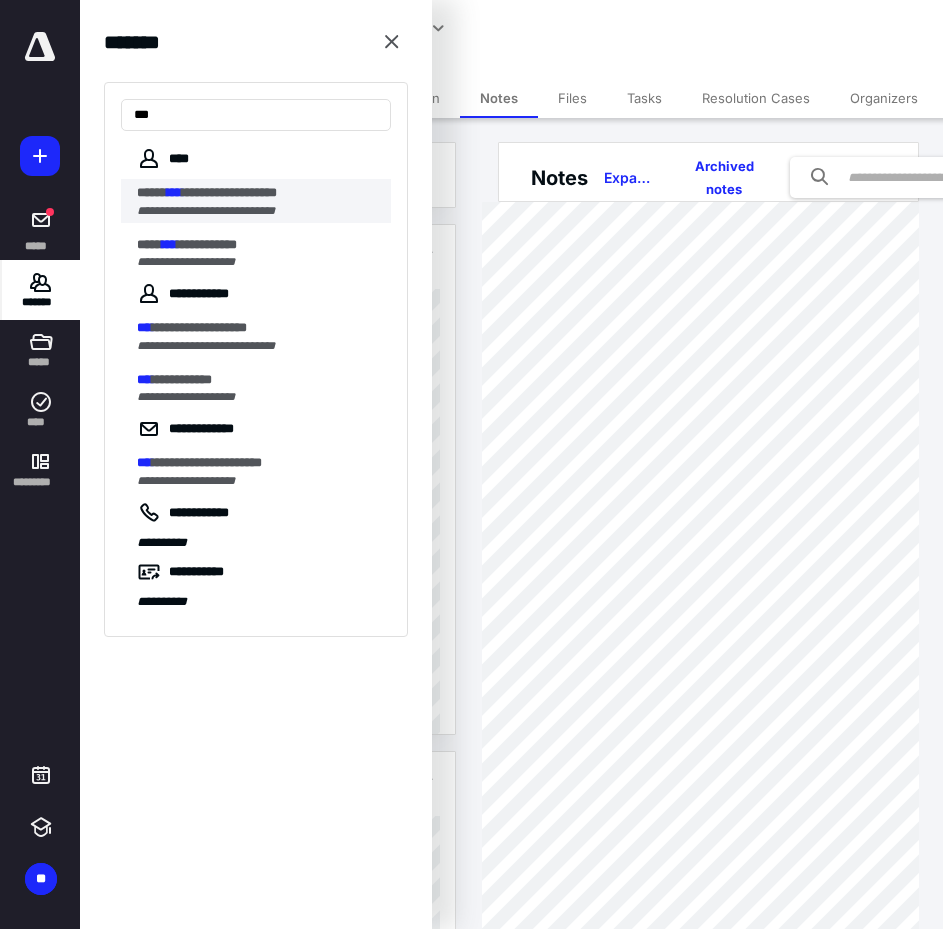 type on "***" 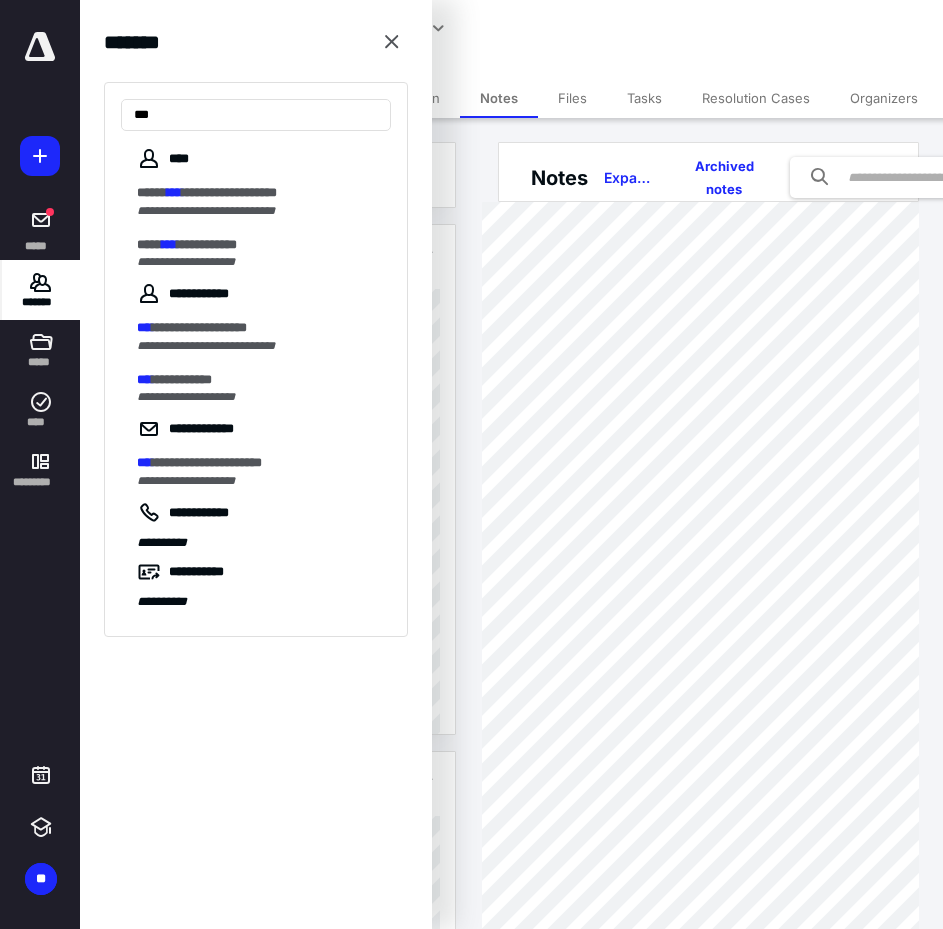 click on "**********" at bounding box center [206, 211] 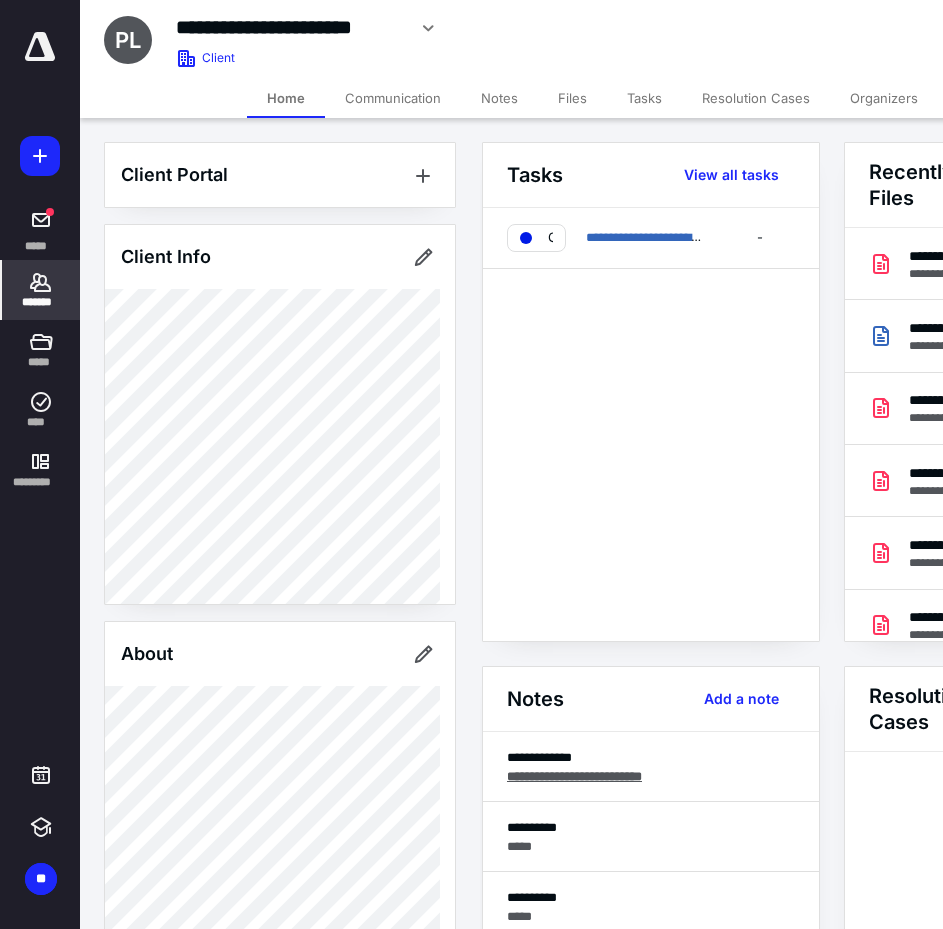 click on "*******" at bounding box center [41, 302] 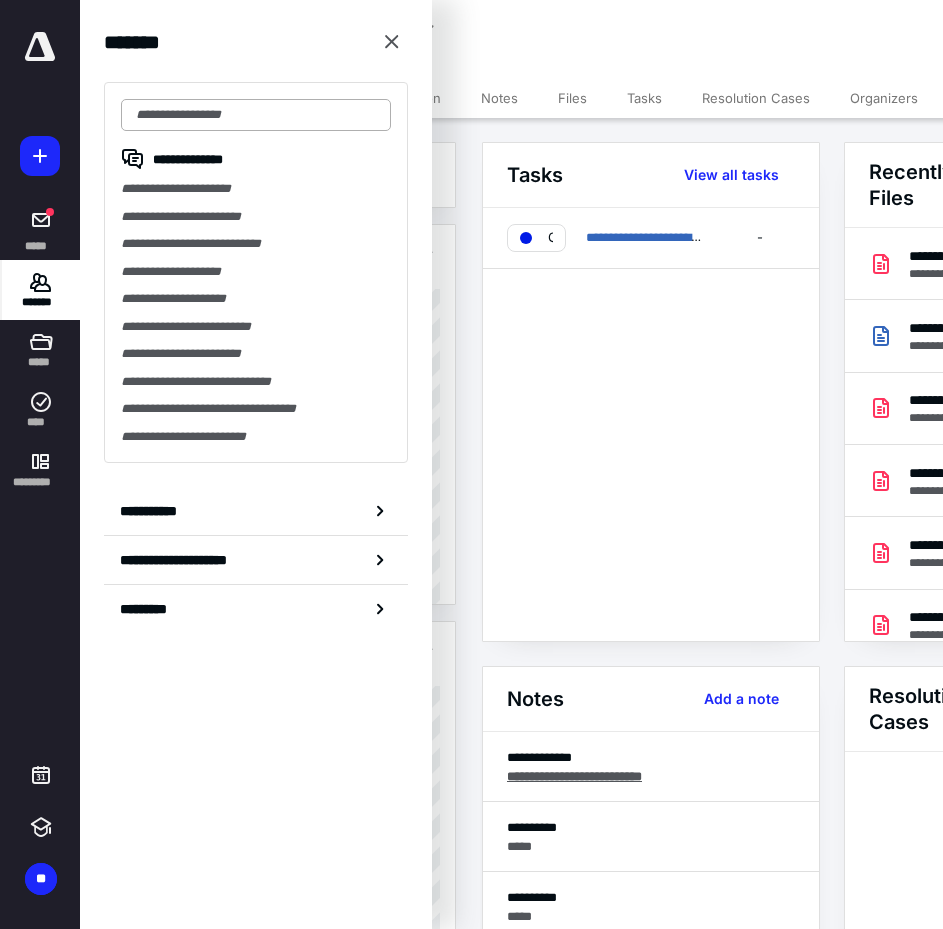 click at bounding box center (256, 115) 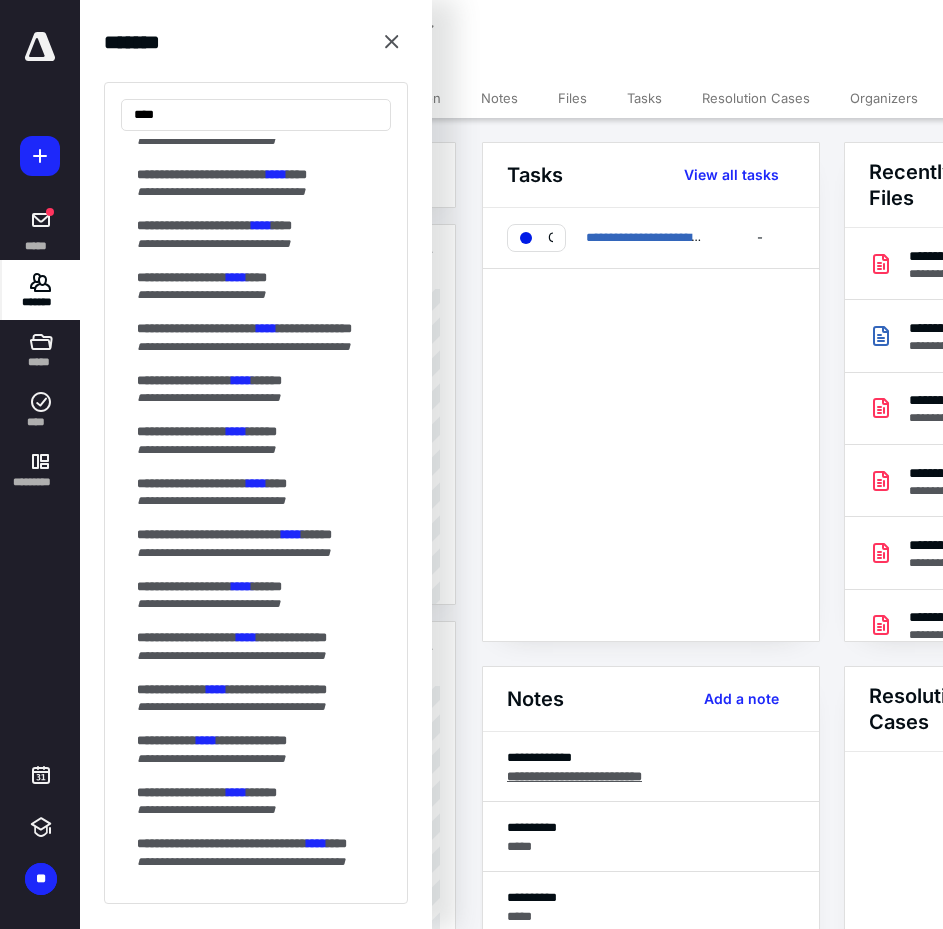 scroll, scrollTop: 1200, scrollLeft: 0, axis: vertical 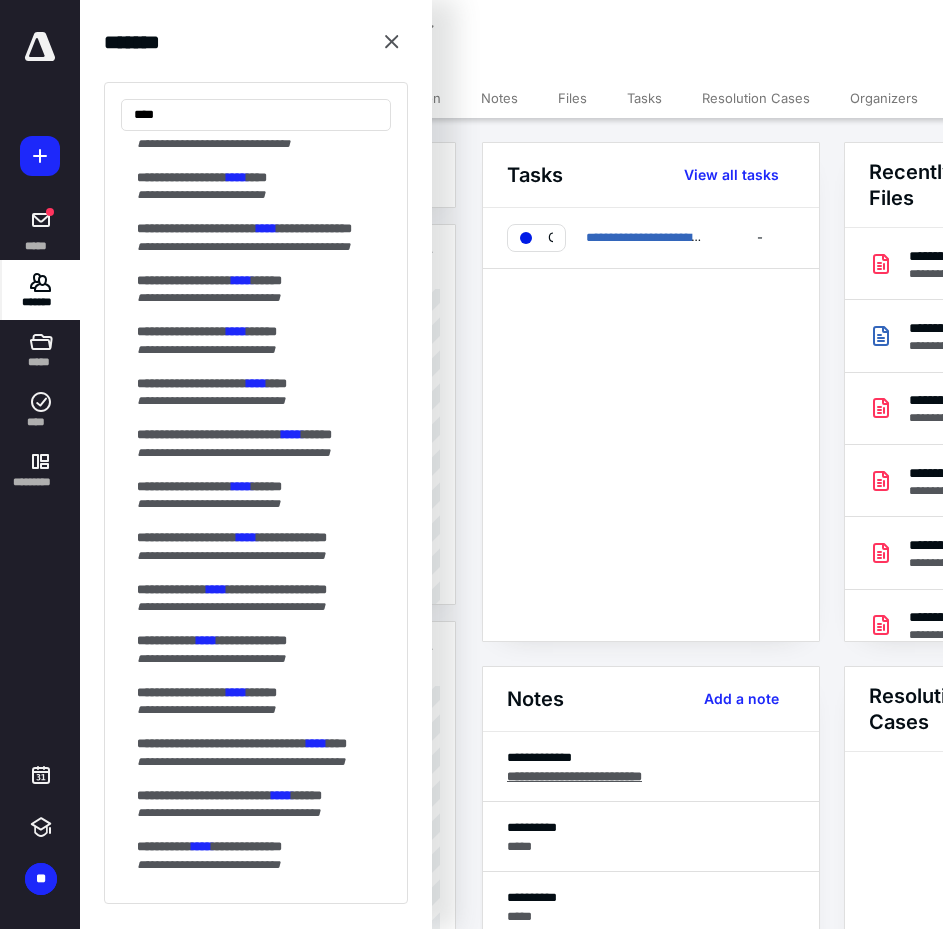 type on "****" 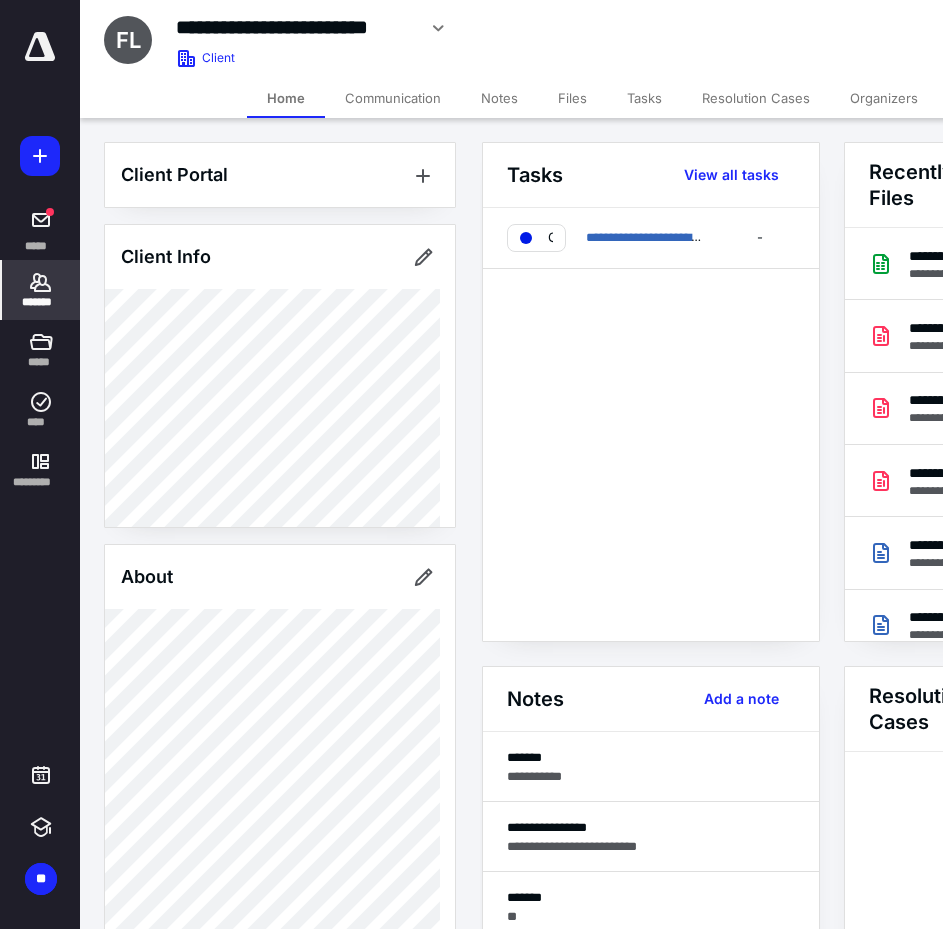 click on "*******" at bounding box center (41, 290) 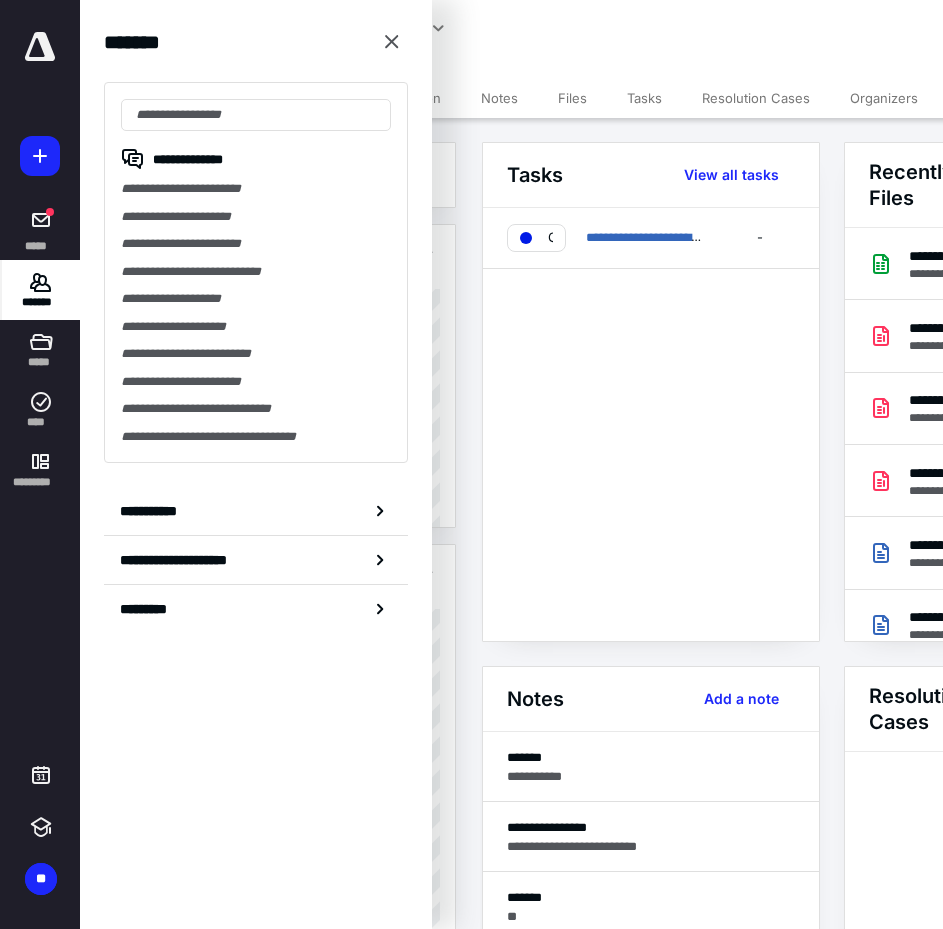 click on "**********" at bounding box center (651, 424) 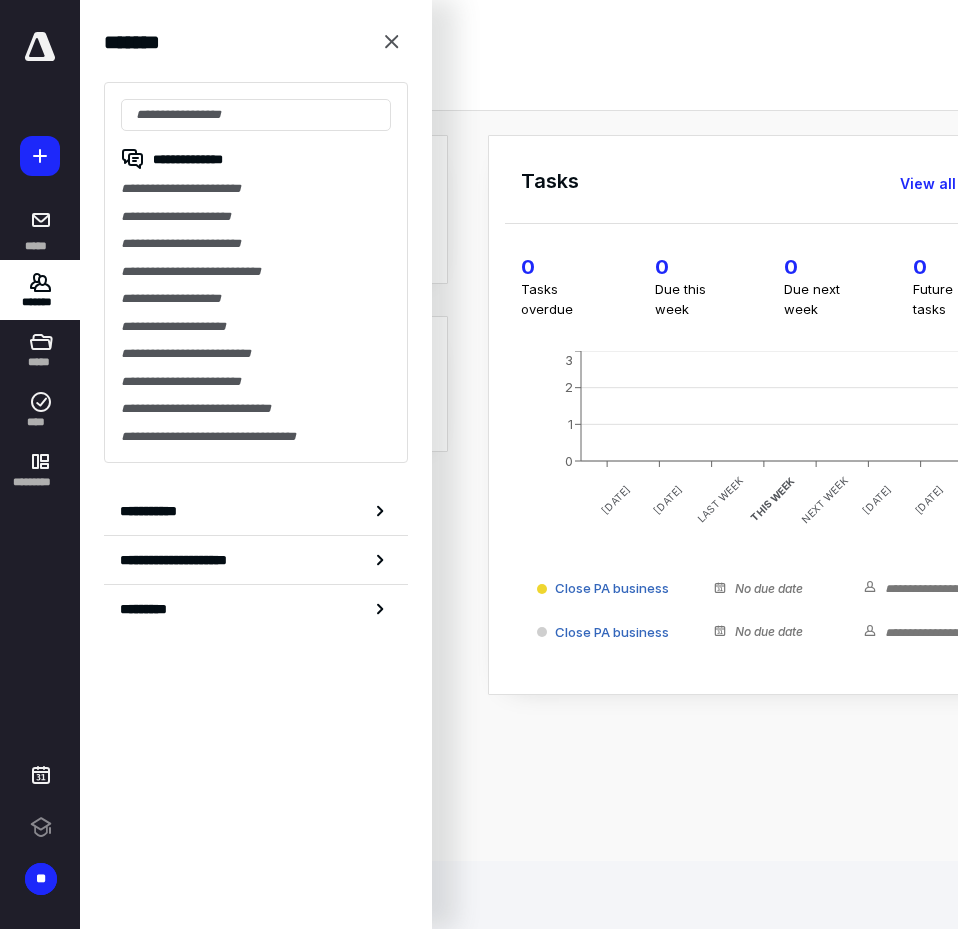 scroll, scrollTop: 0, scrollLeft: 0, axis: both 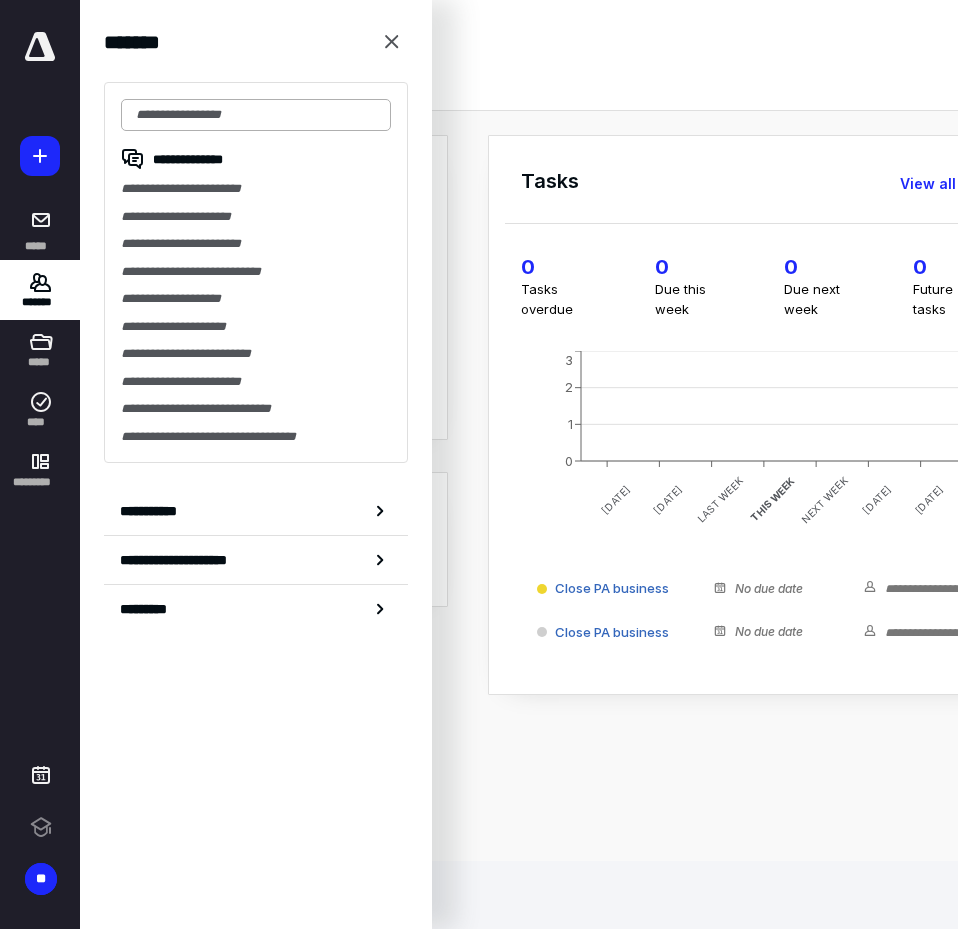 click at bounding box center [256, 115] 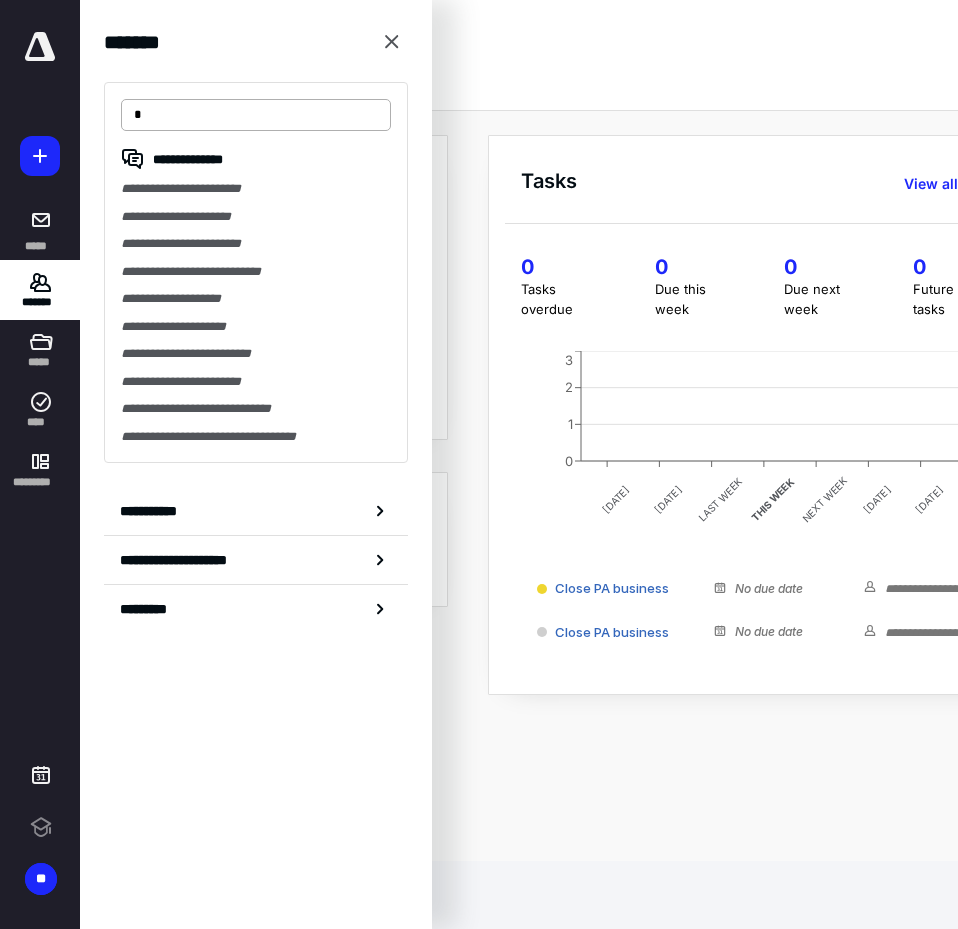 scroll, scrollTop: 0, scrollLeft: 0, axis: both 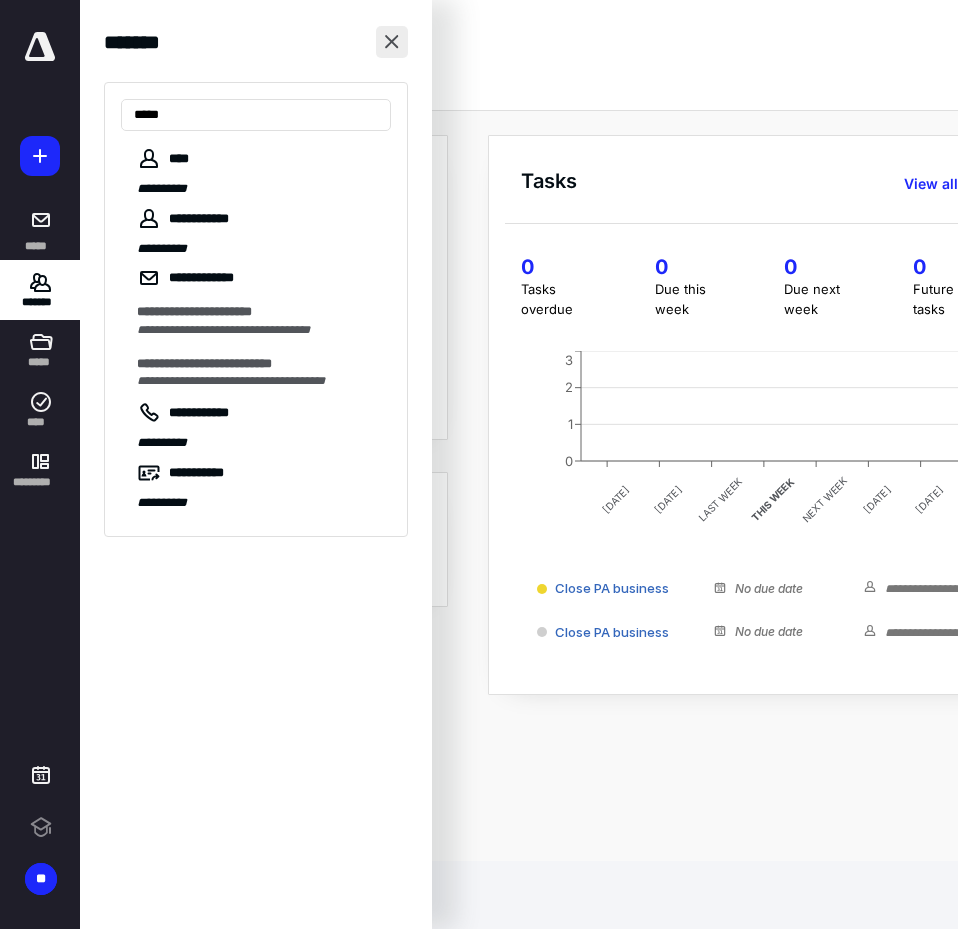 type on "****" 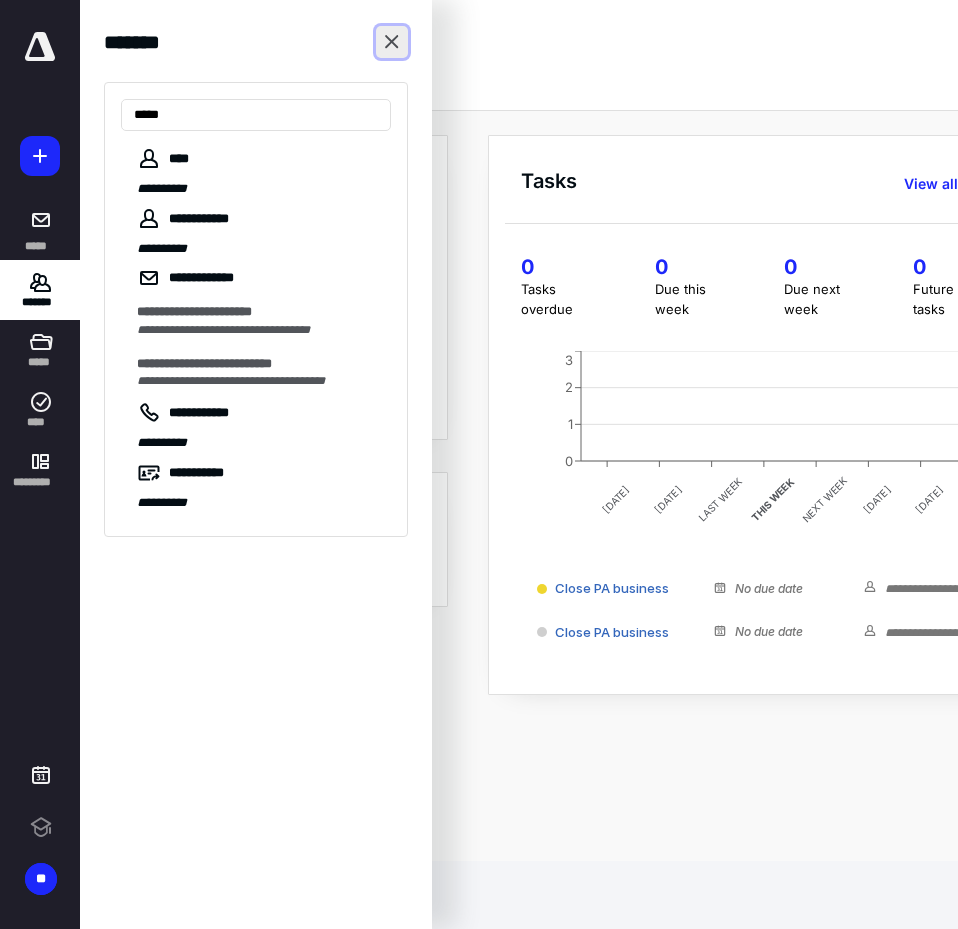 click at bounding box center (392, 42) 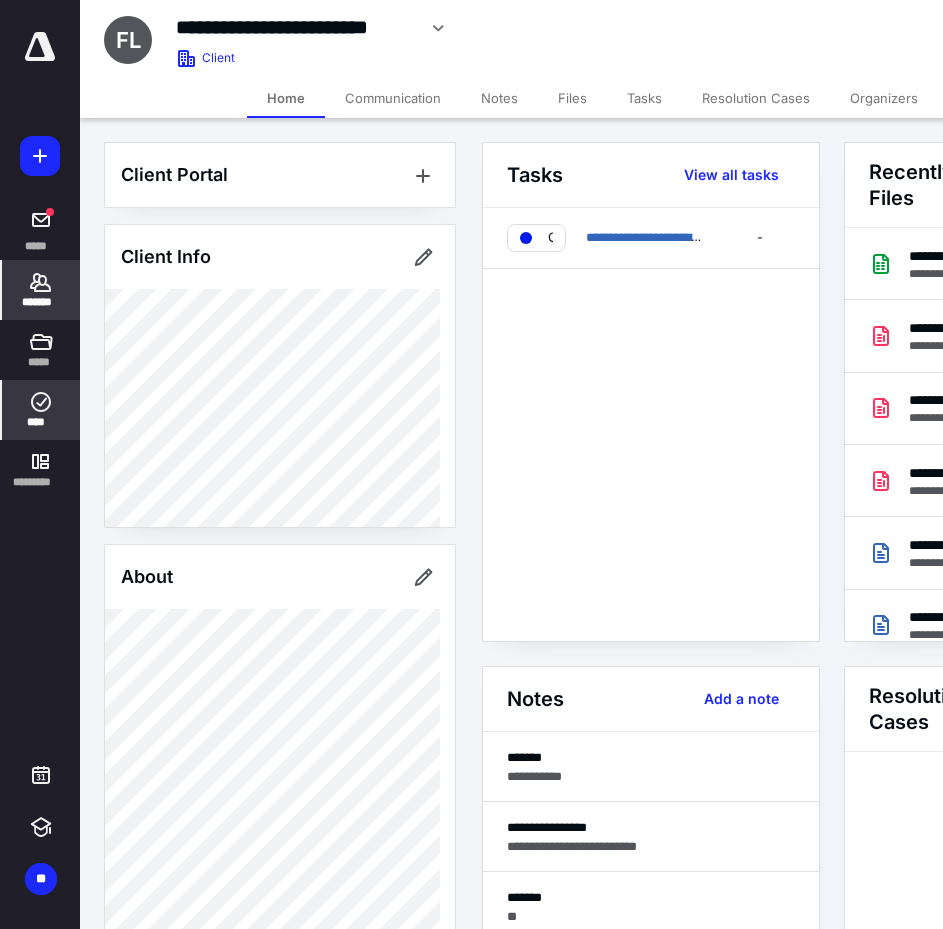 scroll, scrollTop: 0, scrollLeft: 0, axis: both 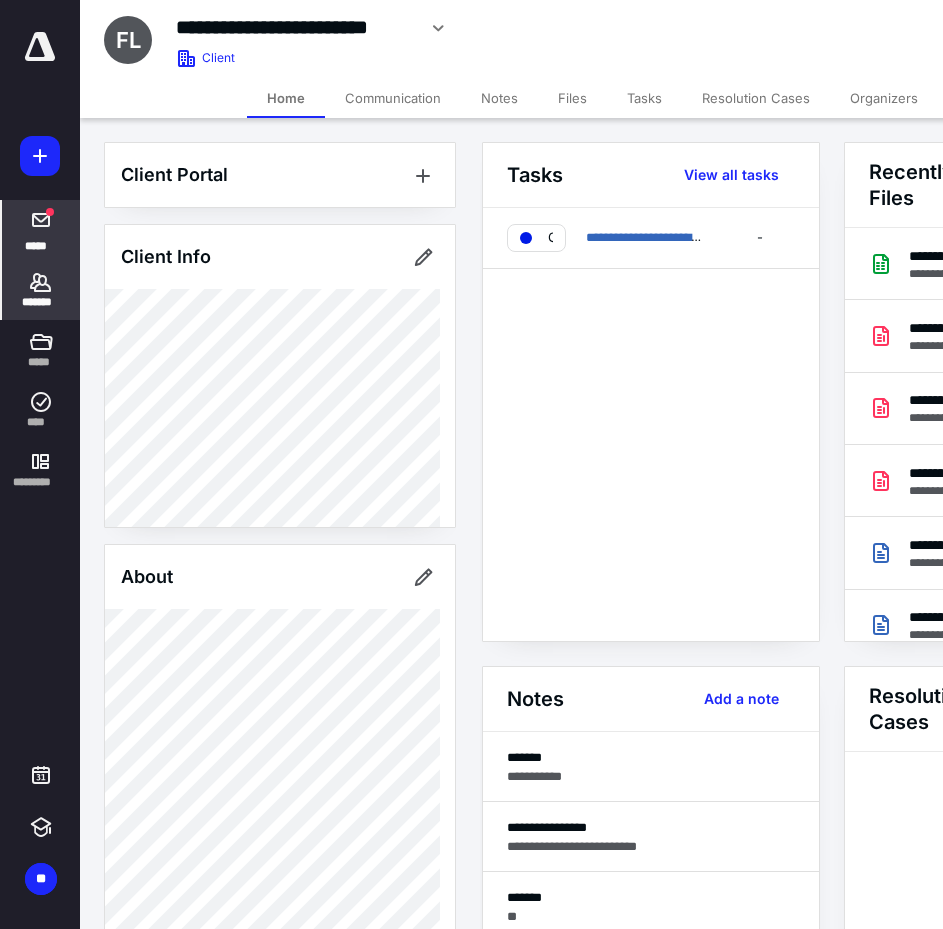 drag, startPoint x: 47, startPoint y: 301, endPoint x: 75, endPoint y: 253, distance: 55.569775 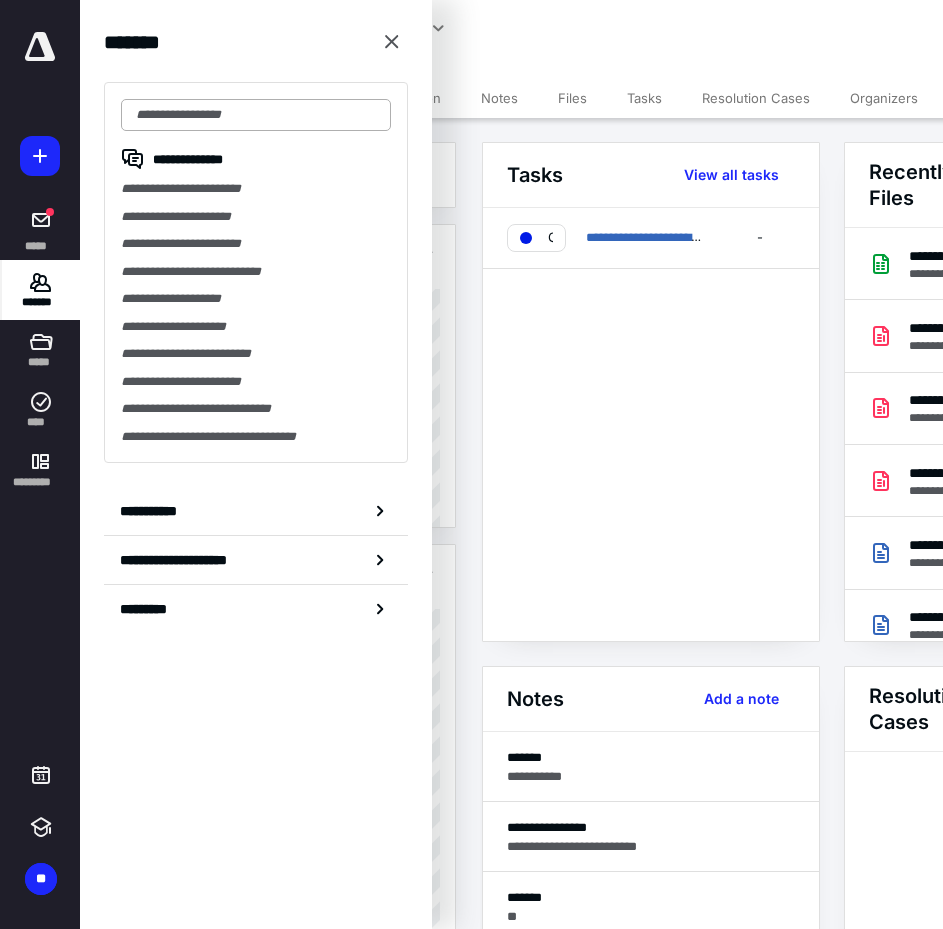 click at bounding box center (256, 115) 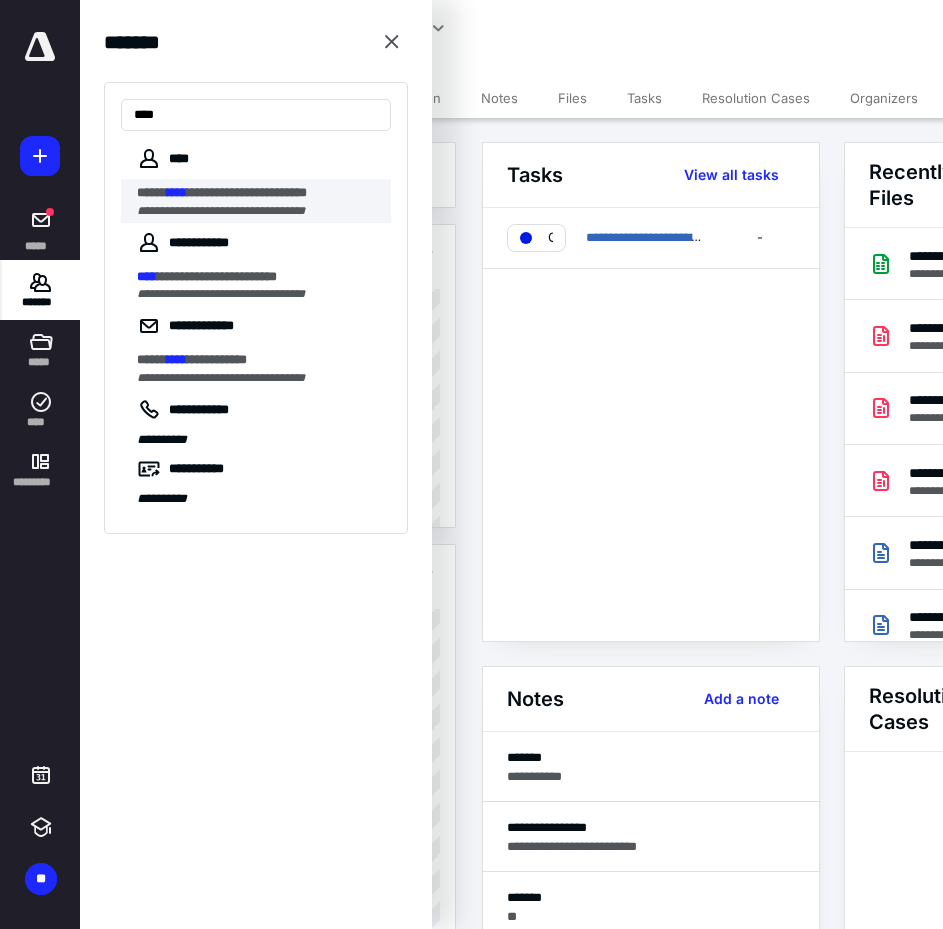 type on "****" 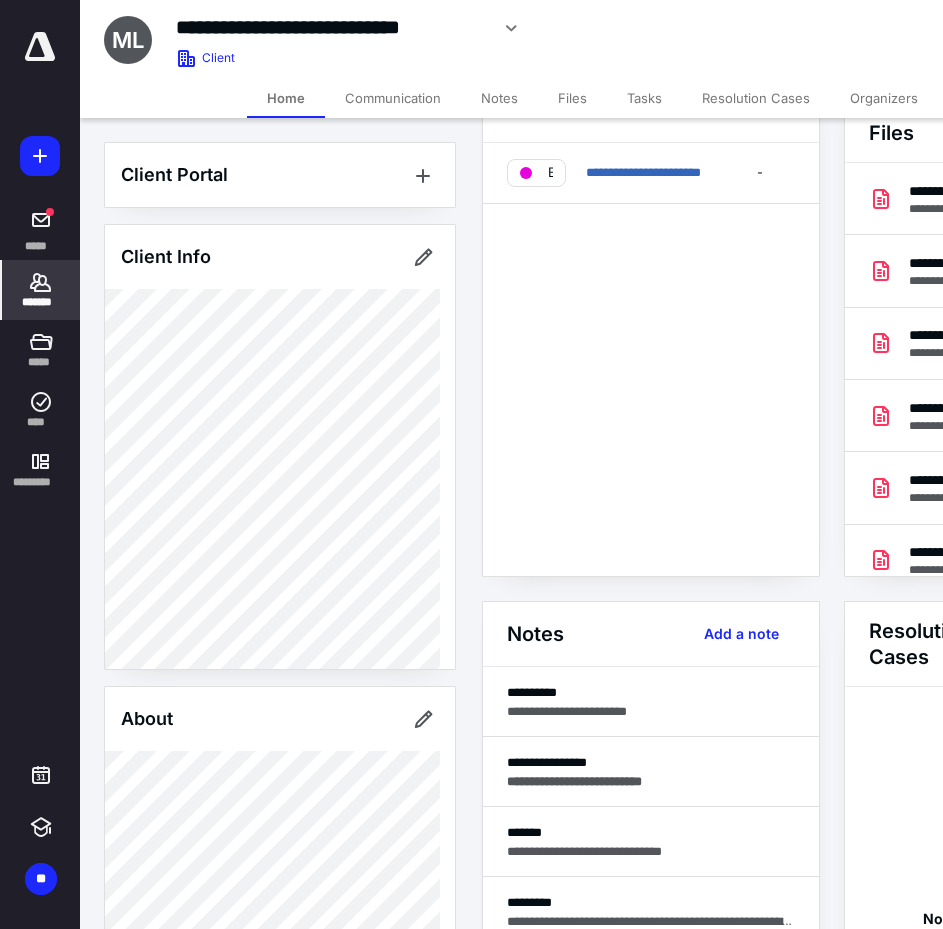 scroll, scrollTop: 200, scrollLeft: 0, axis: vertical 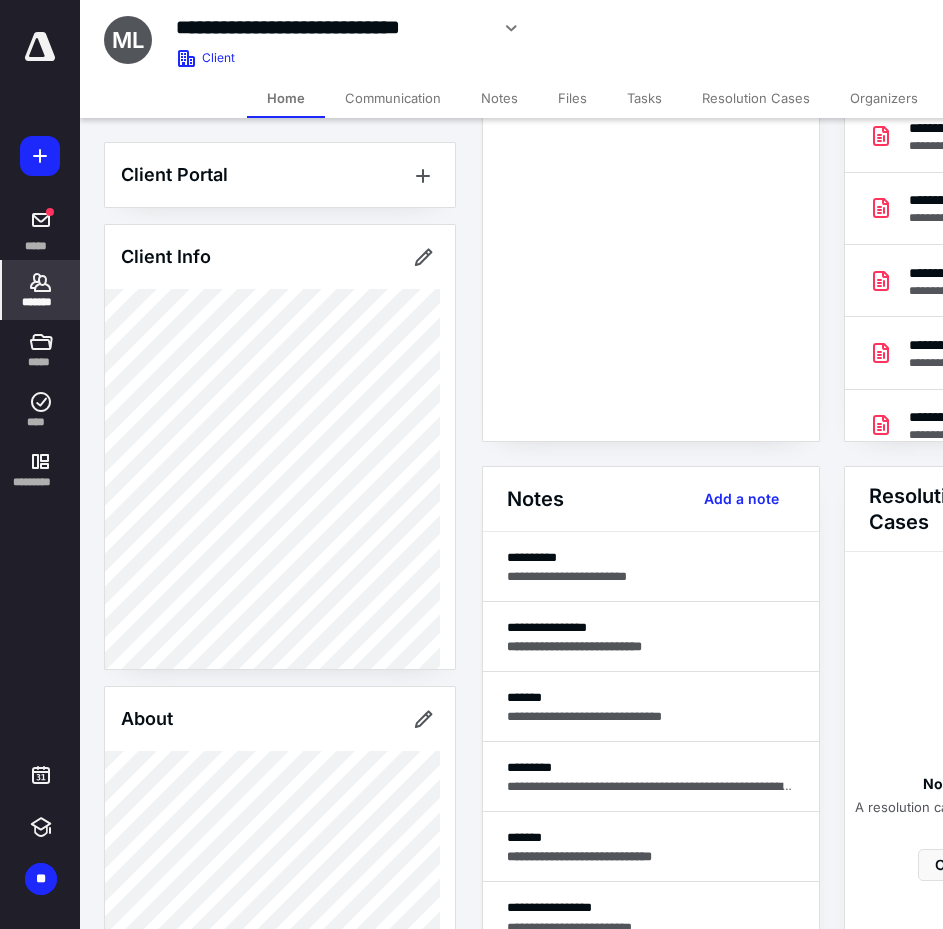 click 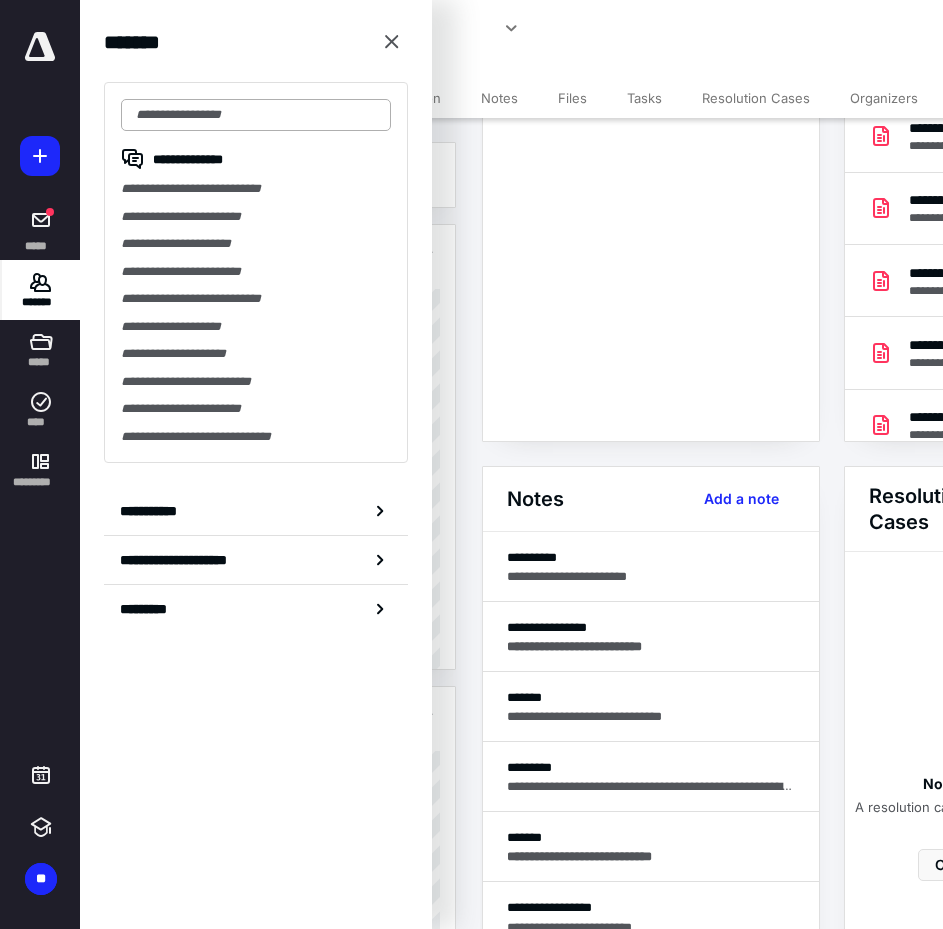 click at bounding box center (256, 115) 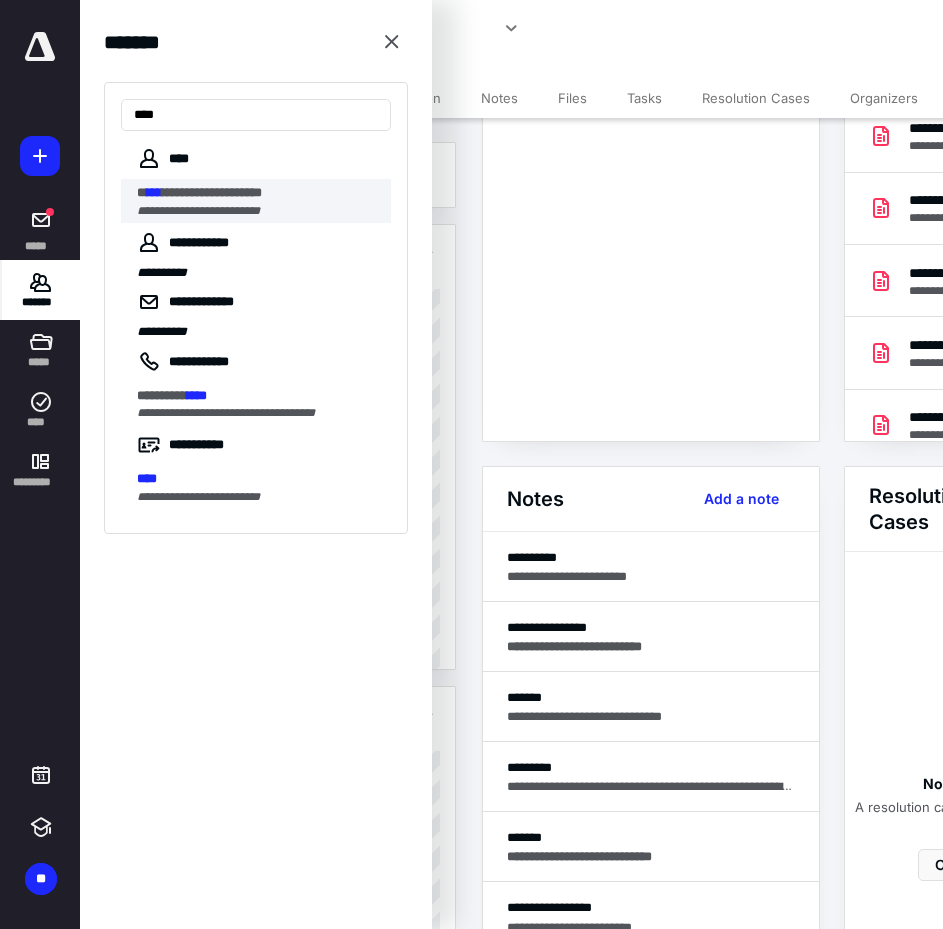 type on "****" 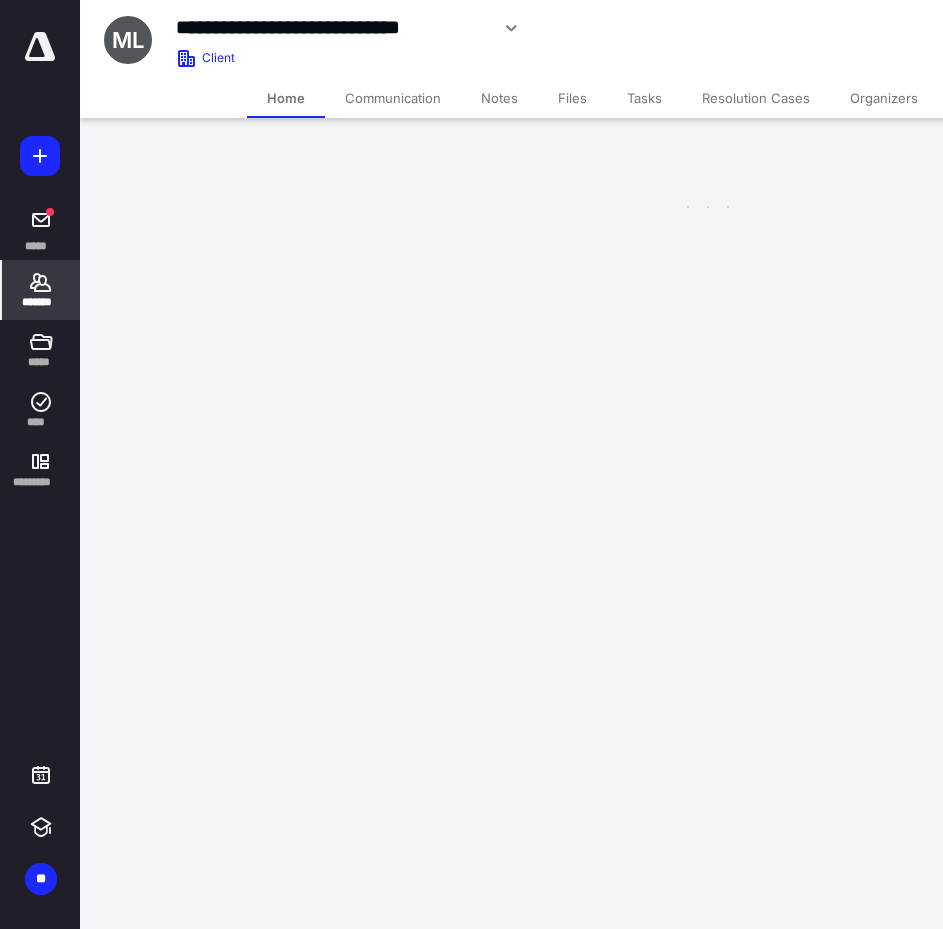 scroll, scrollTop: 0, scrollLeft: 0, axis: both 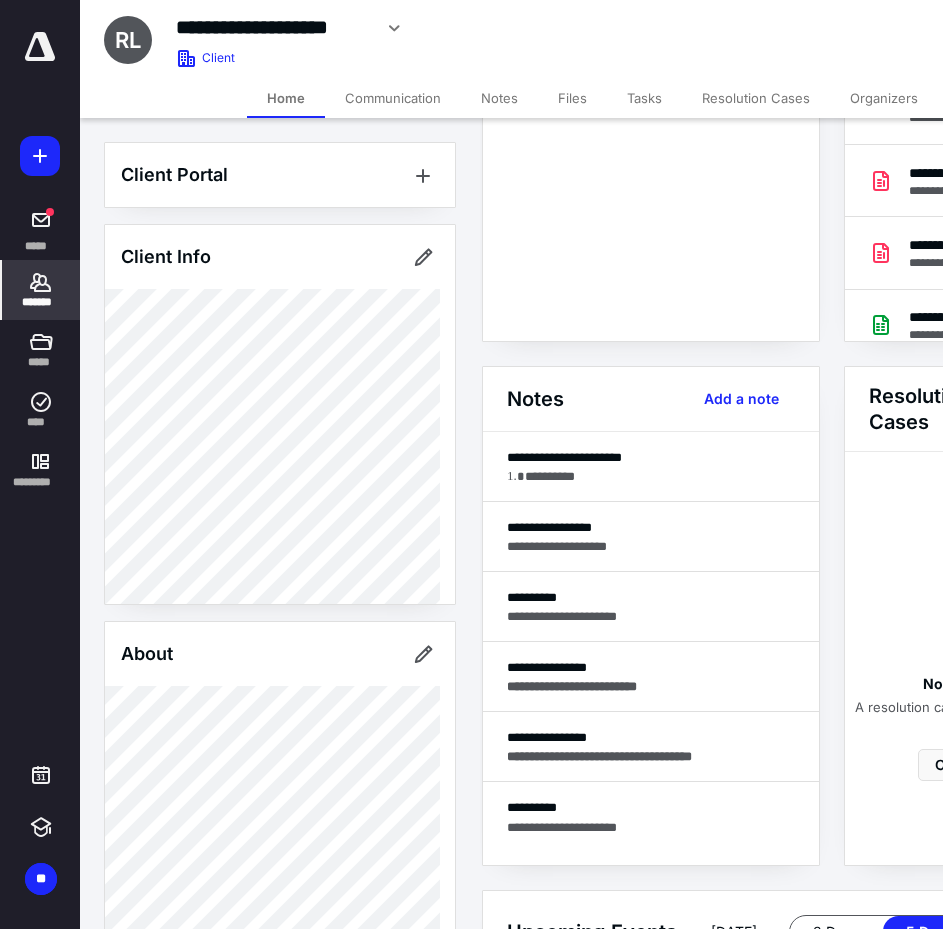 click on "Notes" at bounding box center (499, 98) 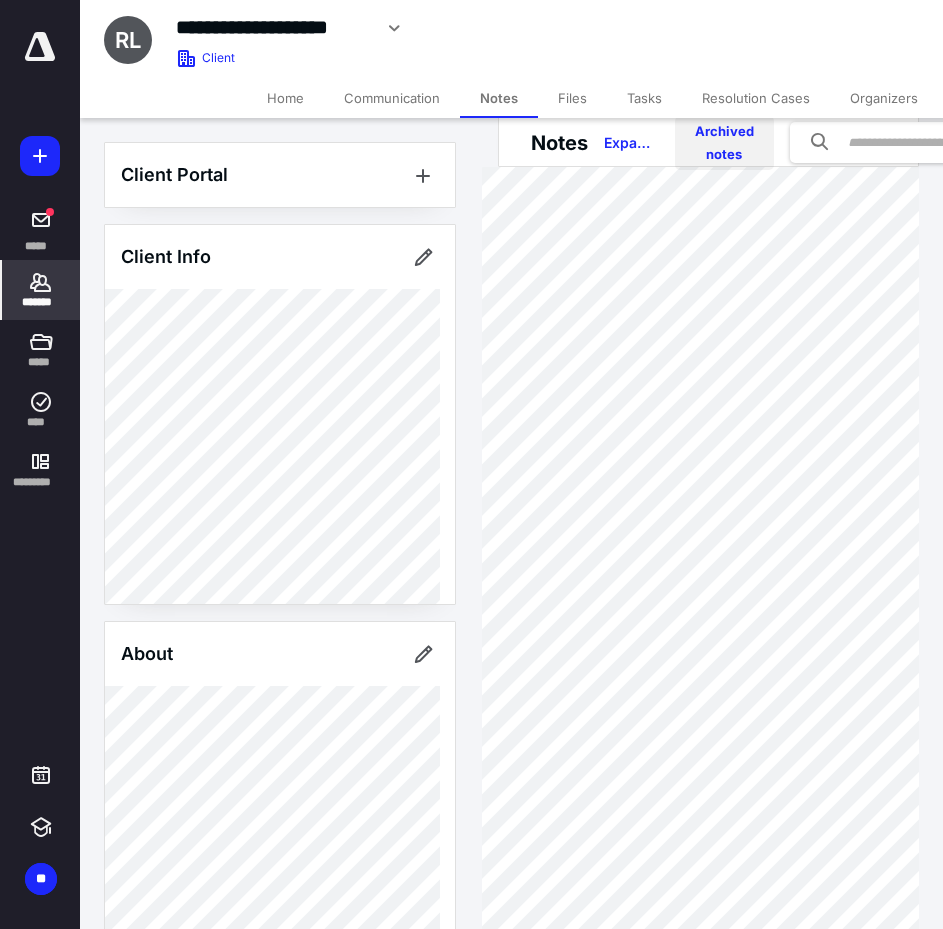 scroll, scrollTop: 0, scrollLeft: 0, axis: both 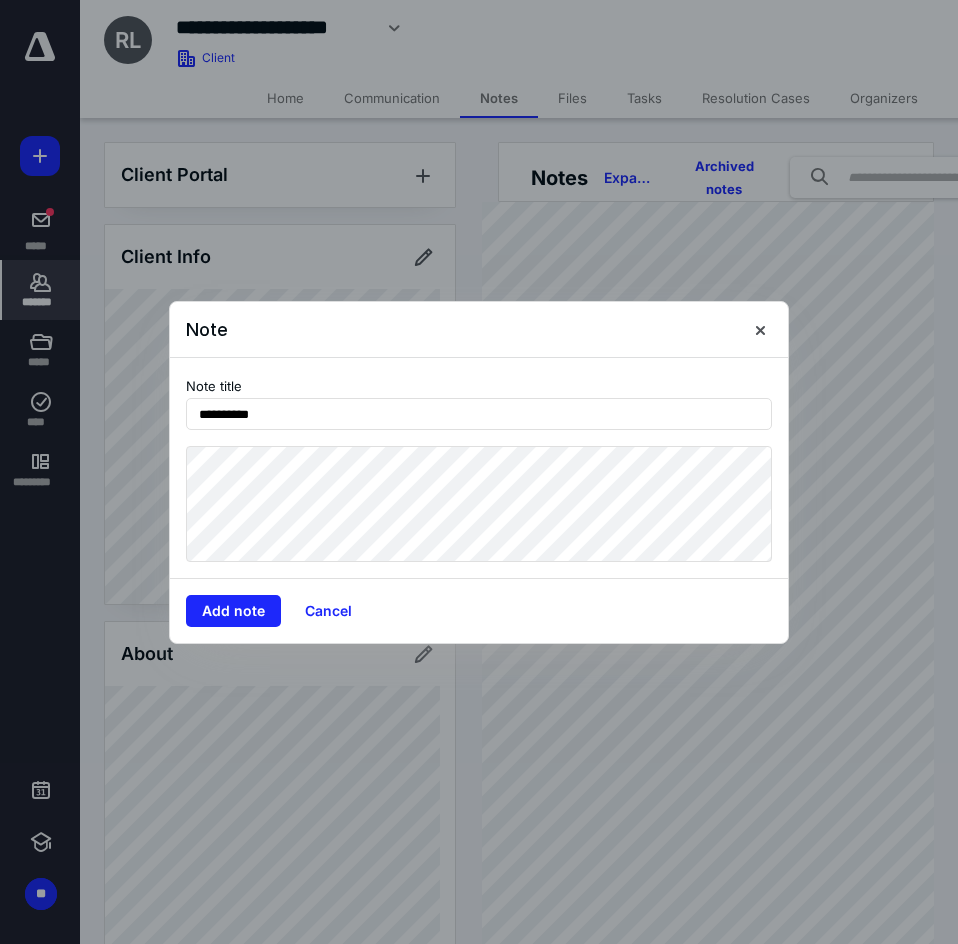type on "**********" 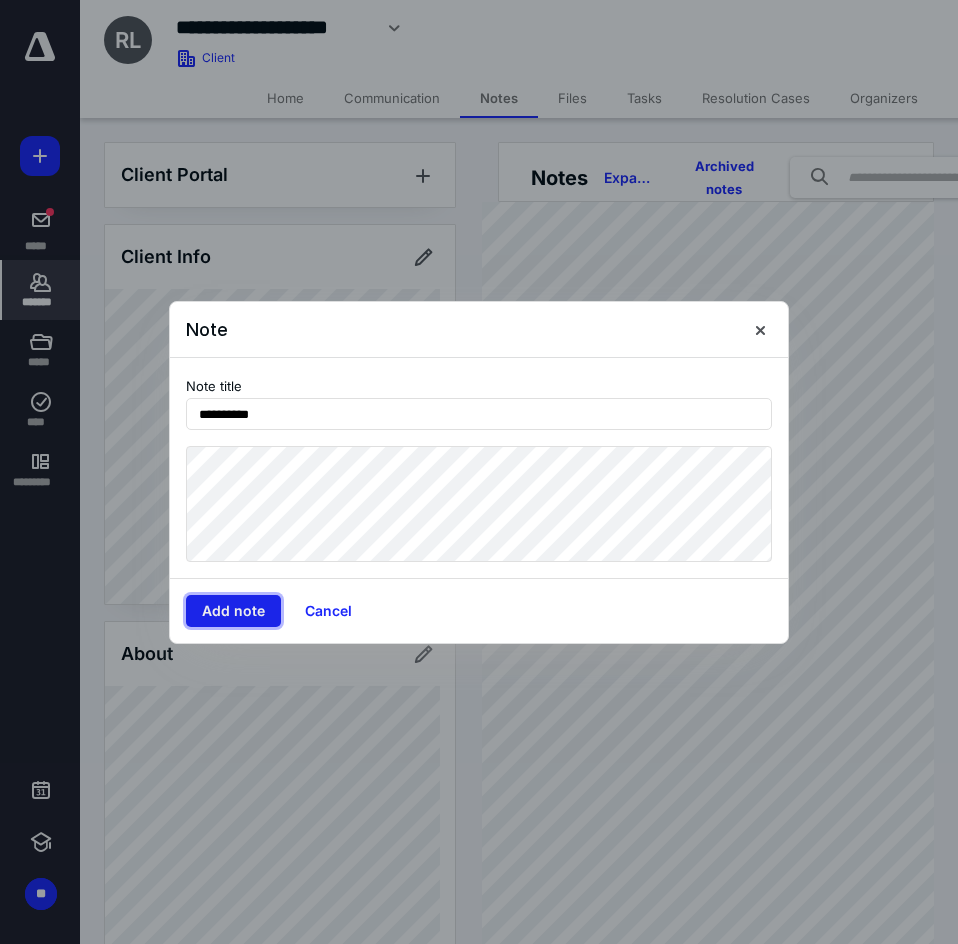 click on "Add note" at bounding box center [233, 611] 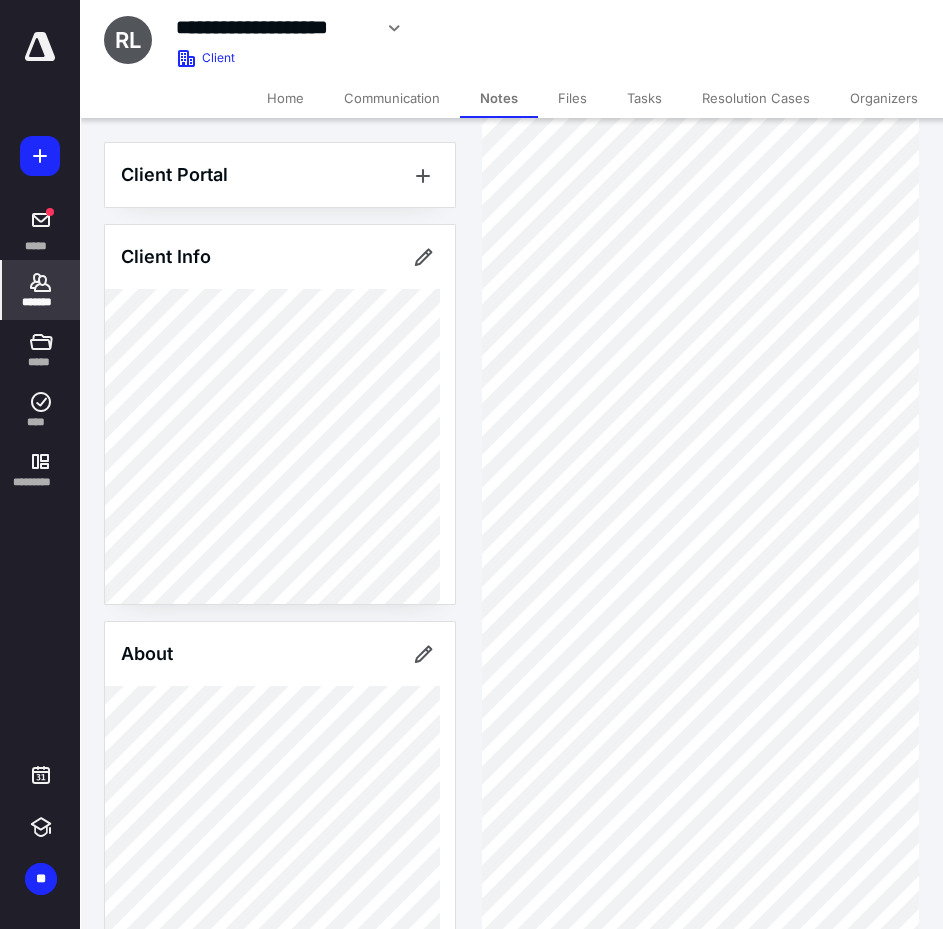 scroll, scrollTop: 200, scrollLeft: 0, axis: vertical 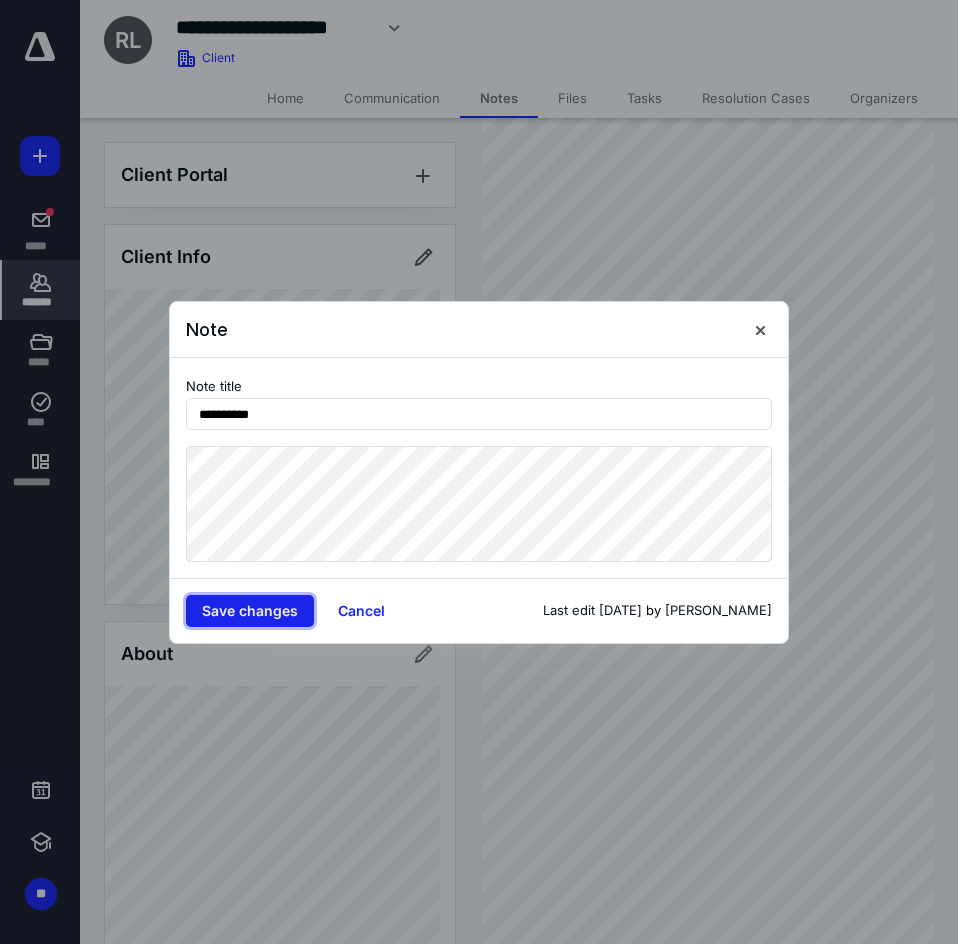 click on "Save changes" at bounding box center [250, 611] 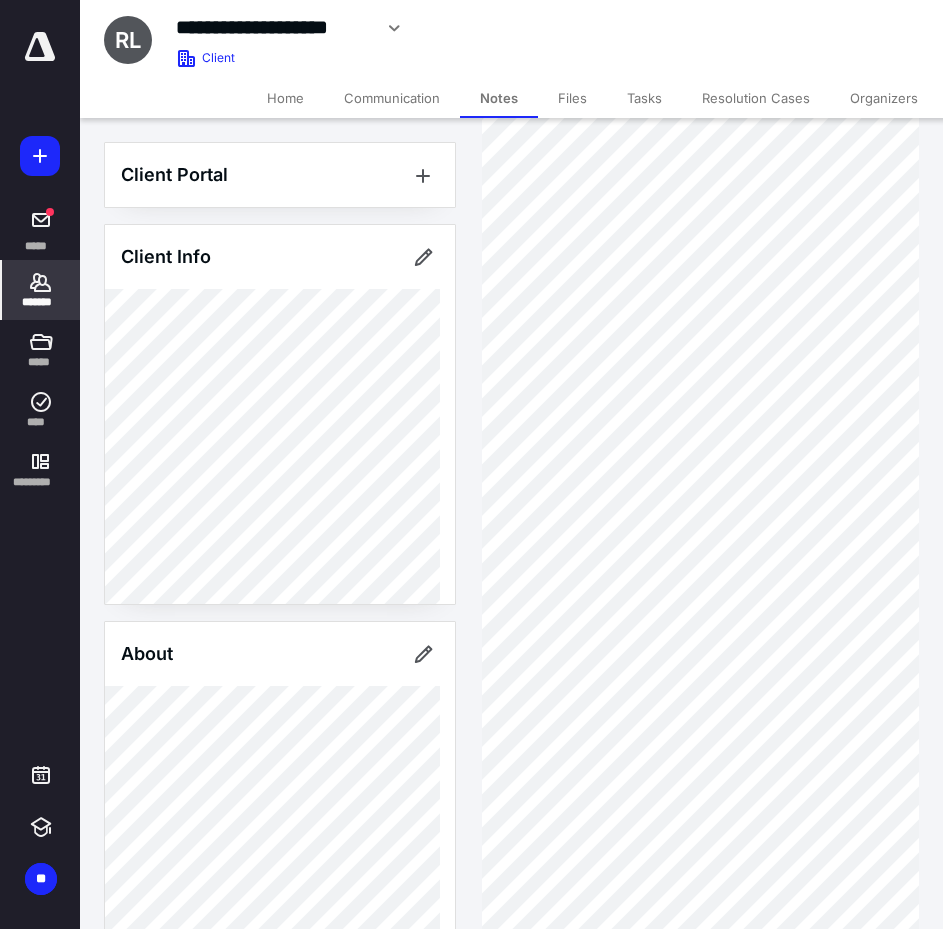 scroll, scrollTop: 100, scrollLeft: 0, axis: vertical 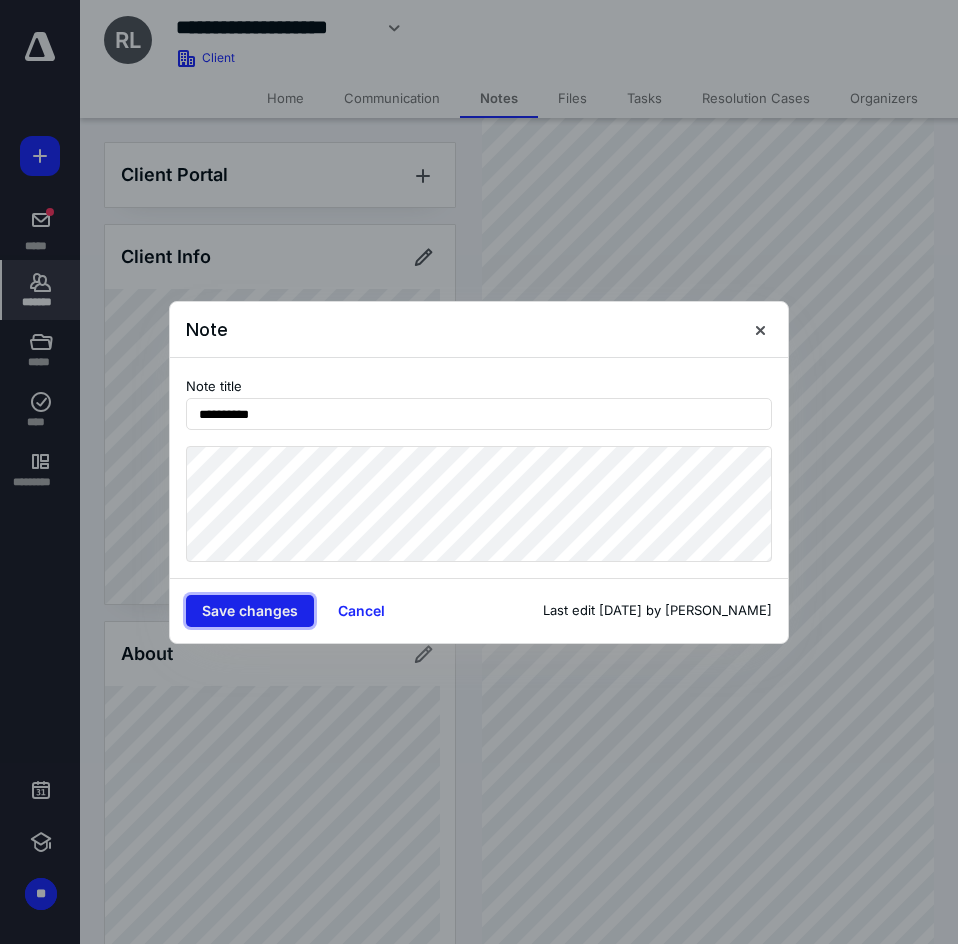 click on "Save changes" at bounding box center (250, 611) 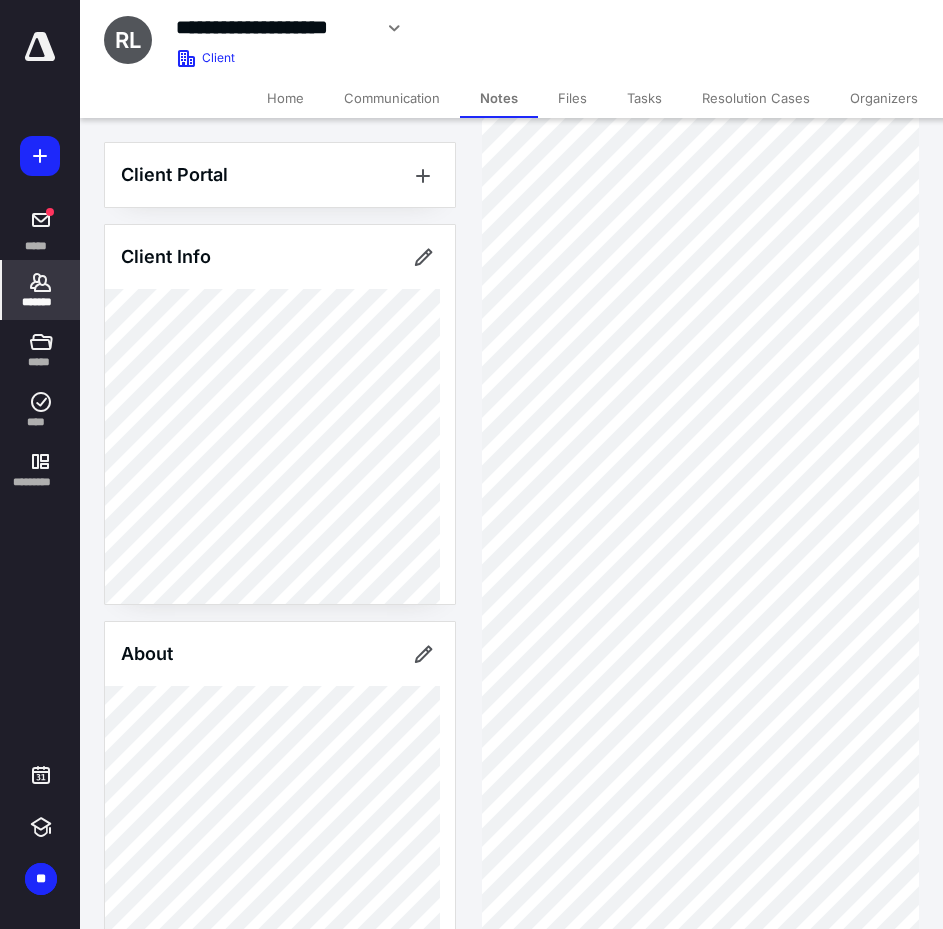 click on "Files" at bounding box center [572, 98] 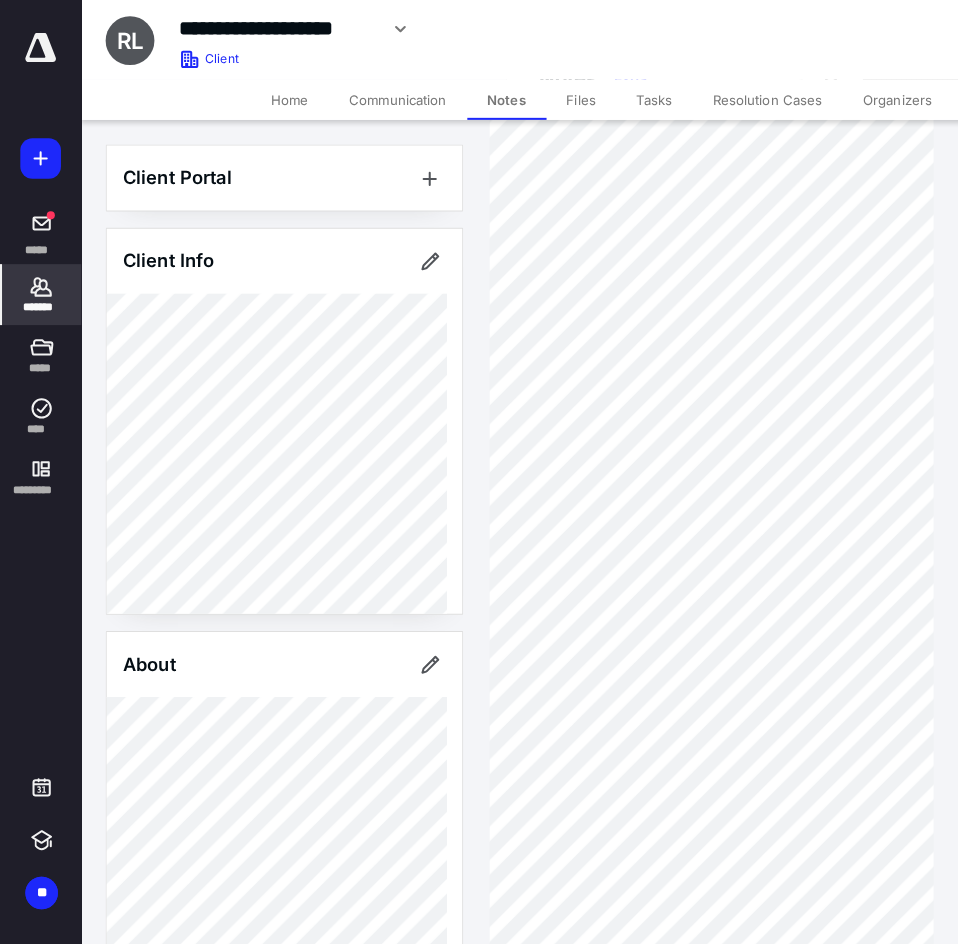scroll, scrollTop: 0, scrollLeft: 0, axis: both 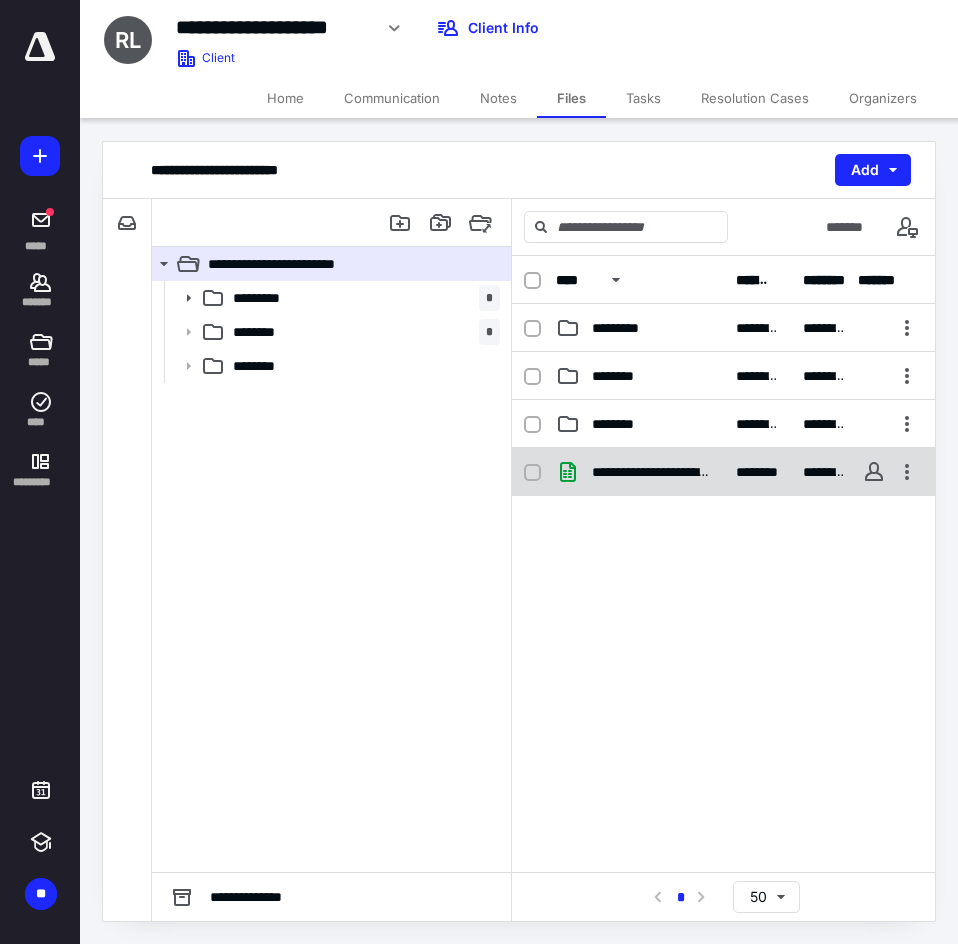 click on "**********" at bounding box center (652, 472) 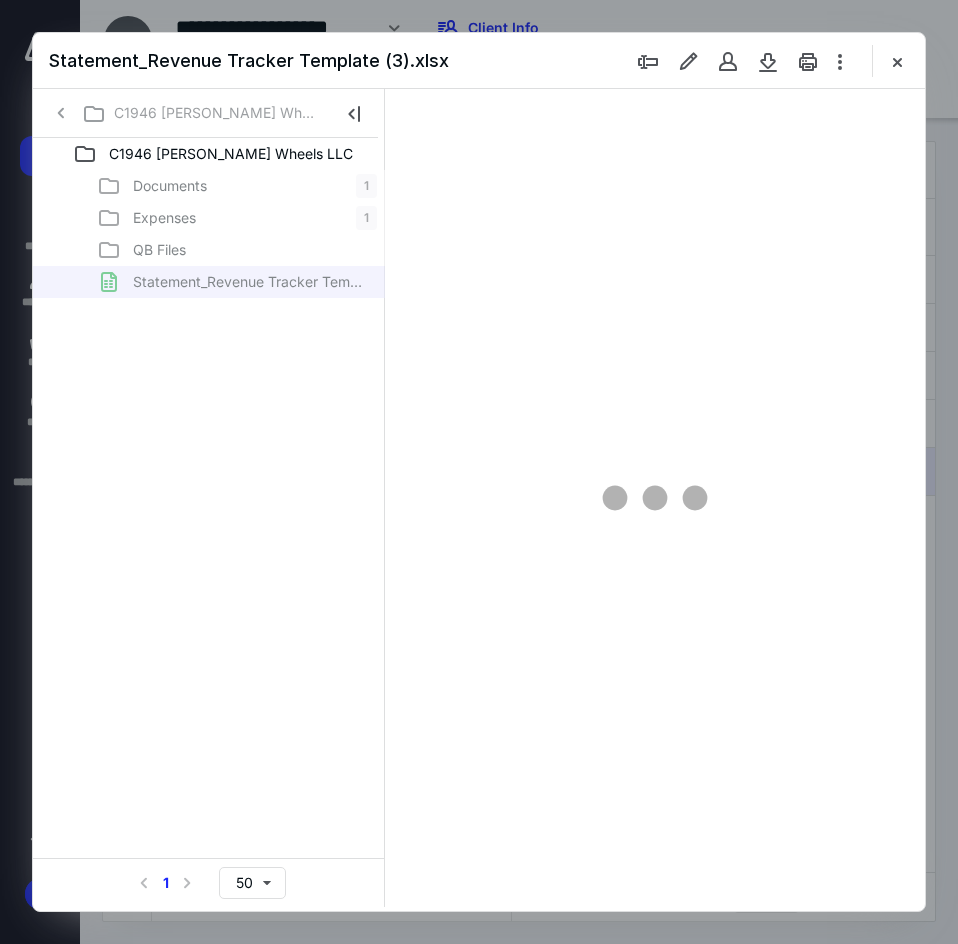 scroll, scrollTop: 0, scrollLeft: 0, axis: both 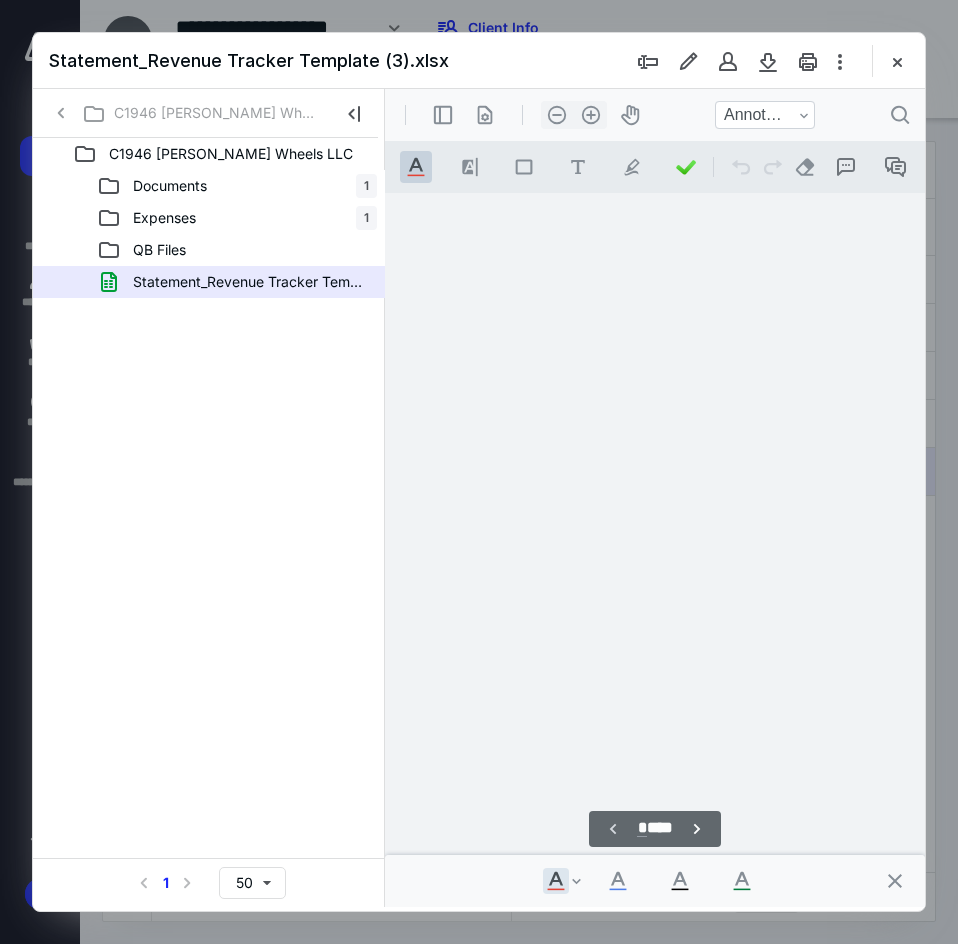 type on "*" 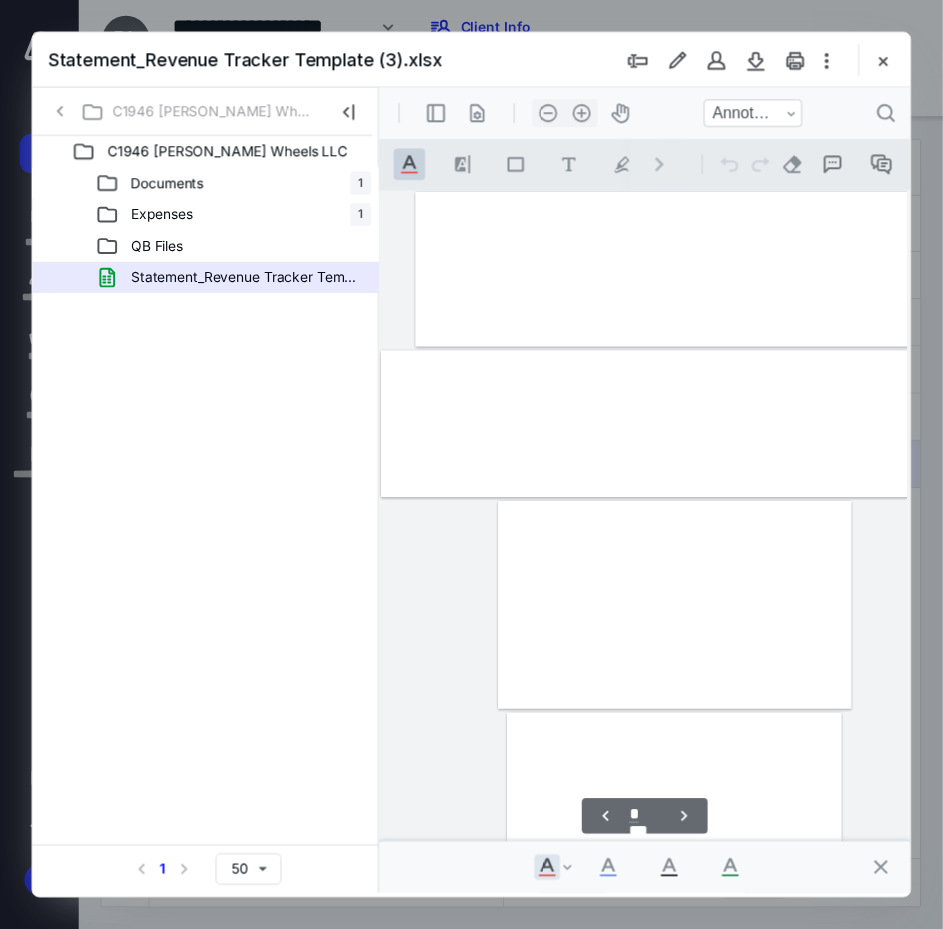 scroll, scrollTop: 106, scrollLeft: 34, axis: both 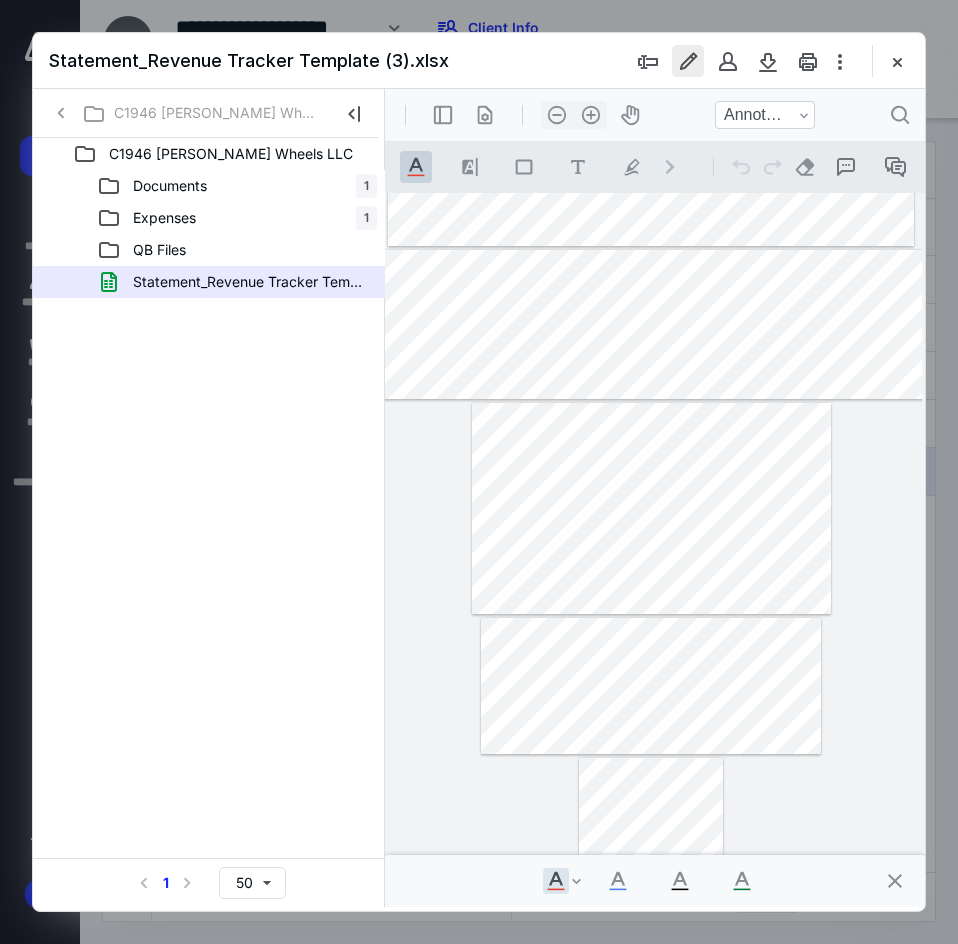 click at bounding box center [688, 61] 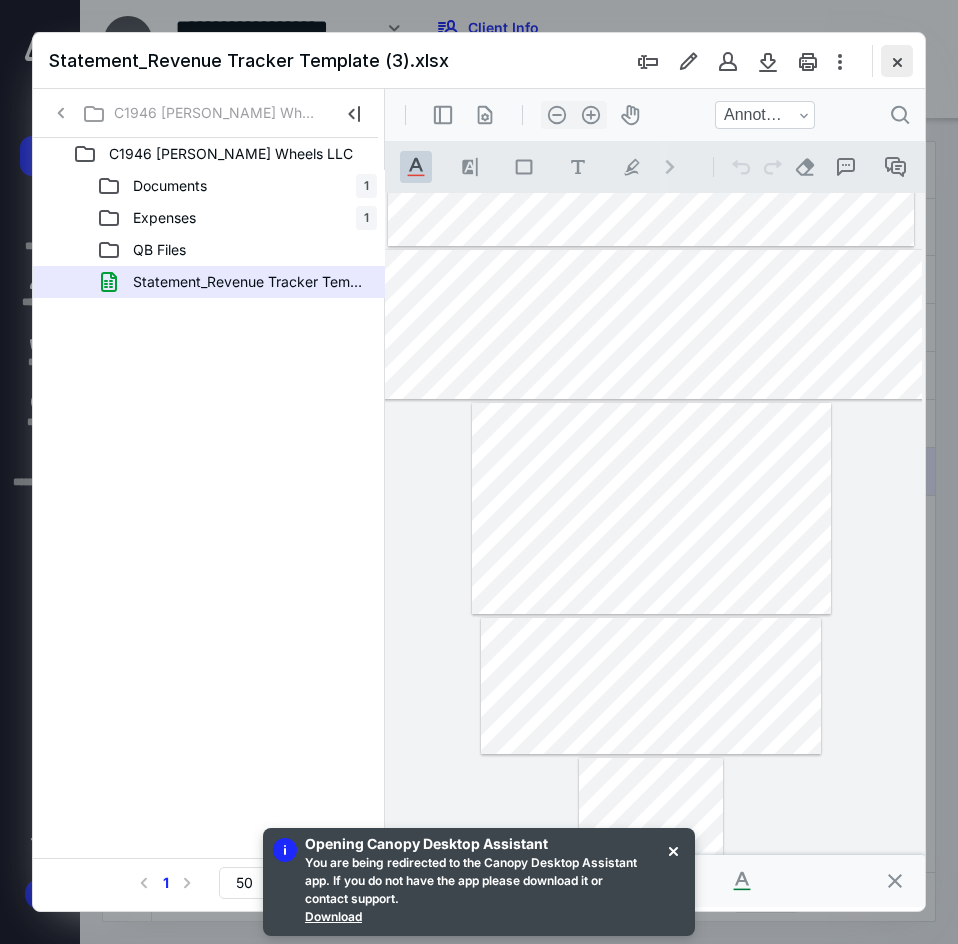 click at bounding box center [897, 61] 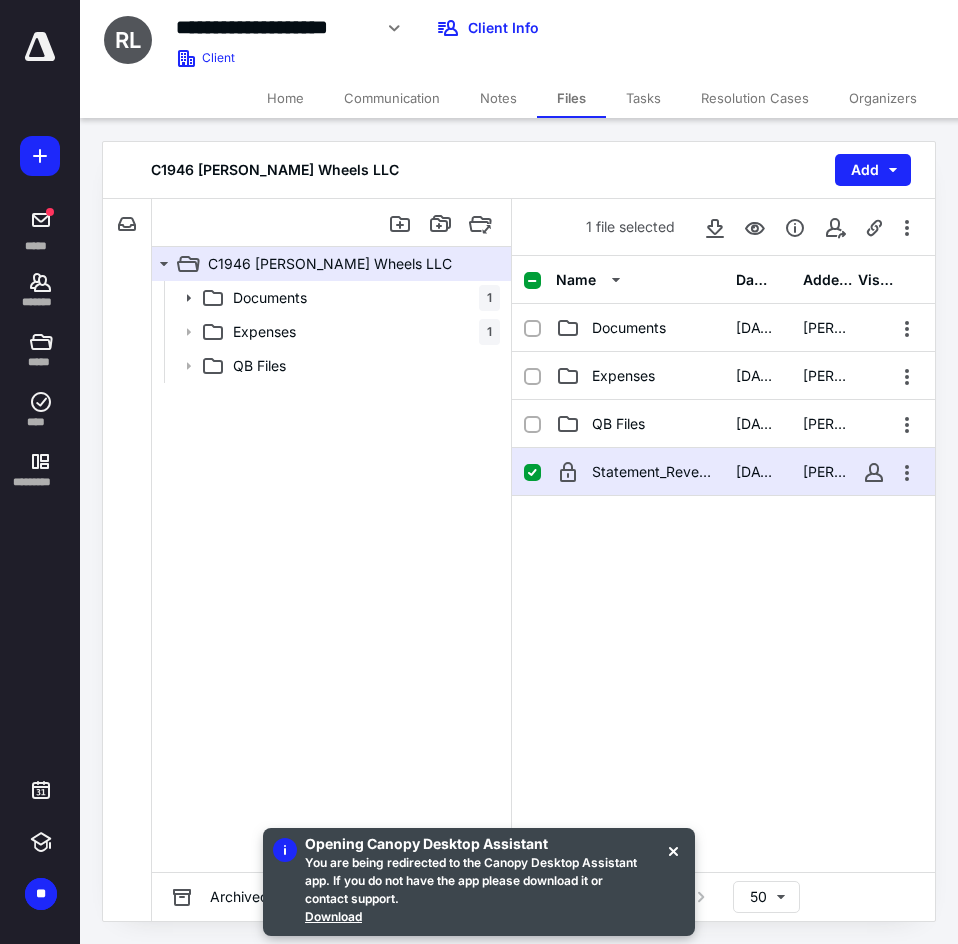 click on "Home" at bounding box center (285, 98) 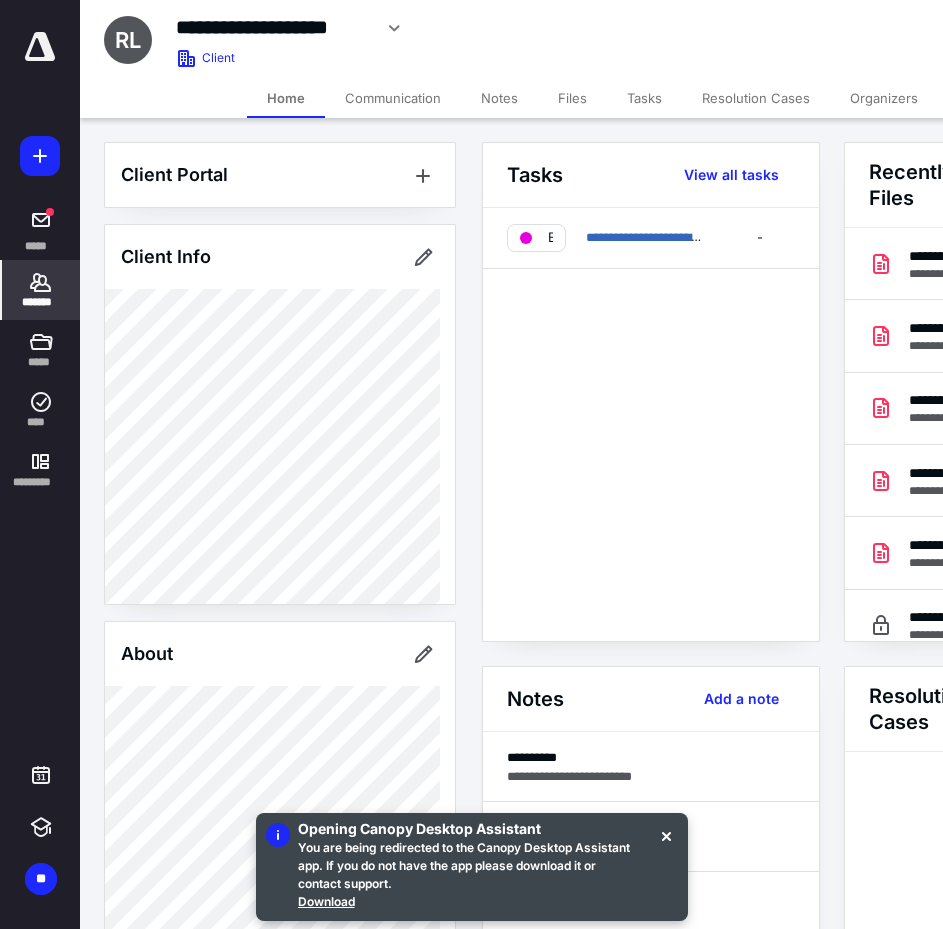 click on "Client Portal Client Info About Important clients Tags Manage all tags" at bounding box center (280, 1081) 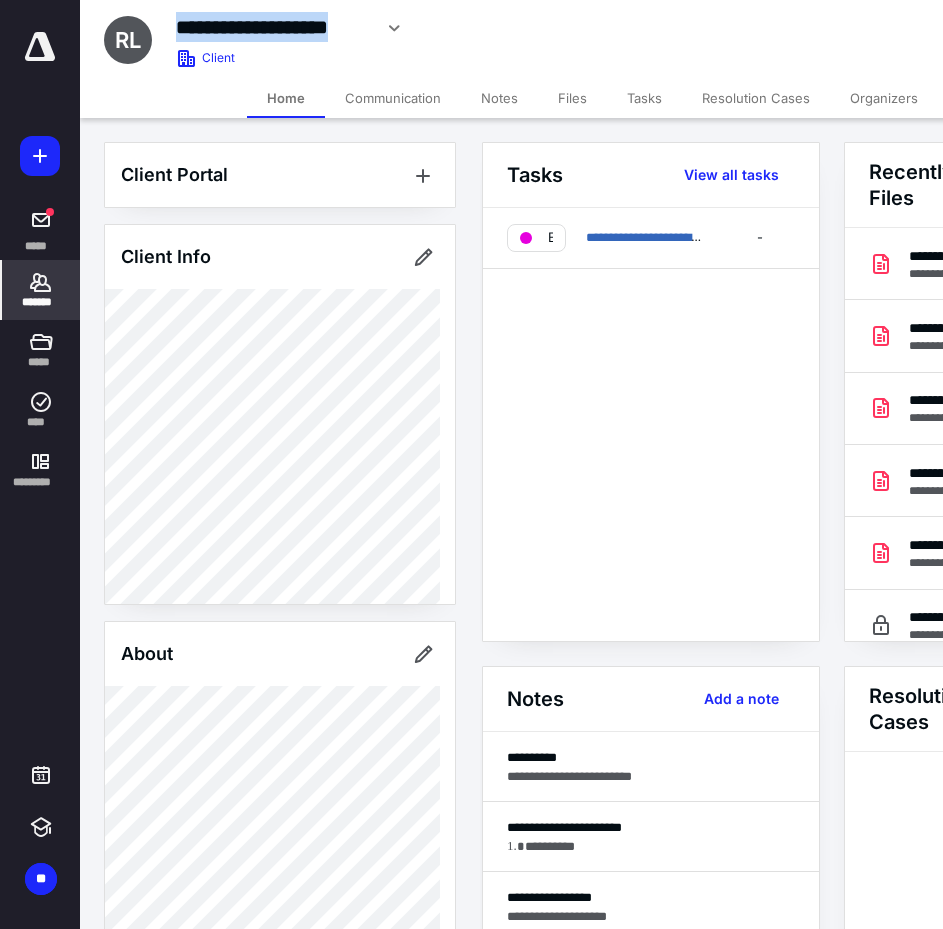 drag, startPoint x: 366, startPoint y: 31, endPoint x: 153, endPoint y: 33, distance: 213.00938 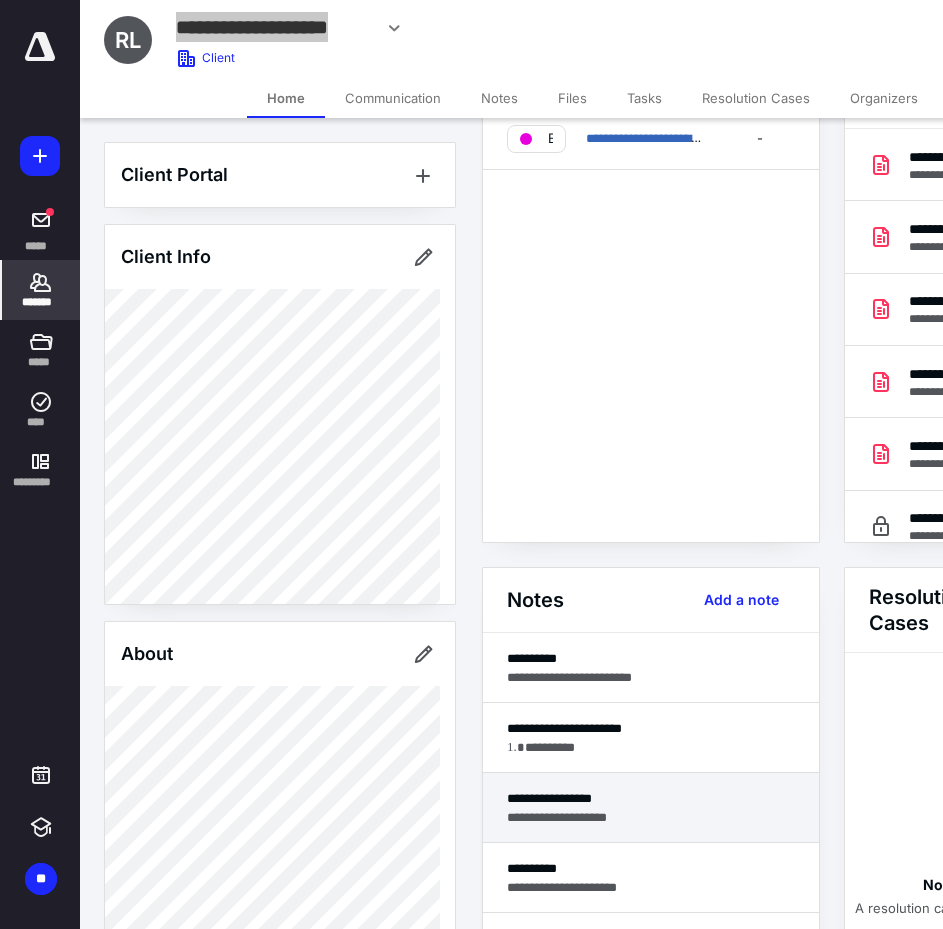 scroll, scrollTop: 200, scrollLeft: 0, axis: vertical 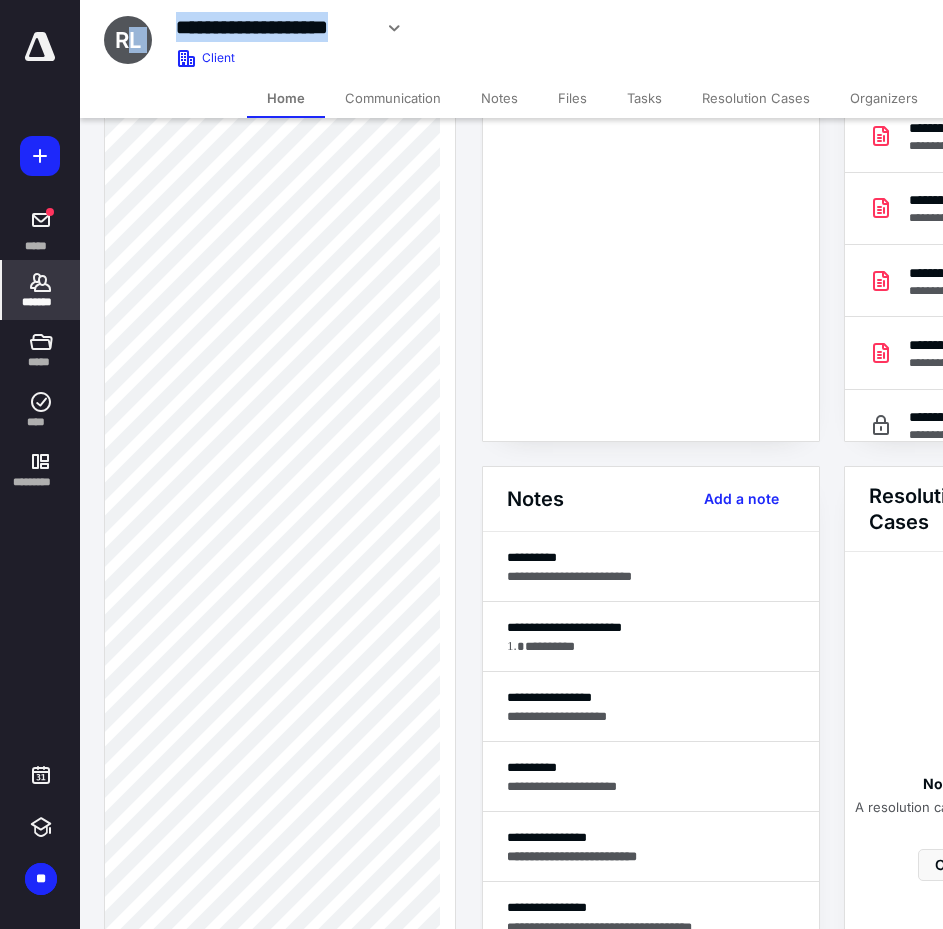 drag, startPoint x: 371, startPoint y: 29, endPoint x: 123, endPoint y: 29, distance: 248 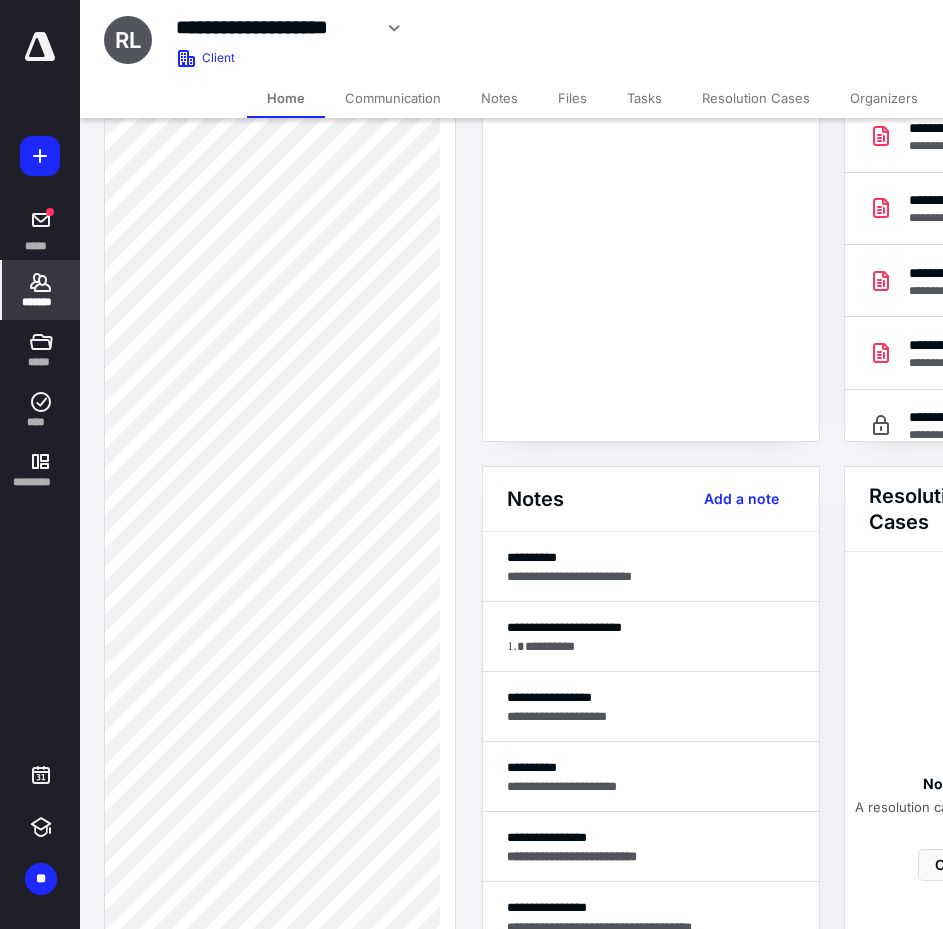 click on "**********" at bounding box center (426, 35) 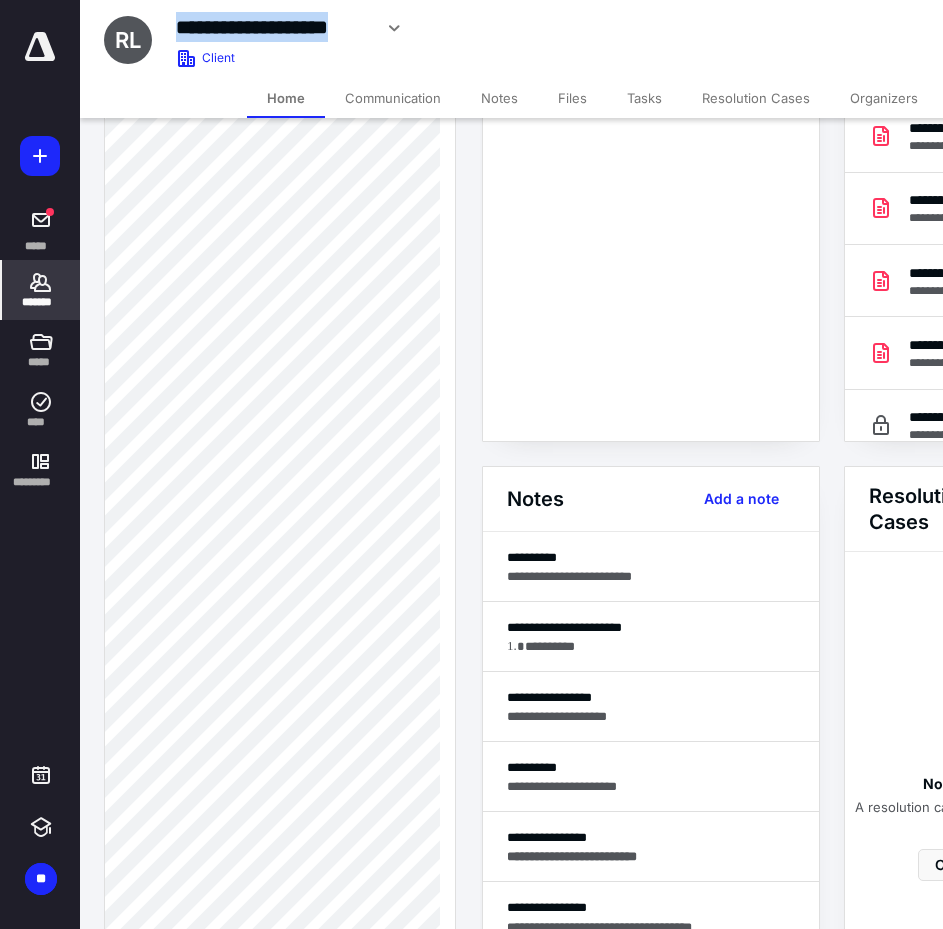 drag, startPoint x: 367, startPoint y: 31, endPoint x: 179, endPoint y: 25, distance: 188.09572 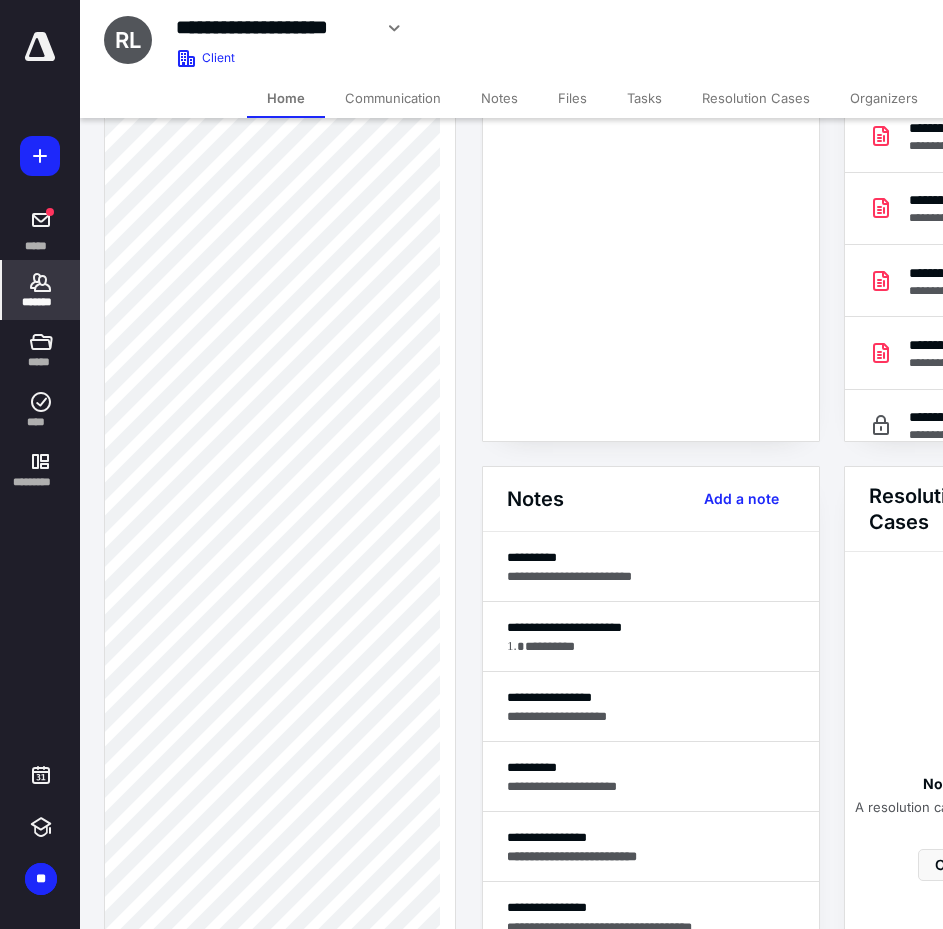 drag, startPoint x: 48, startPoint y: 292, endPoint x: 57, endPoint y: 283, distance: 12.727922 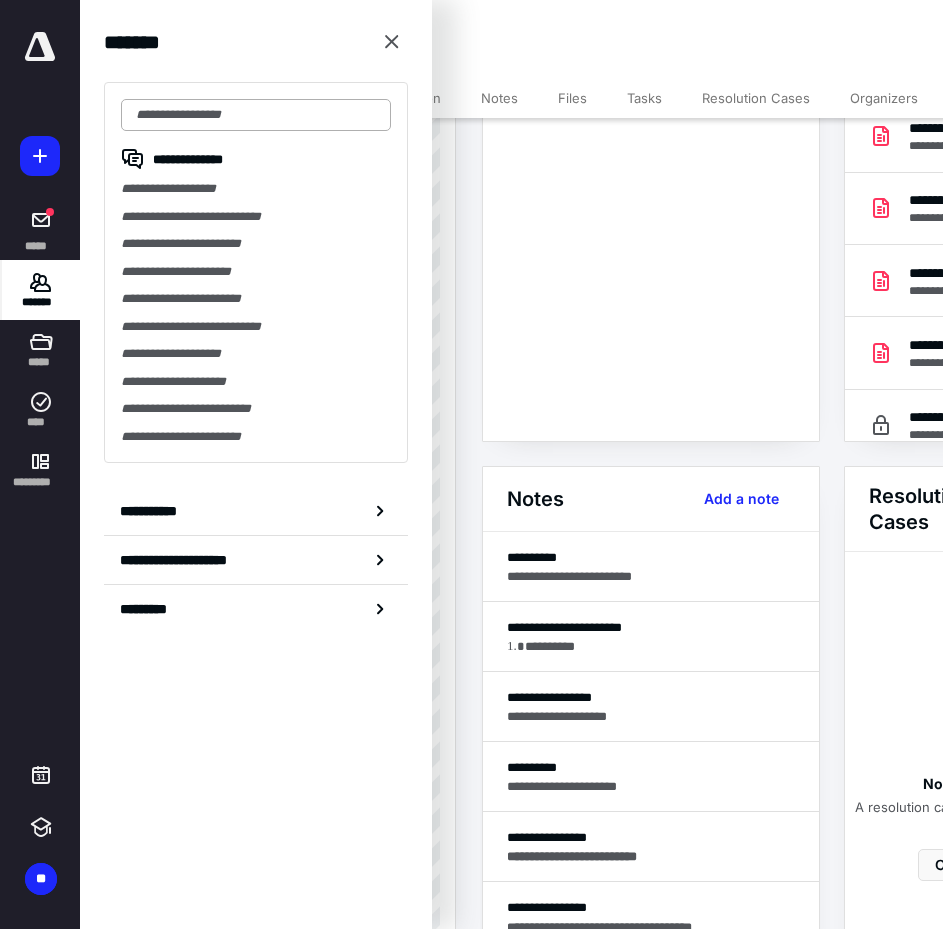 click at bounding box center [256, 115] 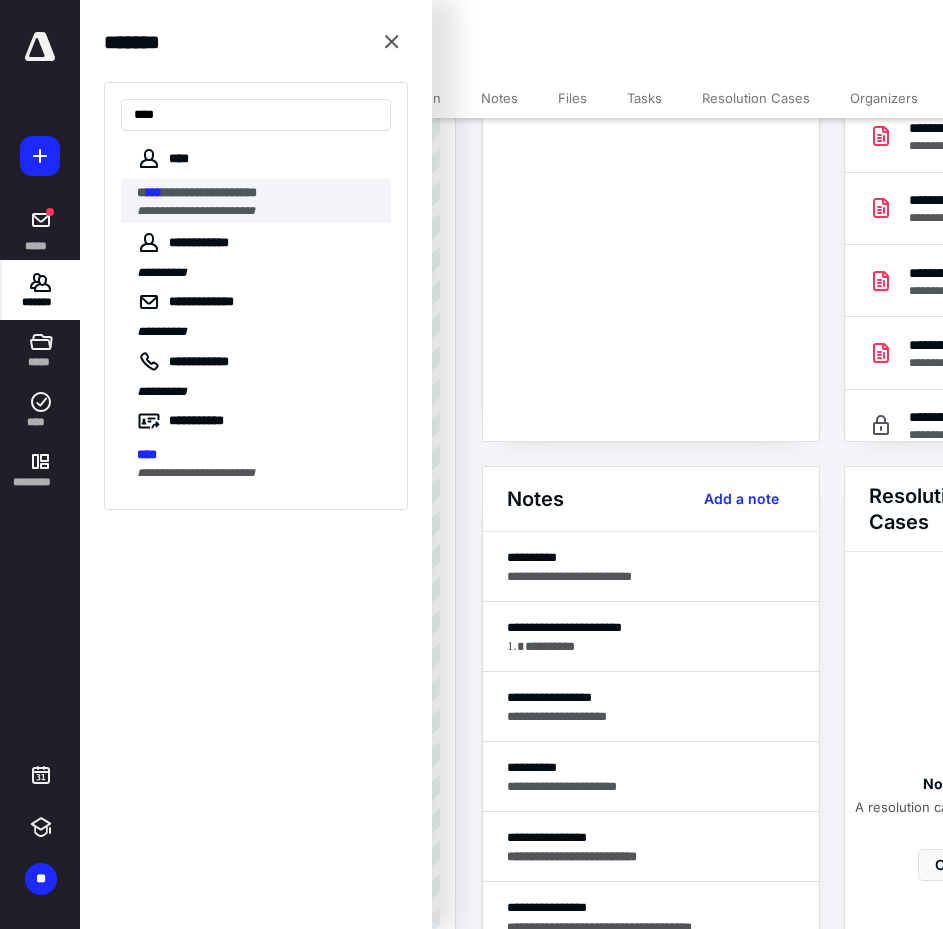 type on "****" 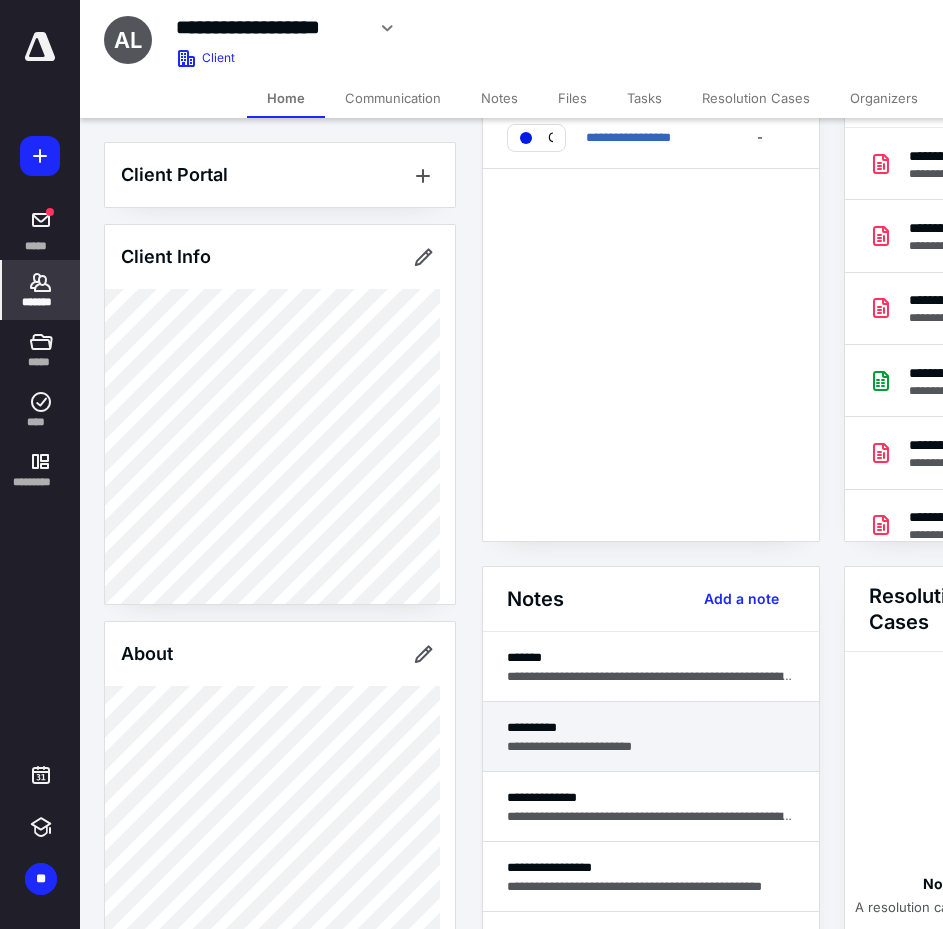 scroll, scrollTop: 200, scrollLeft: 0, axis: vertical 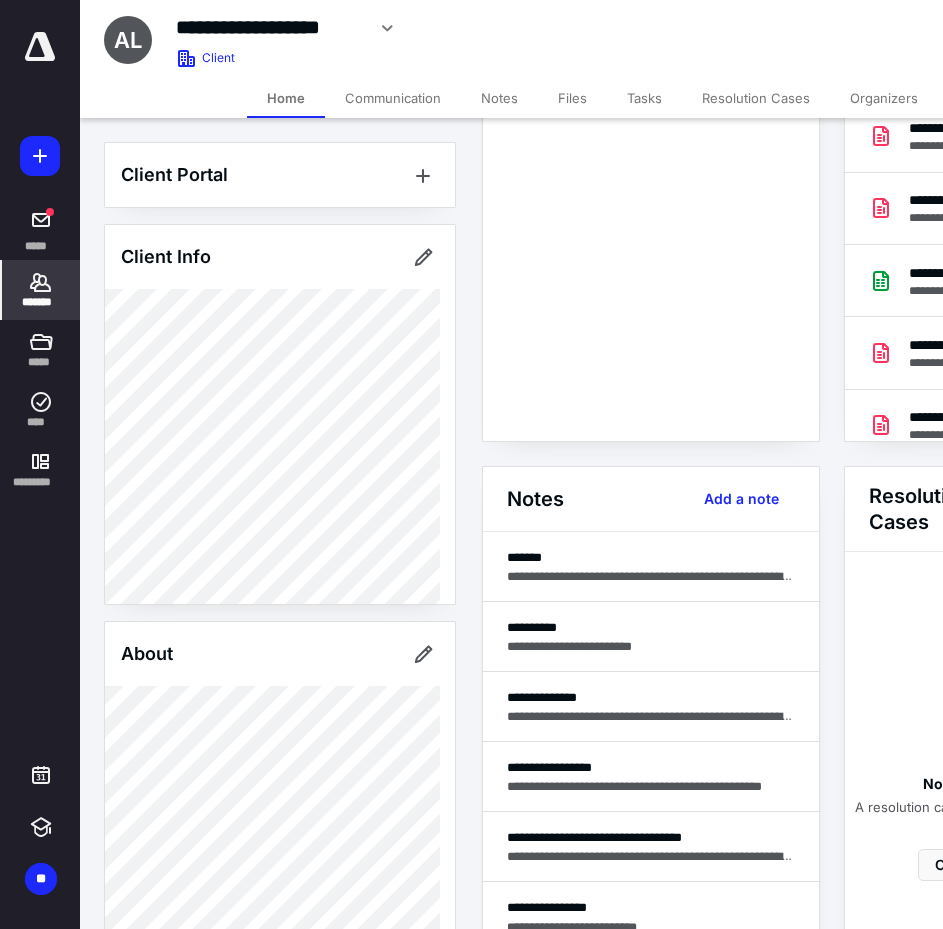 click on "Notes" at bounding box center (499, 98) 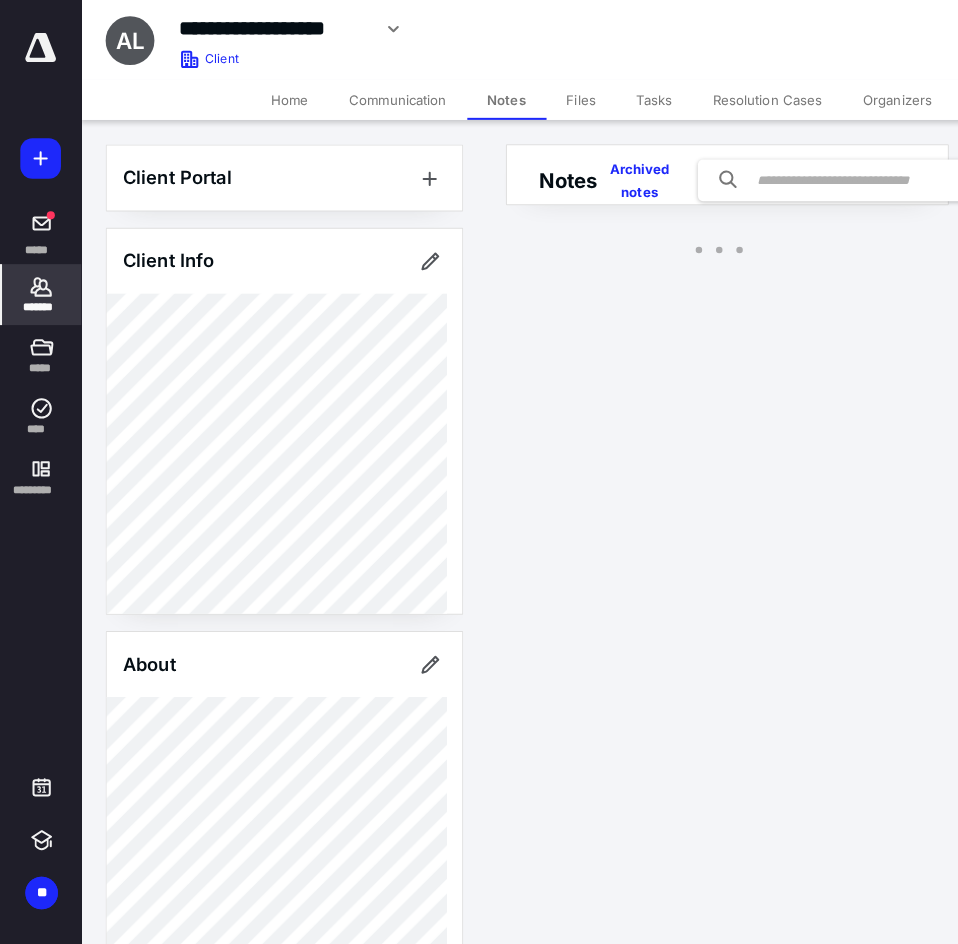 scroll, scrollTop: 0, scrollLeft: 0, axis: both 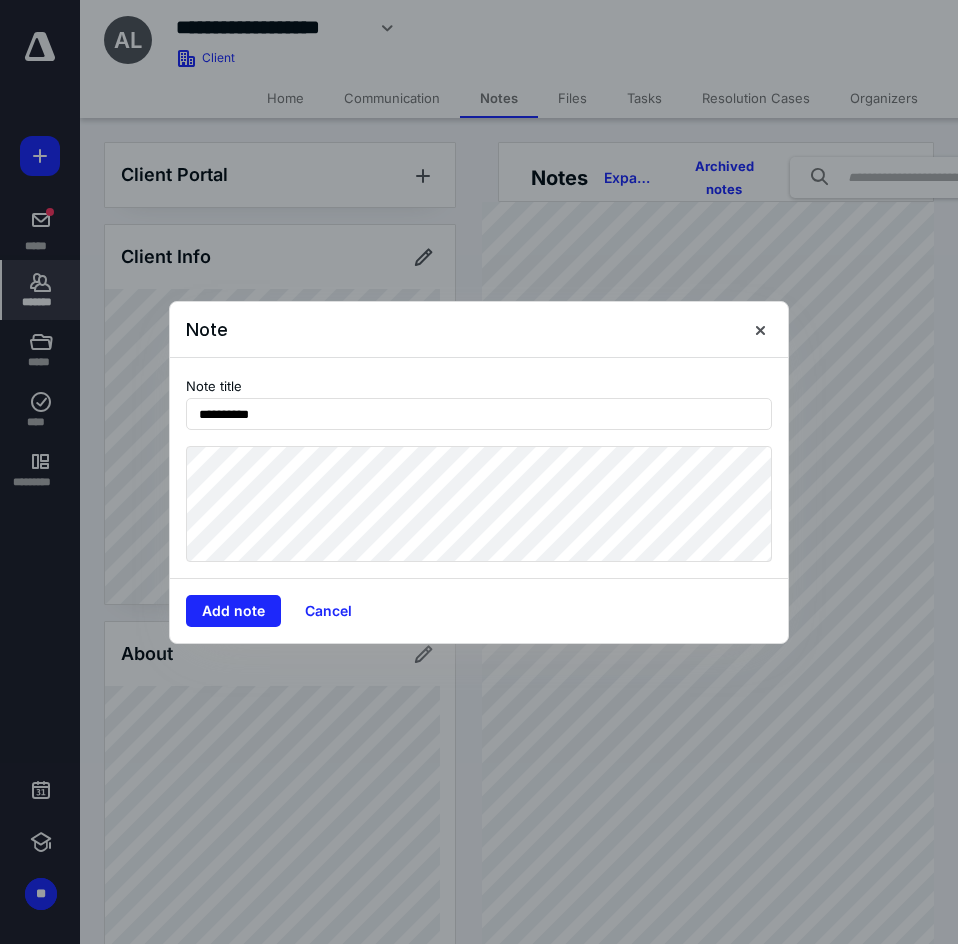 type on "**********" 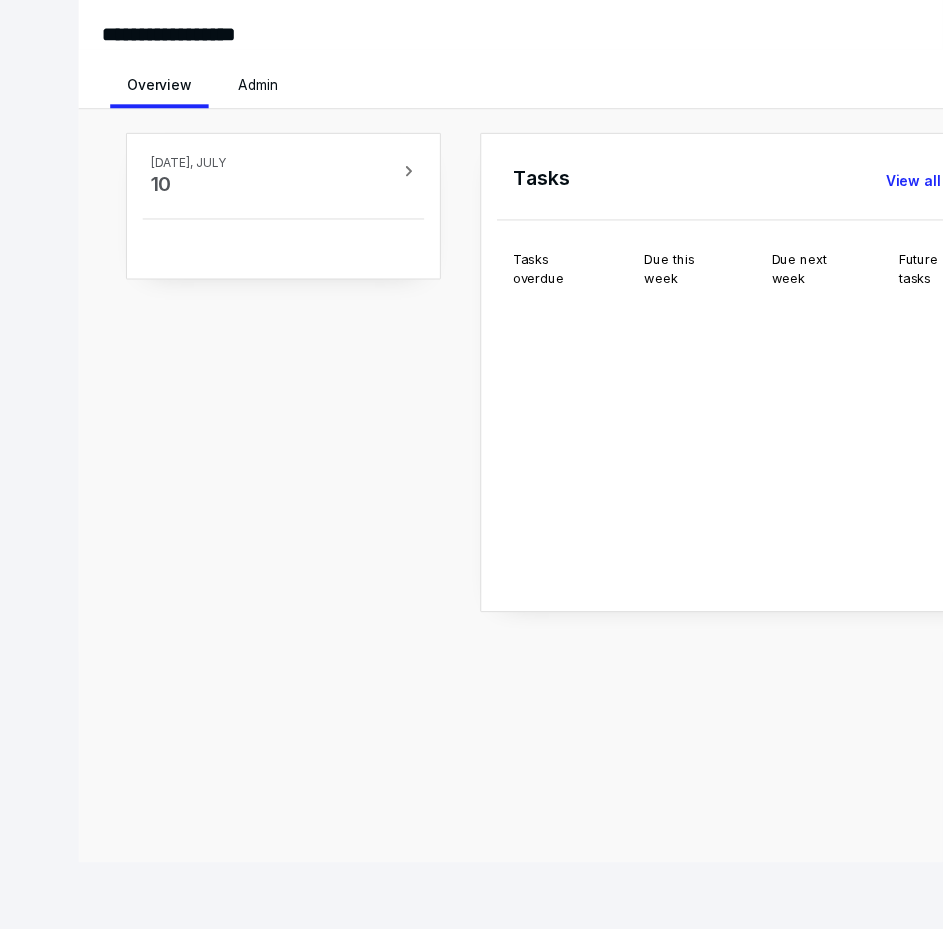 scroll, scrollTop: 0, scrollLeft: 0, axis: both 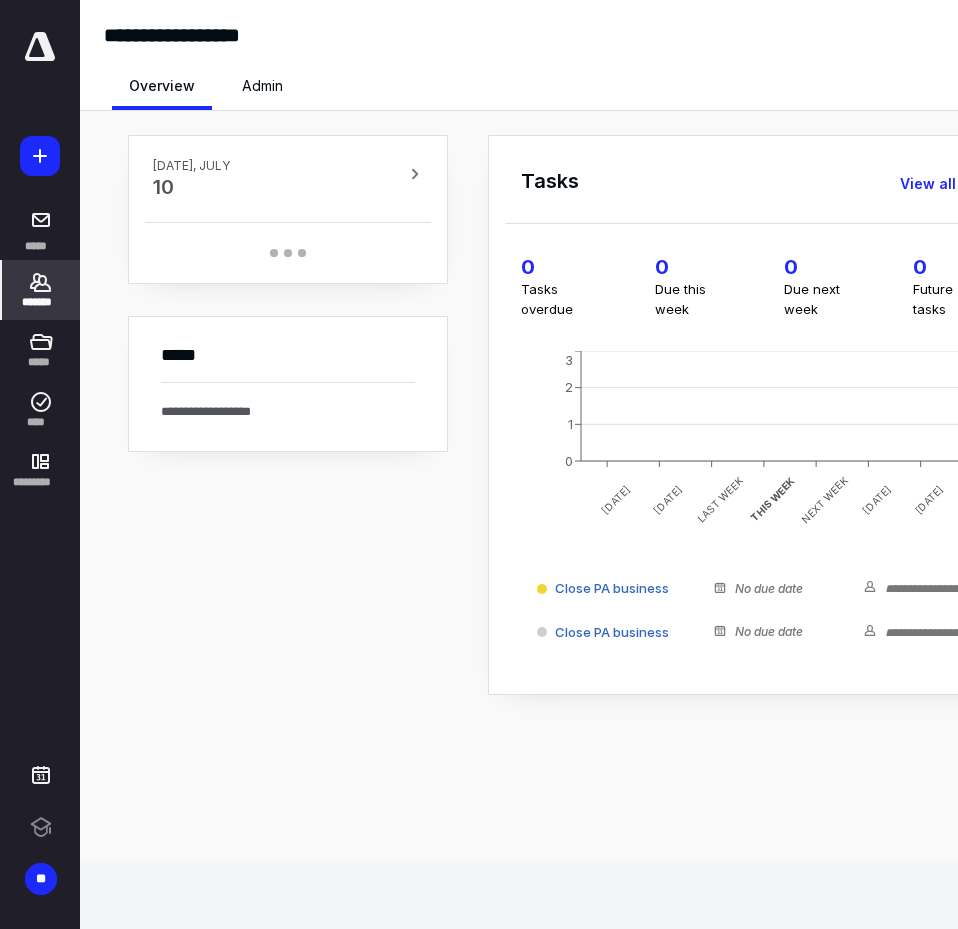 click 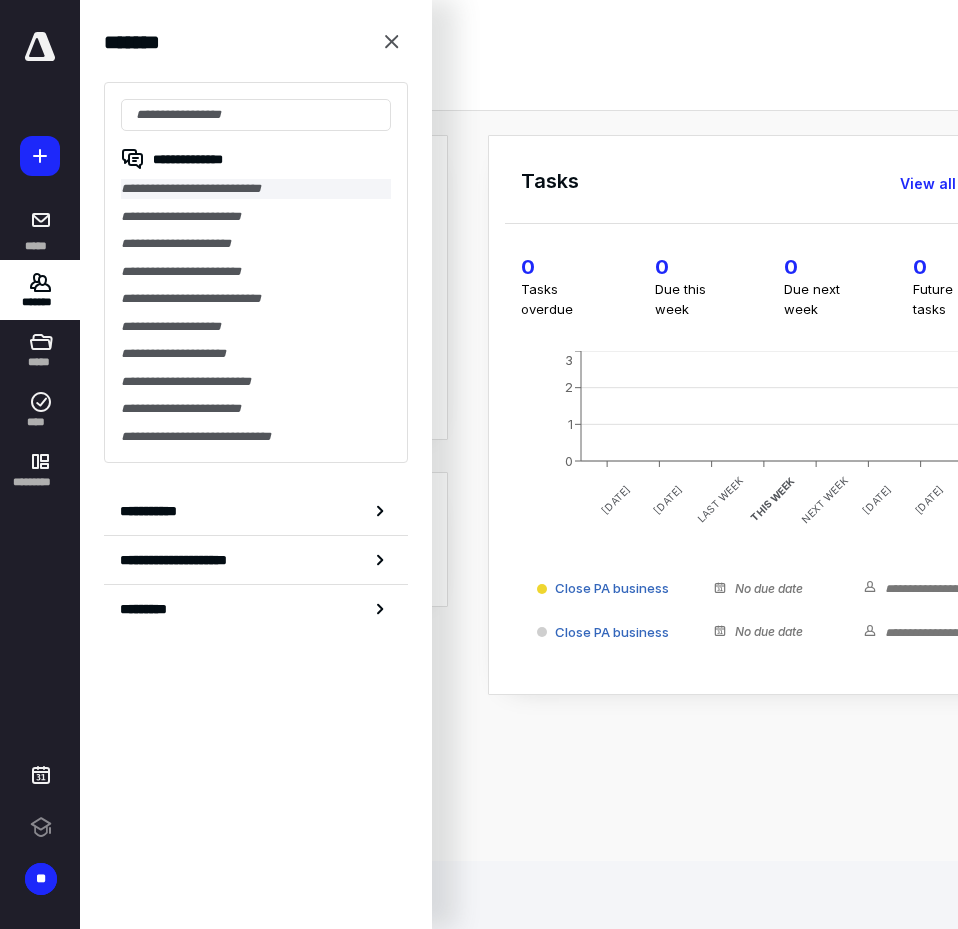 click on "**********" at bounding box center (256, 189) 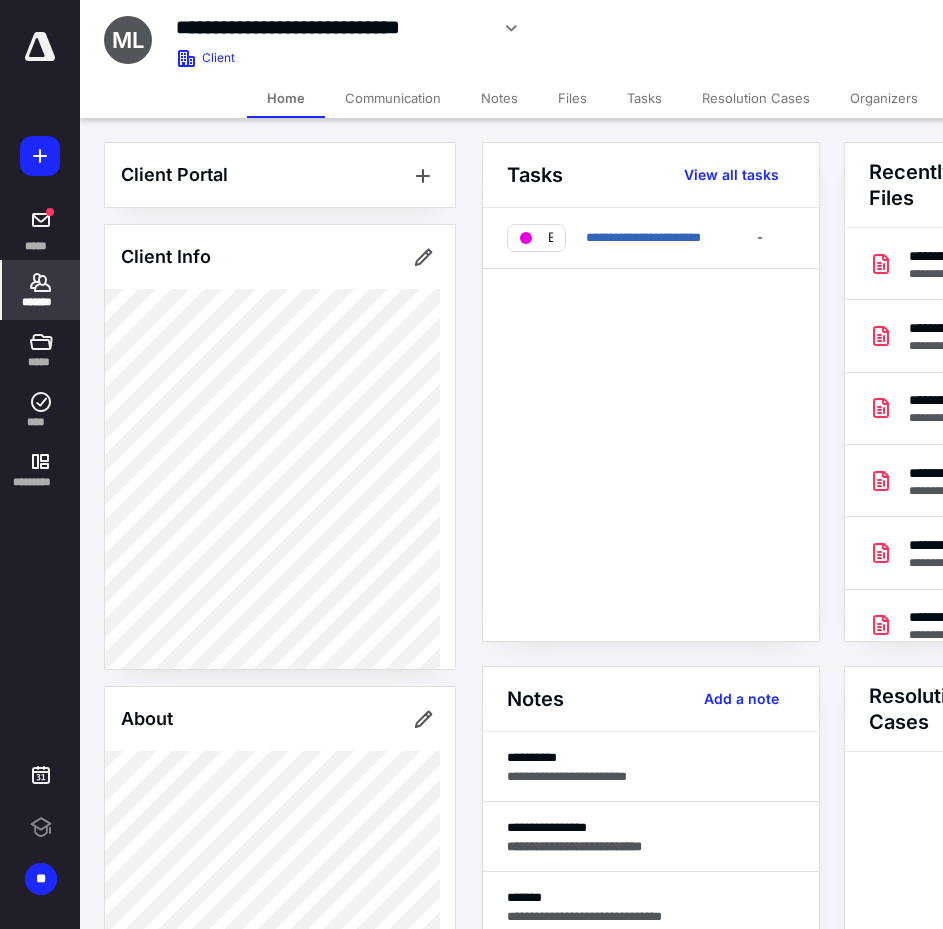 scroll, scrollTop: 0, scrollLeft: 0, axis: both 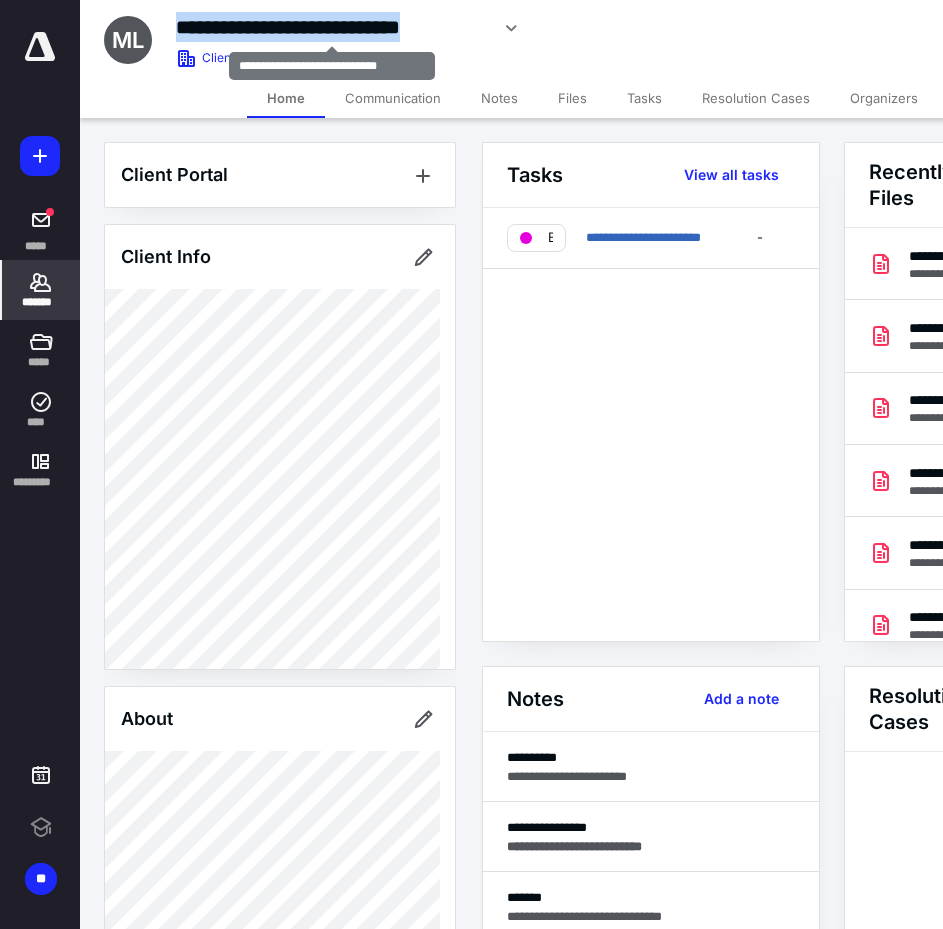 drag, startPoint x: 486, startPoint y: 26, endPoint x: 177, endPoint y: 25, distance: 309.00162 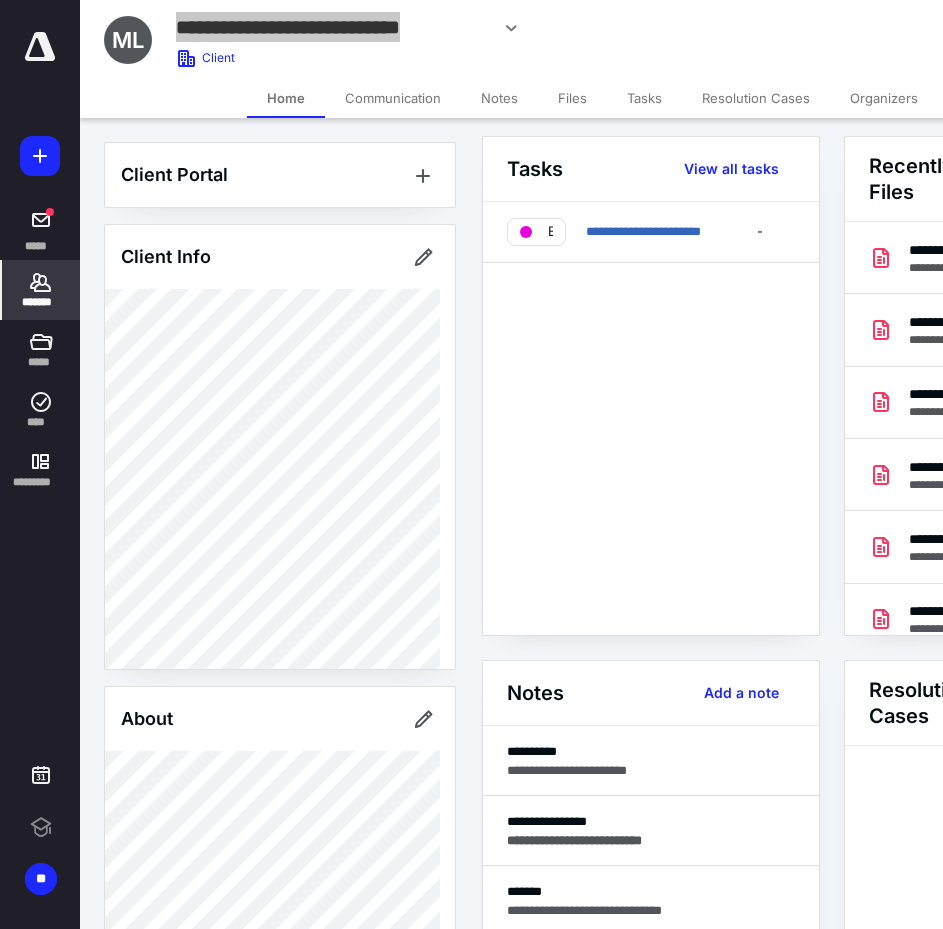 scroll, scrollTop: 0, scrollLeft: 0, axis: both 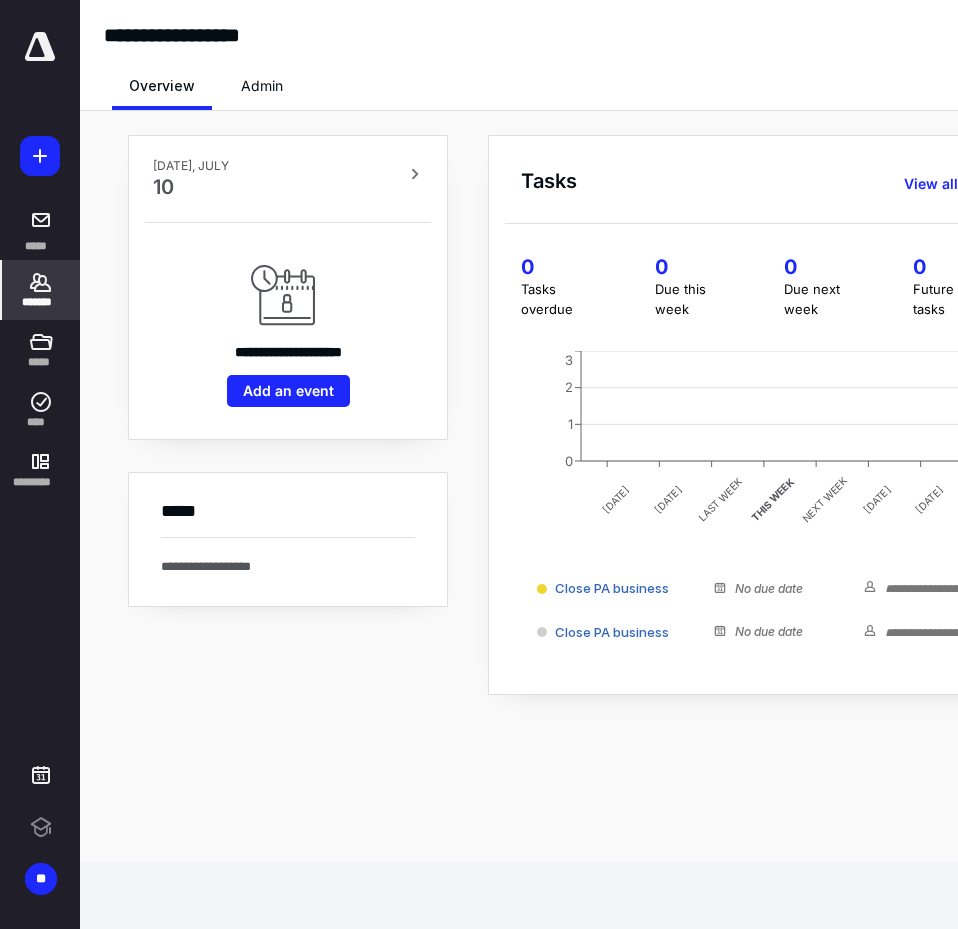 click on "*******" at bounding box center (41, 302) 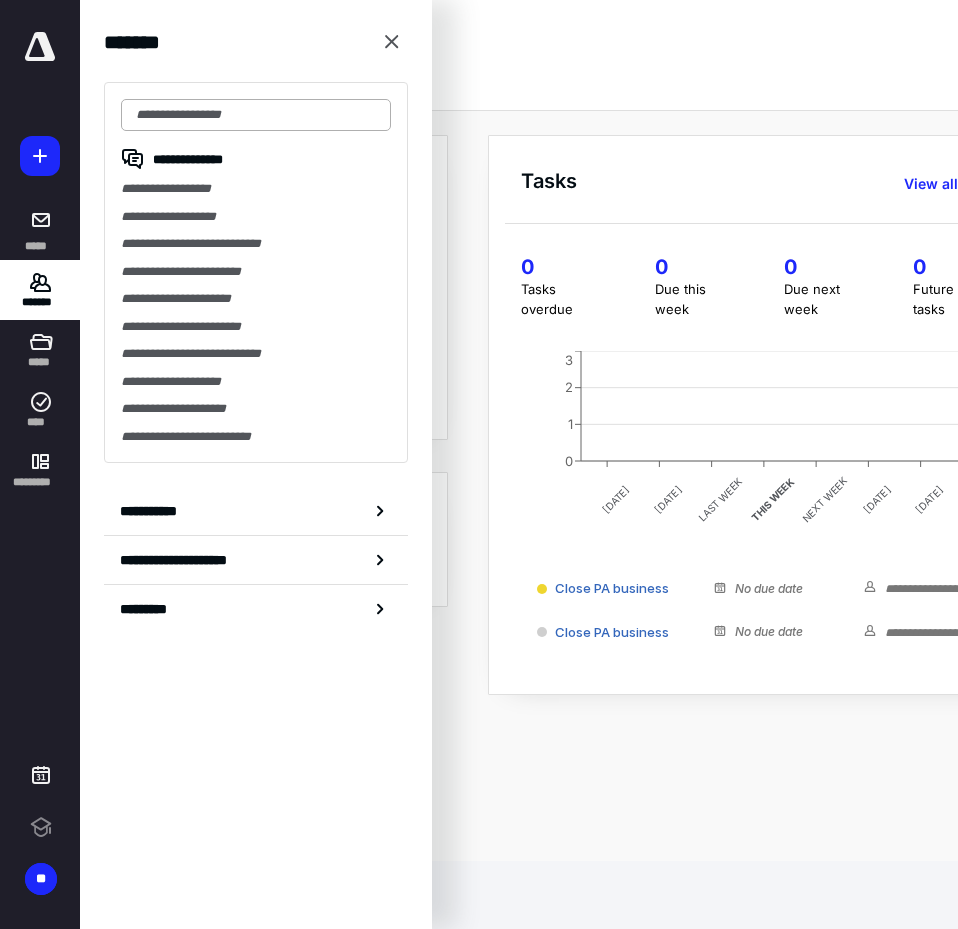 click at bounding box center [256, 115] 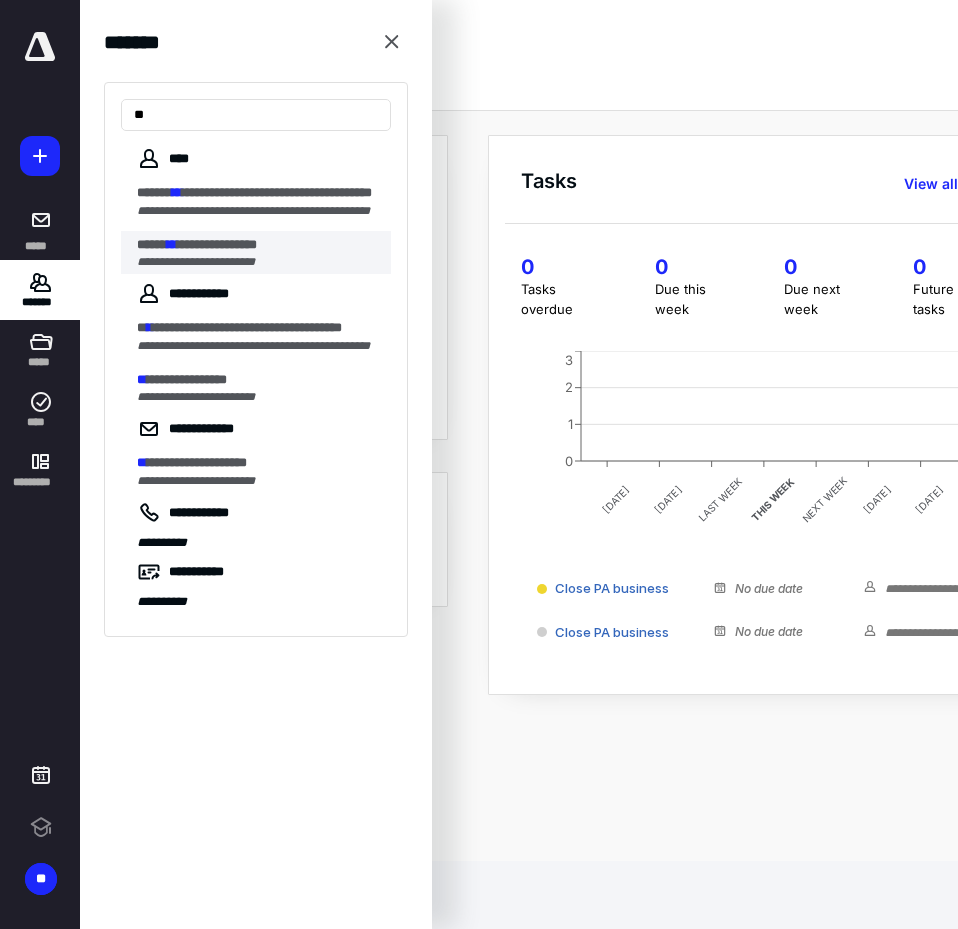 type on "**" 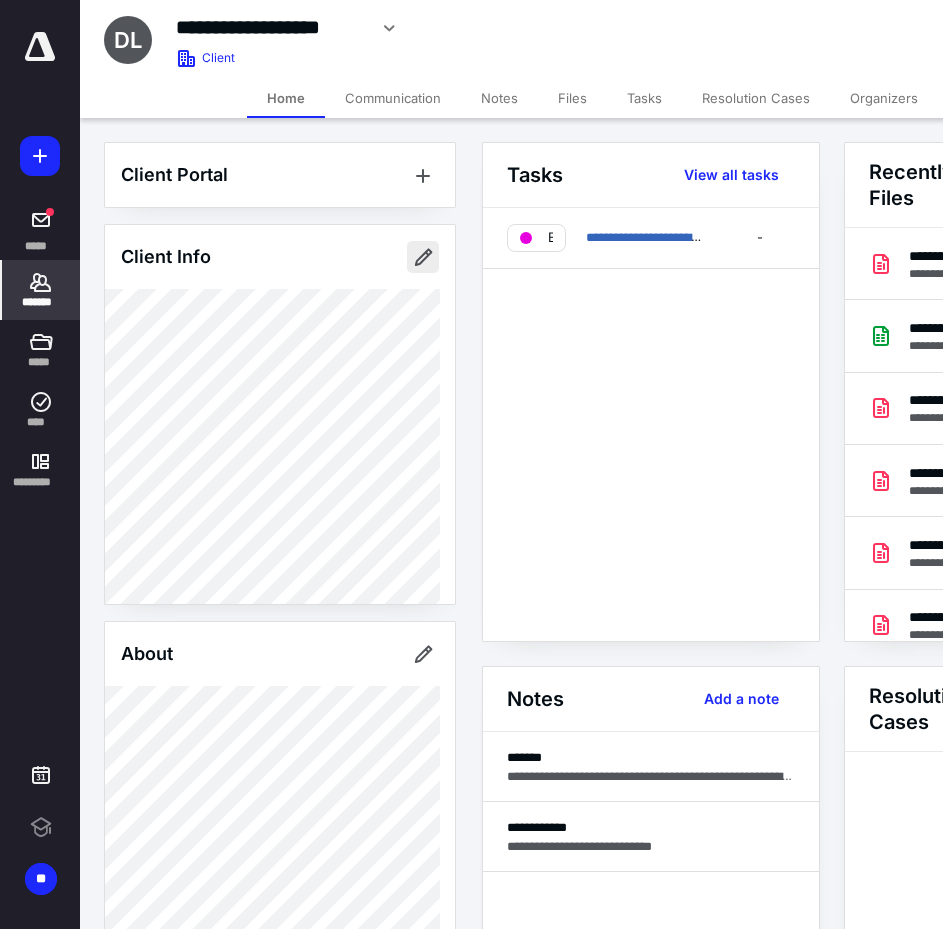 click at bounding box center (423, 257) 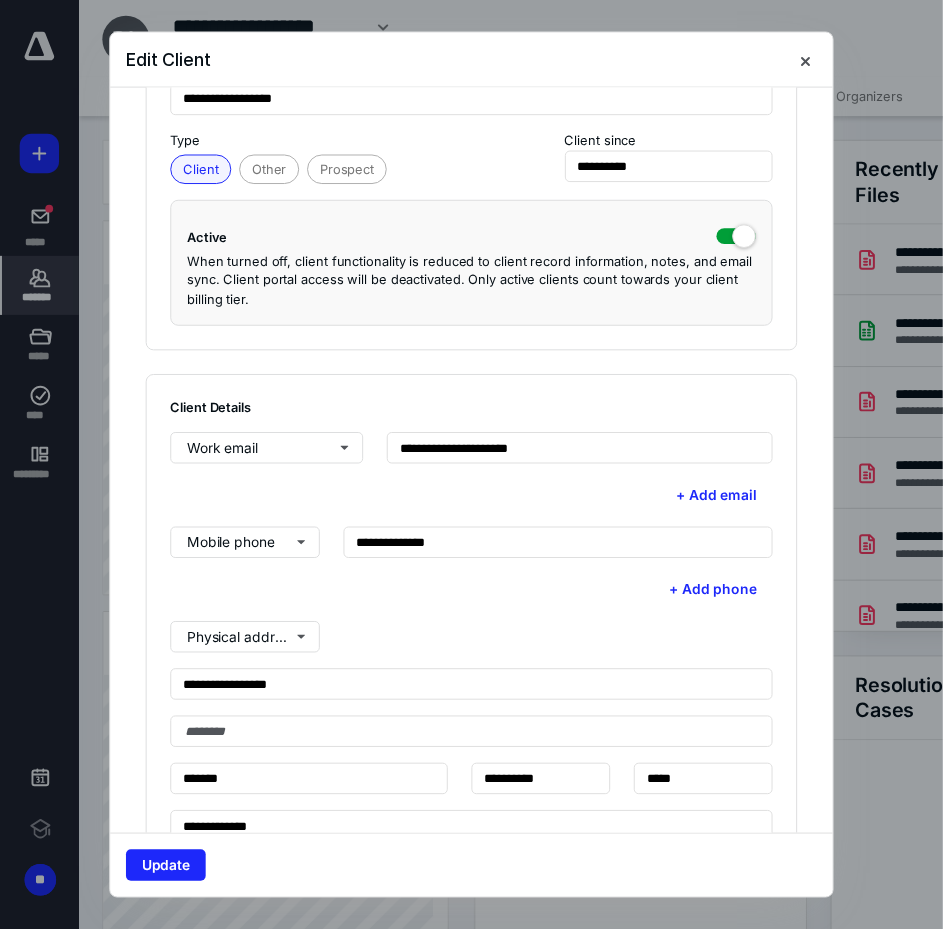 scroll, scrollTop: 200, scrollLeft: 0, axis: vertical 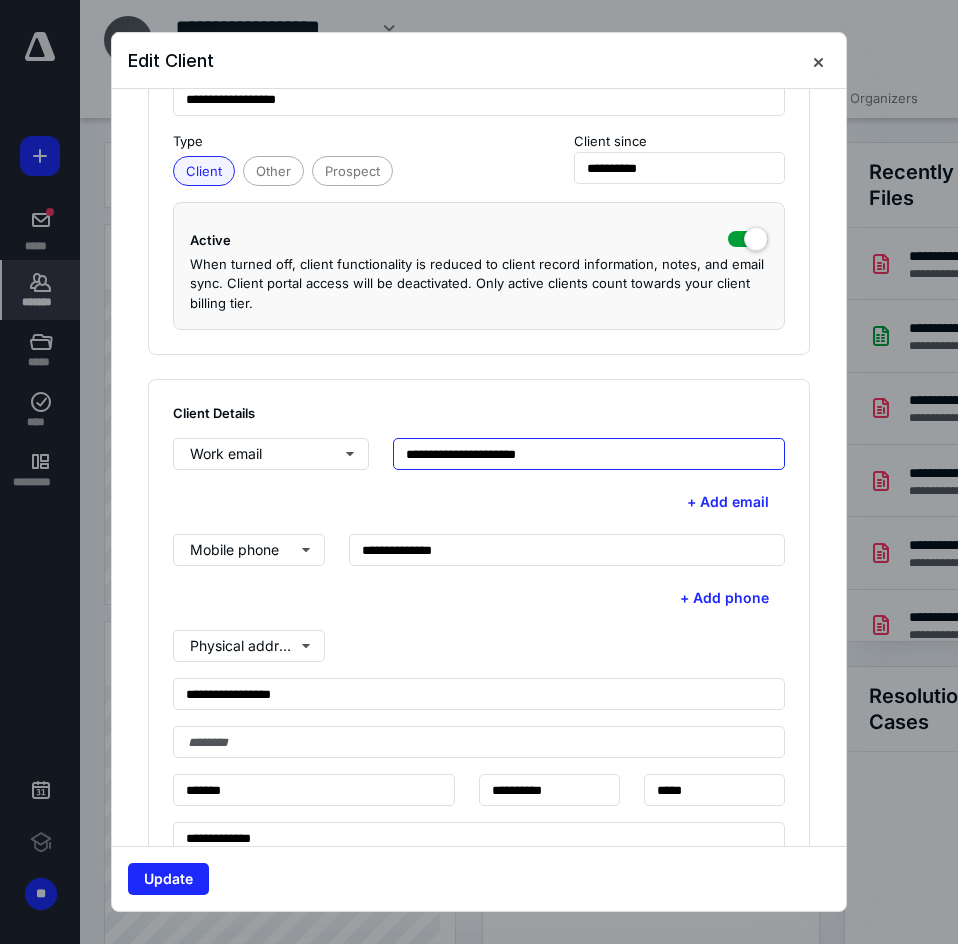 click on "**********" at bounding box center (589, 454) 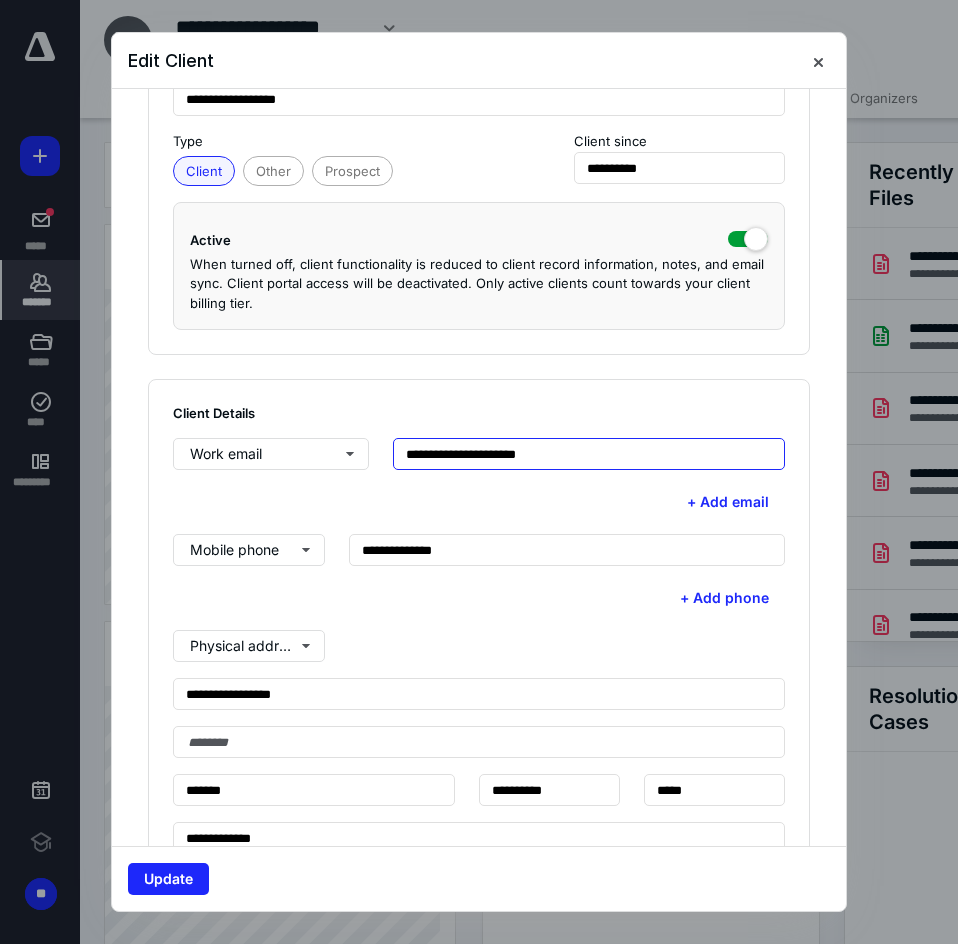 click on "**********" at bounding box center [589, 454] 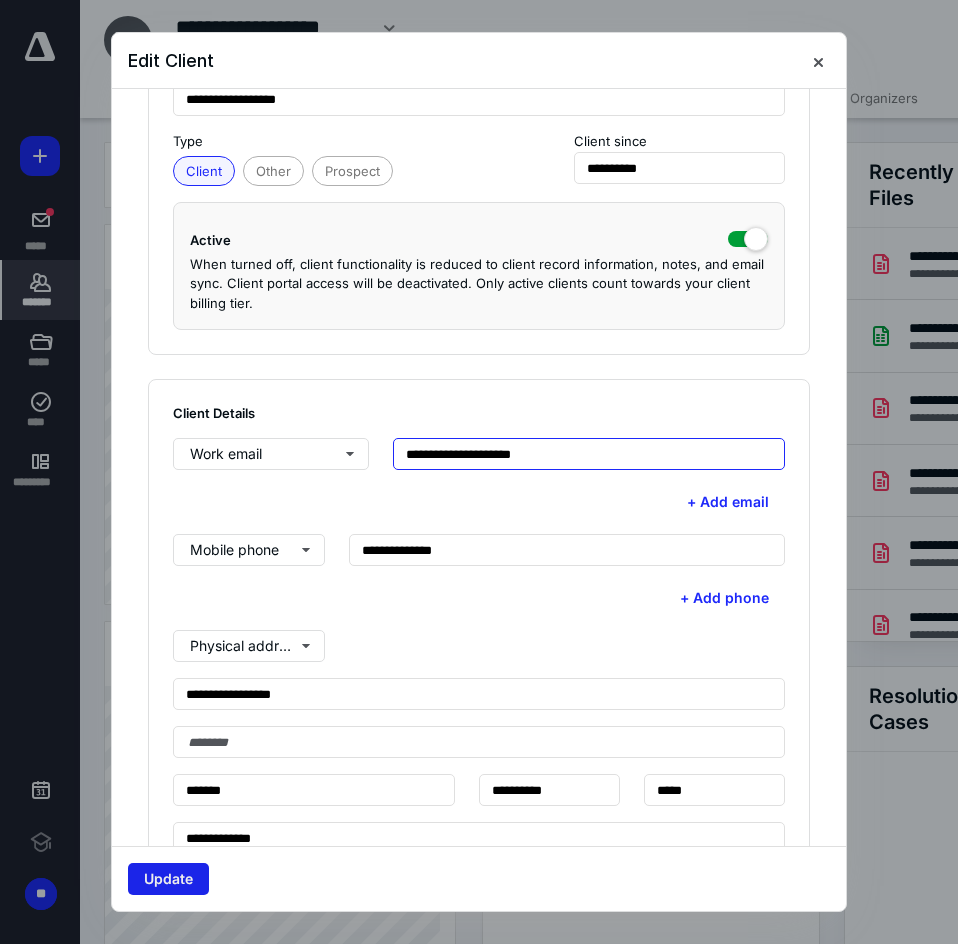 type on "**********" 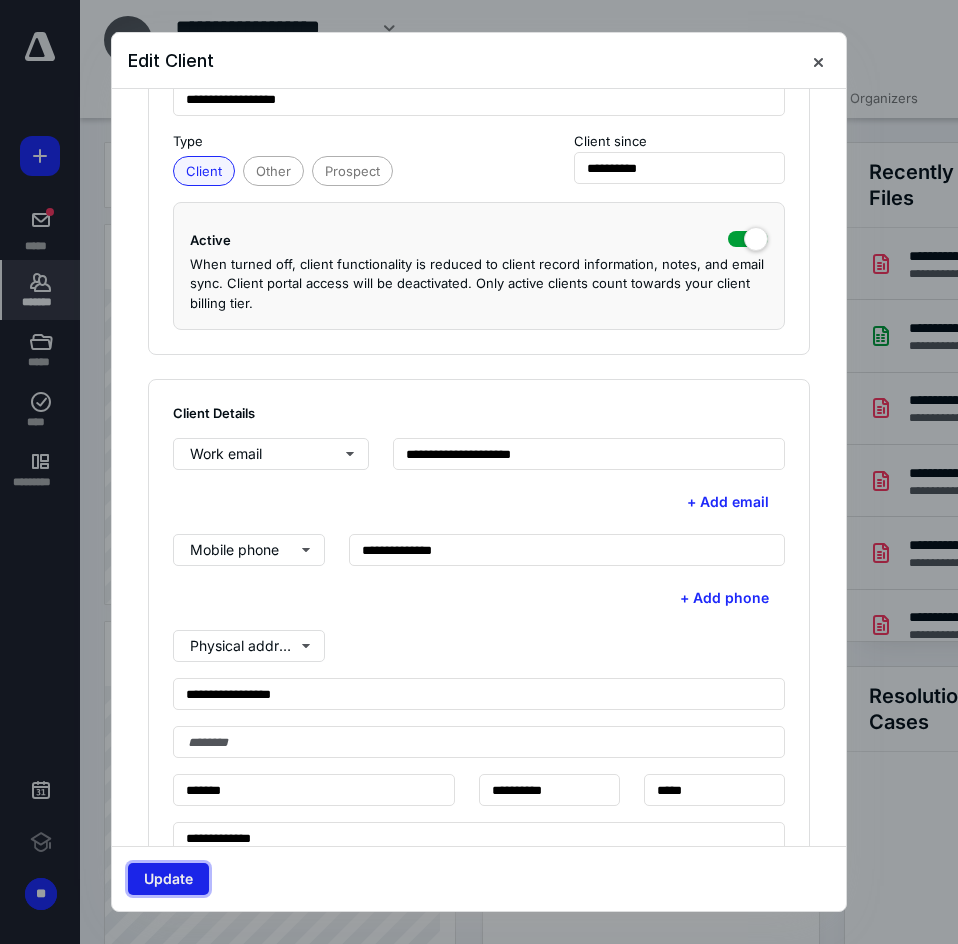 click on "Update" at bounding box center (168, 879) 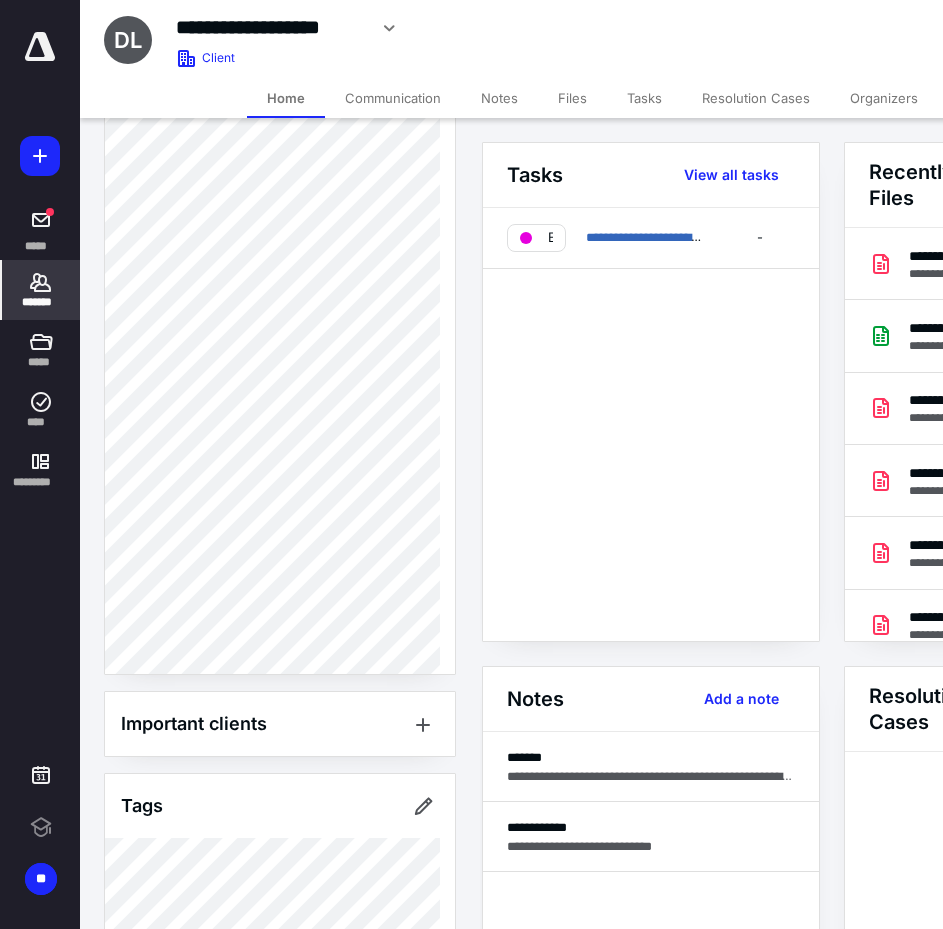 scroll, scrollTop: 1200, scrollLeft: 0, axis: vertical 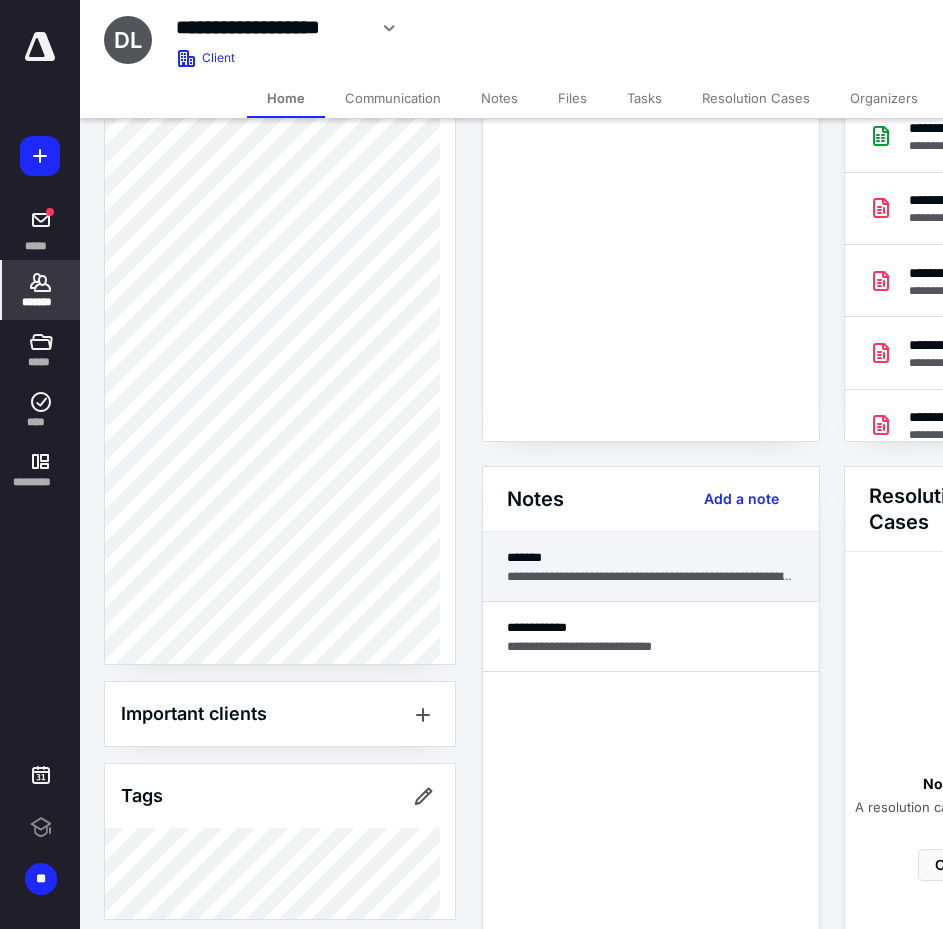 click on "**********" at bounding box center (651, 576) 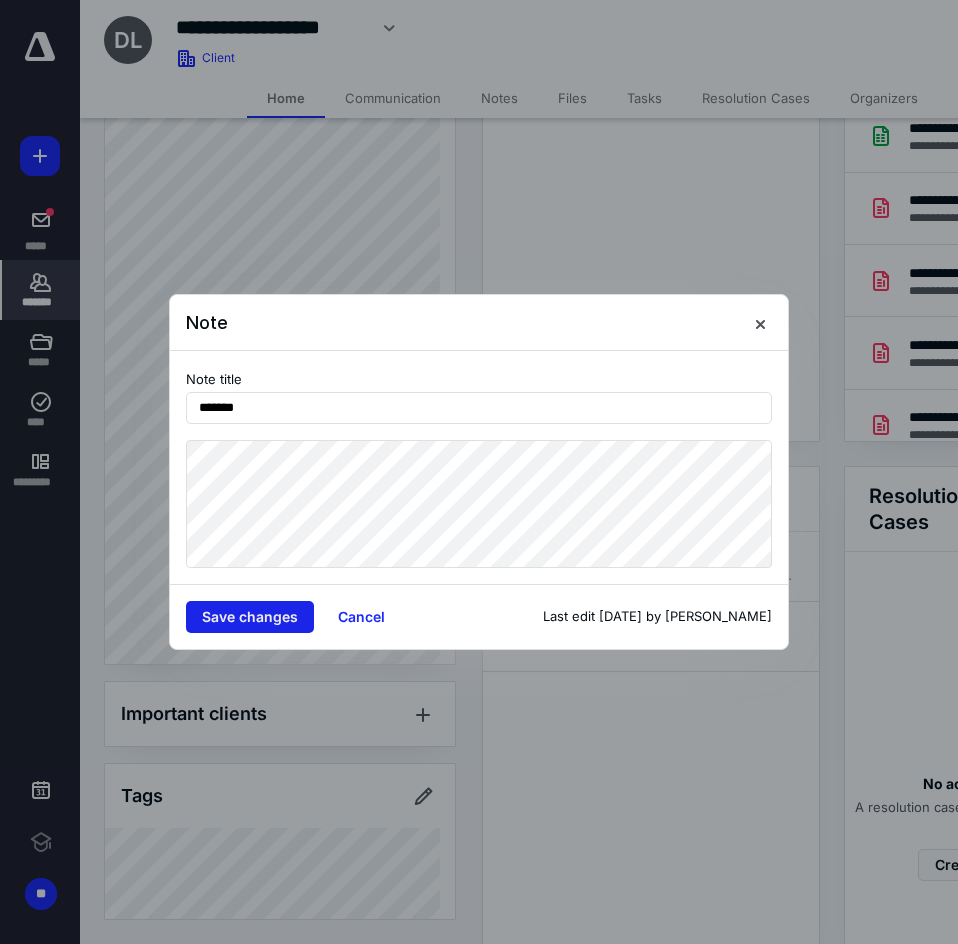 click on "Save changes" at bounding box center (250, 617) 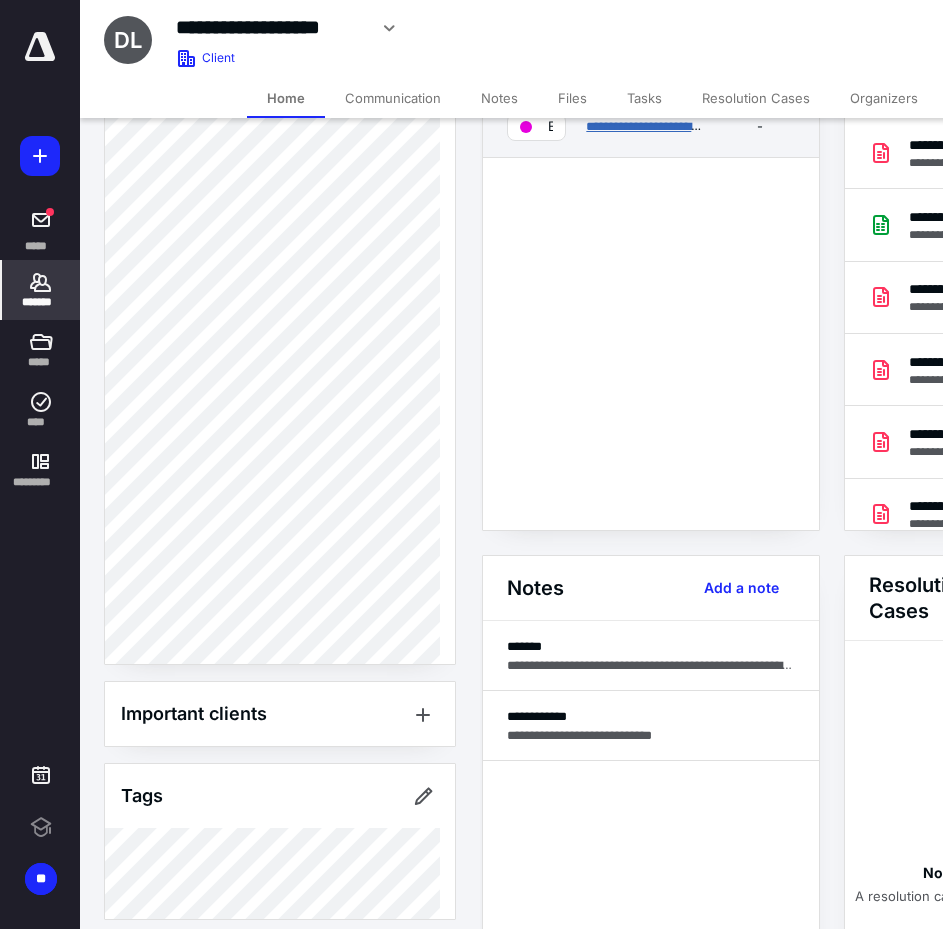 scroll, scrollTop: 0, scrollLeft: 0, axis: both 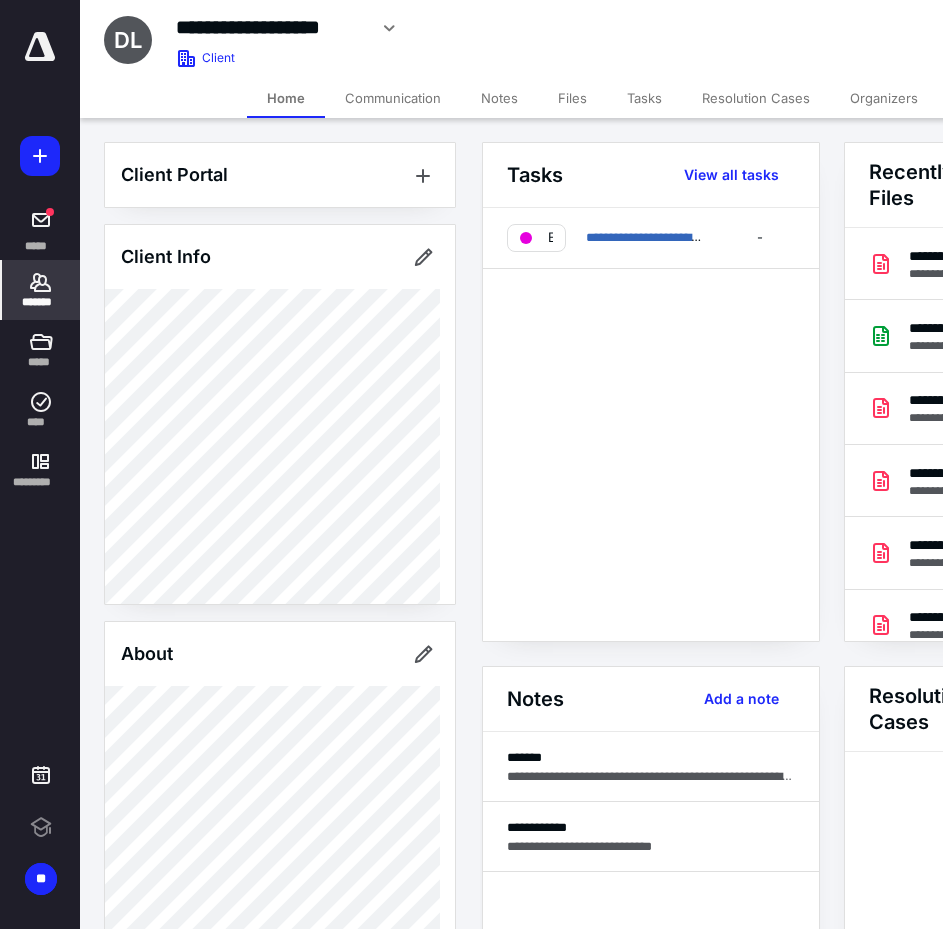 click 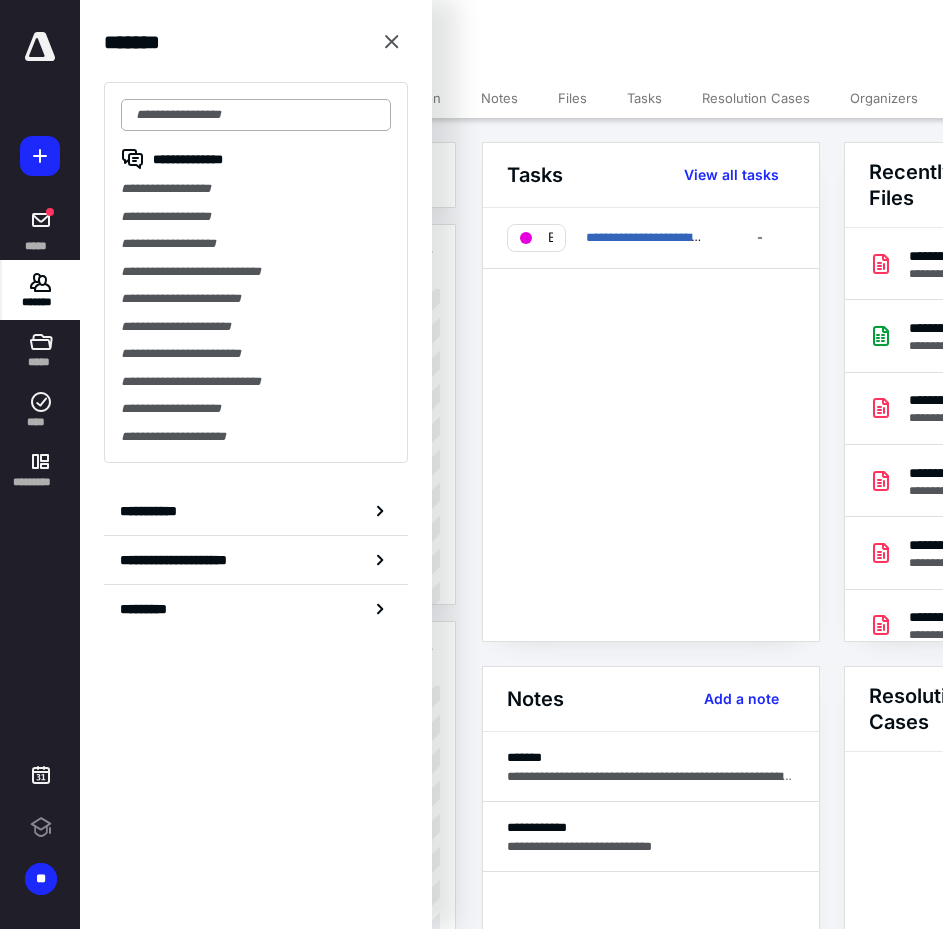 click at bounding box center (256, 115) 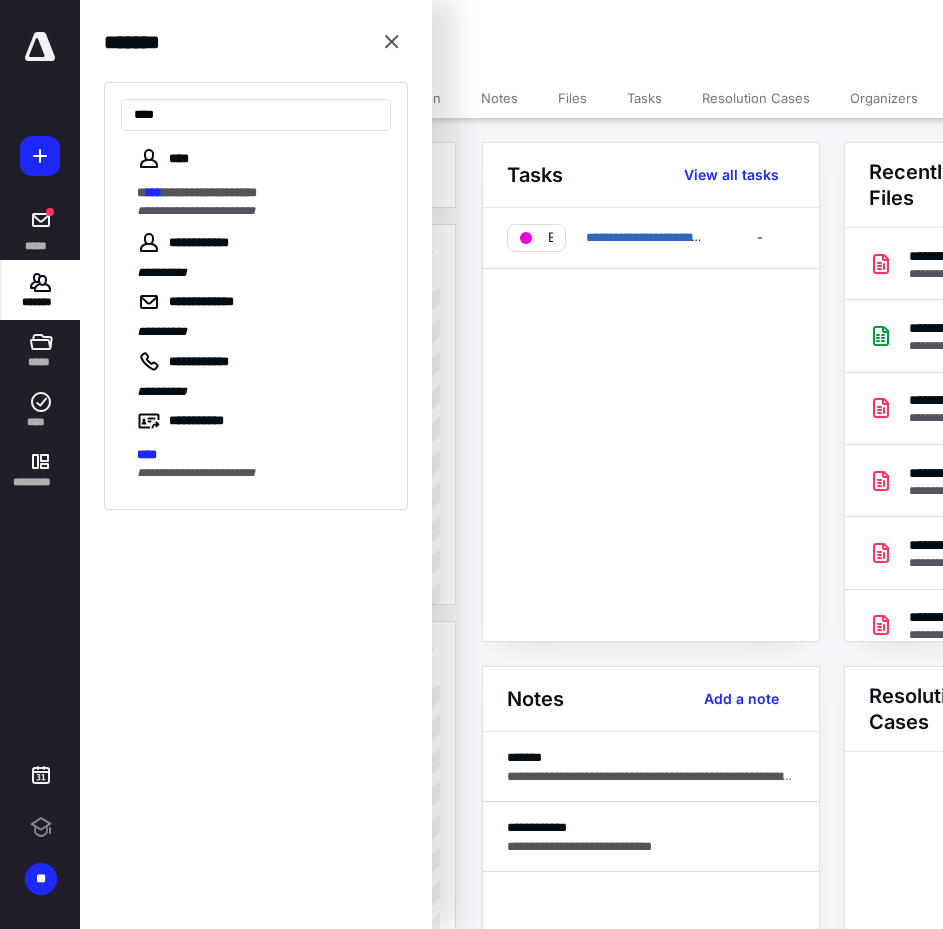 type on "****" 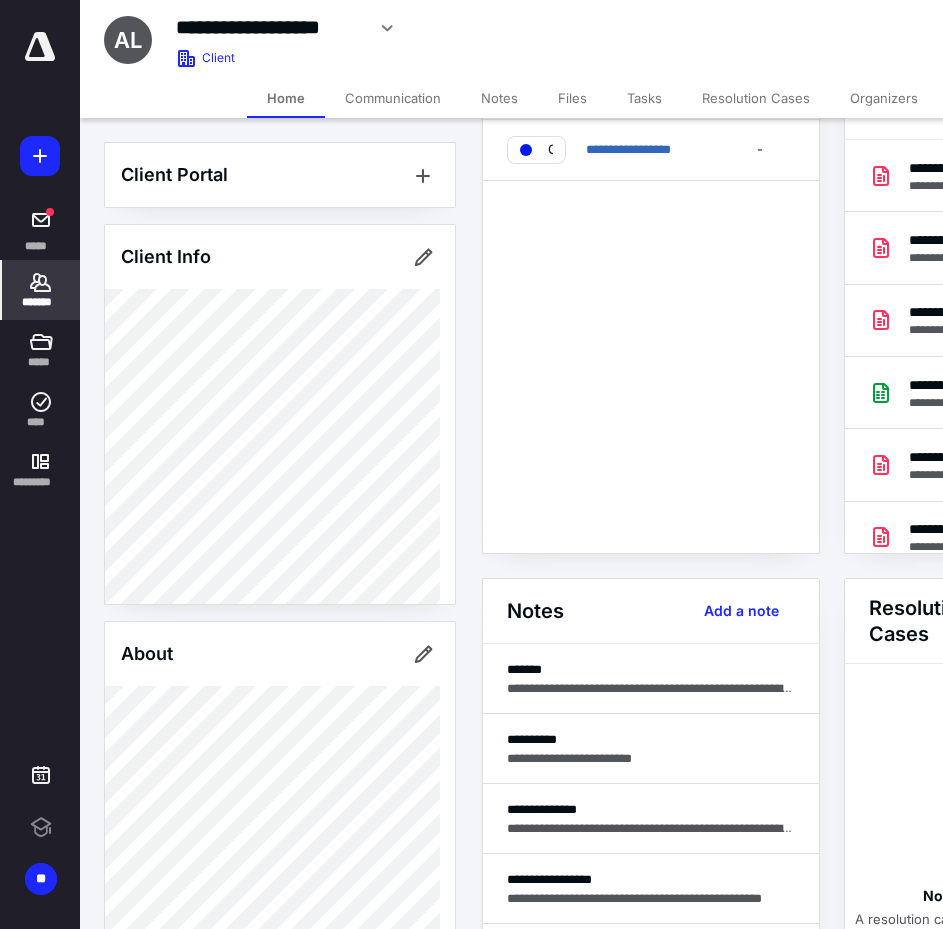 scroll, scrollTop: 200, scrollLeft: 0, axis: vertical 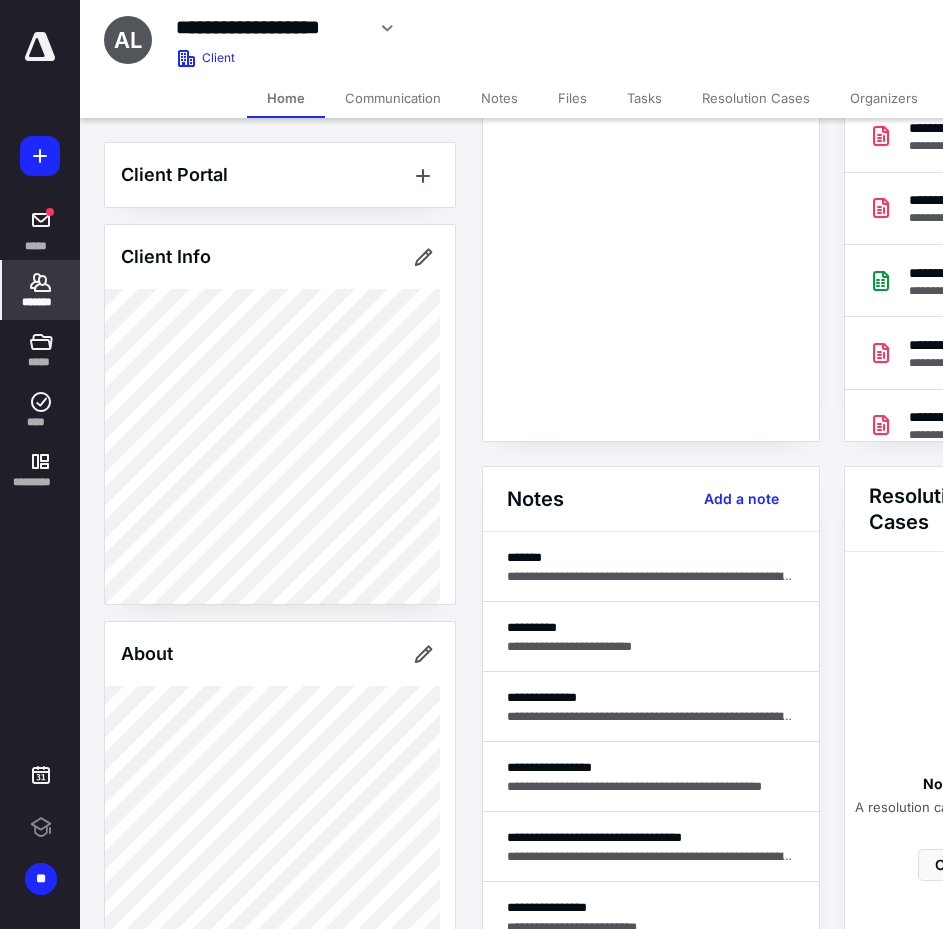click on "Files" at bounding box center (572, 98) 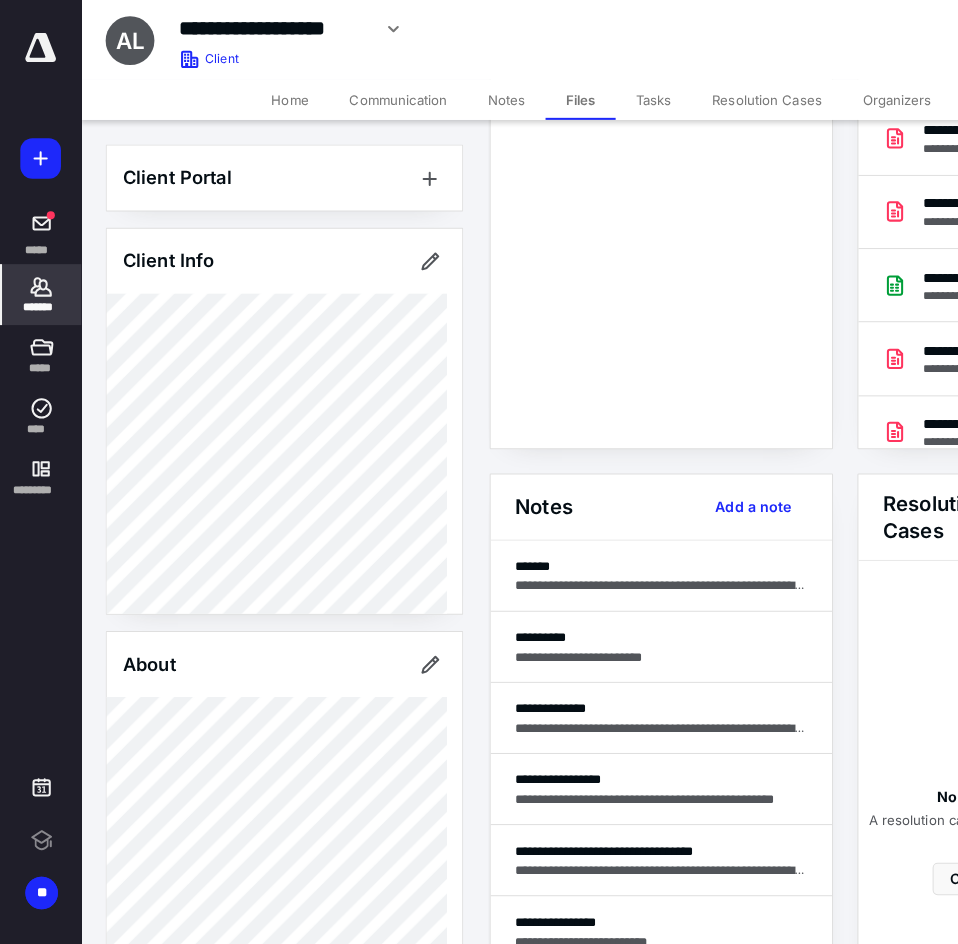 scroll, scrollTop: 0, scrollLeft: 0, axis: both 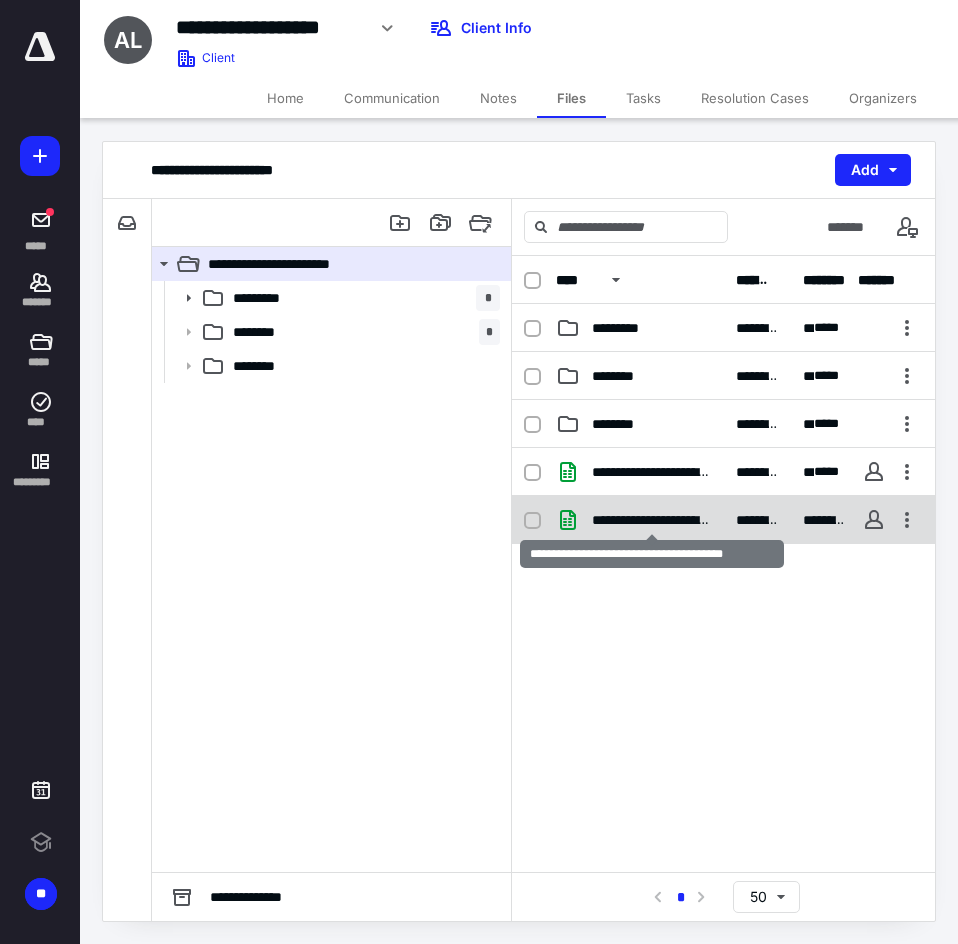 click on "**********" at bounding box center [652, 520] 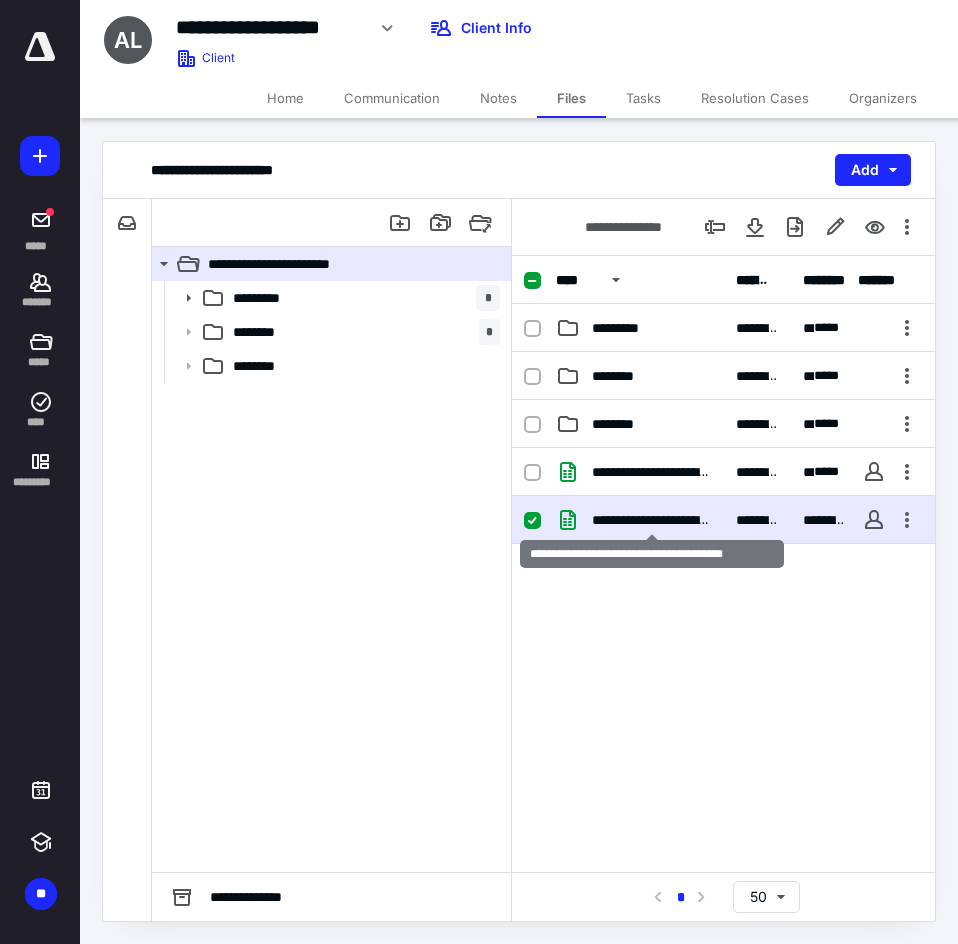 click on "**********" at bounding box center (640, 520) 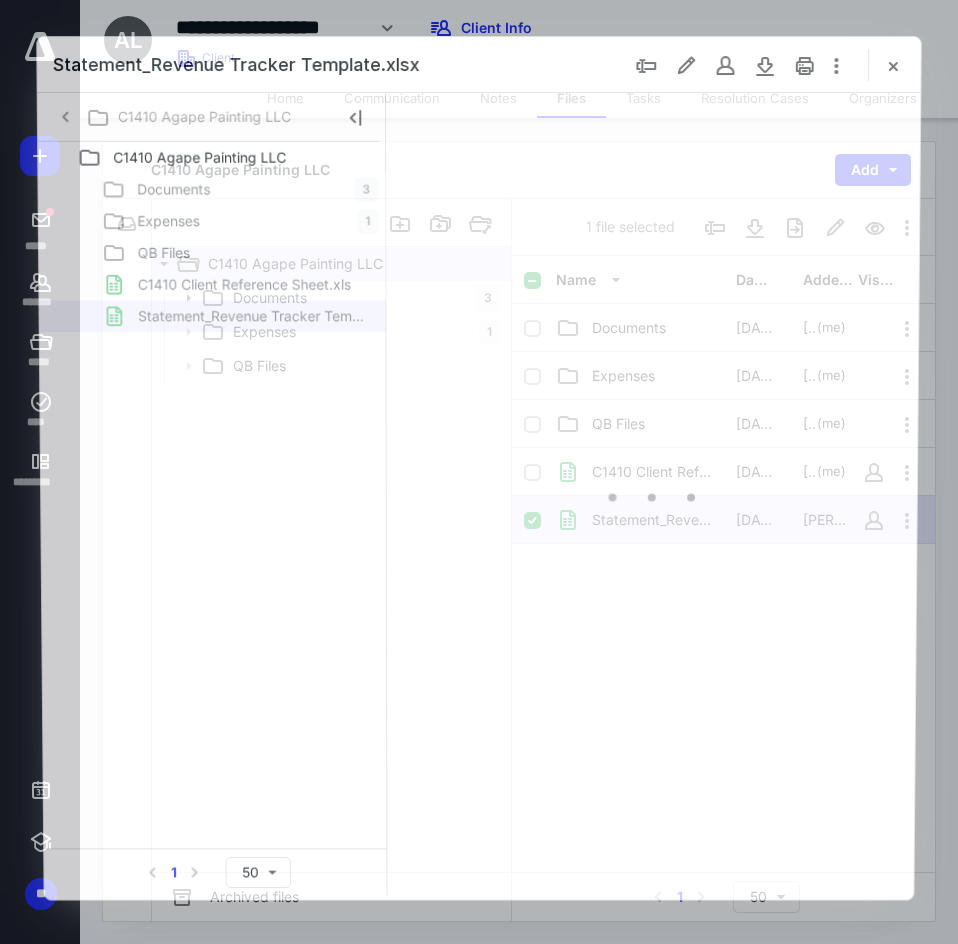 scroll, scrollTop: 0, scrollLeft: 0, axis: both 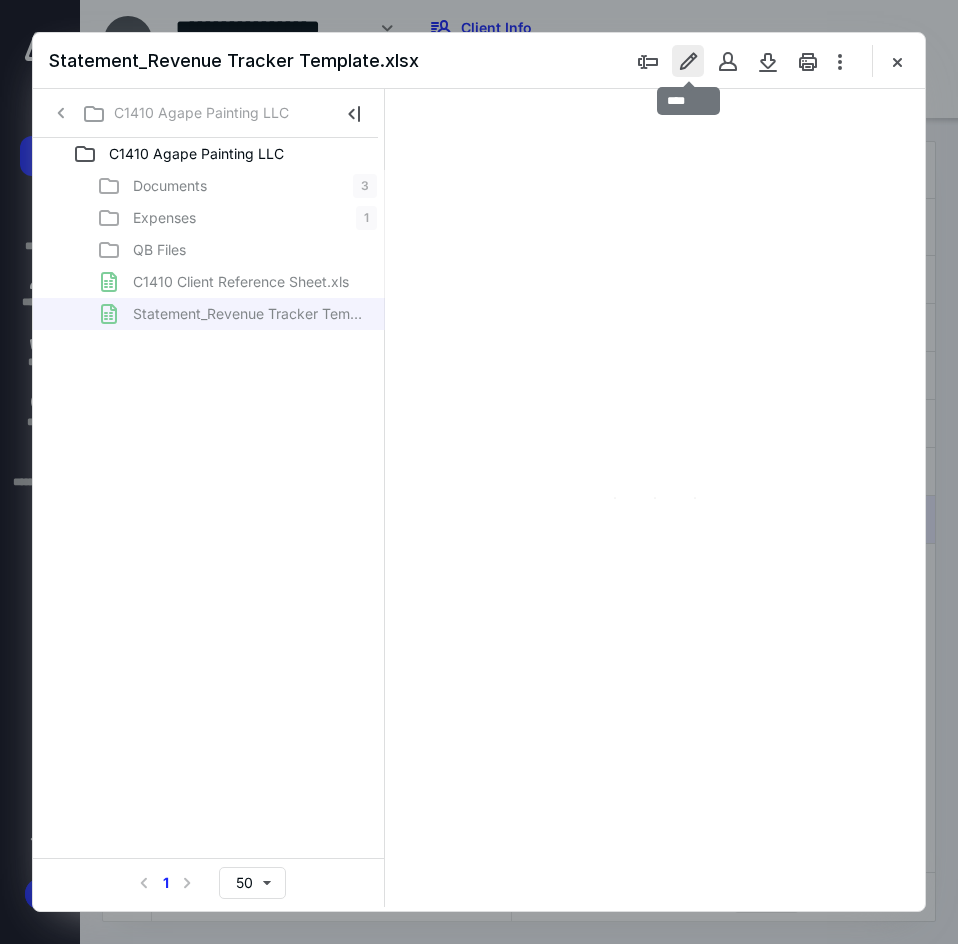 type on "*" 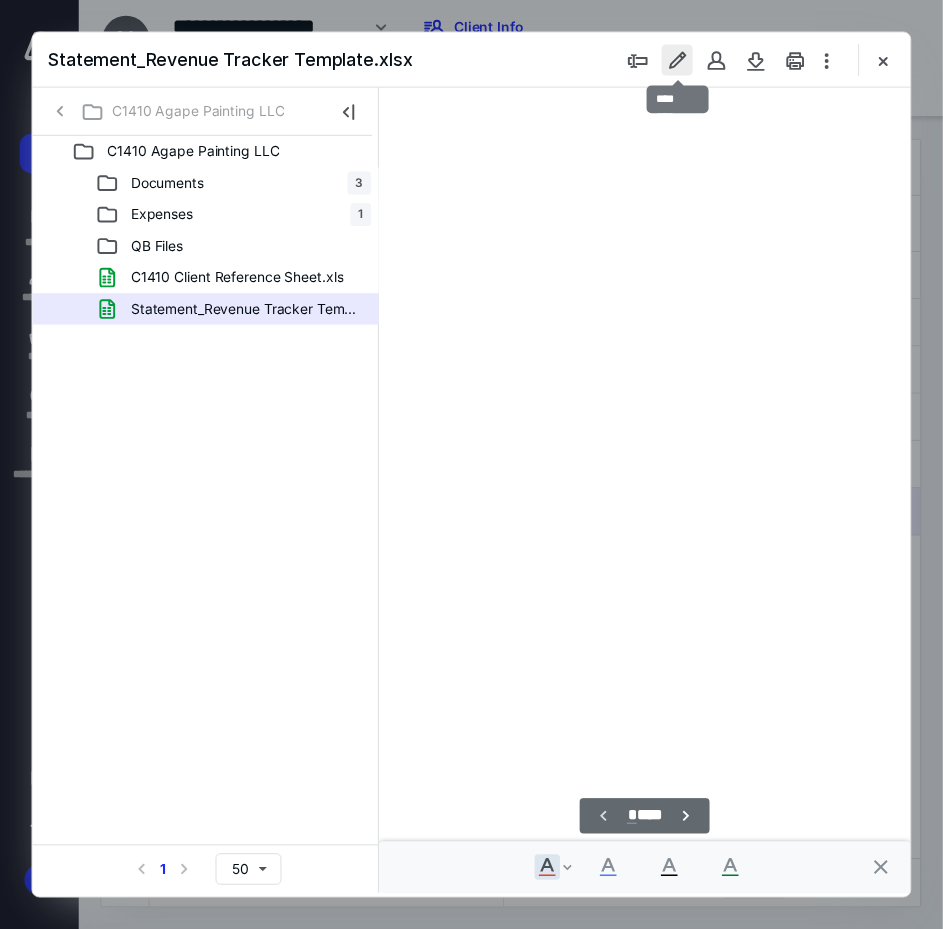 scroll, scrollTop: 106, scrollLeft: 82, axis: both 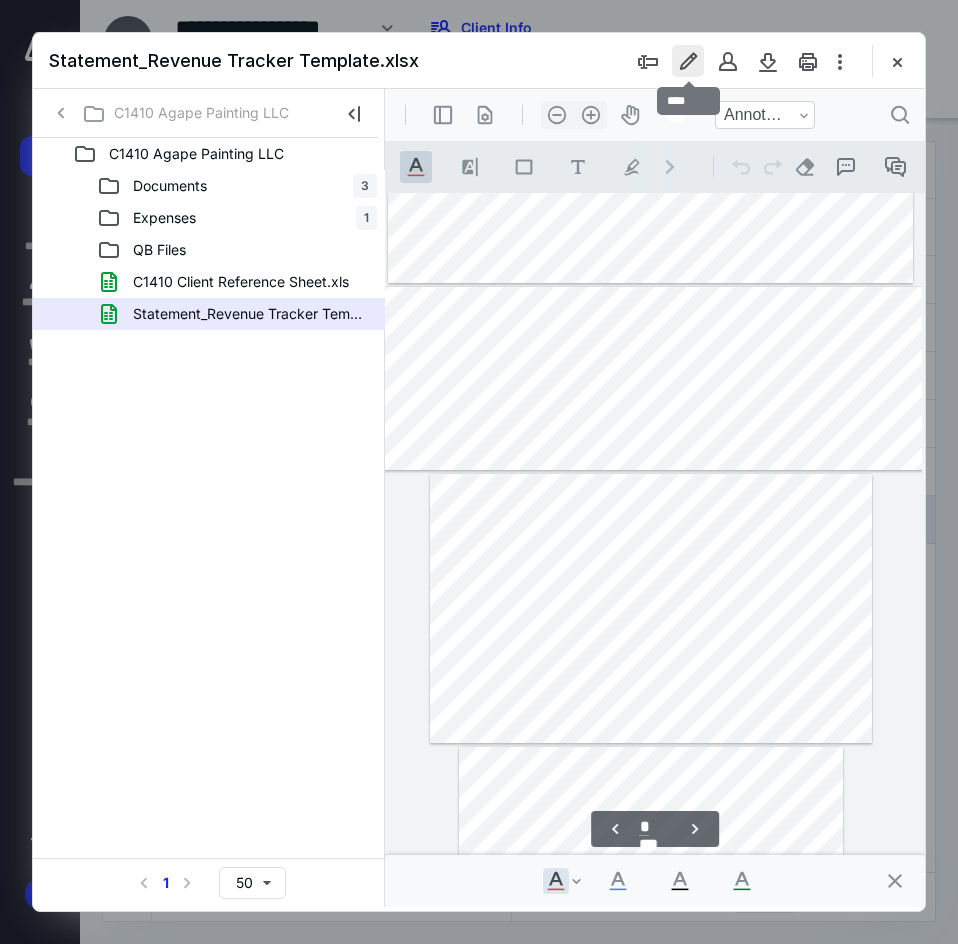 click at bounding box center [688, 61] 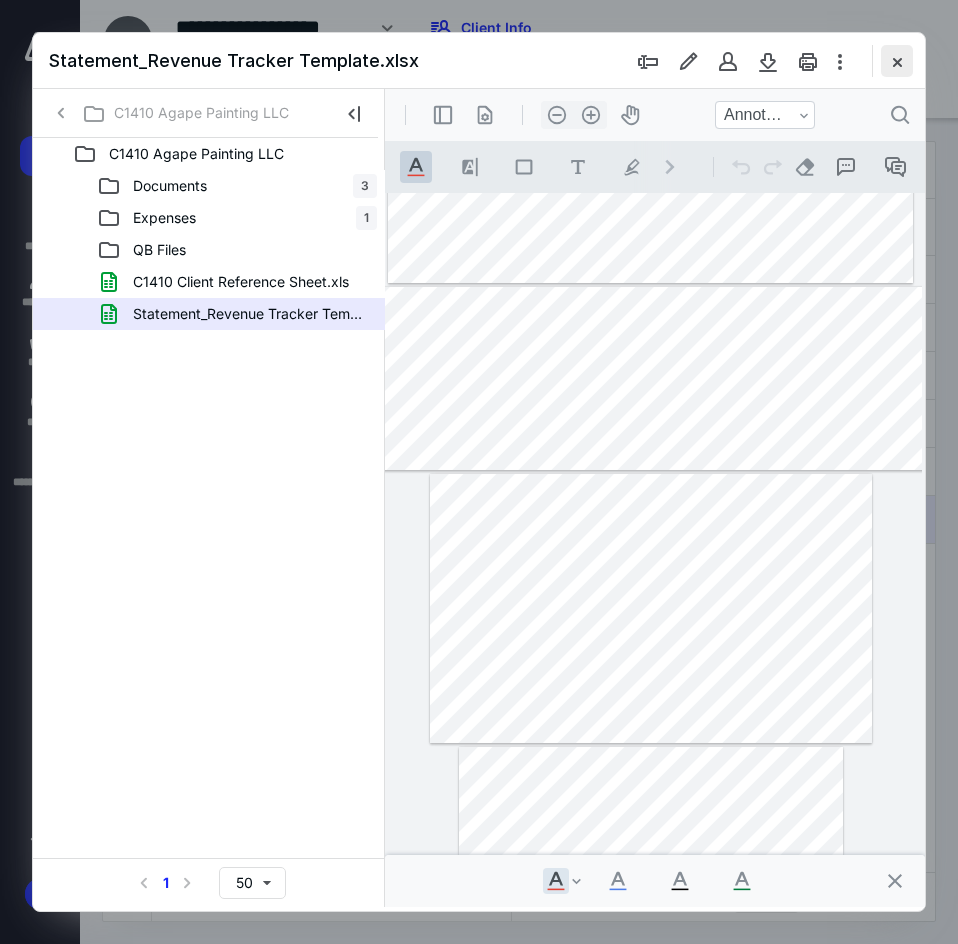click at bounding box center (897, 61) 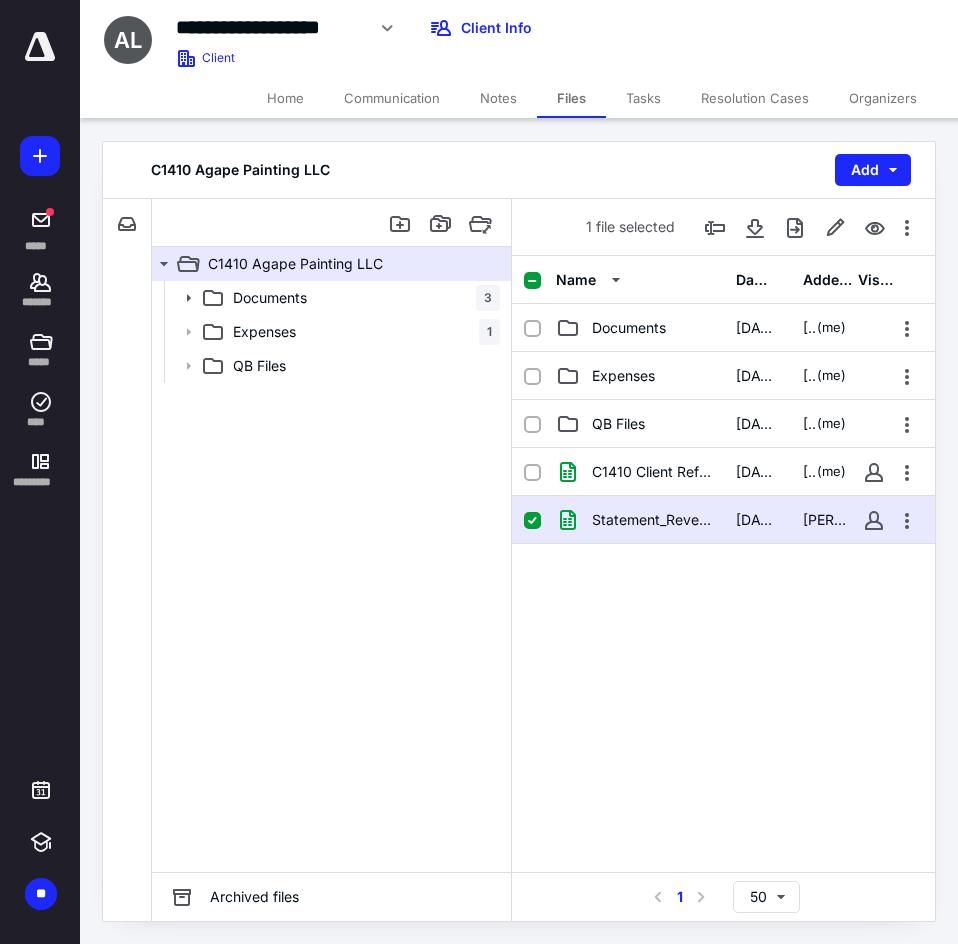 click on "Home Communication Notes Files Tasks Resolution Cases Organizers" at bounding box center (592, 98) 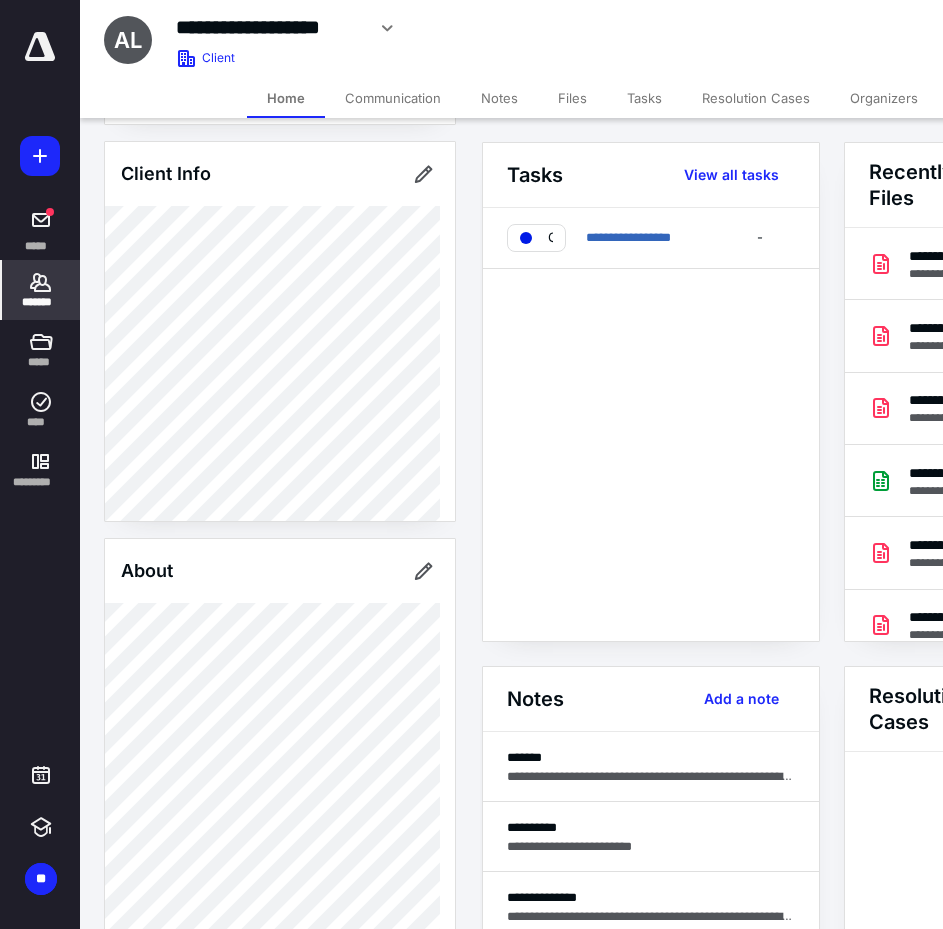 scroll, scrollTop: 0, scrollLeft: 0, axis: both 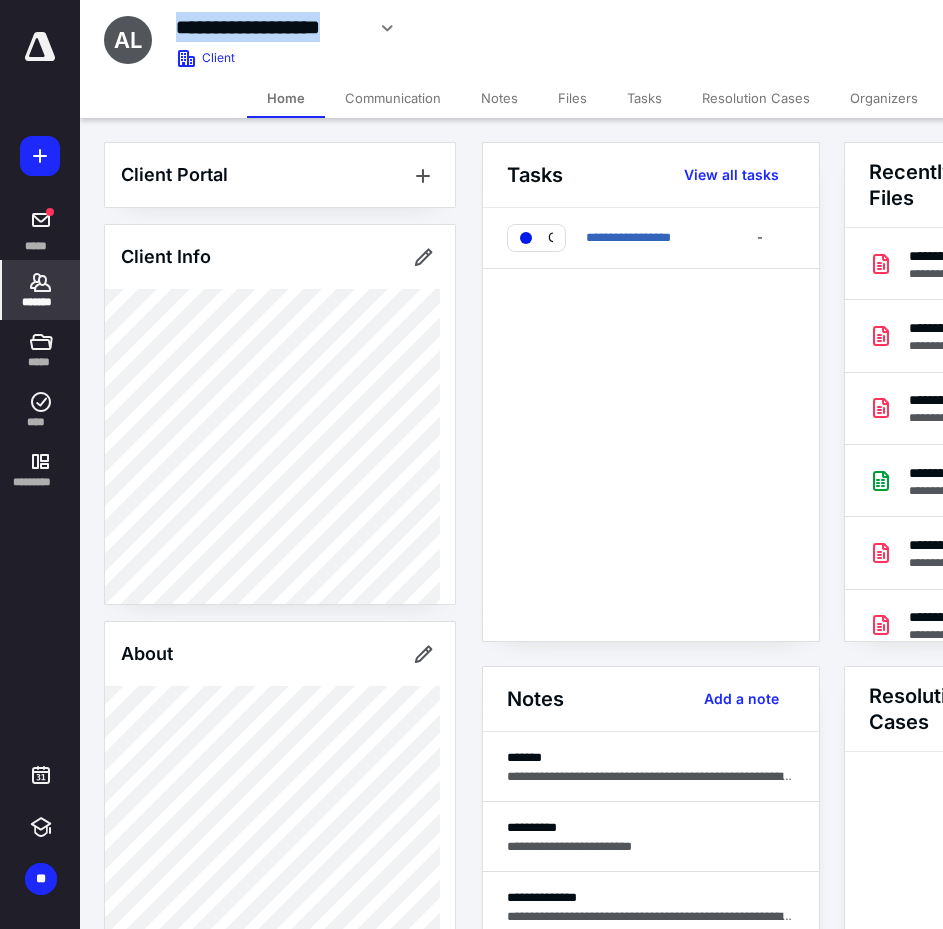 drag, startPoint x: 361, startPoint y: 28, endPoint x: 177, endPoint y: 27, distance: 184.00272 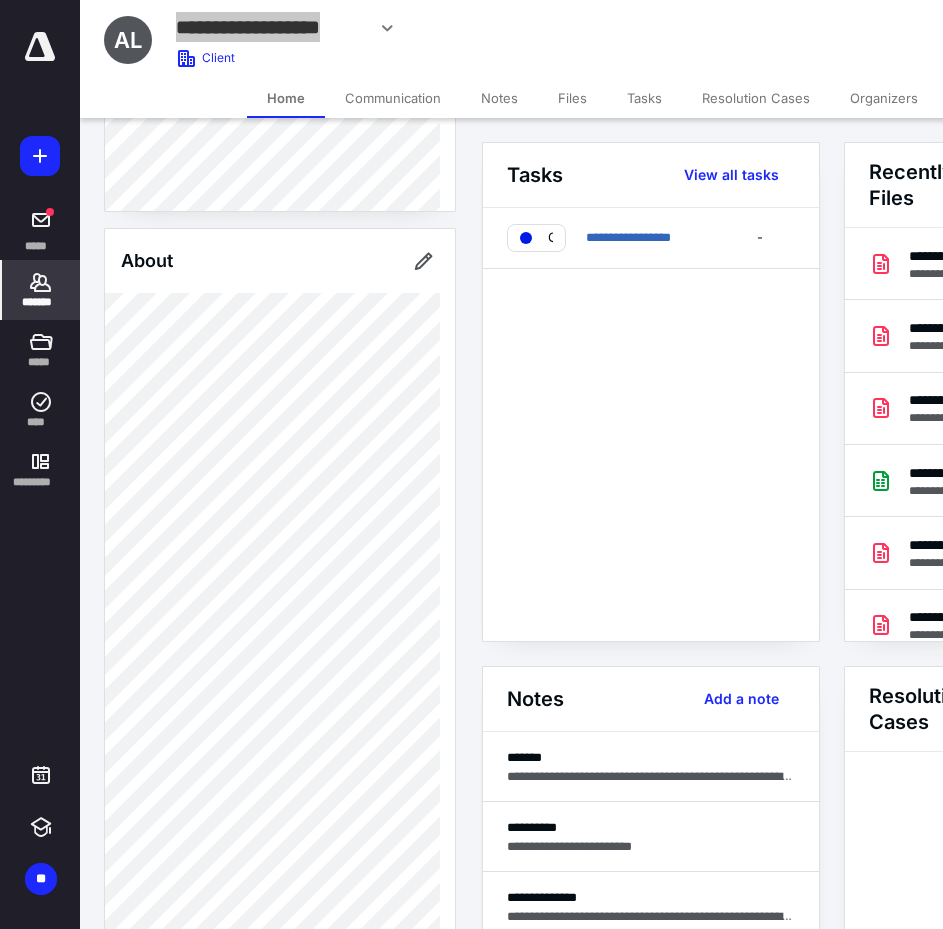 scroll, scrollTop: 400, scrollLeft: 0, axis: vertical 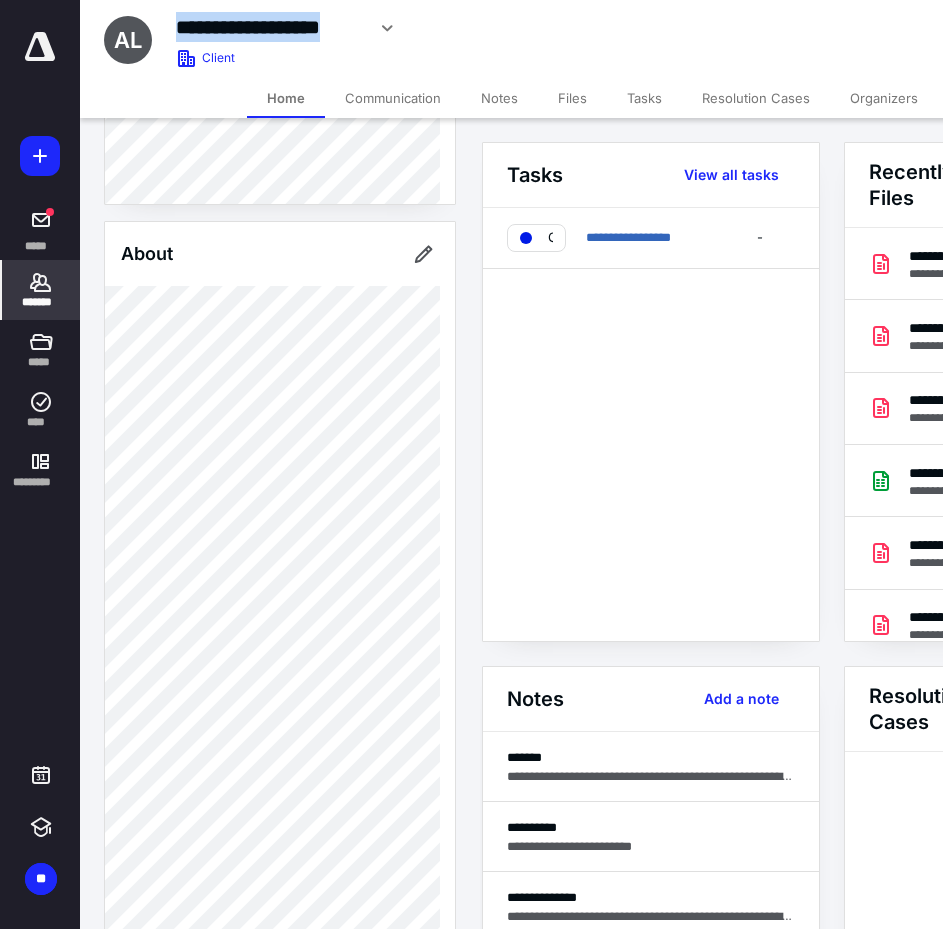 drag, startPoint x: 362, startPoint y: 25, endPoint x: 165, endPoint y: 36, distance: 197.30687 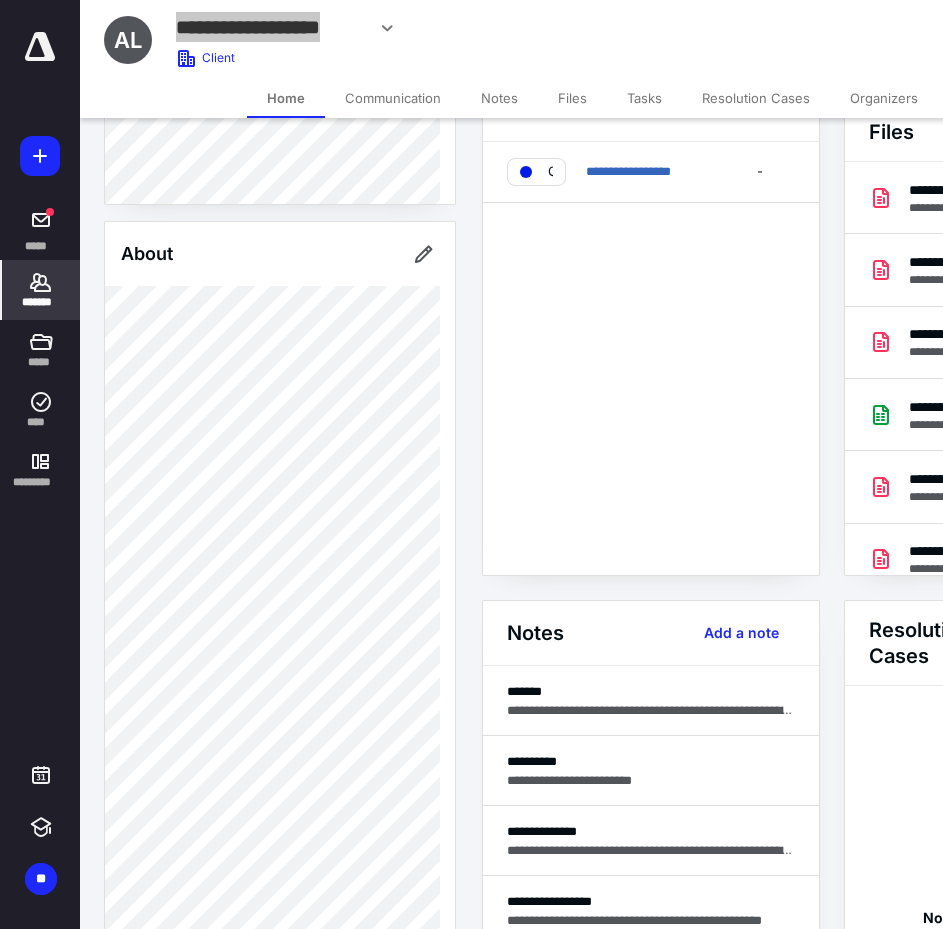 scroll, scrollTop: 100, scrollLeft: 0, axis: vertical 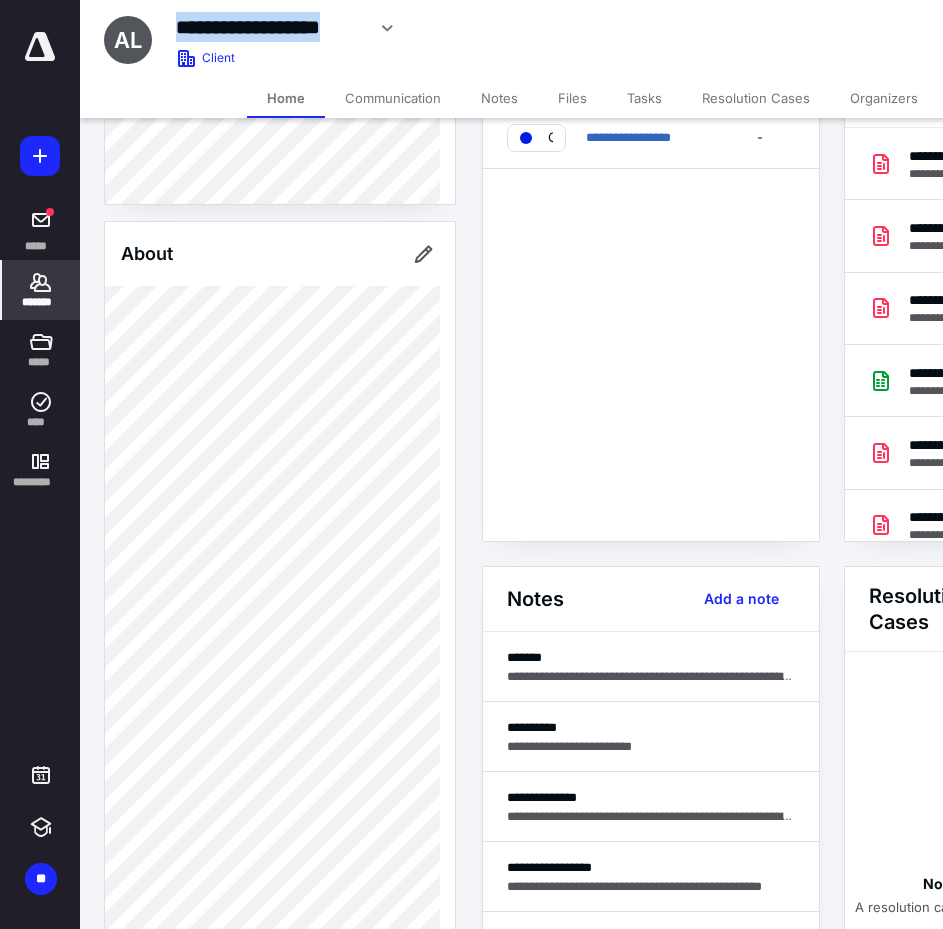 click on "Notes" at bounding box center (499, 98) 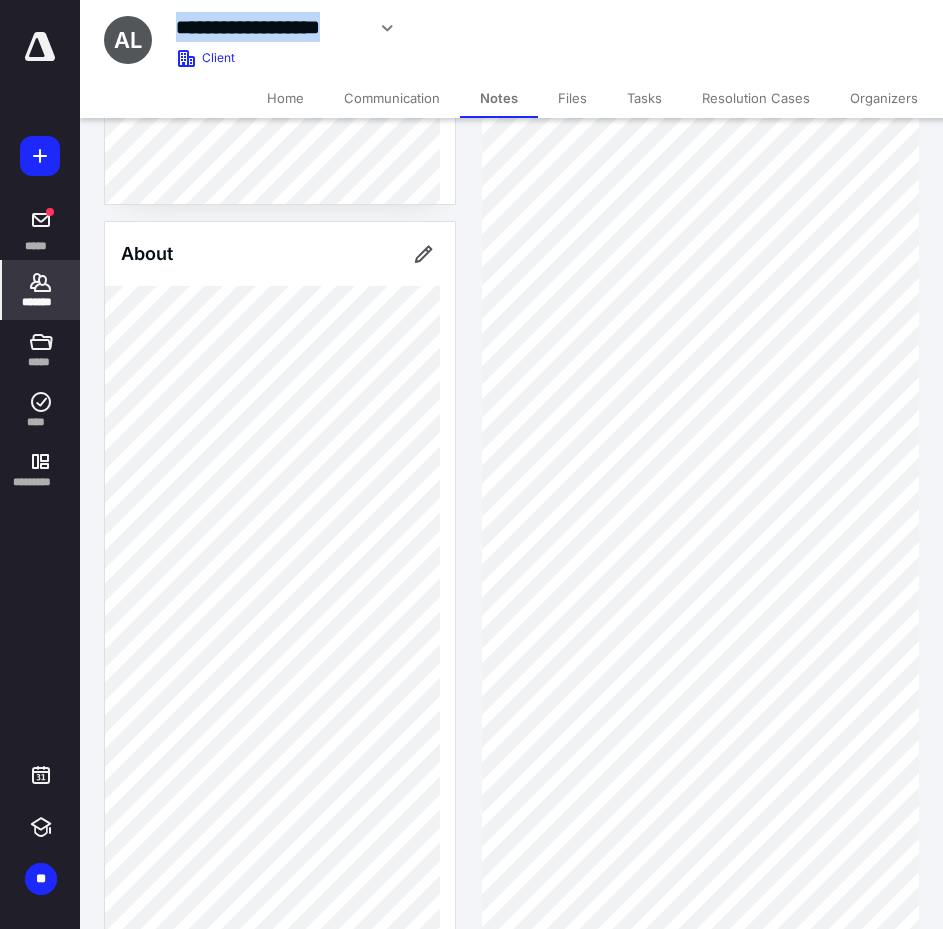 scroll, scrollTop: 0, scrollLeft: 0, axis: both 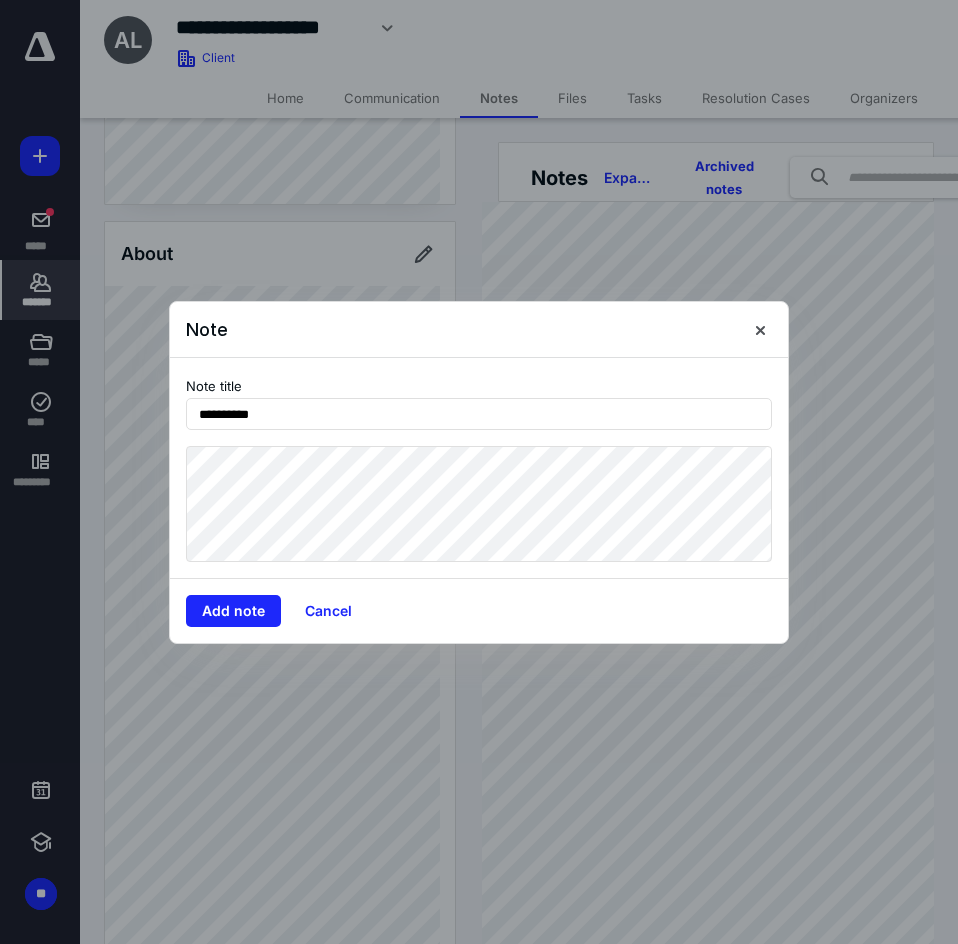 type on "**********" 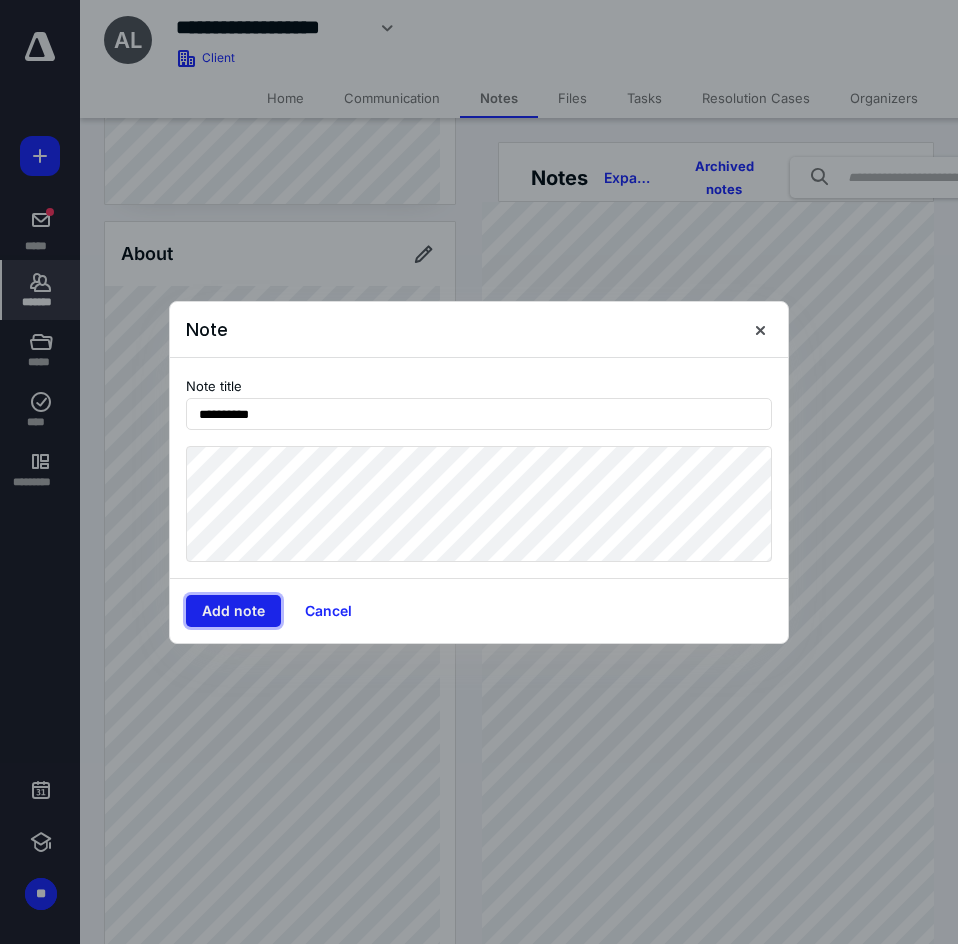 click on "Add note" at bounding box center (233, 611) 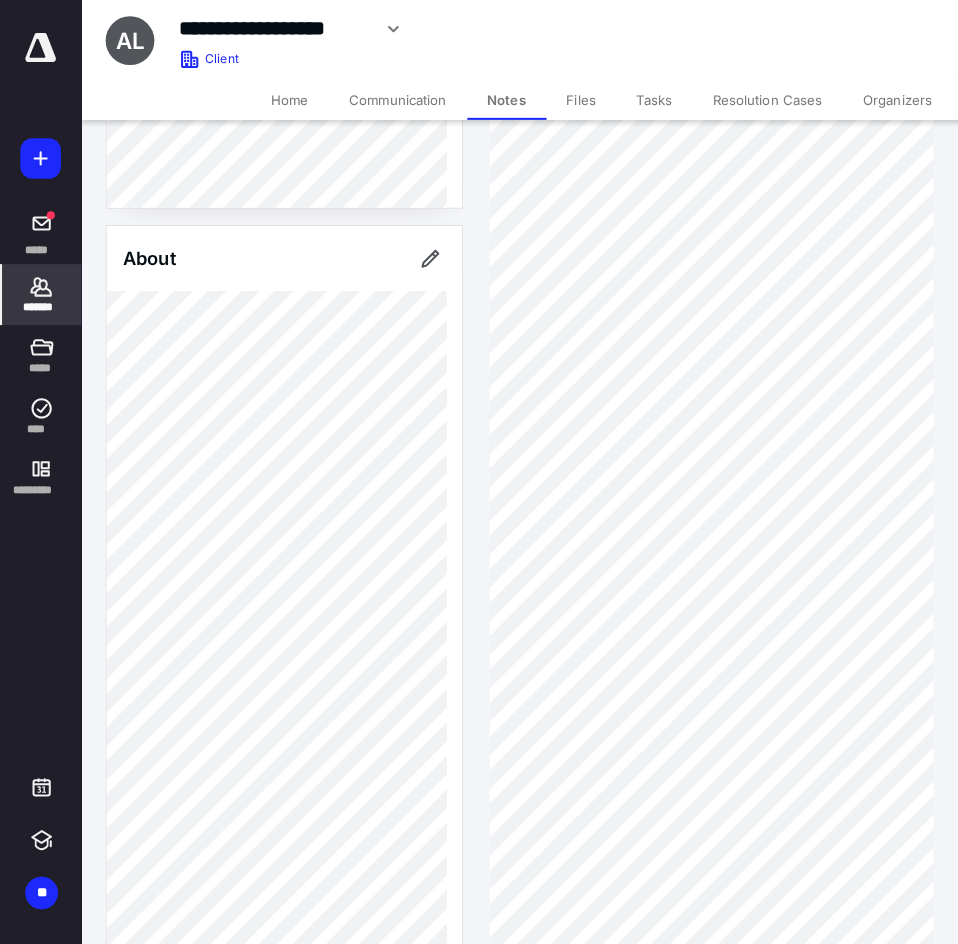 scroll, scrollTop: 0, scrollLeft: 0, axis: both 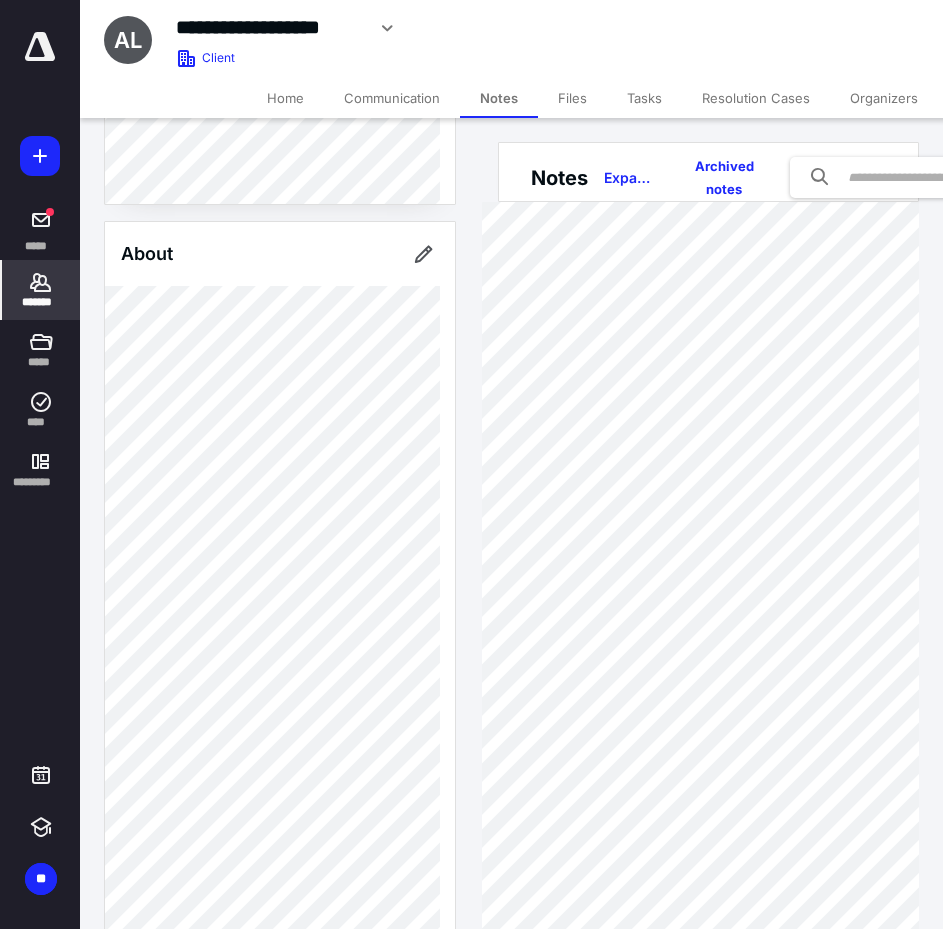 click on "Files" at bounding box center [572, 98] 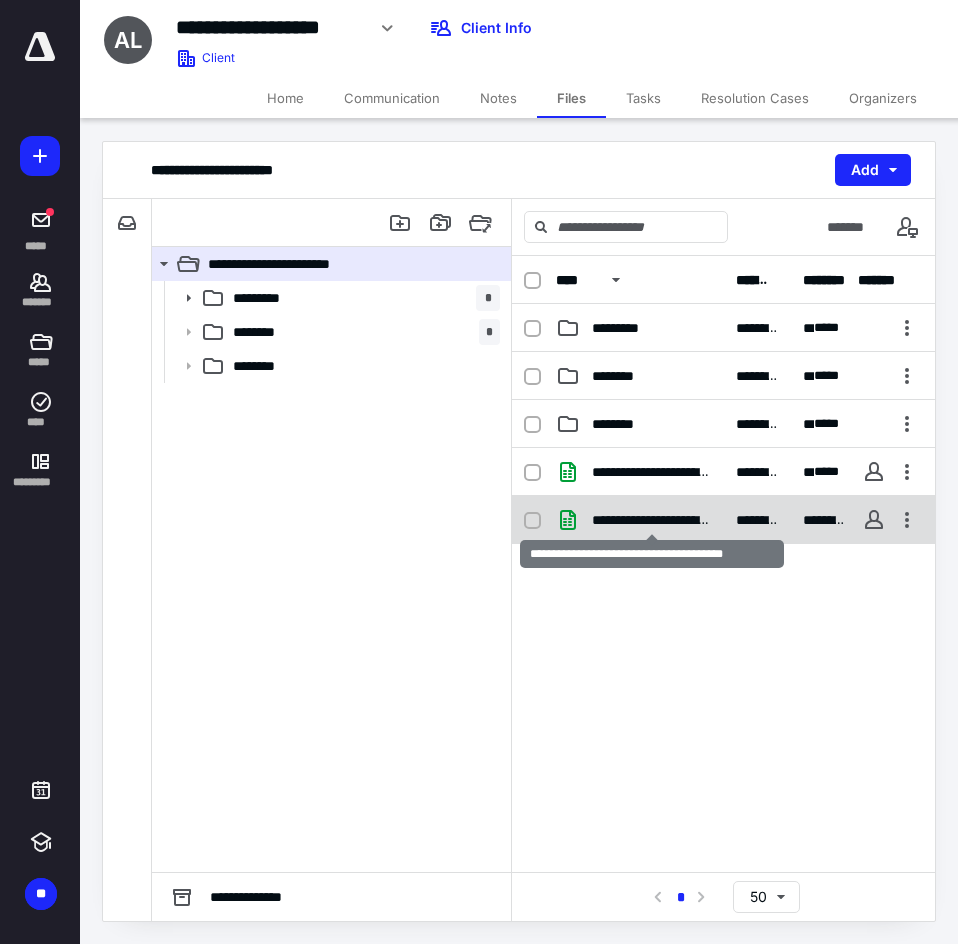 click on "**********" at bounding box center [652, 520] 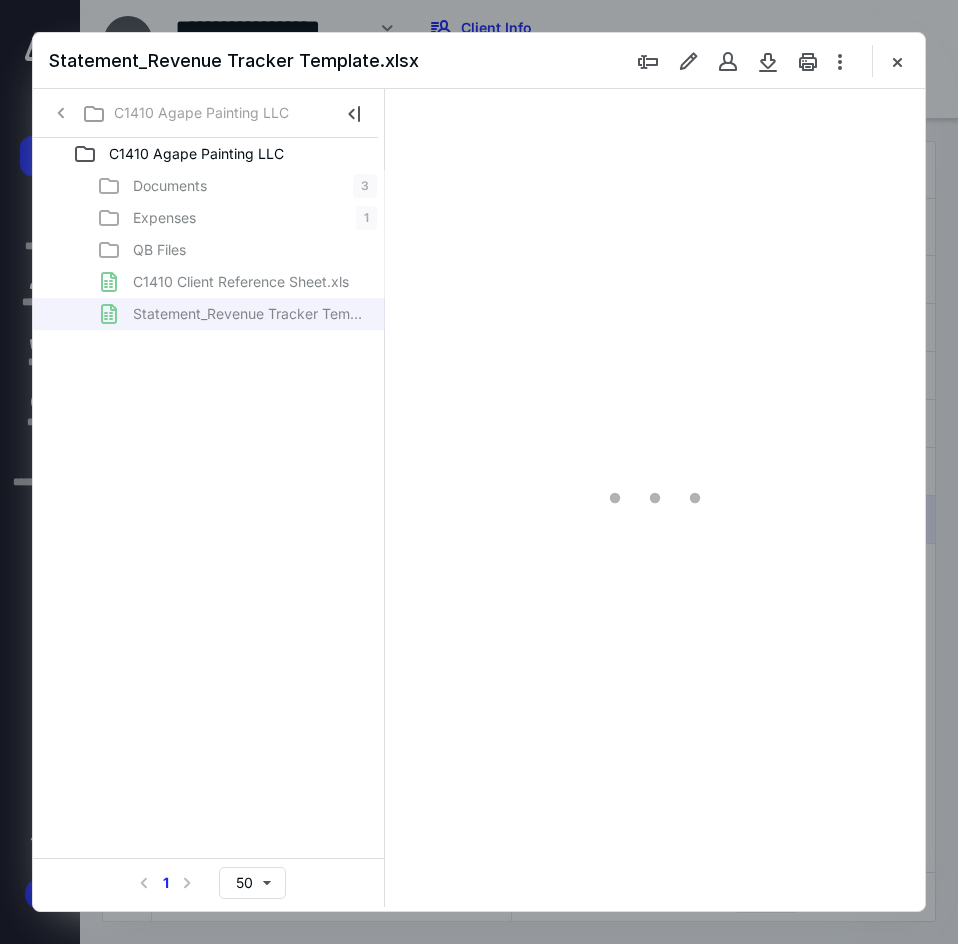 scroll, scrollTop: 0, scrollLeft: 0, axis: both 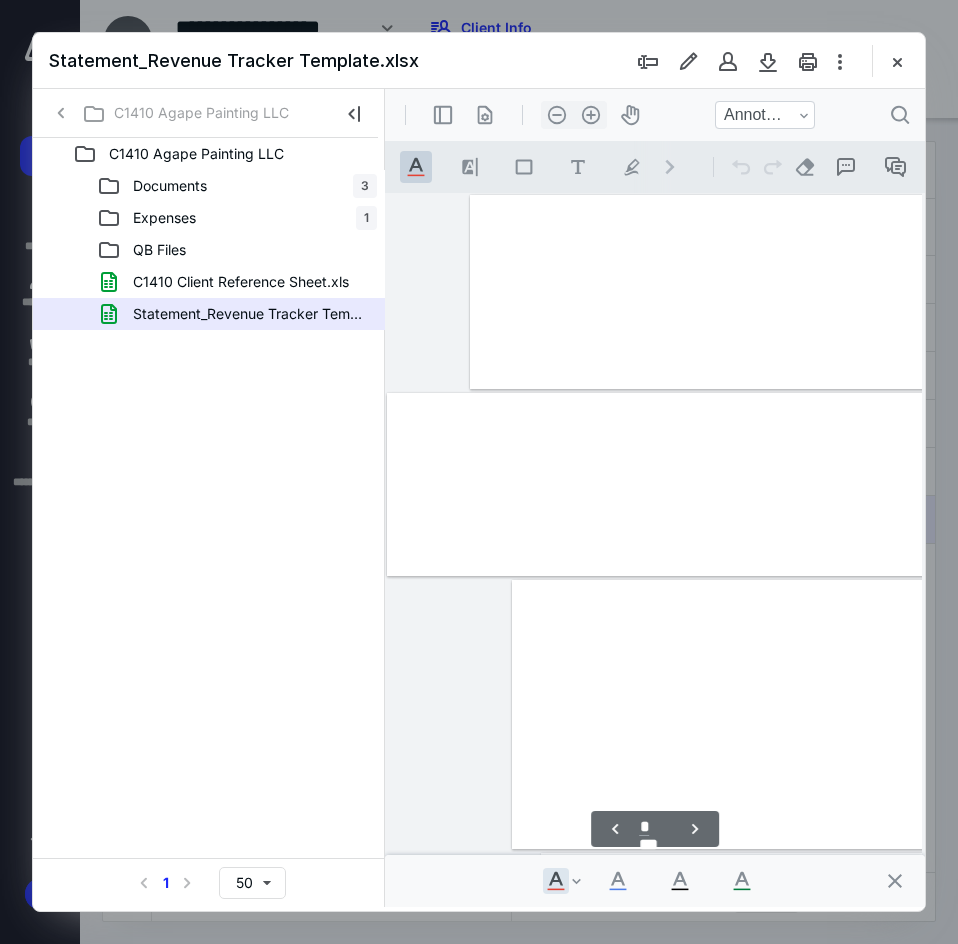 type on "*" 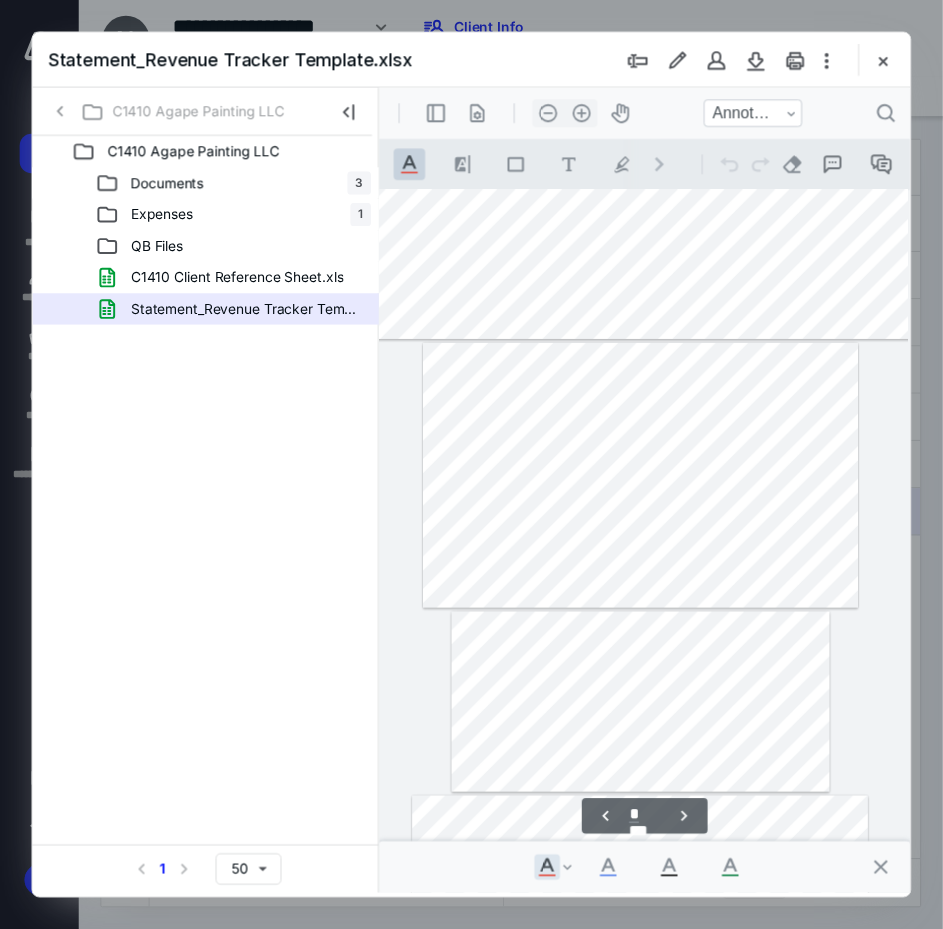 scroll, scrollTop: 247, scrollLeft: 82, axis: both 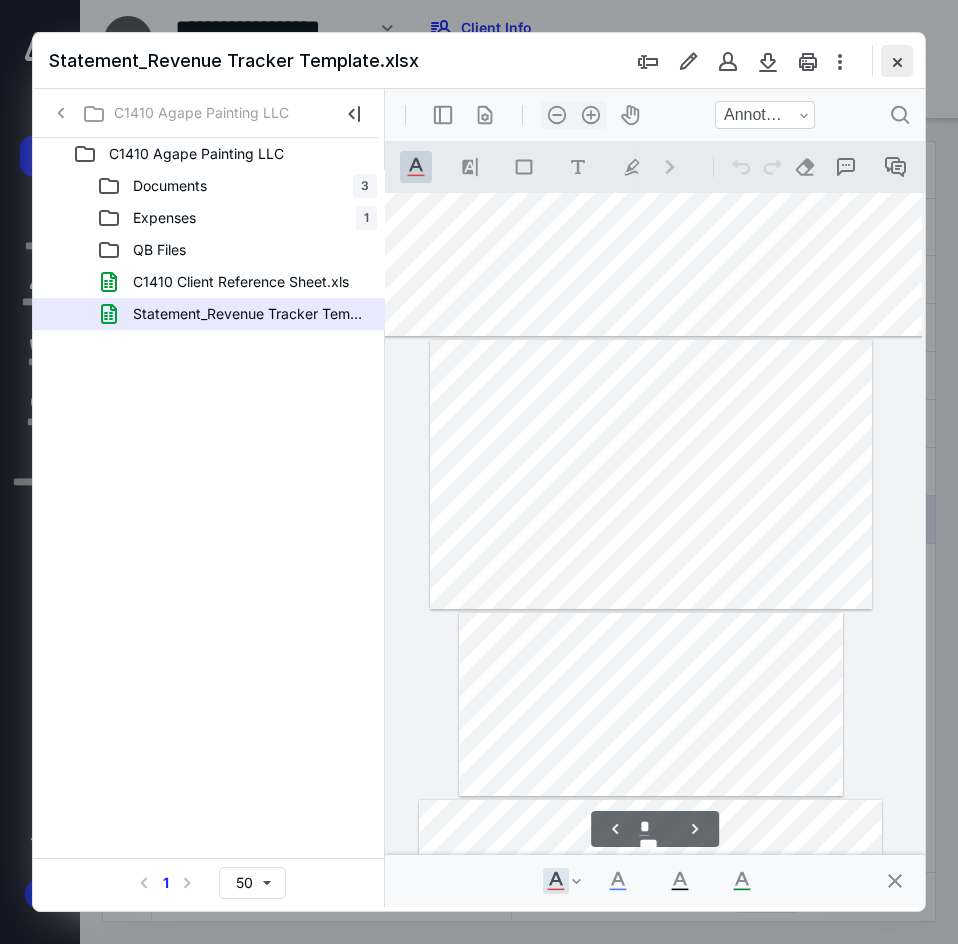 click at bounding box center (897, 61) 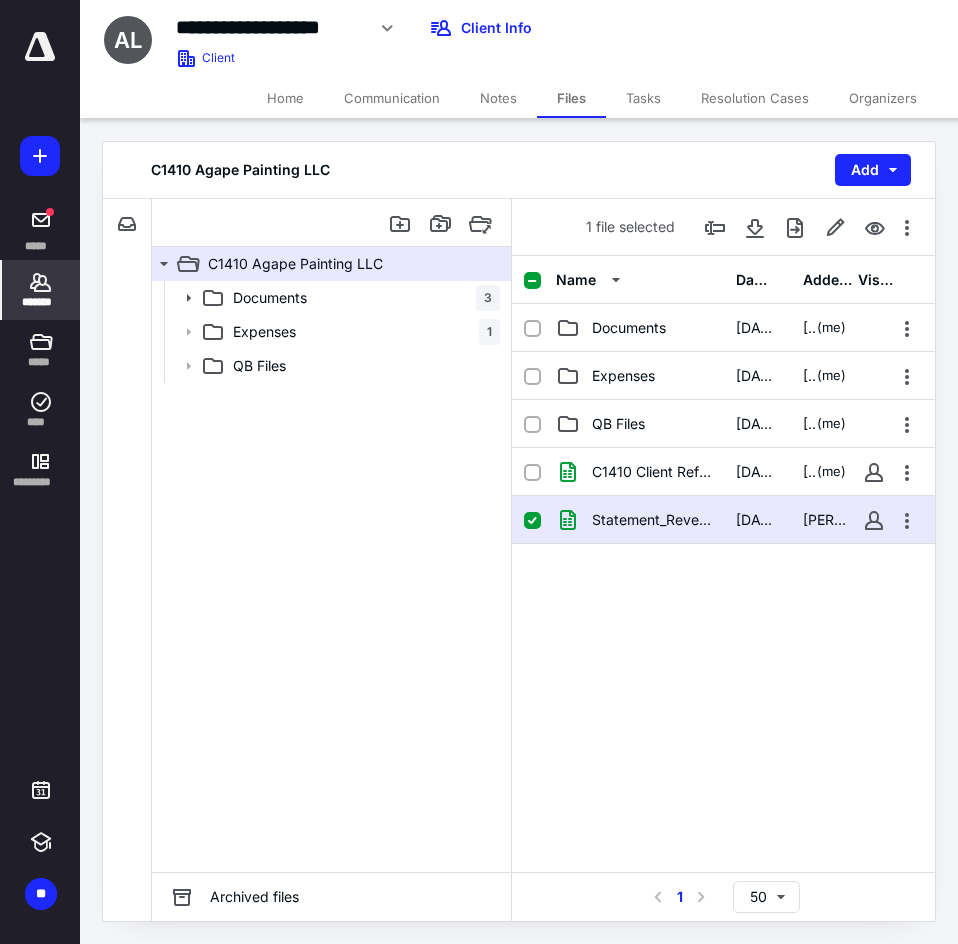 click on "*******" at bounding box center (41, 302) 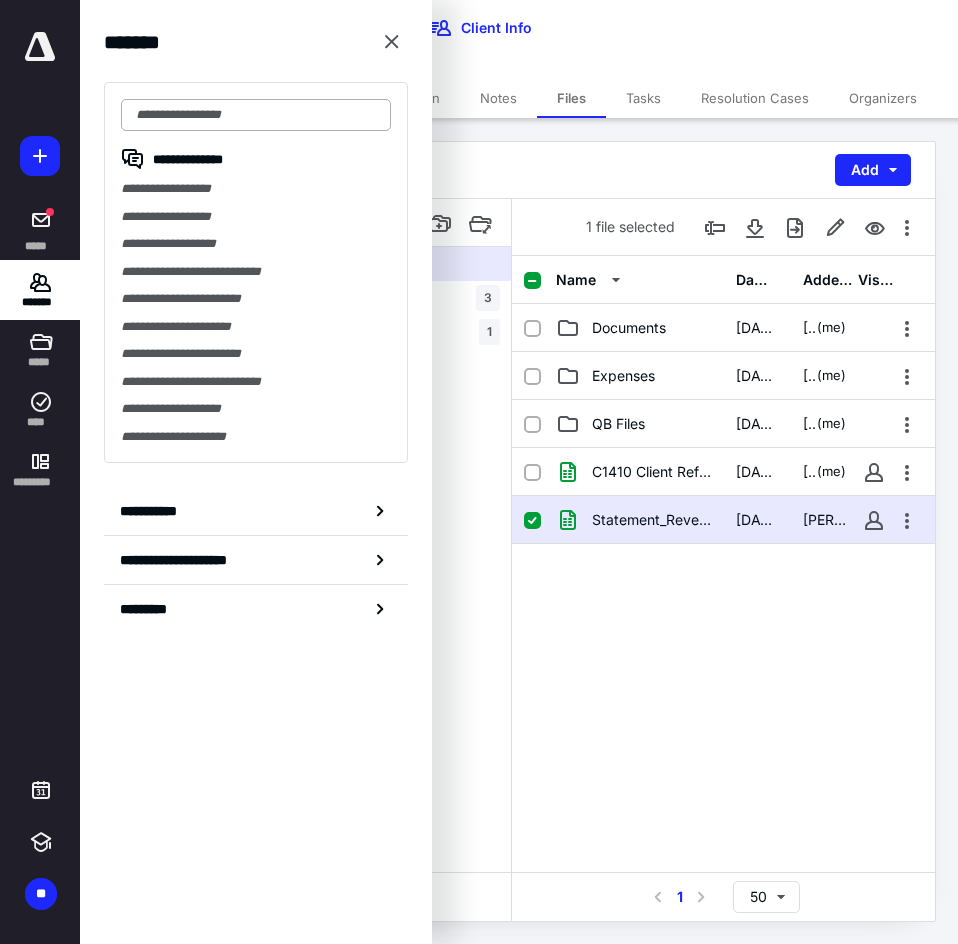 click at bounding box center [256, 115] 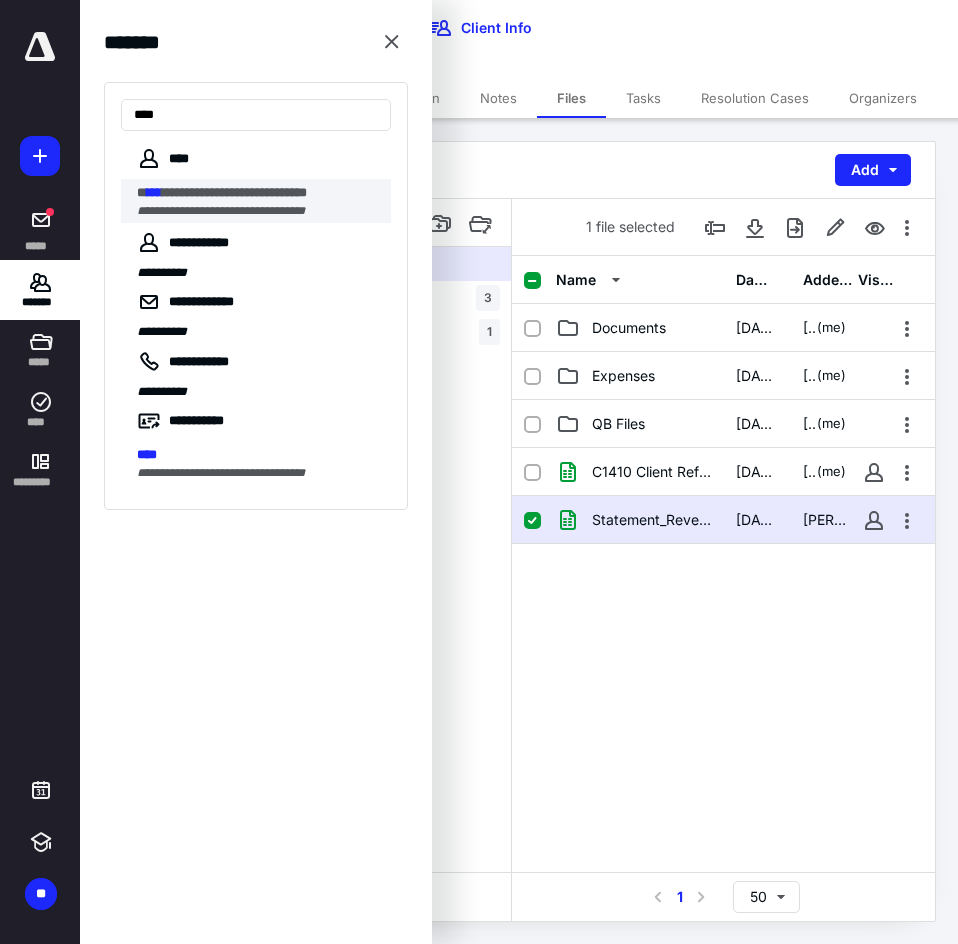 type on "****" 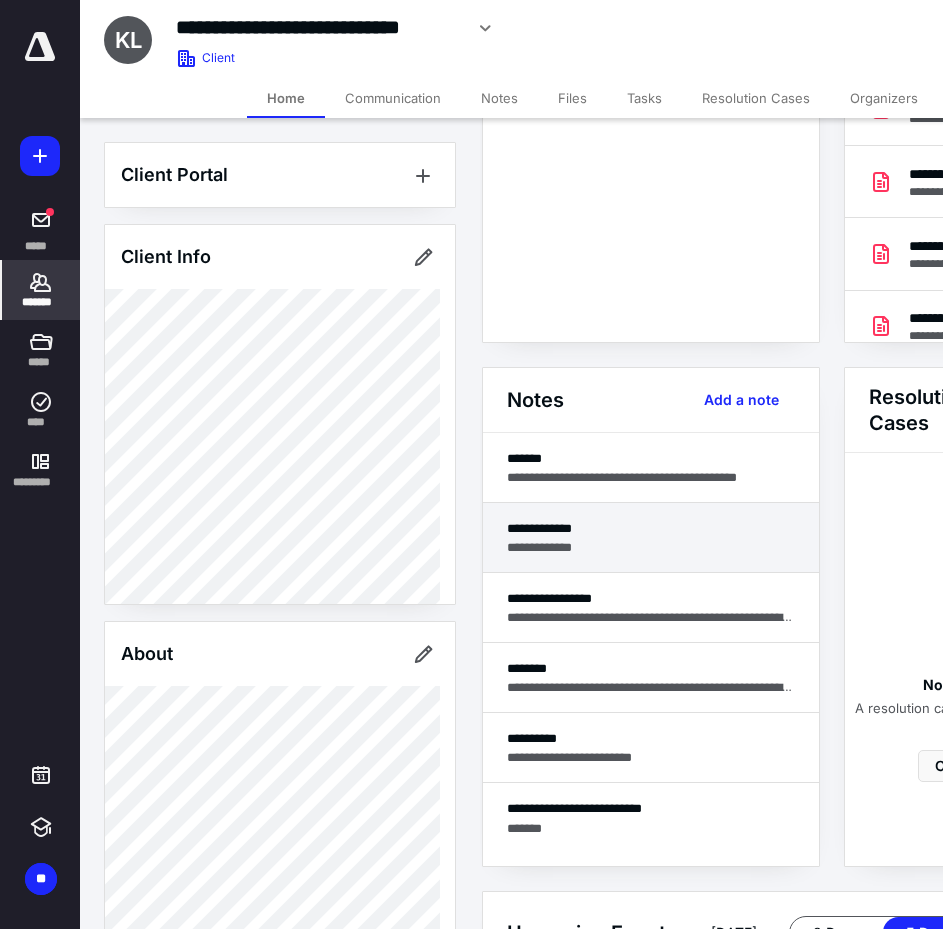 scroll, scrollTop: 300, scrollLeft: 0, axis: vertical 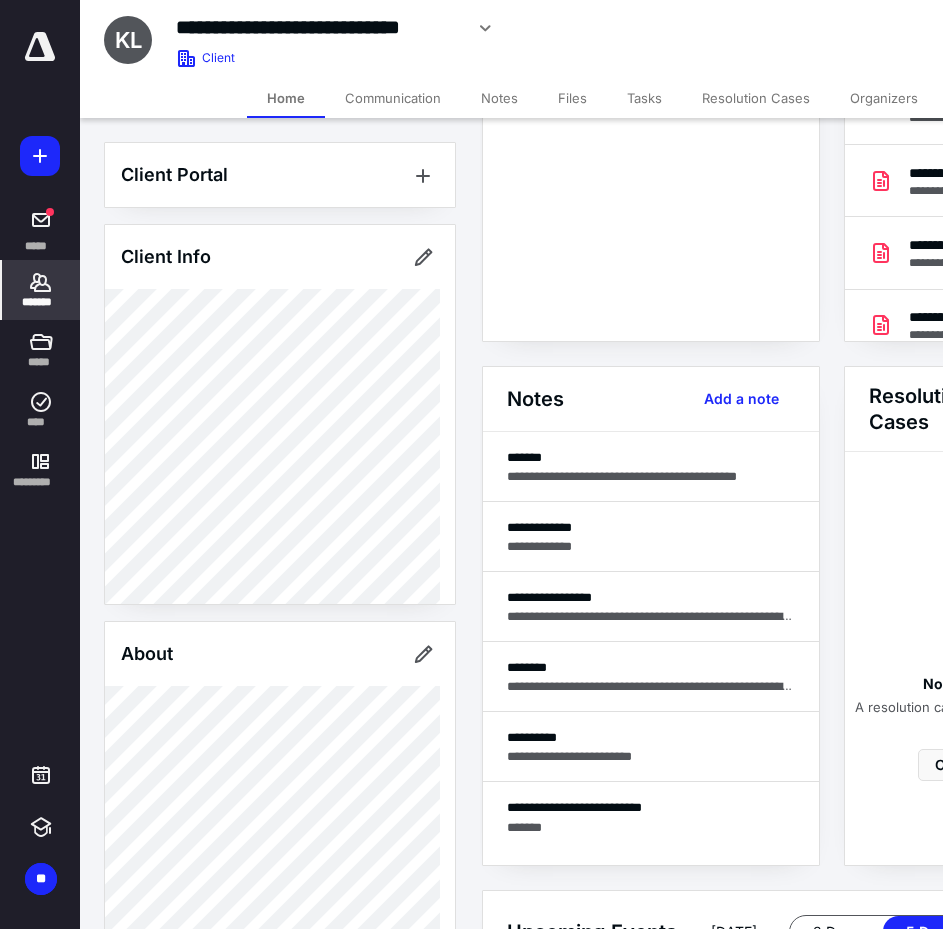 click on "Notes" at bounding box center [499, 98] 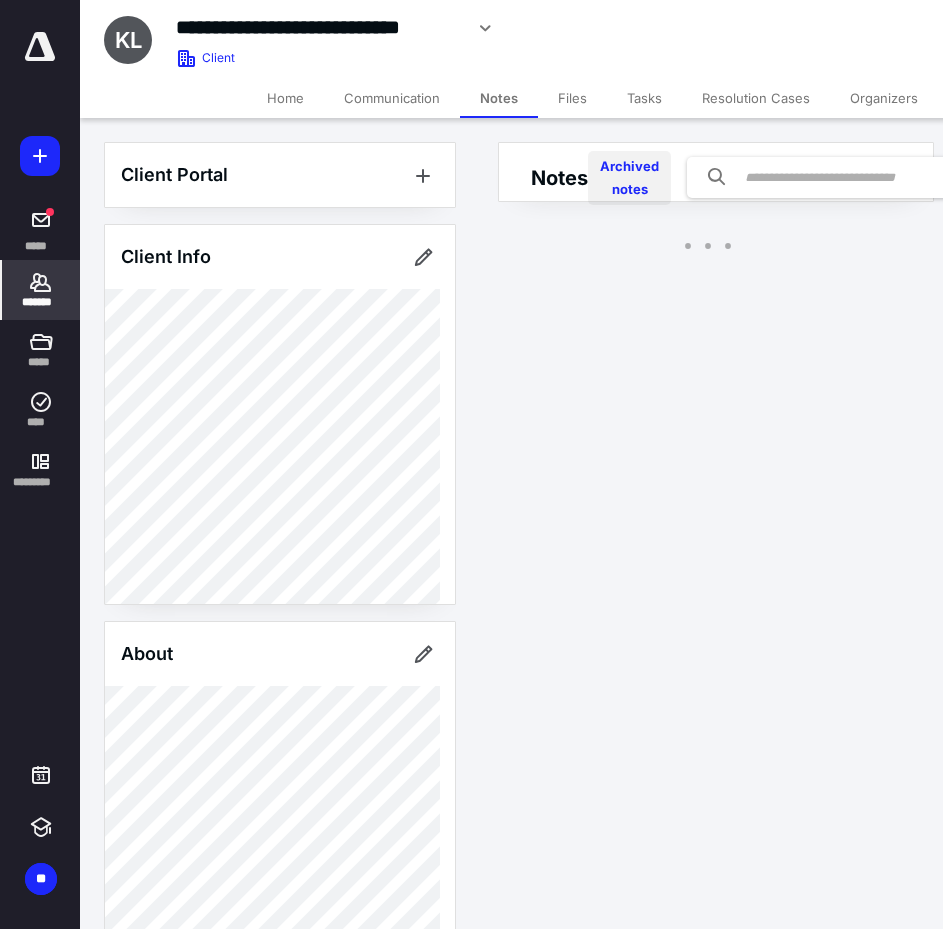 scroll, scrollTop: 0, scrollLeft: 0, axis: both 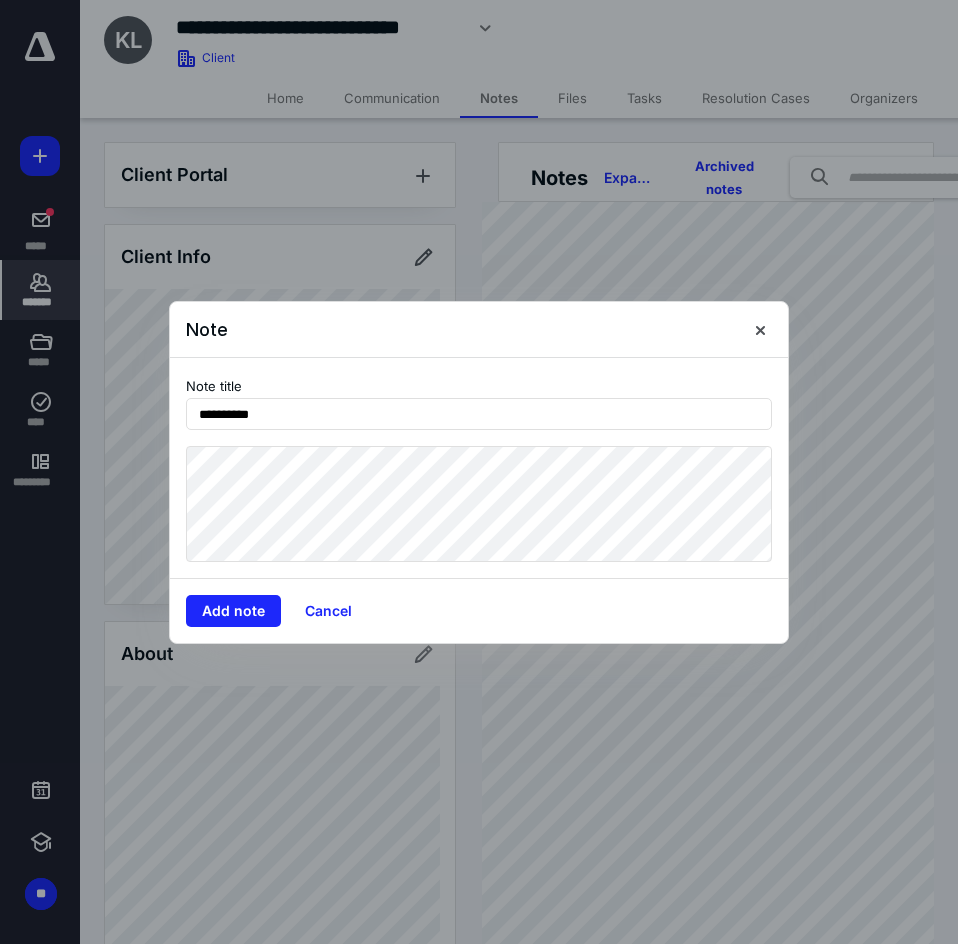 type on "**********" 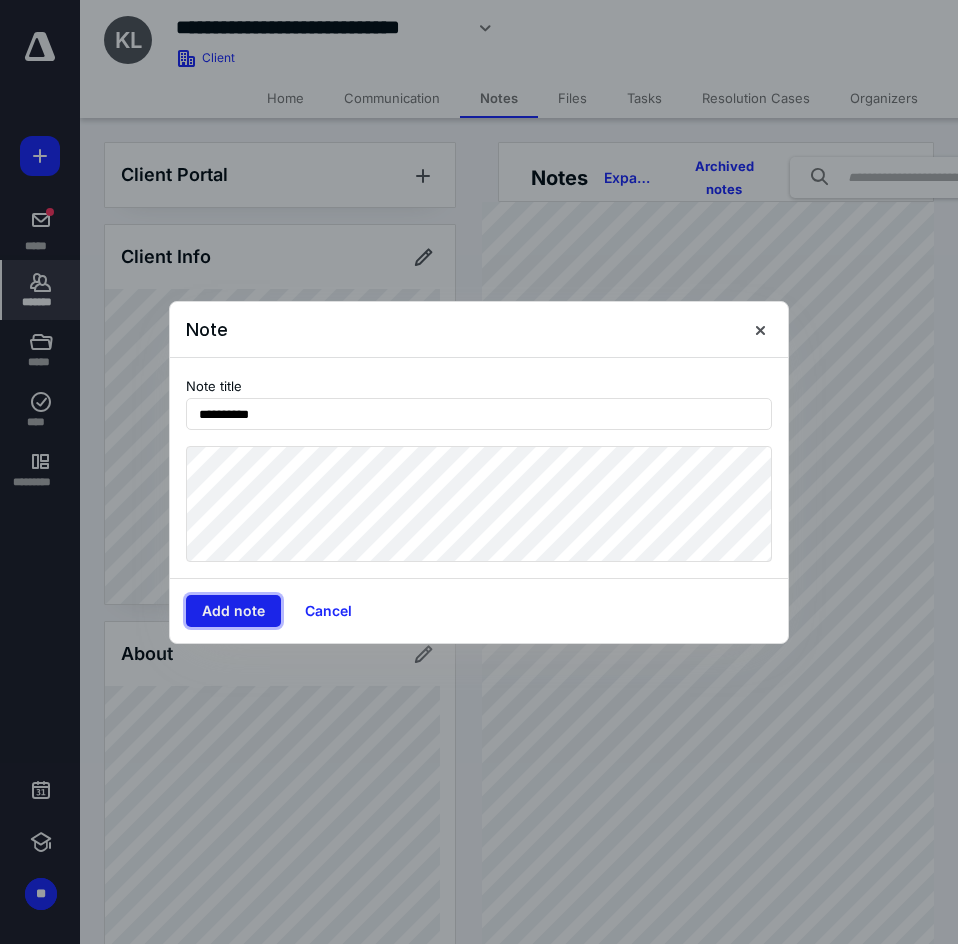 click on "Add note" at bounding box center (233, 611) 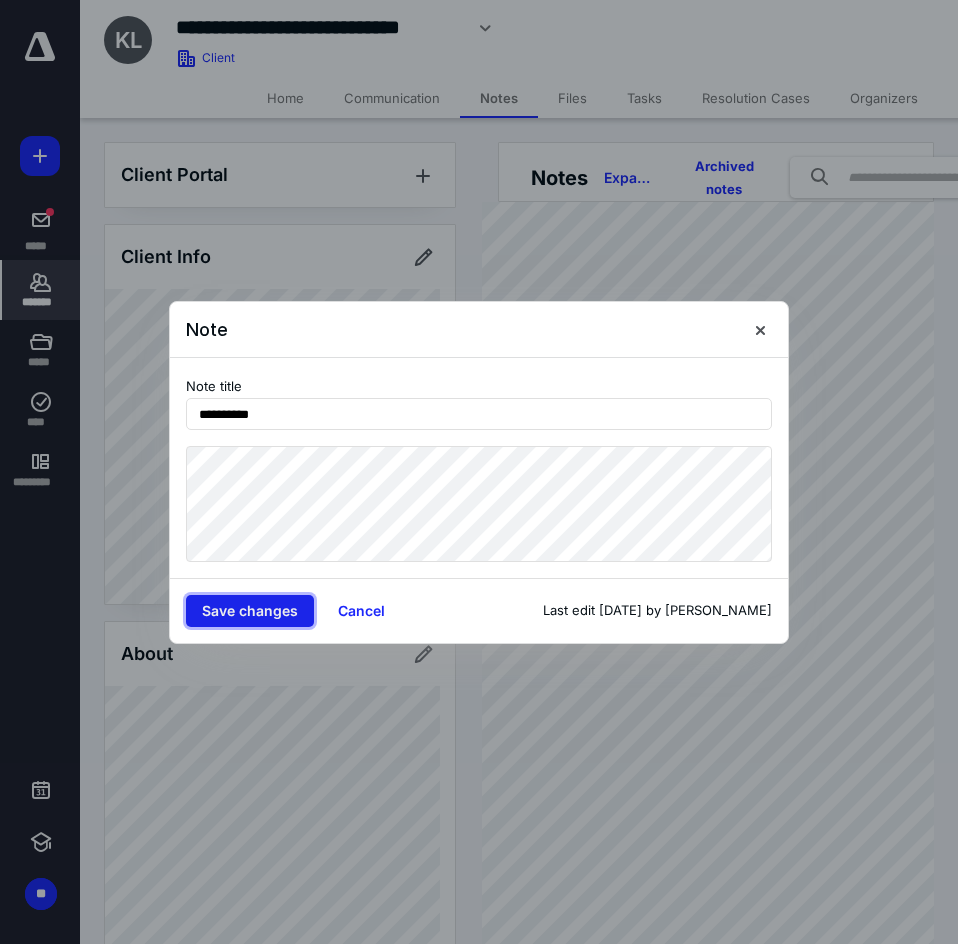 click on "Save changes" at bounding box center (250, 611) 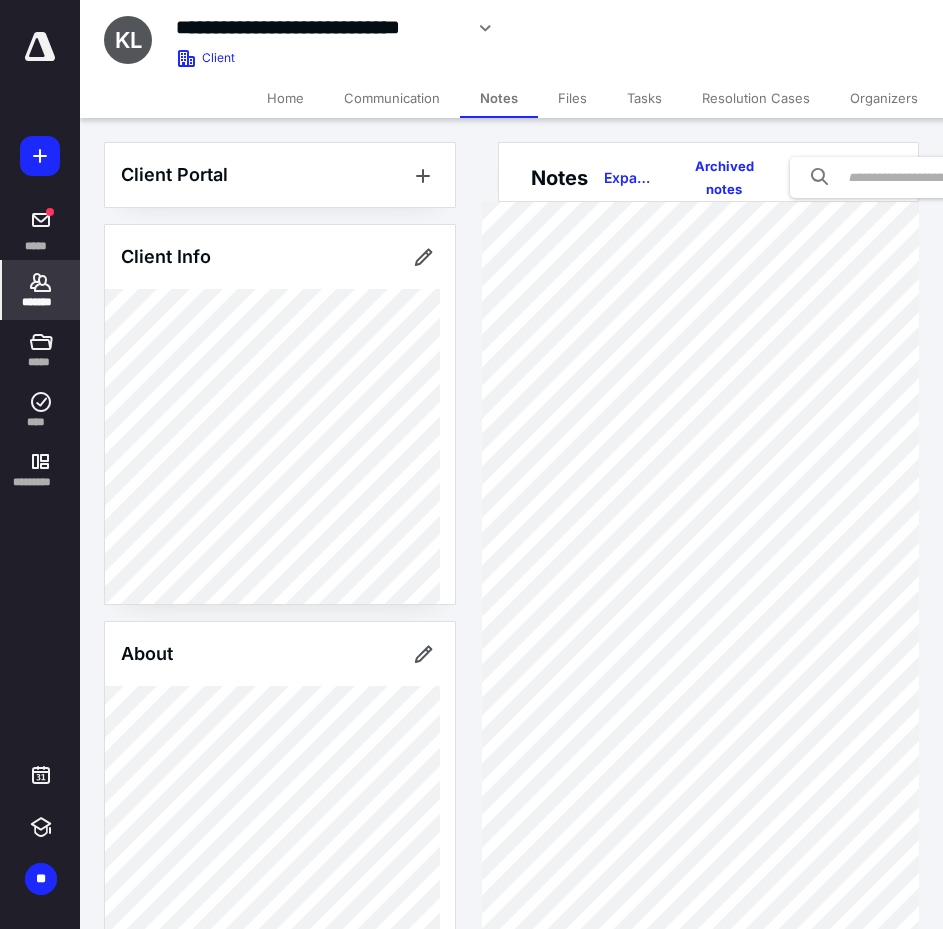 click on "Client Portal Client Info About Important clients Tags Manage all tags" at bounding box center (280, 1204) 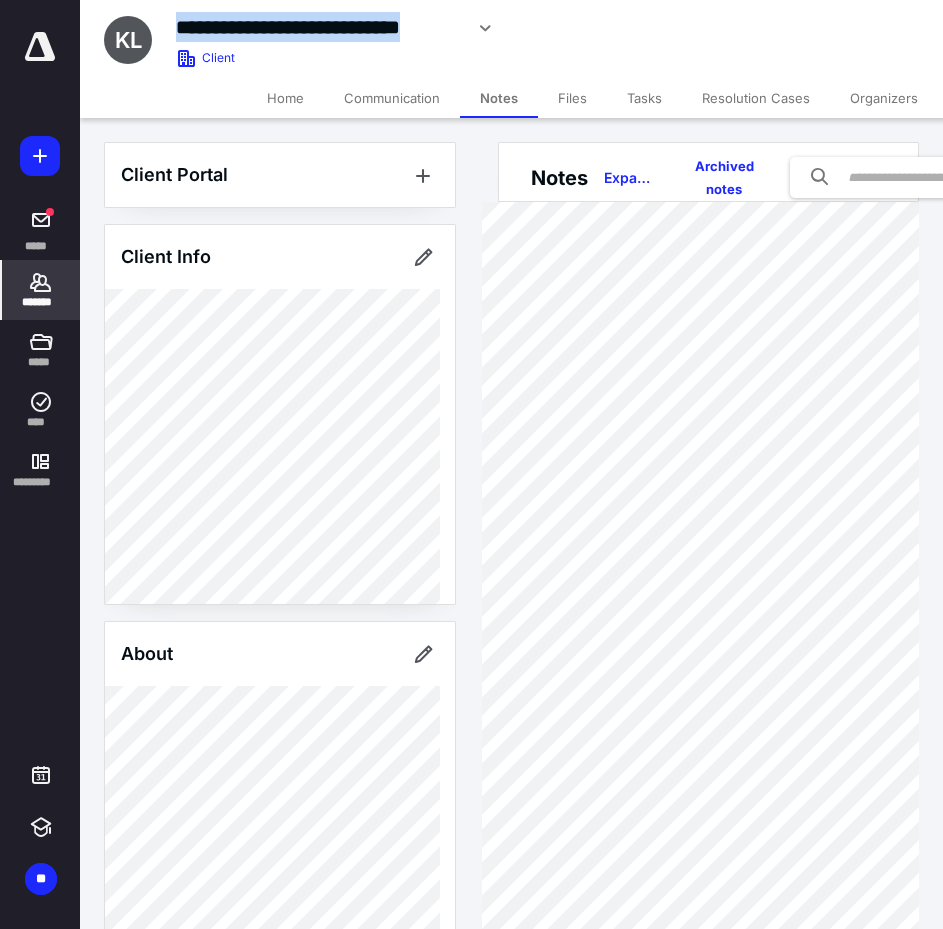 drag, startPoint x: 465, startPoint y: 31, endPoint x: 465, endPoint y: 59, distance: 28 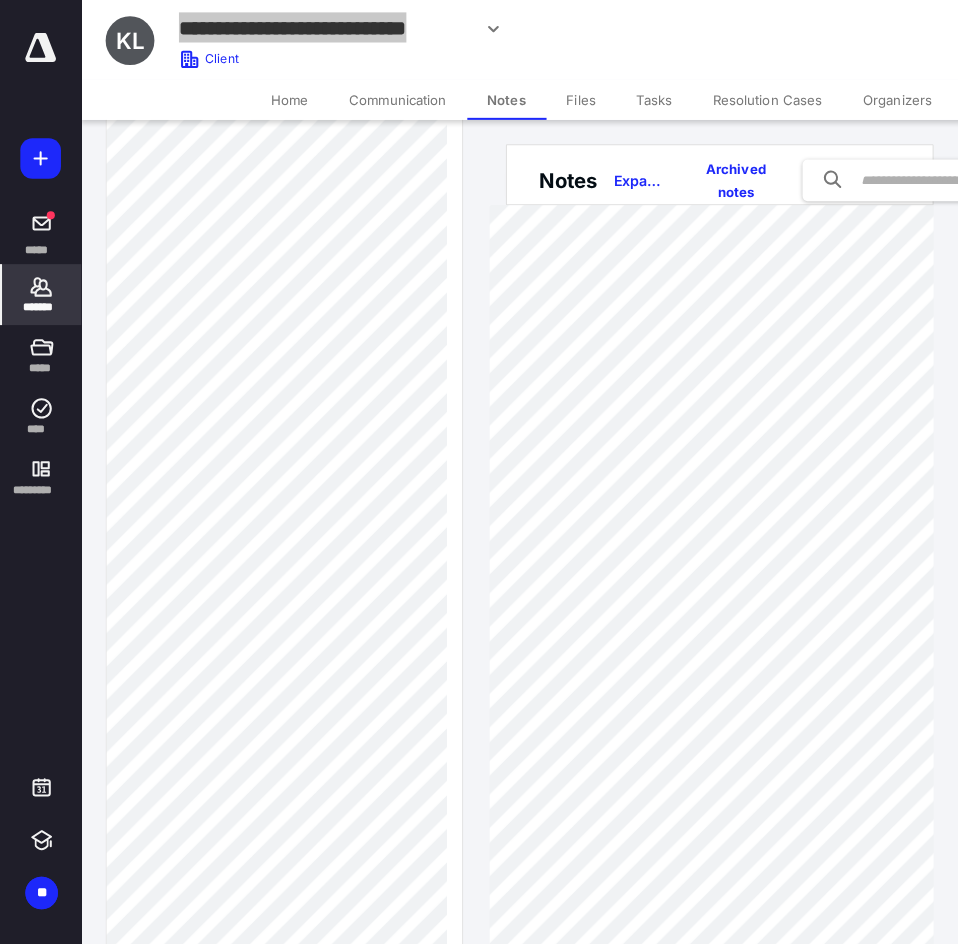 scroll, scrollTop: 600, scrollLeft: 0, axis: vertical 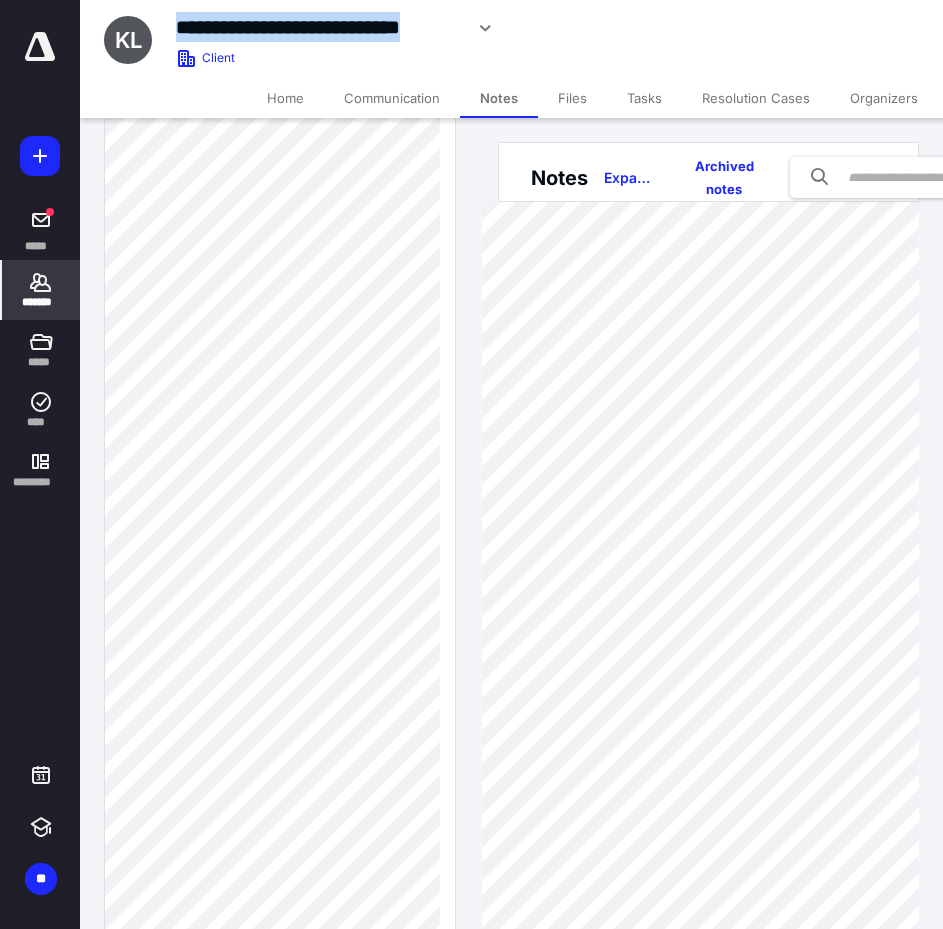 drag, startPoint x: 458, startPoint y: 31, endPoint x: 162, endPoint y: 26, distance: 296.04224 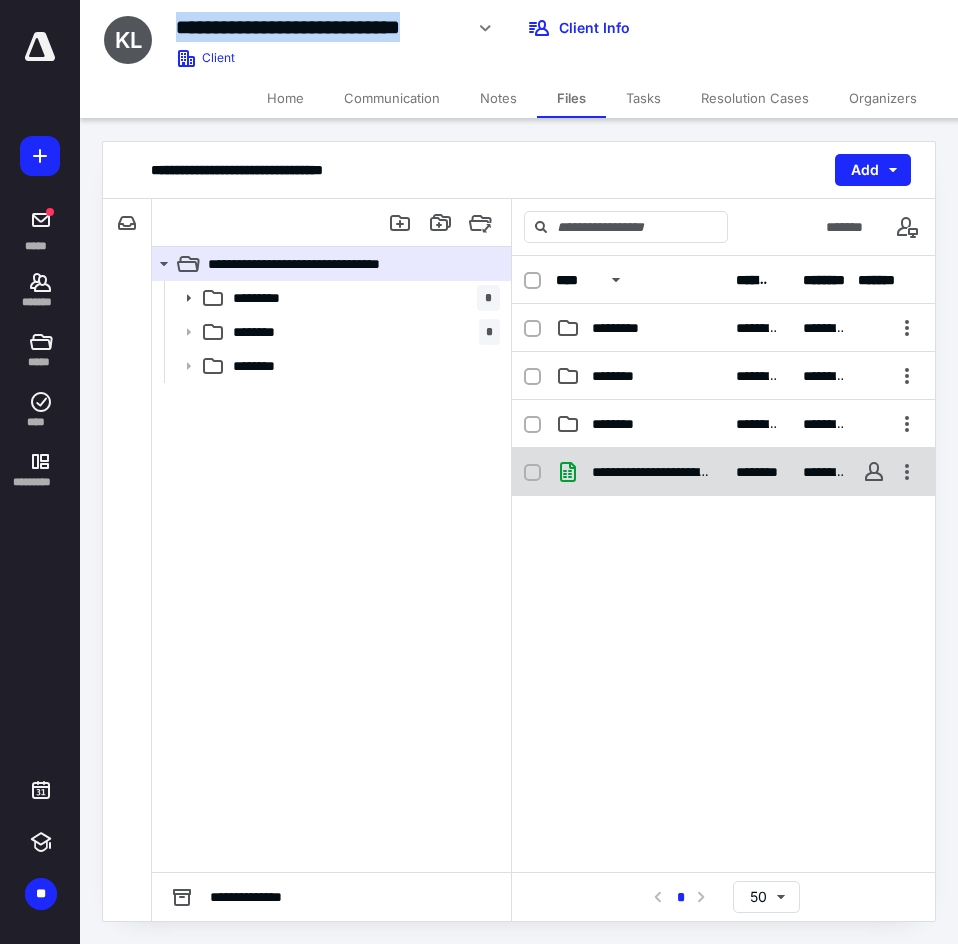 click on "**********" at bounding box center [723, 472] 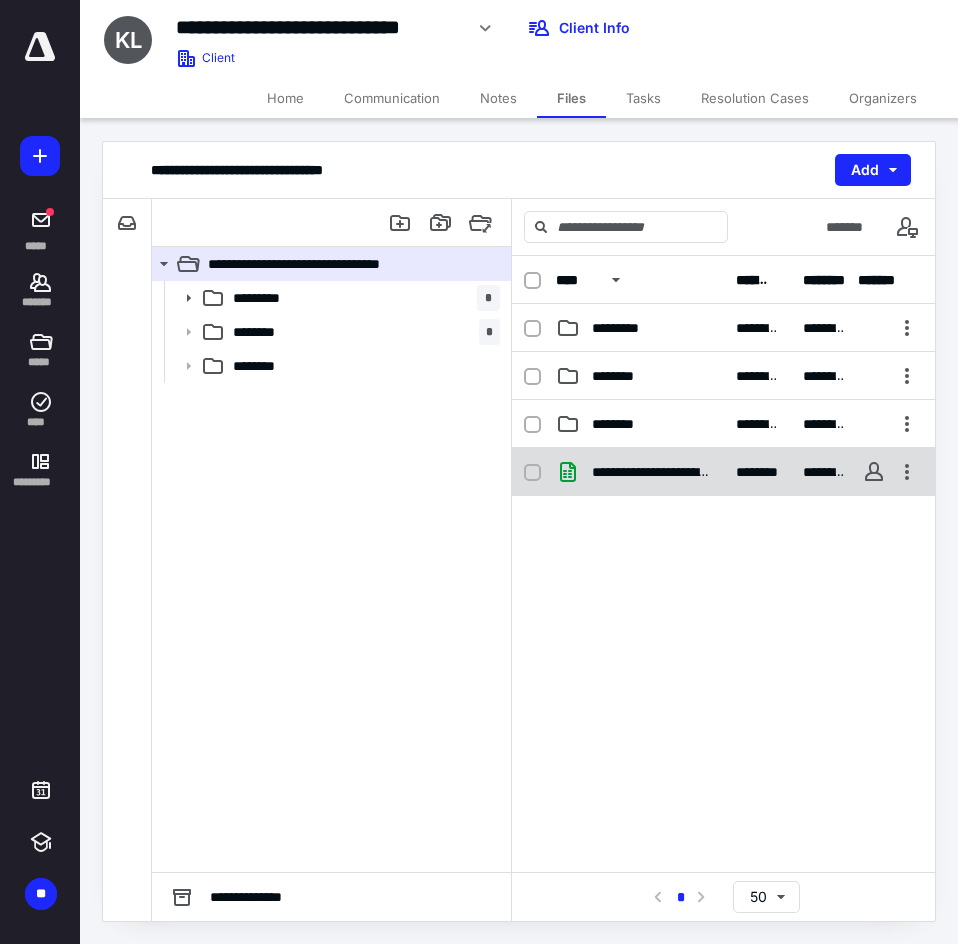 click on "**********" at bounding box center (723, 472) 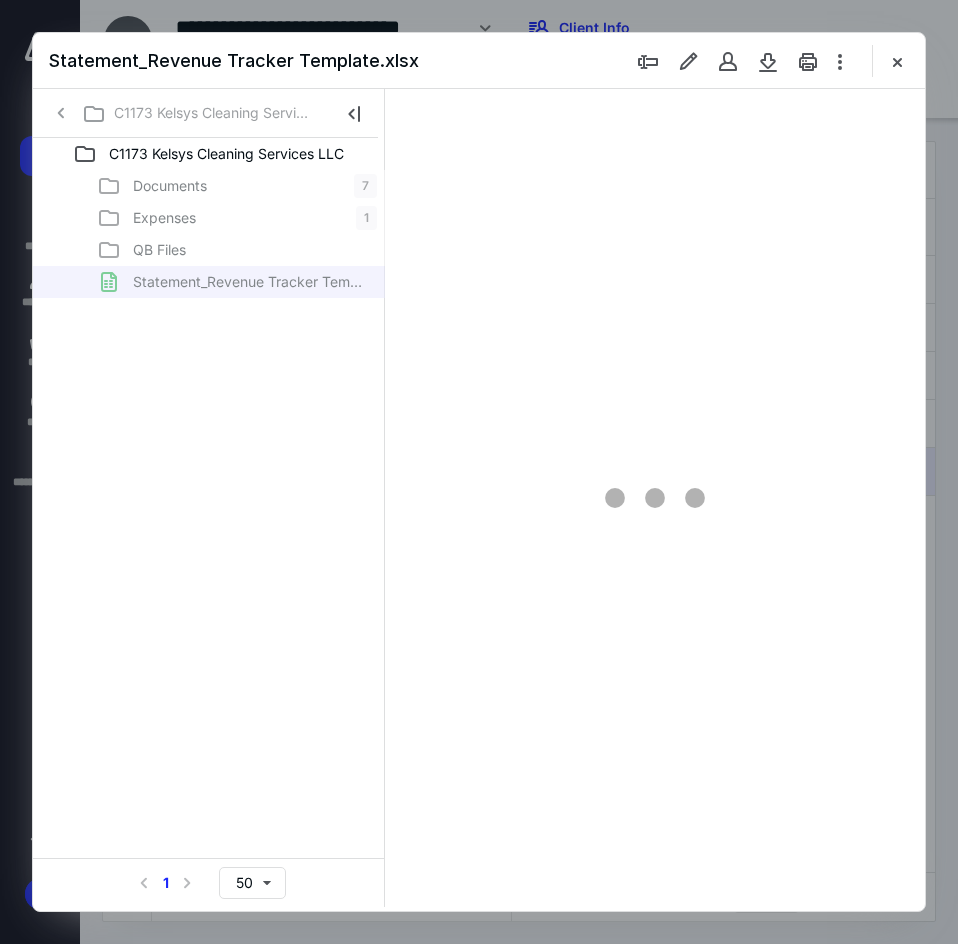 scroll, scrollTop: 0, scrollLeft: 0, axis: both 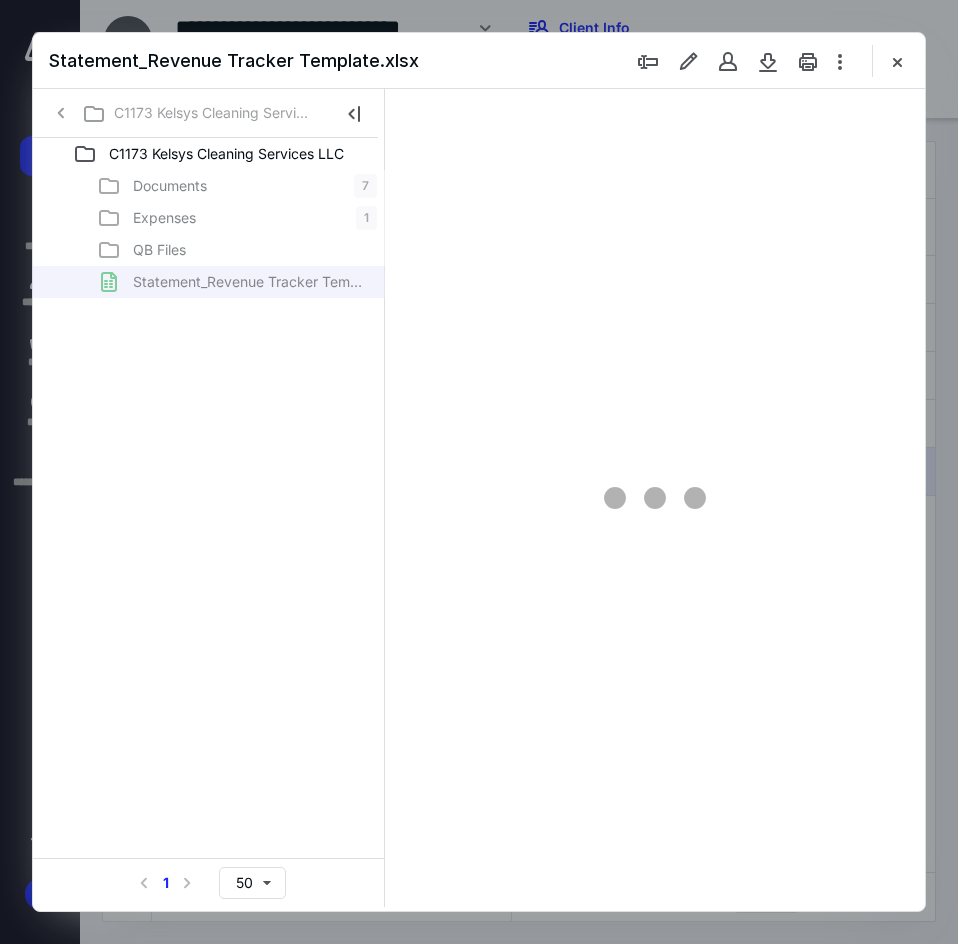 type on "*" 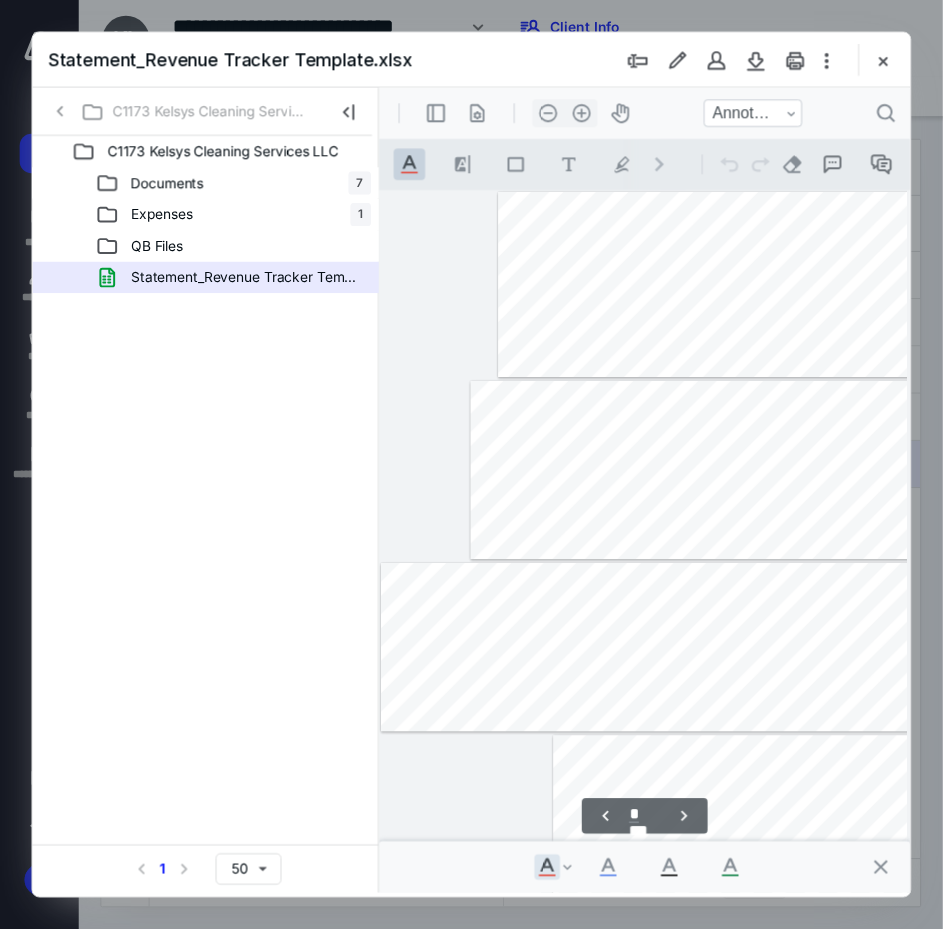 scroll, scrollTop: 106, scrollLeft: 118, axis: both 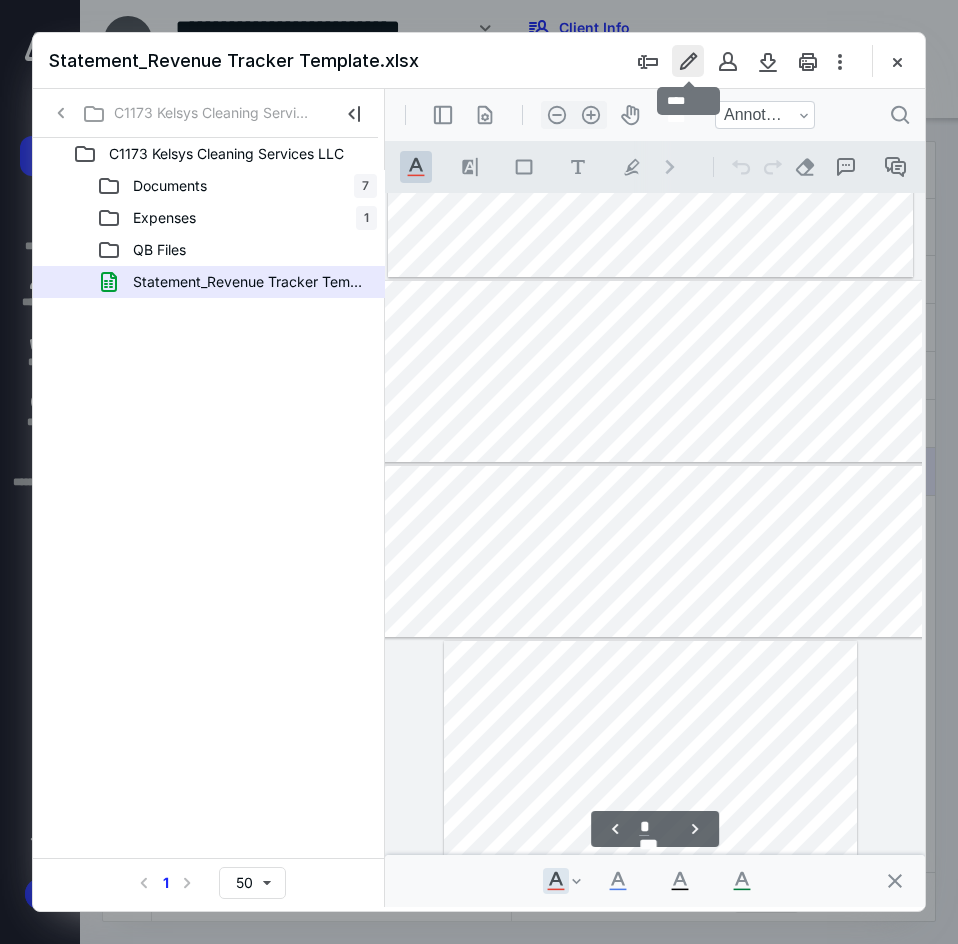 click at bounding box center (688, 61) 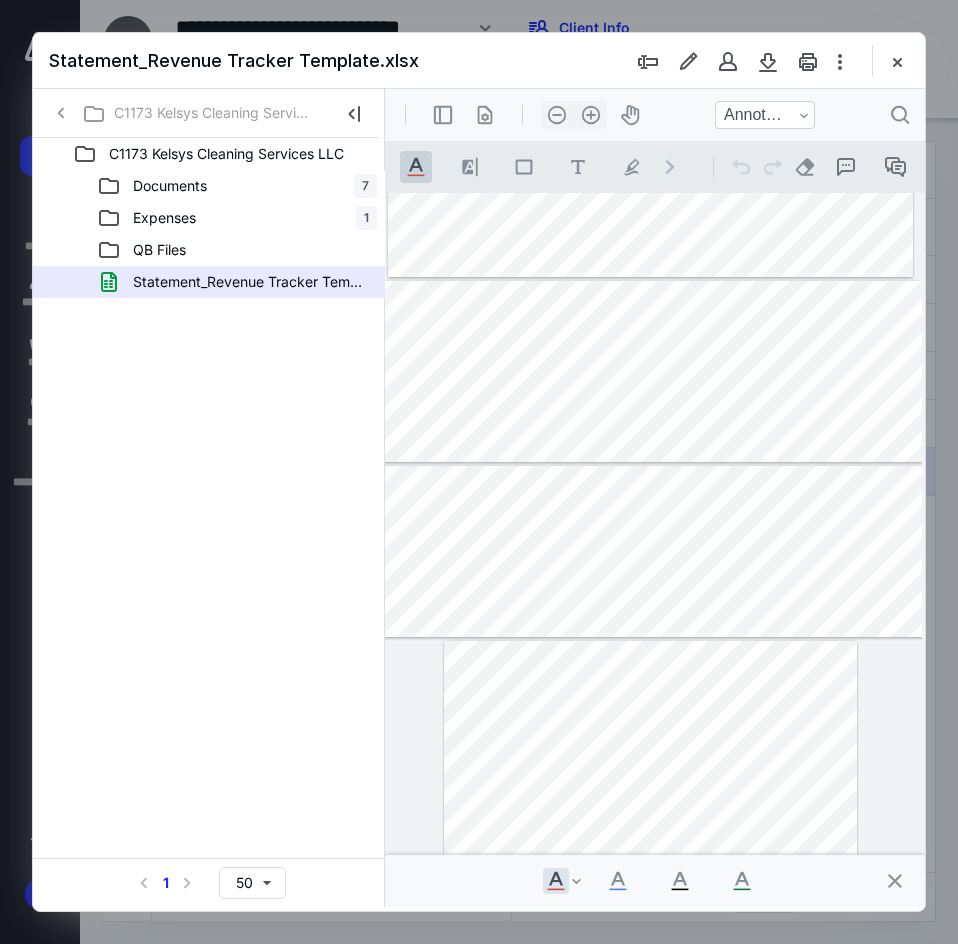 drag, startPoint x: 898, startPoint y: 66, endPoint x: 879, endPoint y: 66, distance: 19 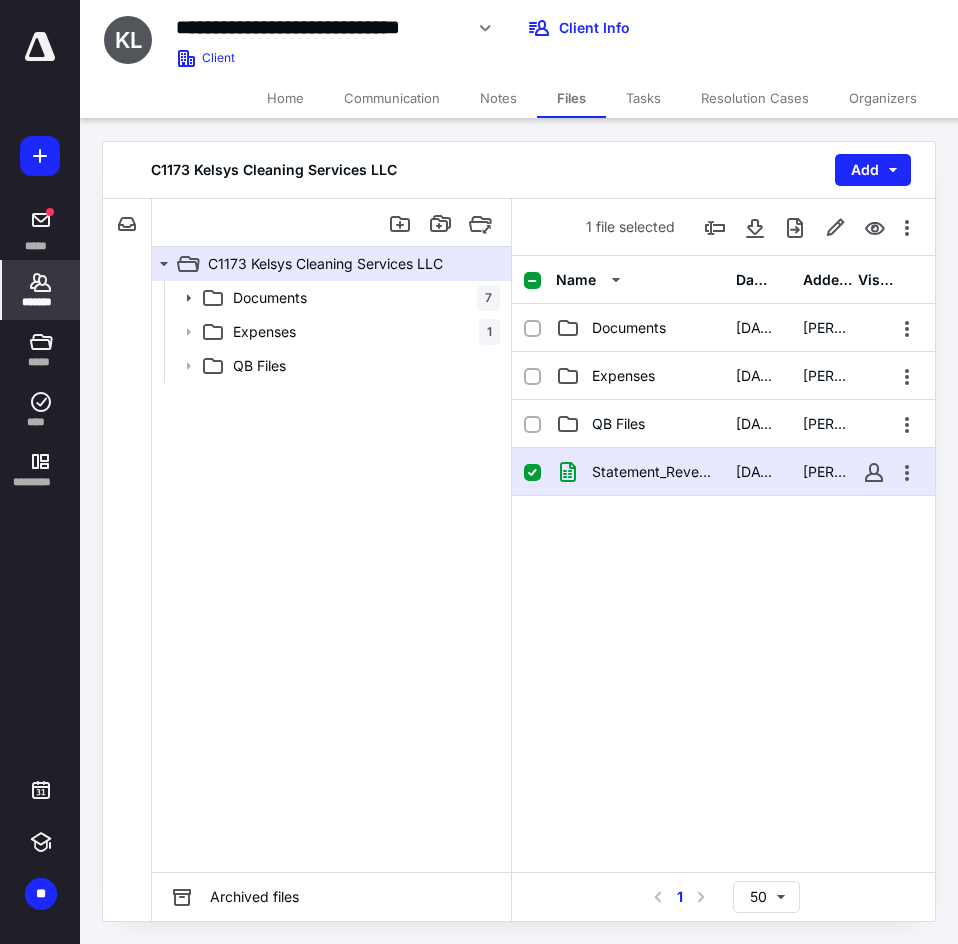 click 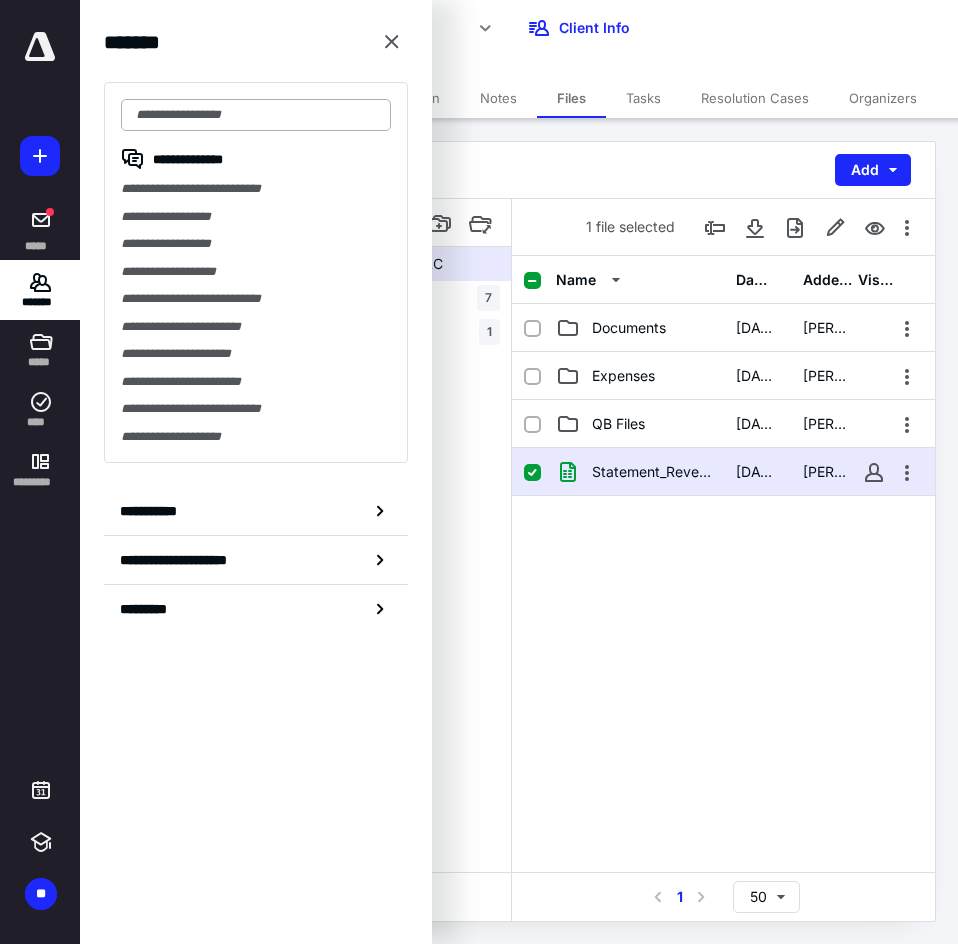 click at bounding box center [256, 115] 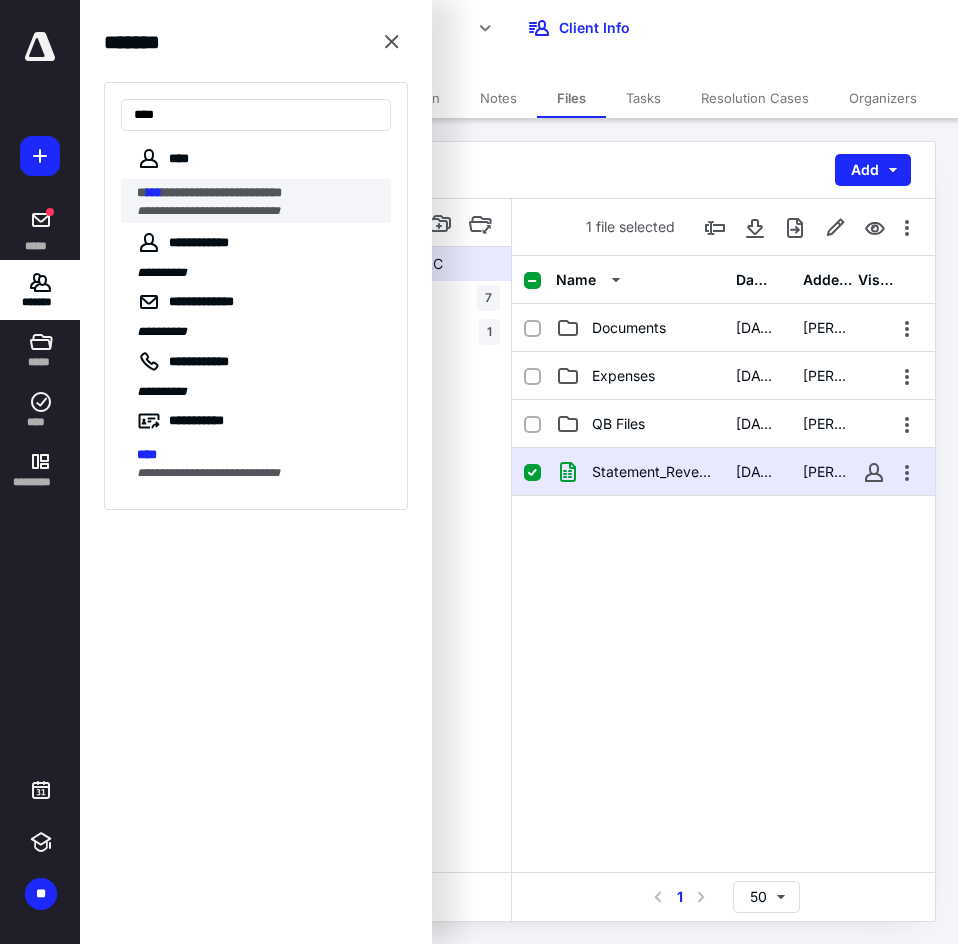 type on "****" 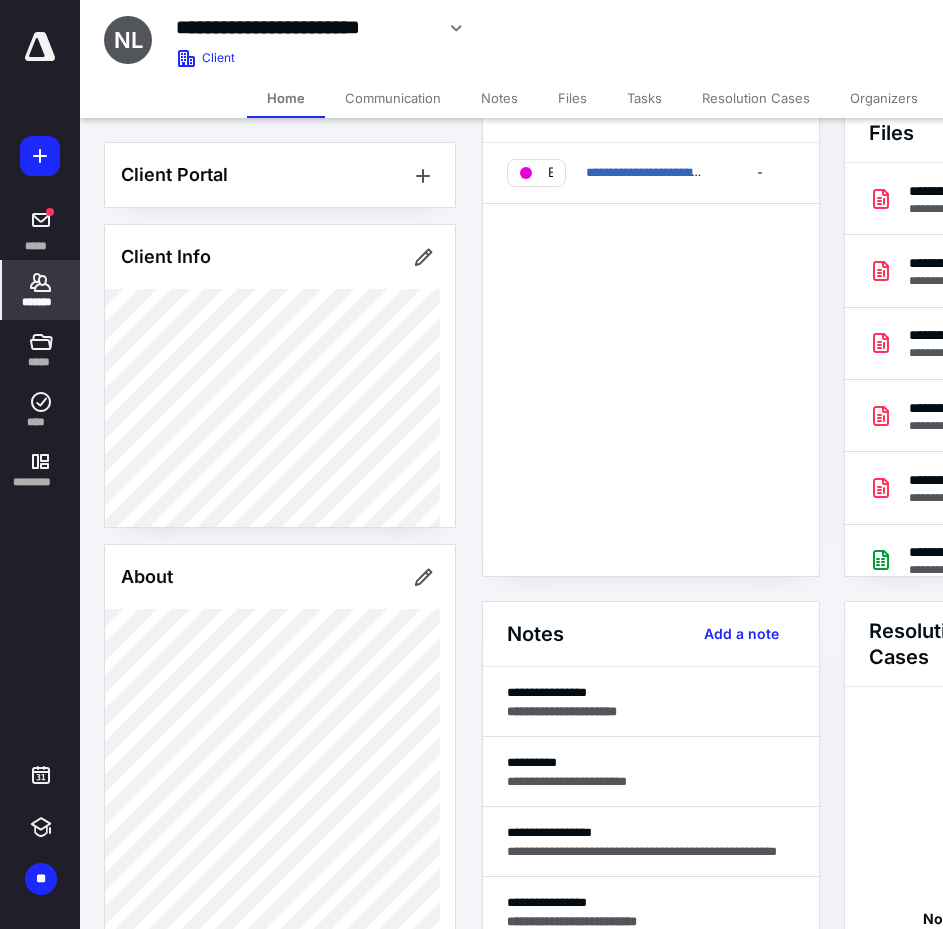 scroll, scrollTop: 100, scrollLeft: 0, axis: vertical 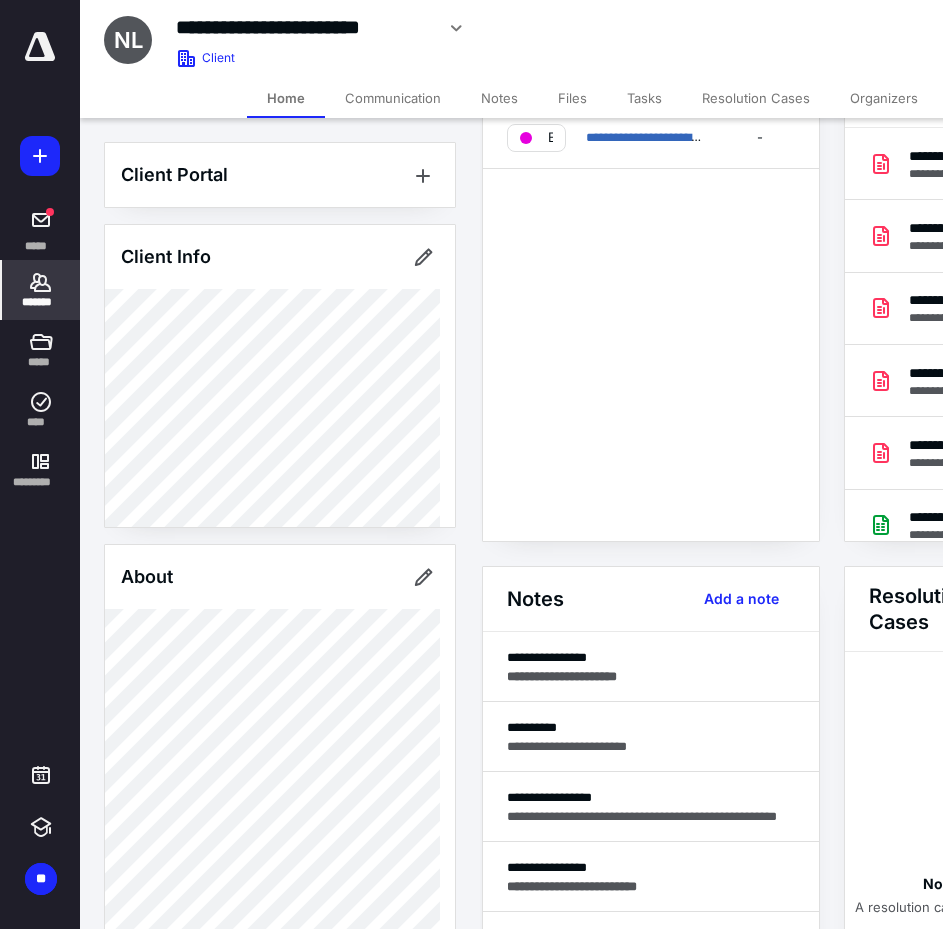 click on "Notes" at bounding box center (499, 98) 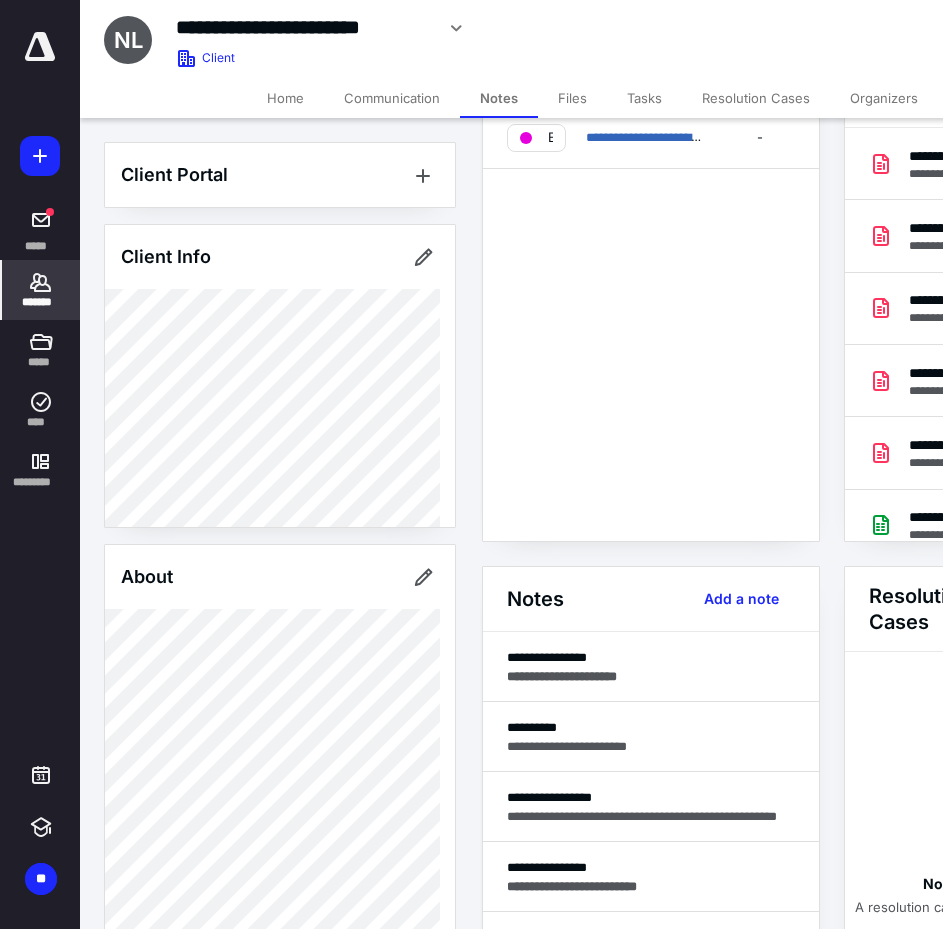 scroll, scrollTop: 0, scrollLeft: 0, axis: both 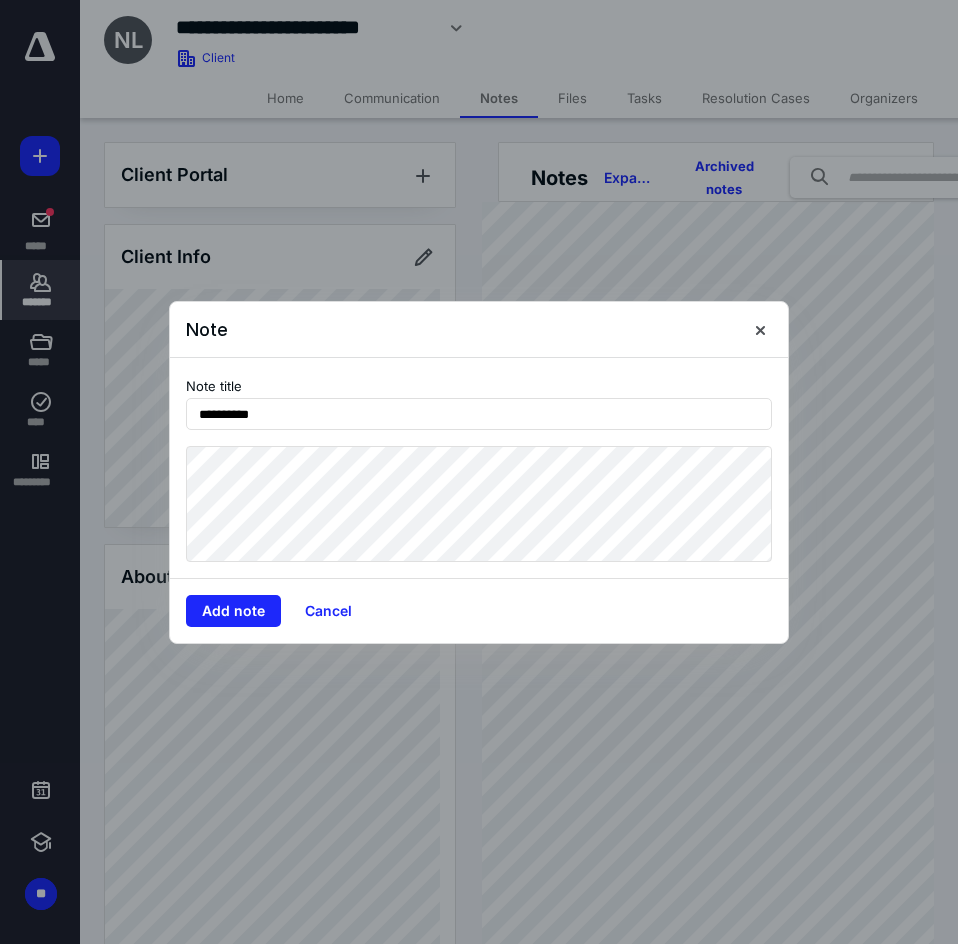 type on "**********" 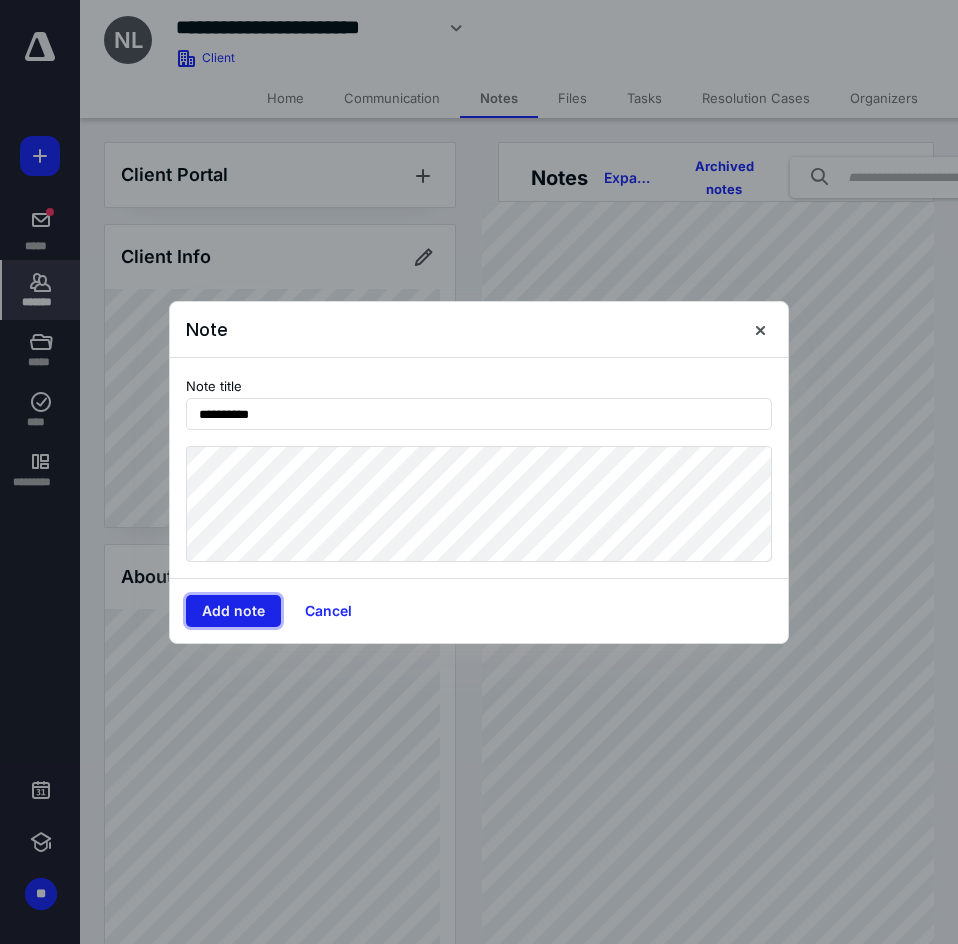 click on "Add note" at bounding box center [233, 611] 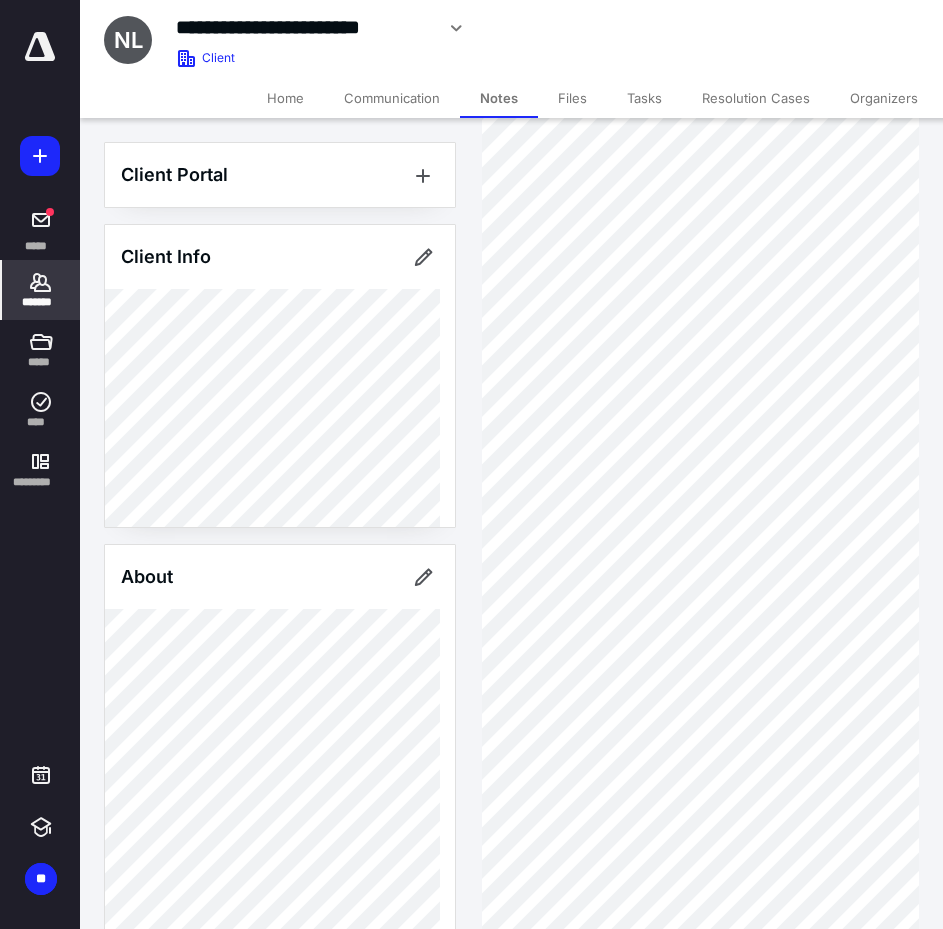 scroll, scrollTop: 300, scrollLeft: 0, axis: vertical 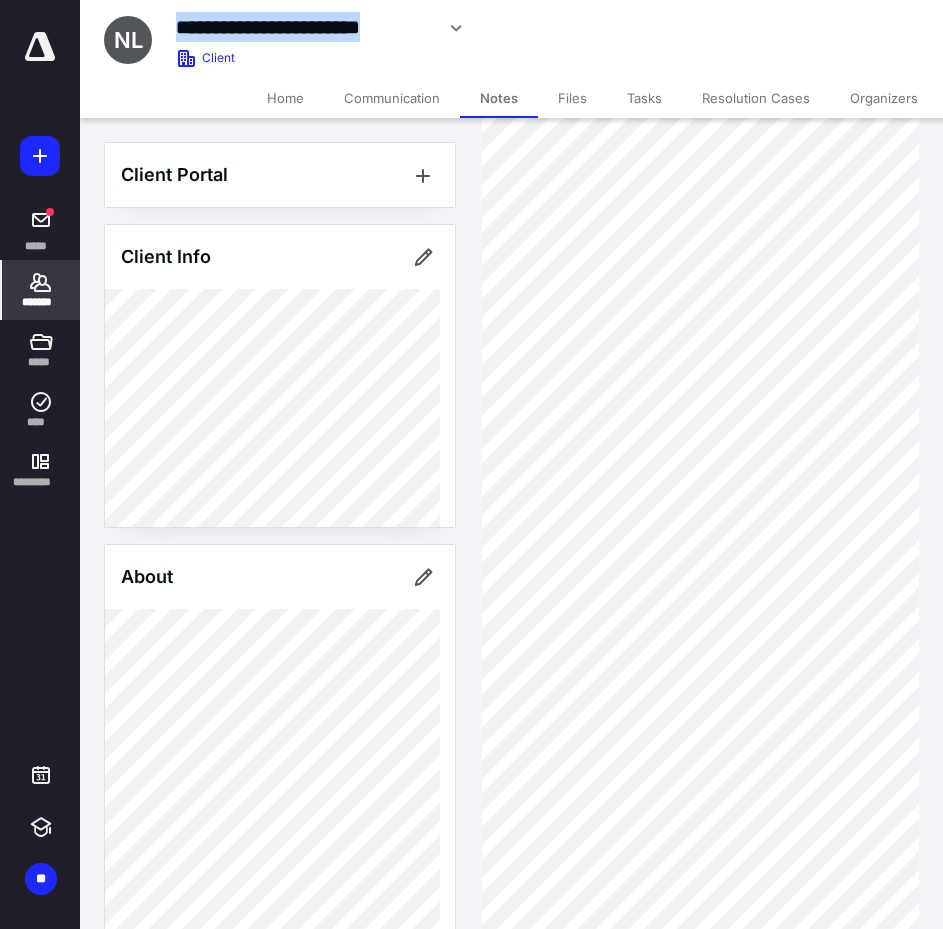 drag, startPoint x: 433, startPoint y: 36, endPoint x: 189, endPoint y: 42, distance: 244.07376 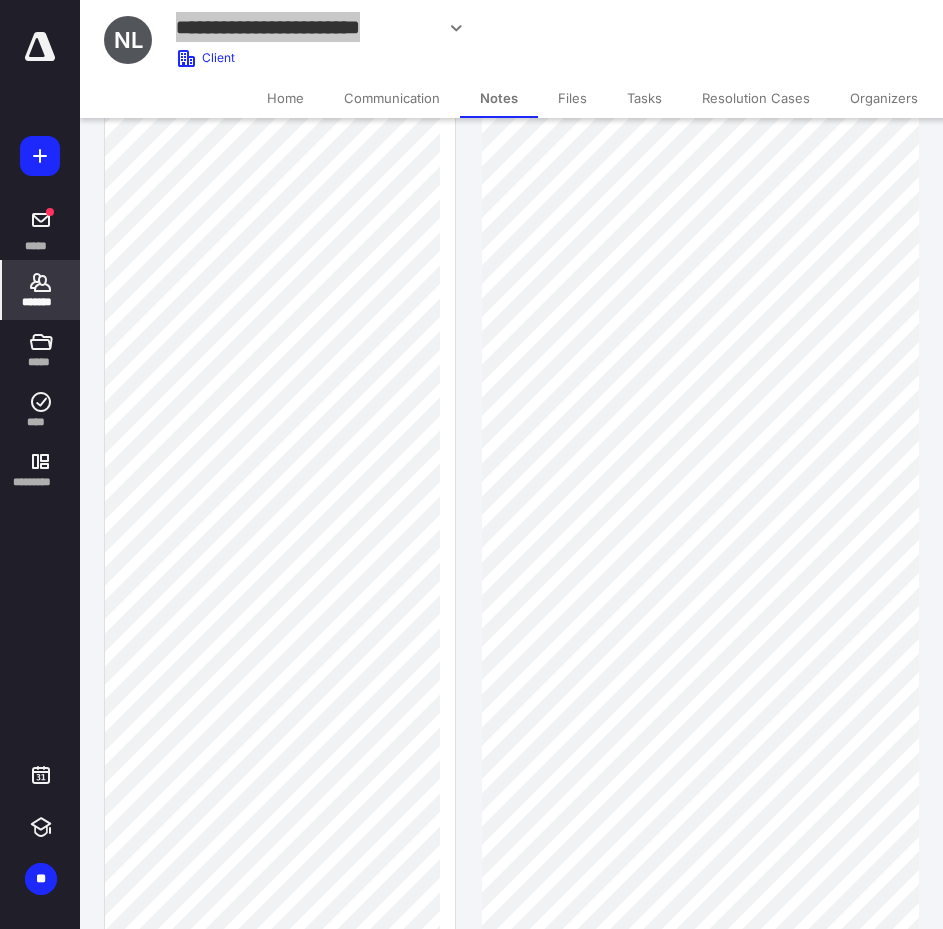 scroll, scrollTop: 600, scrollLeft: 0, axis: vertical 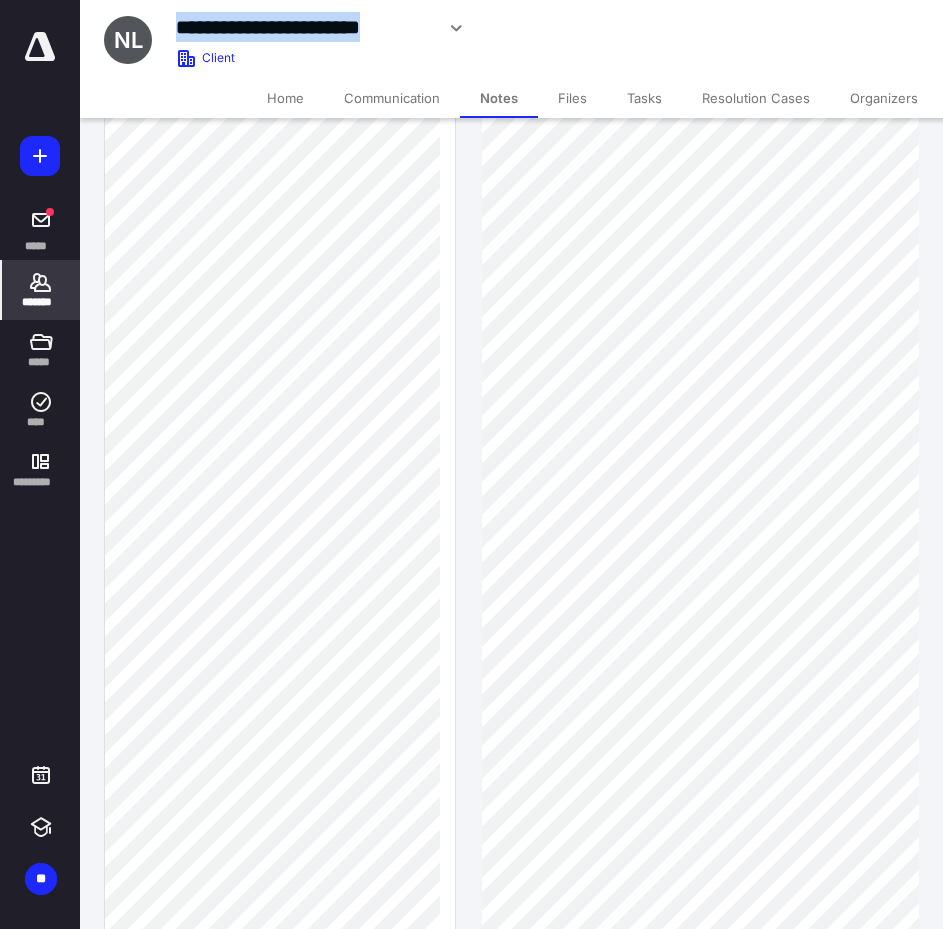 drag, startPoint x: 433, startPoint y: 31, endPoint x: 173, endPoint y: 31, distance: 260 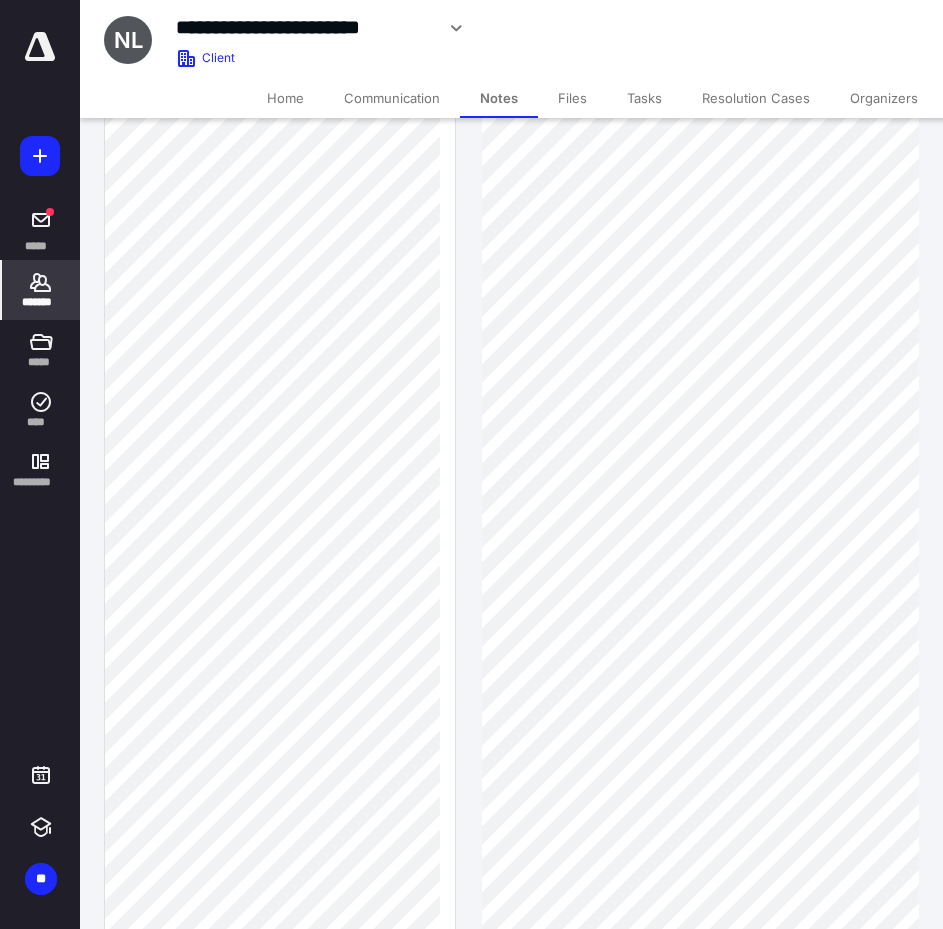 click on "*******" at bounding box center (41, 302) 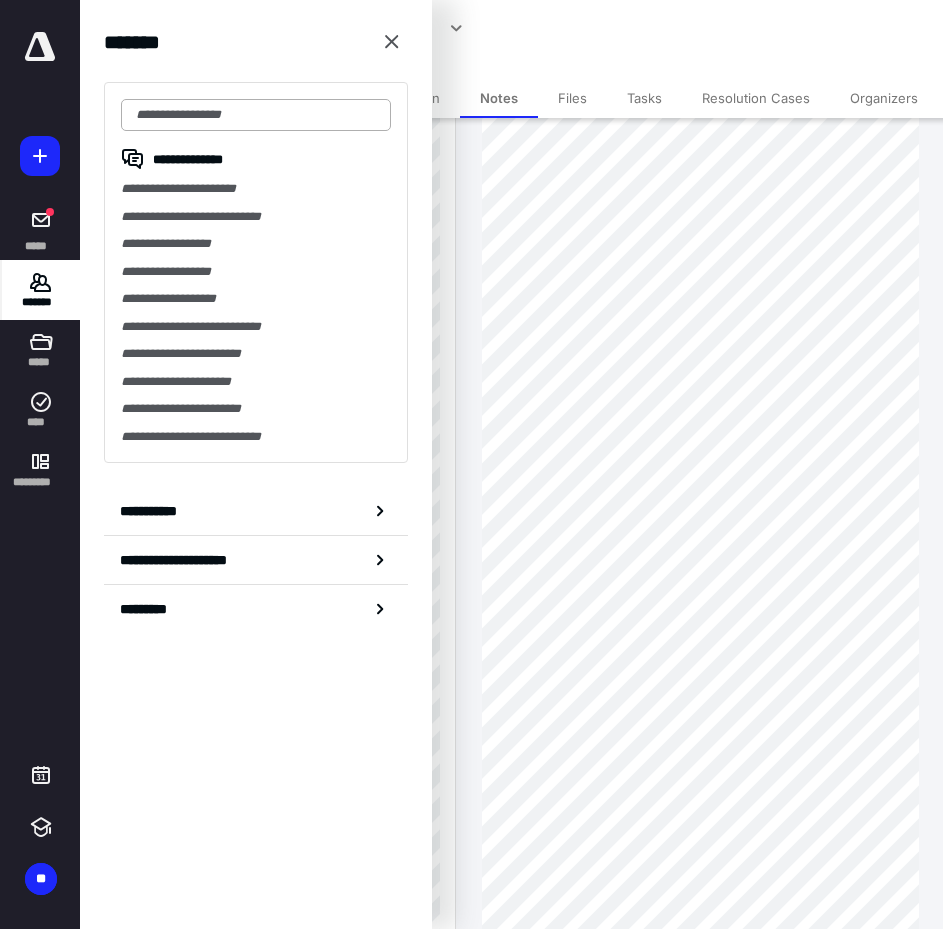 click at bounding box center (256, 115) 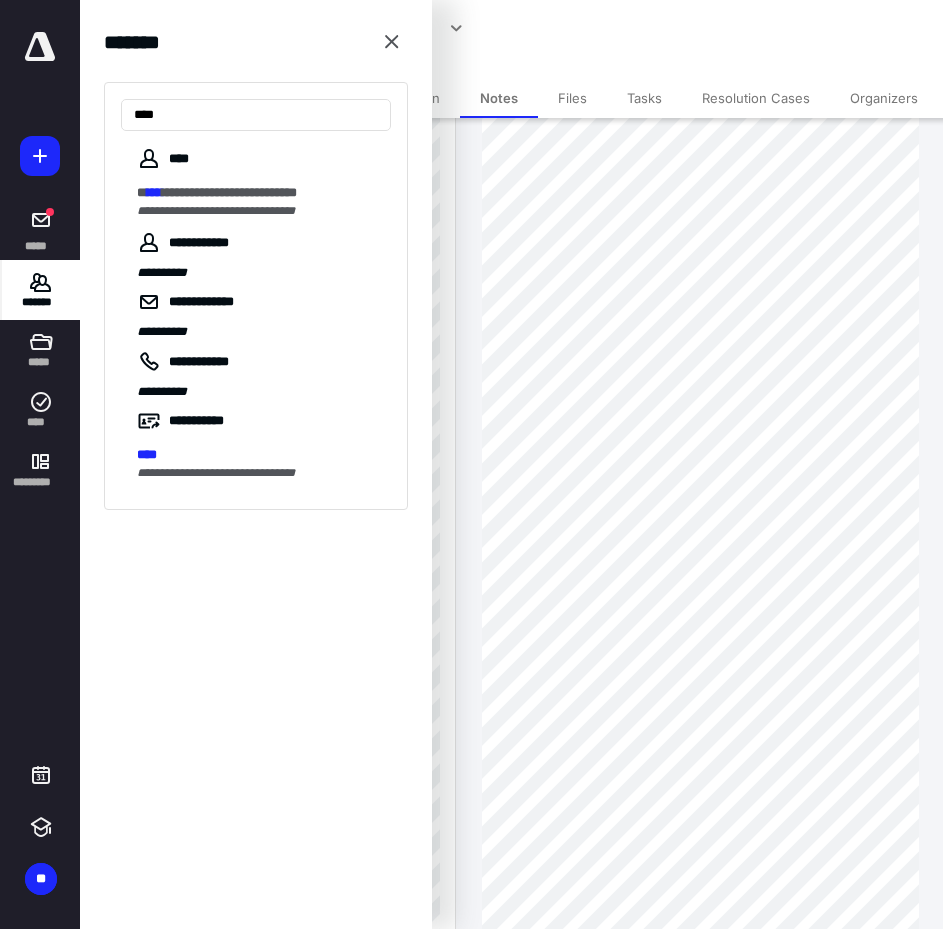 type on "****" 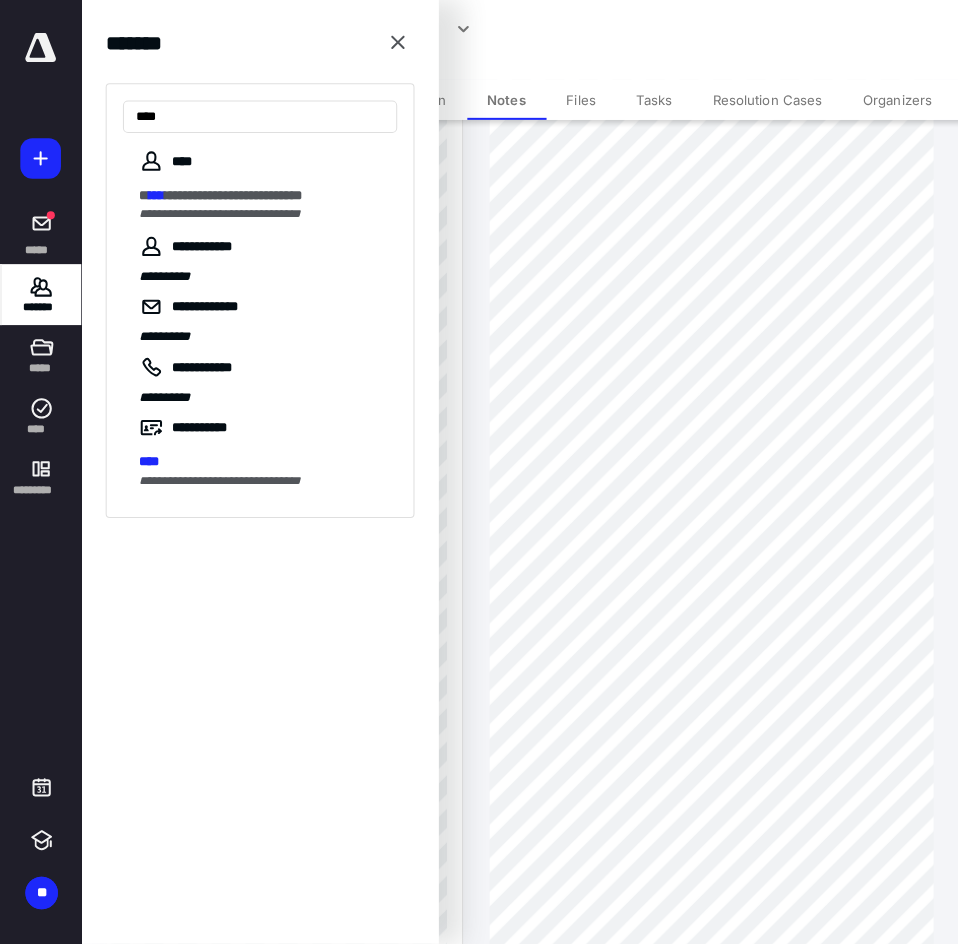 scroll, scrollTop: 0, scrollLeft: 0, axis: both 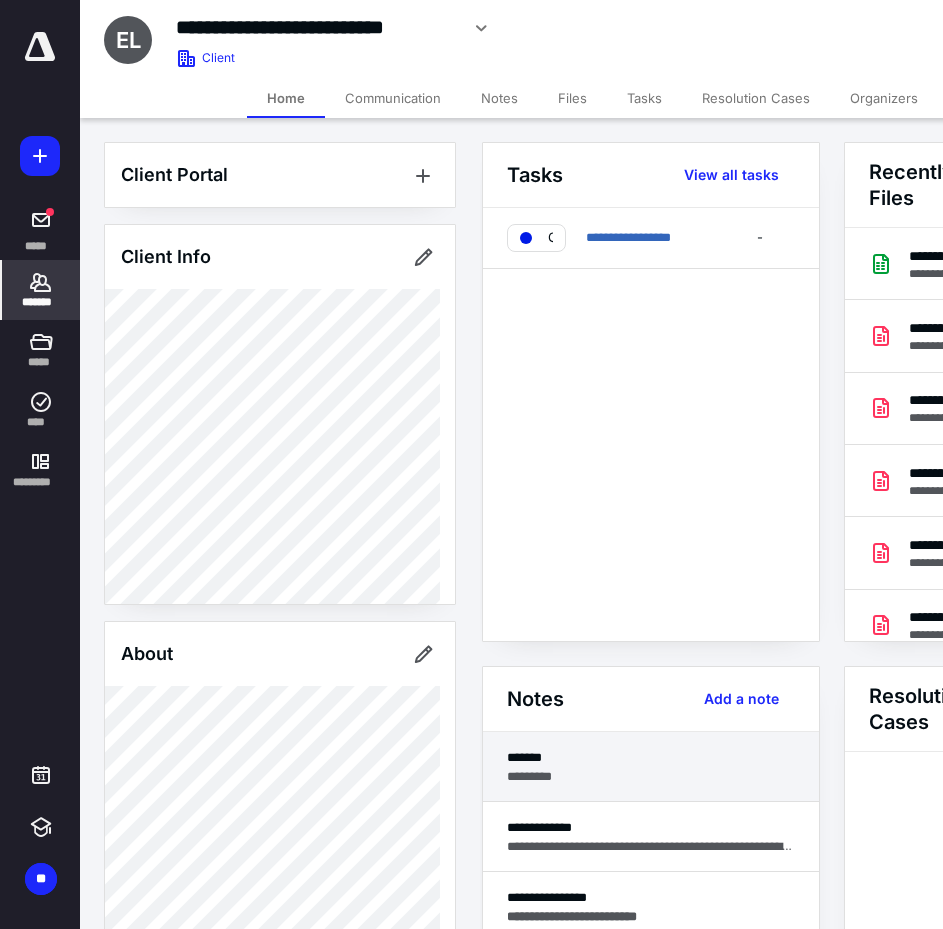 click on "*******" at bounding box center [651, 757] 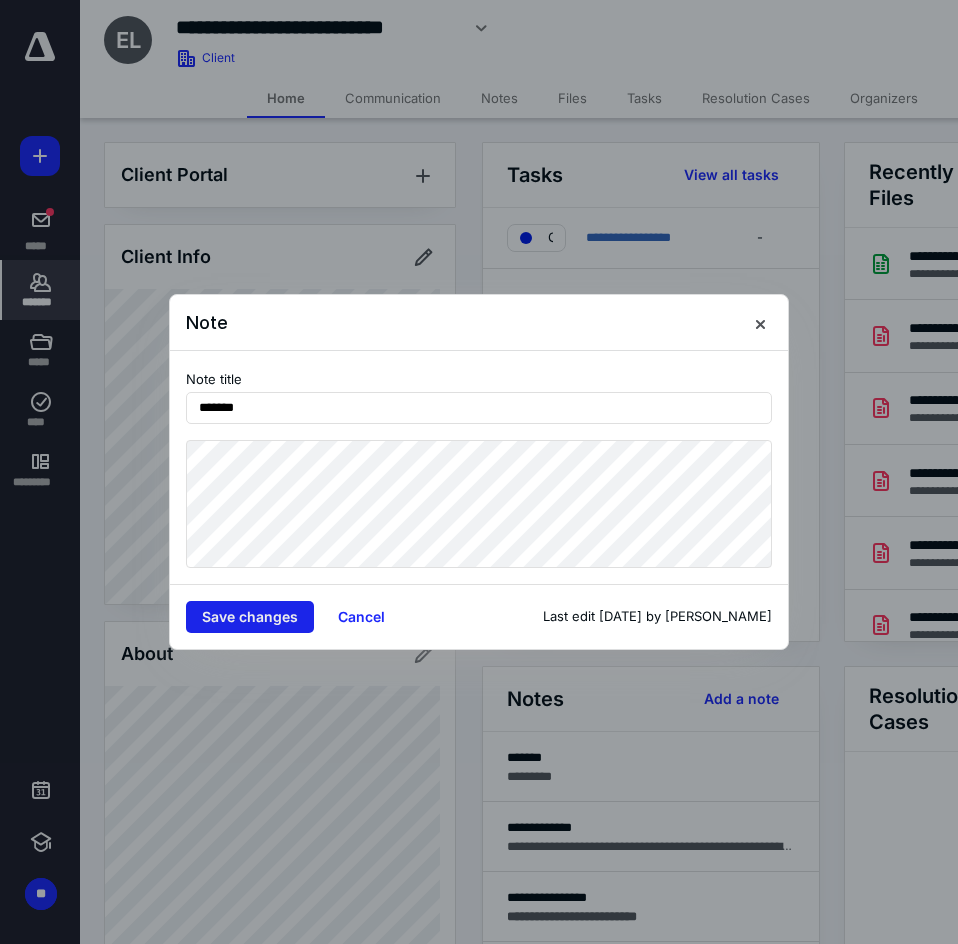 click on "Save changes" at bounding box center (250, 617) 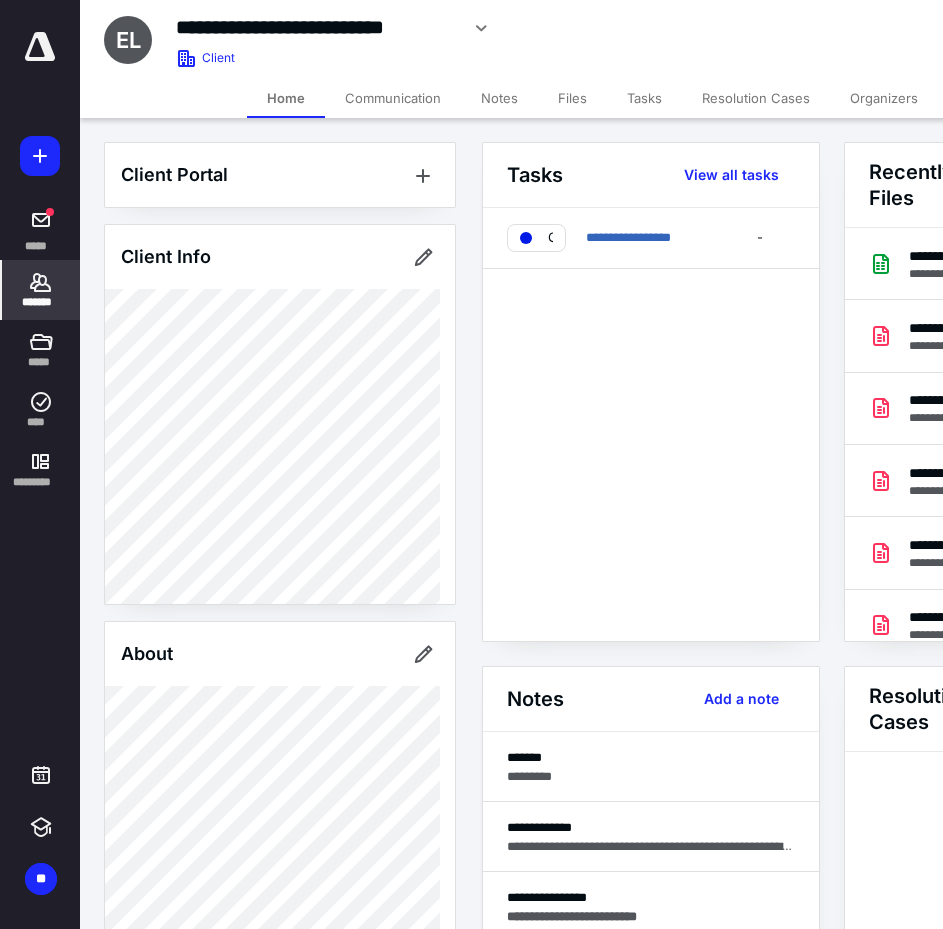 click on "Notes" at bounding box center [499, 98] 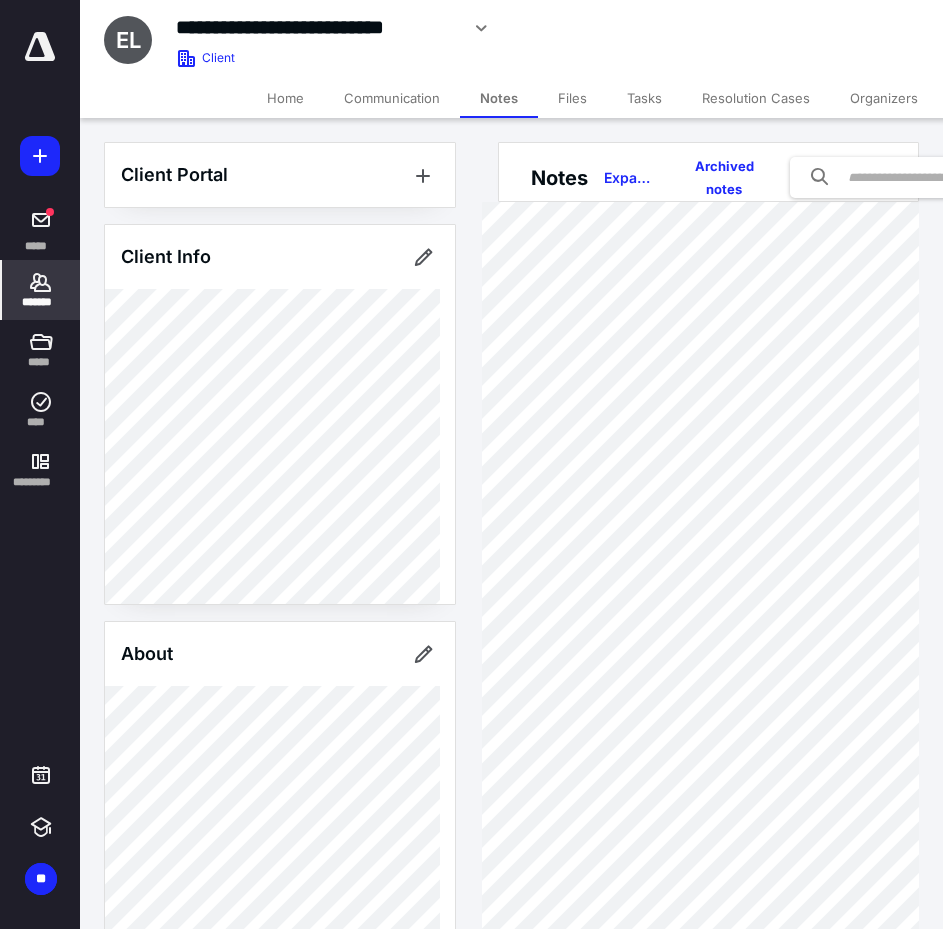 click on "Files" at bounding box center (572, 98) 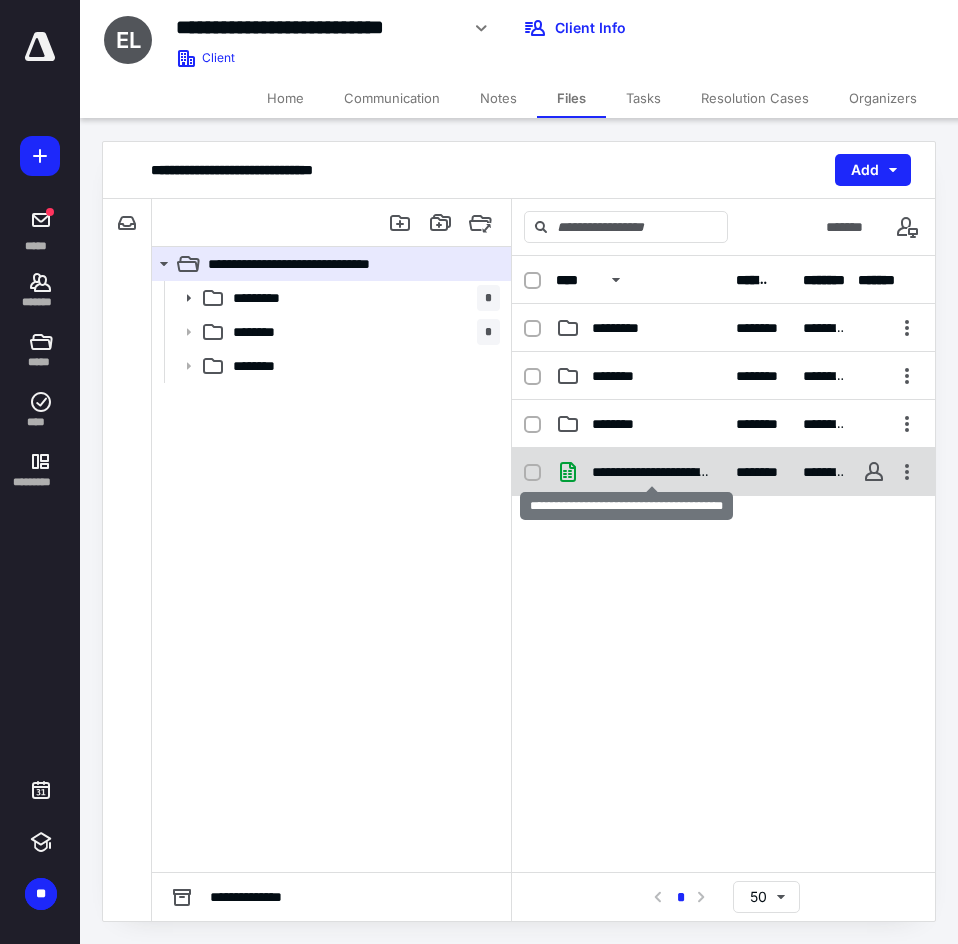 click on "**********" at bounding box center [652, 472] 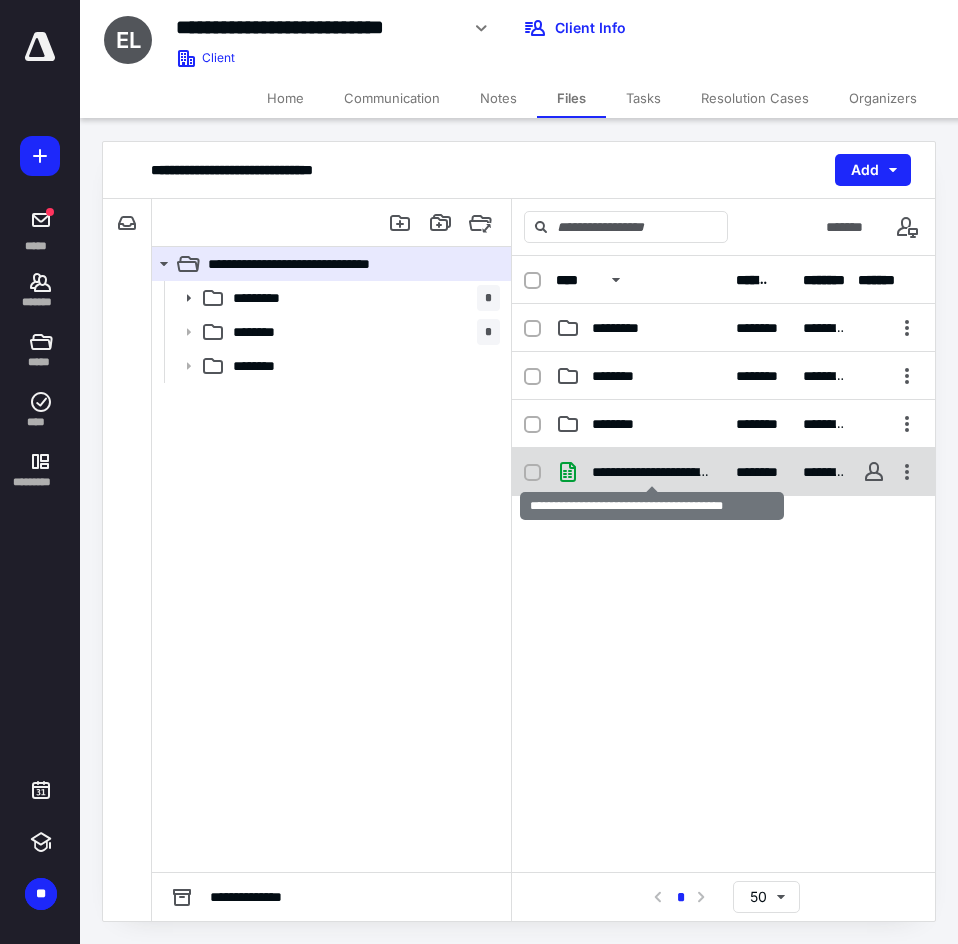 click on "**********" at bounding box center (652, 472) 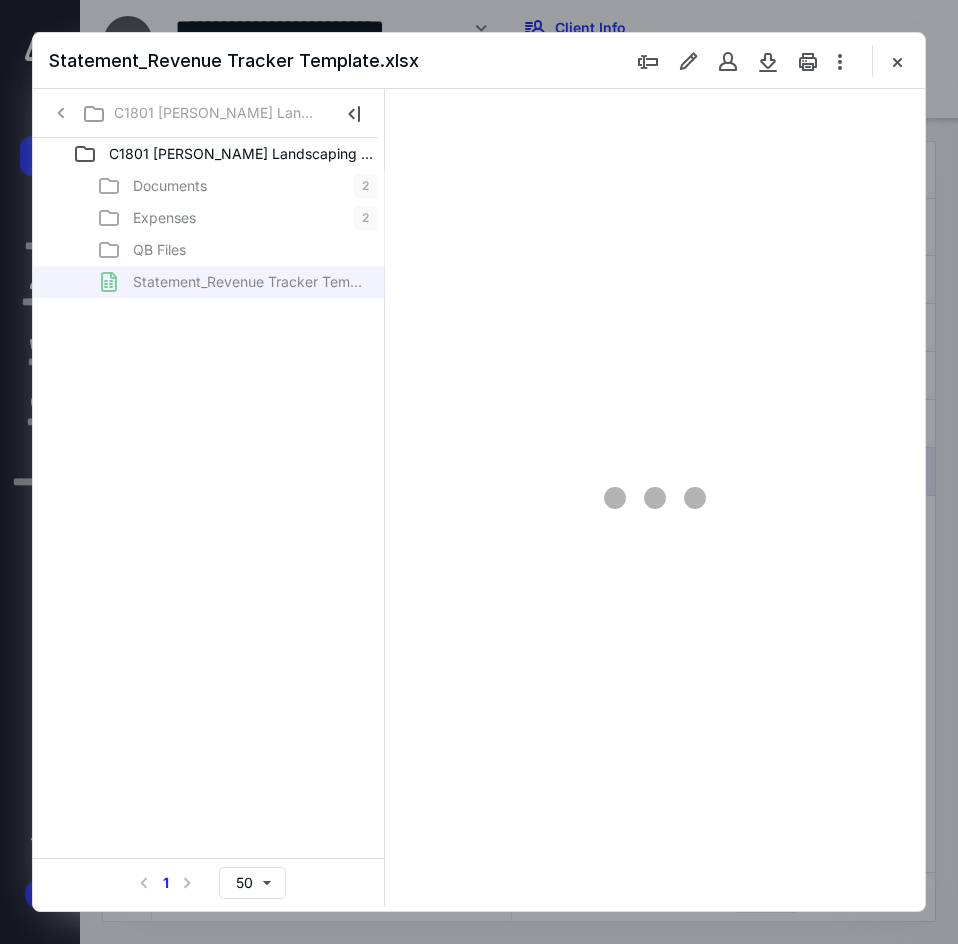 scroll, scrollTop: 0, scrollLeft: 0, axis: both 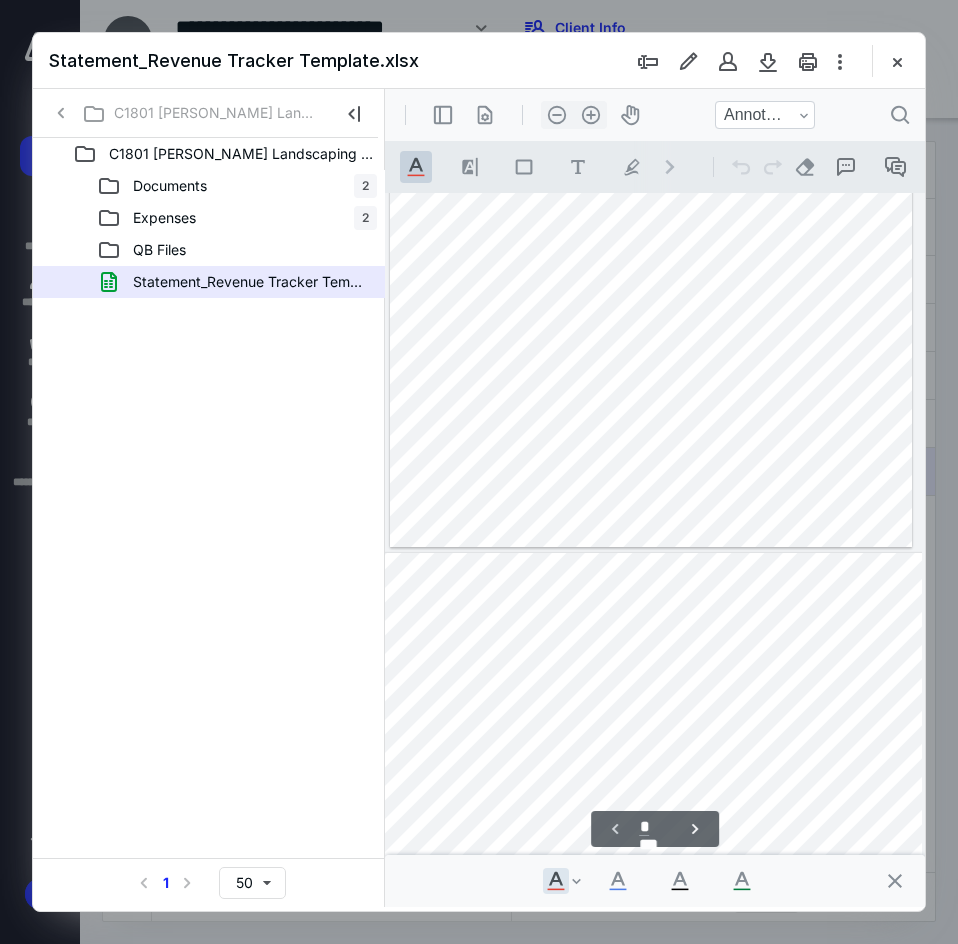 type on "*" 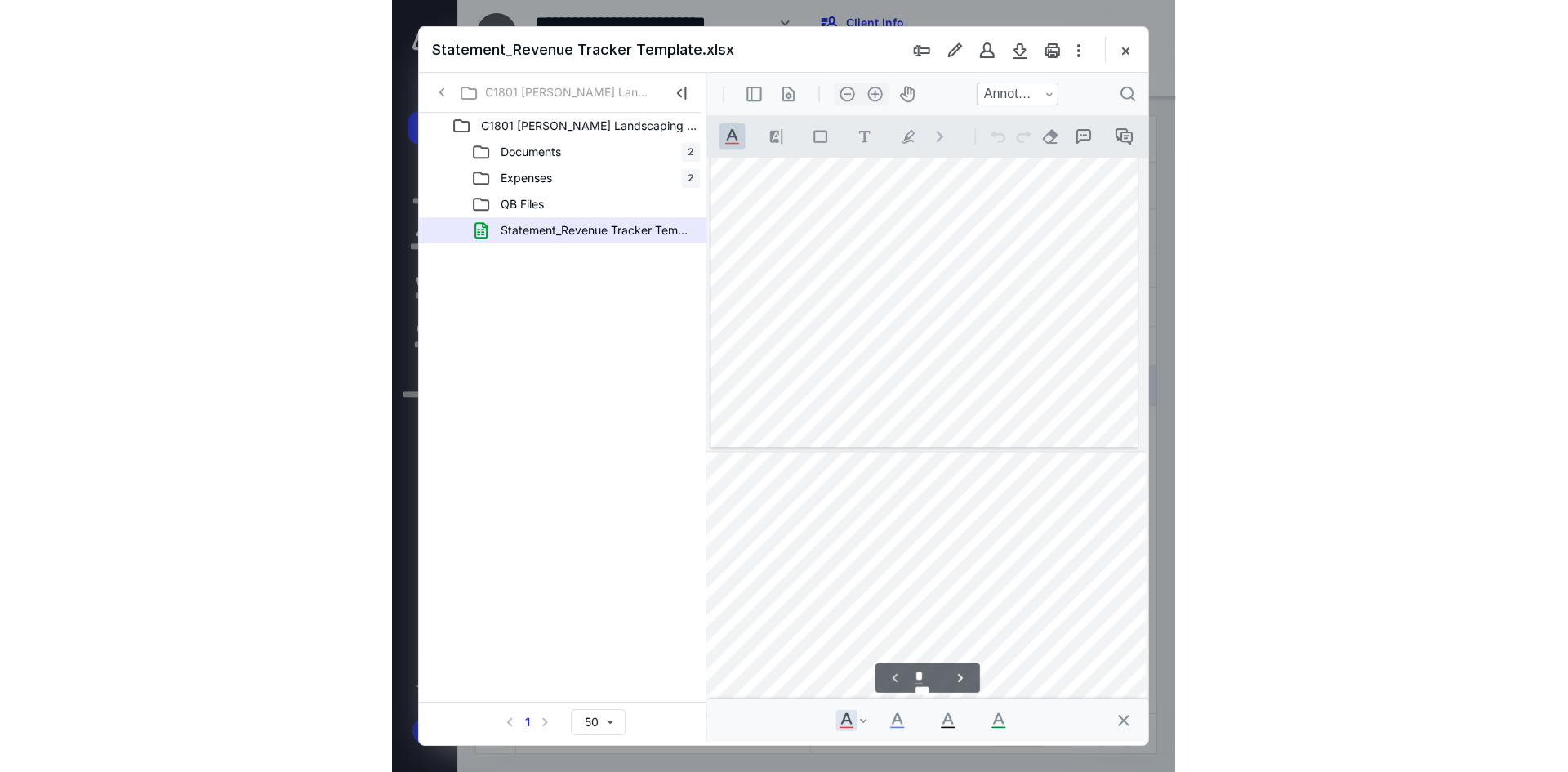 scroll, scrollTop: 163, scrollLeft: 238, axis: both 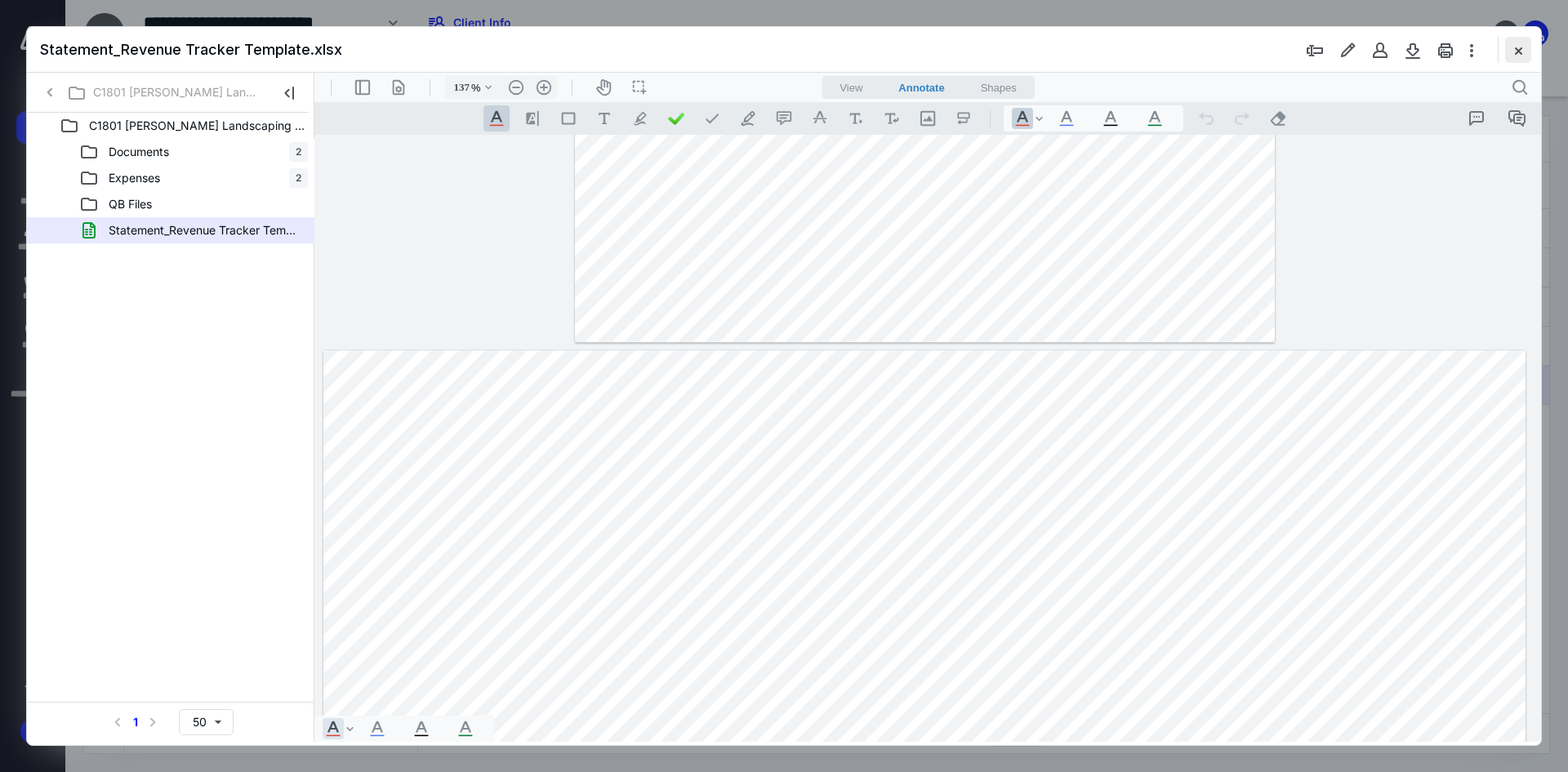 click at bounding box center (1518, 50) 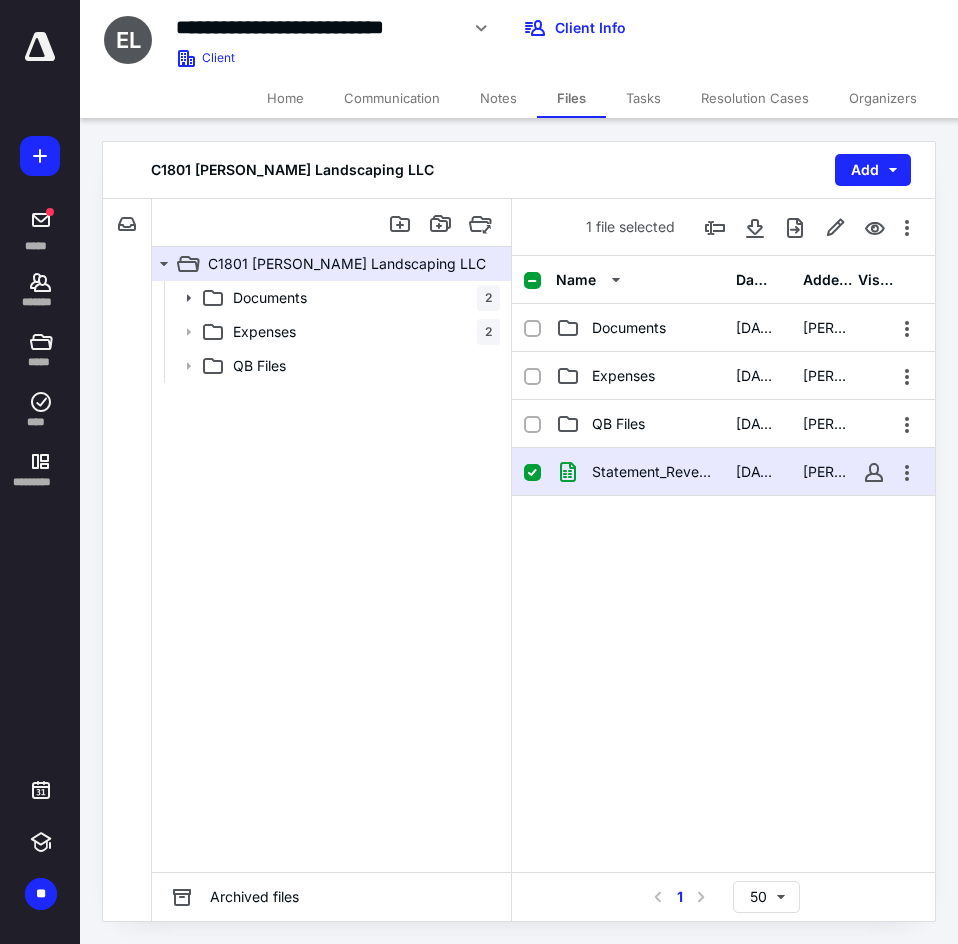 click on "Home" at bounding box center [285, 98] 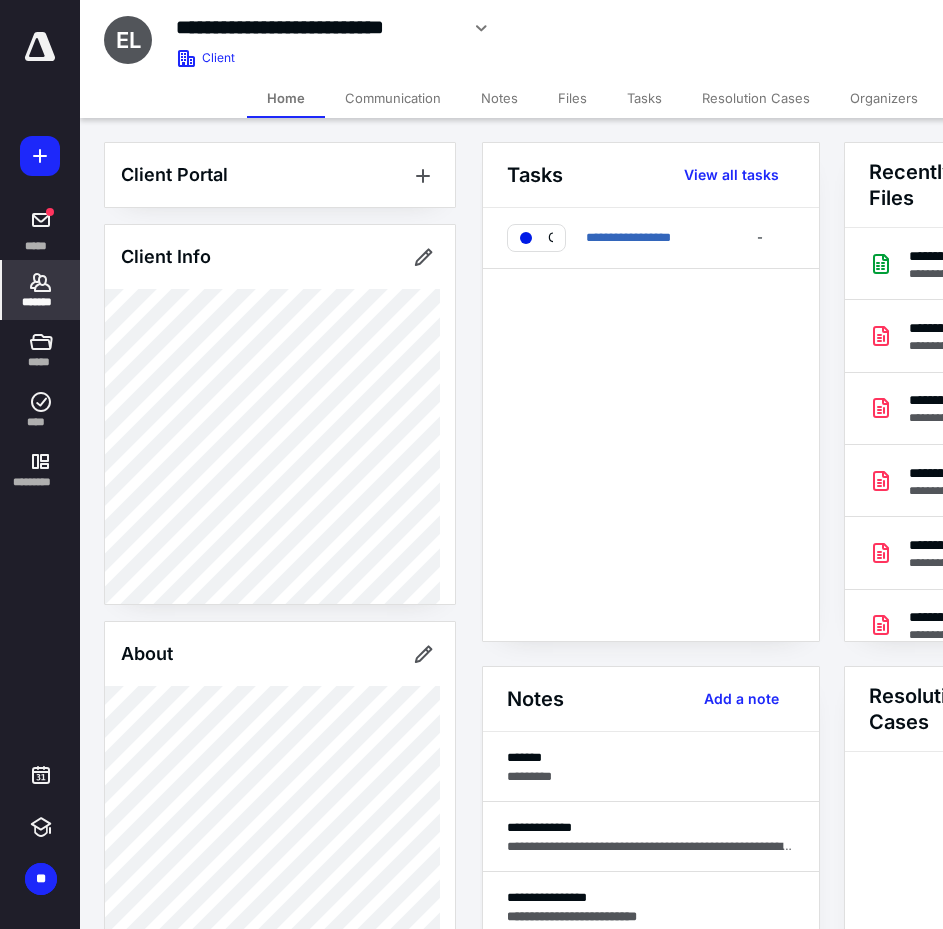 click on "Notes" at bounding box center (499, 98) 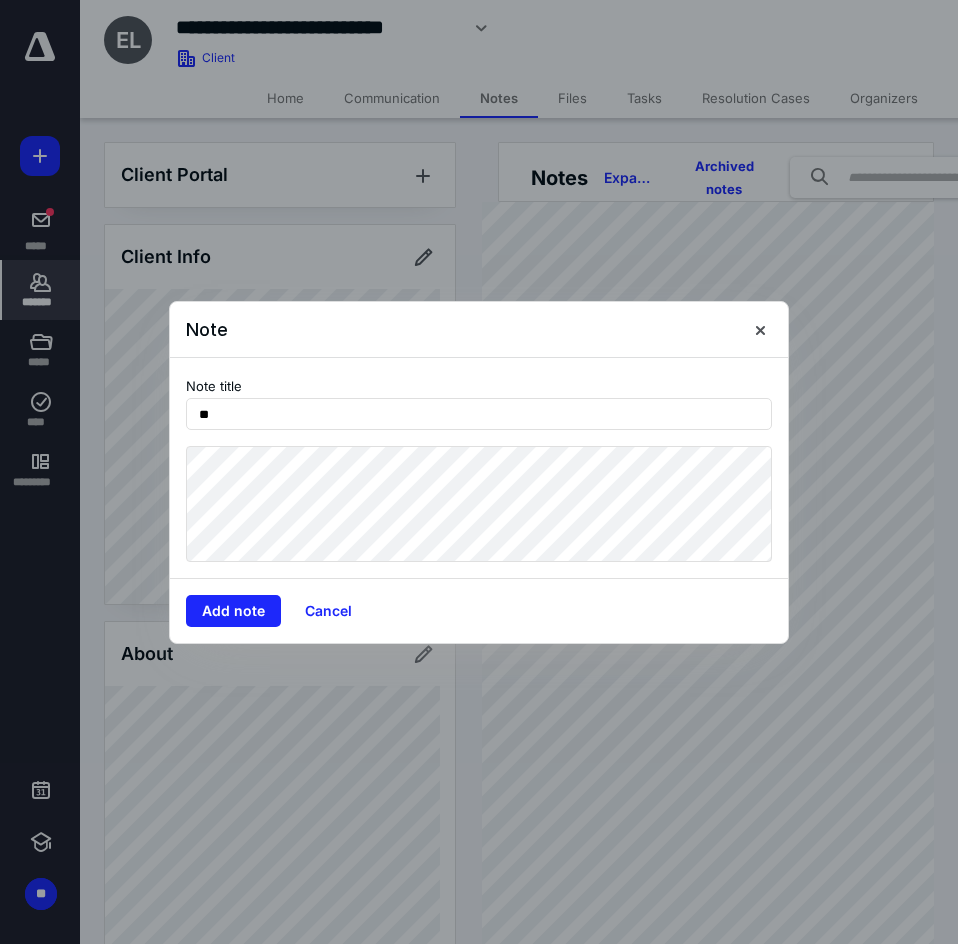 type on "*" 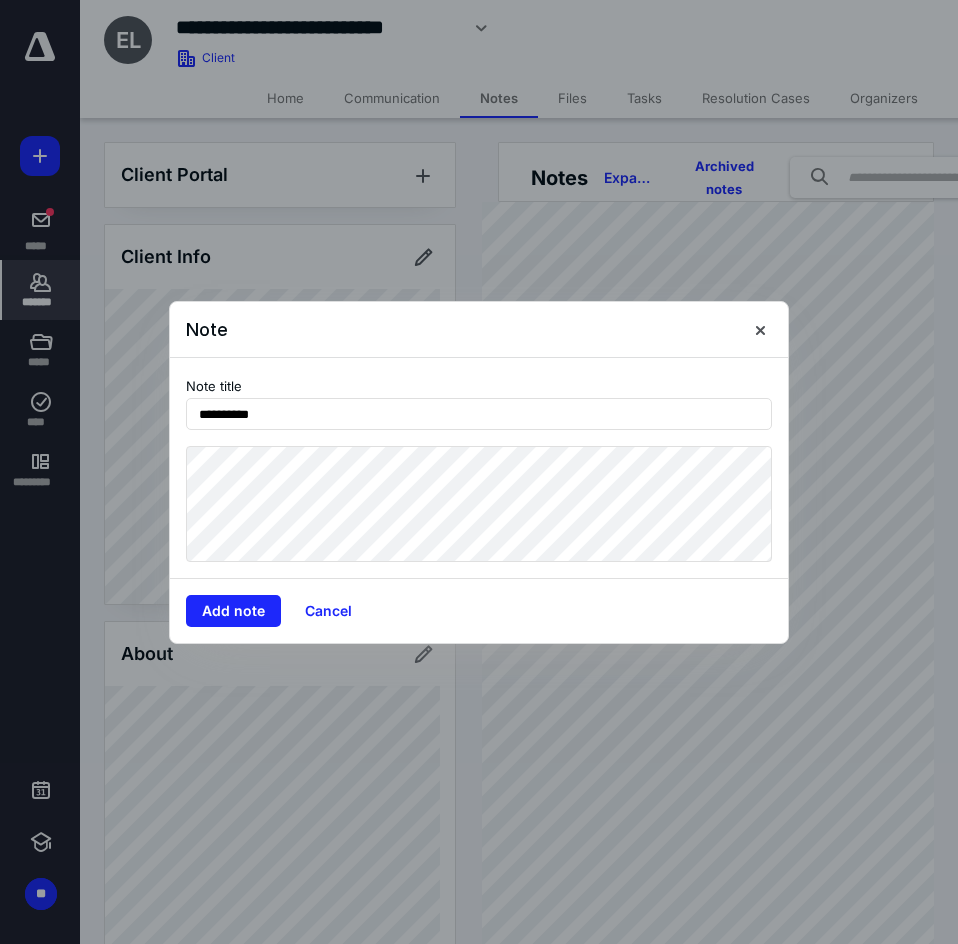 type on "**********" 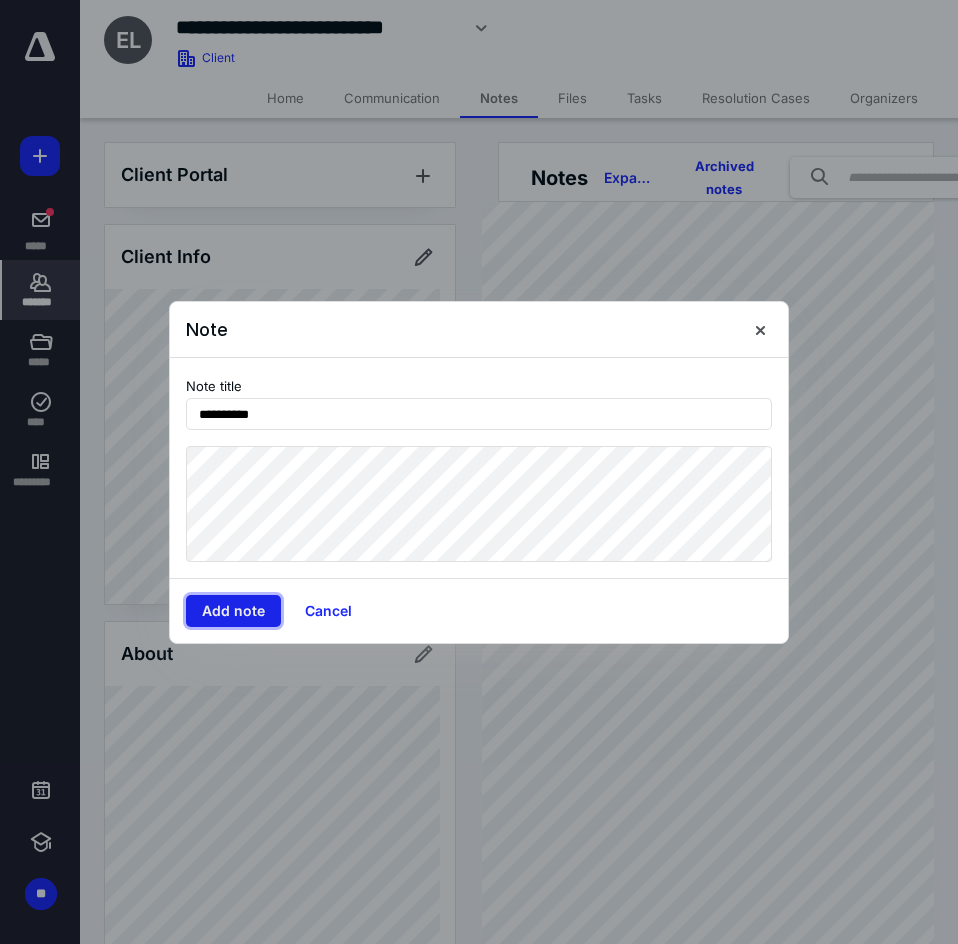 click on "Add note" at bounding box center (233, 611) 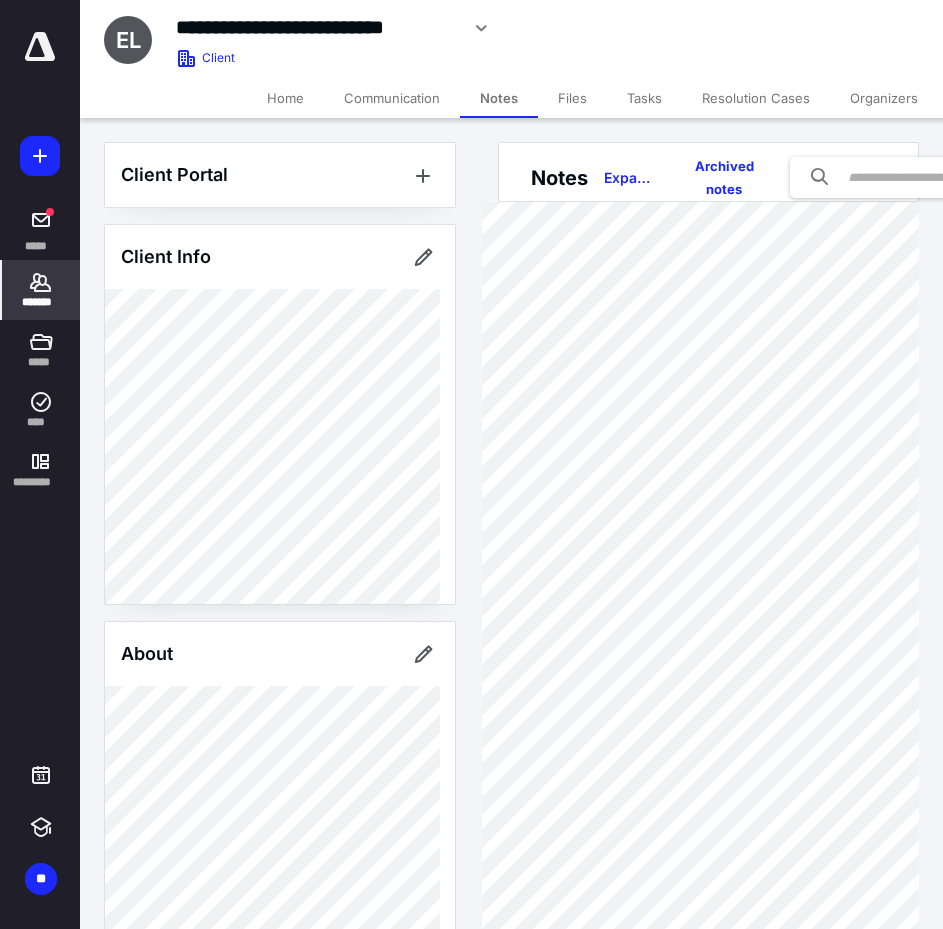click 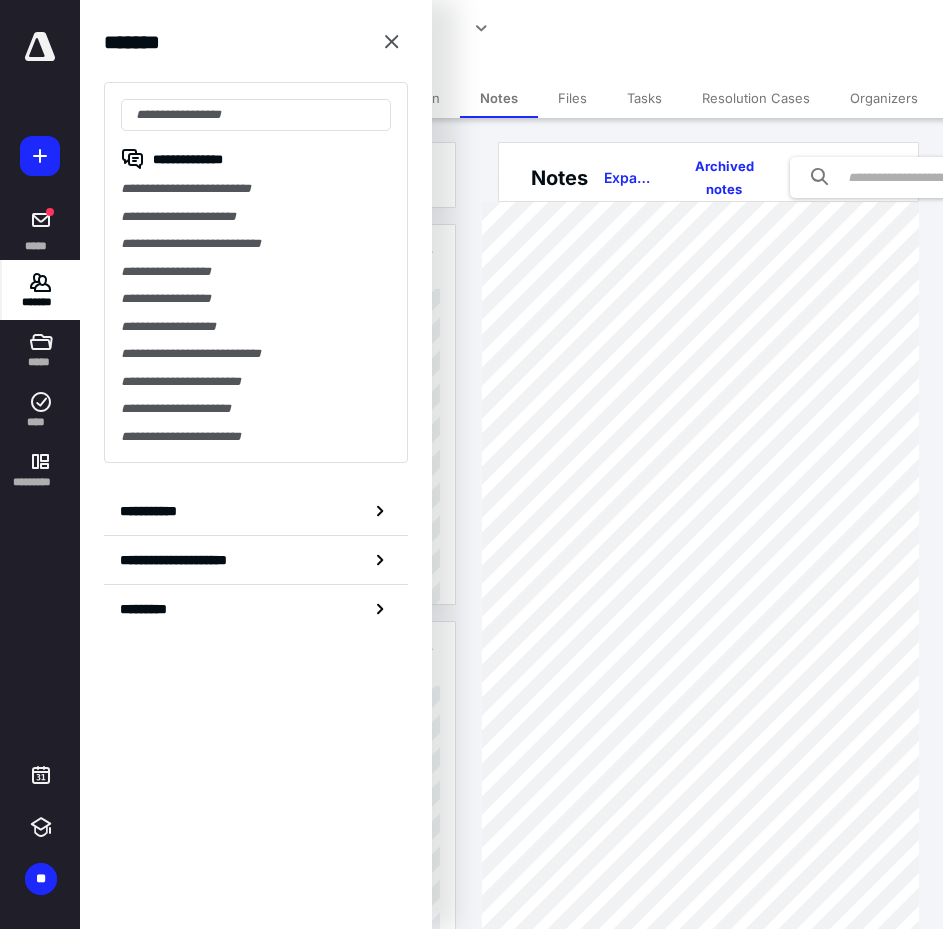 click on "**********" at bounding box center [256, 217] 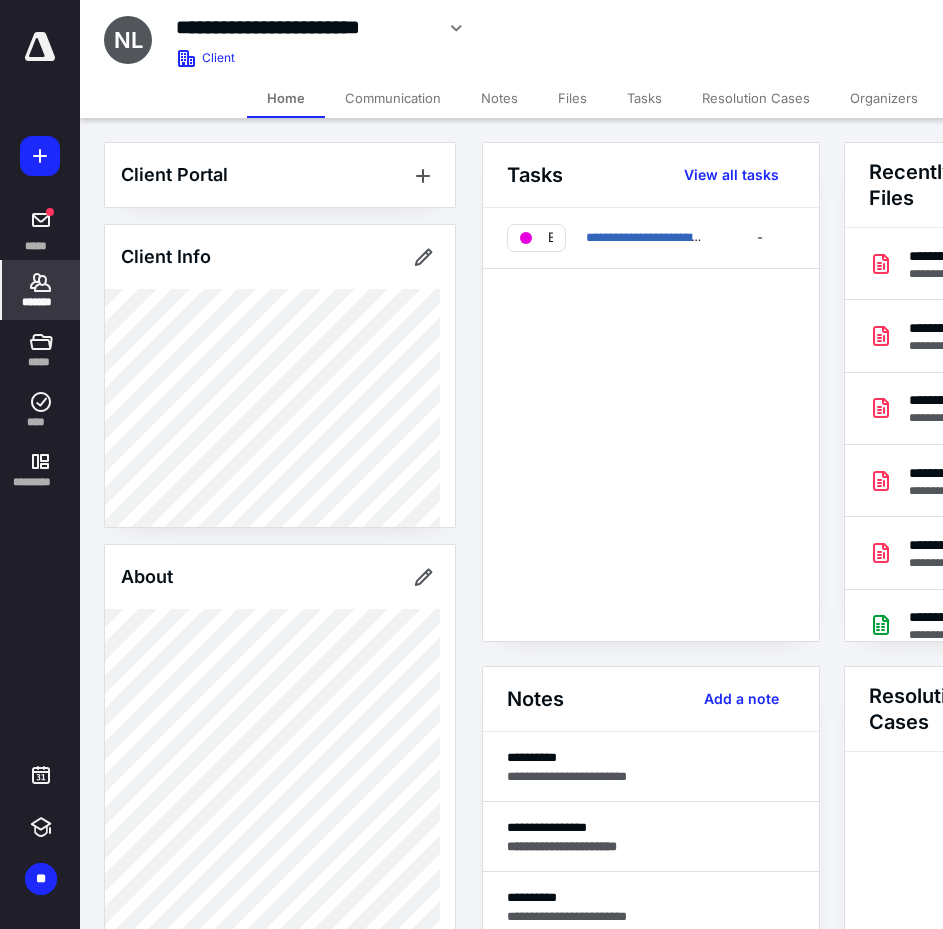 click 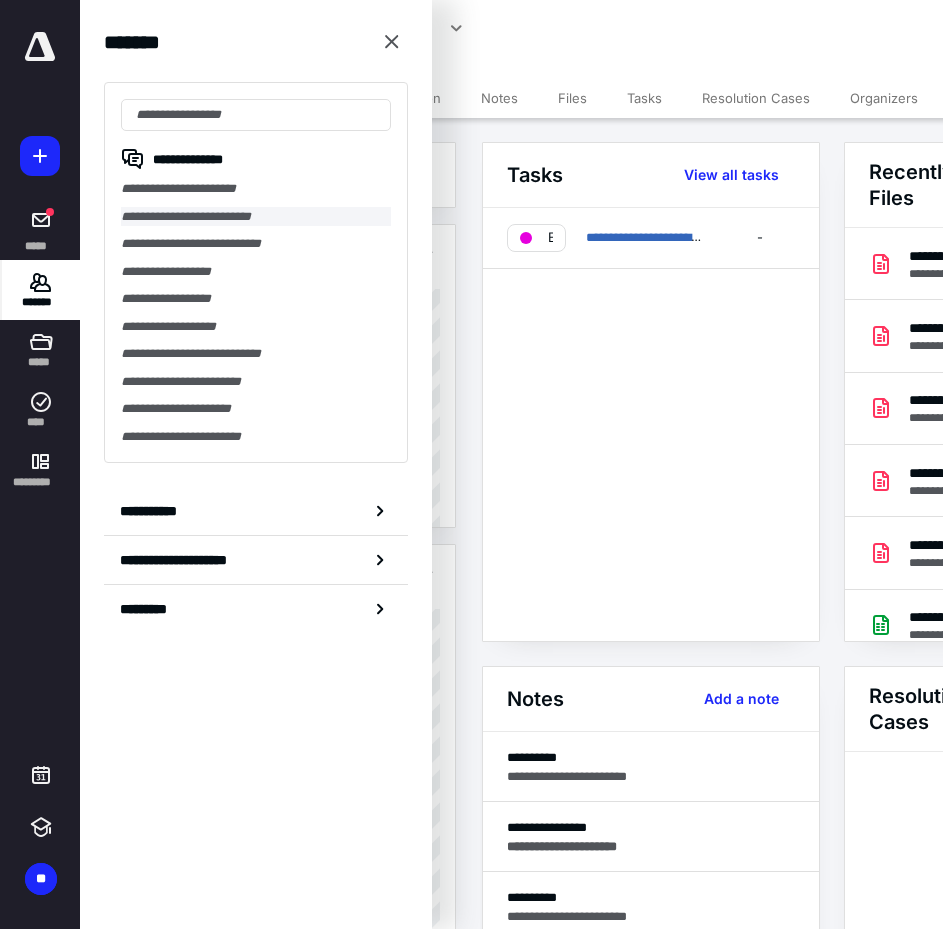 click on "**********" at bounding box center (256, 217) 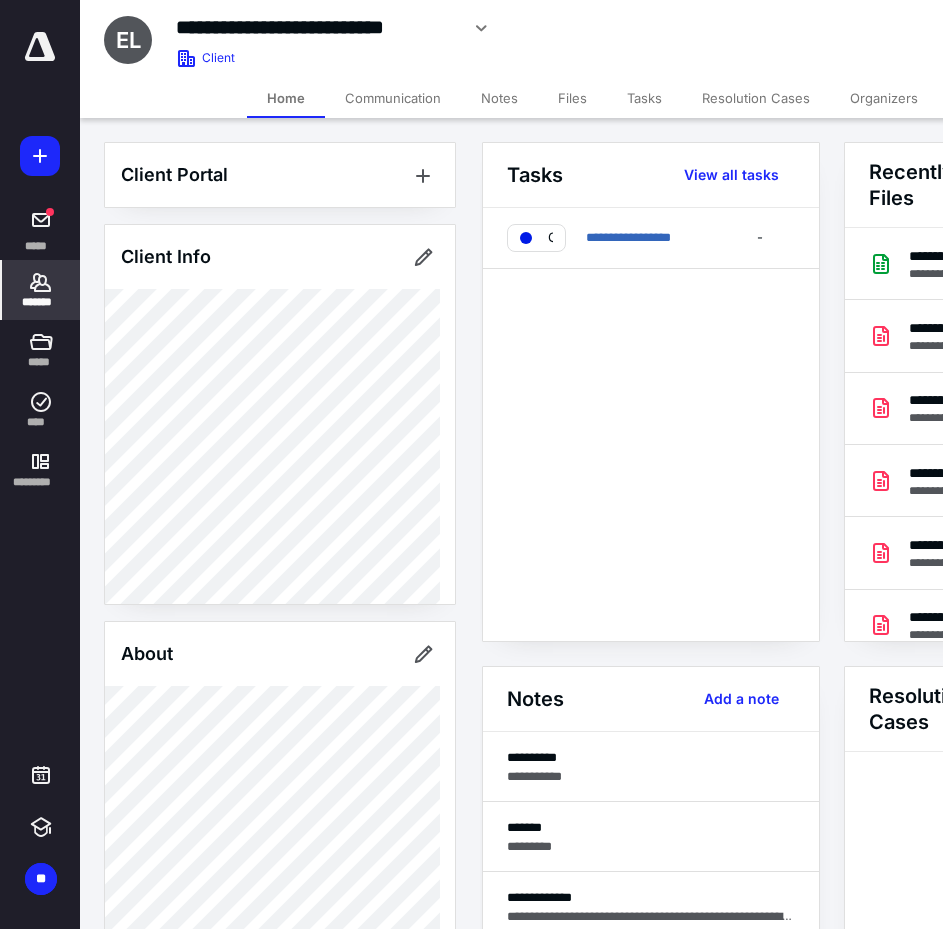 click on "*******" at bounding box center [41, 302] 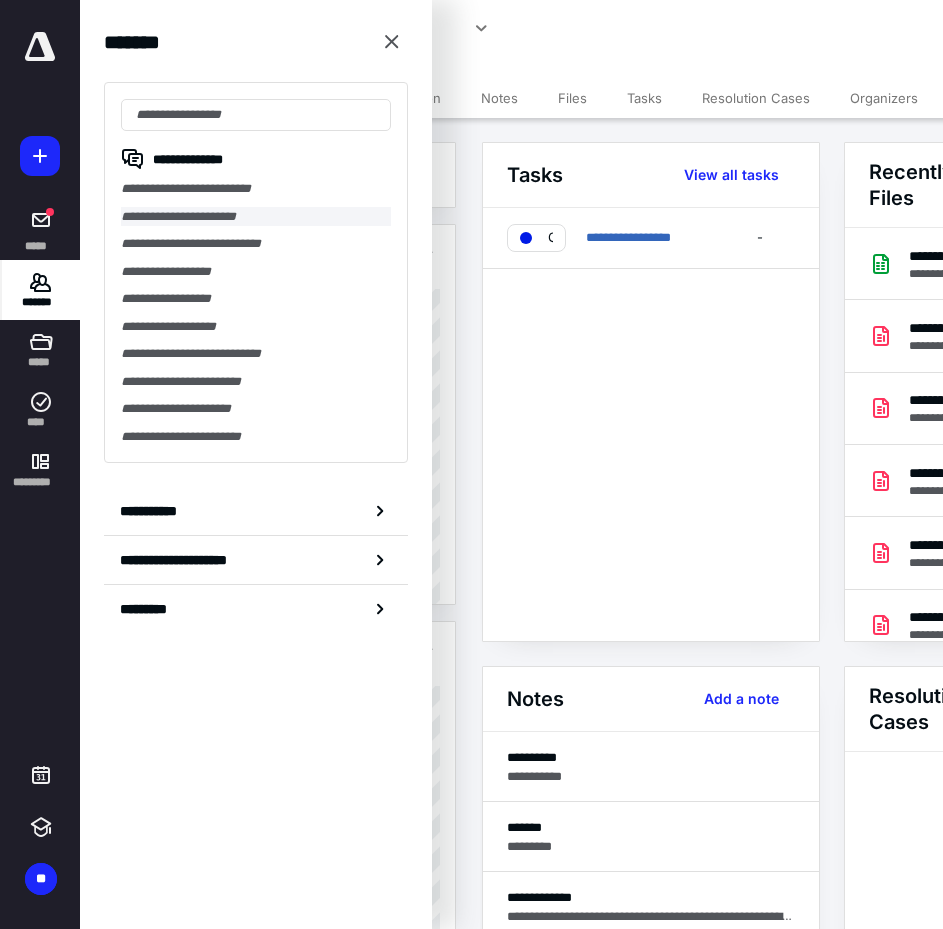 click on "**********" at bounding box center [256, 217] 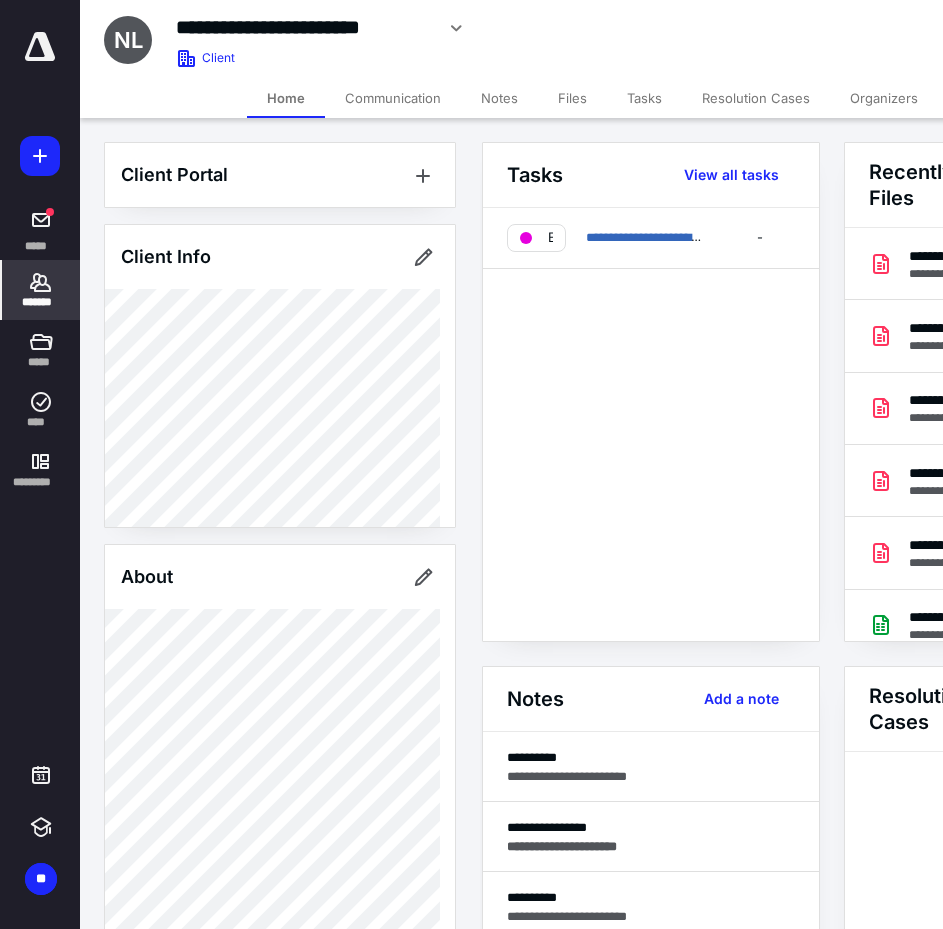 click on "Files" at bounding box center (572, 98) 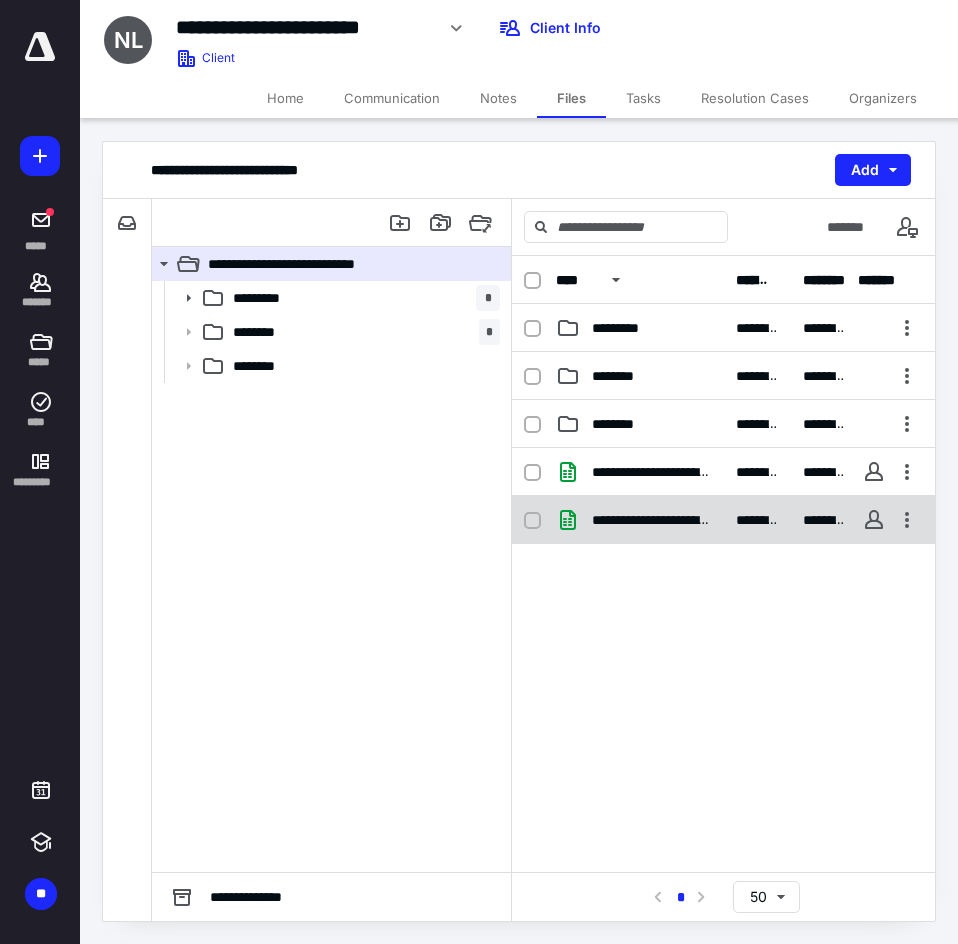 click on "**********" at bounding box center (652, 520) 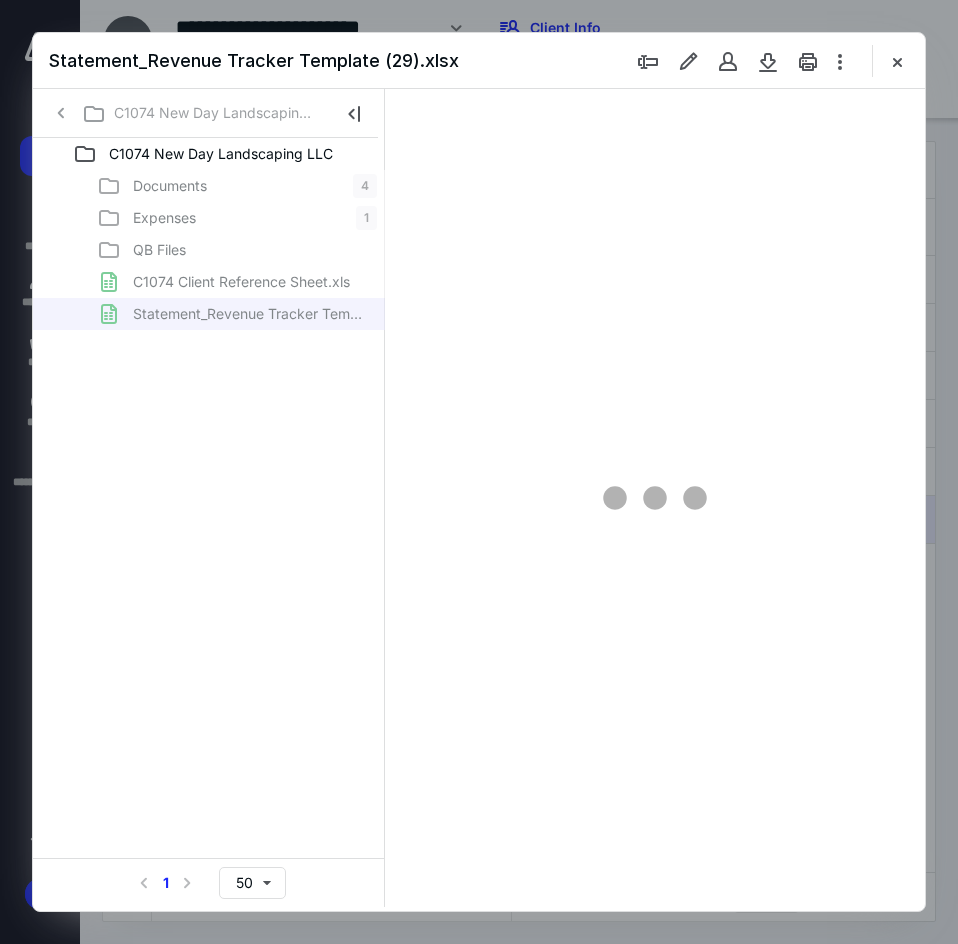 scroll, scrollTop: 0, scrollLeft: 0, axis: both 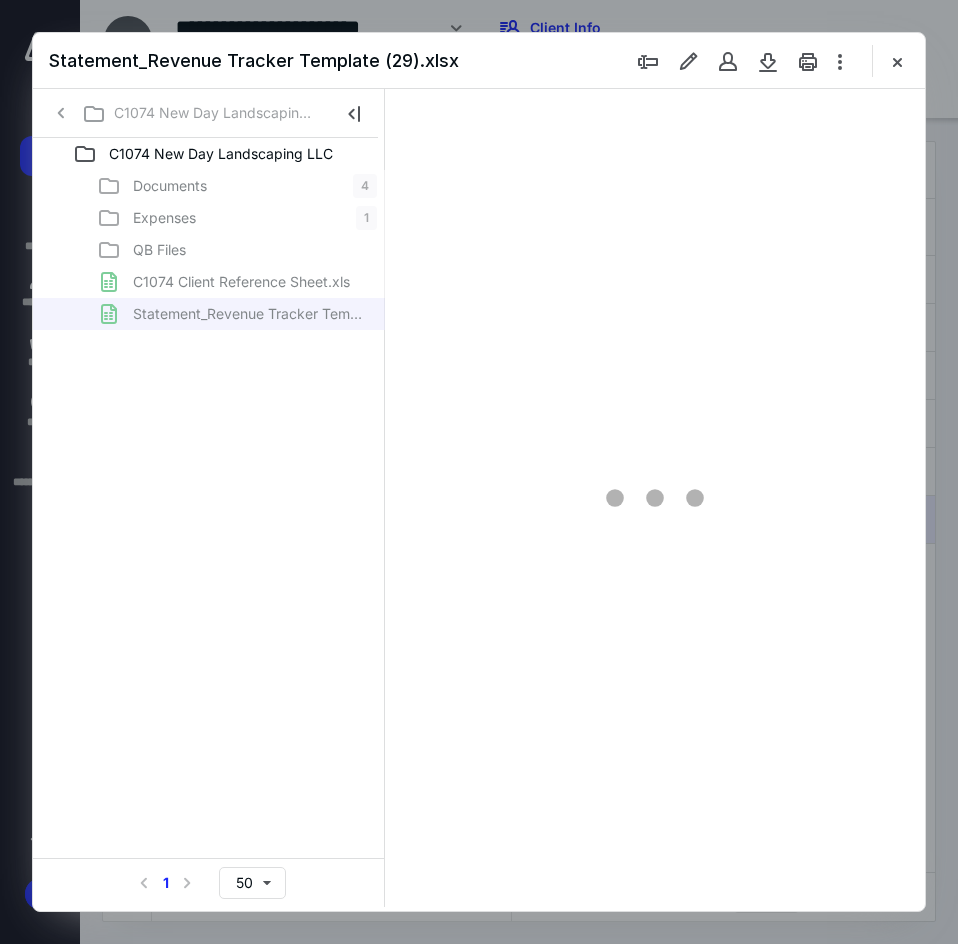 type on "*" 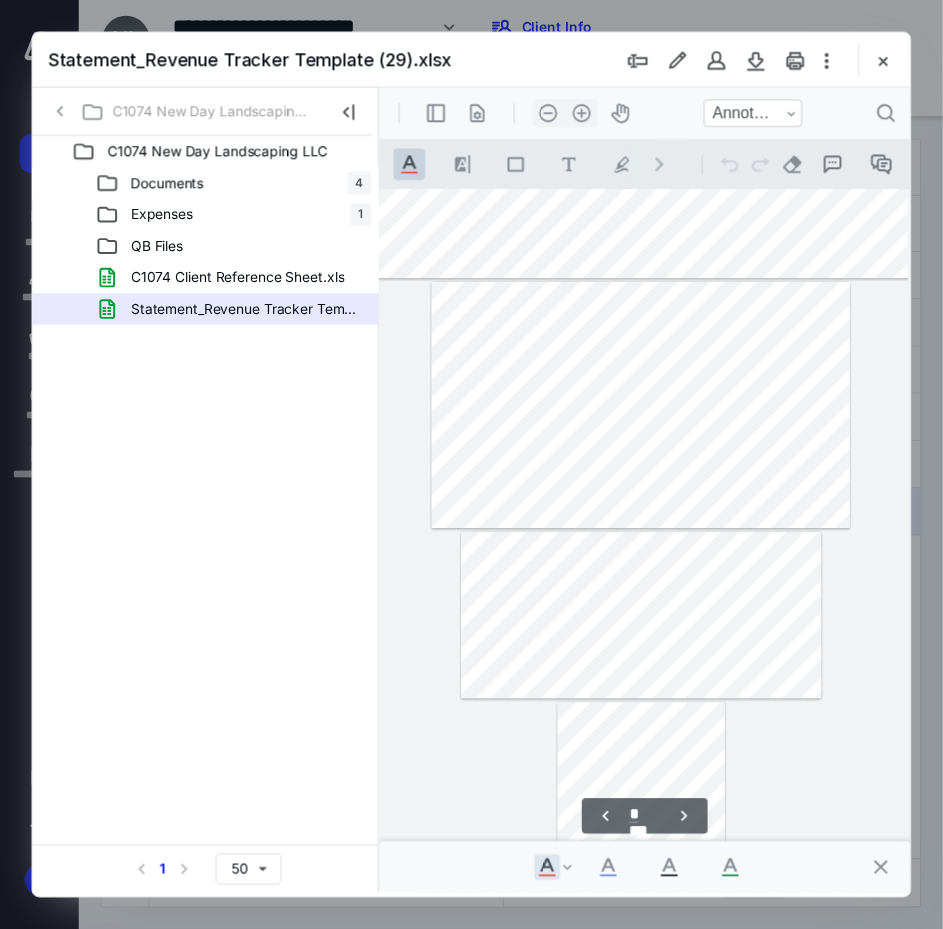 scroll, scrollTop: 306, scrollLeft: 40, axis: both 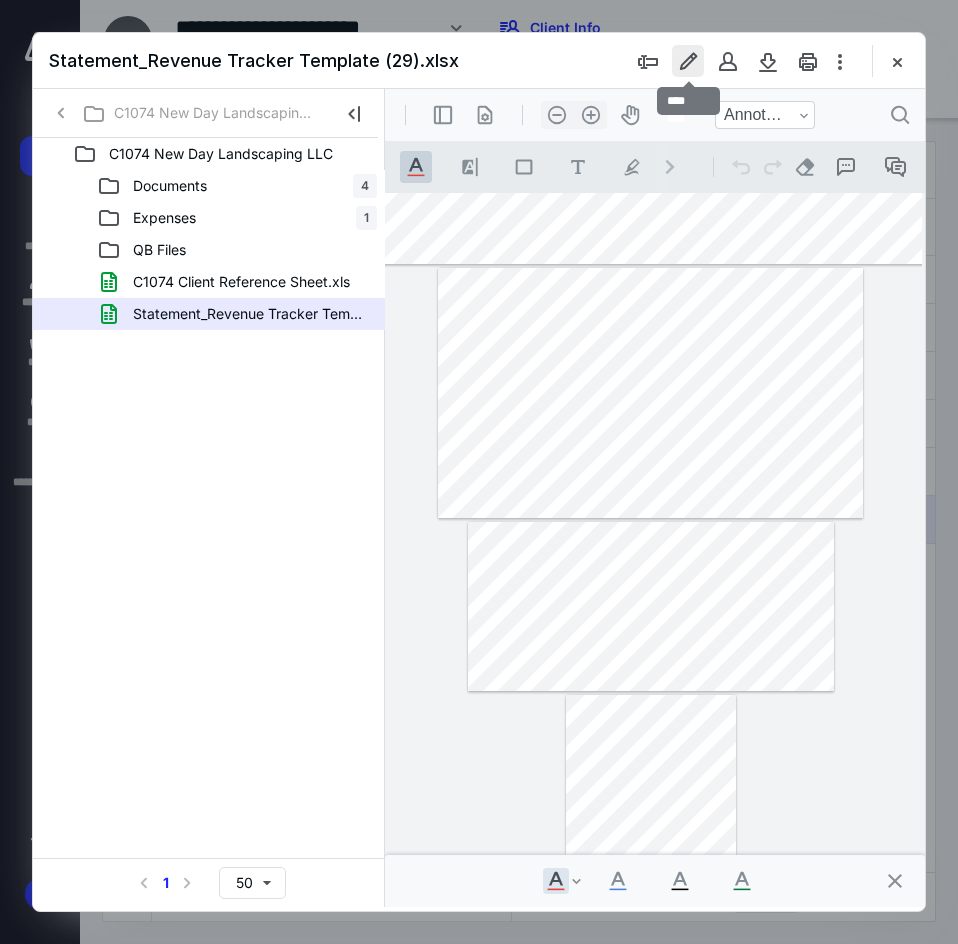 click at bounding box center (688, 61) 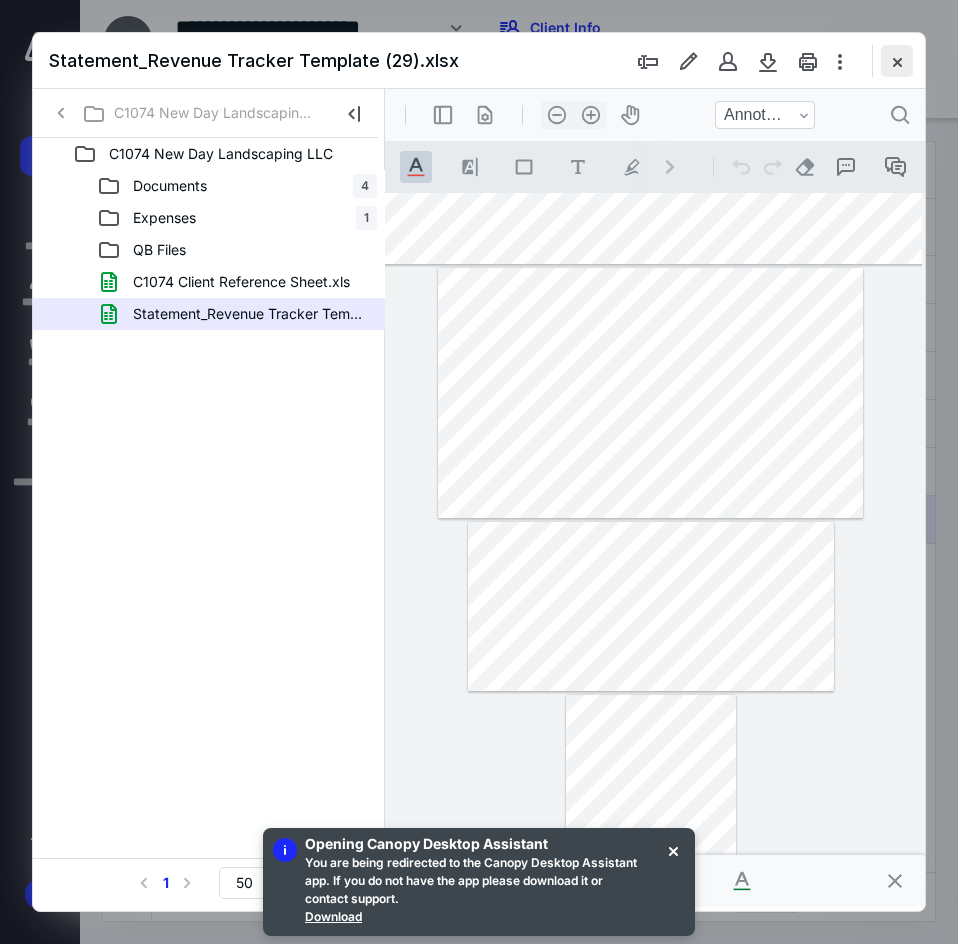 click at bounding box center [897, 61] 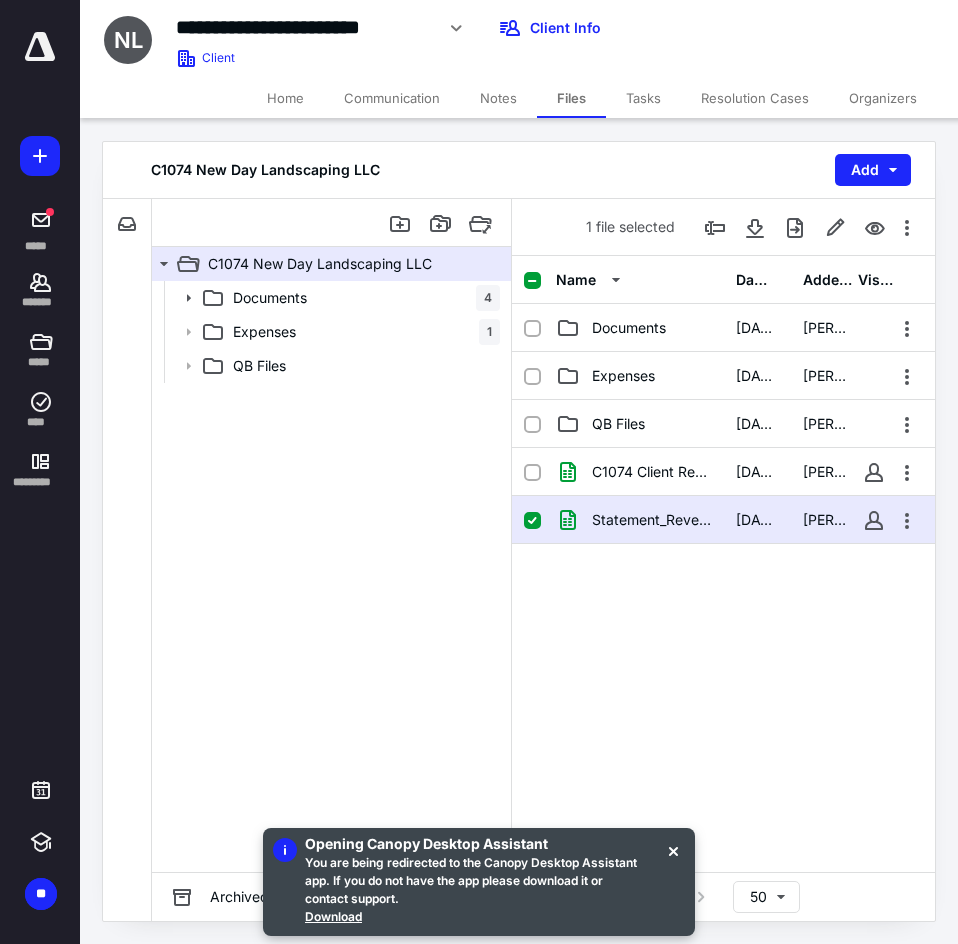 click on "Home" at bounding box center [285, 98] 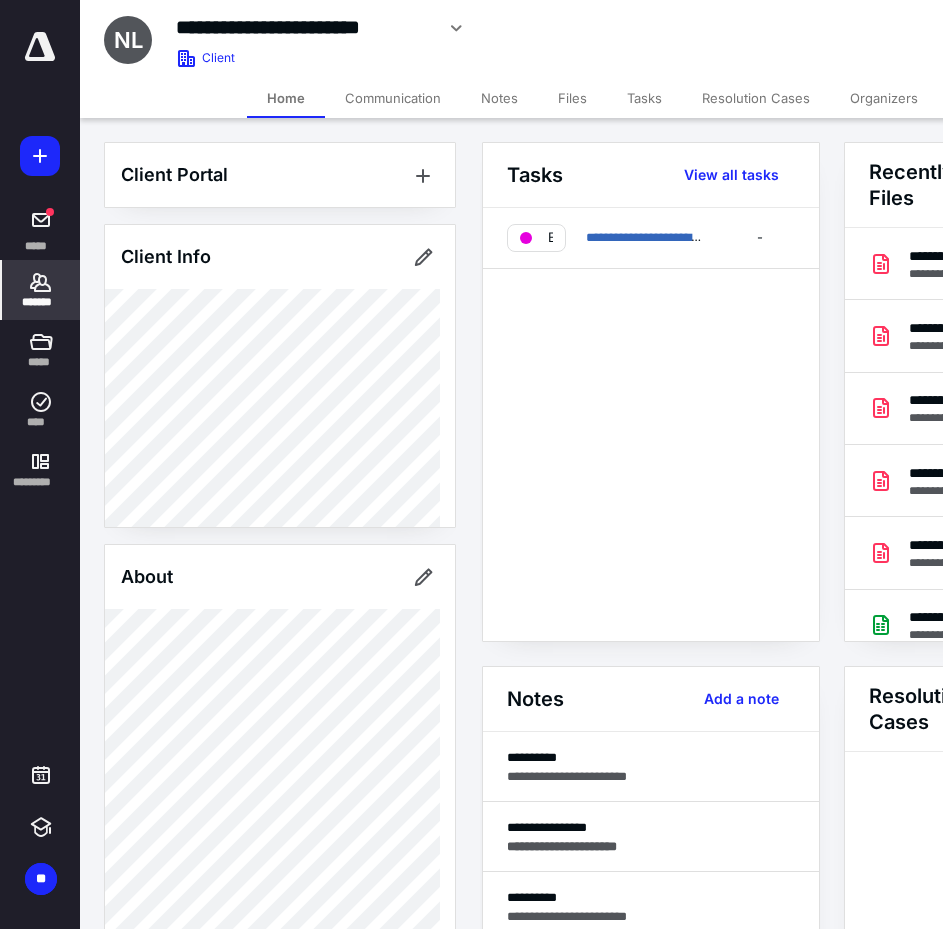 click on "*******" at bounding box center (41, 302) 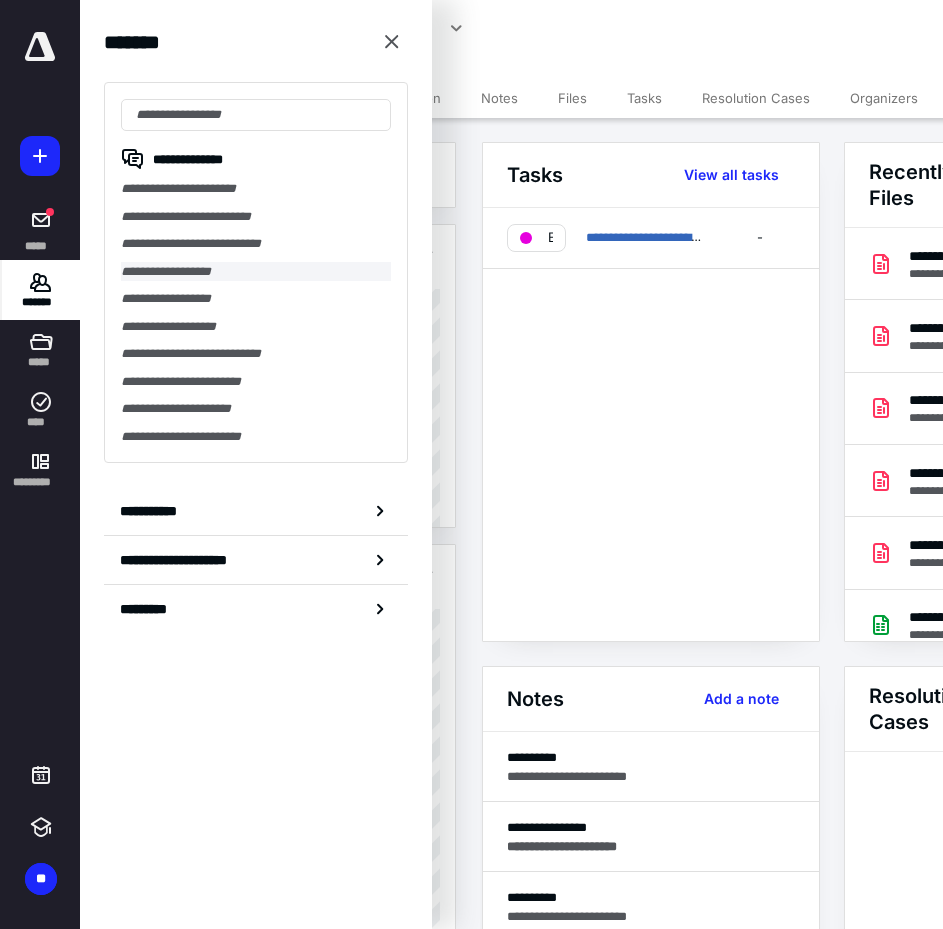 click on "**********" at bounding box center [256, 272] 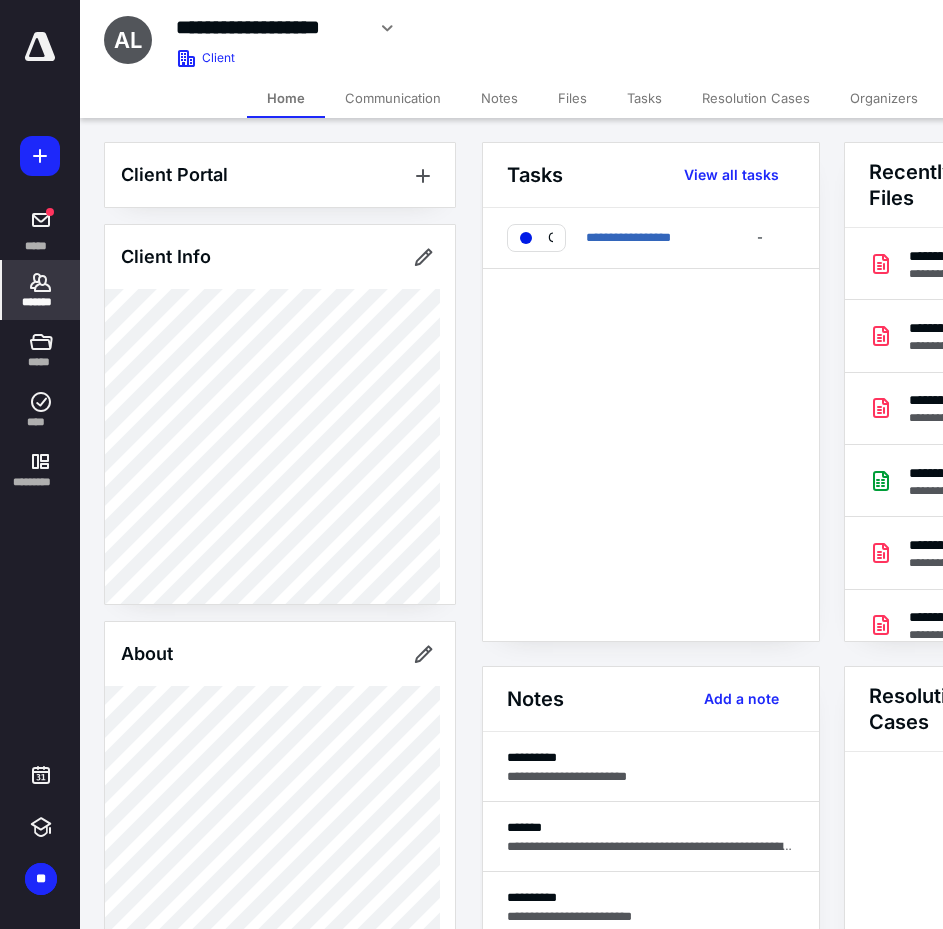 click on "*******" at bounding box center [41, 302] 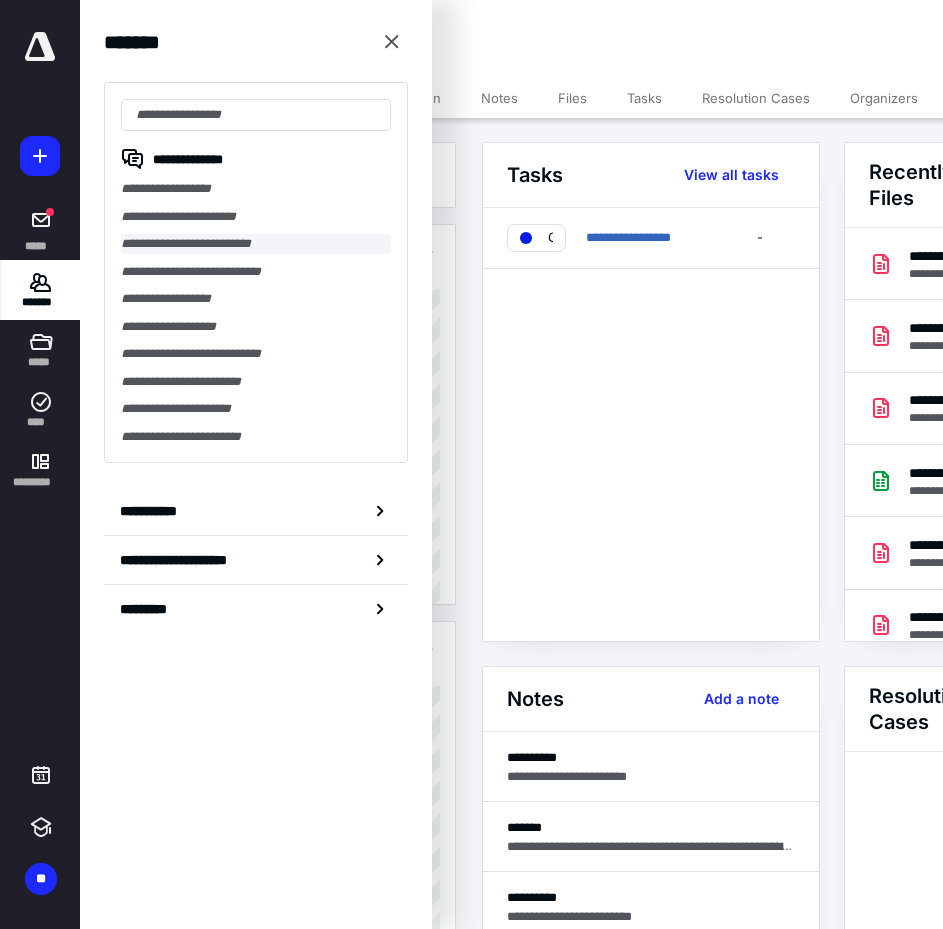 click on "**********" at bounding box center (256, 244) 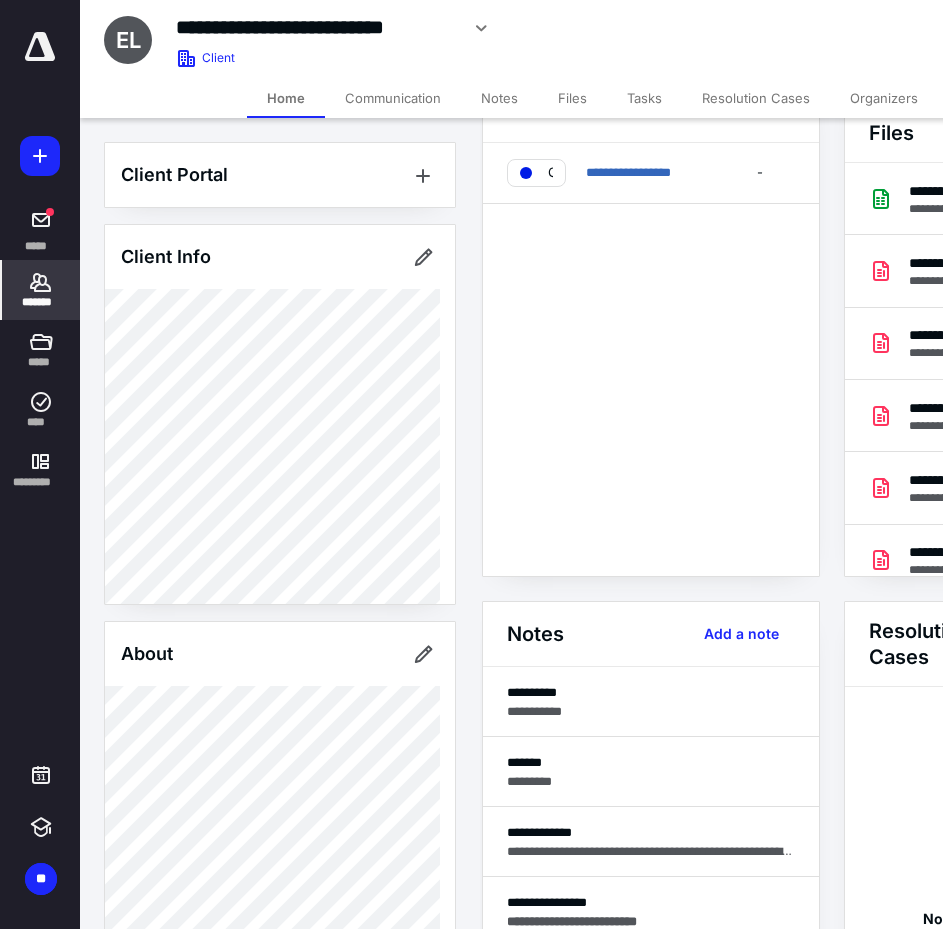 scroll, scrollTop: 100, scrollLeft: 0, axis: vertical 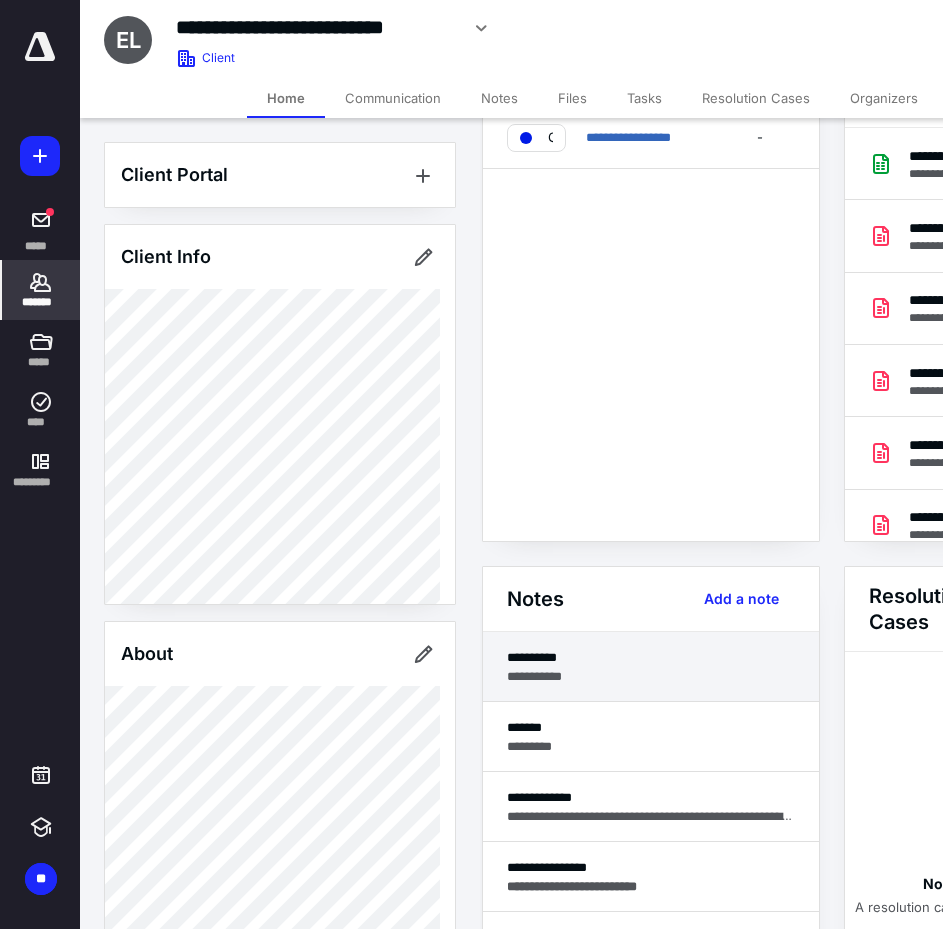 click on "**********" at bounding box center [651, 676] 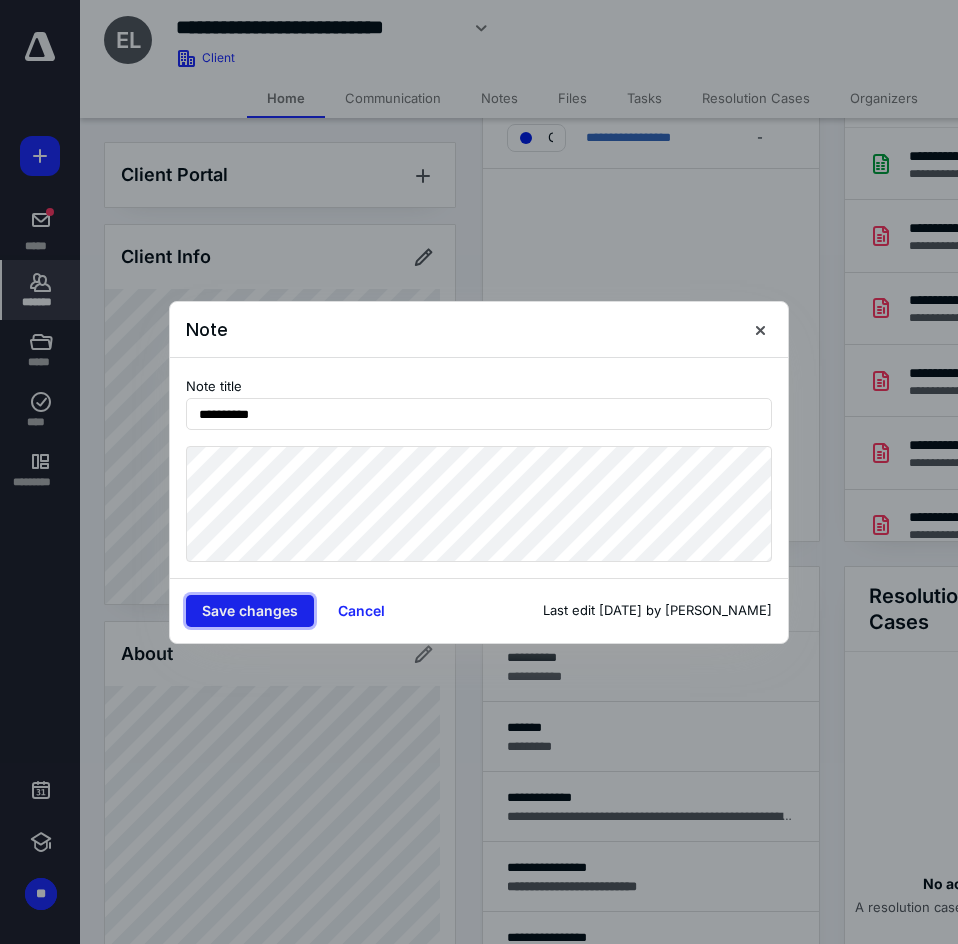 click on "Save changes" at bounding box center (250, 611) 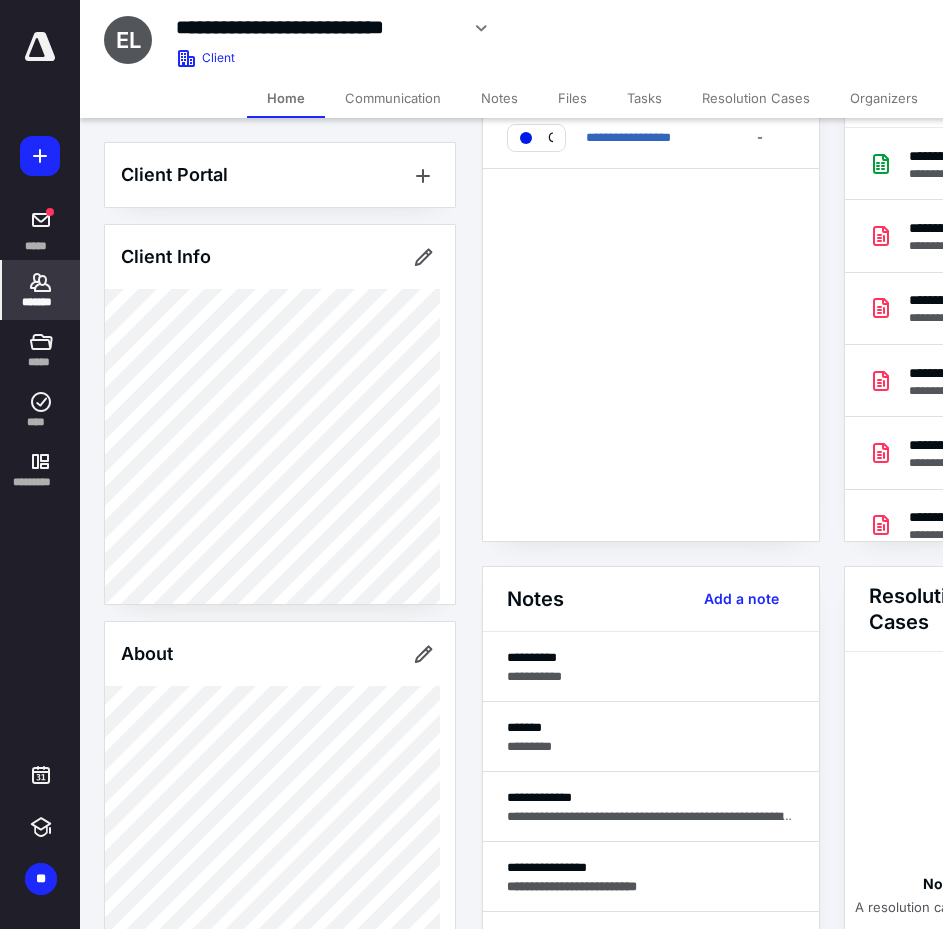 click on "Client Portal Client Info About Important clients Tags Manage all tags" at bounding box center (280, 1188) 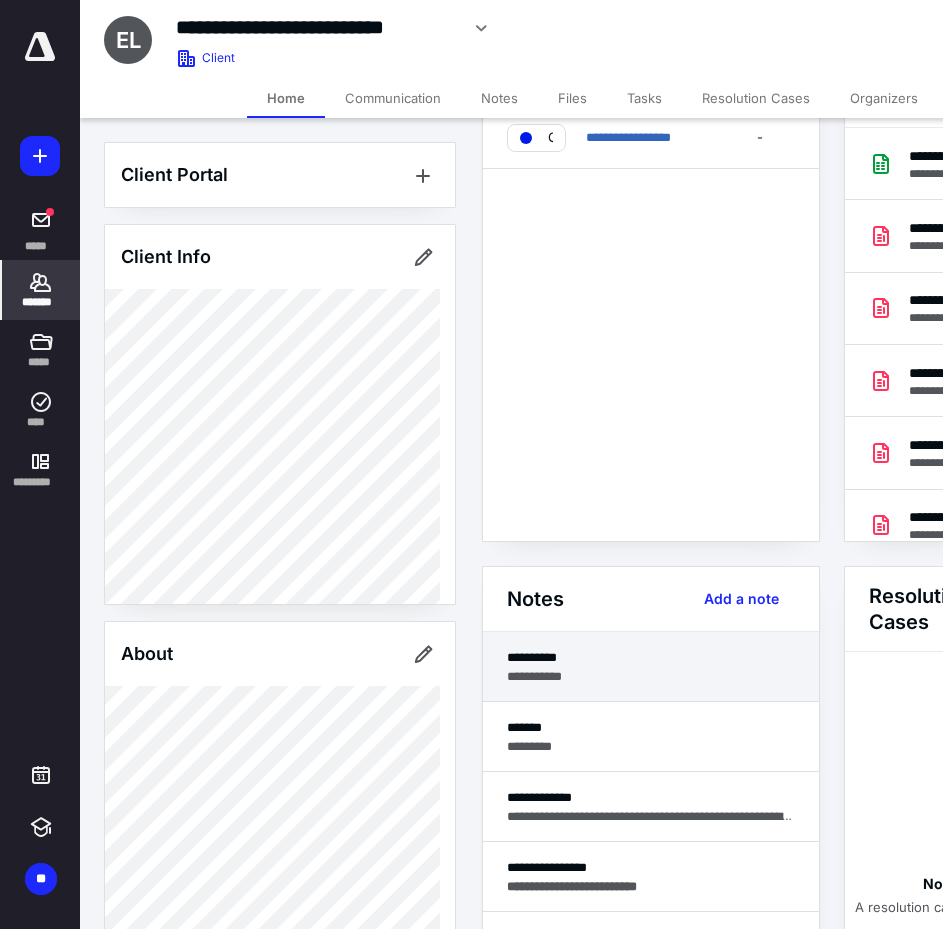 click on "**********" at bounding box center (651, 657) 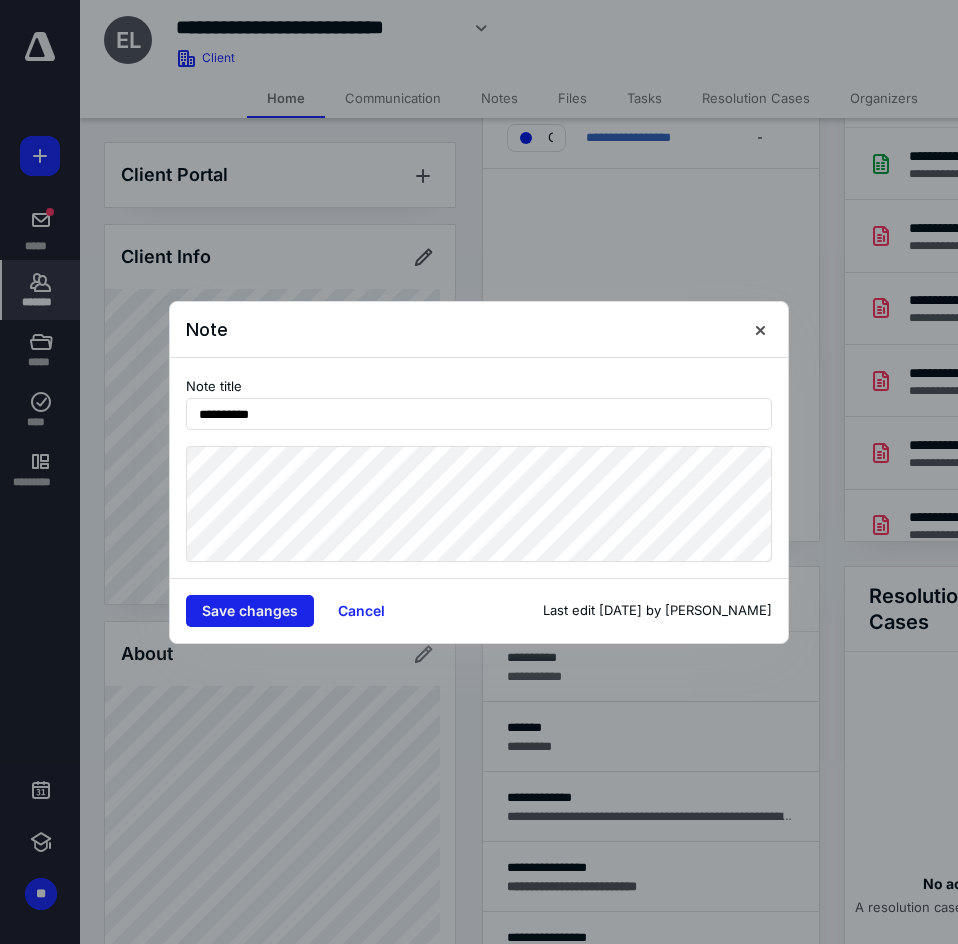 click on "Save changes" at bounding box center [250, 611] 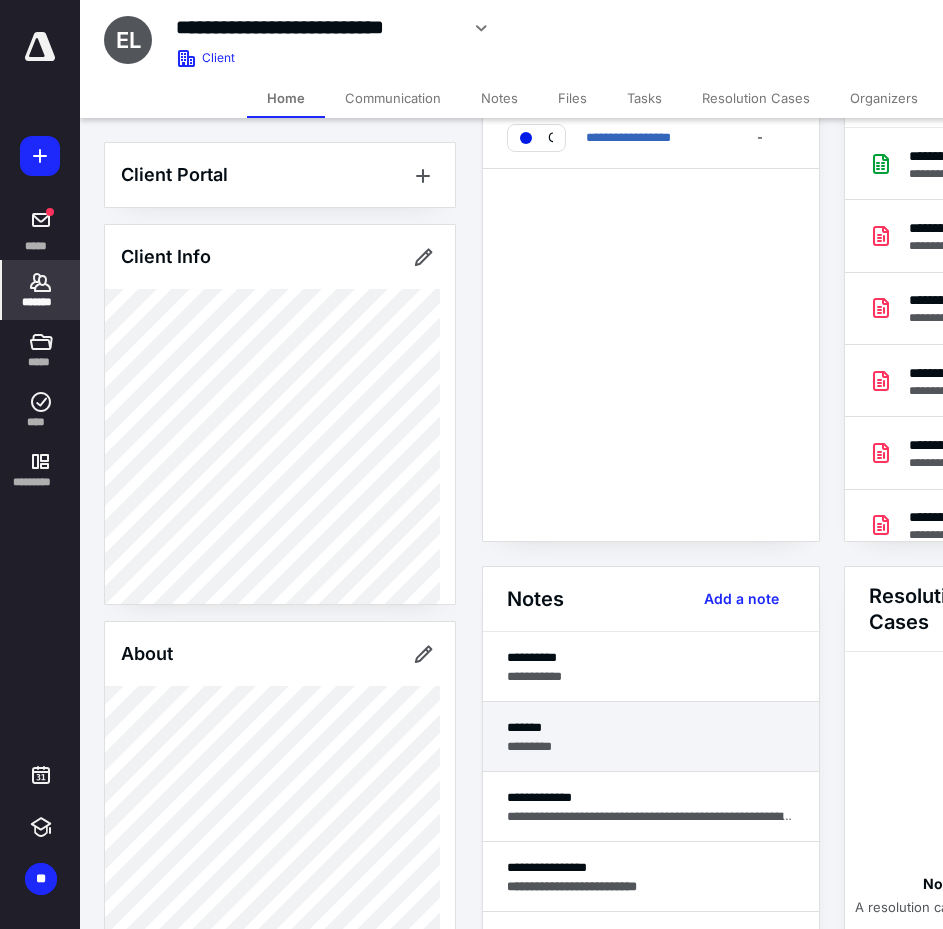 click on "*******" at bounding box center [651, 727] 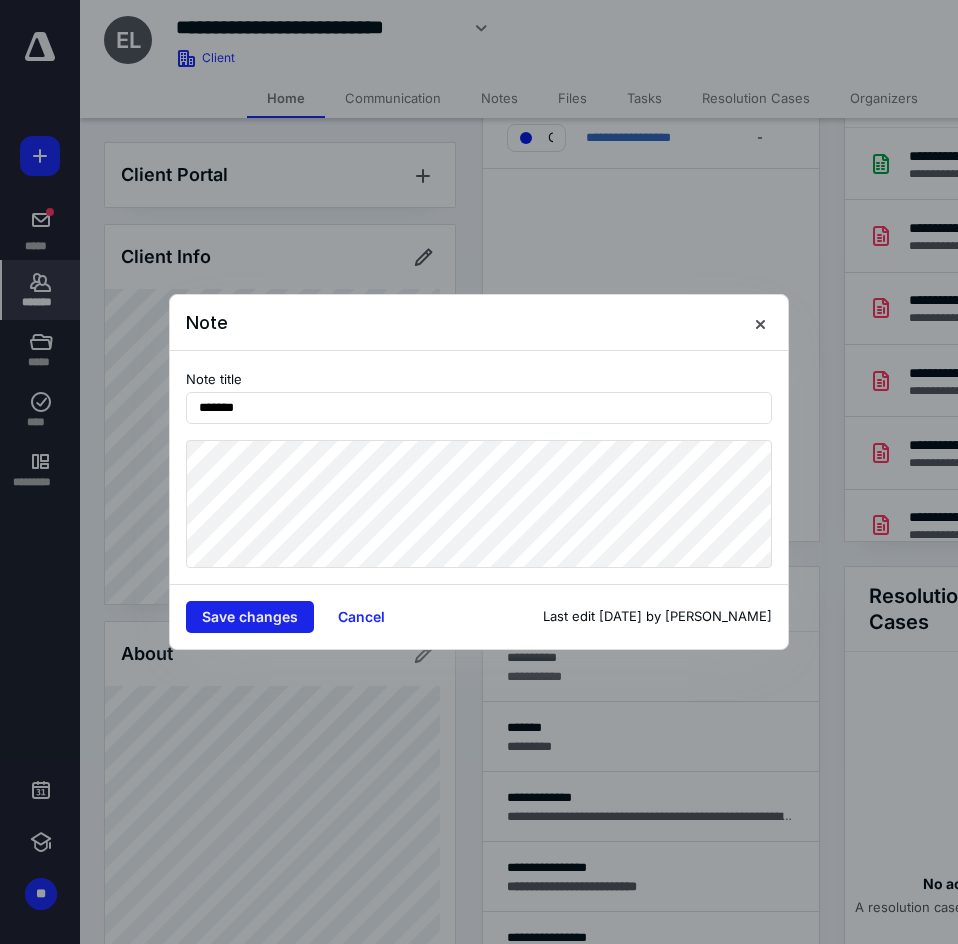 click on "Save changes" at bounding box center [250, 617] 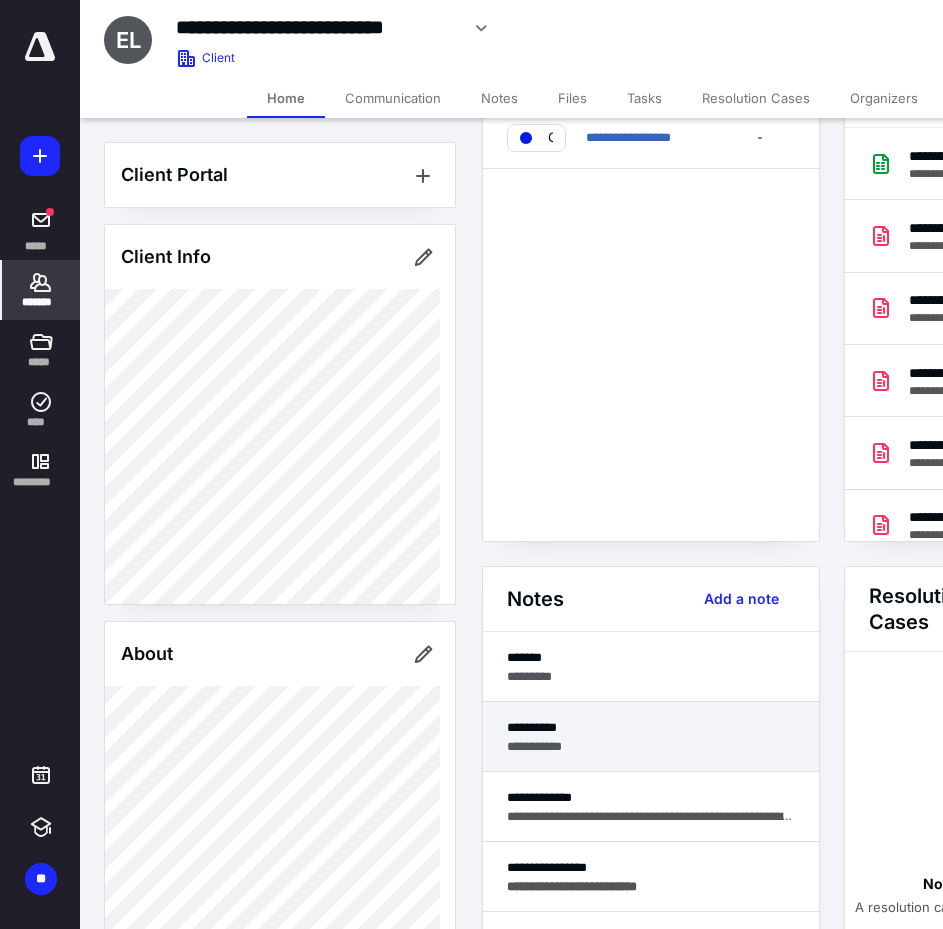 click on "**********" at bounding box center [651, 727] 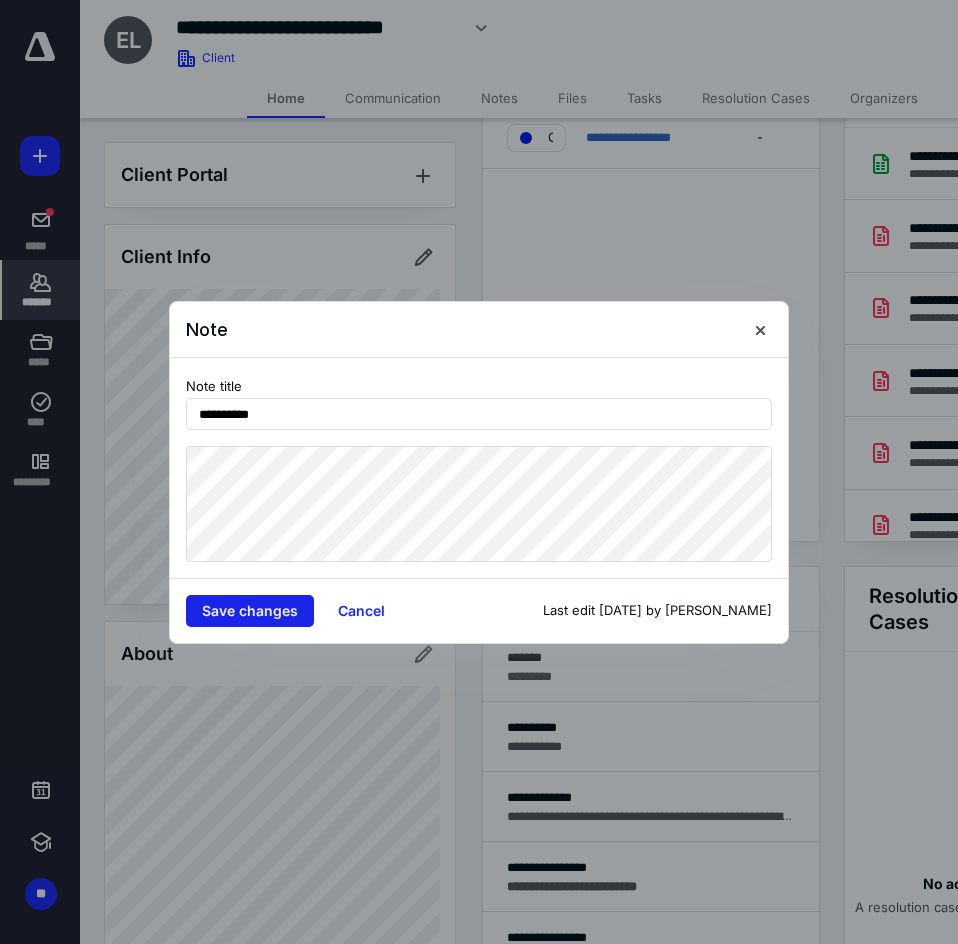 click on "Save changes" at bounding box center (250, 611) 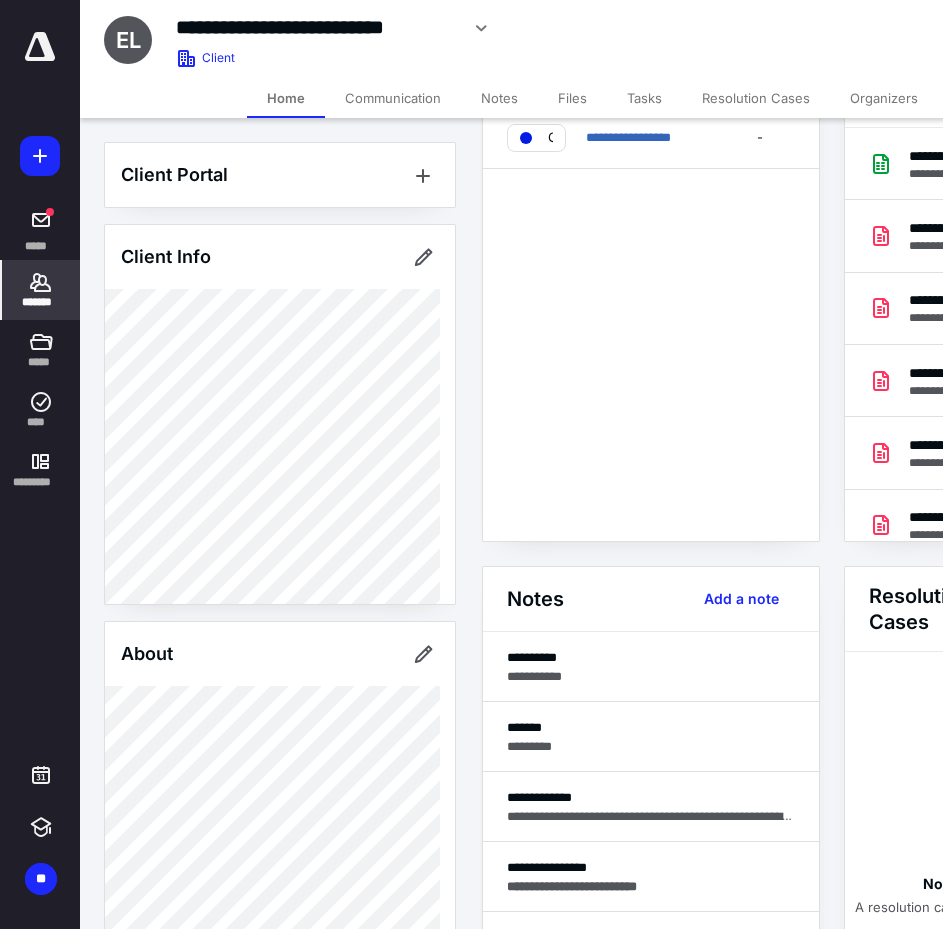 click on "Files" at bounding box center [572, 98] 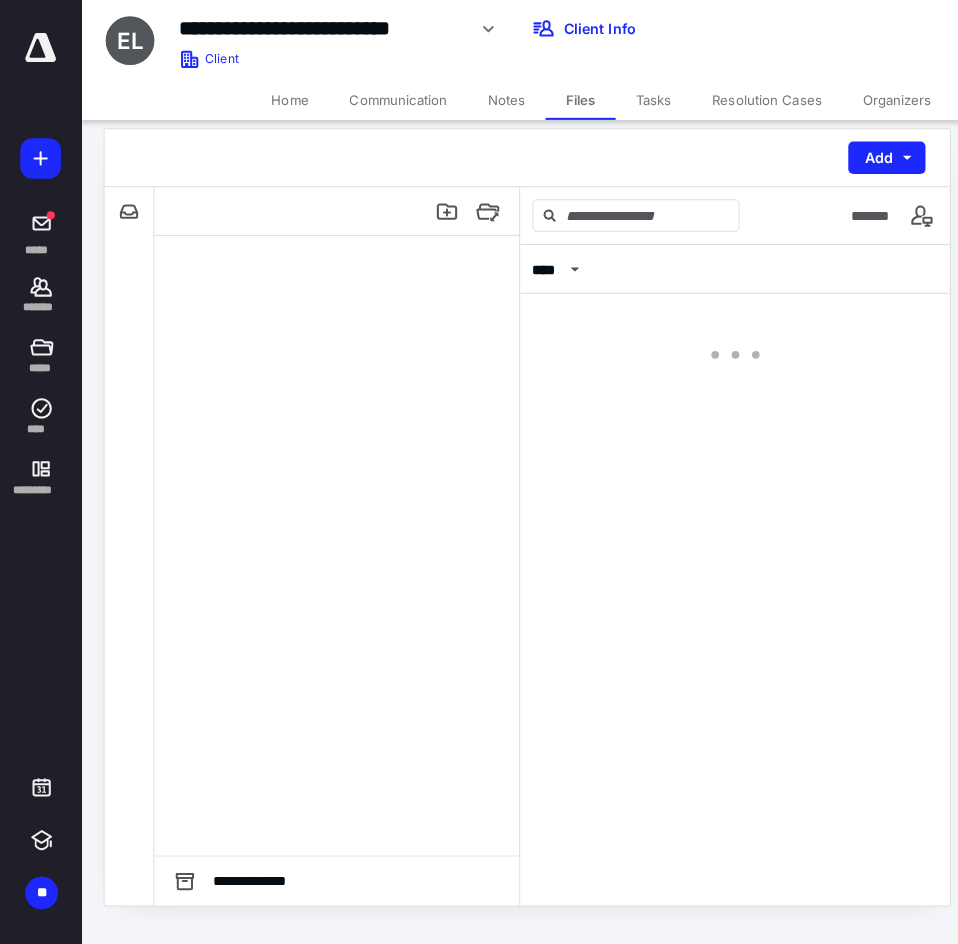 scroll, scrollTop: 0, scrollLeft: 0, axis: both 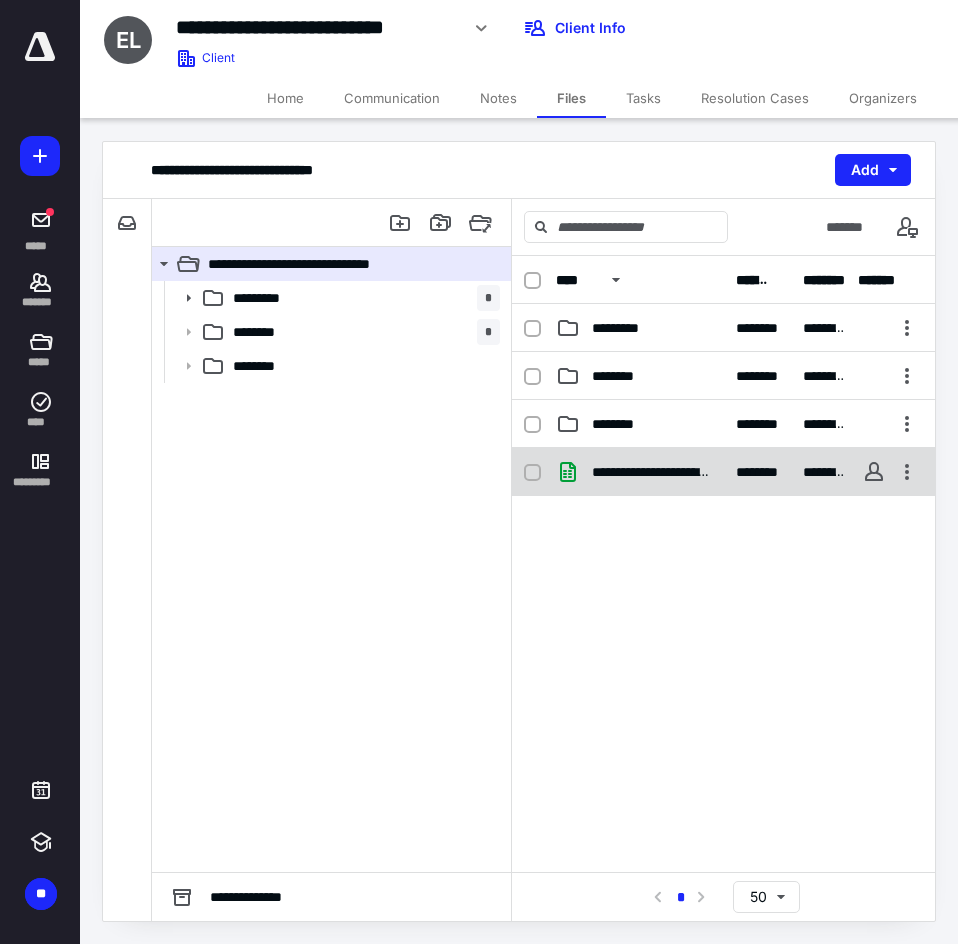 click on "**********" at bounding box center (652, 472) 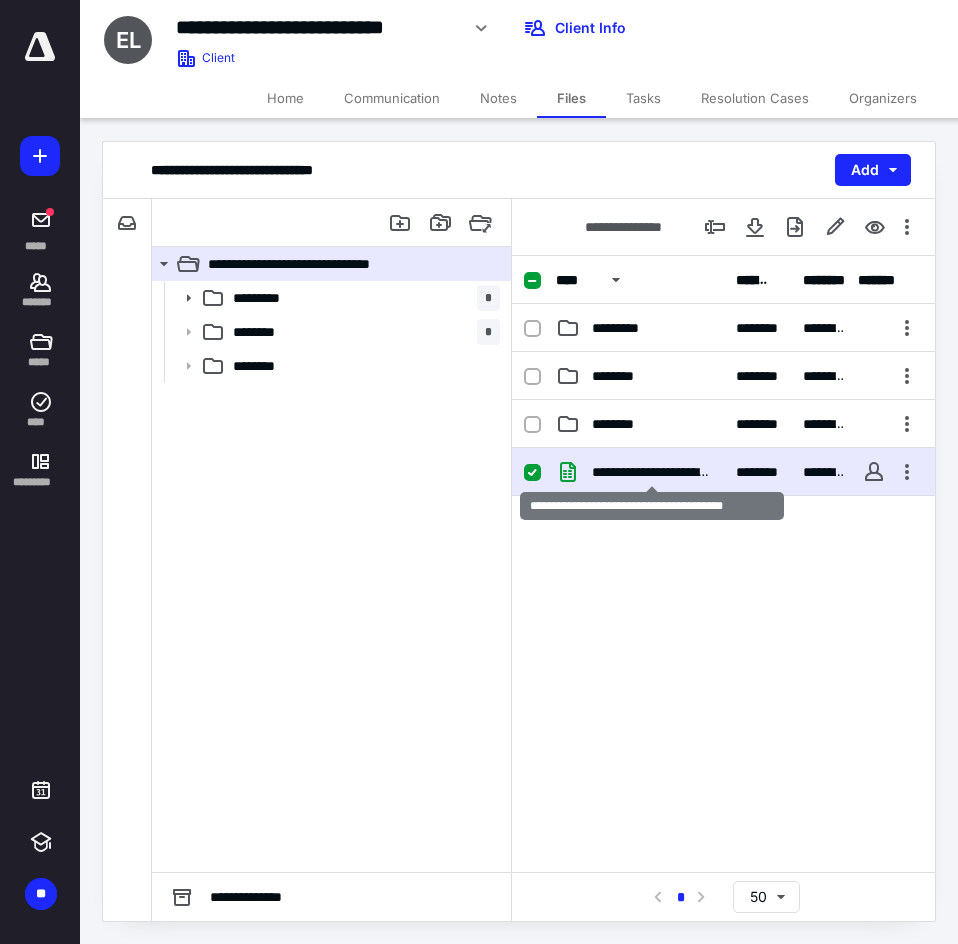 click on "**********" at bounding box center [652, 472] 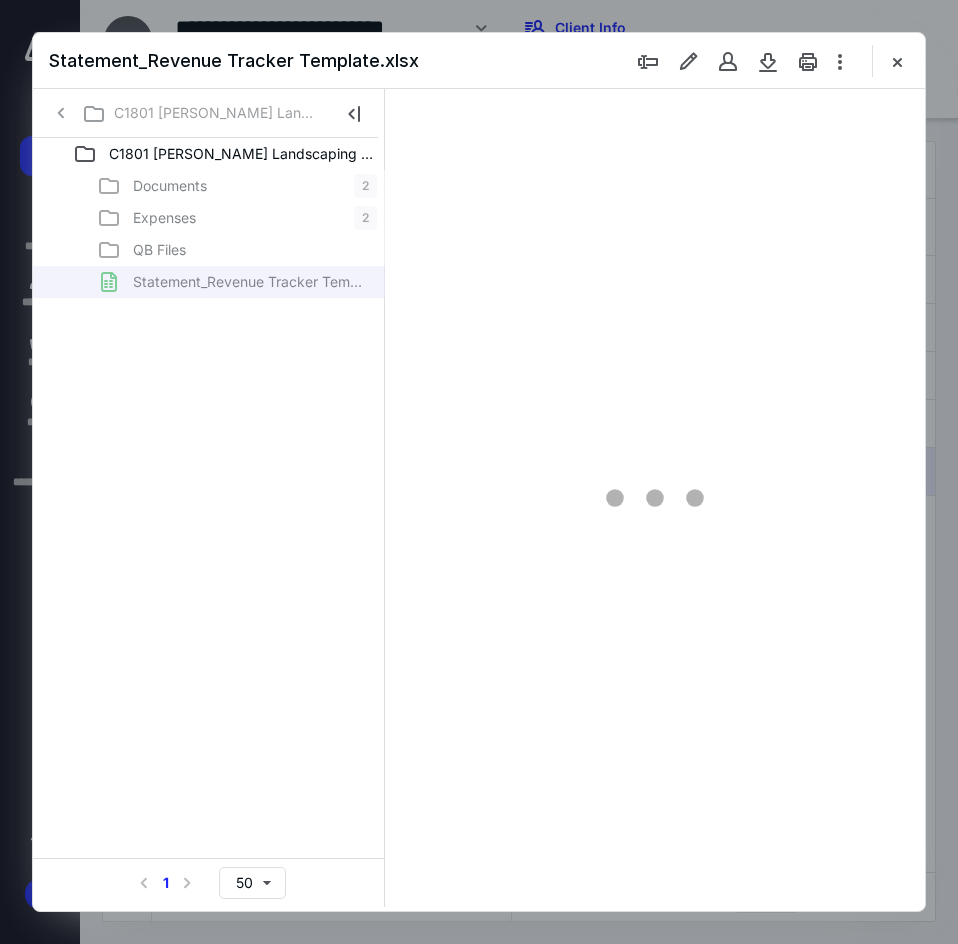 scroll, scrollTop: 0, scrollLeft: 0, axis: both 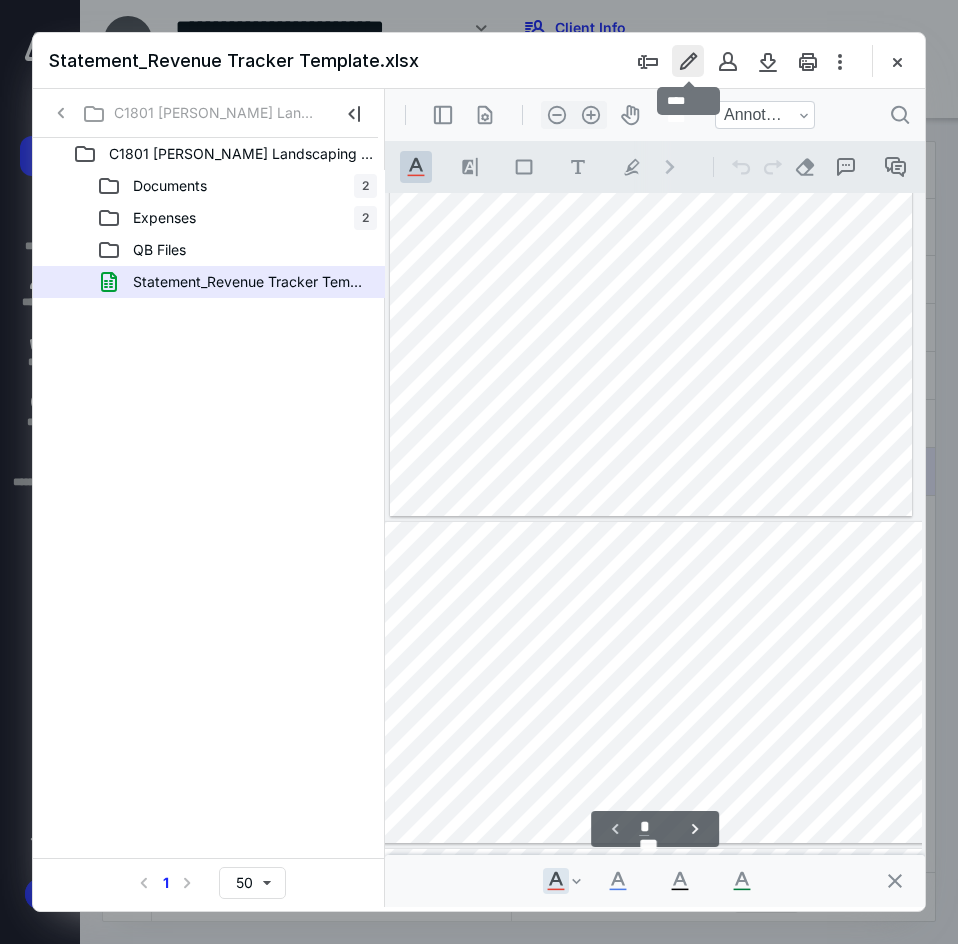 click at bounding box center (688, 61) 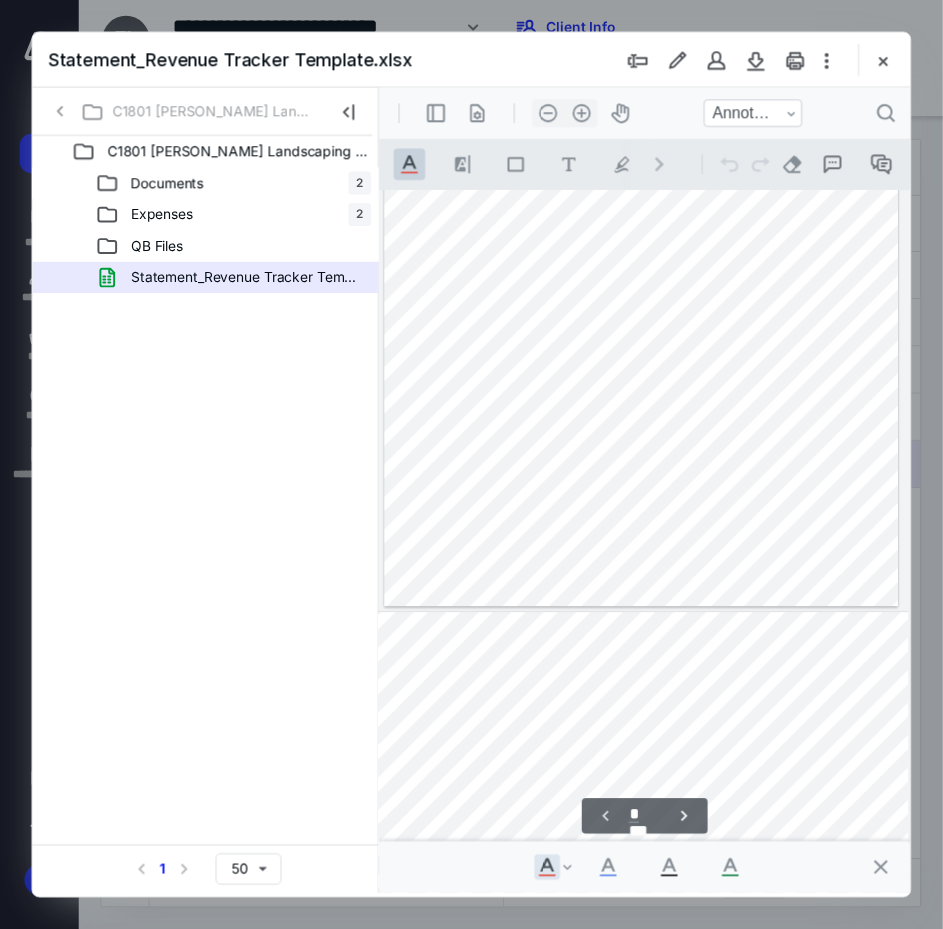 scroll, scrollTop: 0, scrollLeft: 291, axis: horizontal 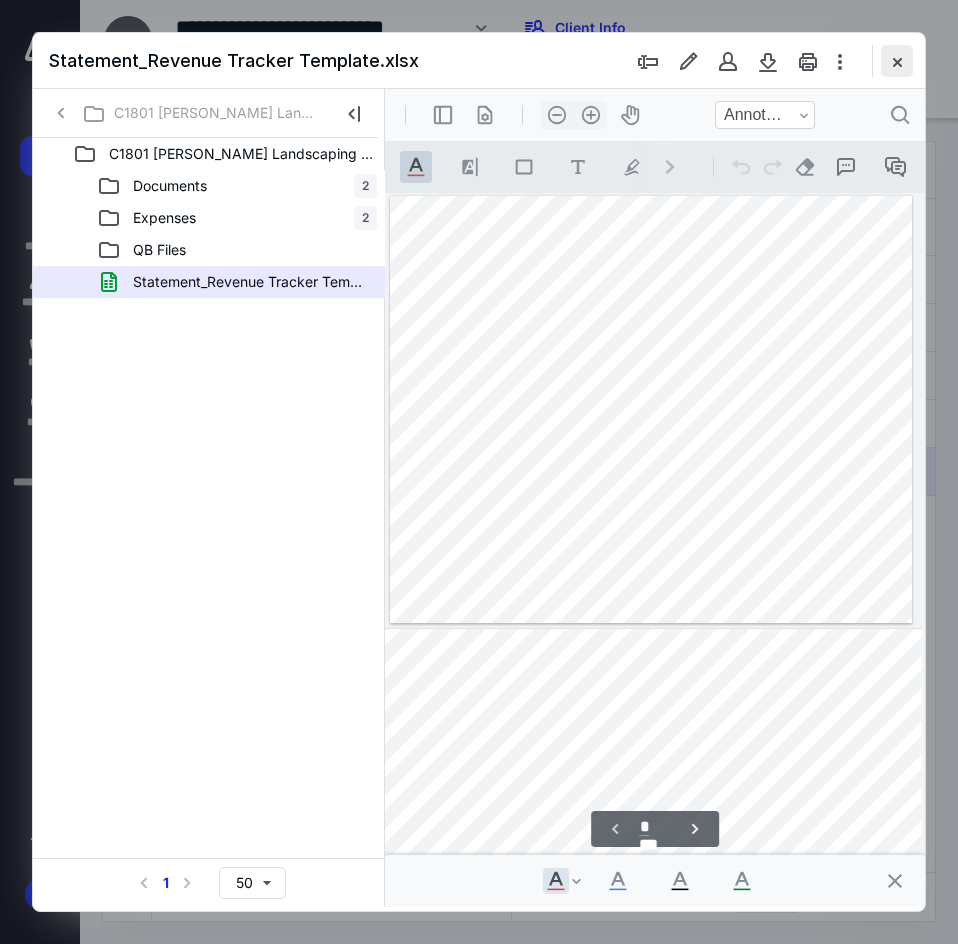 click at bounding box center (897, 61) 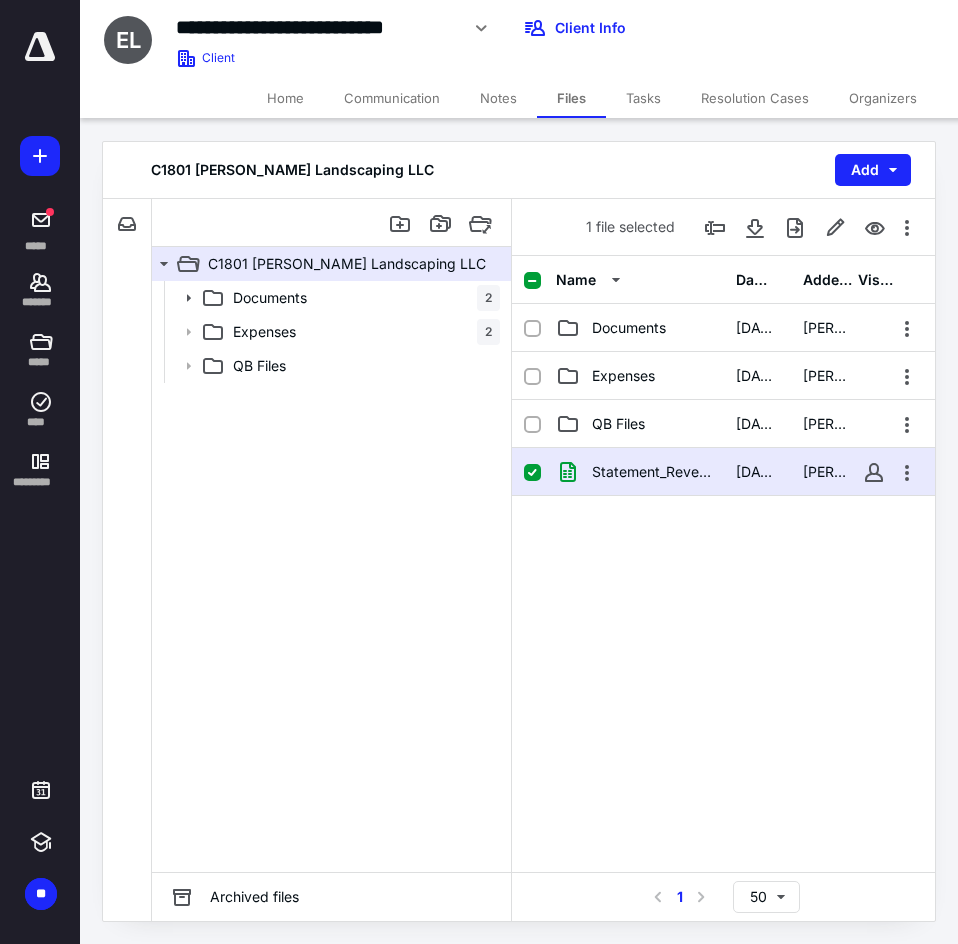click on "Home" at bounding box center (285, 98) 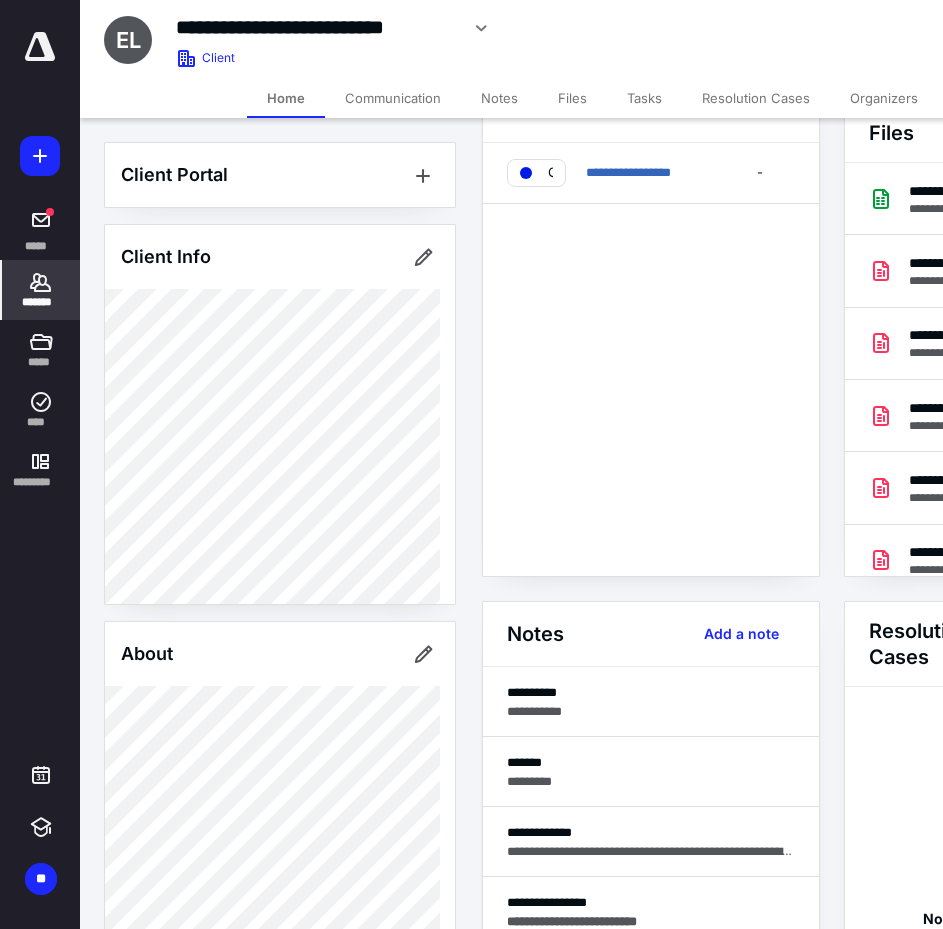 scroll, scrollTop: 100, scrollLeft: 0, axis: vertical 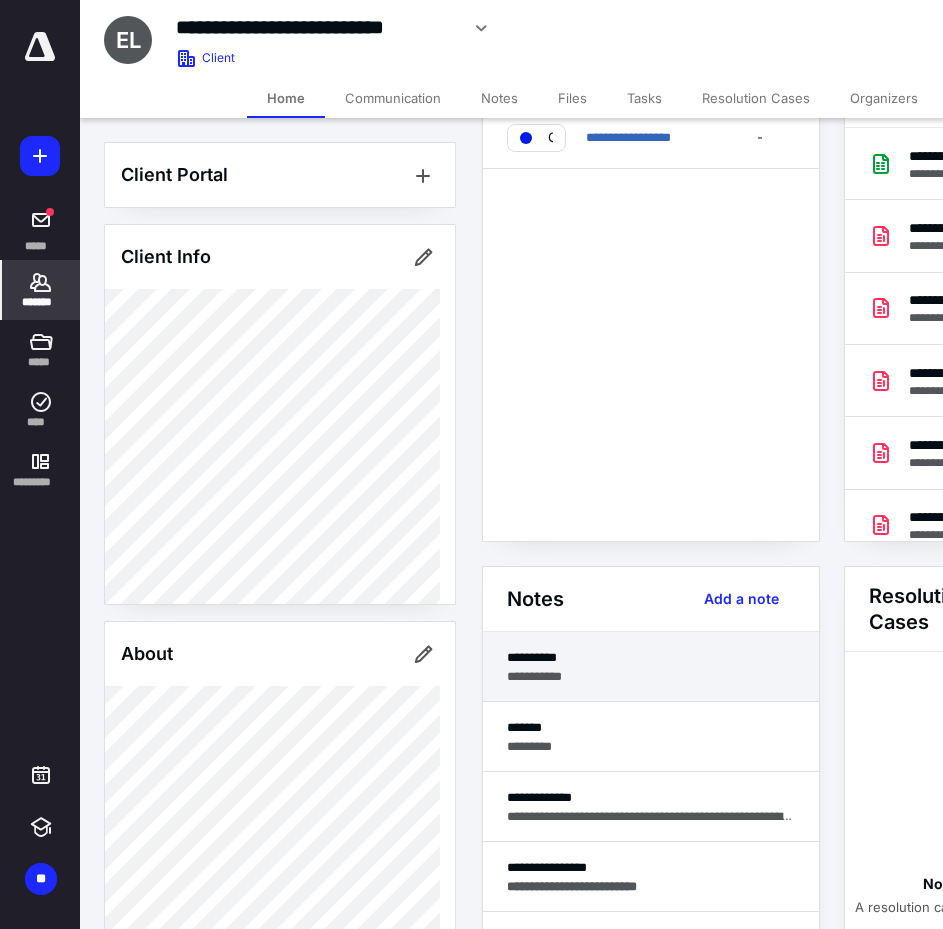 click on "**********" at bounding box center (651, 676) 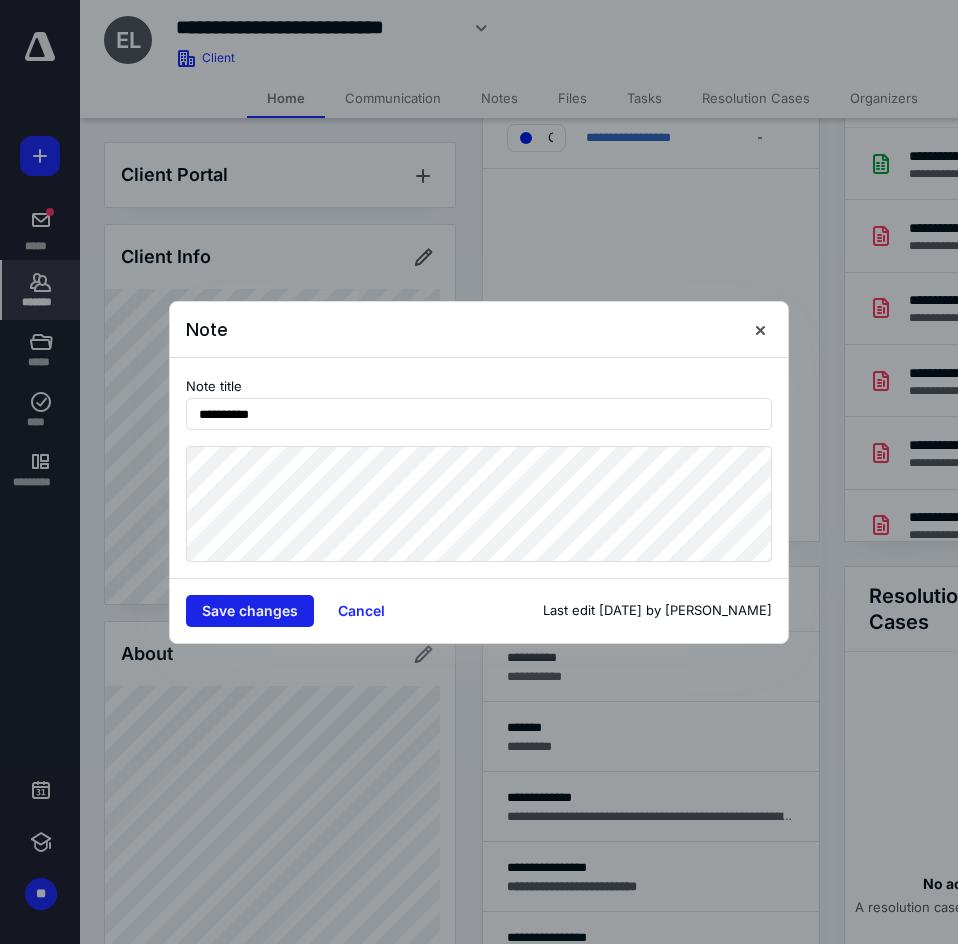 click on "Save changes" at bounding box center [250, 611] 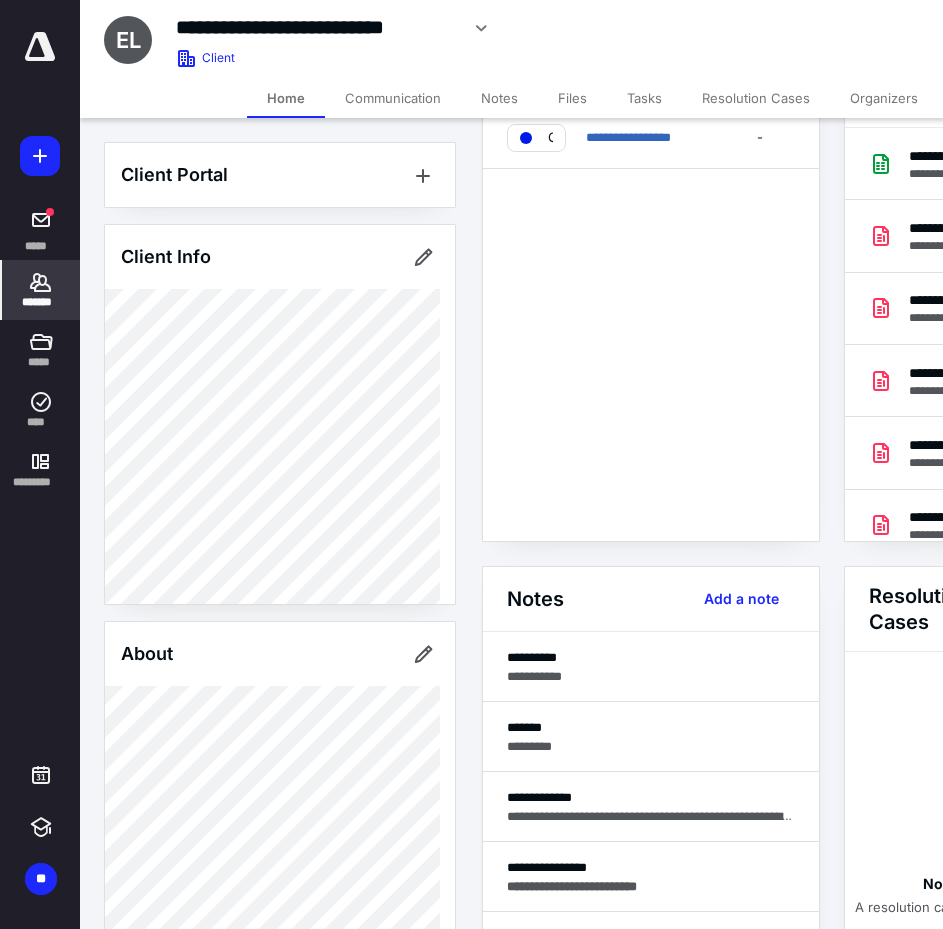 scroll, scrollTop: 100, scrollLeft: 0, axis: vertical 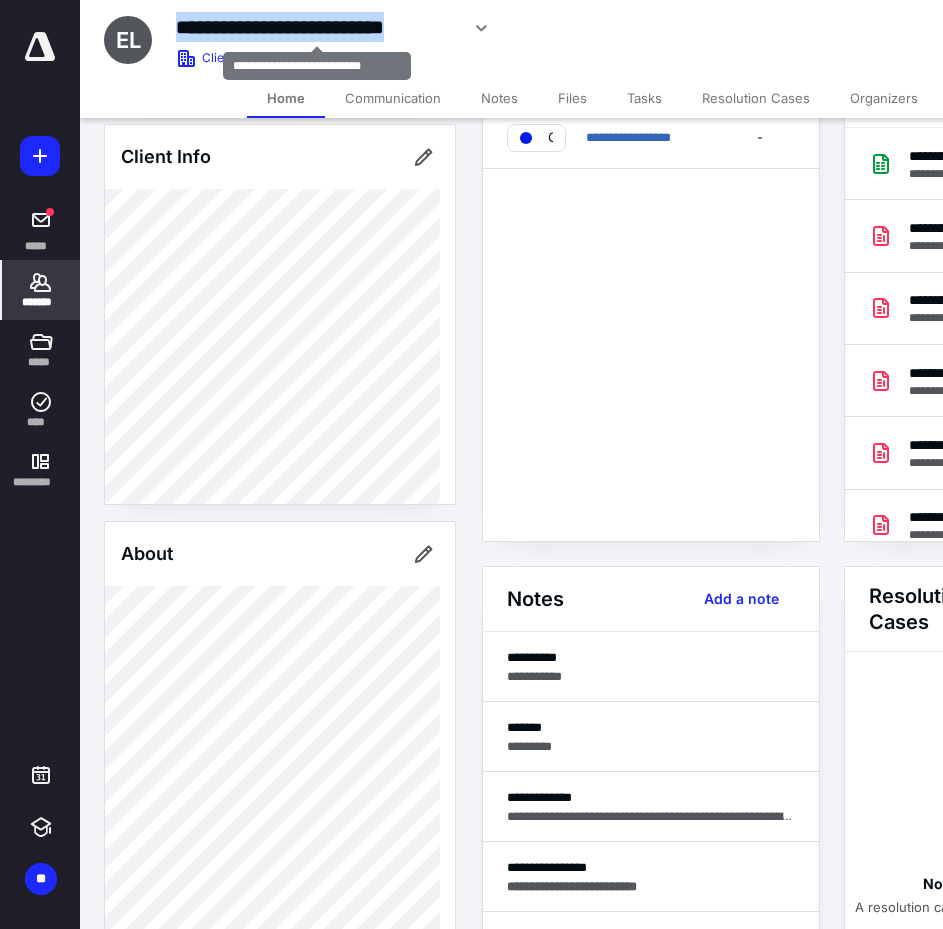 drag, startPoint x: 458, startPoint y: 28, endPoint x: 453, endPoint y: 38, distance: 11.18034 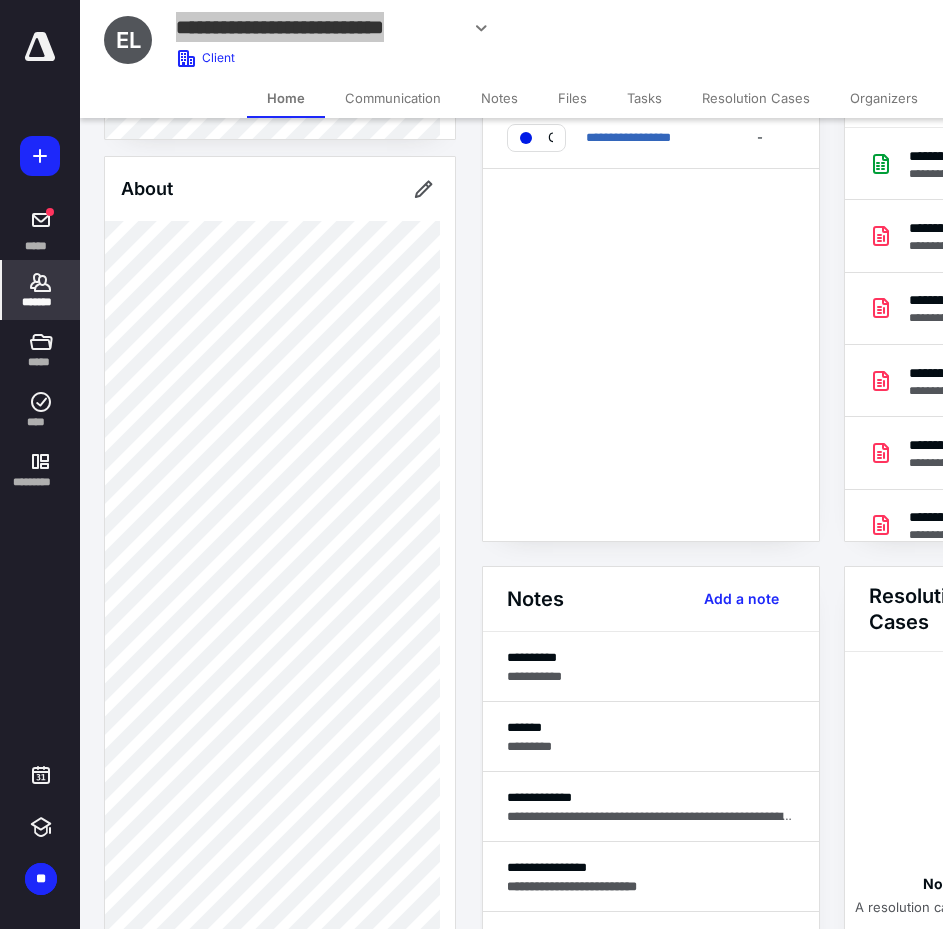 scroll, scrollTop: 500, scrollLeft: 0, axis: vertical 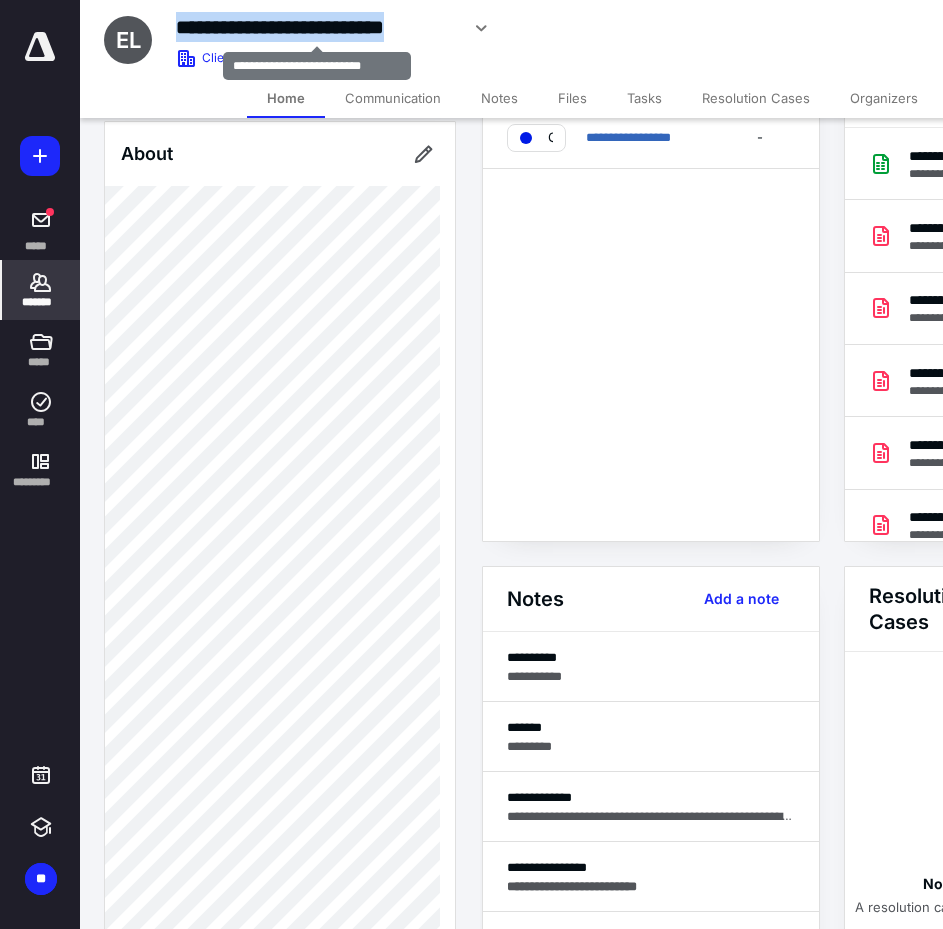 drag, startPoint x: 455, startPoint y: 28, endPoint x: 452, endPoint y: 40, distance: 12.369317 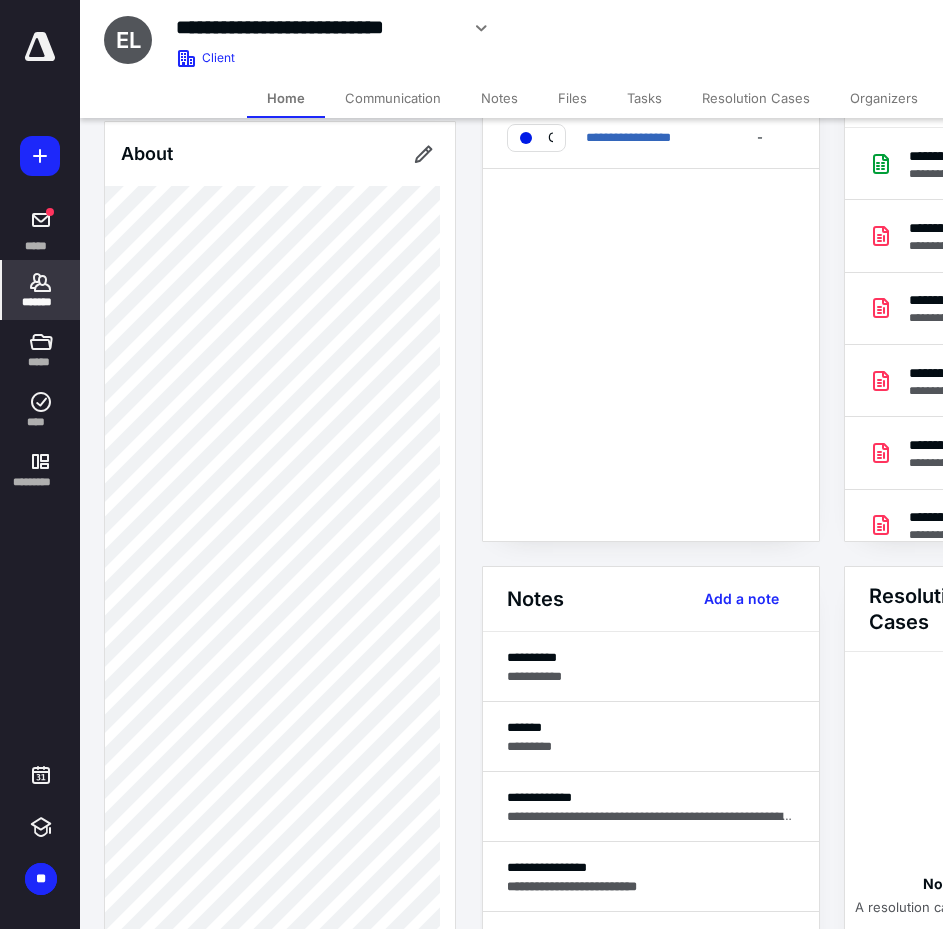 click on "*******" at bounding box center [41, 302] 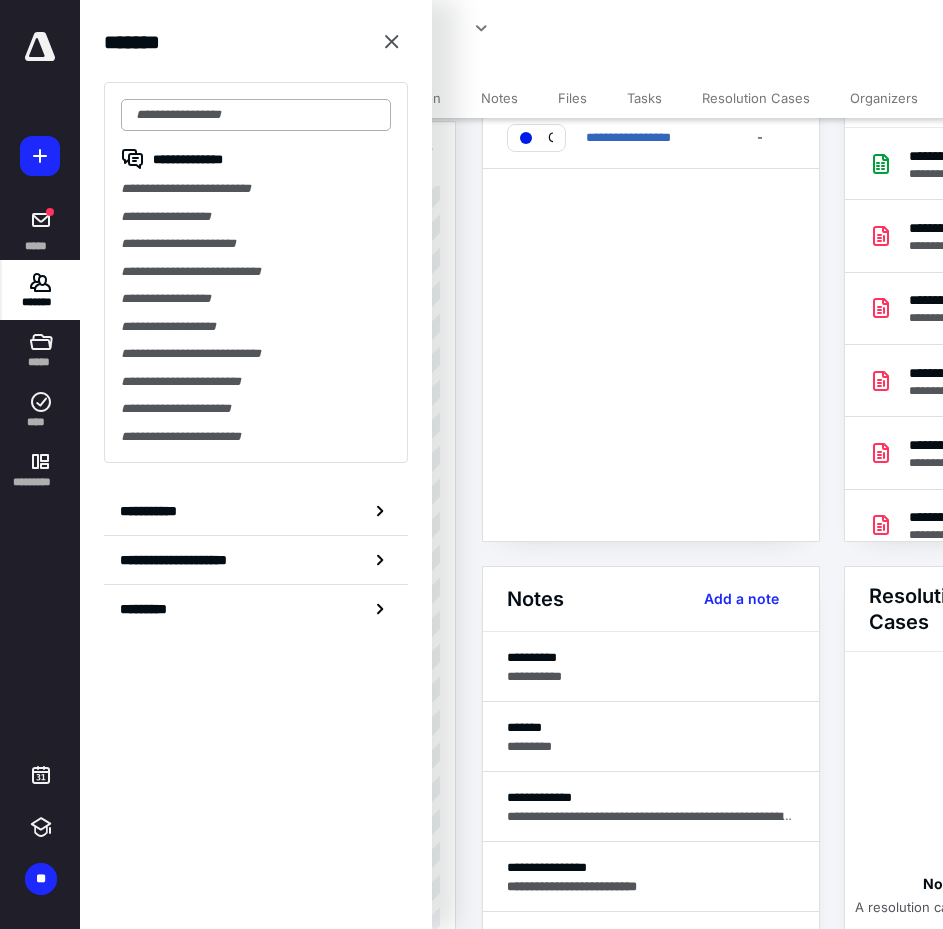 click at bounding box center (256, 115) 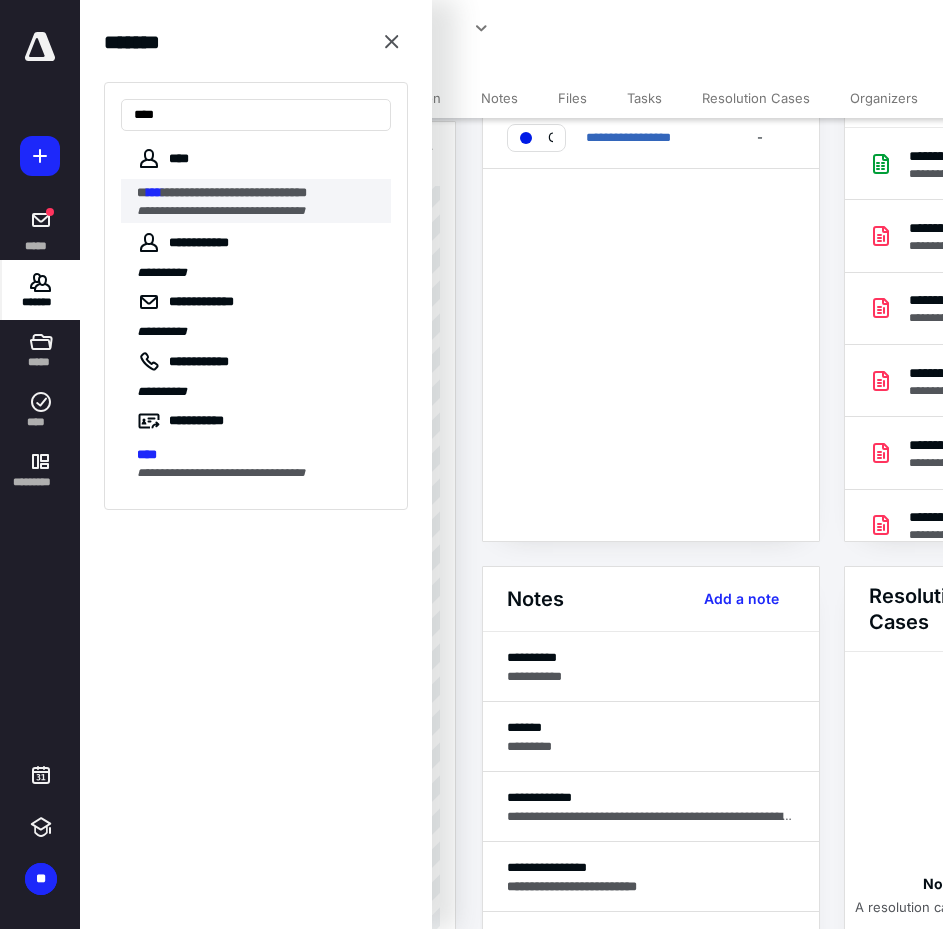 type on "****" 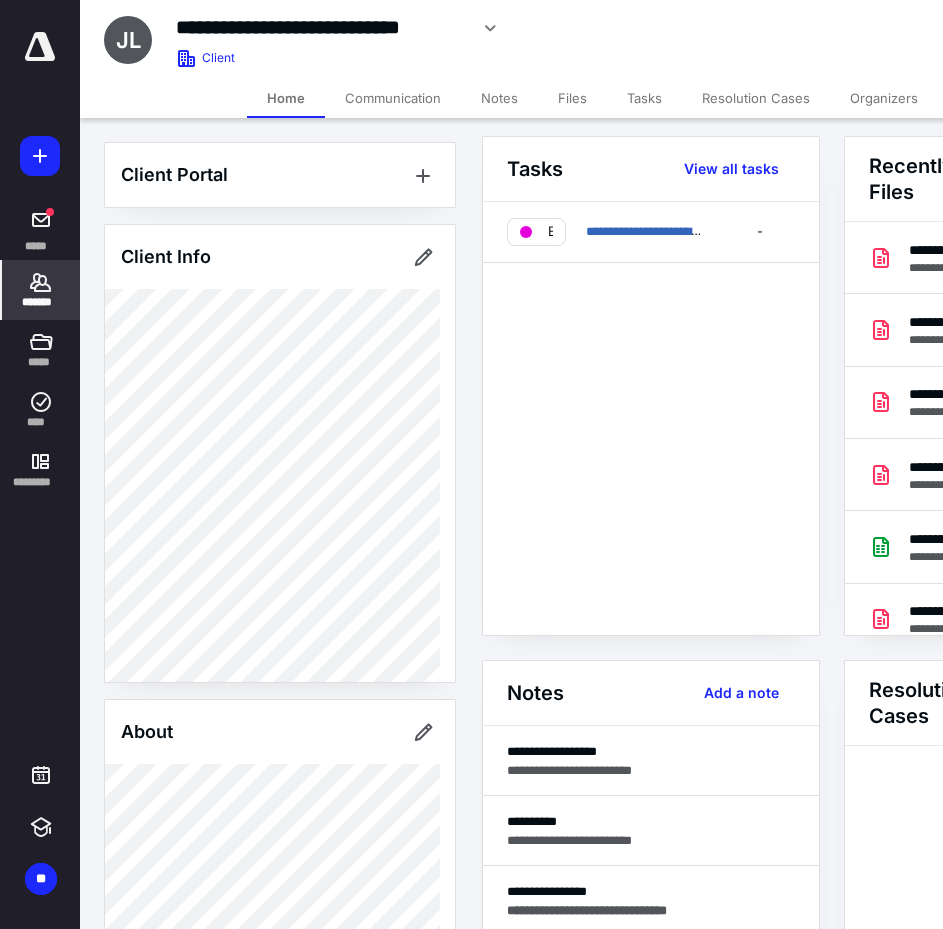 scroll, scrollTop: 100, scrollLeft: 0, axis: vertical 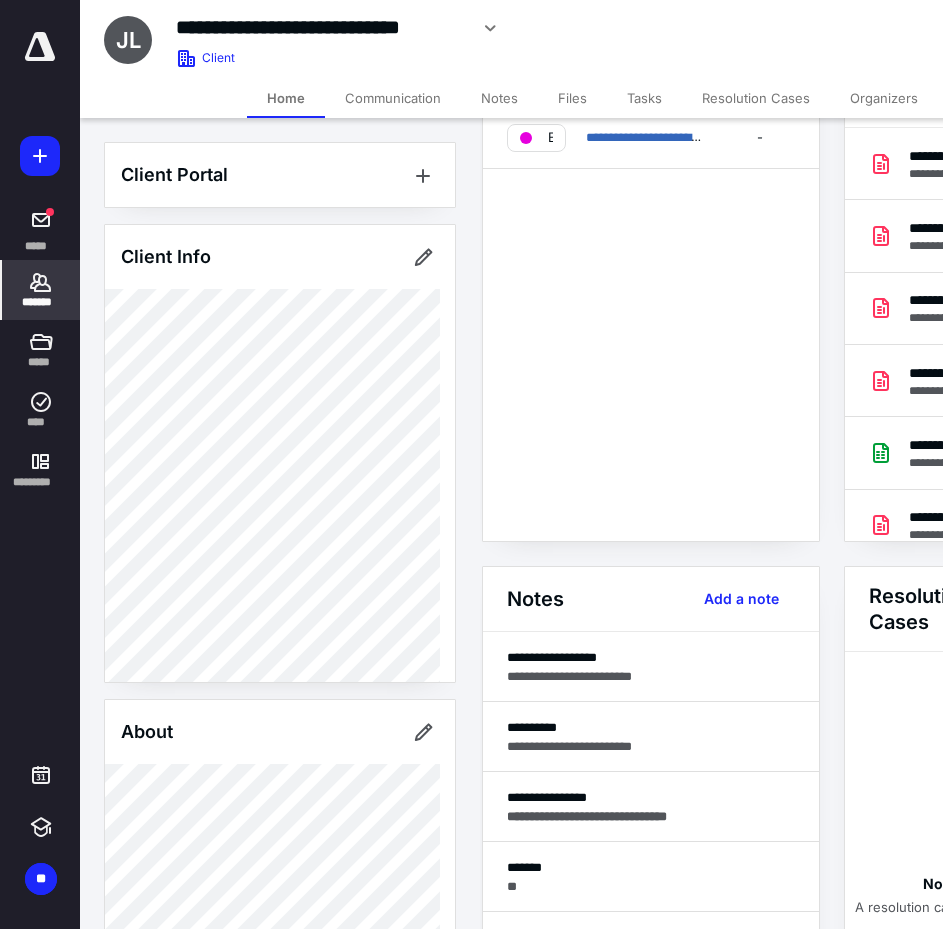 click on "Notes" at bounding box center (499, 98) 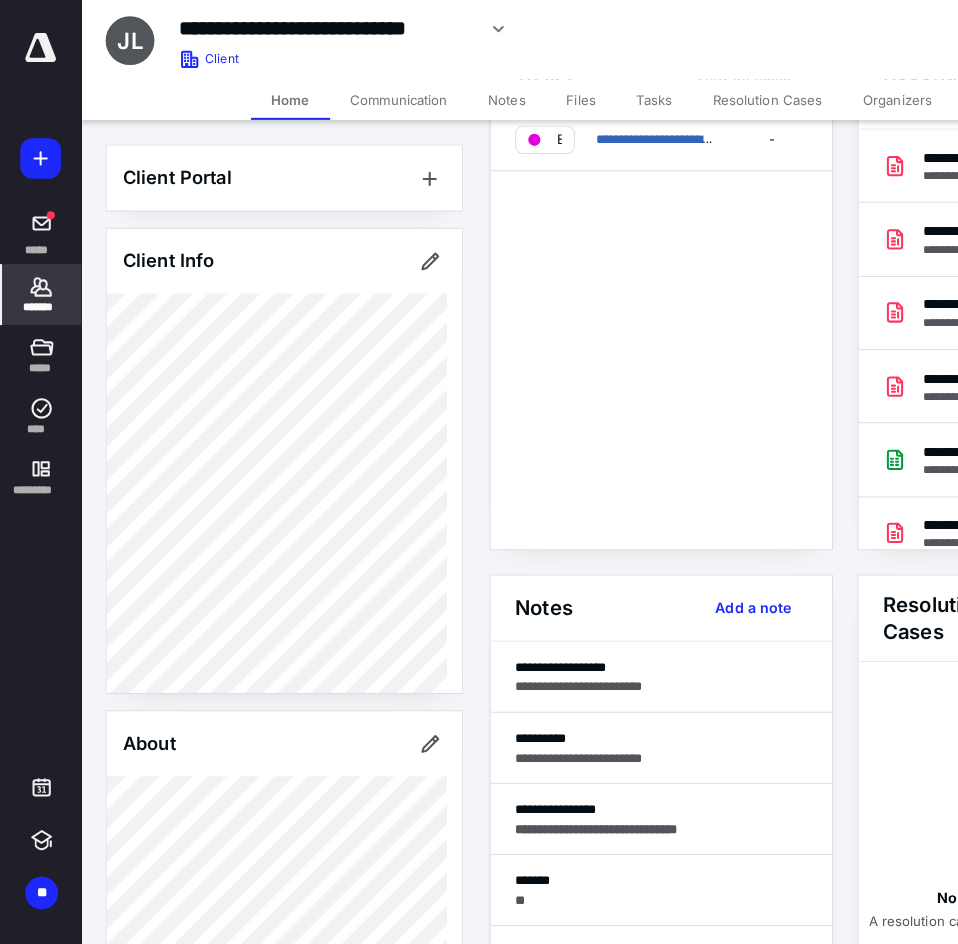 scroll, scrollTop: 0, scrollLeft: 0, axis: both 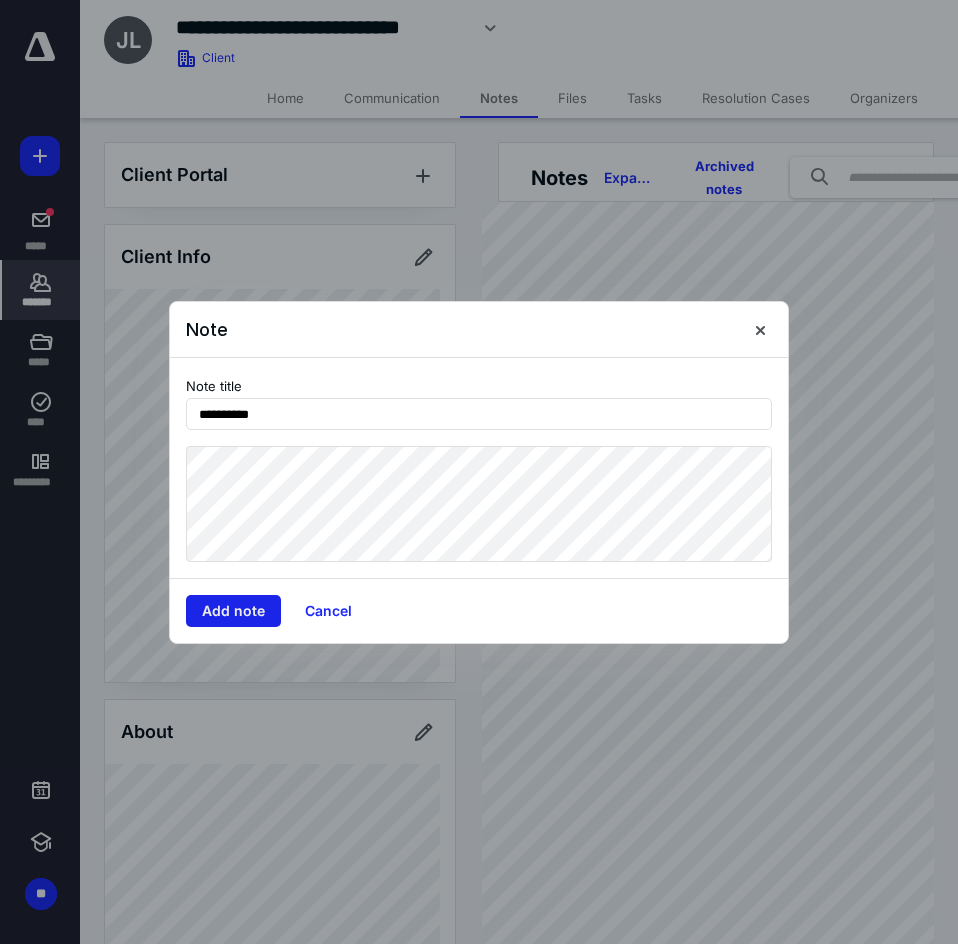 type on "**********" 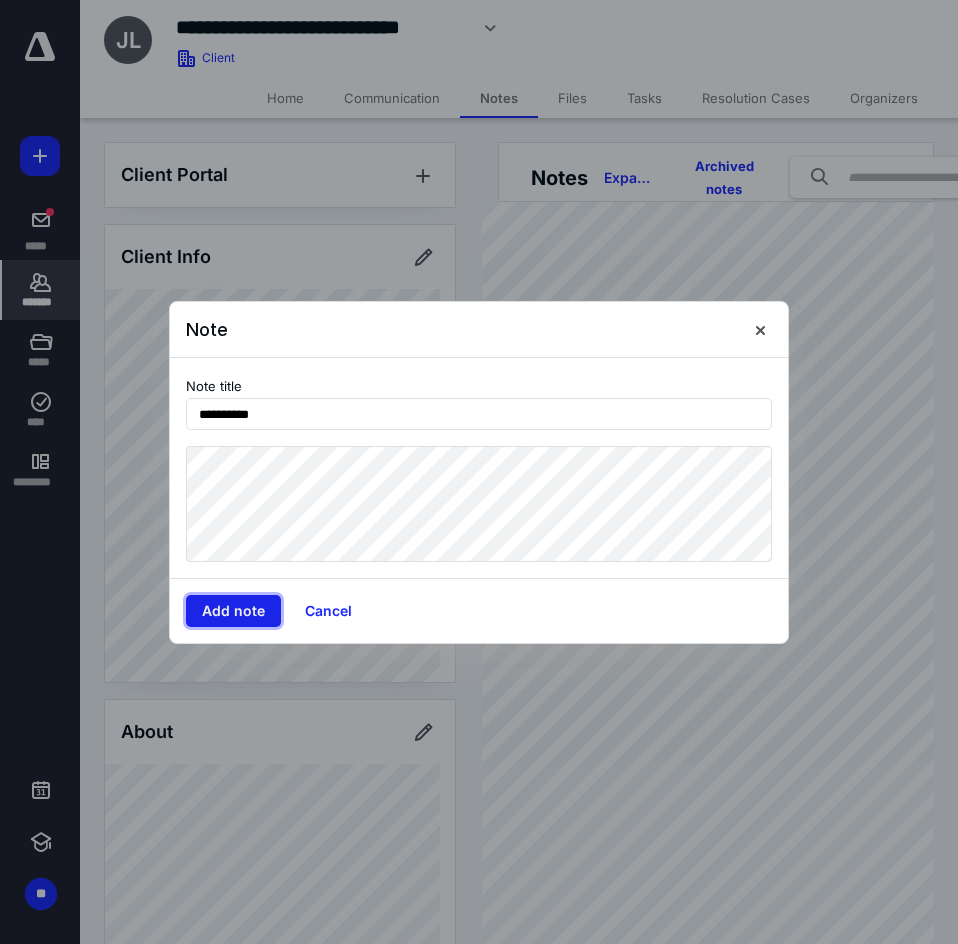 click on "Add note" at bounding box center (233, 611) 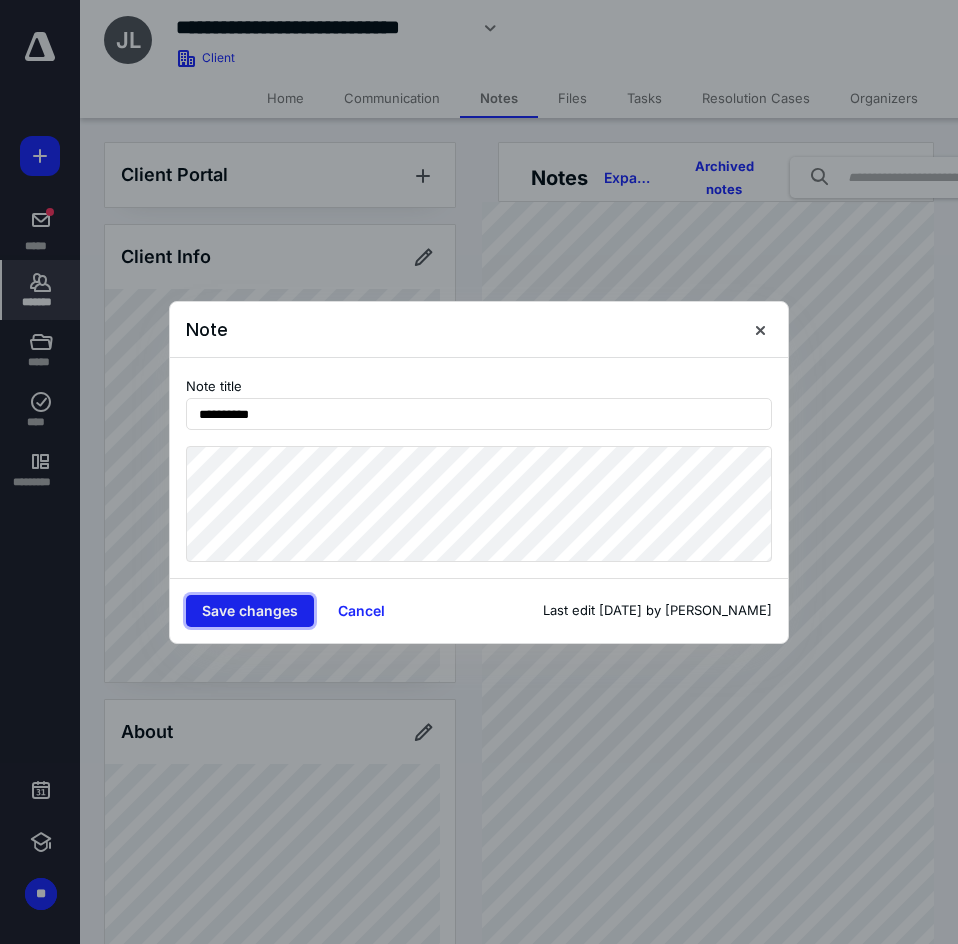 click on "Save changes" at bounding box center (250, 611) 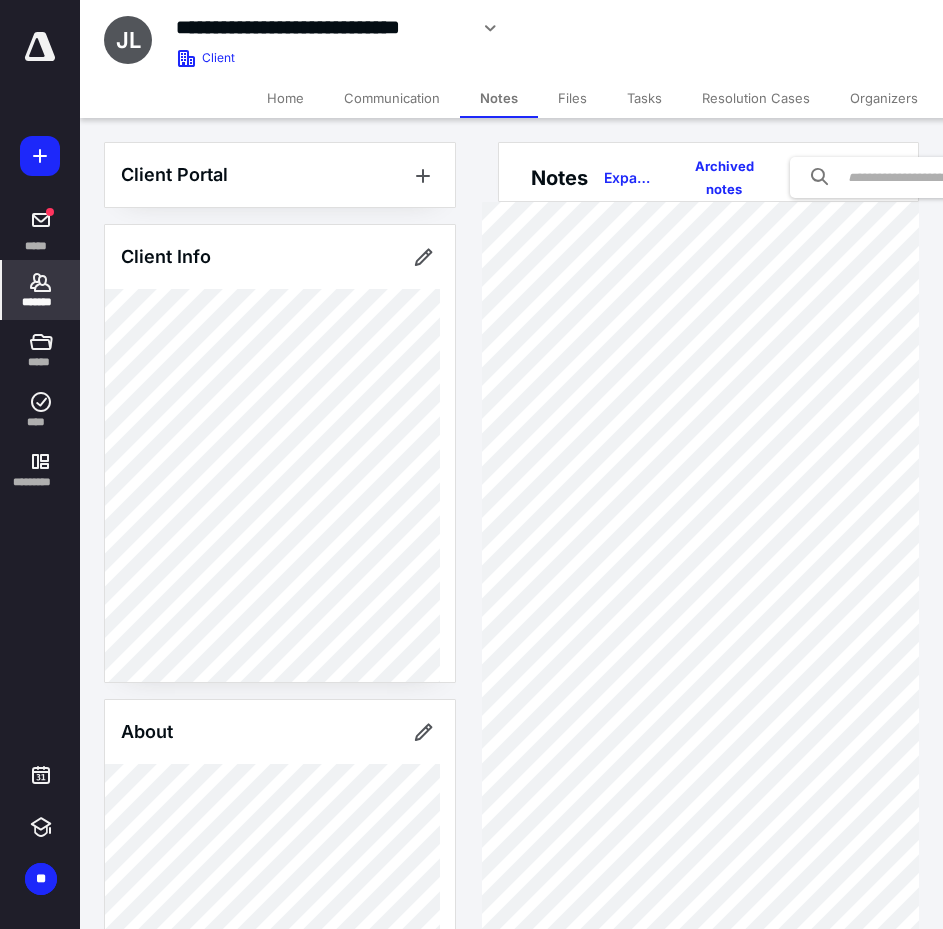 click on "Files" at bounding box center [572, 98] 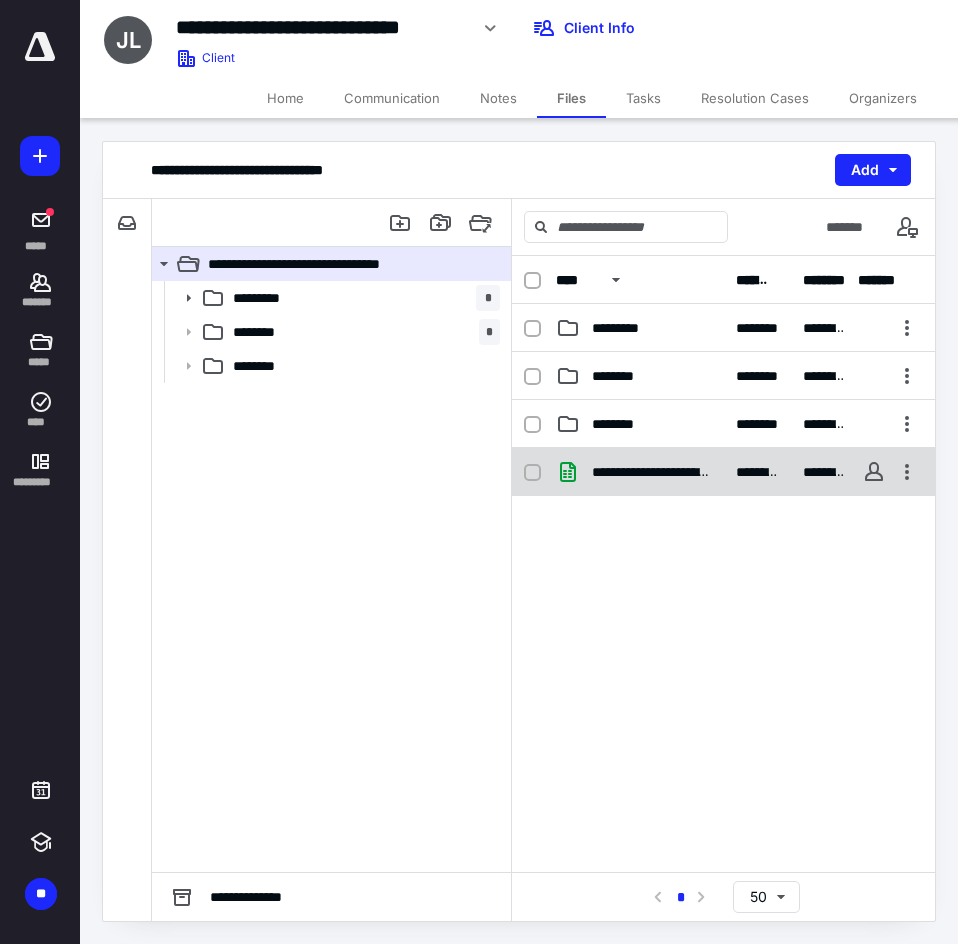 click on "**********" at bounding box center [723, 472] 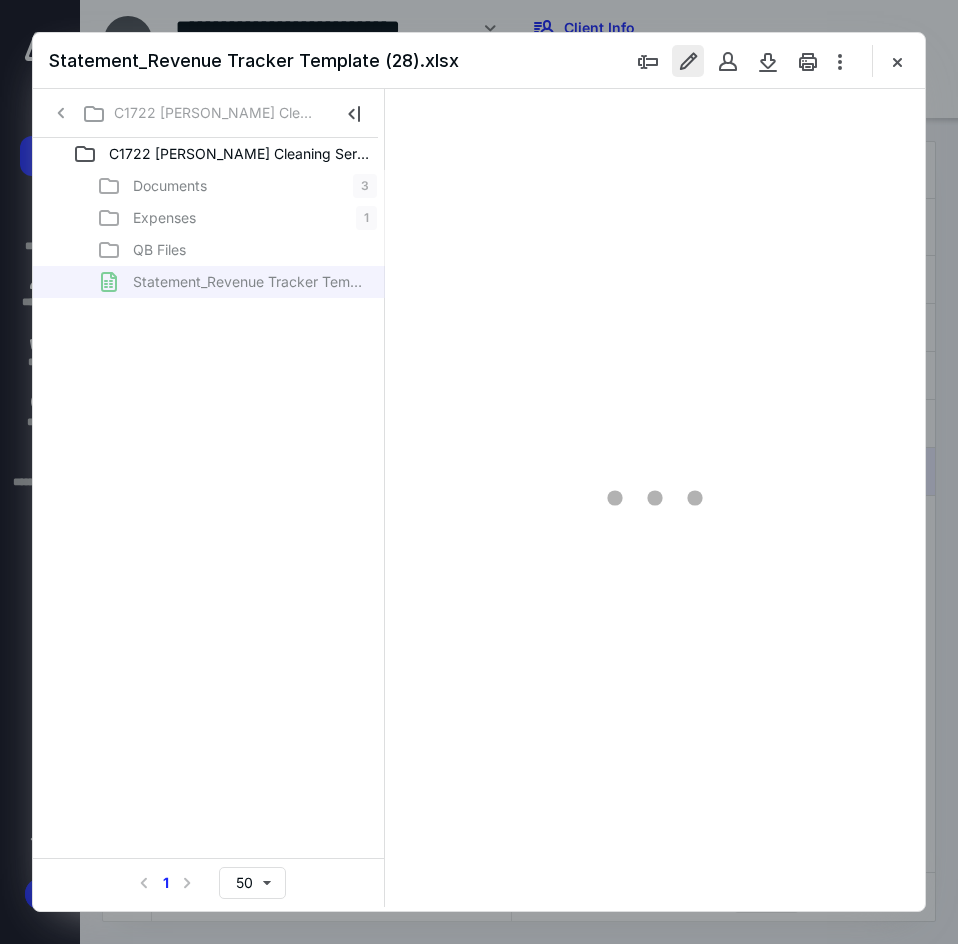 scroll, scrollTop: 0, scrollLeft: 0, axis: both 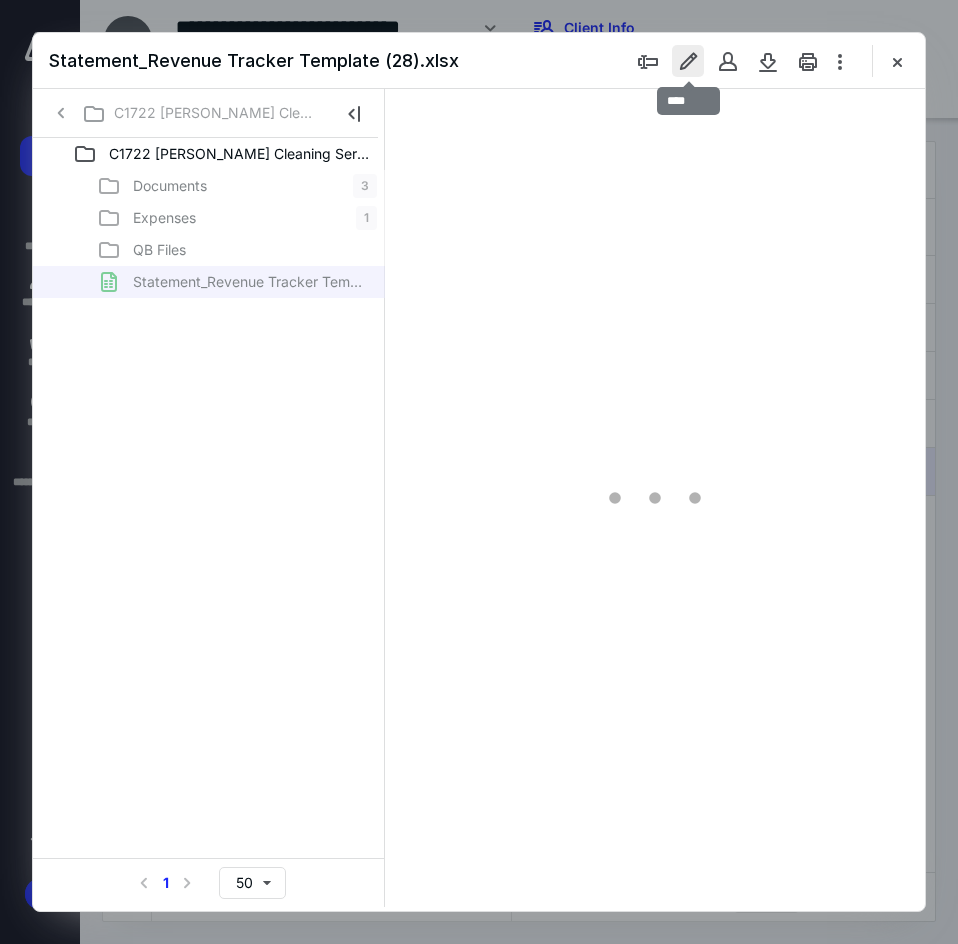 type on "*" 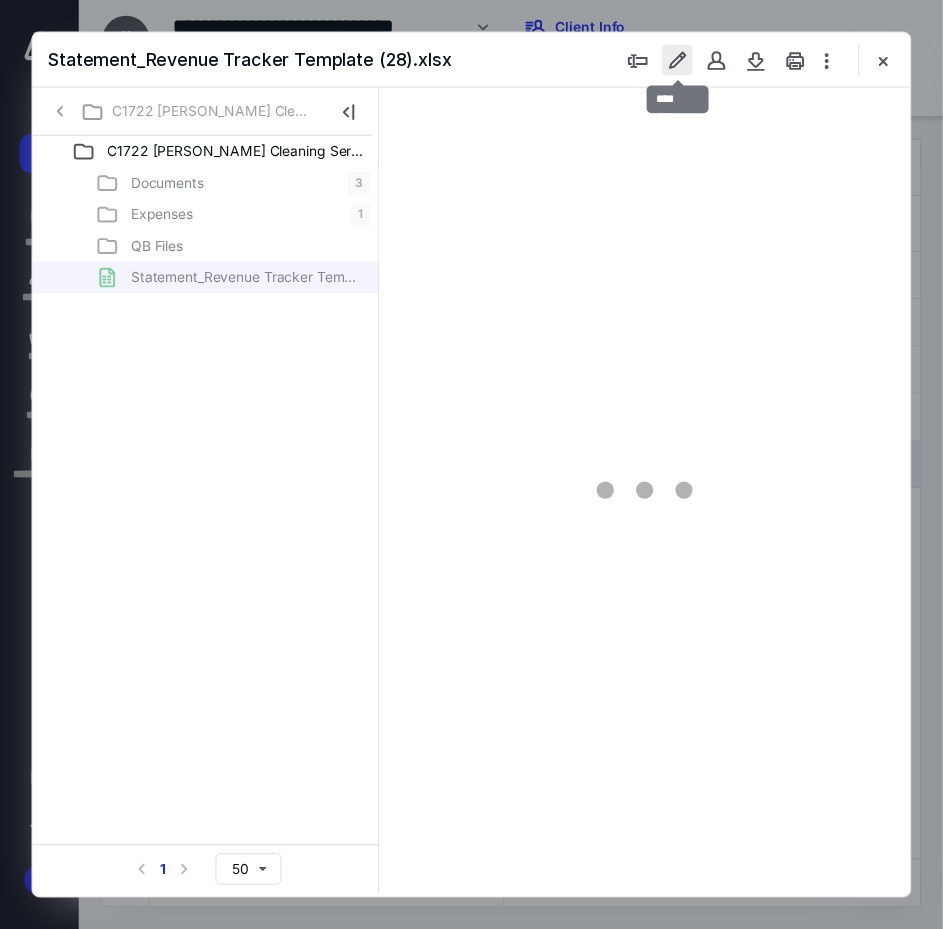 scroll, scrollTop: 106, scrollLeft: 136, axis: both 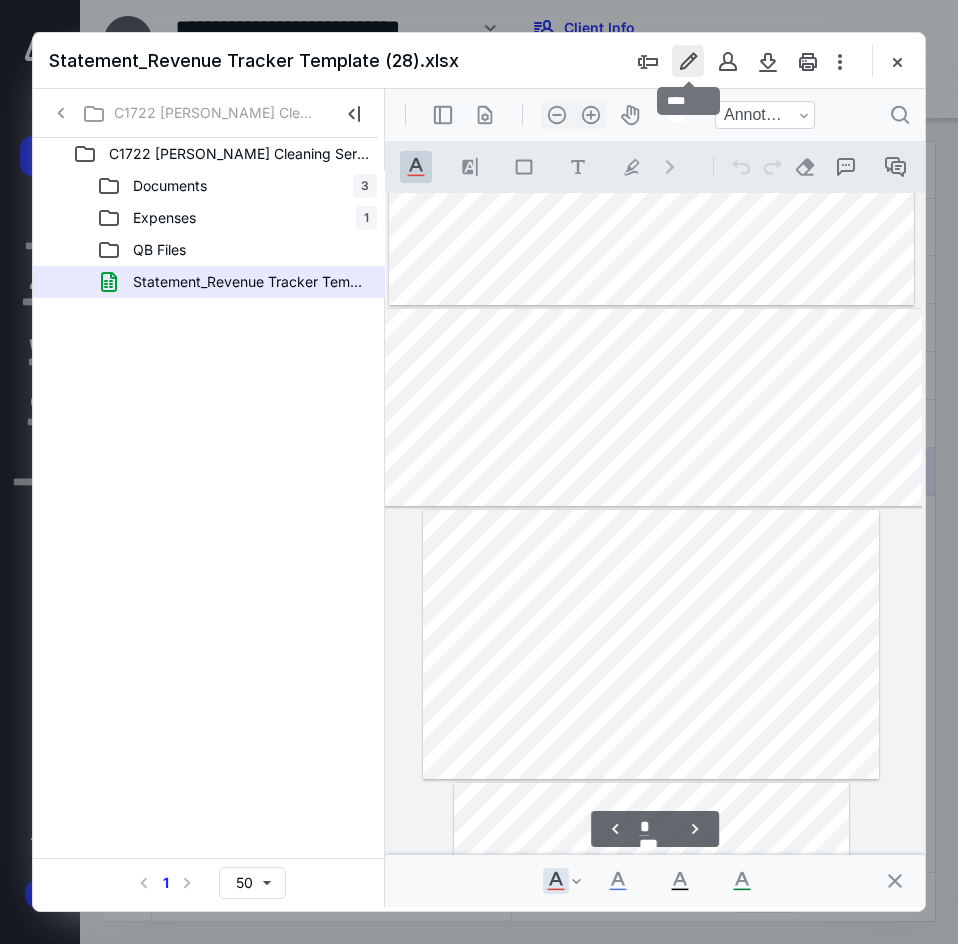 click at bounding box center [688, 61] 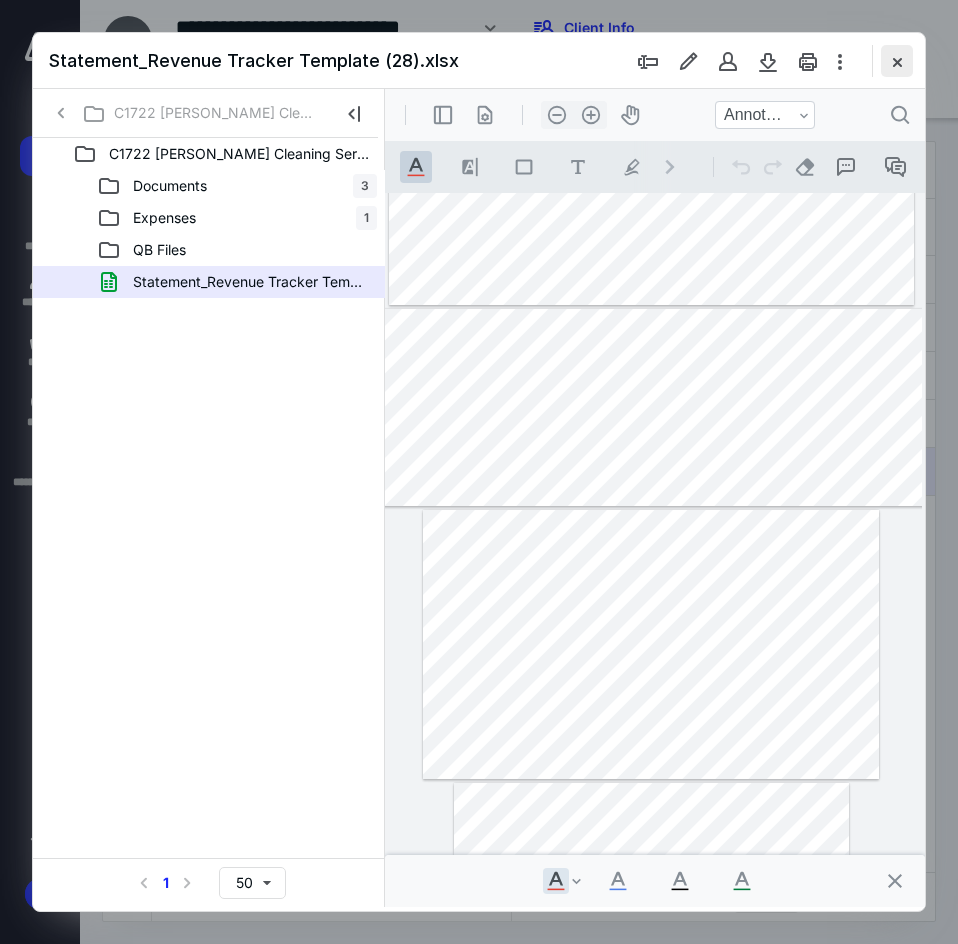 click at bounding box center (897, 61) 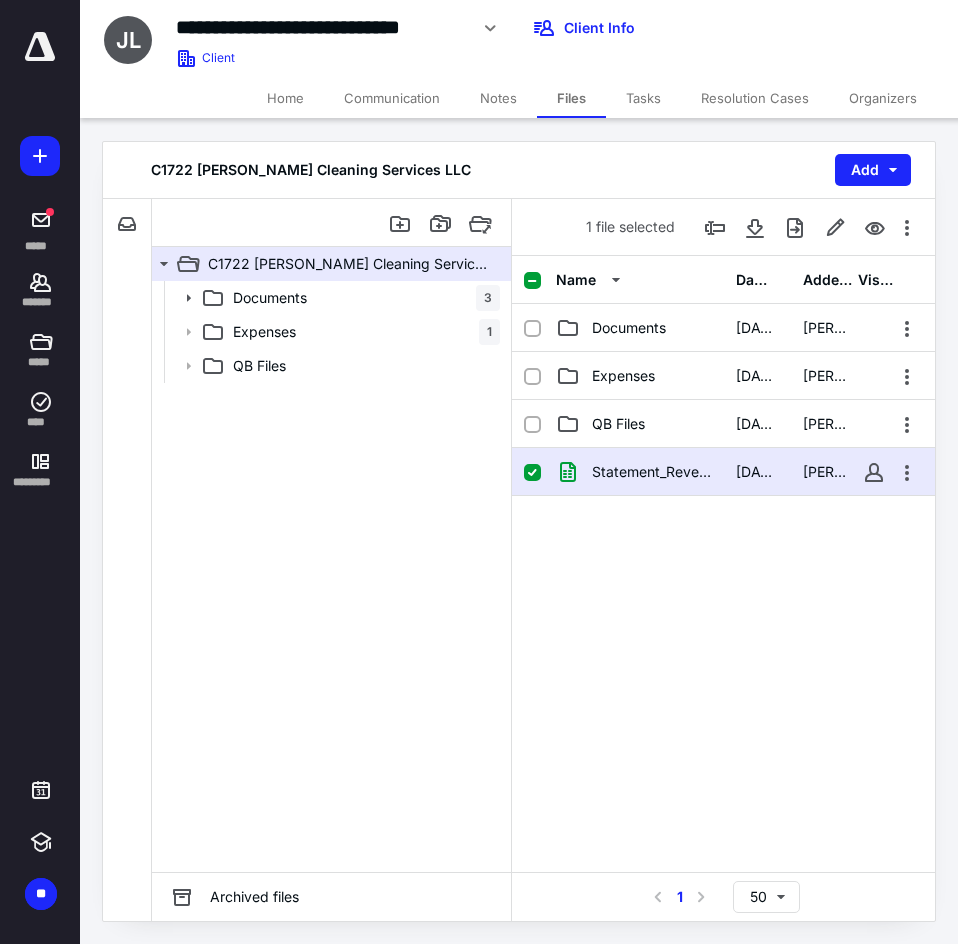 click on "Home" at bounding box center (285, 98) 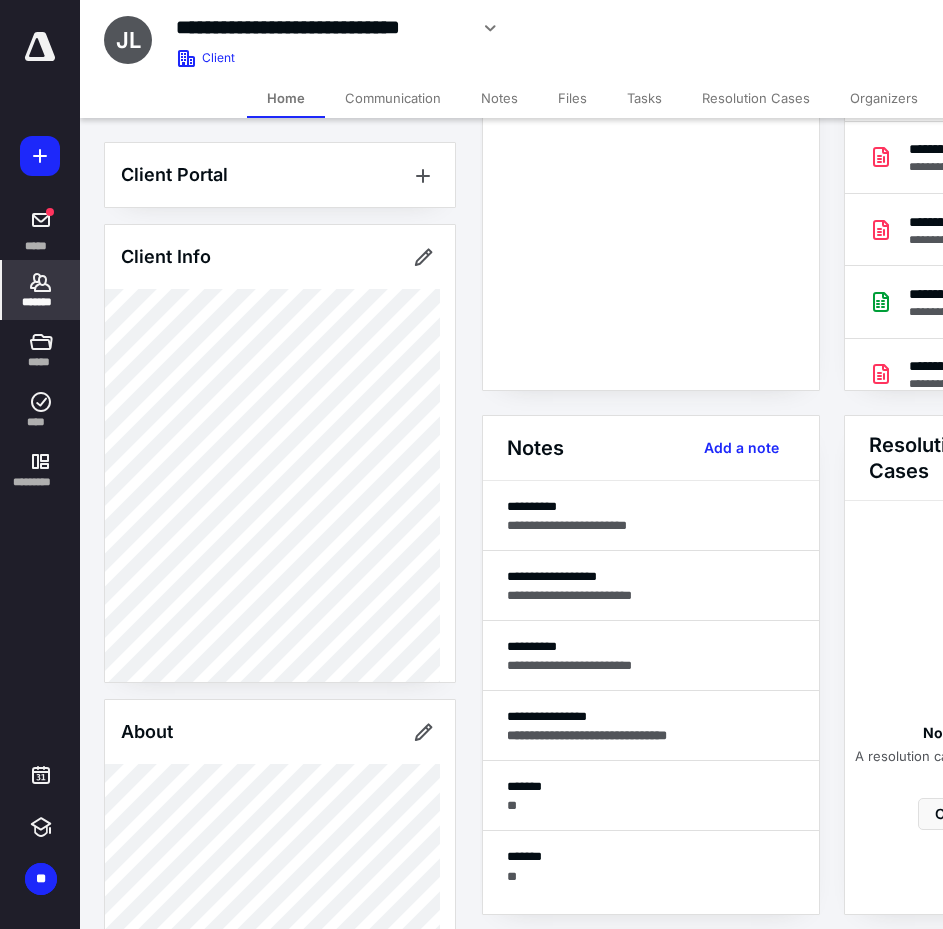 scroll, scrollTop: 300, scrollLeft: 0, axis: vertical 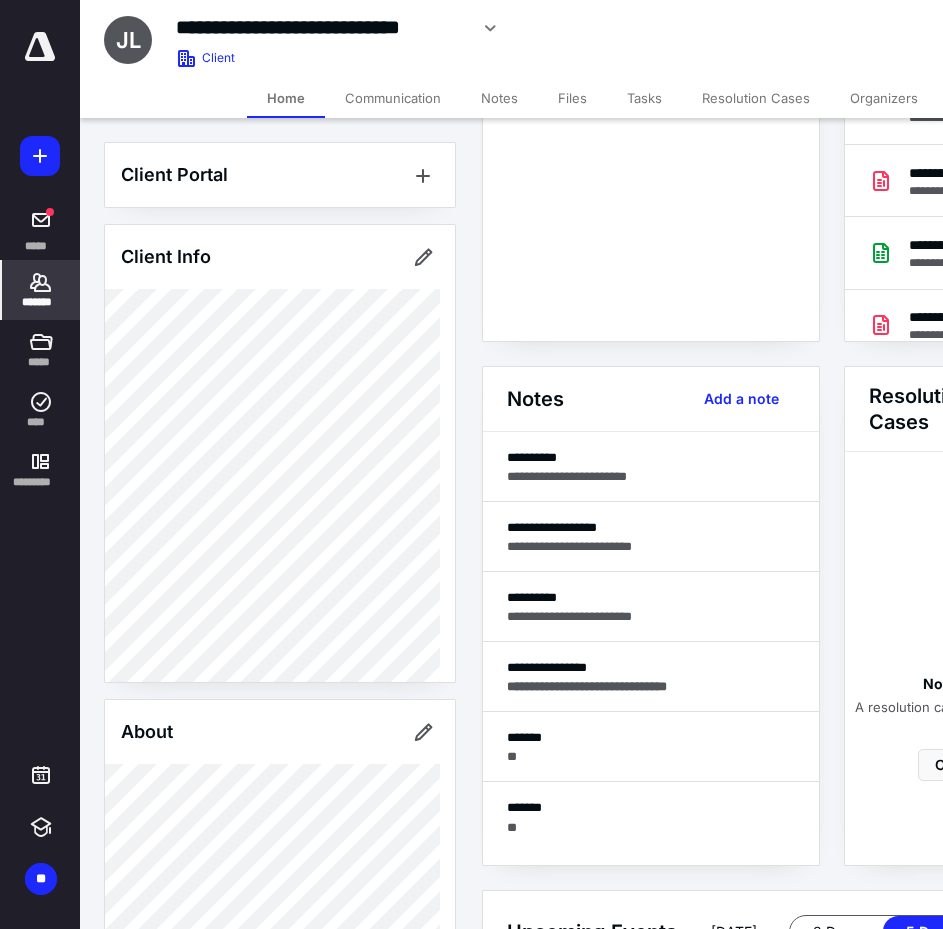 click on "About" at bounding box center [280, 1233] 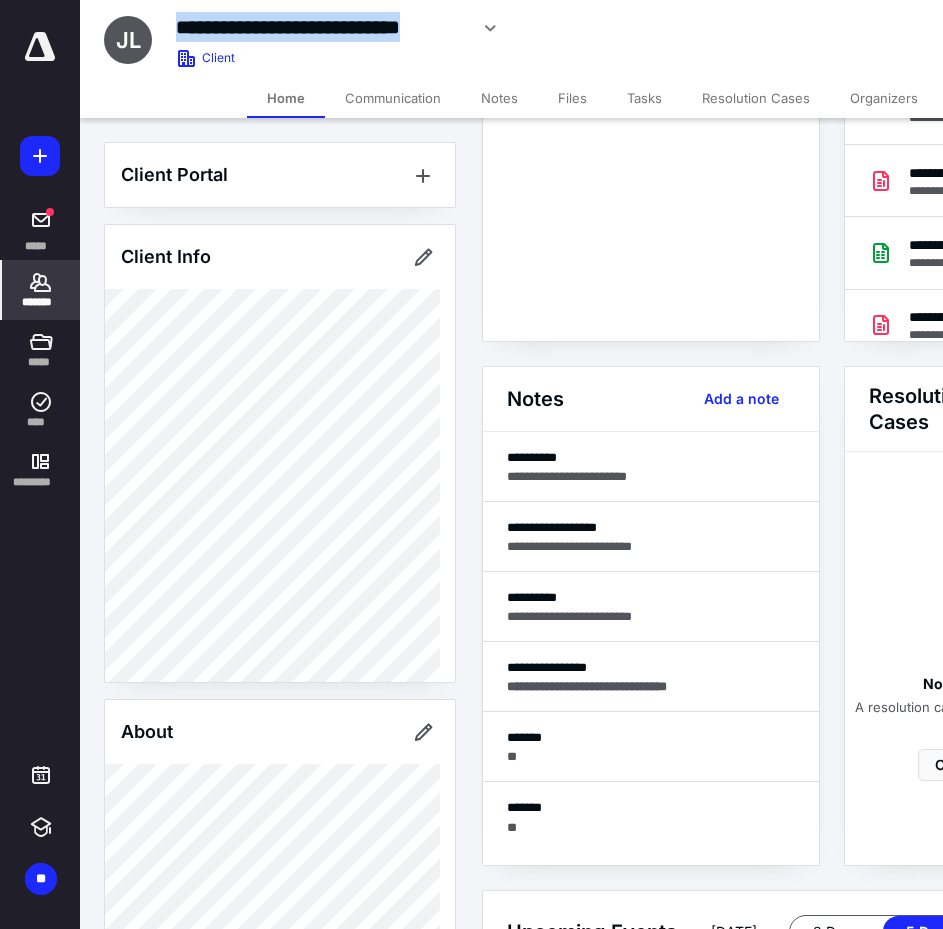 drag, startPoint x: 467, startPoint y: 29, endPoint x: 183, endPoint y: 43, distance: 284.34485 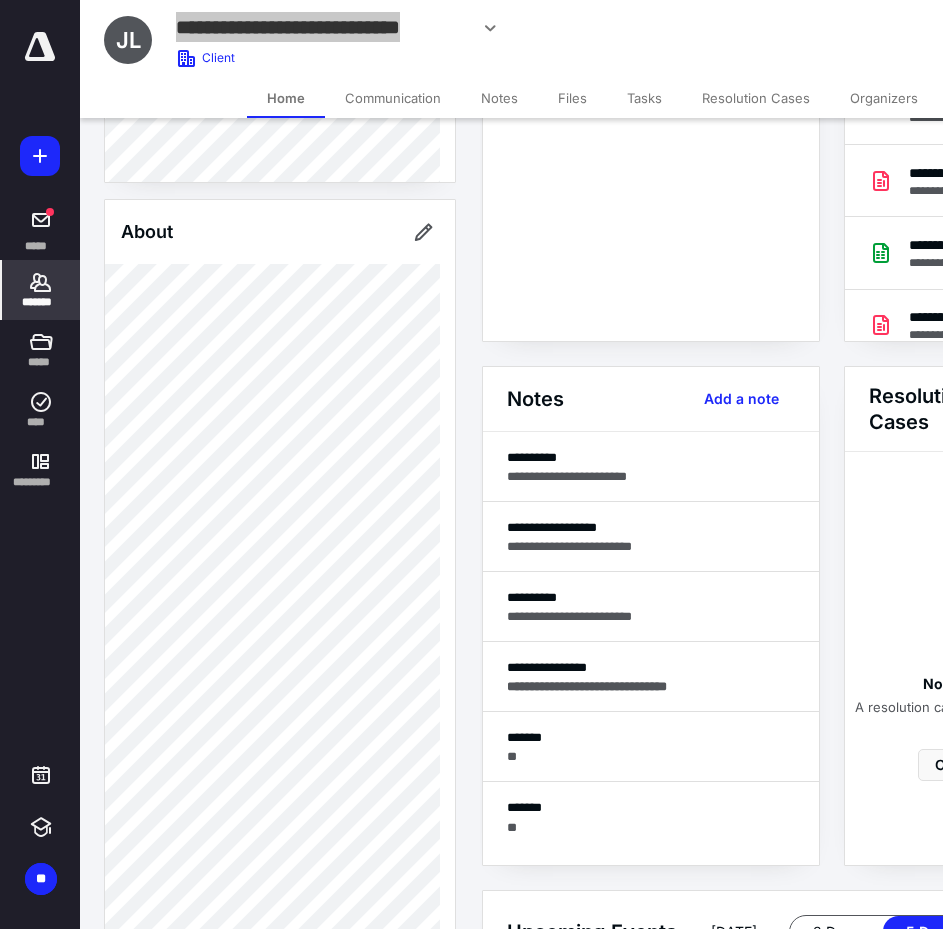 scroll, scrollTop: 600, scrollLeft: 0, axis: vertical 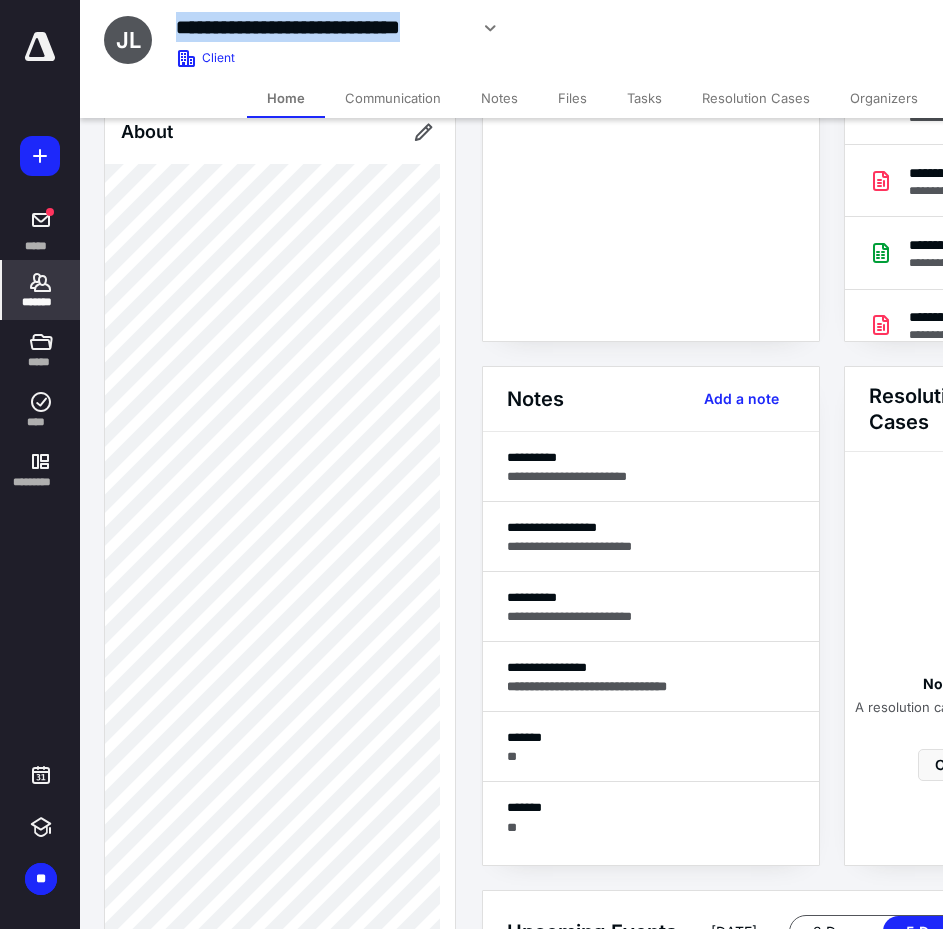 drag, startPoint x: 466, startPoint y: 31, endPoint x: 157, endPoint y: 26, distance: 309.04044 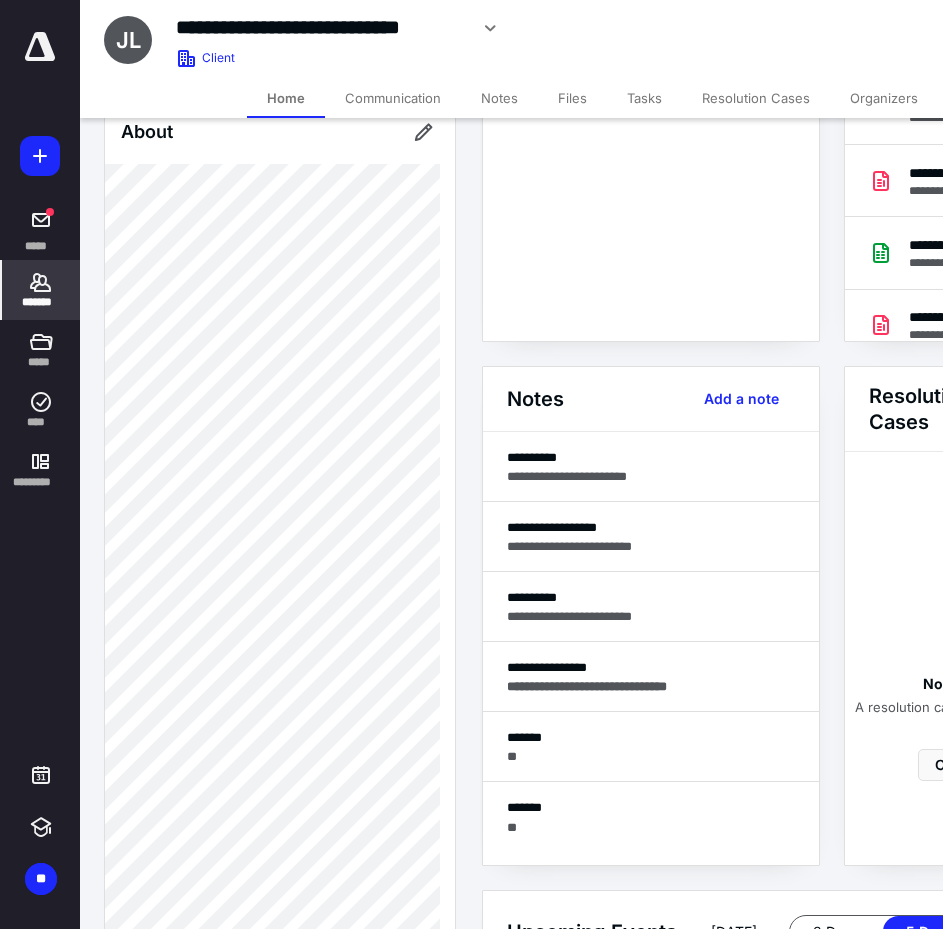 click on "**********" at bounding box center [462, 28] 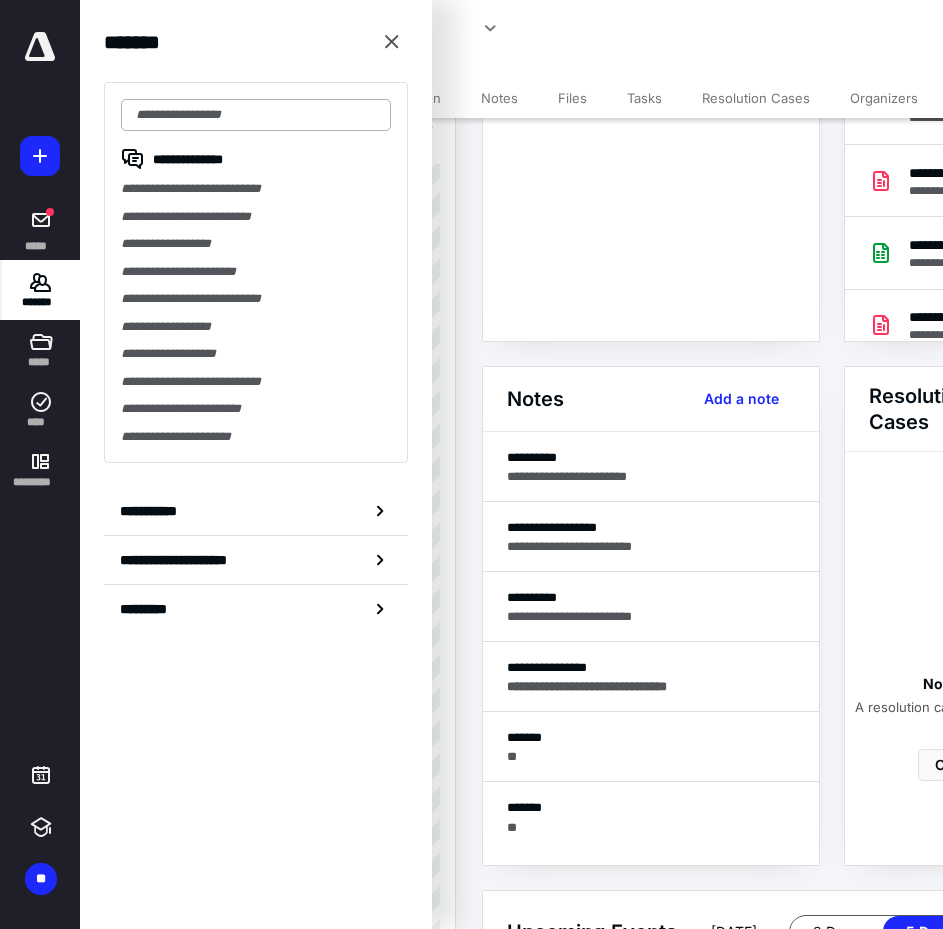 click at bounding box center (256, 115) 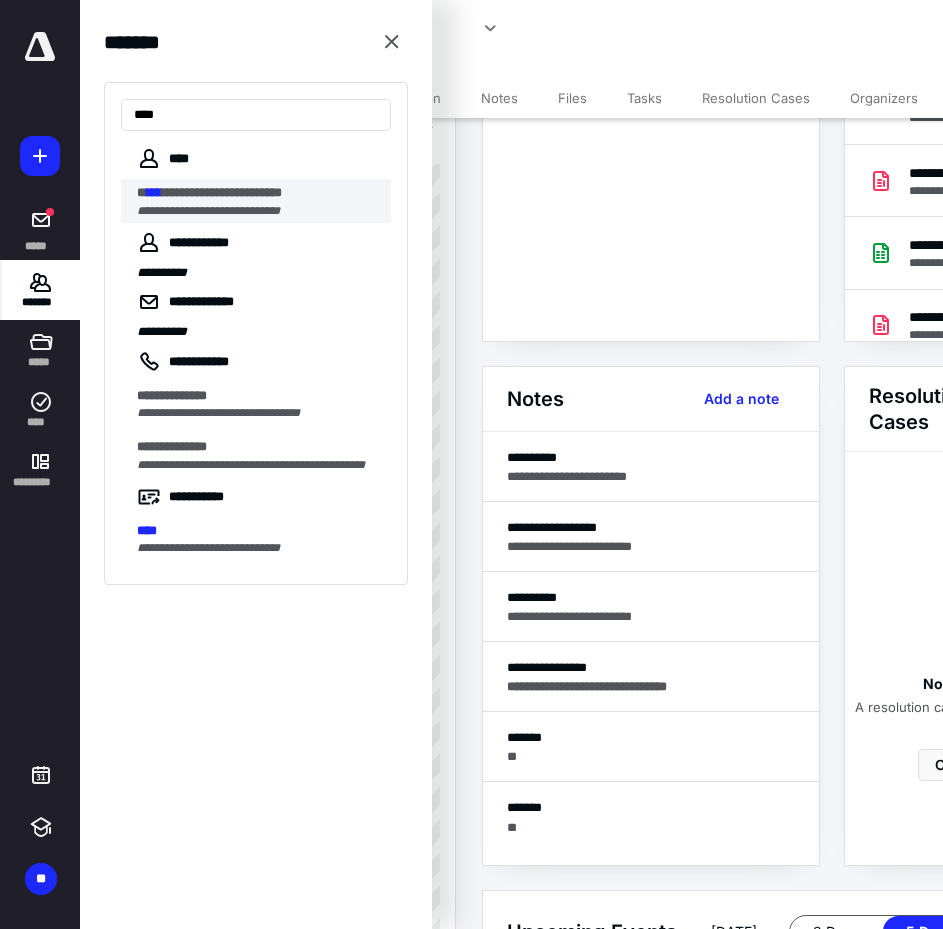 type on "****" 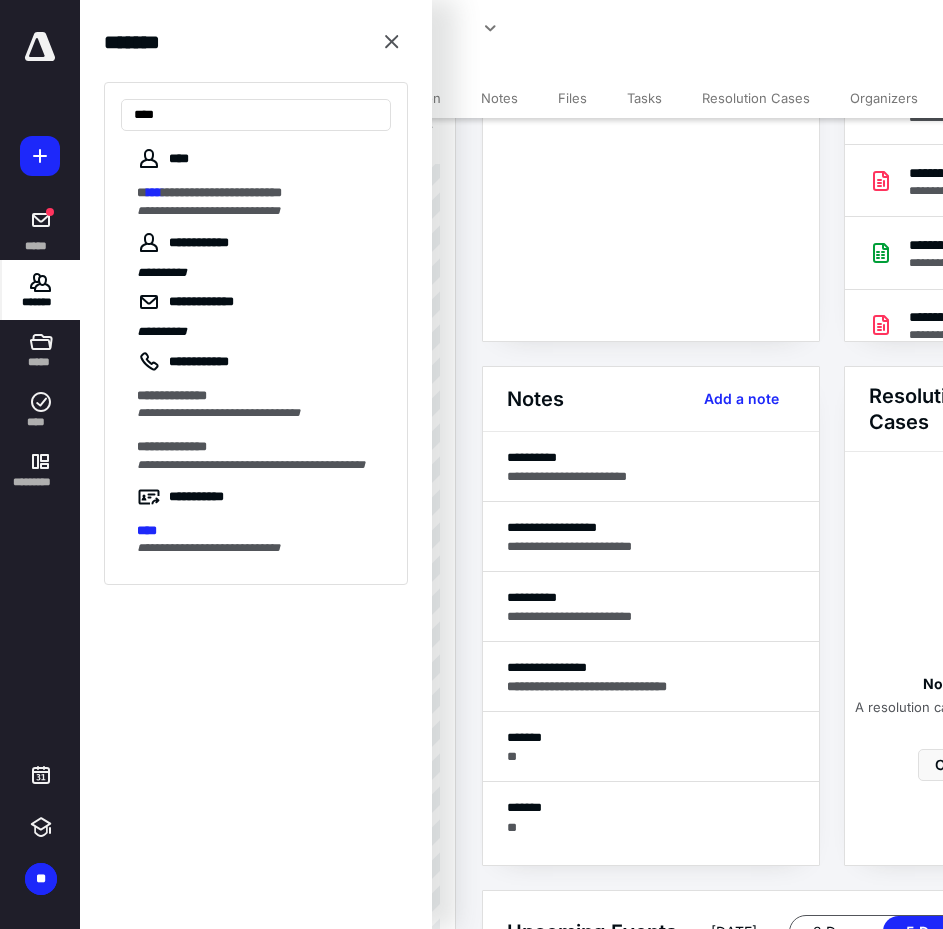 scroll, scrollTop: 0, scrollLeft: 0, axis: both 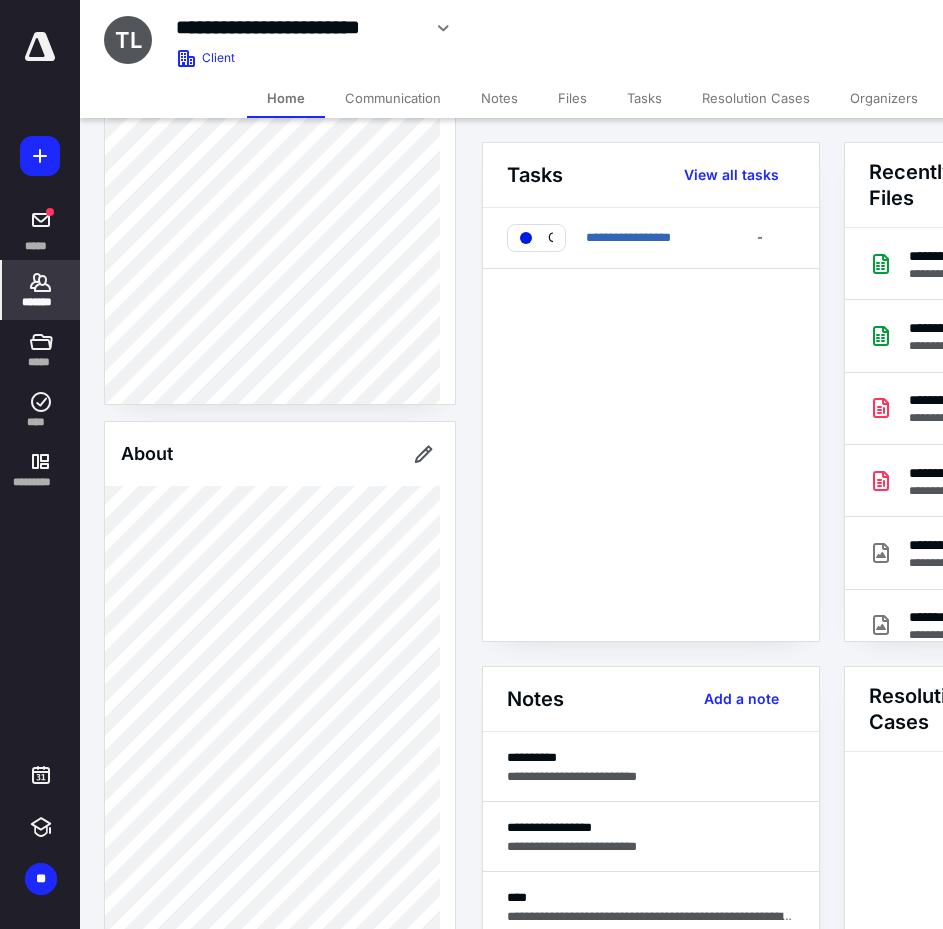click 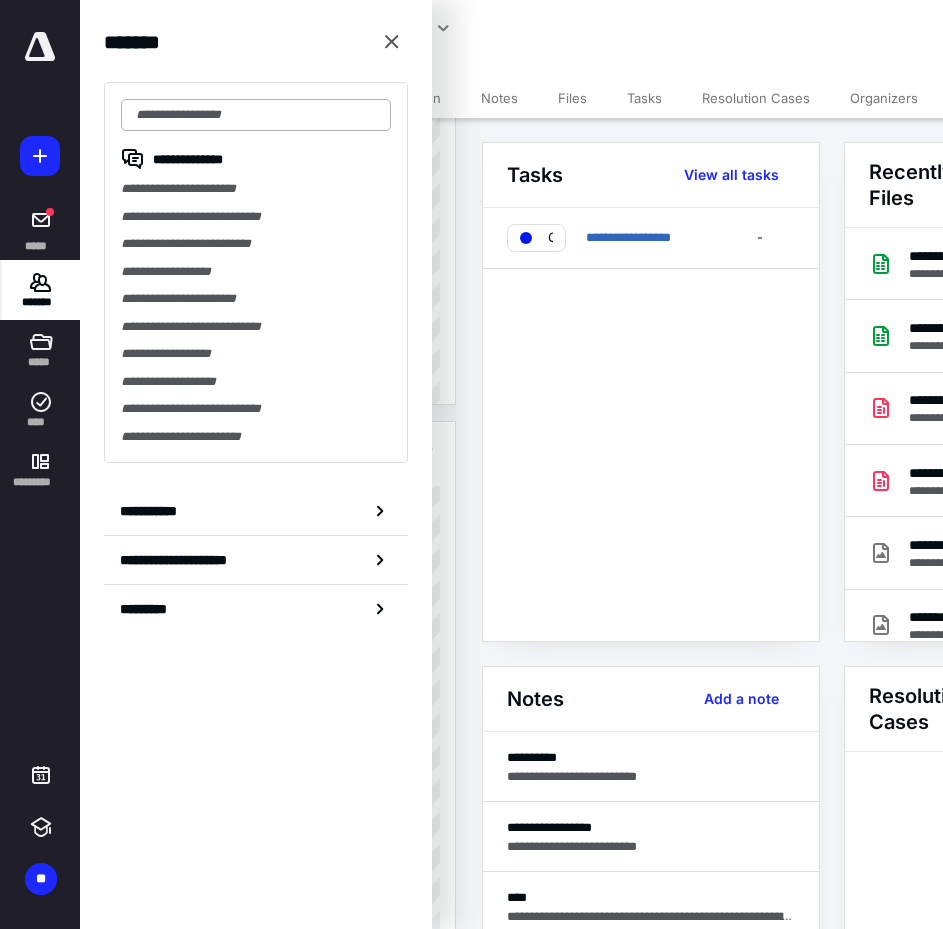 click at bounding box center (256, 115) 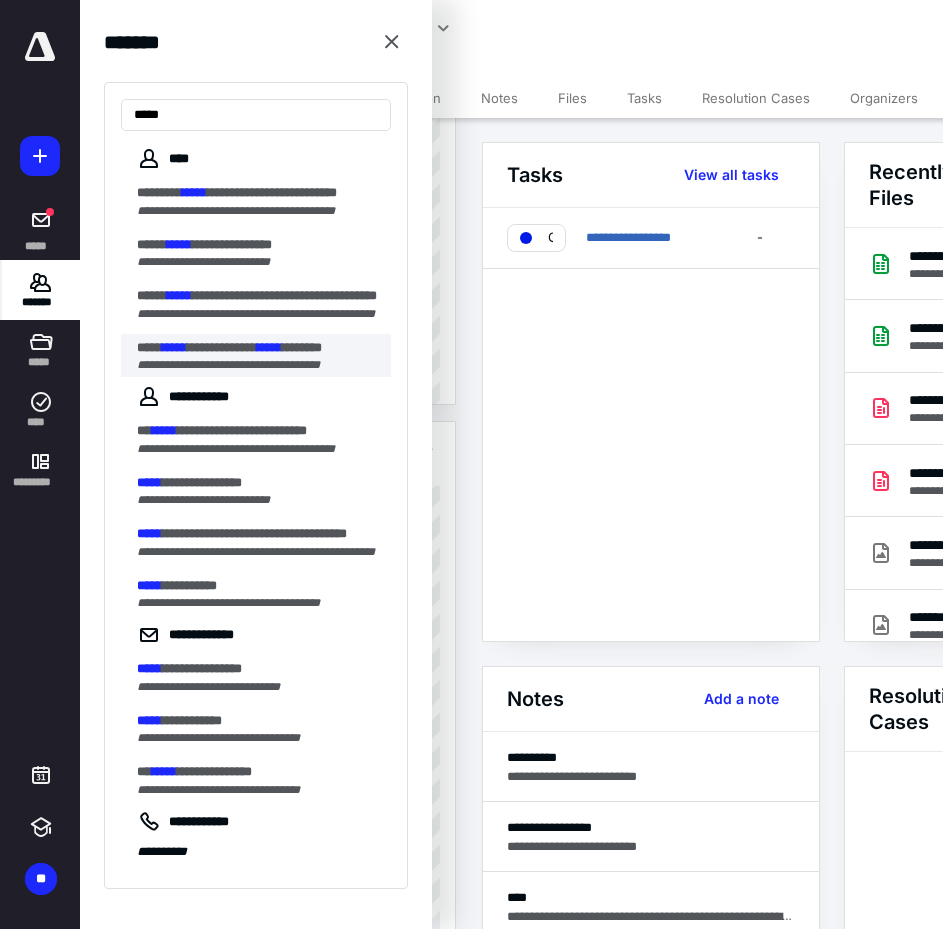 type on "*****" 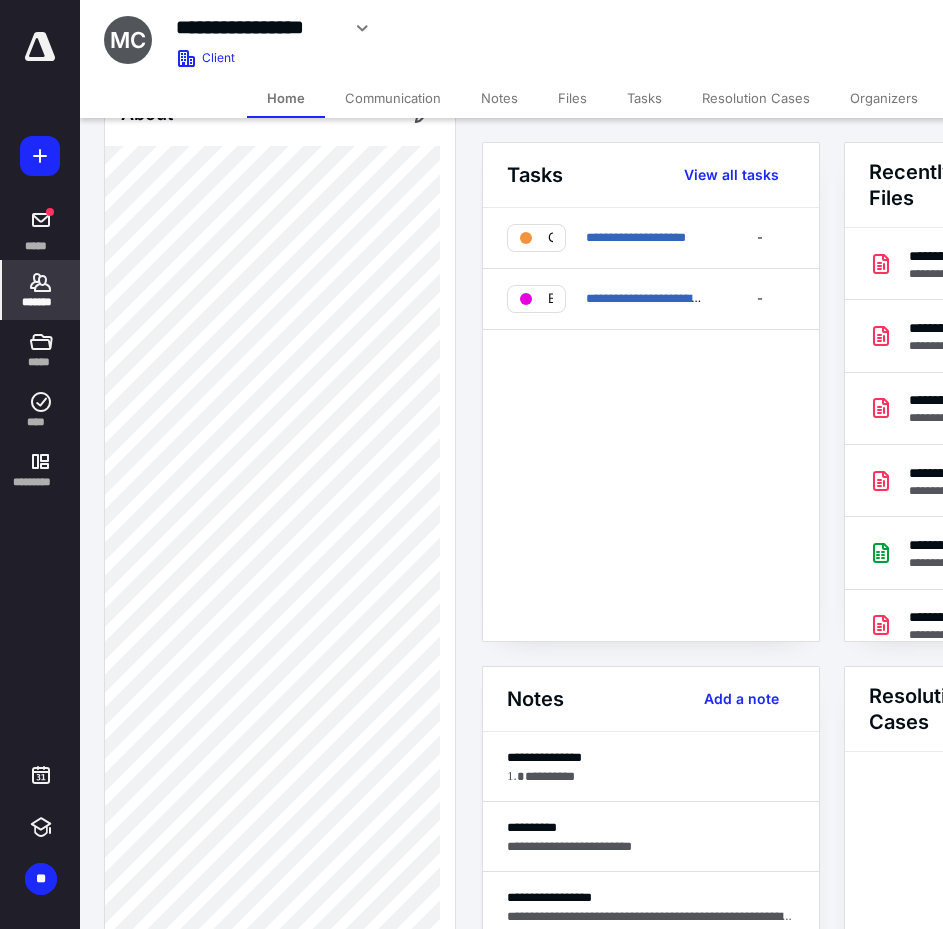 scroll, scrollTop: 463, scrollLeft: 0, axis: vertical 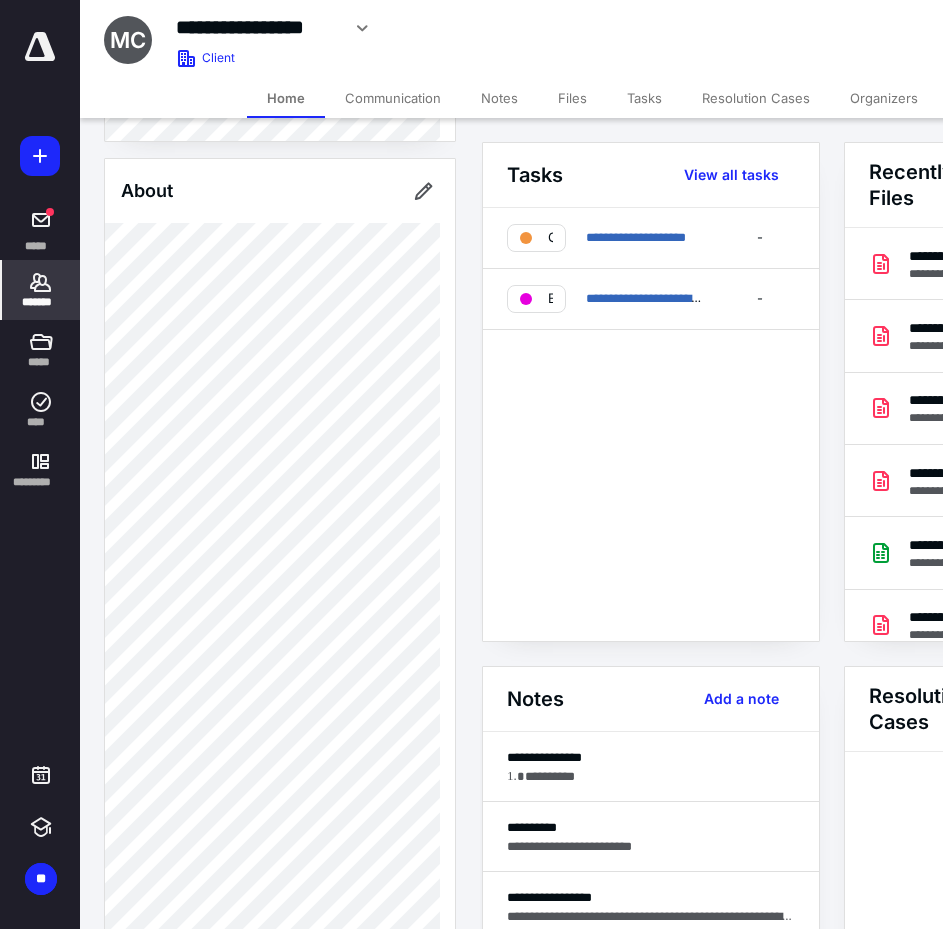 click on "*******" at bounding box center [41, 302] 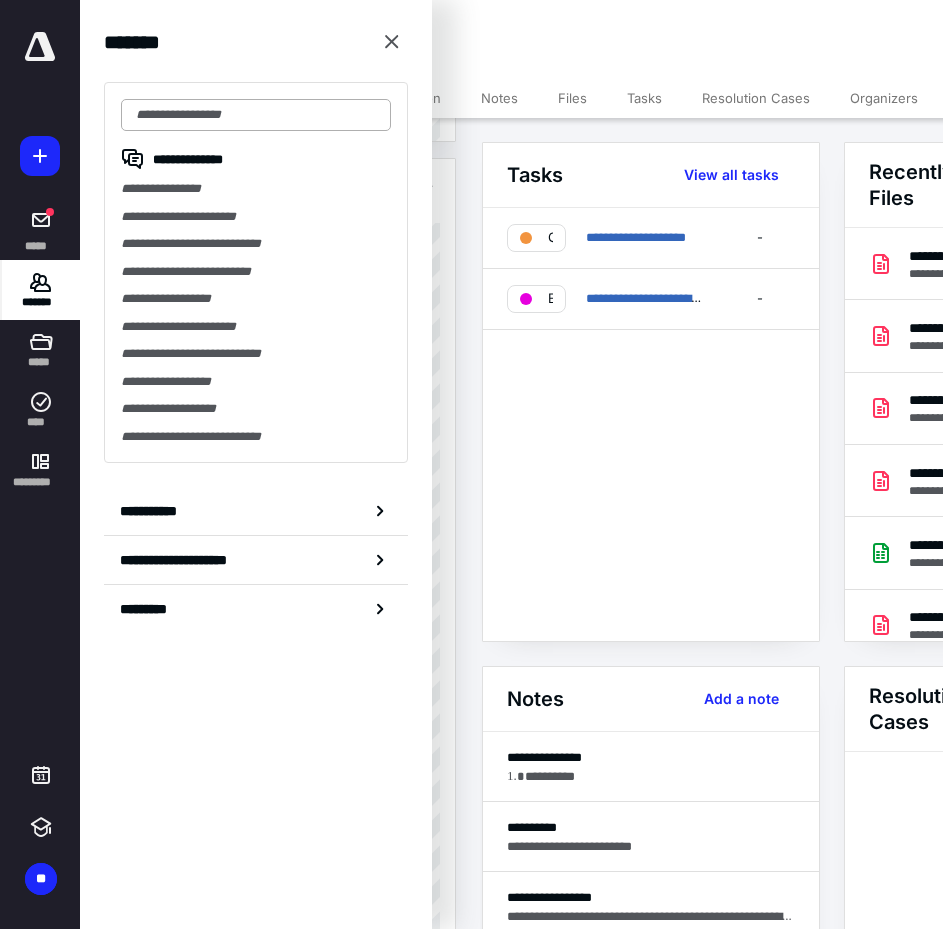 click at bounding box center [256, 115] 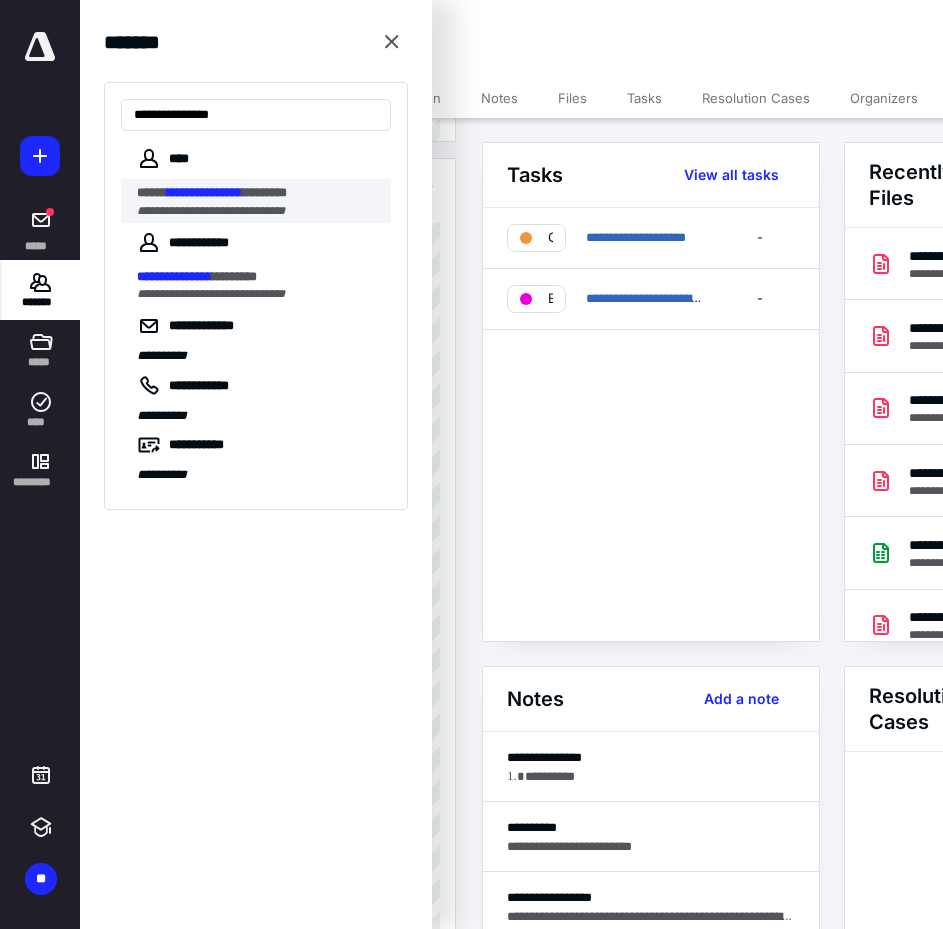 type on "**********" 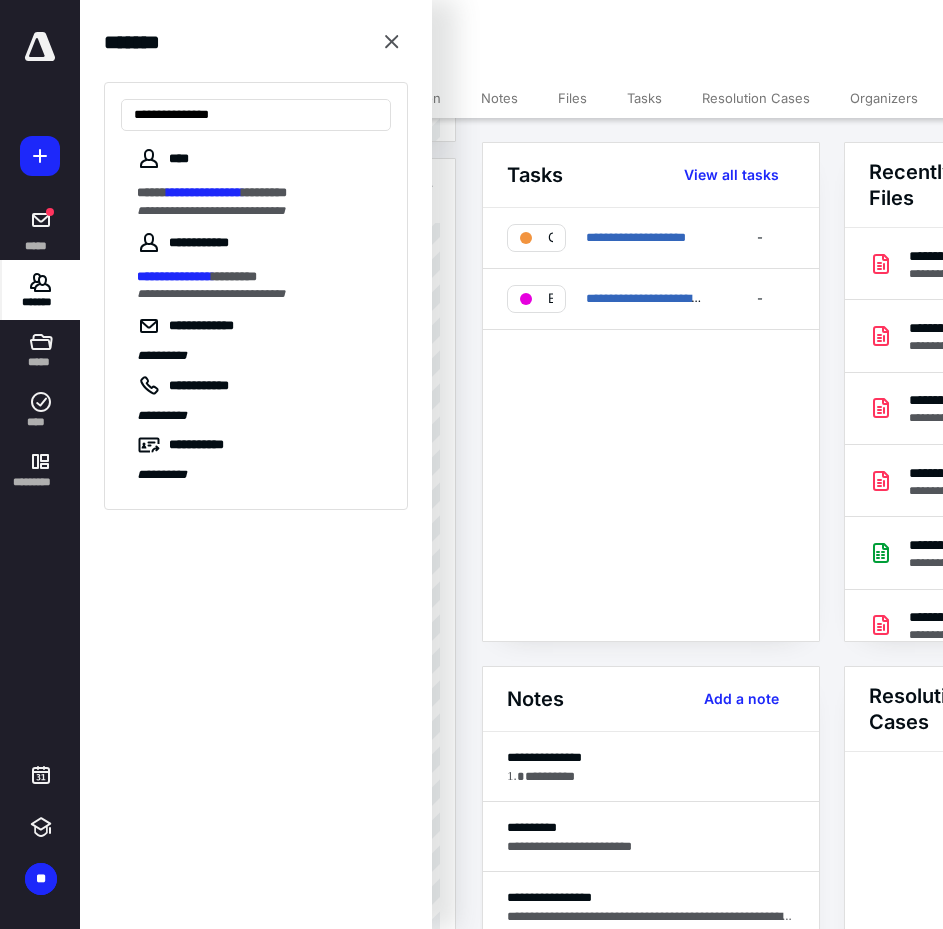 click on "**********" at bounding box center (204, 192) 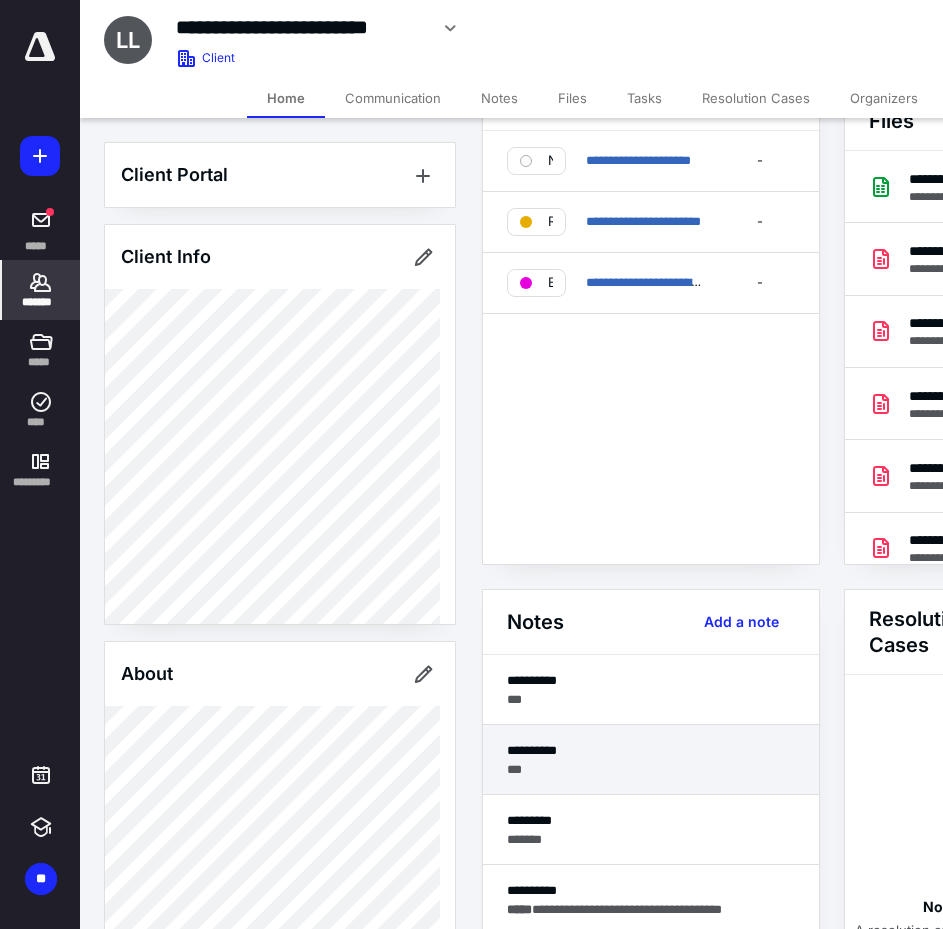 scroll, scrollTop: 100, scrollLeft: 0, axis: vertical 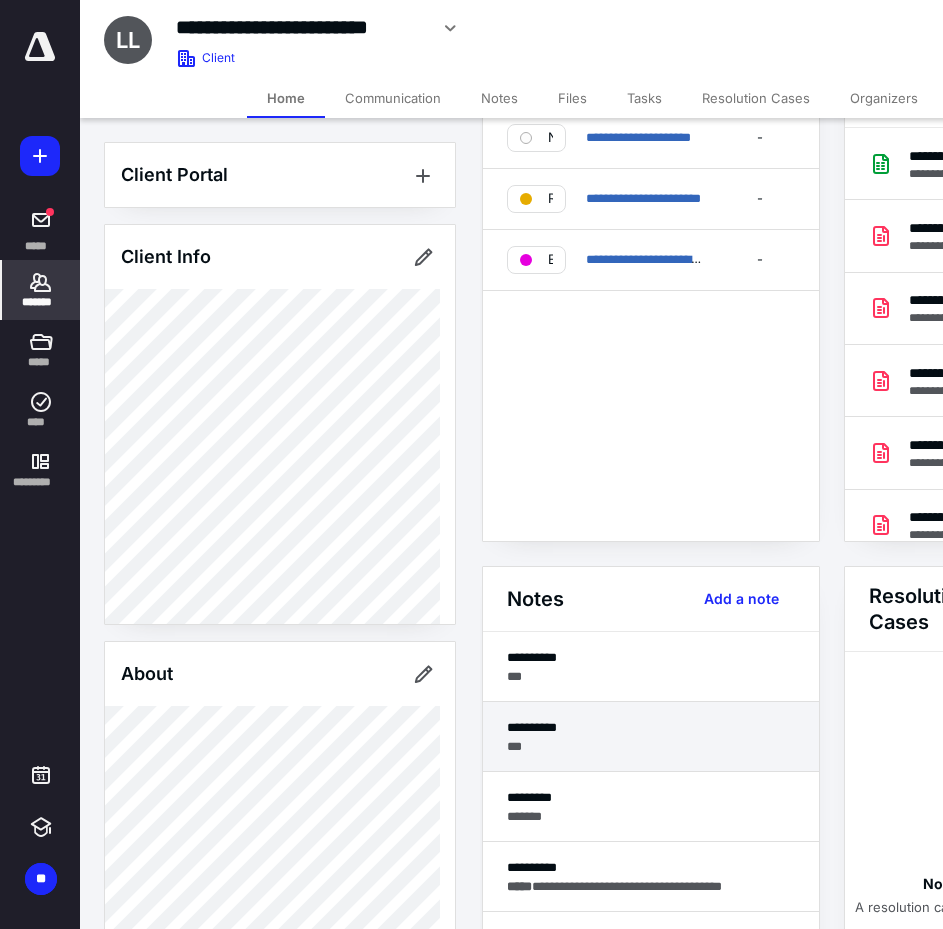 click on "**********" at bounding box center [651, 737] 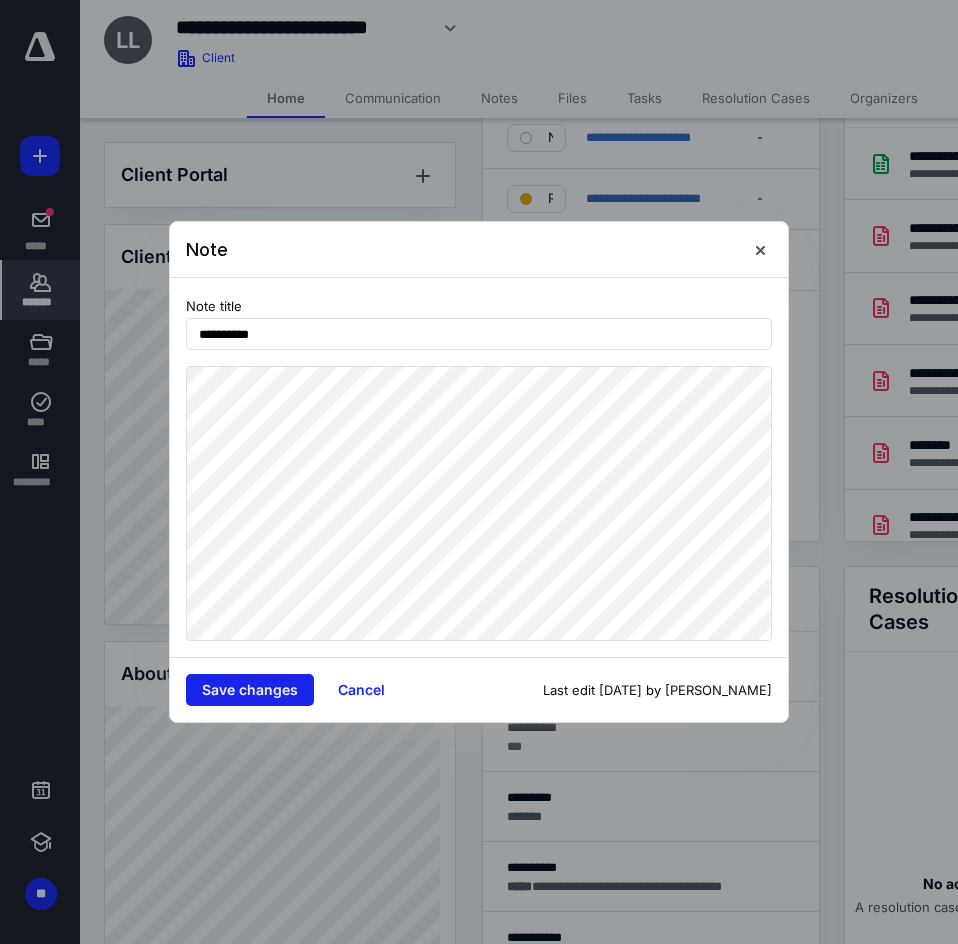 click on "Save changes" at bounding box center [250, 690] 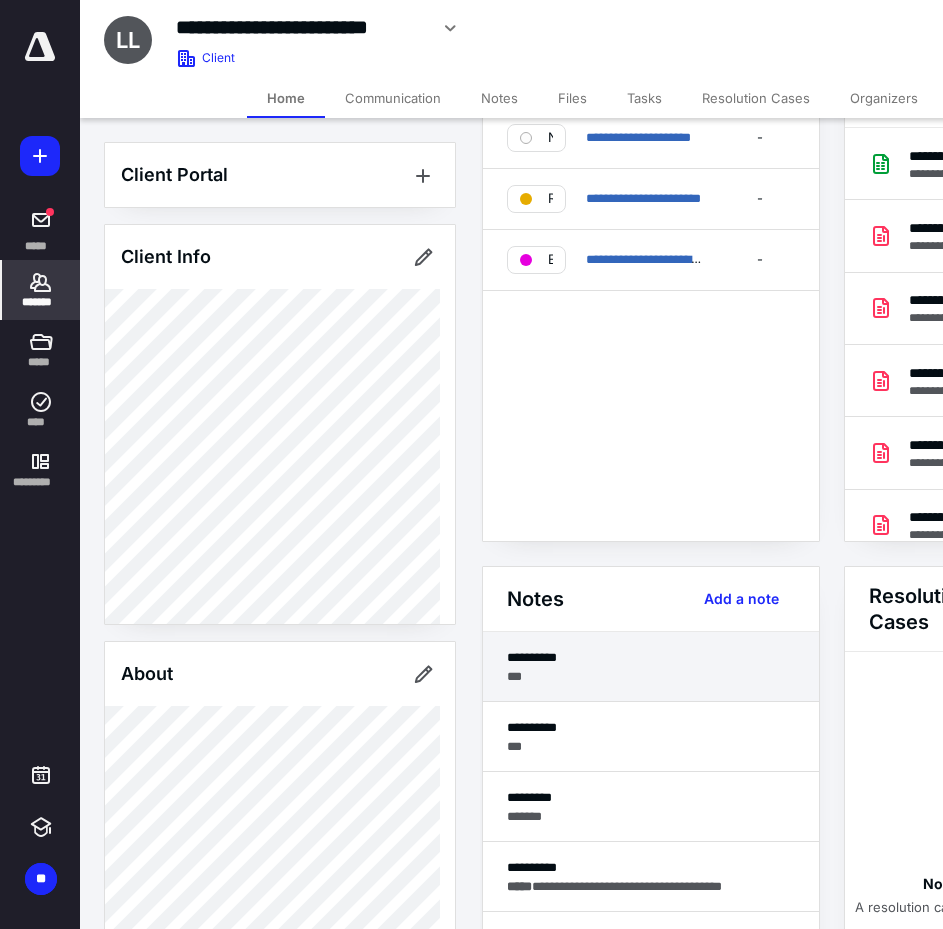 click on "**********" at bounding box center [651, 657] 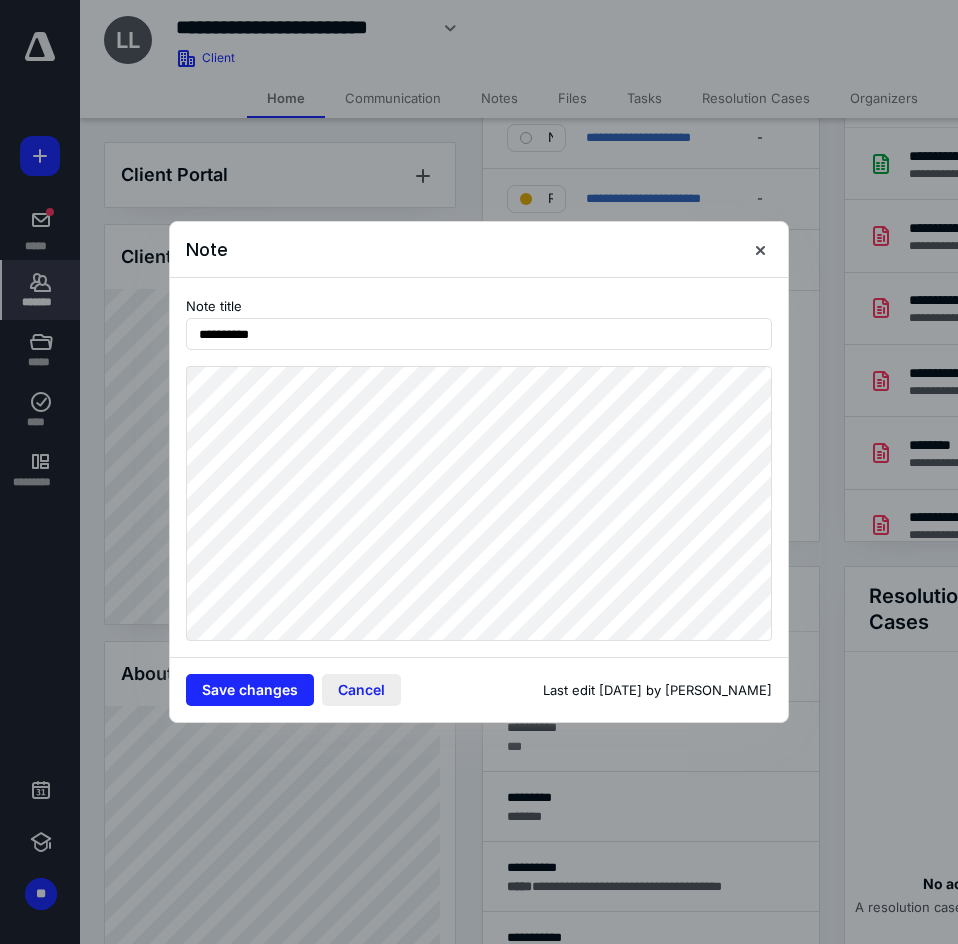 drag, startPoint x: 285, startPoint y: 693, endPoint x: 328, endPoint y: 691, distance: 43.046486 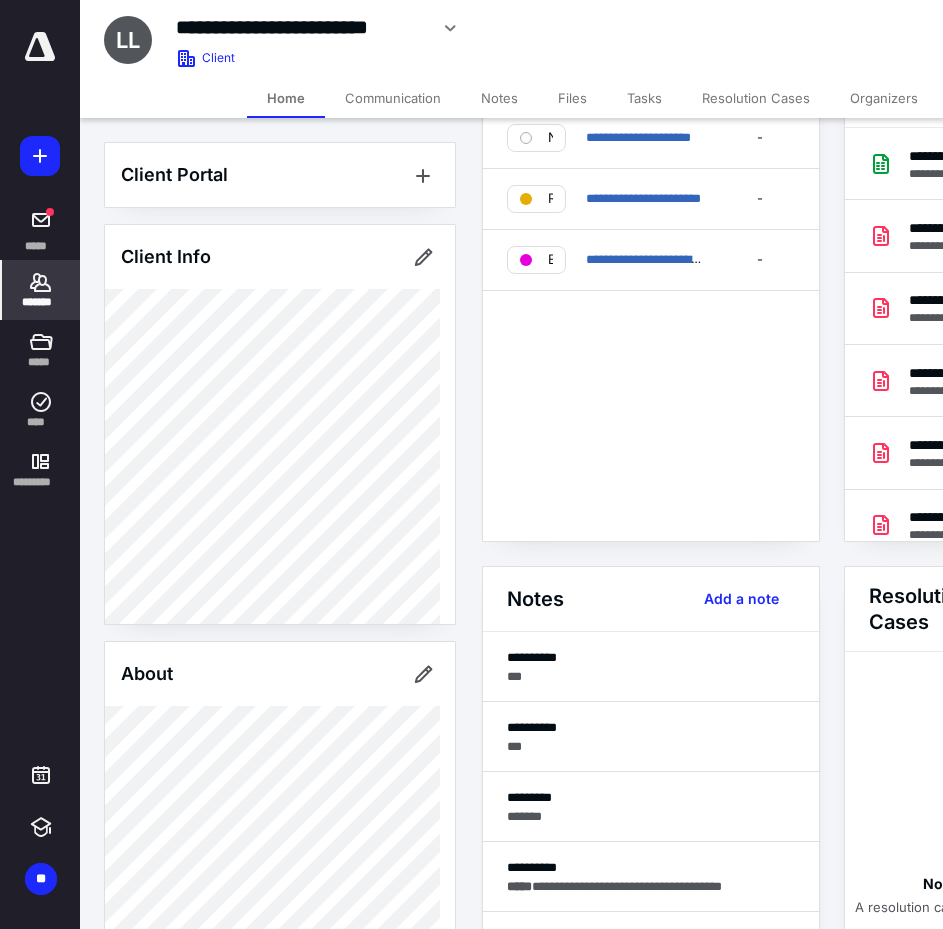 click on "***" at bounding box center (651, 746) 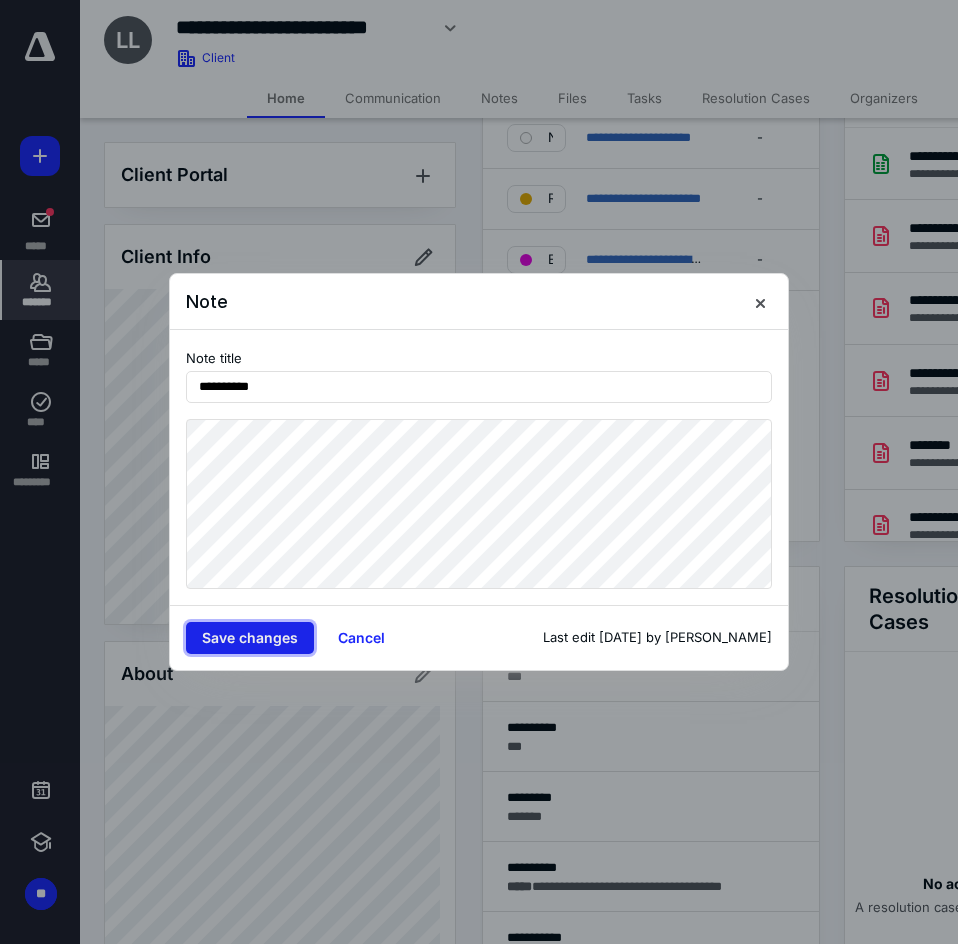 click on "Save changes" at bounding box center [250, 638] 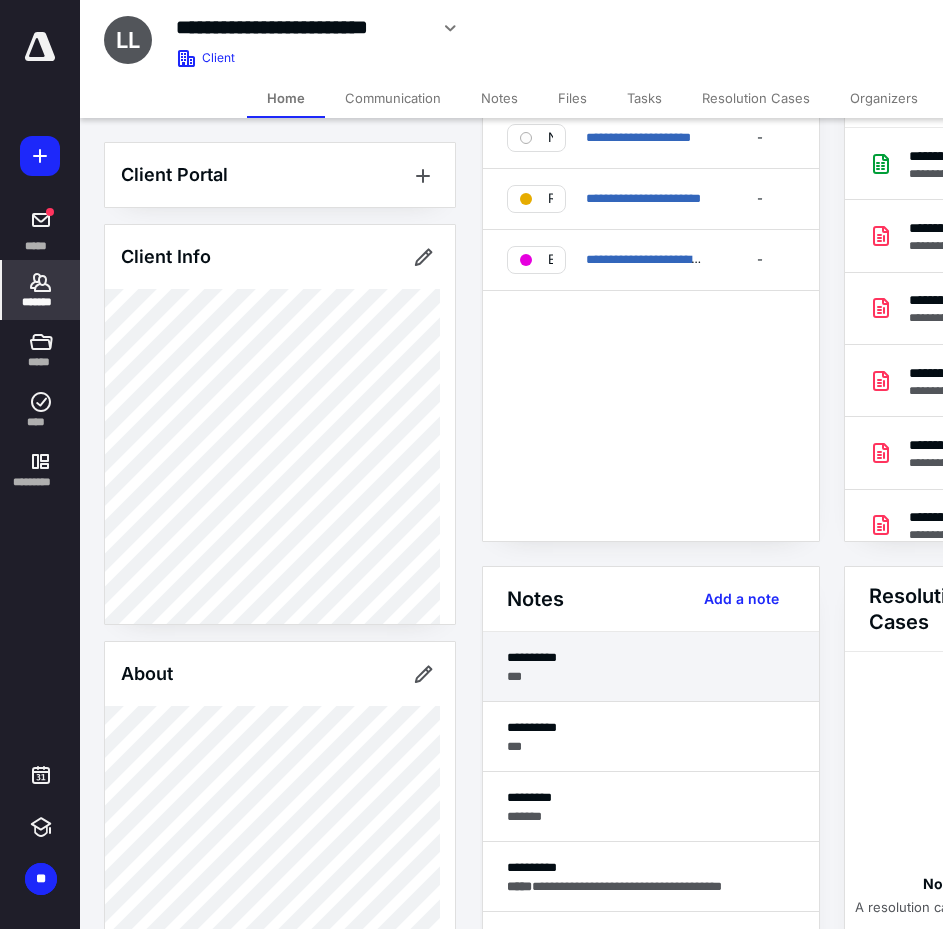 click on "***" at bounding box center (651, 676) 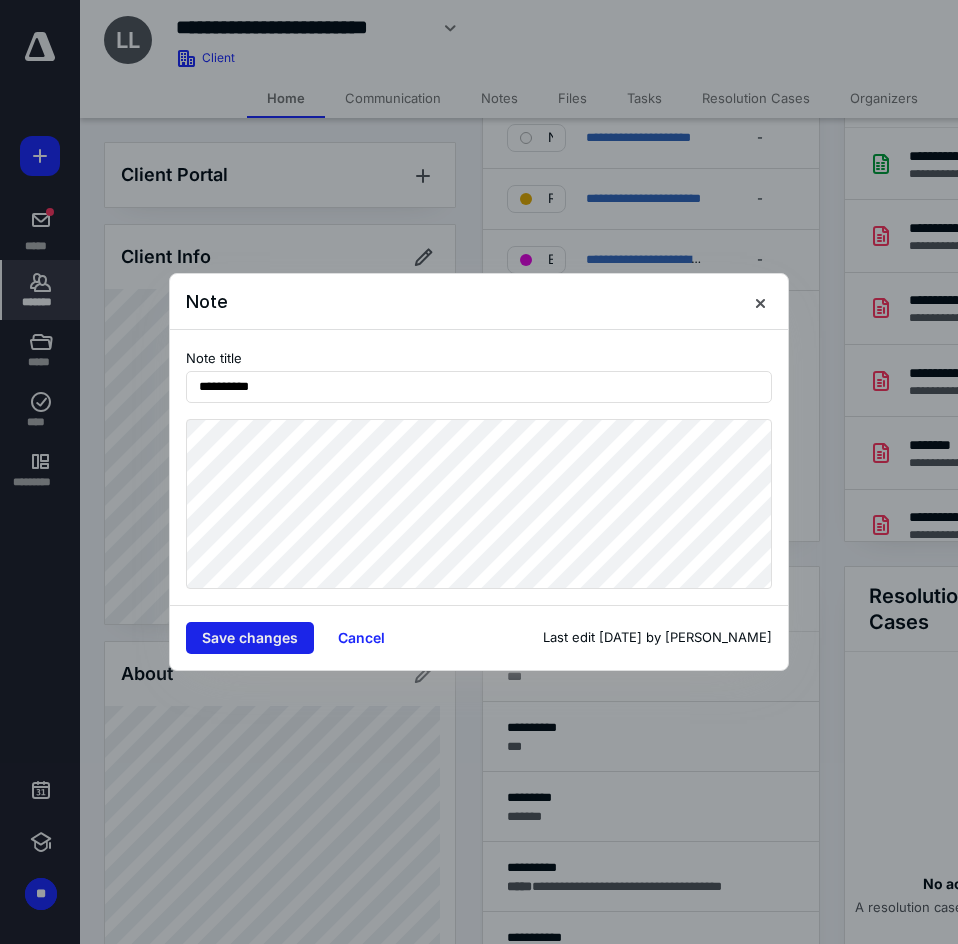 click on "Save changes" at bounding box center [250, 638] 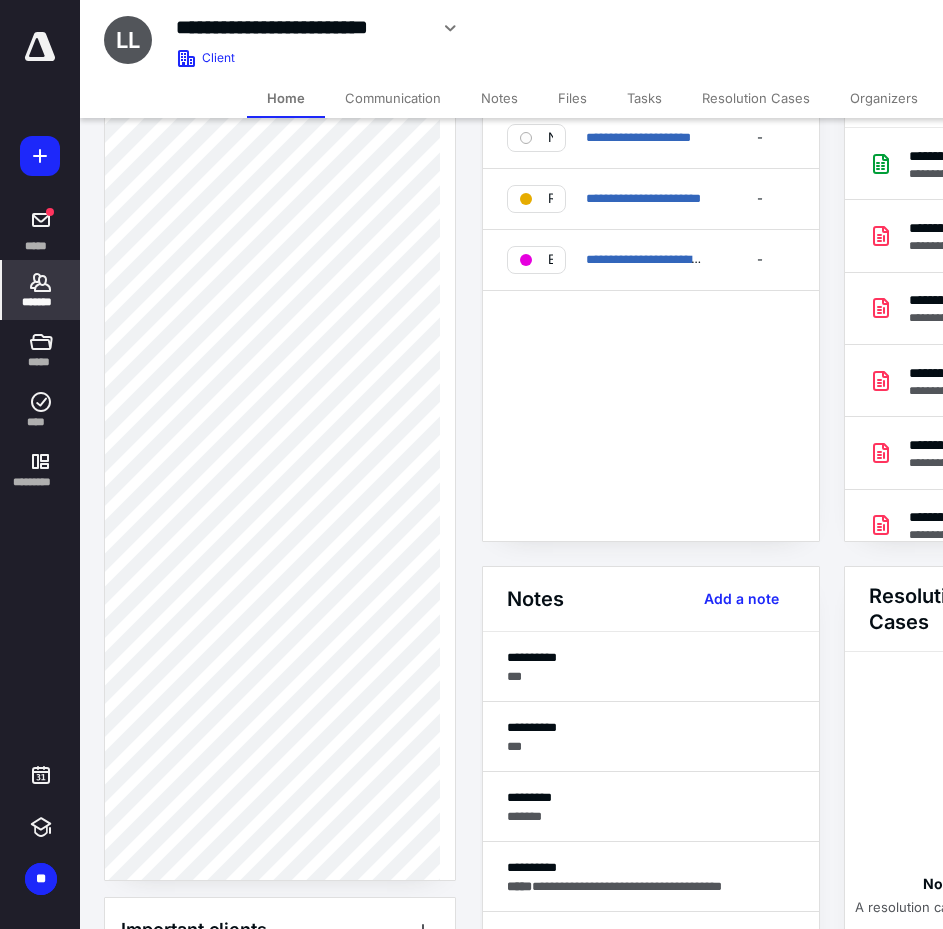 scroll, scrollTop: 1000, scrollLeft: 0, axis: vertical 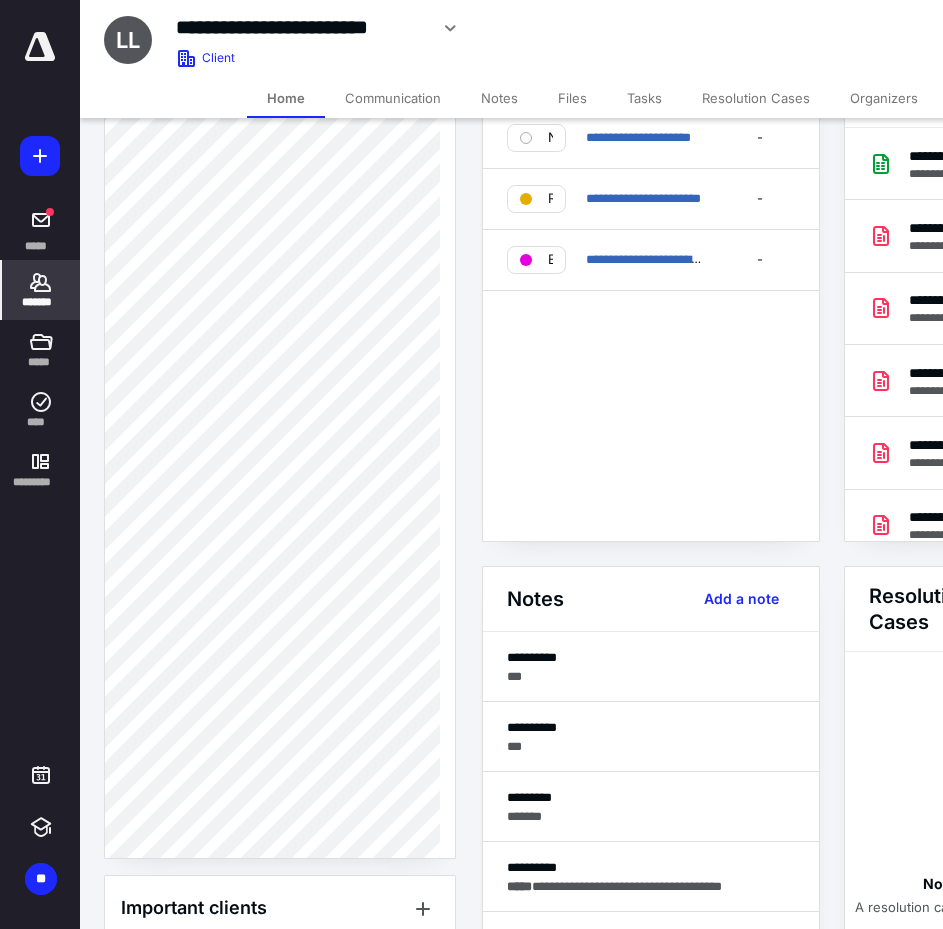 click on "*******" at bounding box center [41, 302] 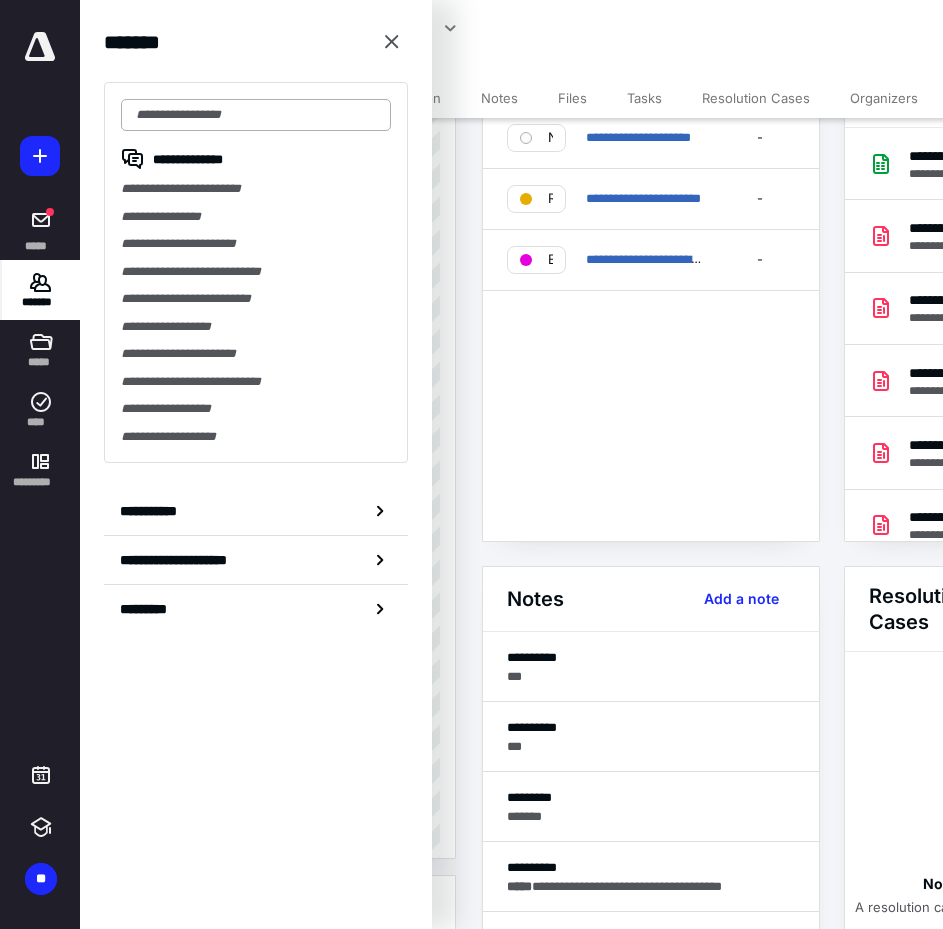 click at bounding box center [256, 115] 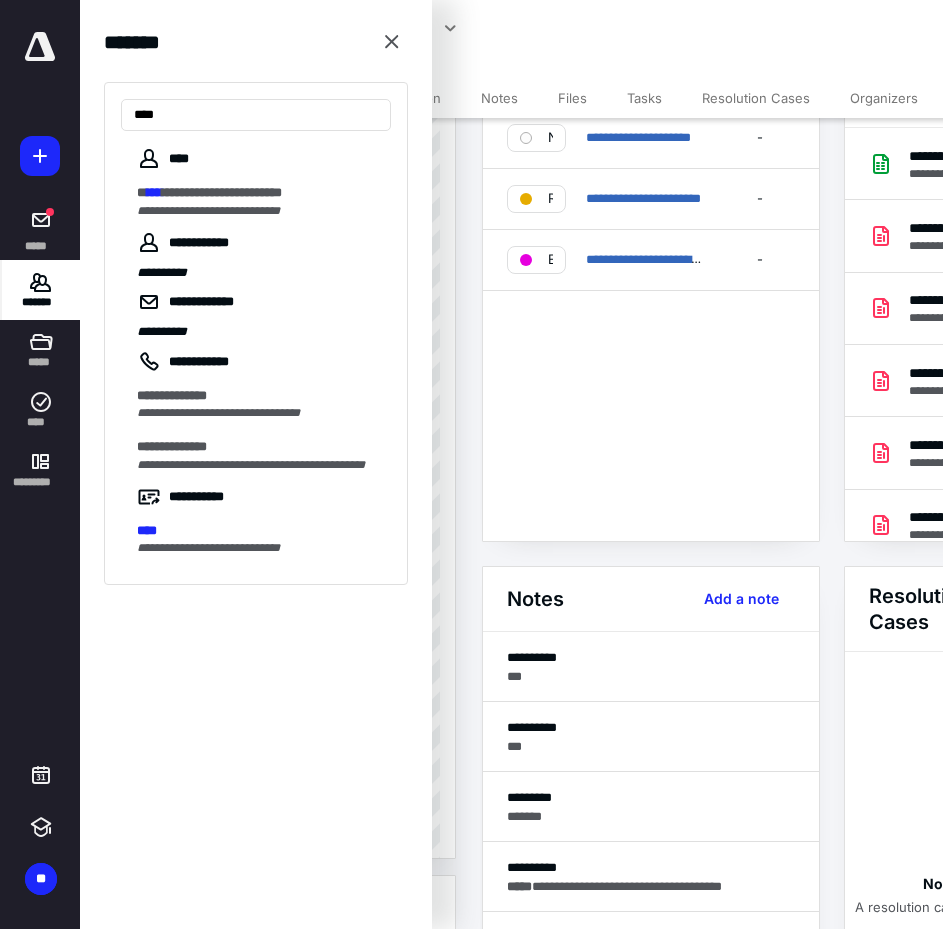 type on "****" 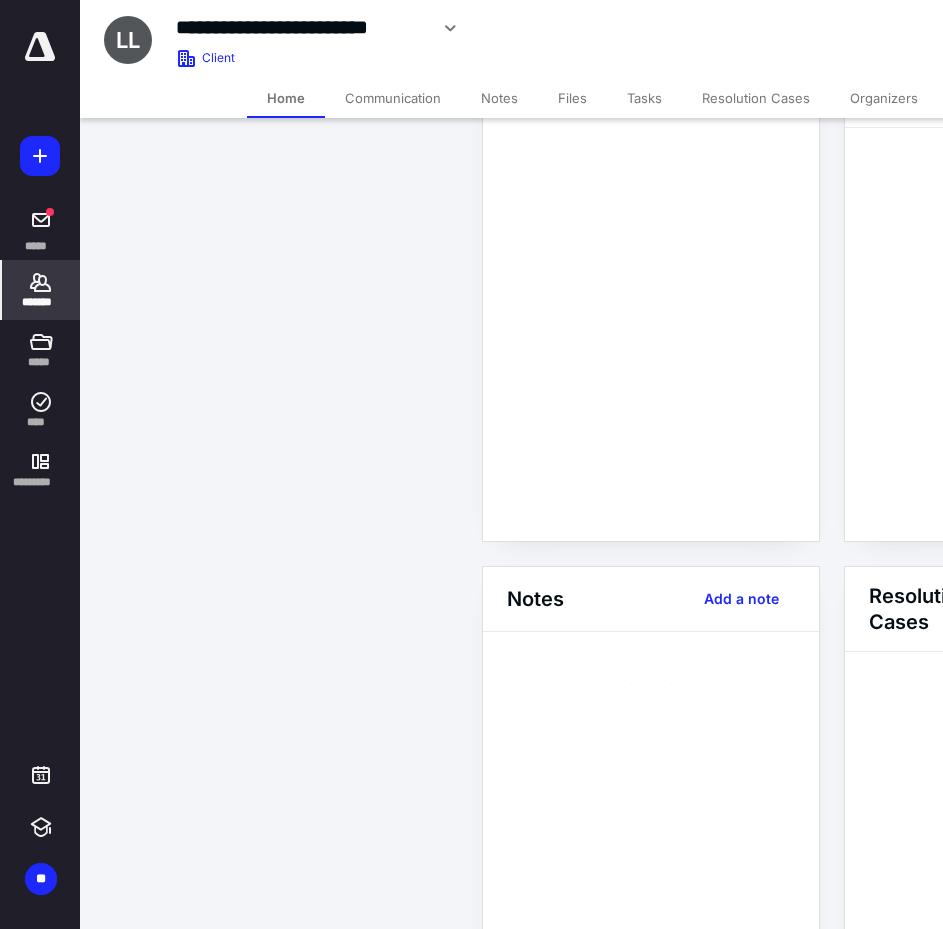scroll, scrollTop: 100, scrollLeft: 0, axis: vertical 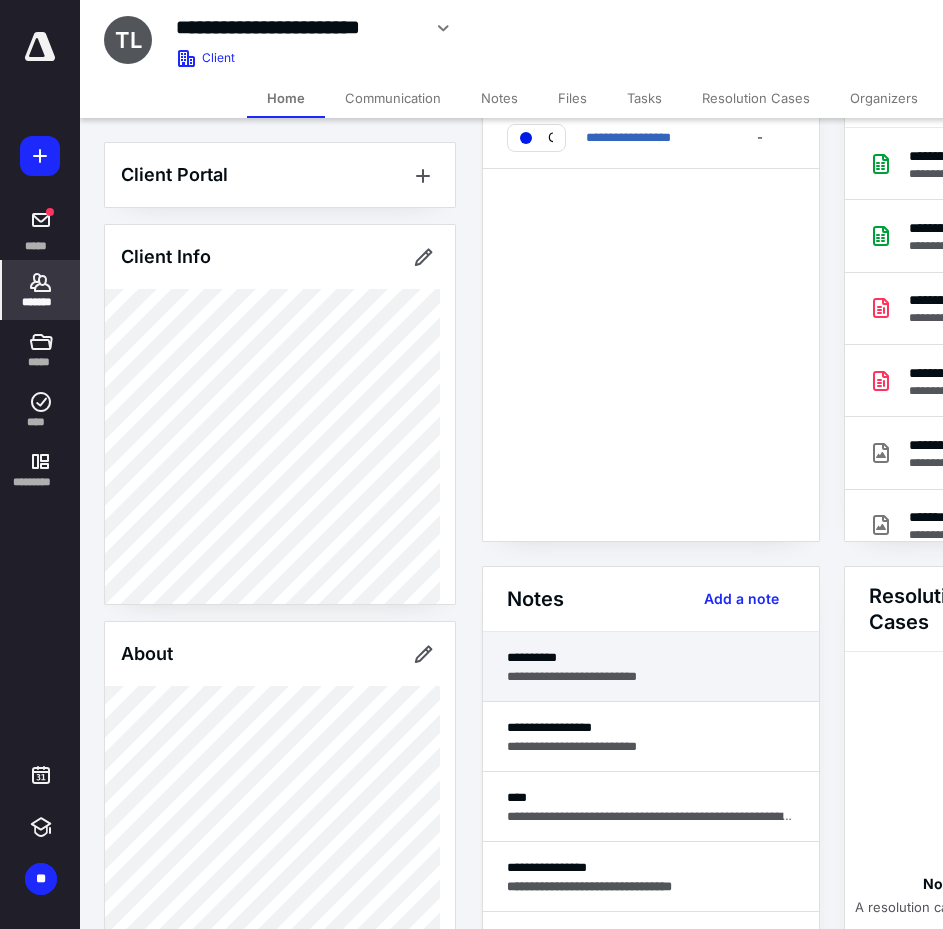 click on "**********" at bounding box center (651, 657) 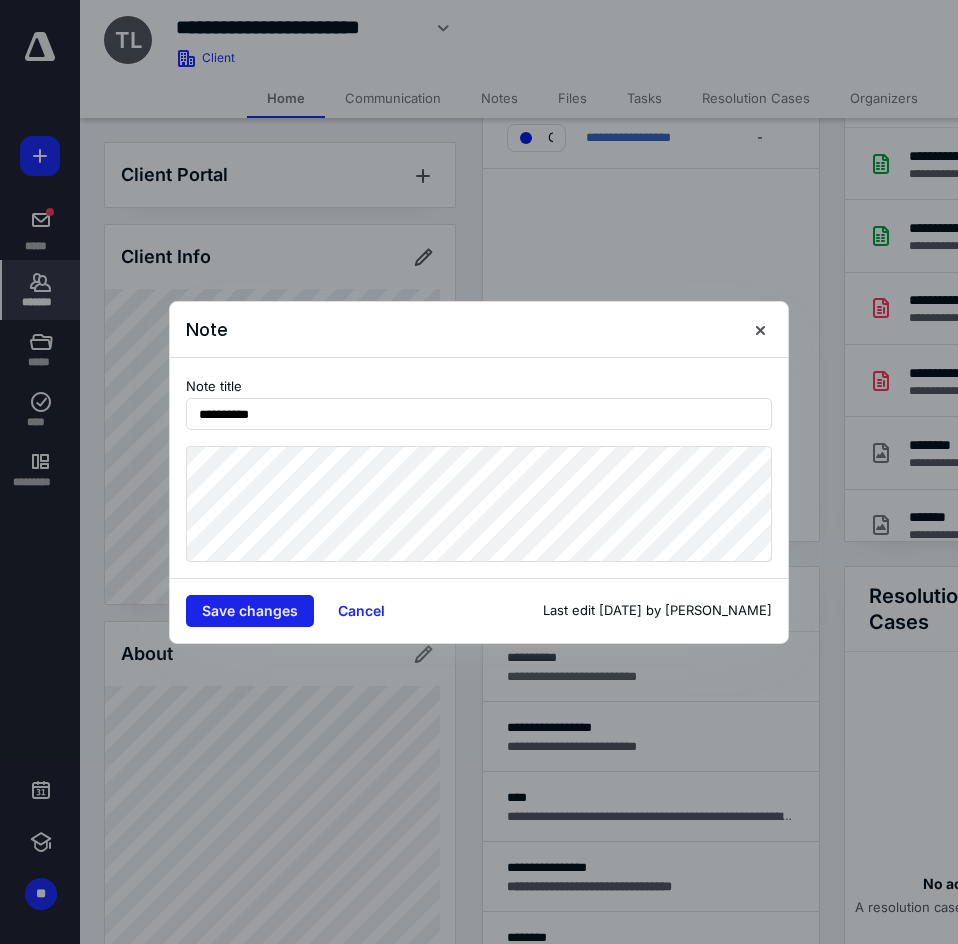 click on "Save changes" at bounding box center (250, 611) 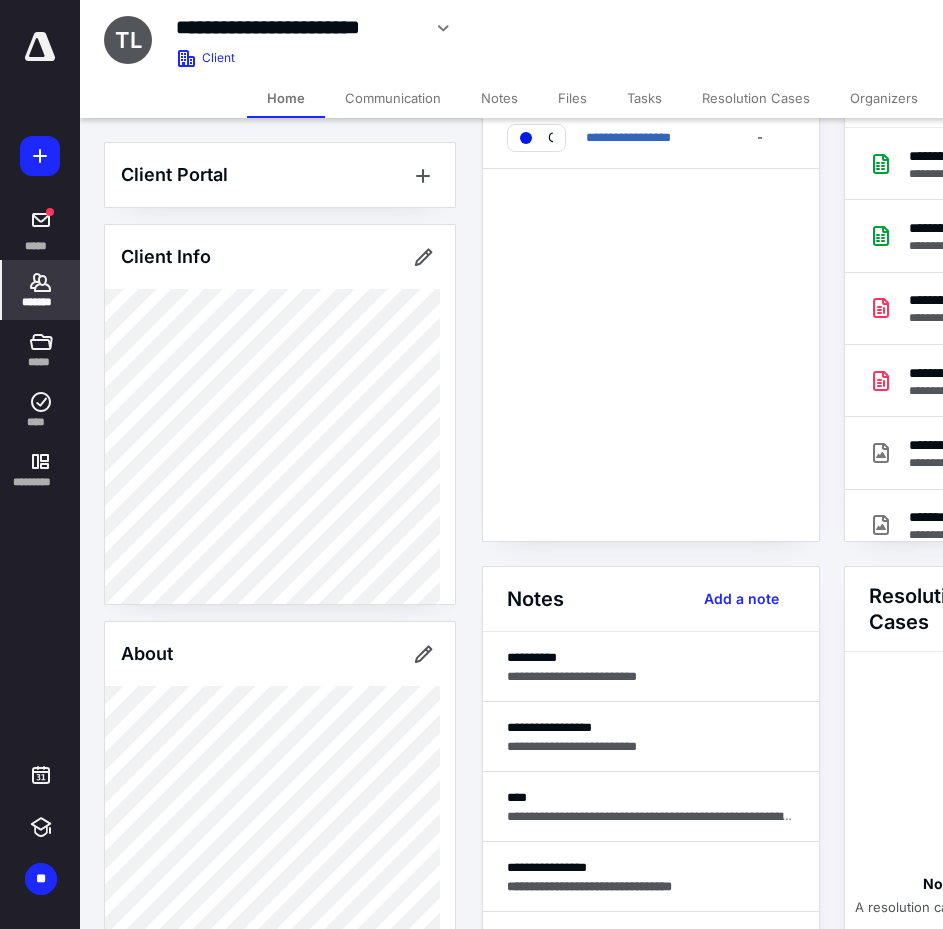 click on "Notes" at bounding box center (499, 98) 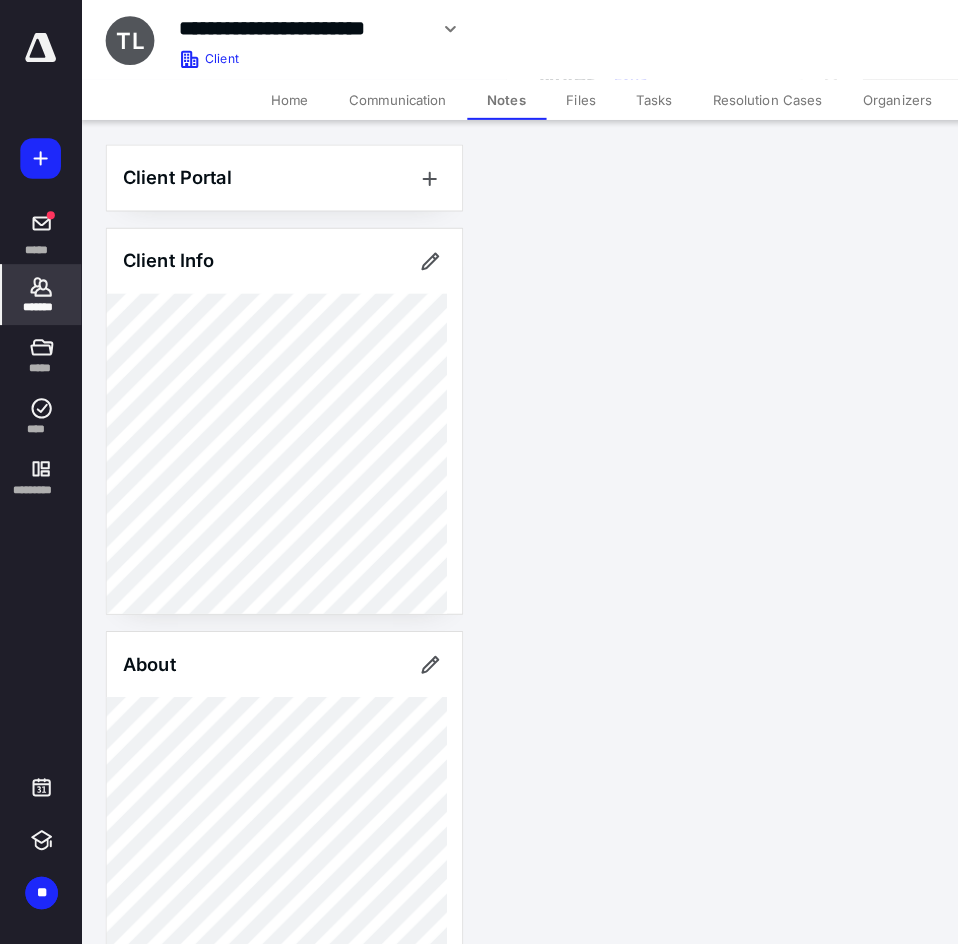 scroll, scrollTop: 0, scrollLeft: 0, axis: both 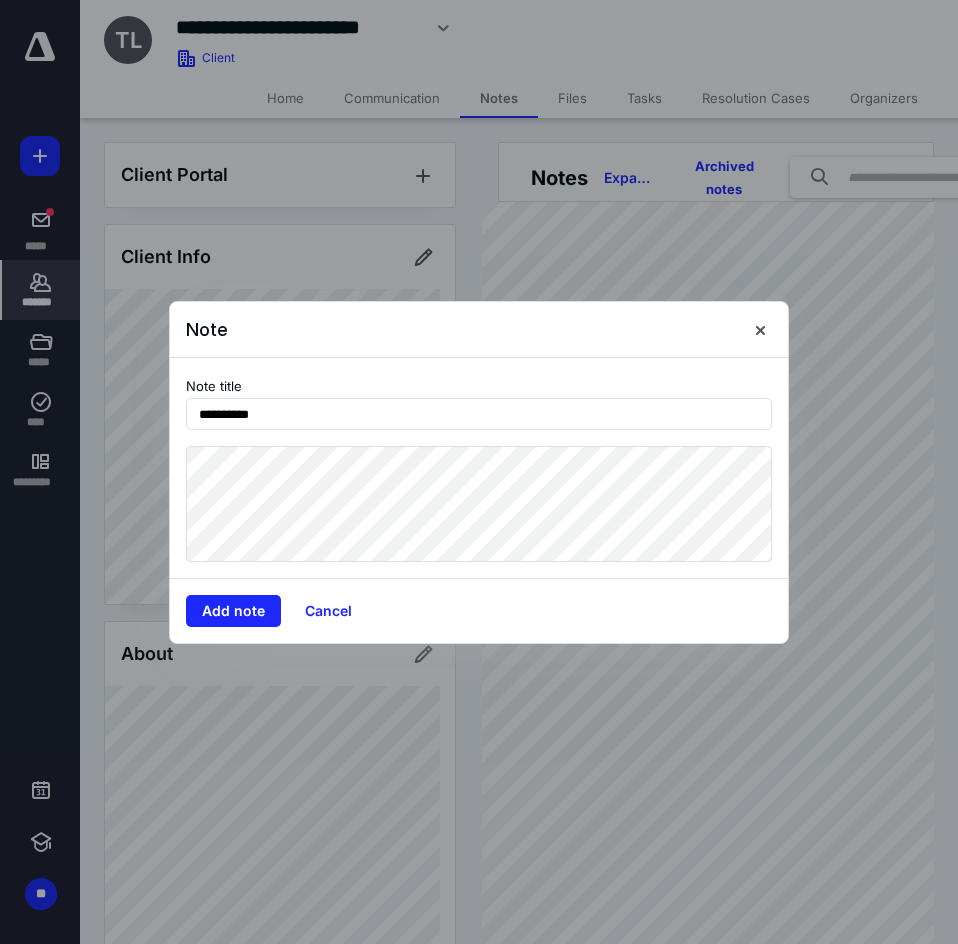 type on "**********" 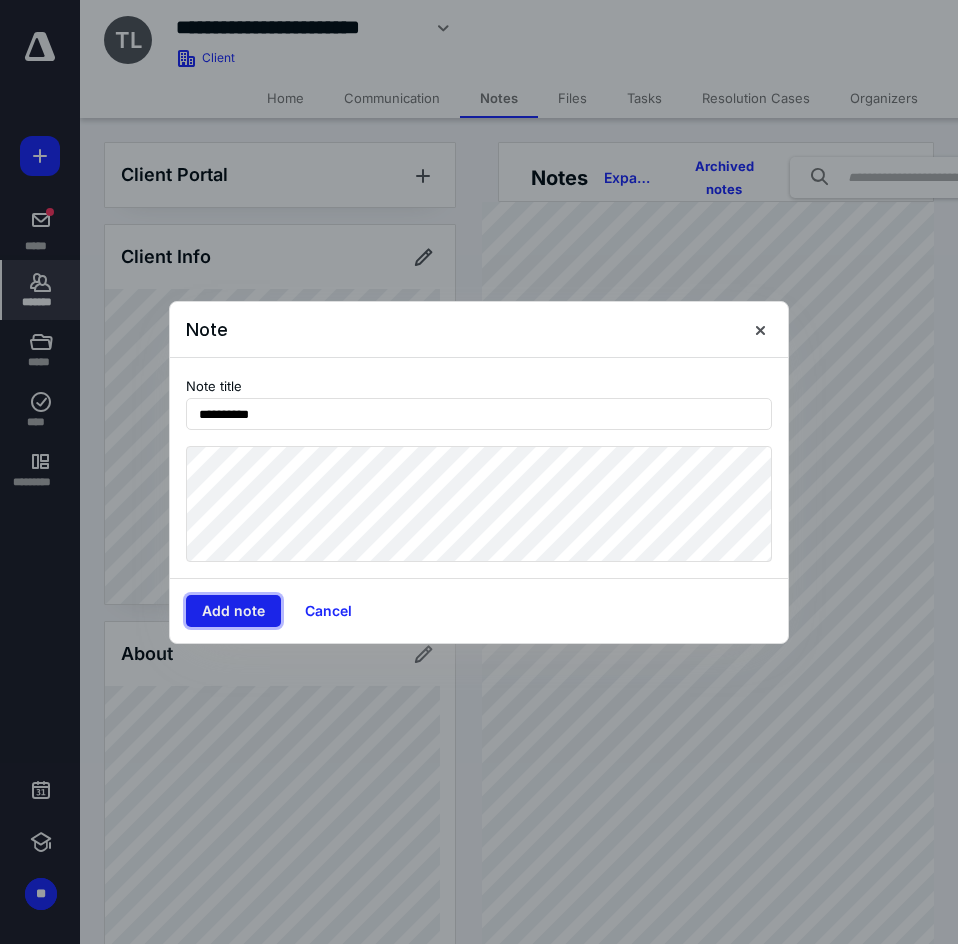 click on "Add note" at bounding box center (233, 611) 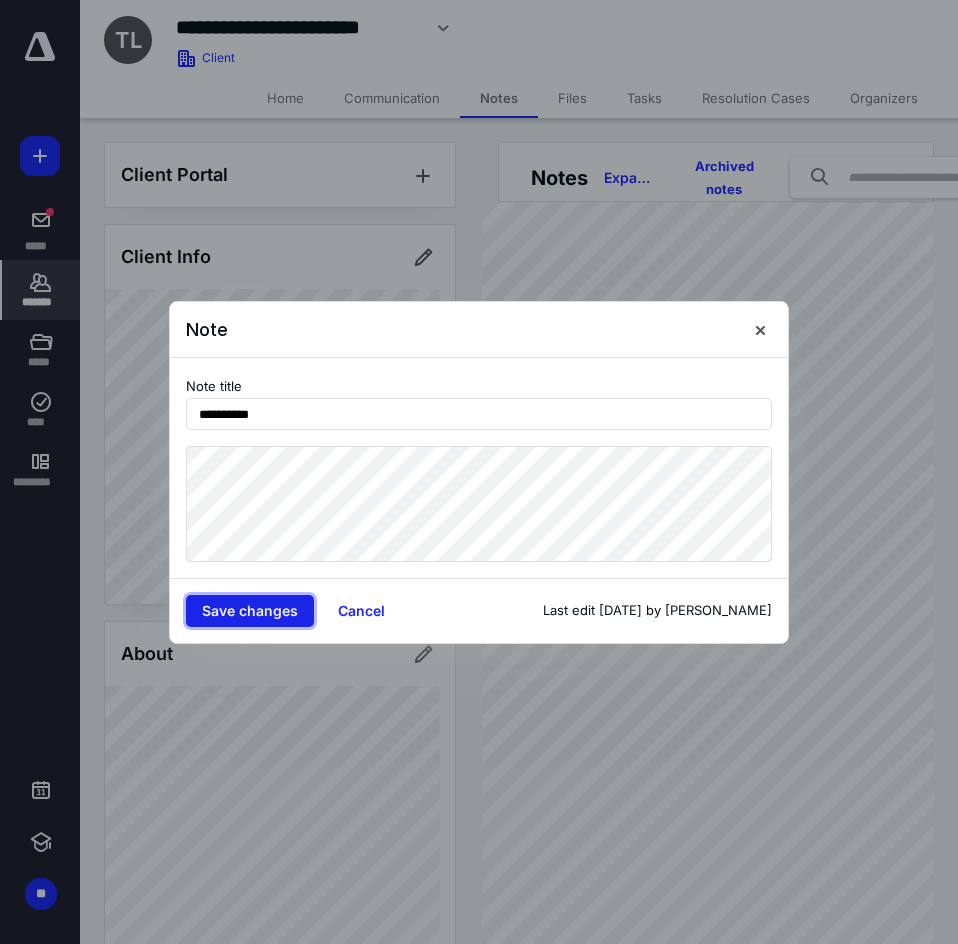 click on "Save changes" at bounding box center [250, 611] 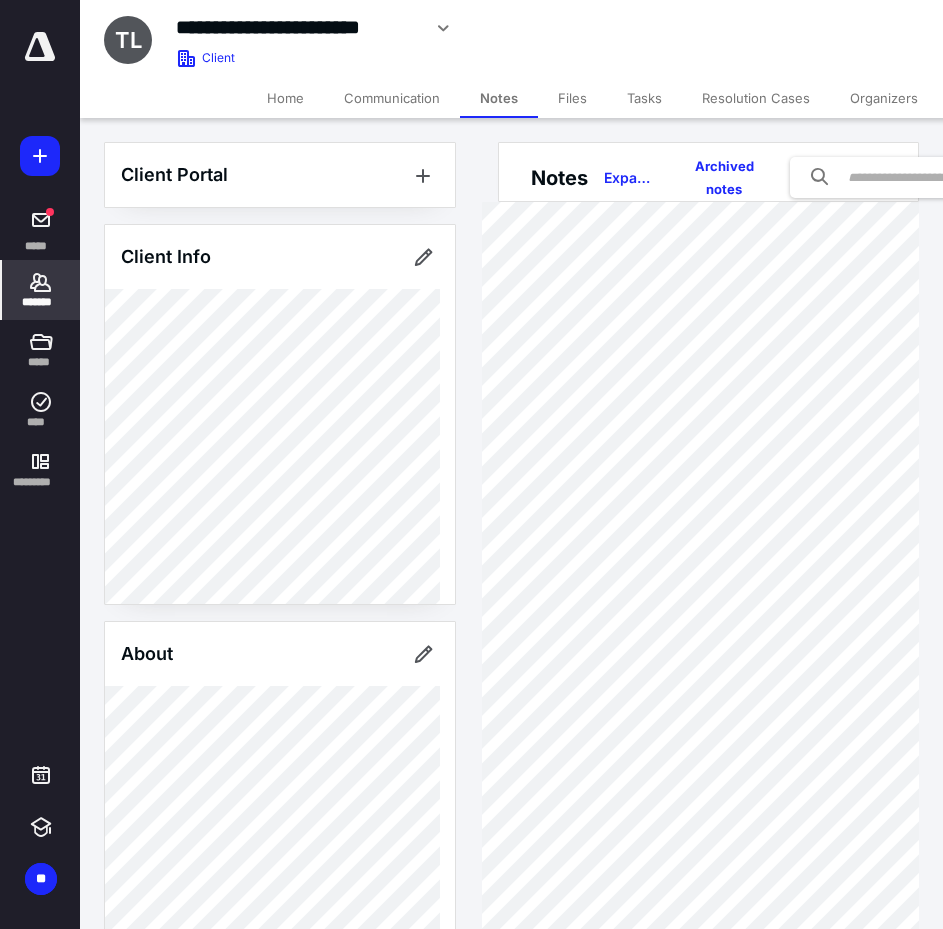 click on "Client Portal Client Info About Important clients Tags Manage all tags" at bounding box center [280, 1048] 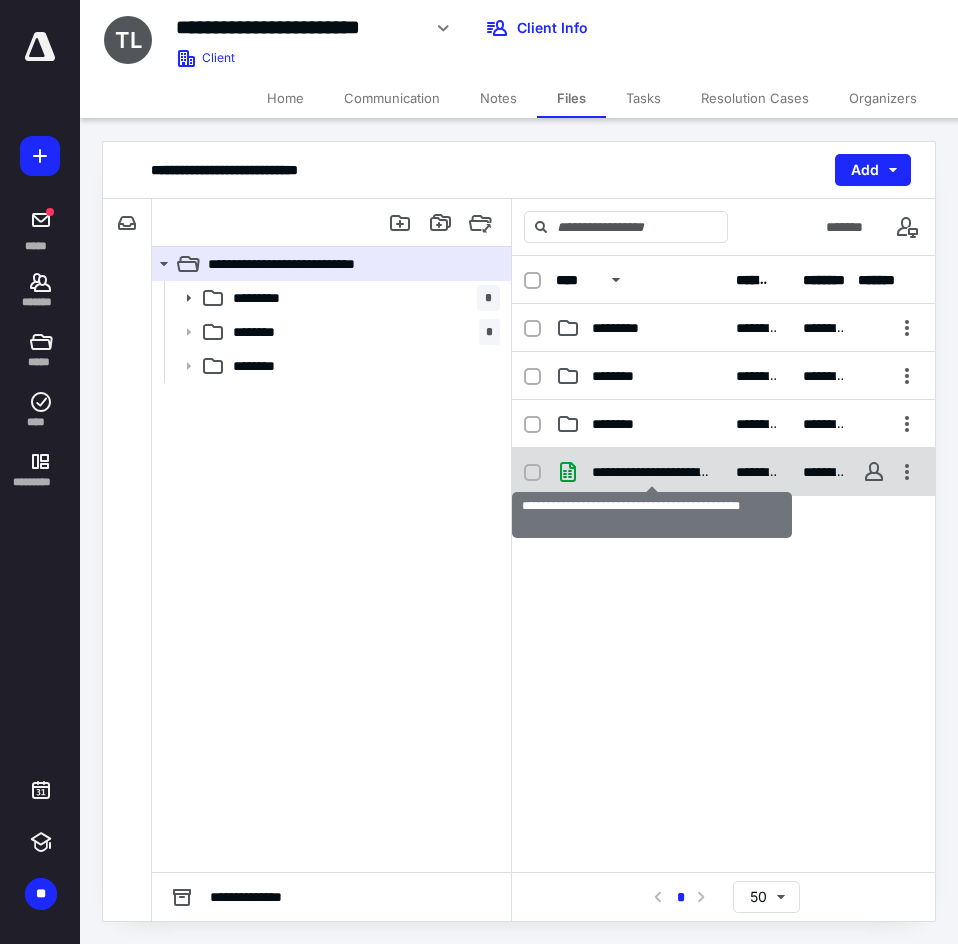 click on "**********" at bounding box center (652, 472) 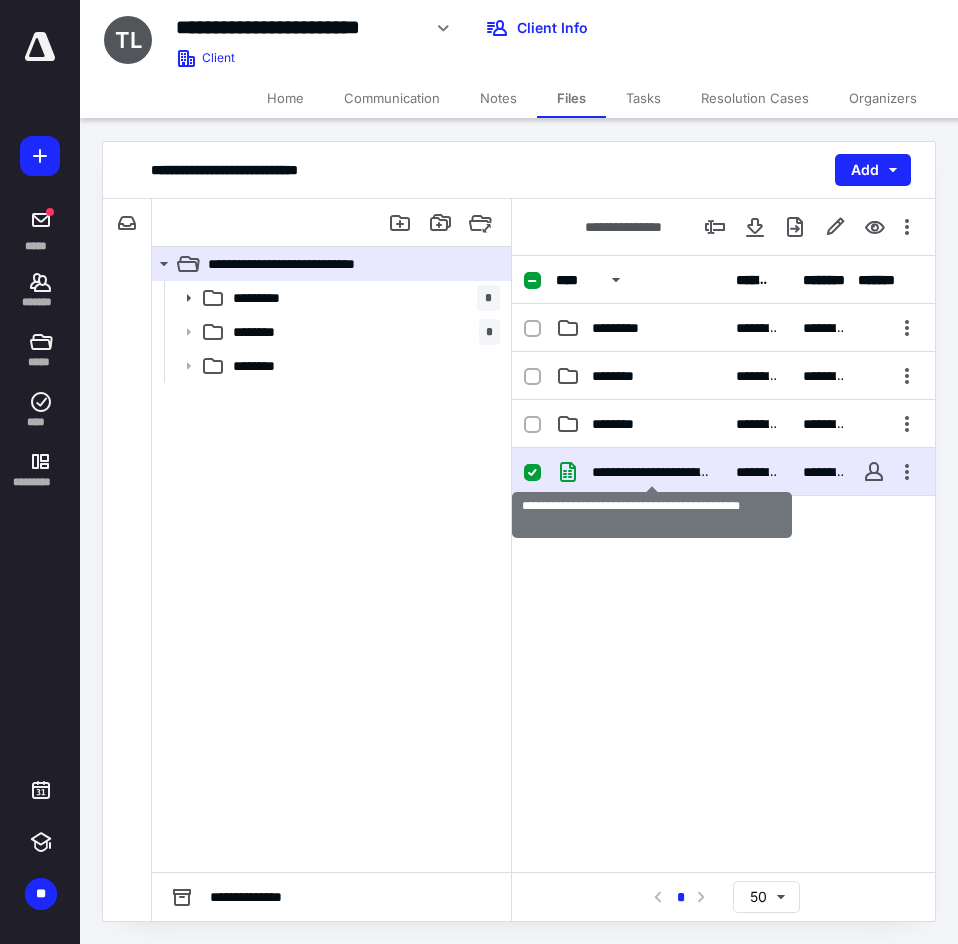click on "**********" at bounding box center (652, 472) 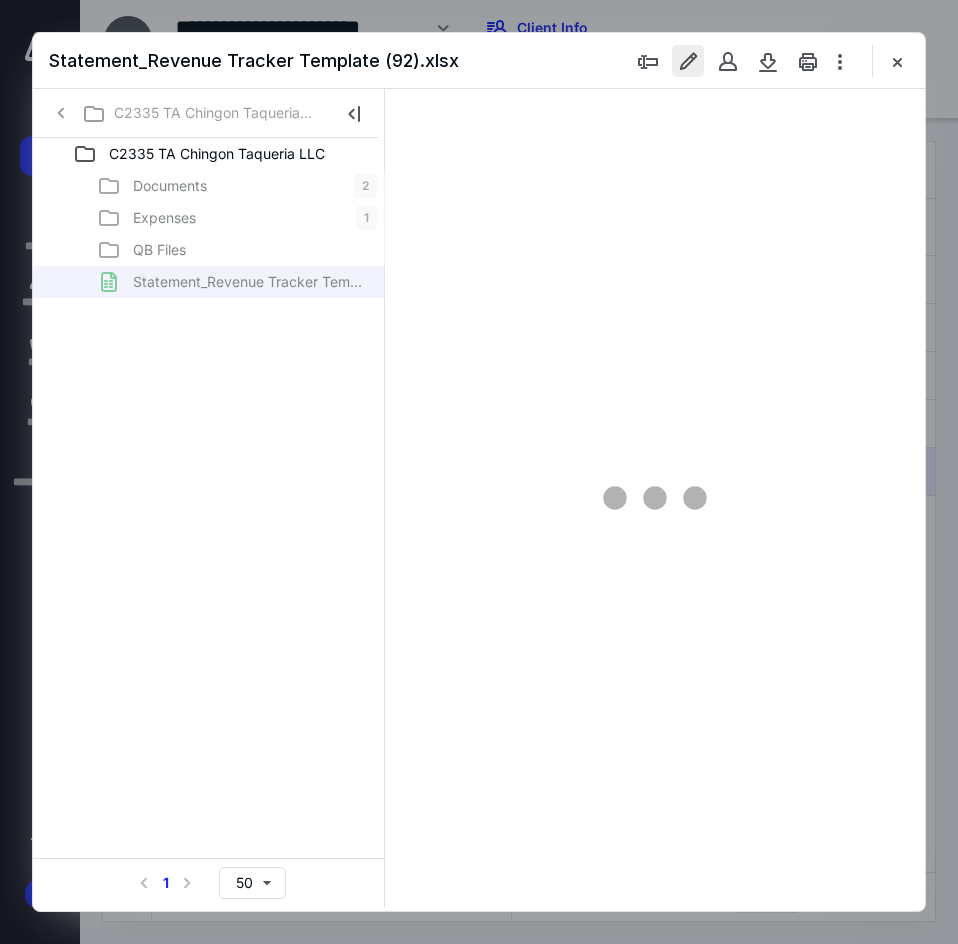 scroll, scrollTop: 0, scrollLeft: 0, axis: both 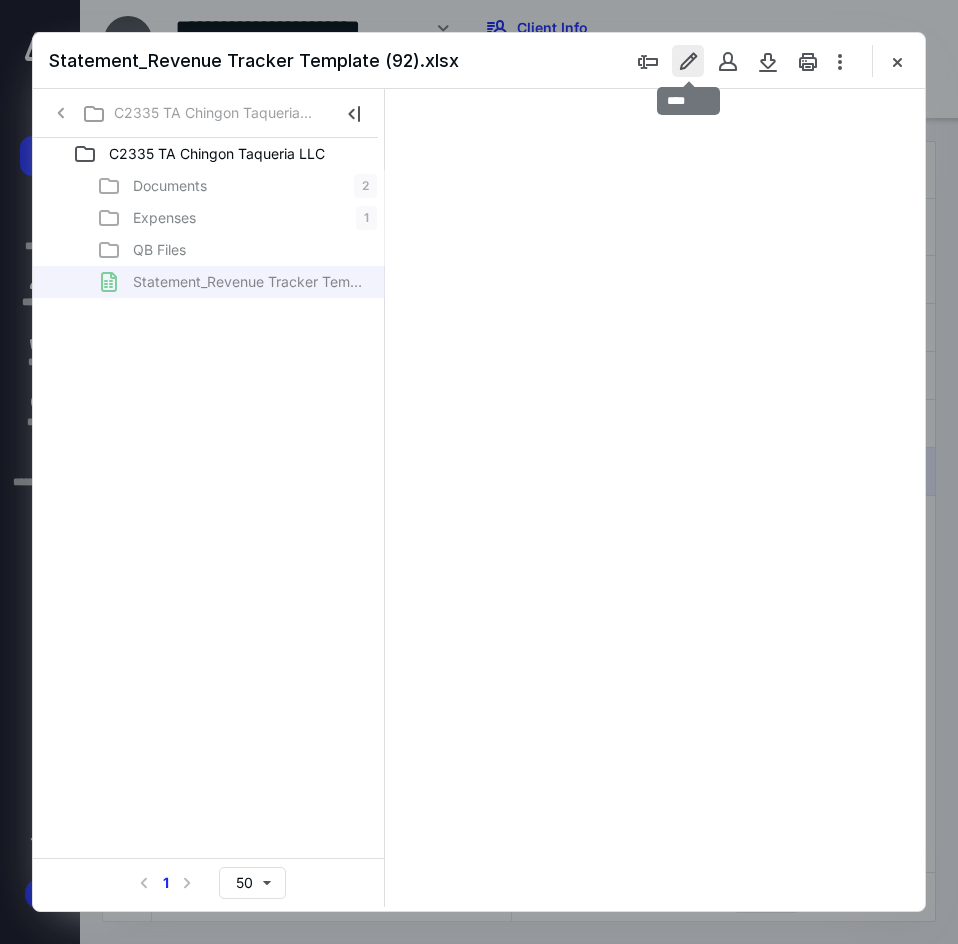 type on "*" 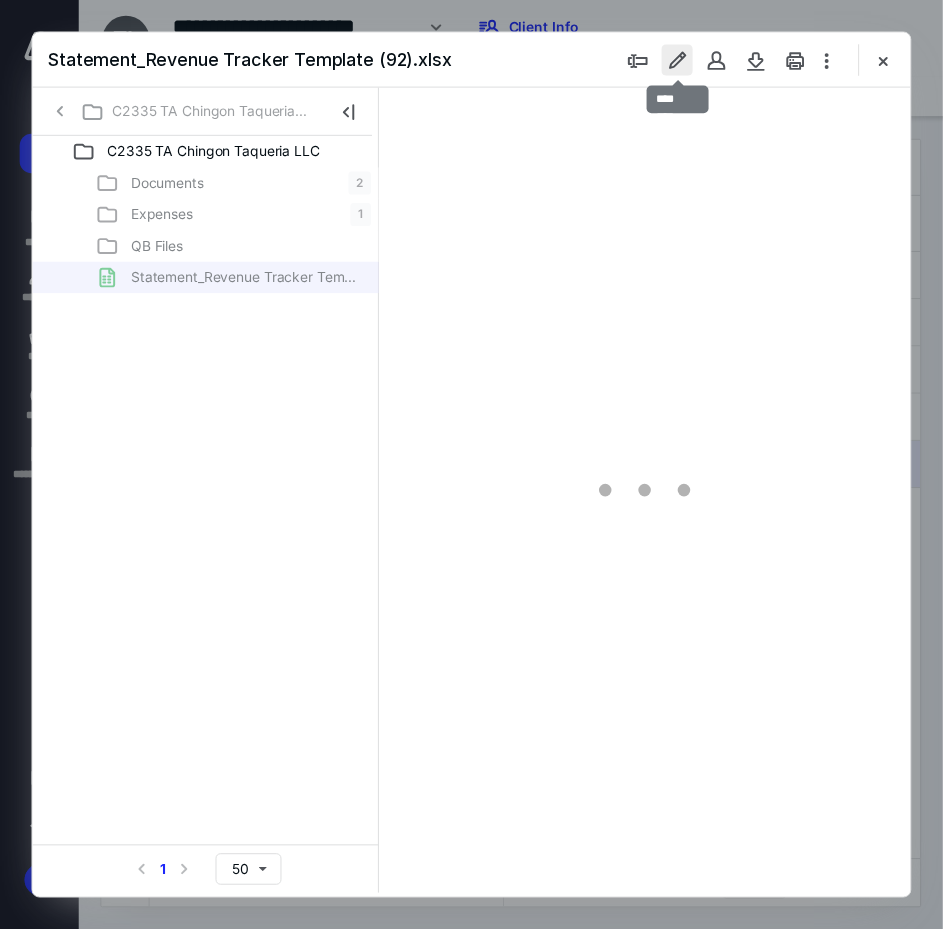 scroll, scrollTop: 107, scrollLeft: 0, axis: vertical 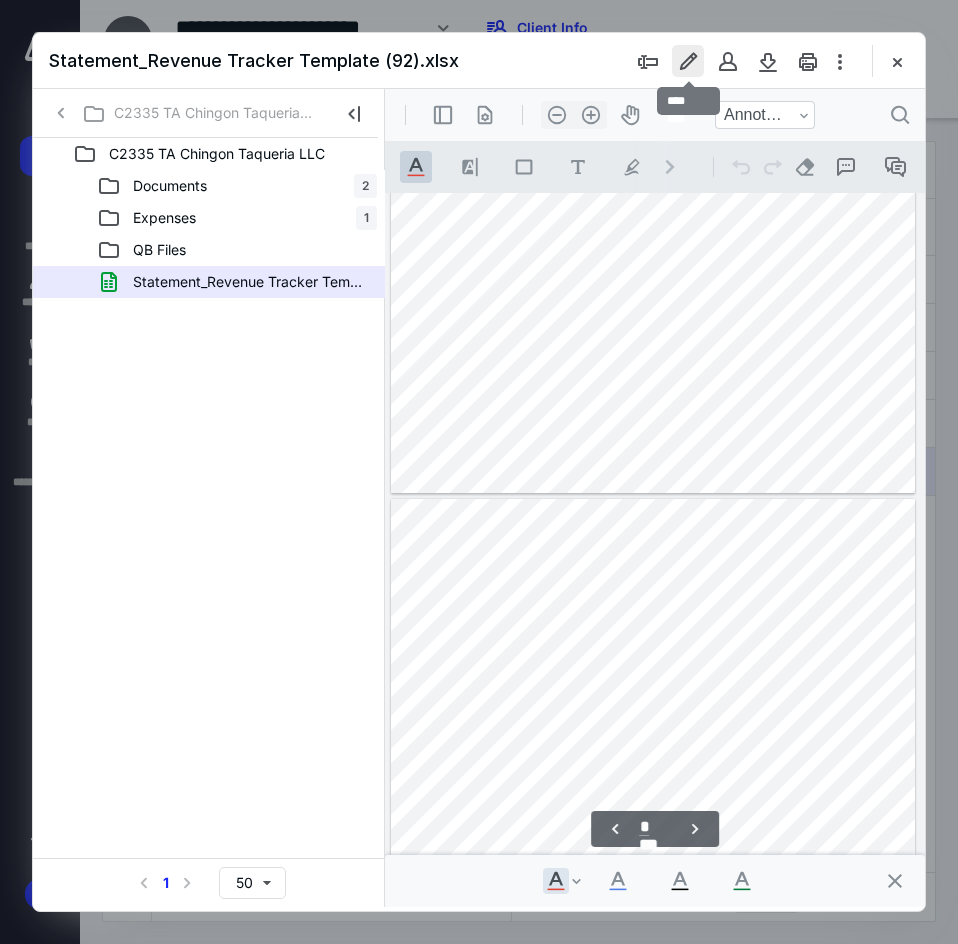 click at bounding box center (688, 61) 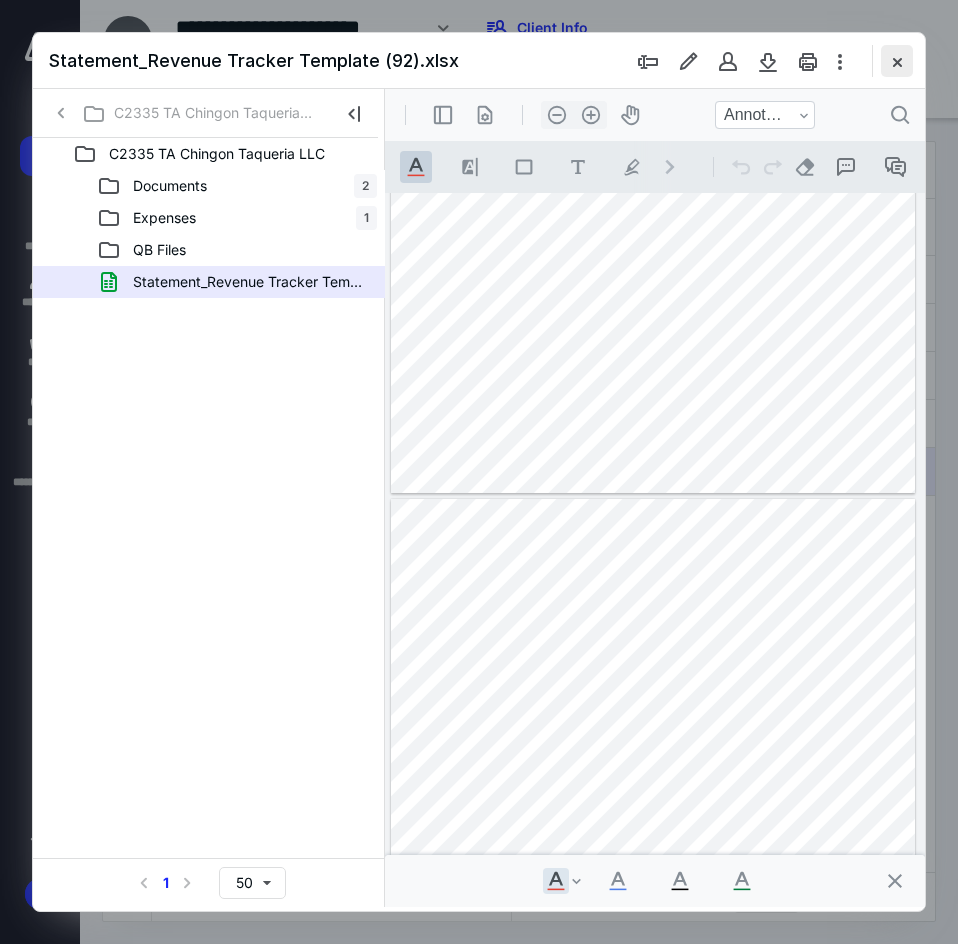 click at bounding box center [897, 61] 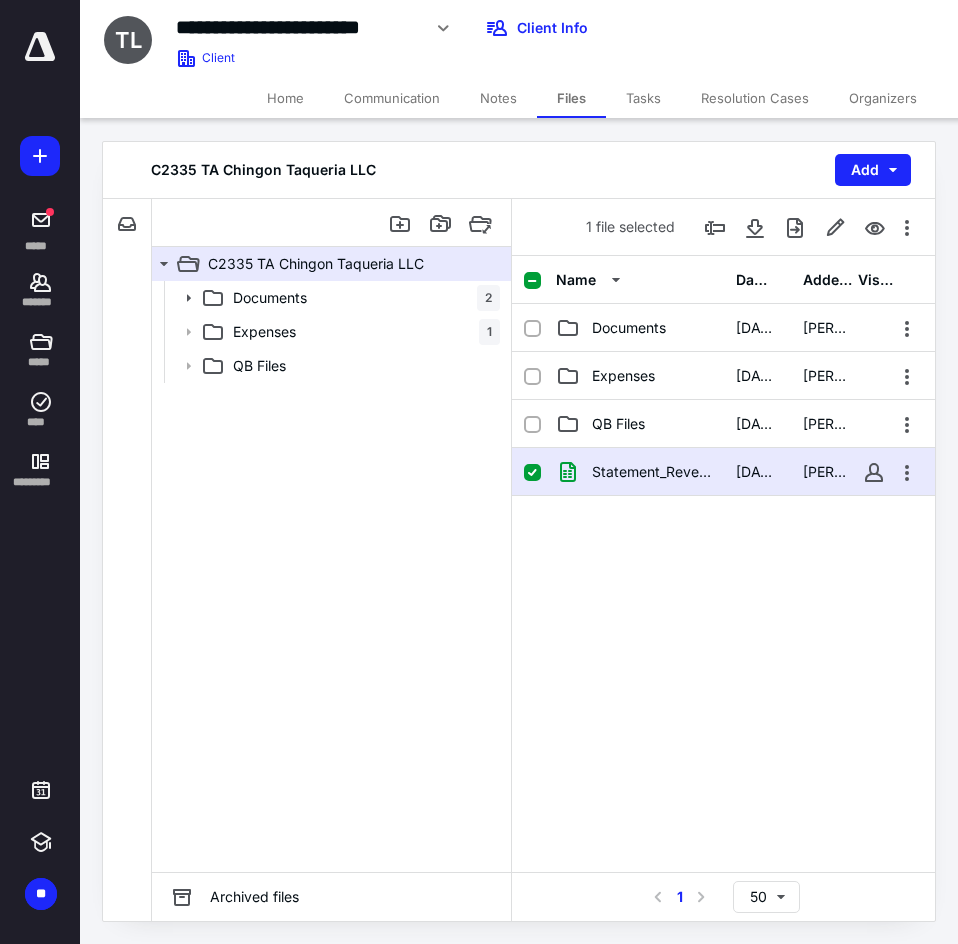 click on "Home" at bounding box center (285, 98) 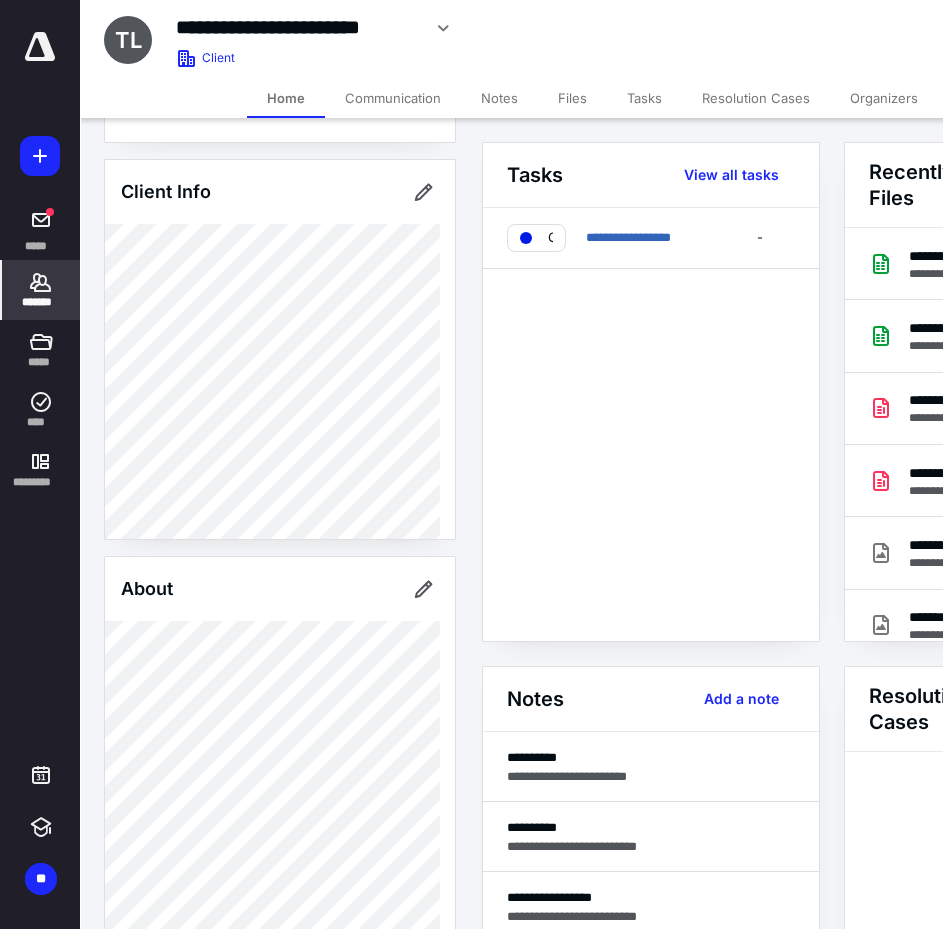 scroll, scrollTop: 100, scrollLeft: 0, axis: vertical 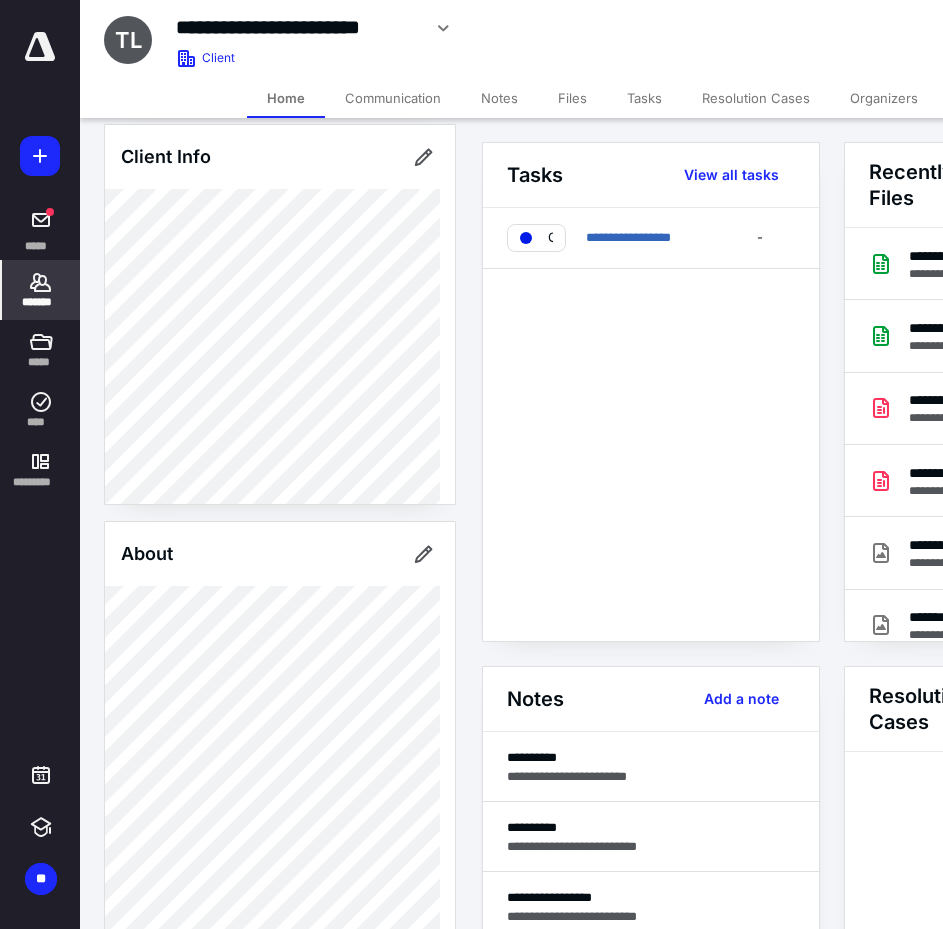 drag, startPoint x: 417, startPoint y: 31, endPoint x: 175, endPoint y: 32, distance: 242.00206 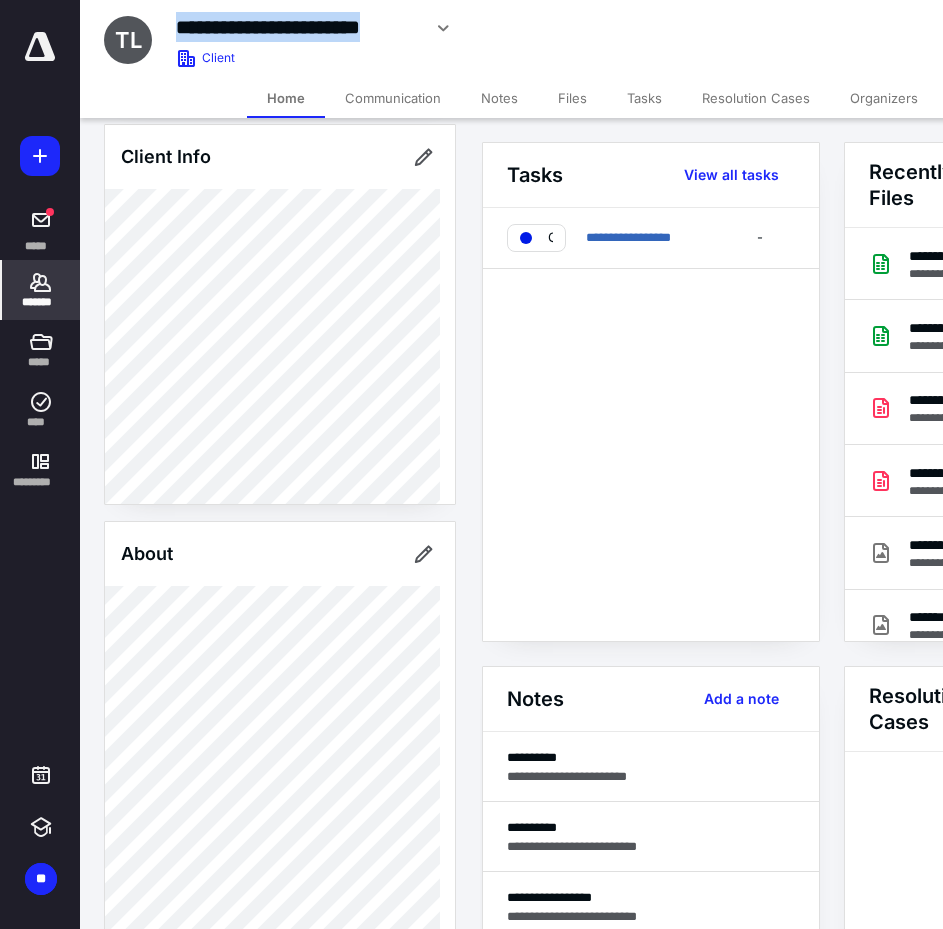 drag, startPoint x: 415, startPoint y: 25, endPoint x: 179, endPoint y: 26, distance: 236.00212 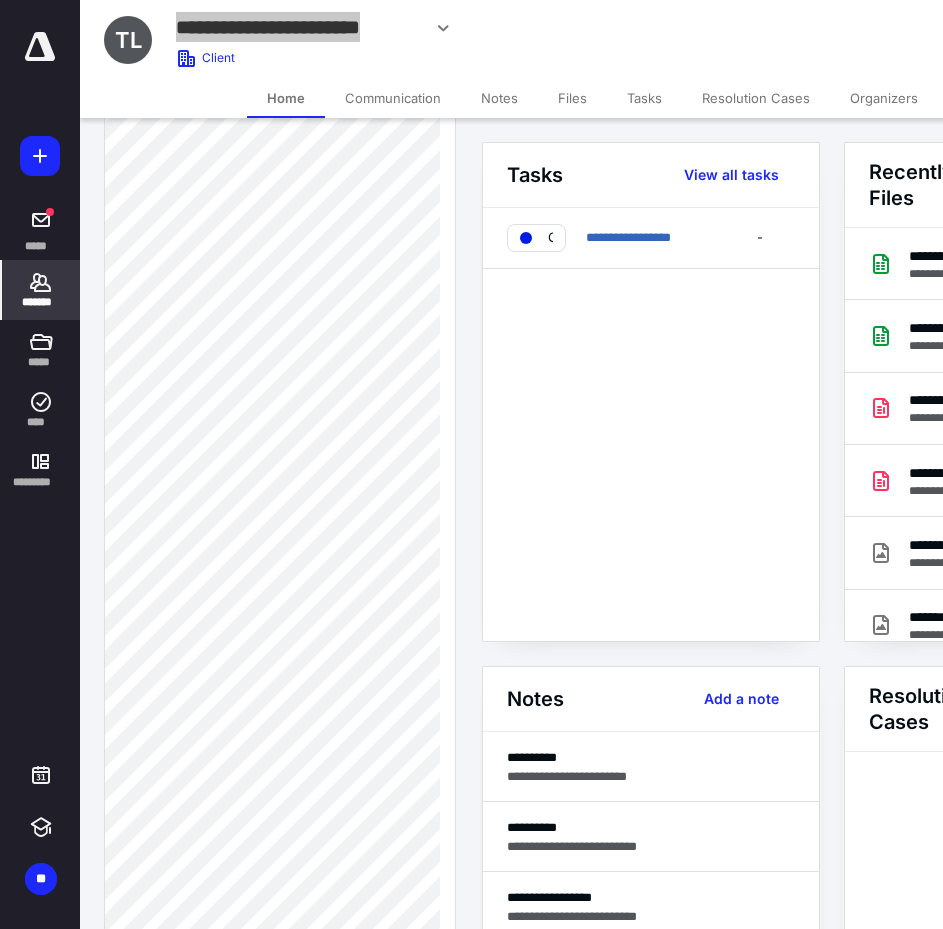 scroll, scrollTop: 600, scrollLeft: 0, axis: vertical 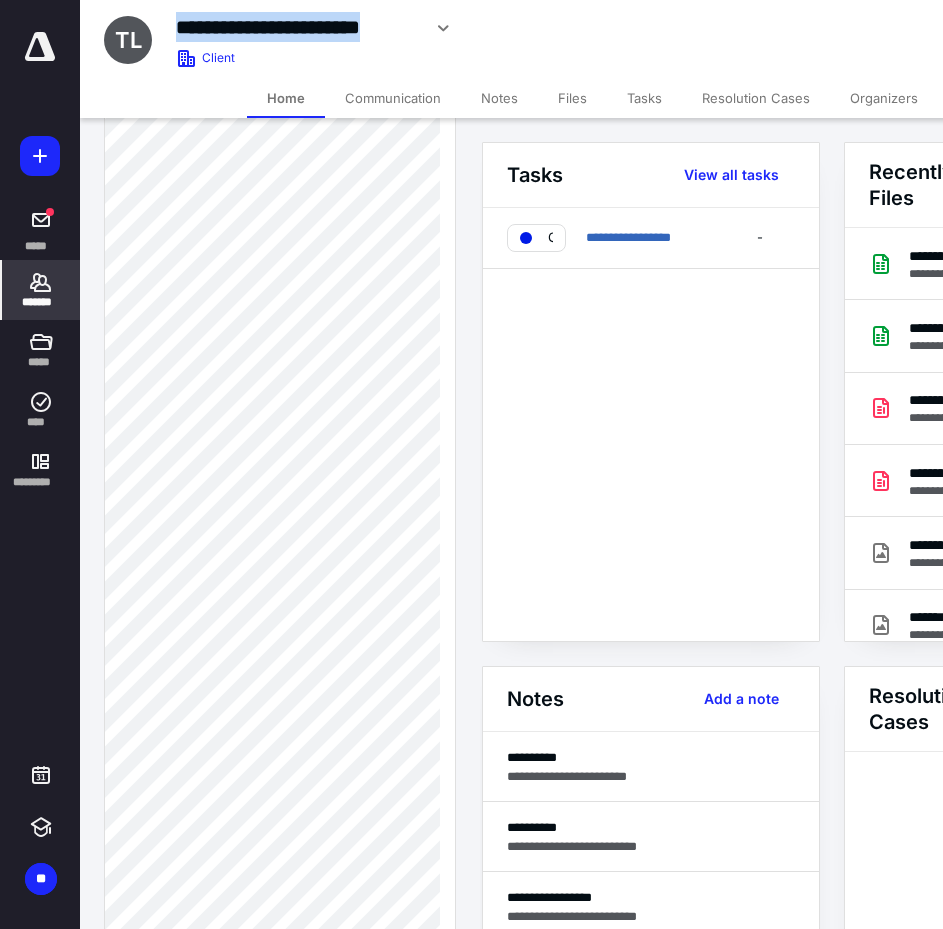 drag, startPoint x: 404, startPoint y: 29, endPoint x: 429, endPoint y: 46, distance: 30.232433 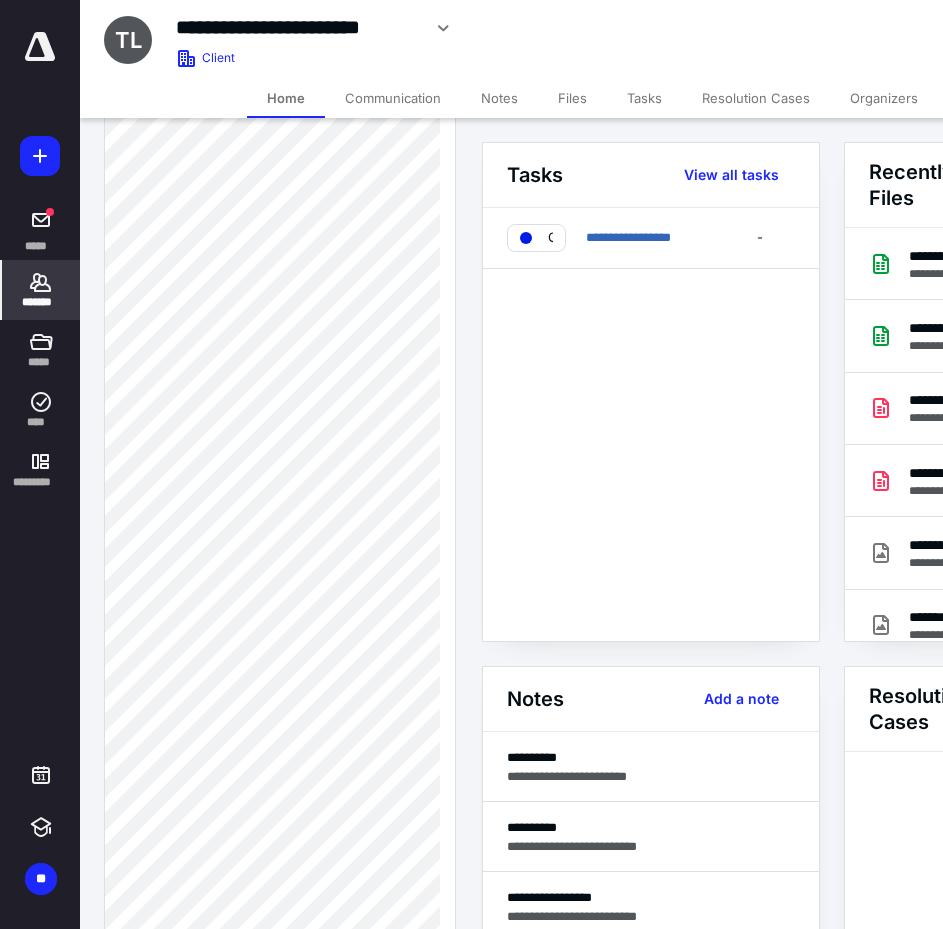 click 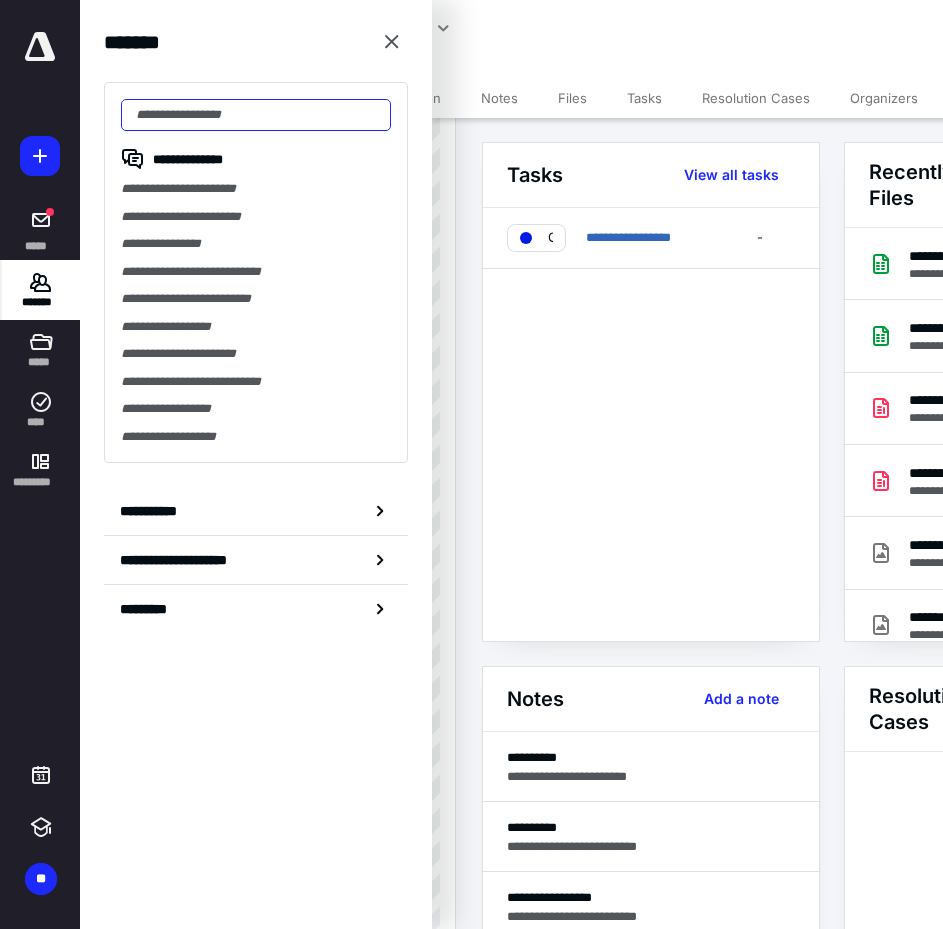 click at bounding box center [256, 115] 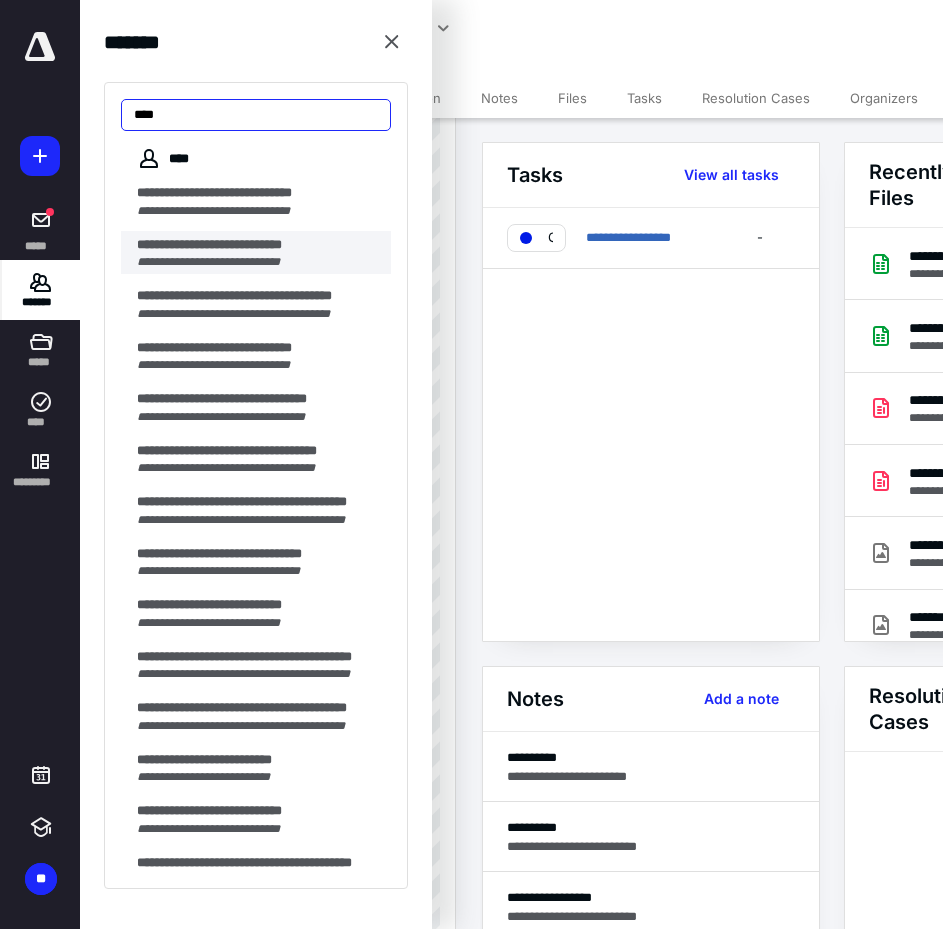 type on "***" 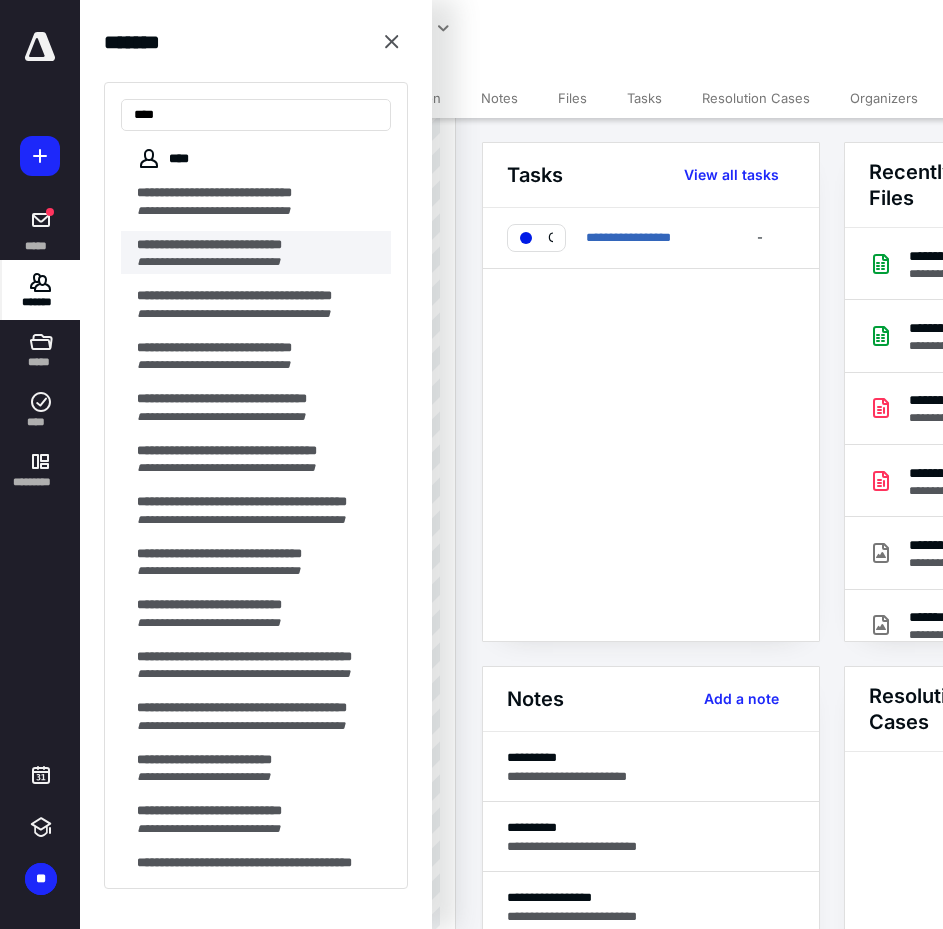 click on "**********" at bounding box center (234, 244) 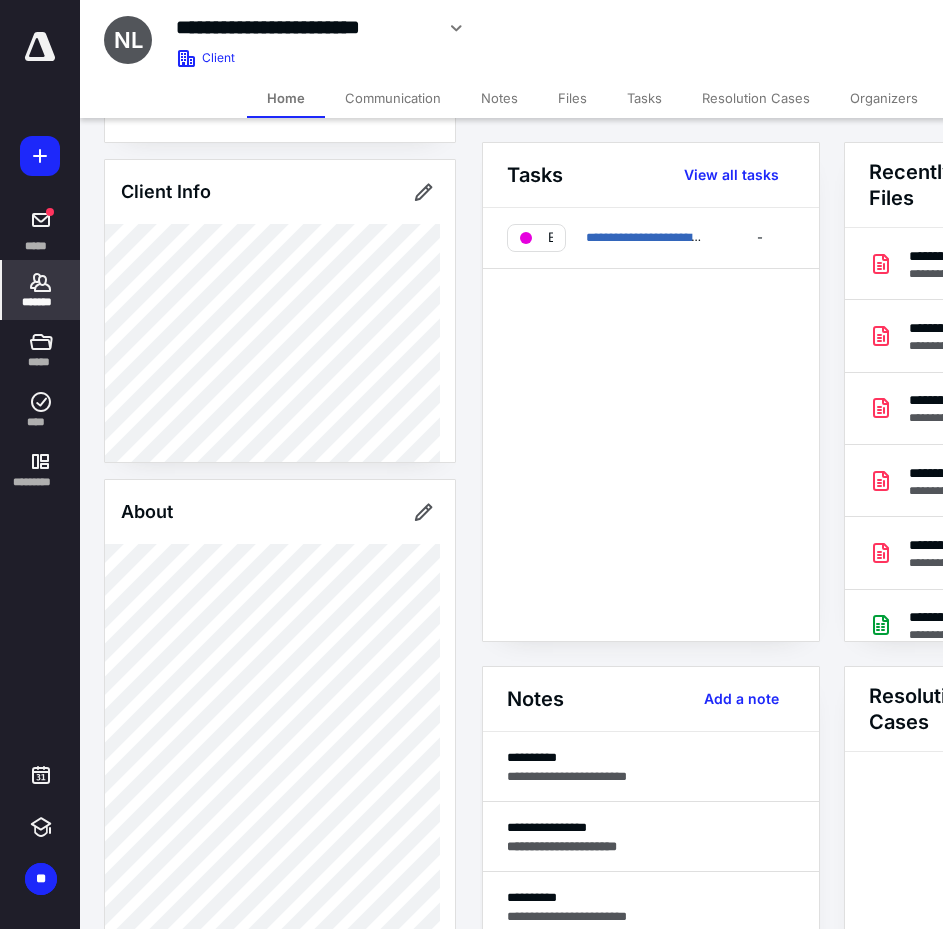 scroll, scrollTop: 100, scrollLeft: 0, axis: vertical 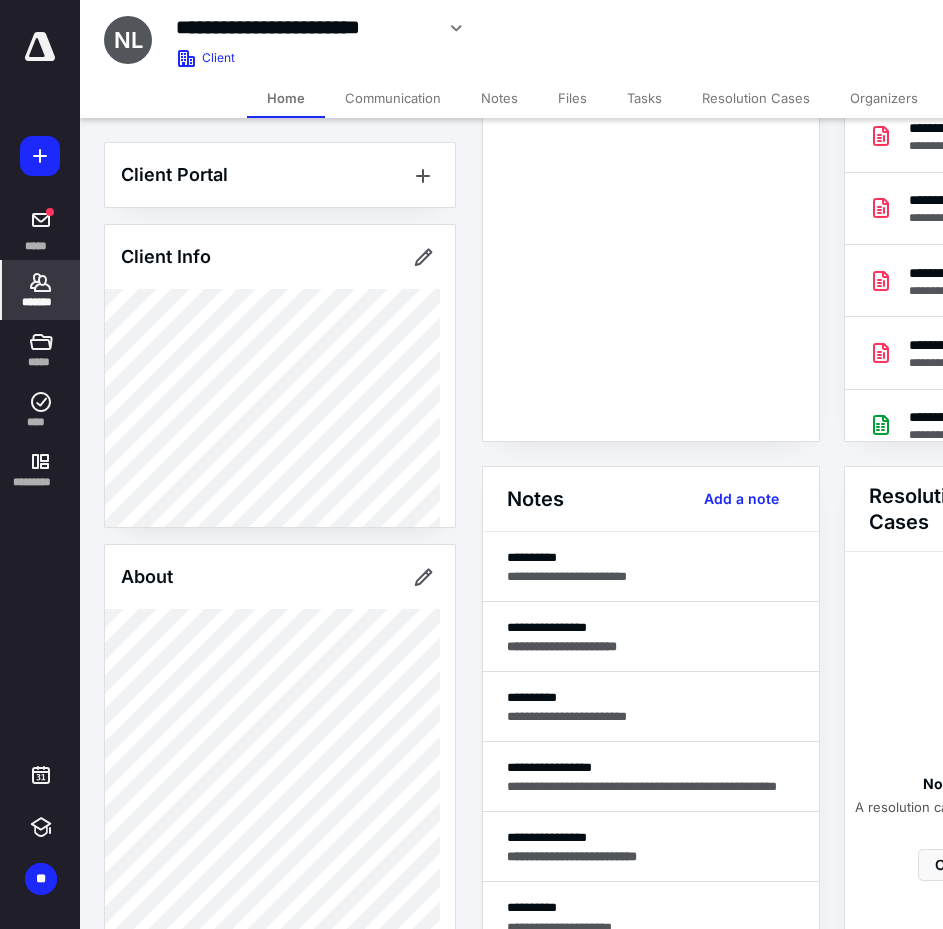 click on "Notes" at bounding box center (499, 98) 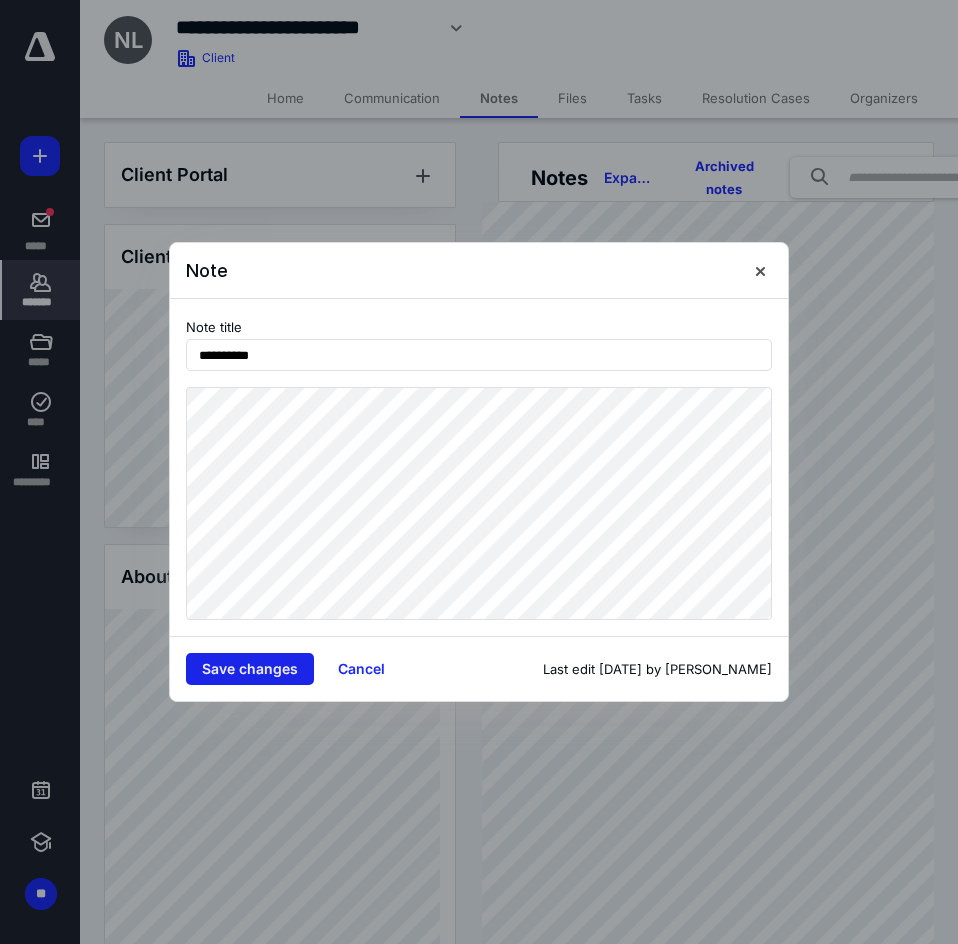 click on "Save changes" at bounding box center [250, 669] 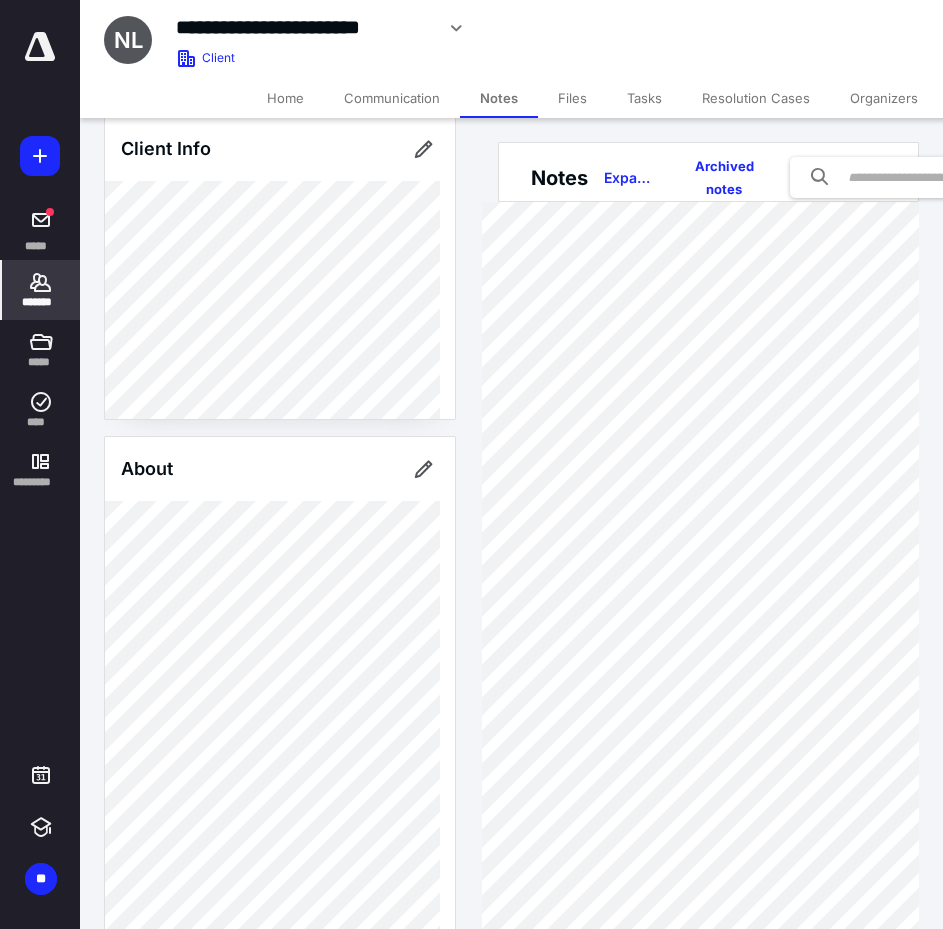scroll, scrollTop: 0, scrollLeft: 0, axis: both 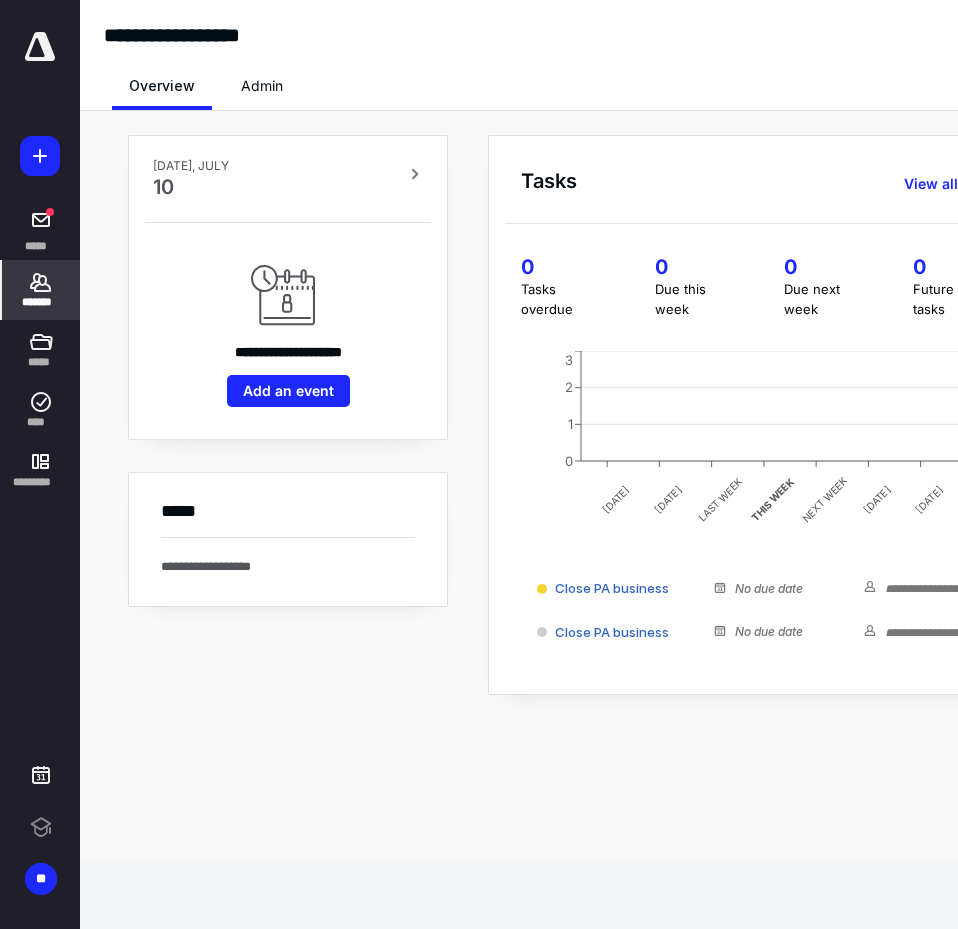 click on "*******" at bounding box center [41, 290] 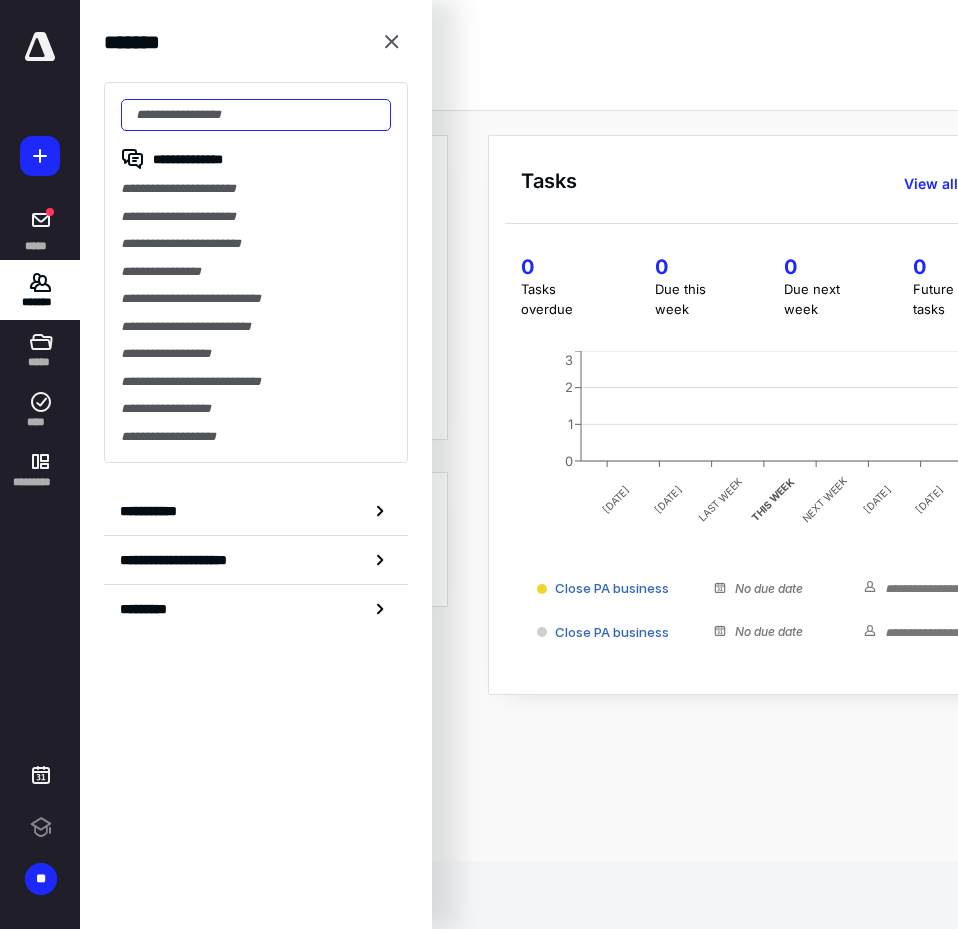 click at bounding box center [256, 115] 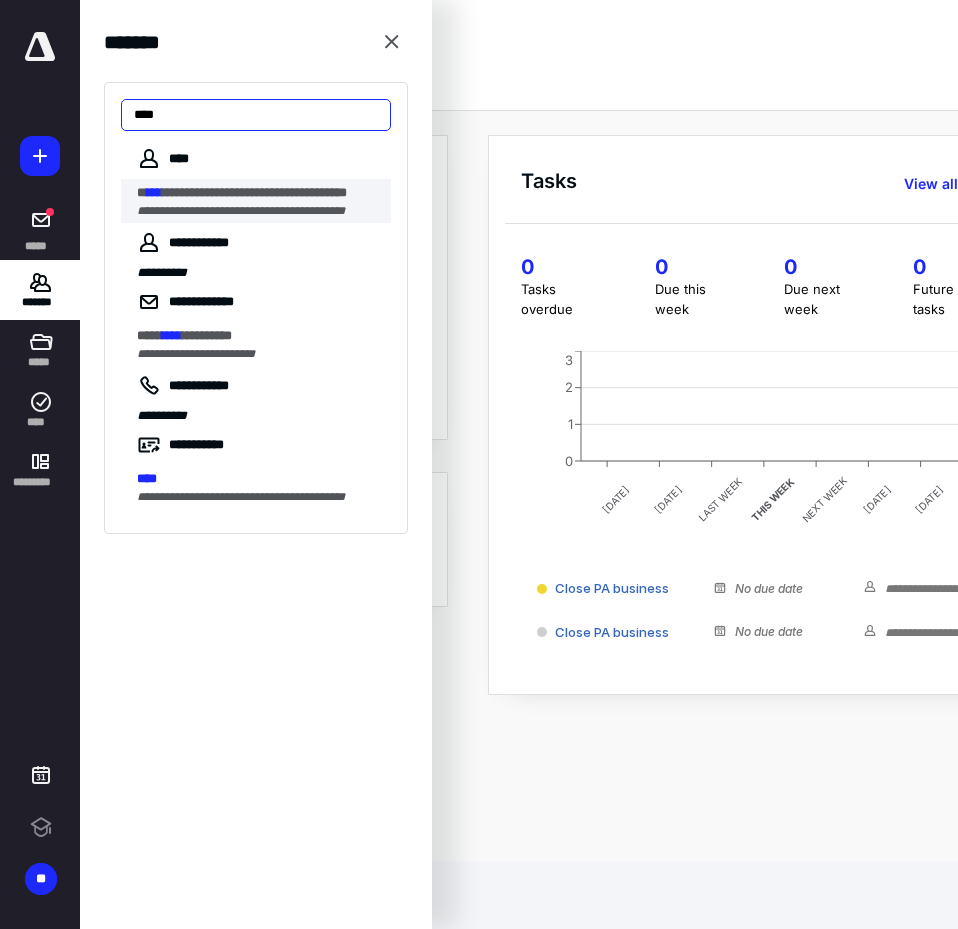 type on "****" 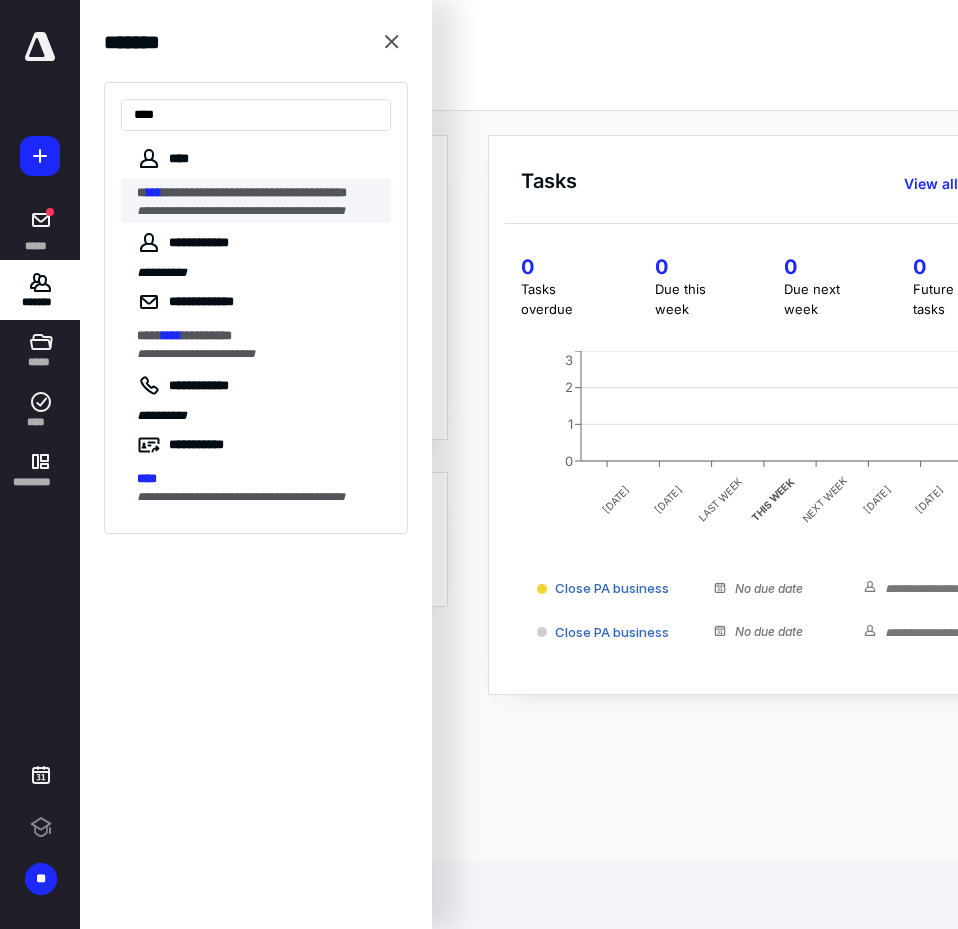 click on "**********" at bounding box center (254, 192) 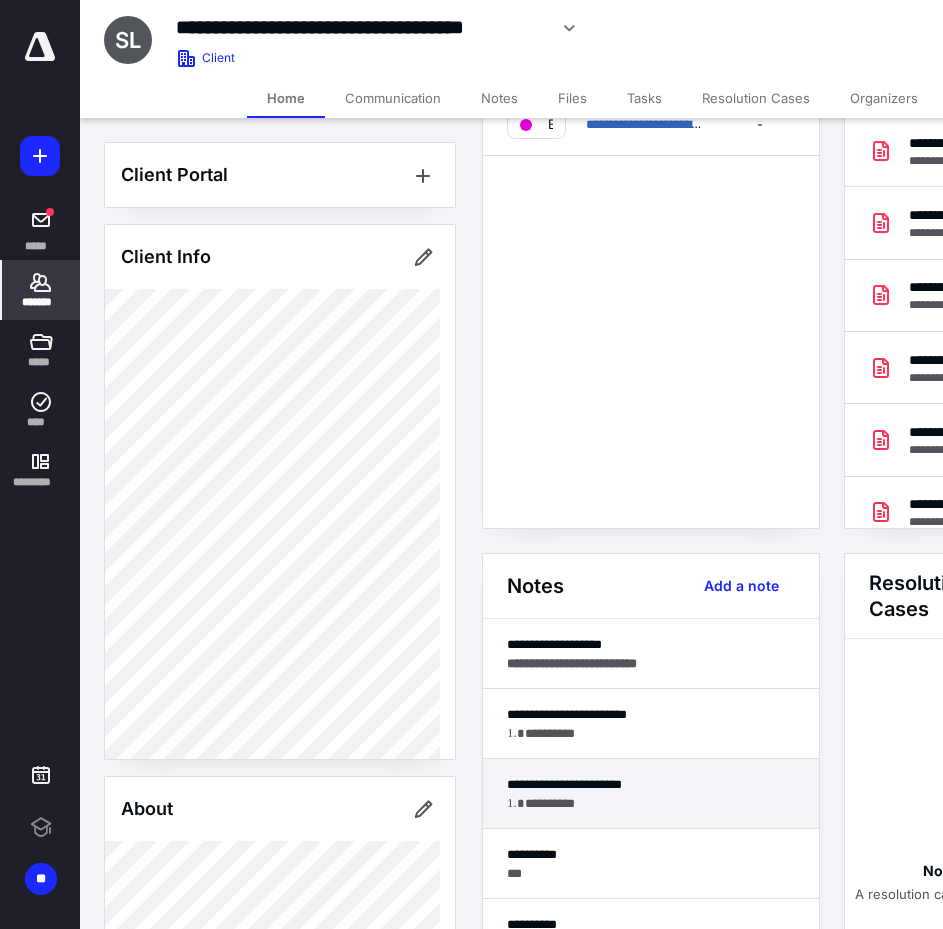 scroll, scrollTop: 200, scrollLeft: 0, axis: vertical 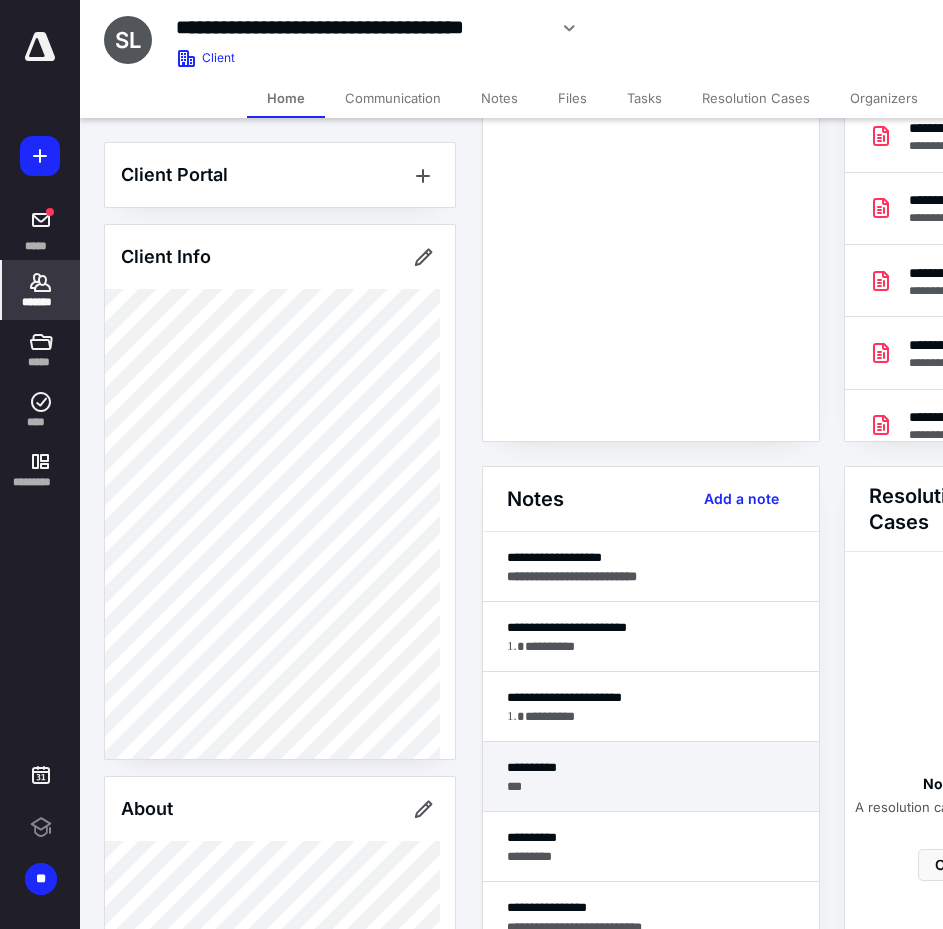 click on "***" at bounding box center (651, 786) 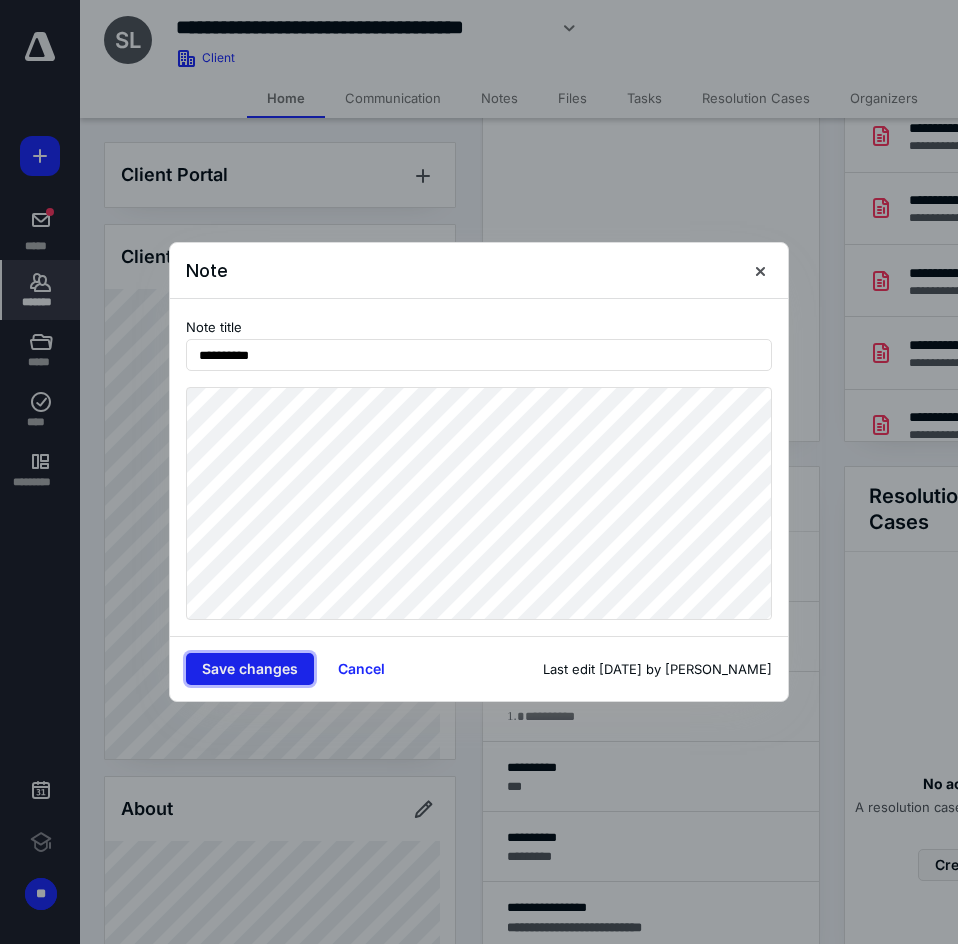 click on "Save changes" at bounding box center [250, 669] 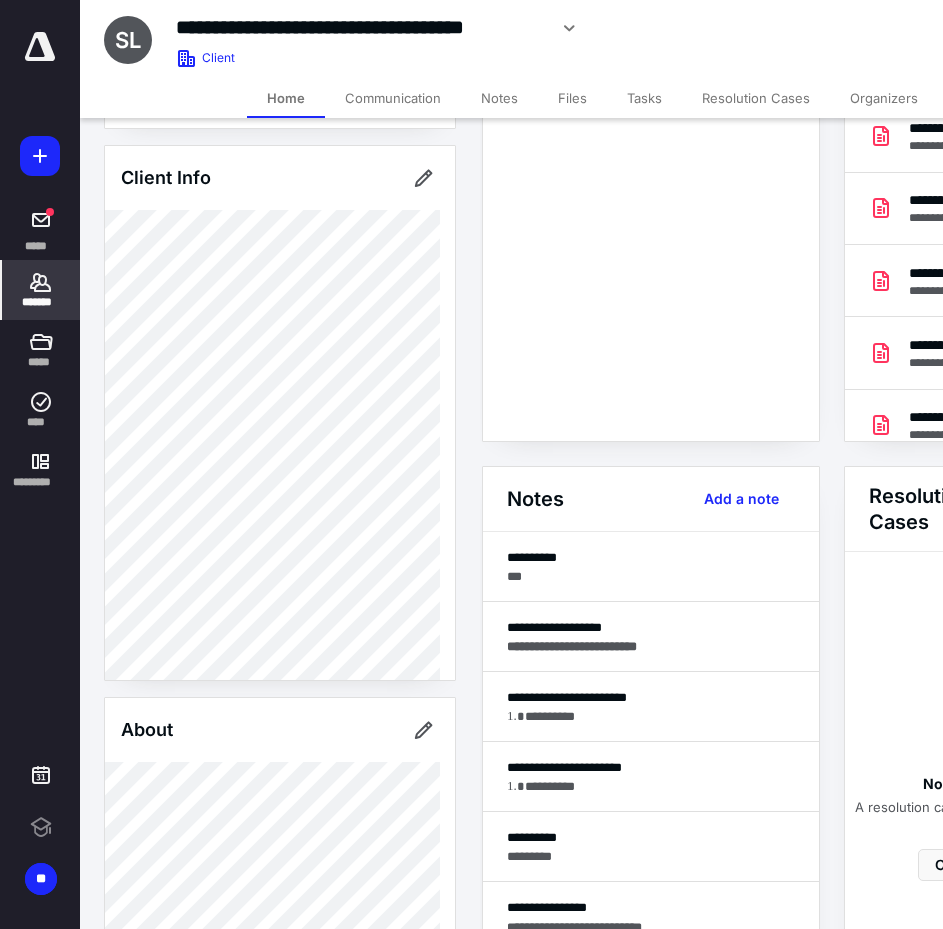 scroll, scrollTop: 100, scrollLeft: 0, axis: vertical 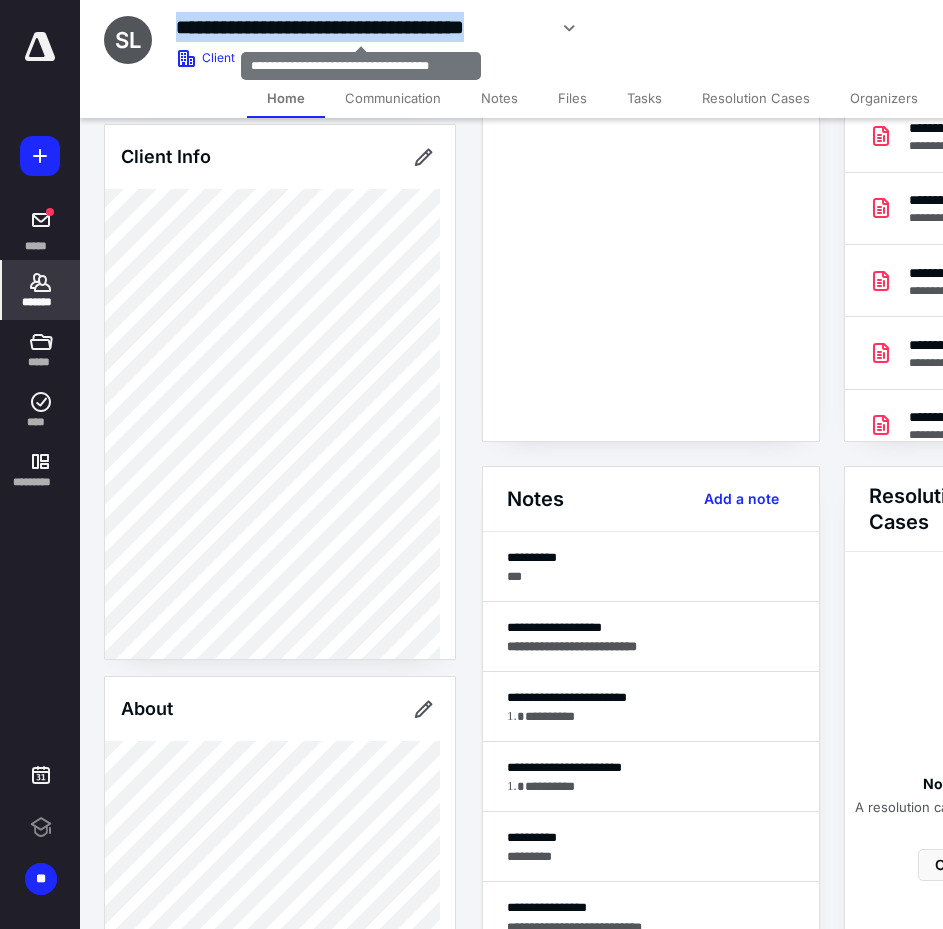 click on "**********" at bounding box center (462, 28) 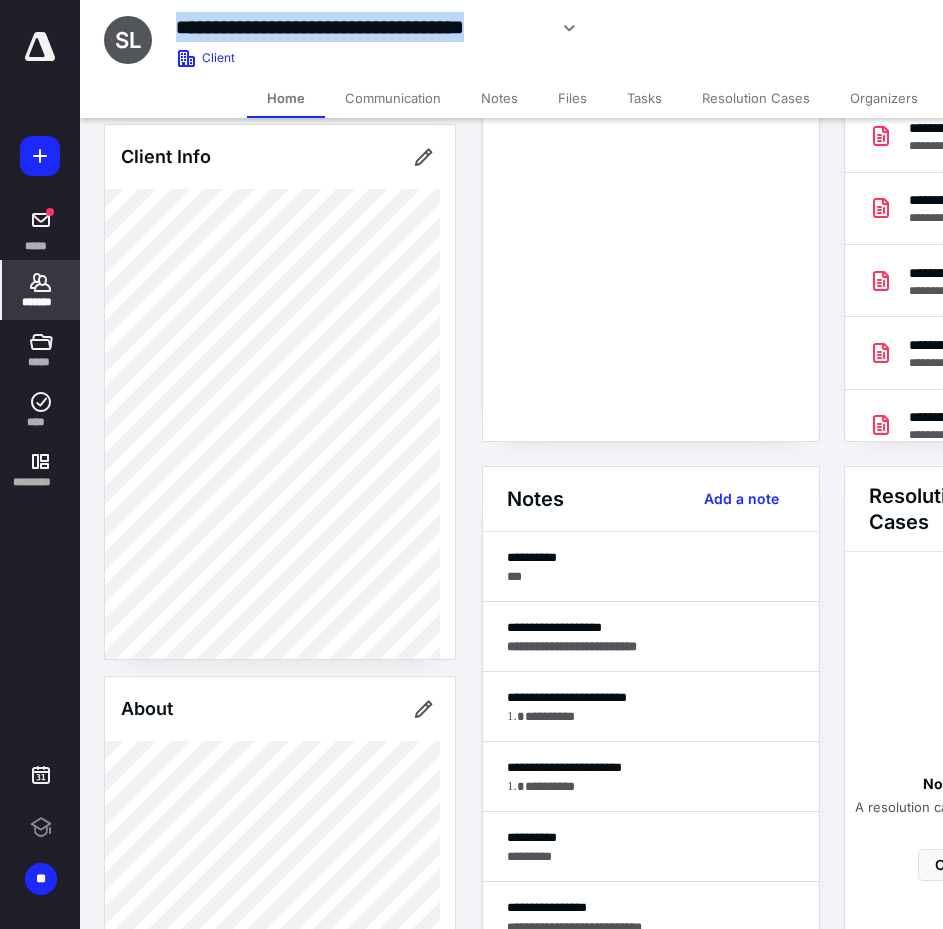 click on "Files" at bounding box center [572, 98] 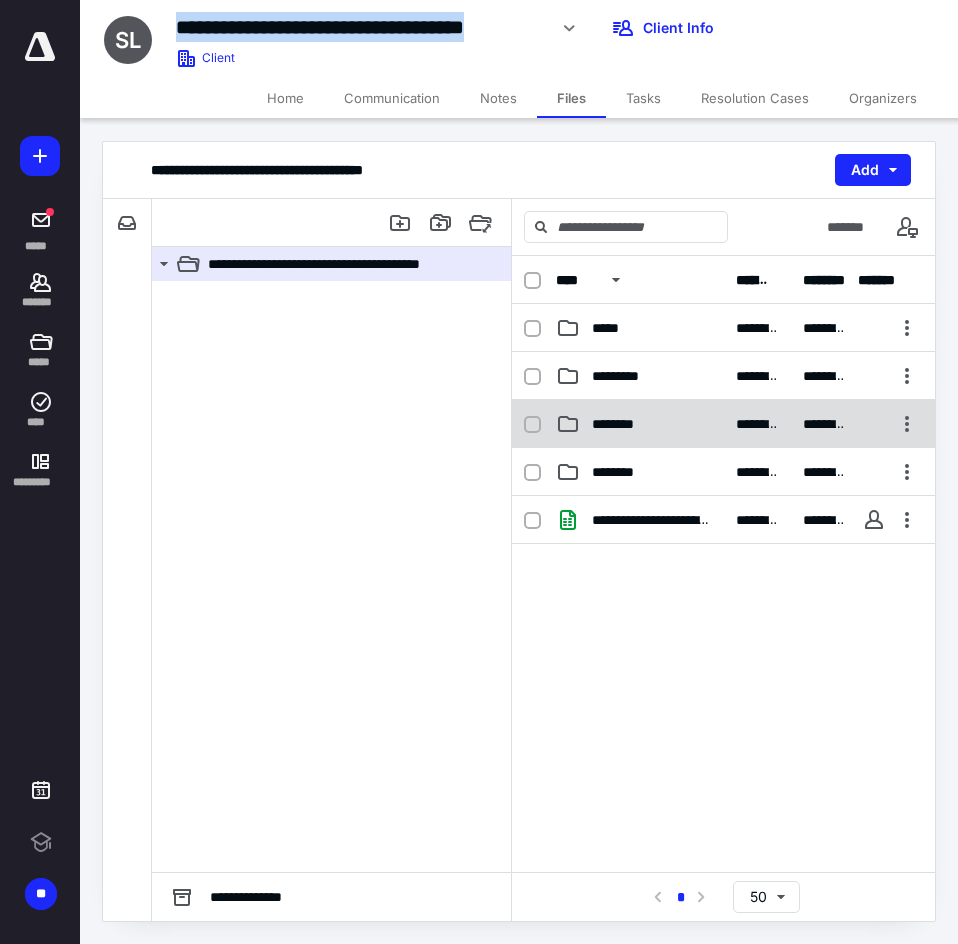scroll, scrollTop: 0, scrollLeft: 0, axis: both 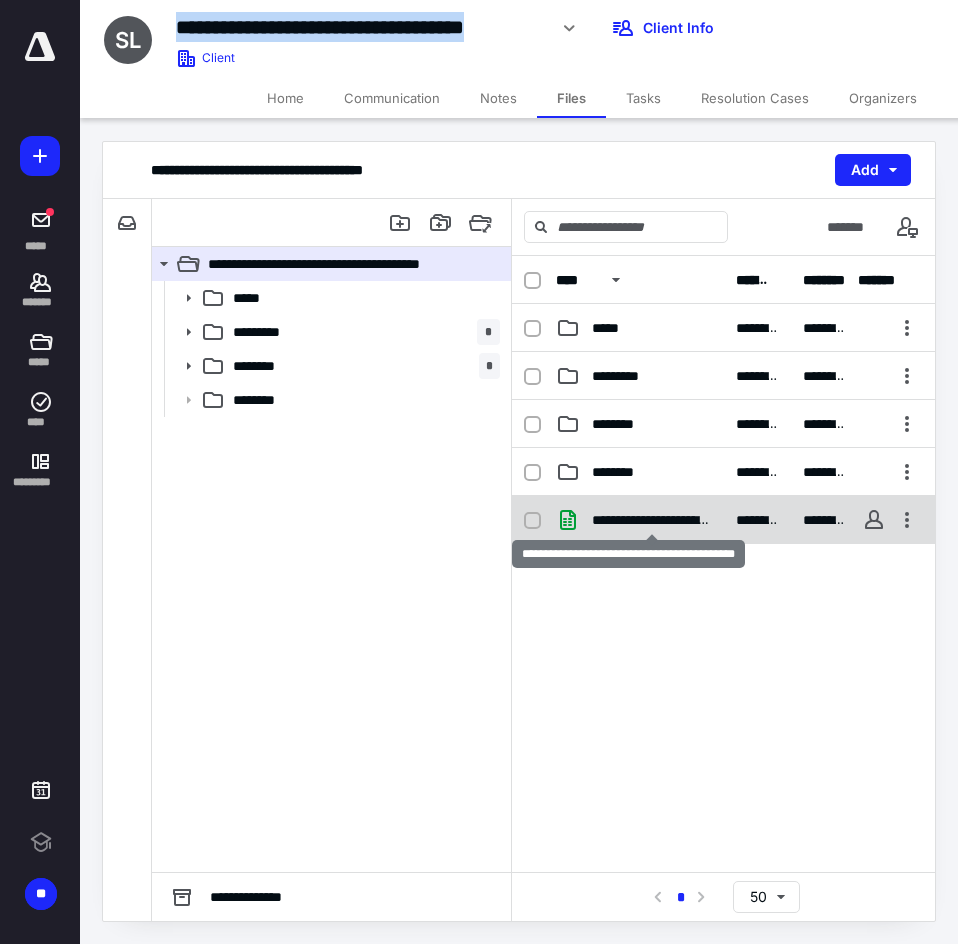 click on "**********" at bounding box center [652, 520] 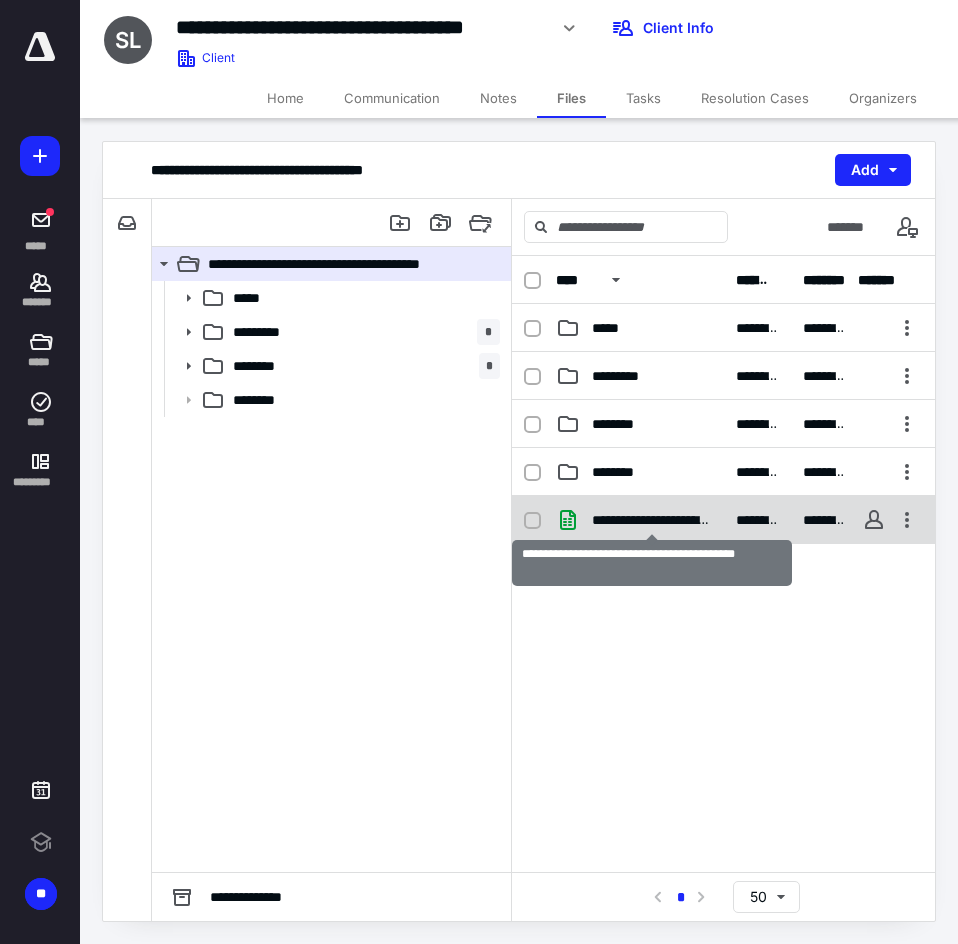 click on "**********" at bounding box center [652, 520] 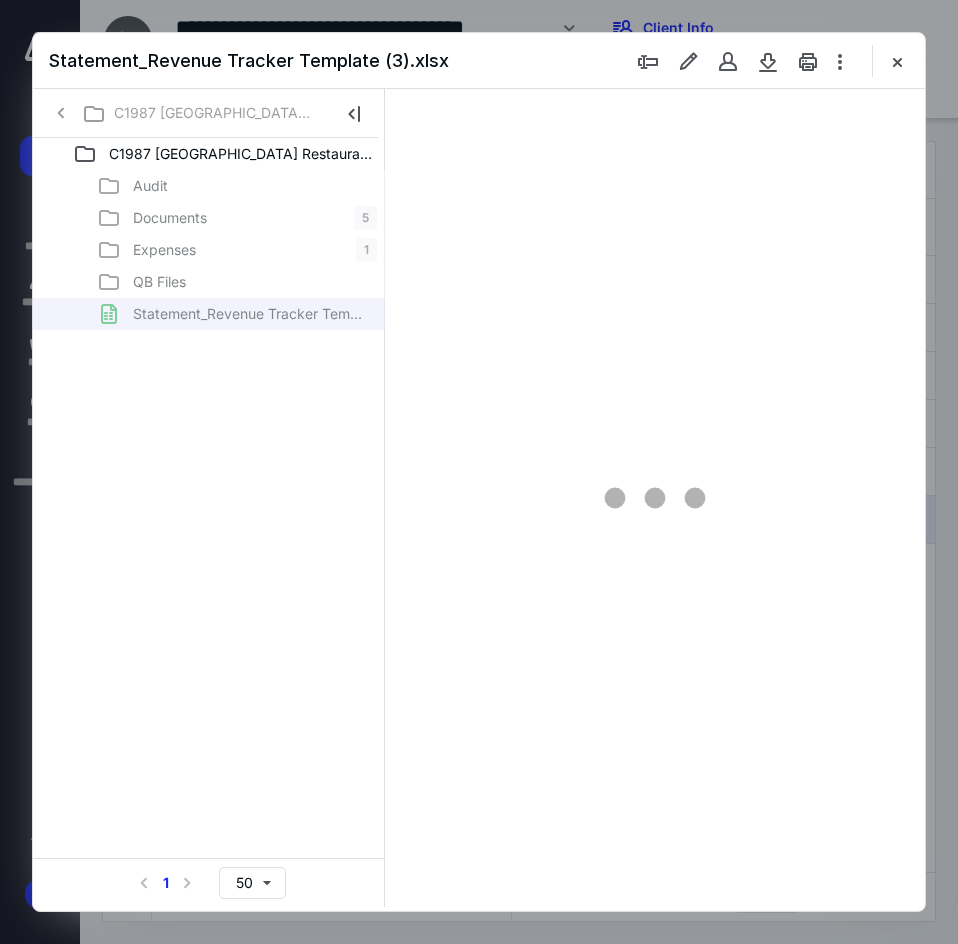 scroll, scrollTop: 0, scrollLeft: 0, axis: both 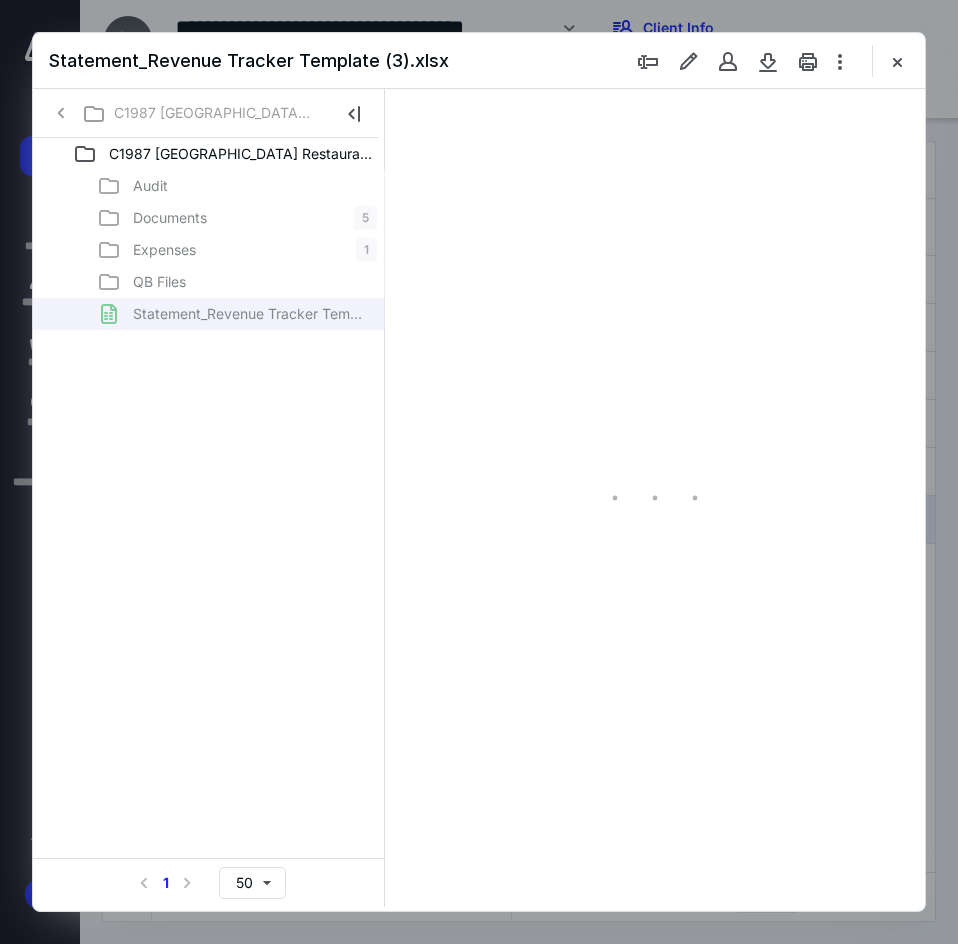 type on "*" 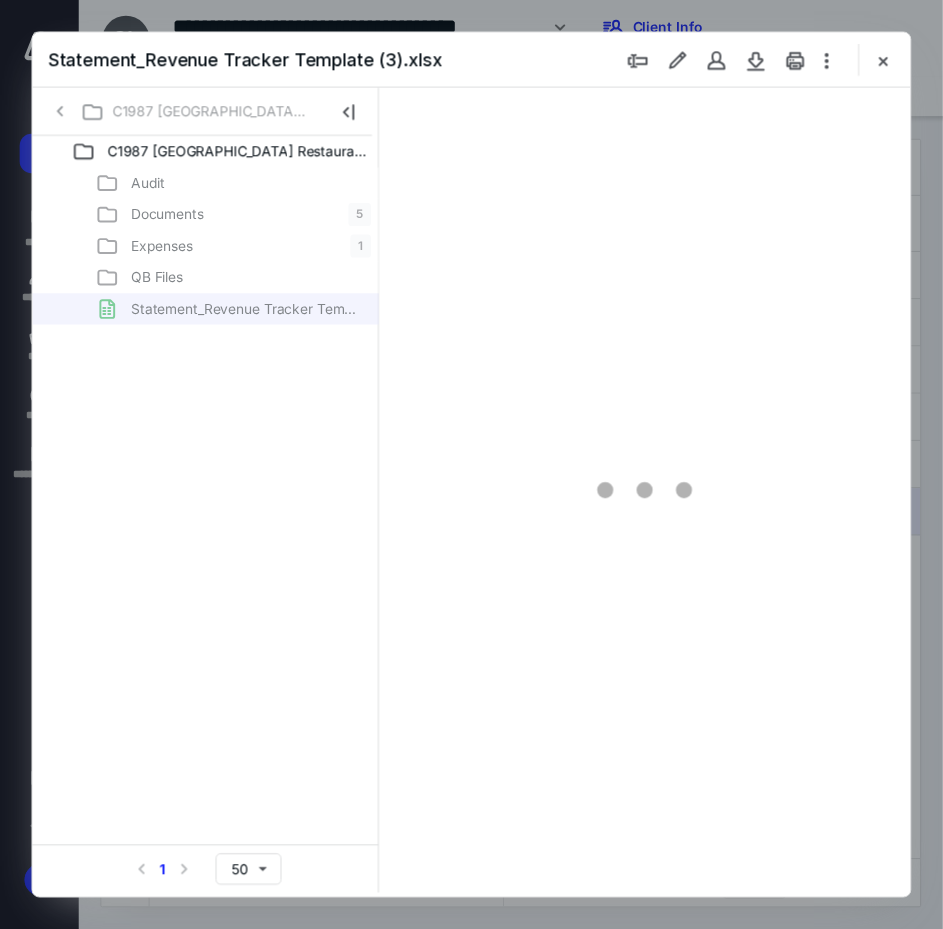 scroll, scrollTop: 106, scrollLeft: 0, axis: vertical 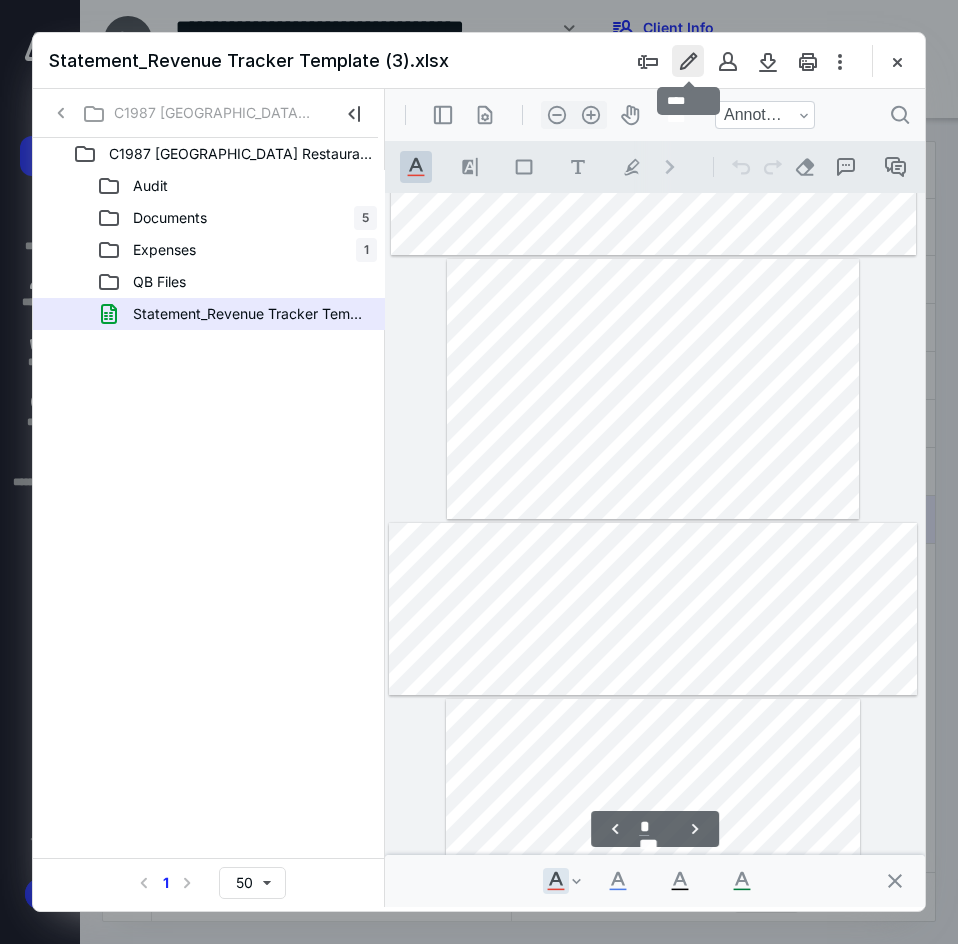 click at bounding box center (688, 61) 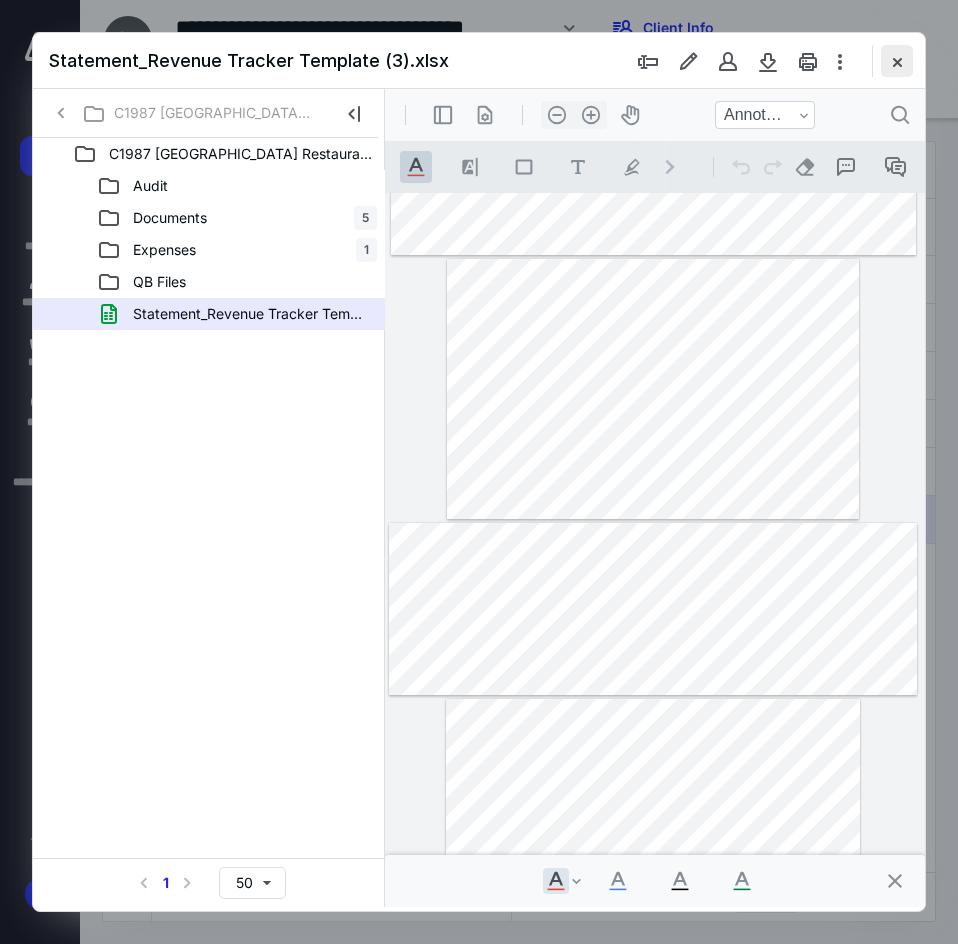 click at bounding box center [897, 61] 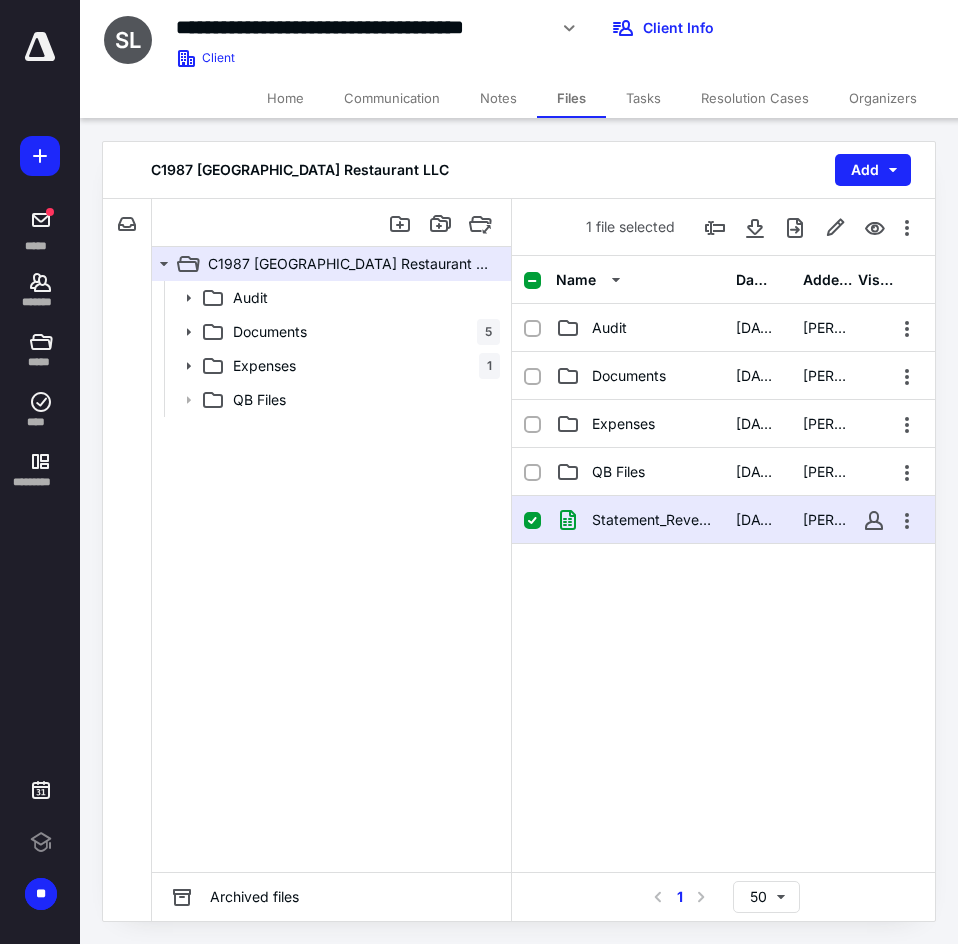 click on "Home" at bounding box center [285, 98] 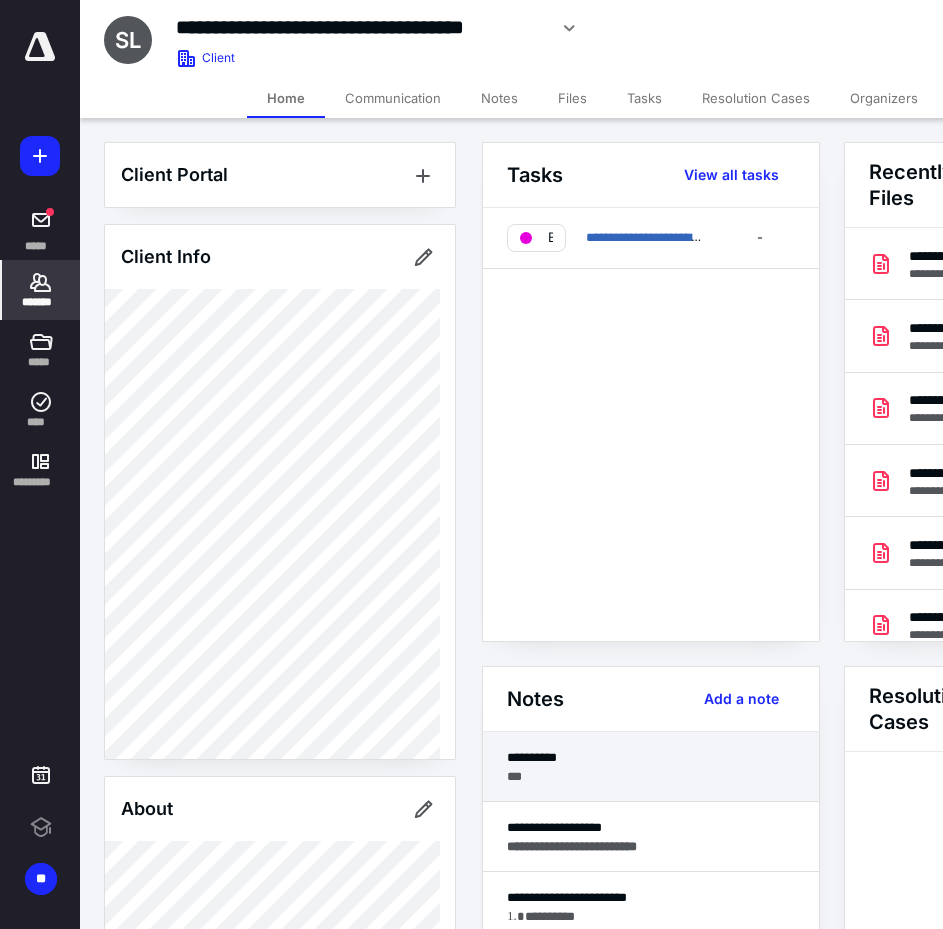 click on "***" at bounding box center (651, 776) 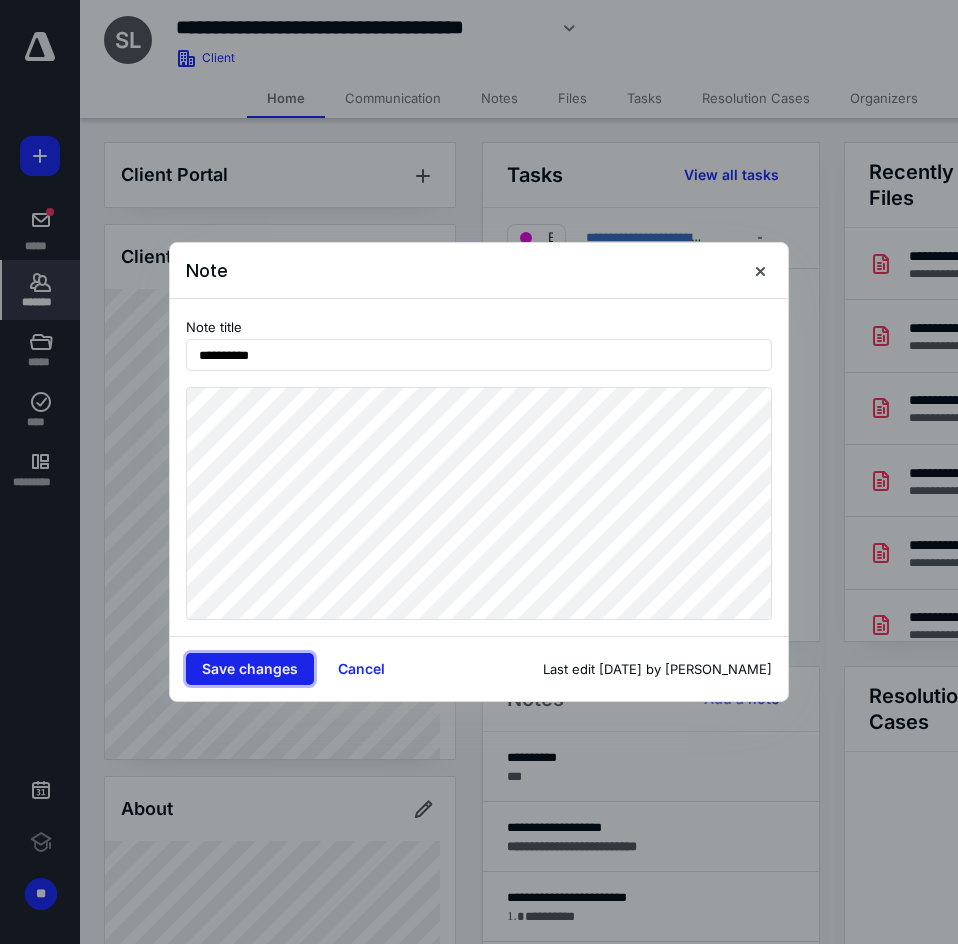 click on "Save changes" at bounding box center (250, 669) 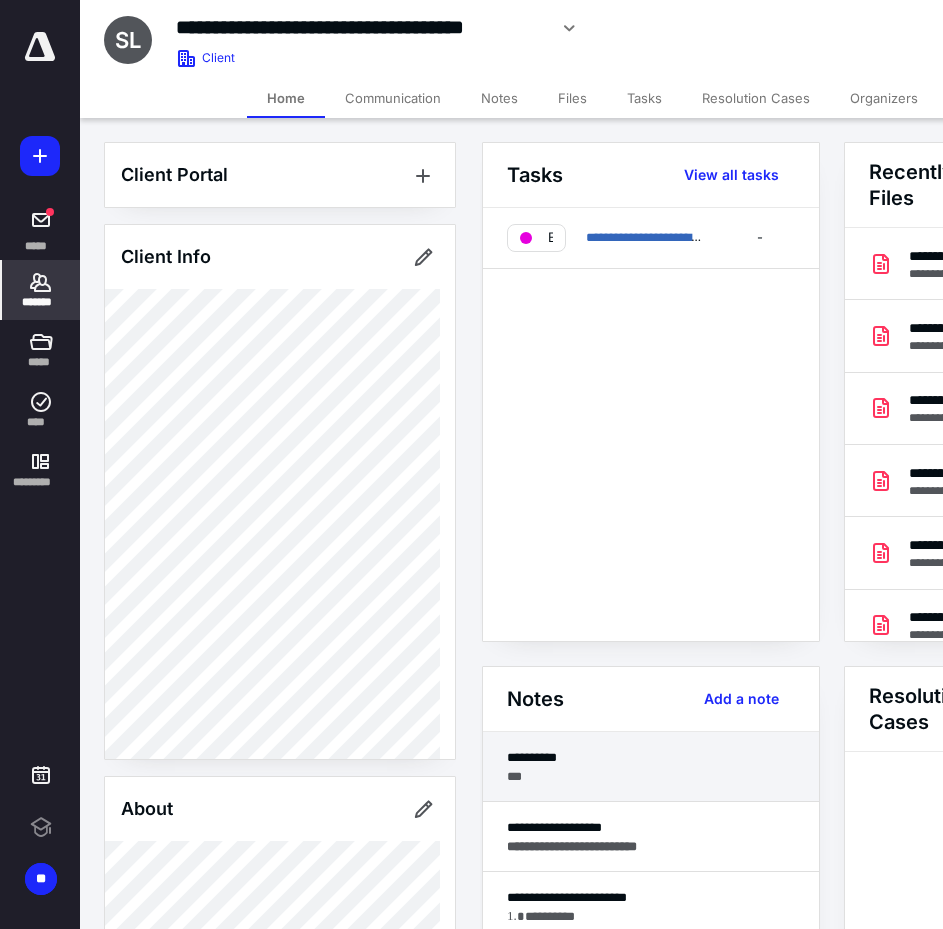 click on "***" at bounding box center (651, 776) 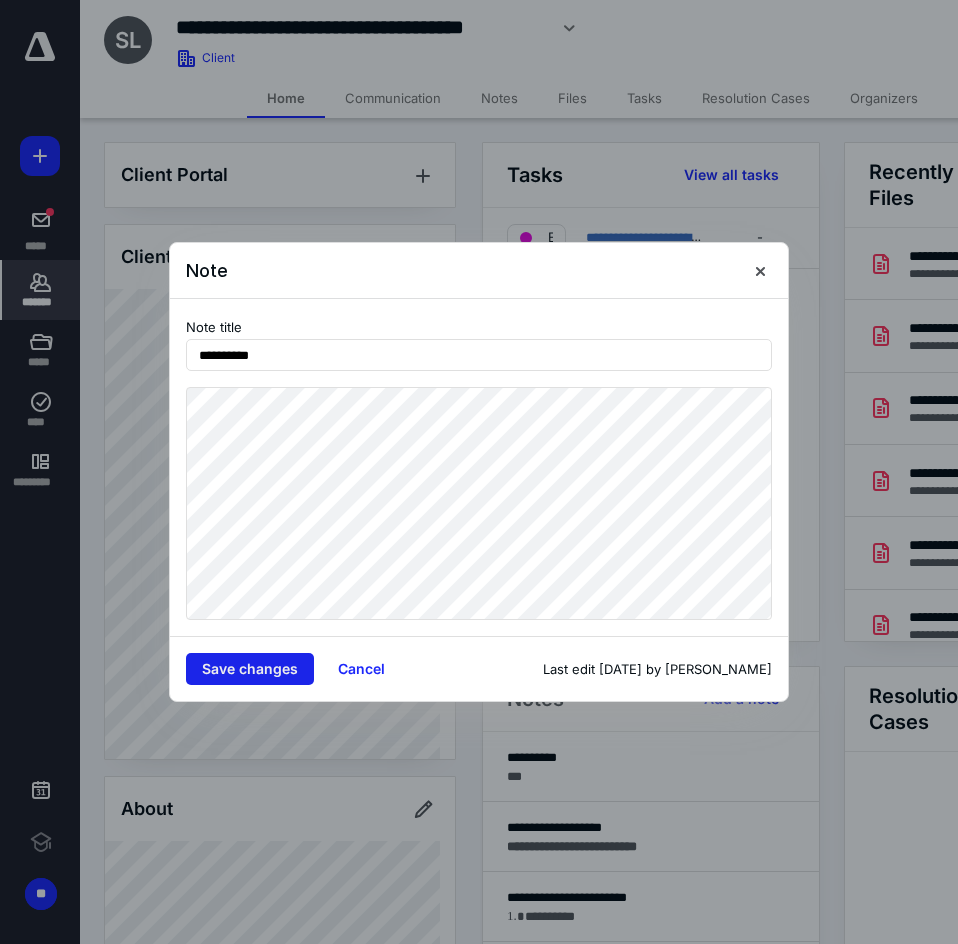 click on "Save changes" at bounding box center [250, 669] 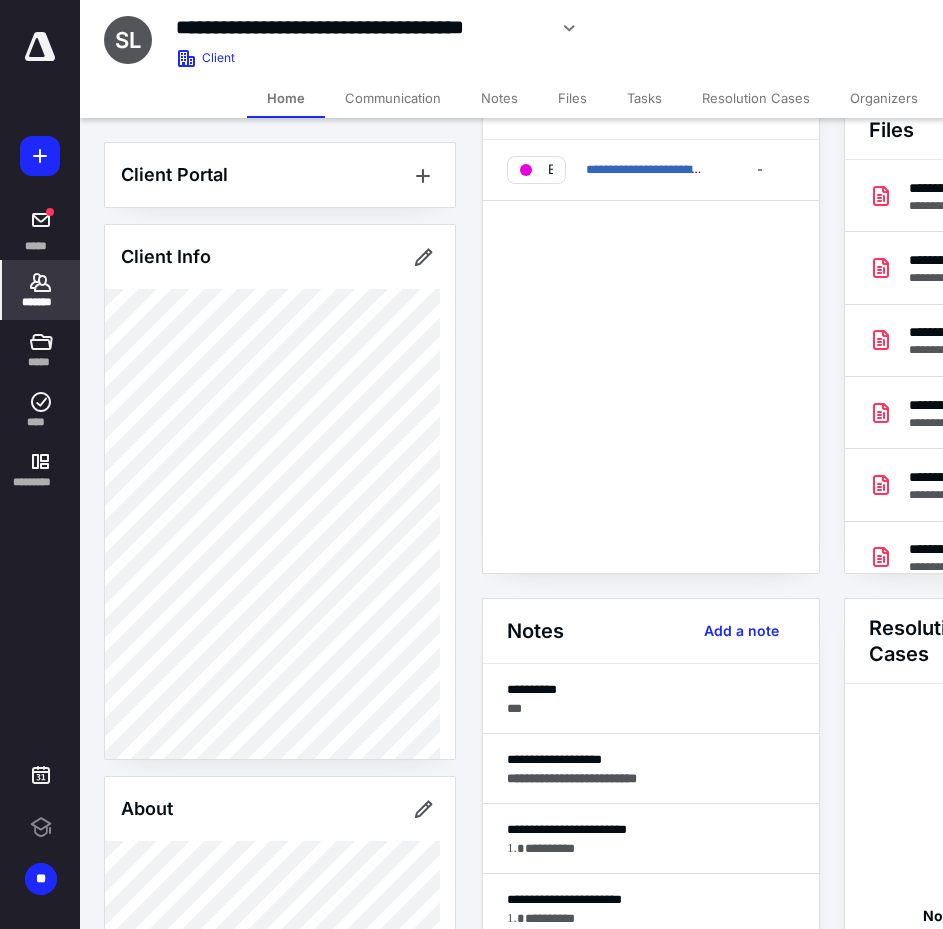 scroll, scrollTop: 200, scrollLeft: 0, axis: vertical 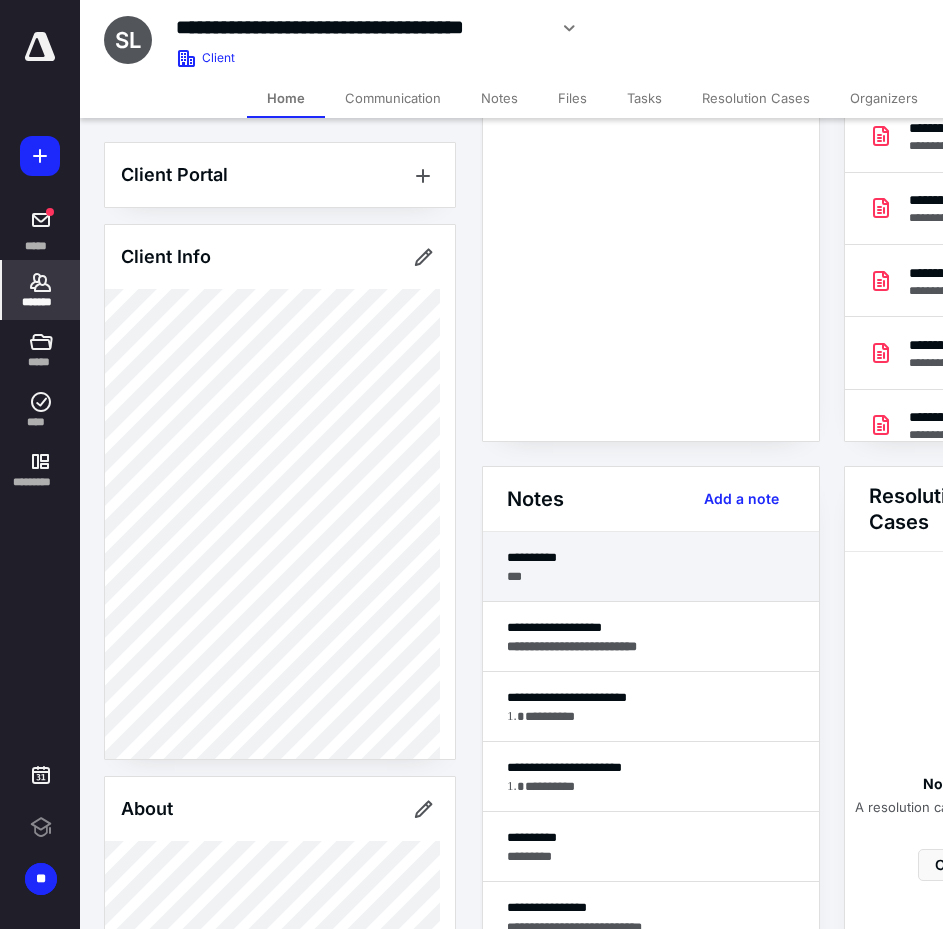 click on "***" at bounding box center (651, 576) 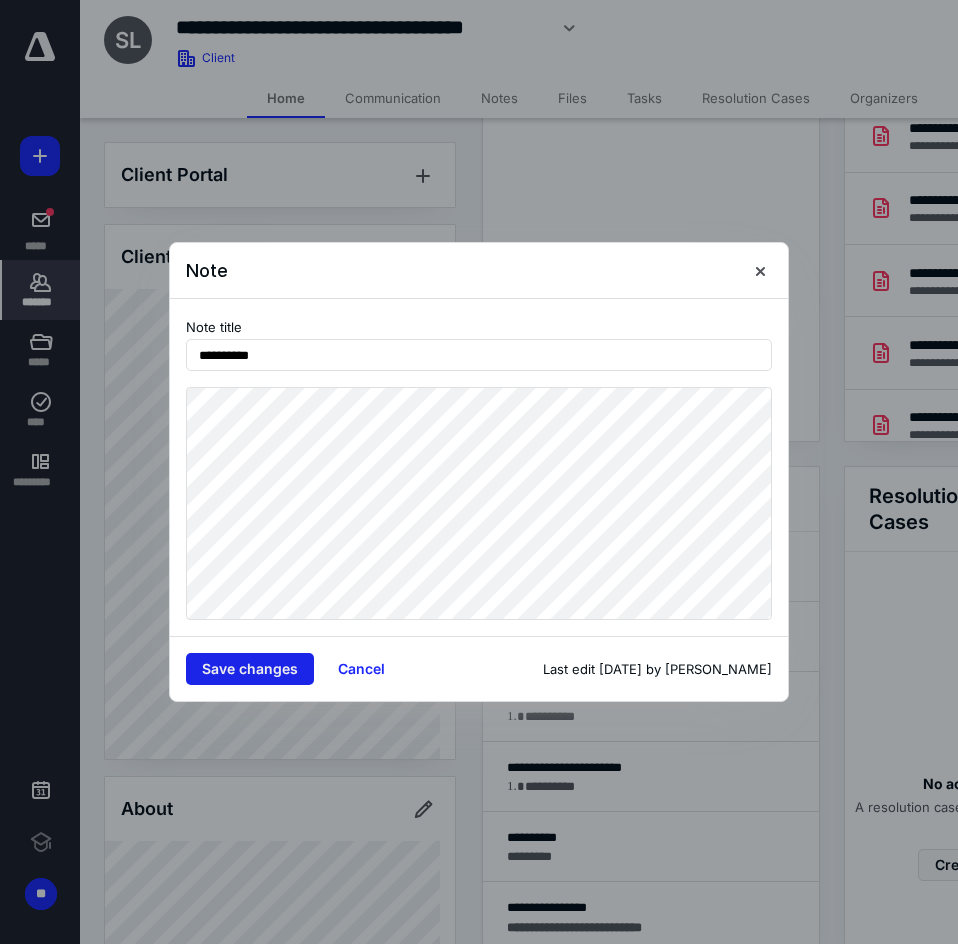 click on "Save changes" at bounding box center (250, 669) 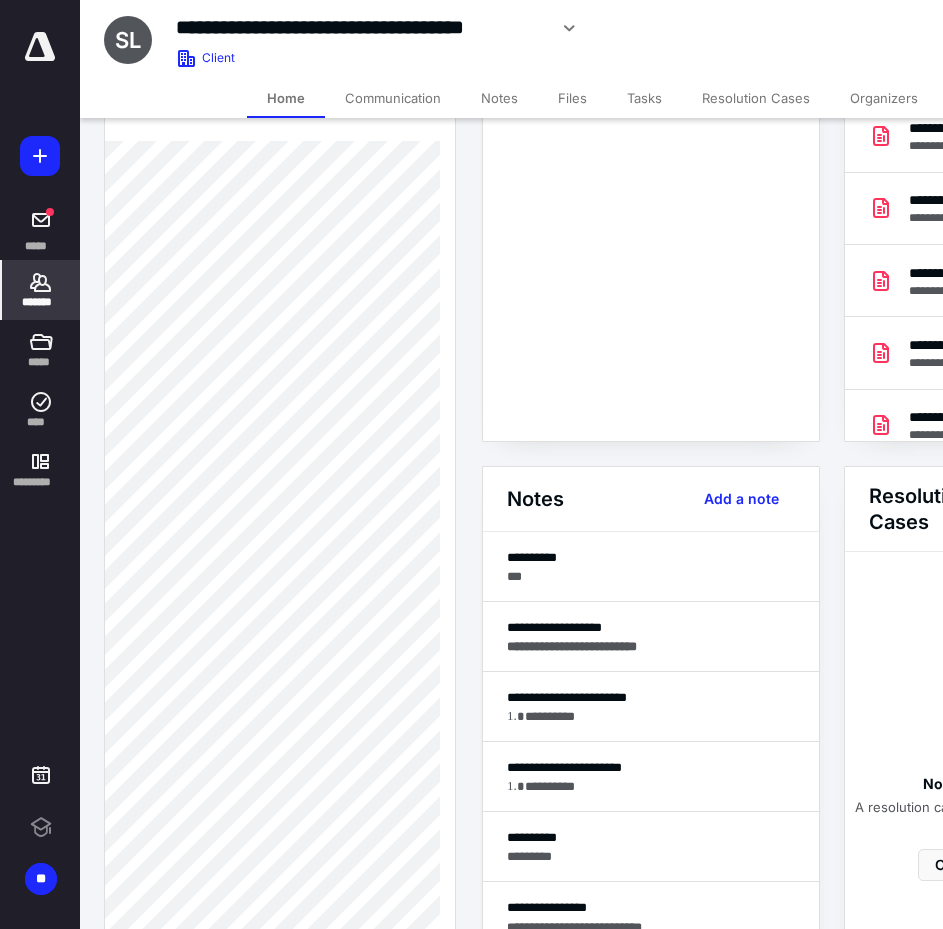 scroll, scrollTop: 800, scrollLeft: 0, axis: vertical 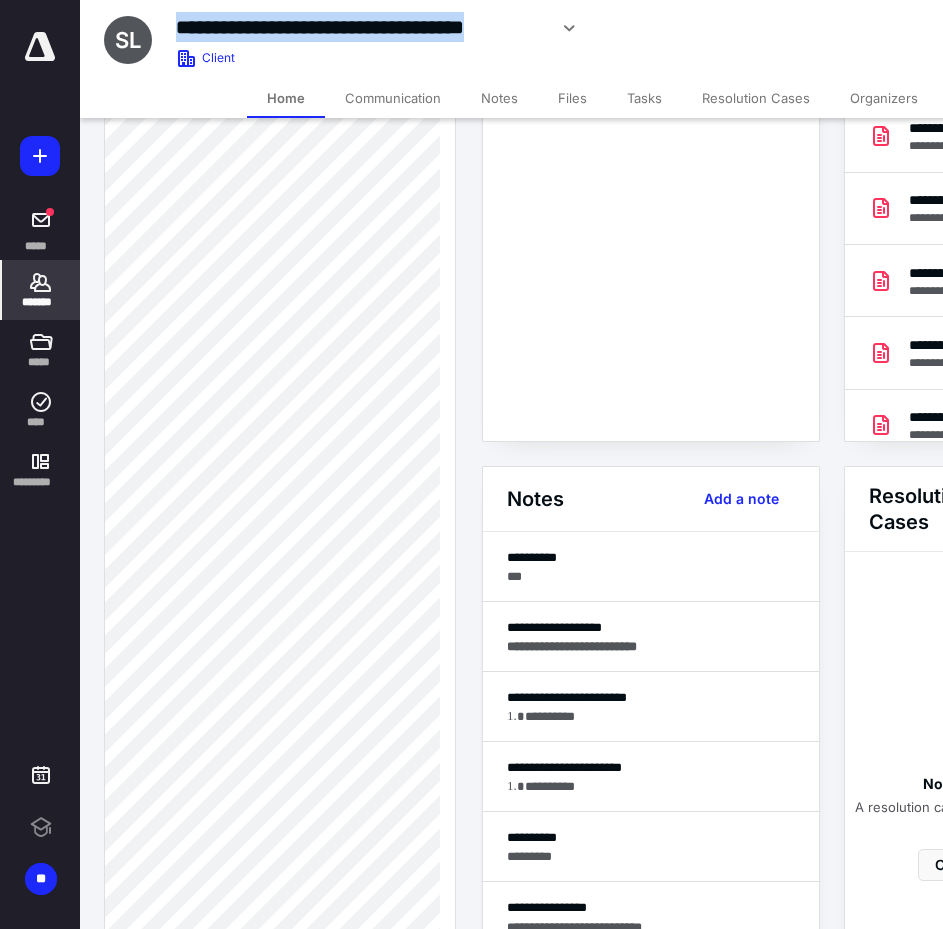drag, startPoint x: 545, startPoint y: 29, endPoint x: 171, endPoint y: 28, distance: 374.00134 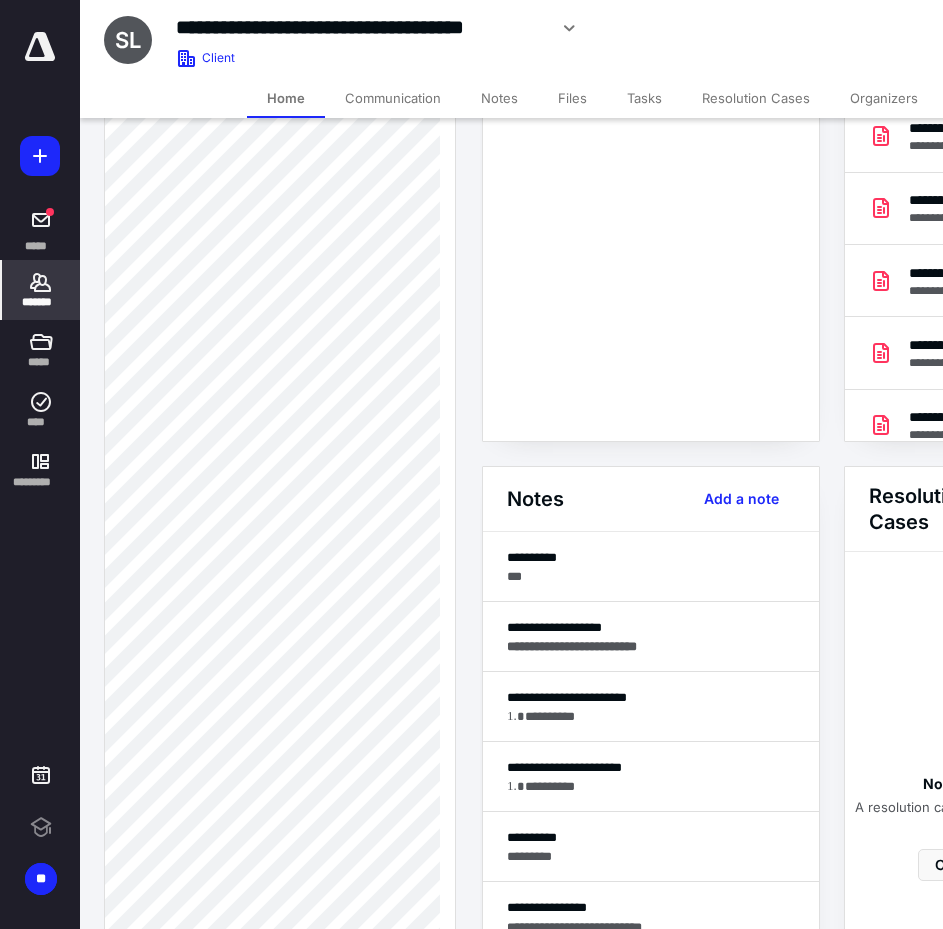 click on "*******" at bounding box center (41, 290) 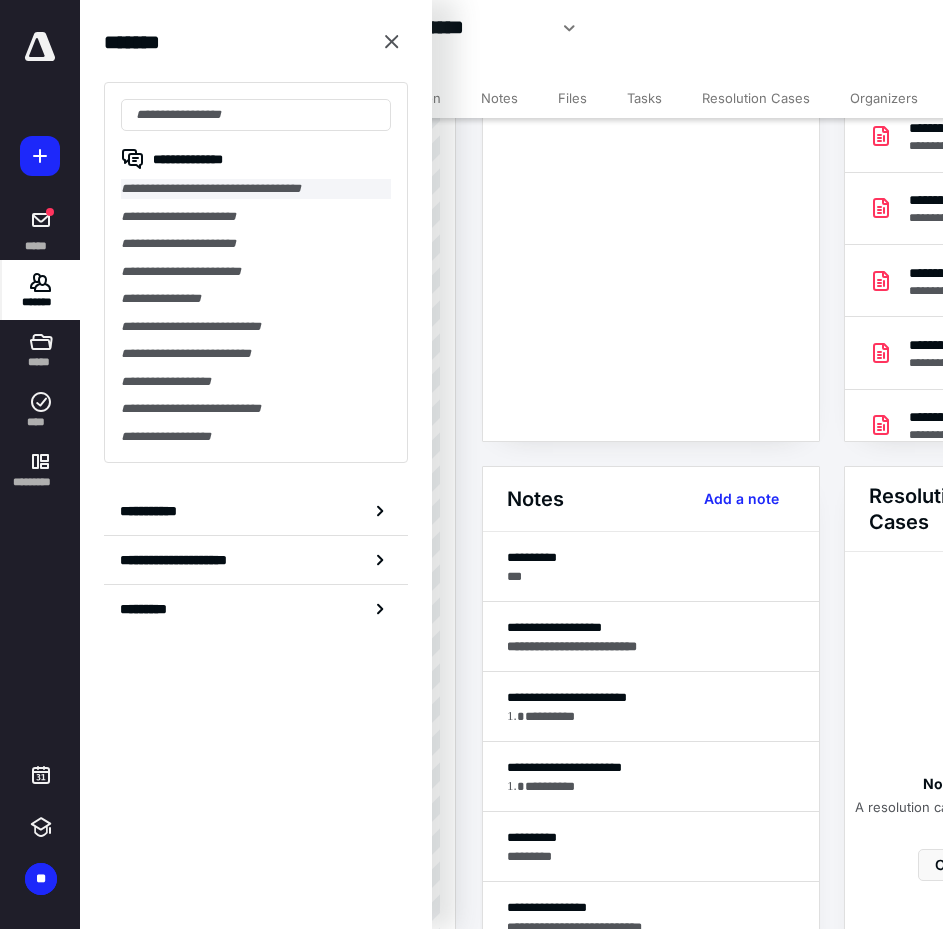 click on "**********" at bounding box center [256, 189] 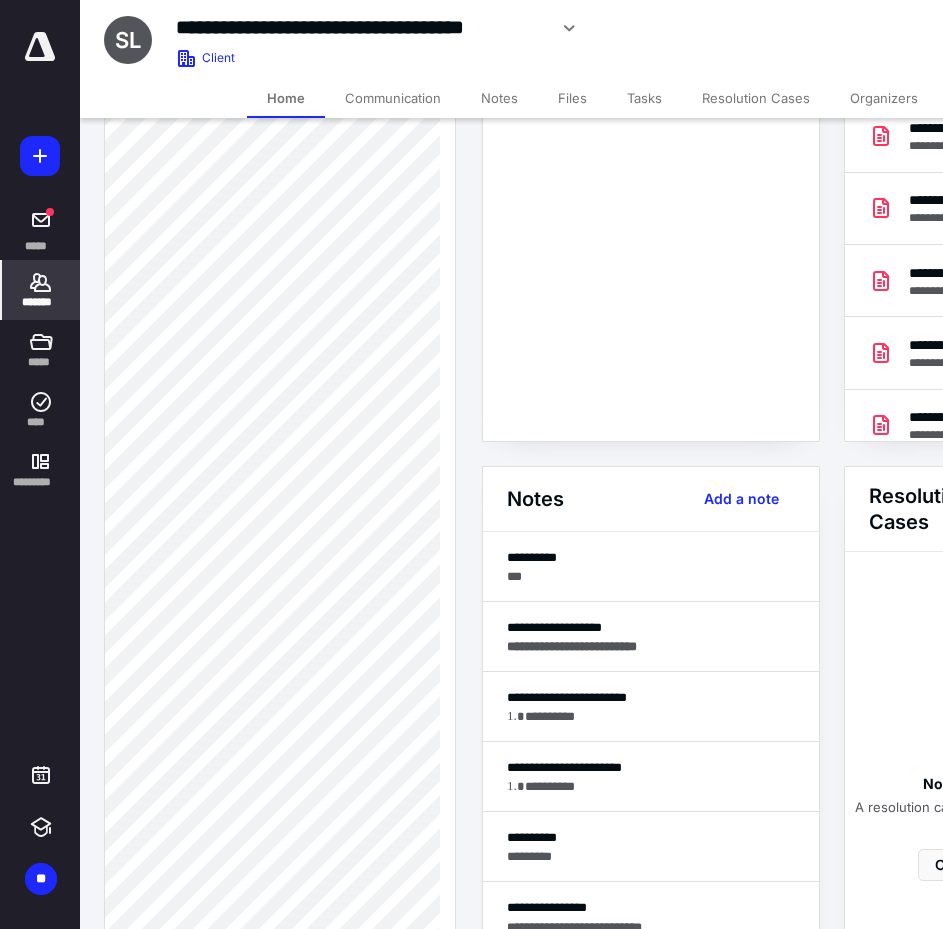 scroll, scrollTop: 300, scrollLeft: 0, axis: vertical 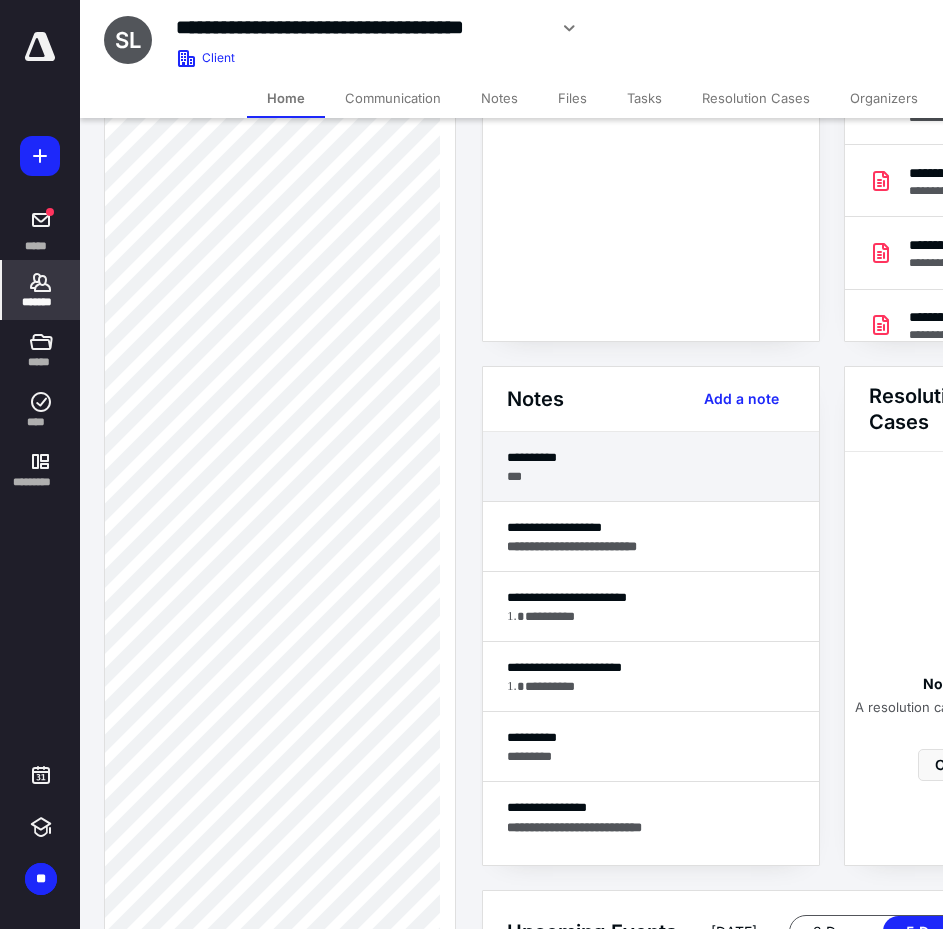 click on "**********" at bounding box center [651, 467] 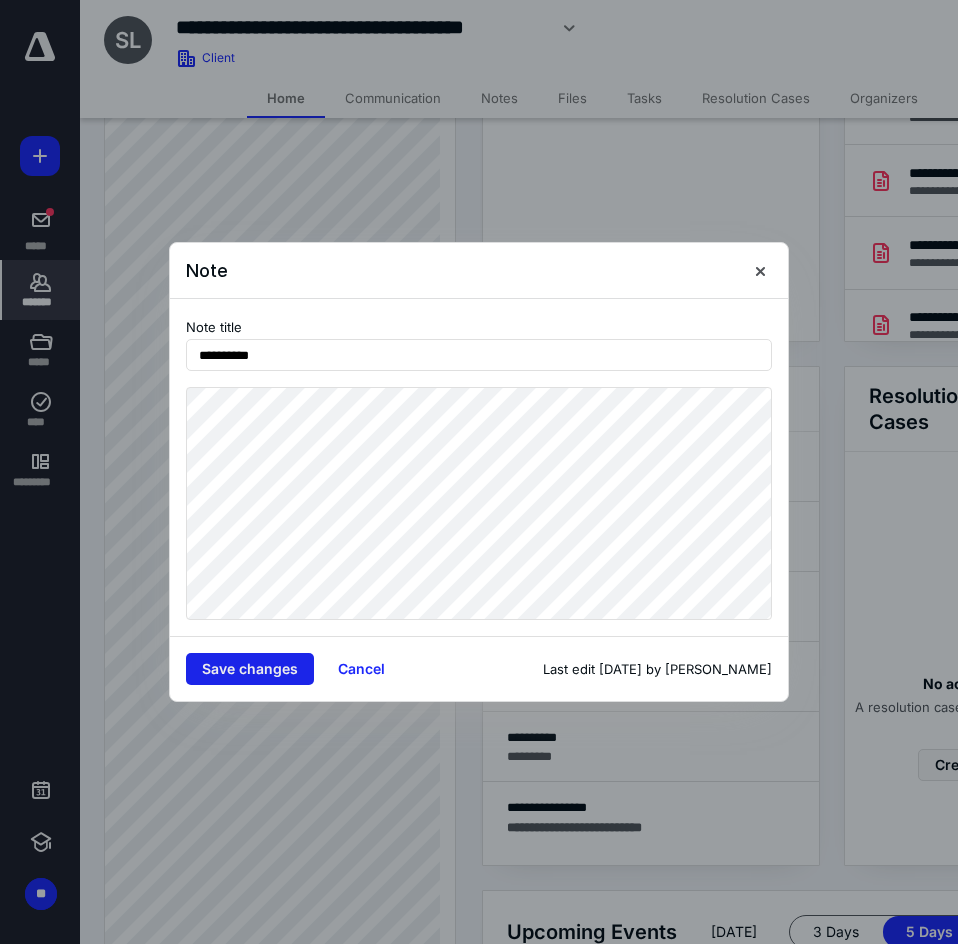 click on "Save changes" at bounding box center (250, 669) 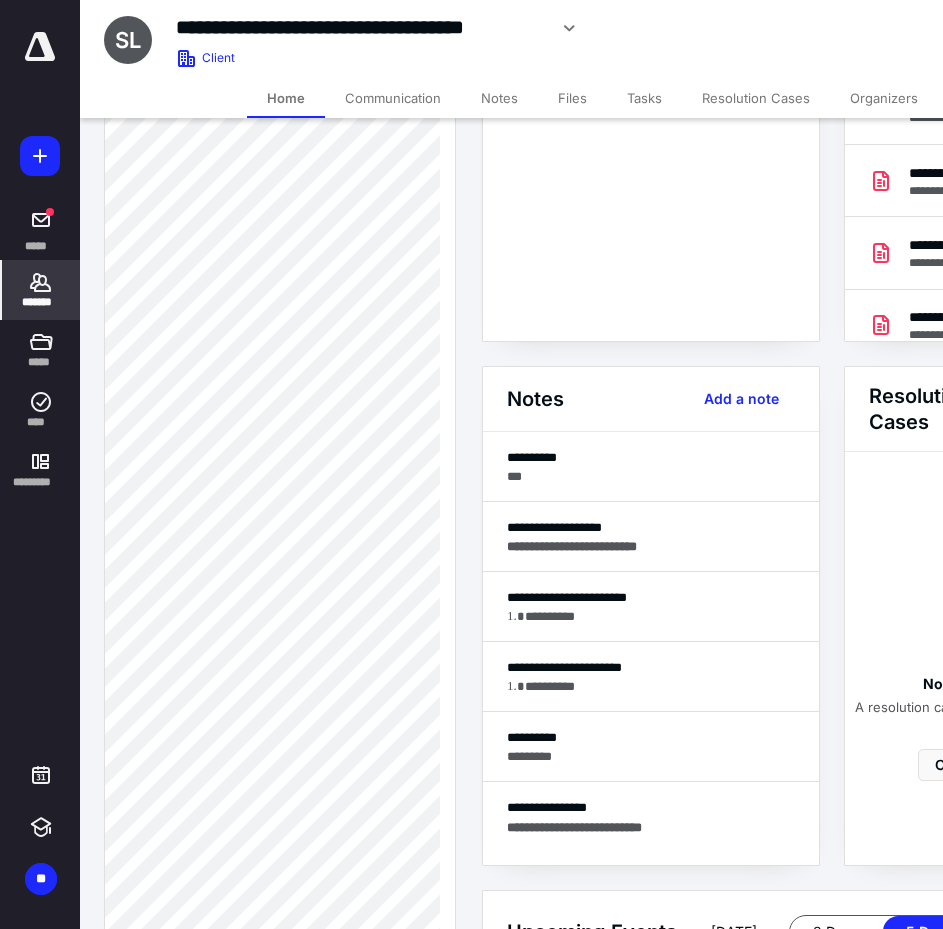 click on "*******" at bounding box center (41, 290) 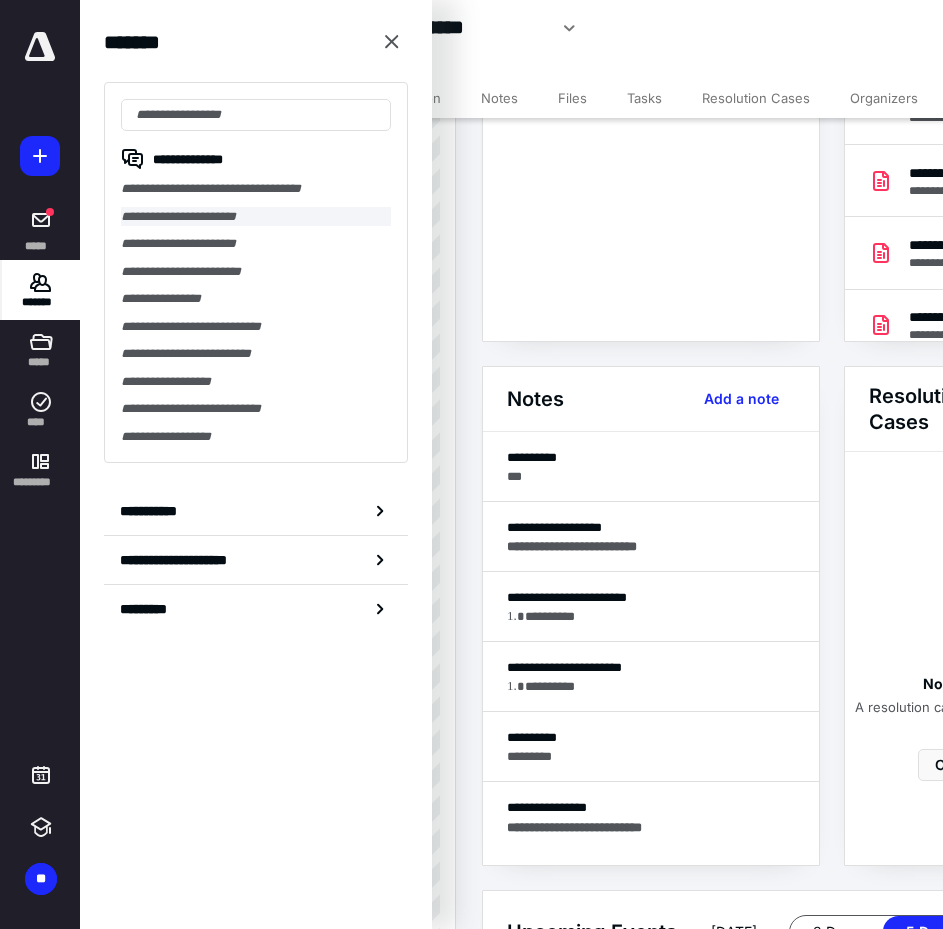 click on "**********" at bounding box center [256, 217] 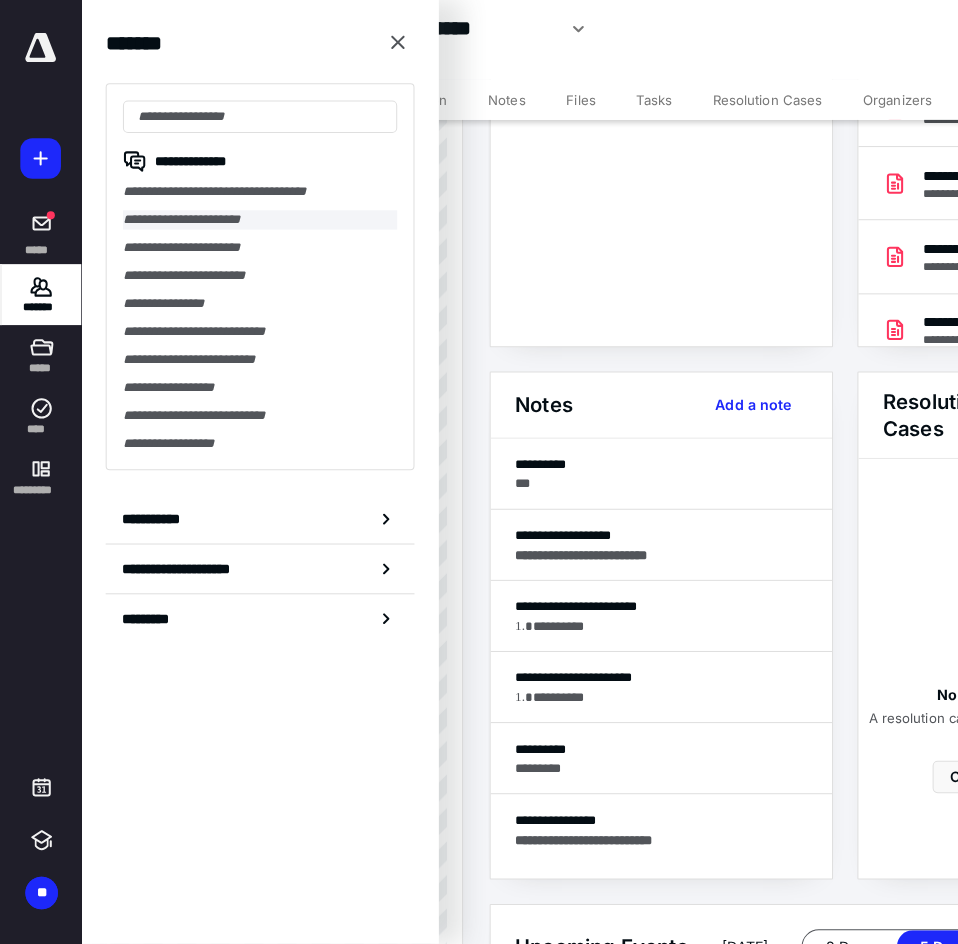 scroll, scrollTop: 0, scrollLeft: 0, axis: both 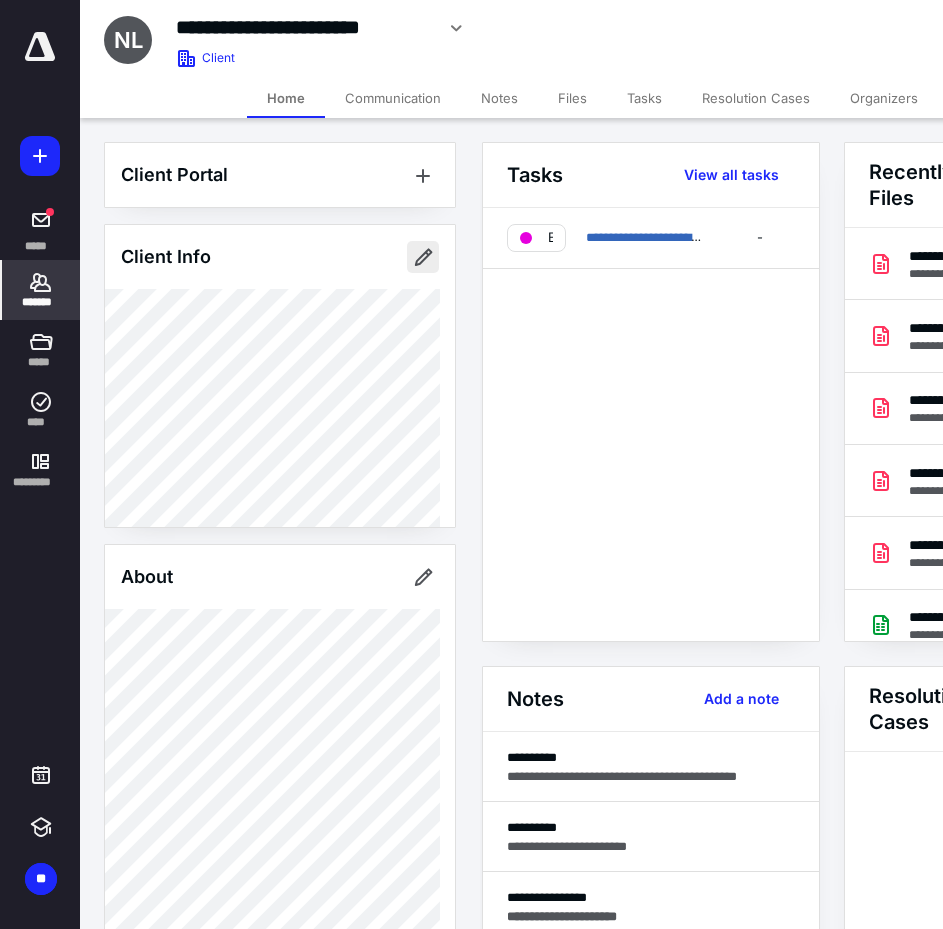 click at bounding box center [423, 257] 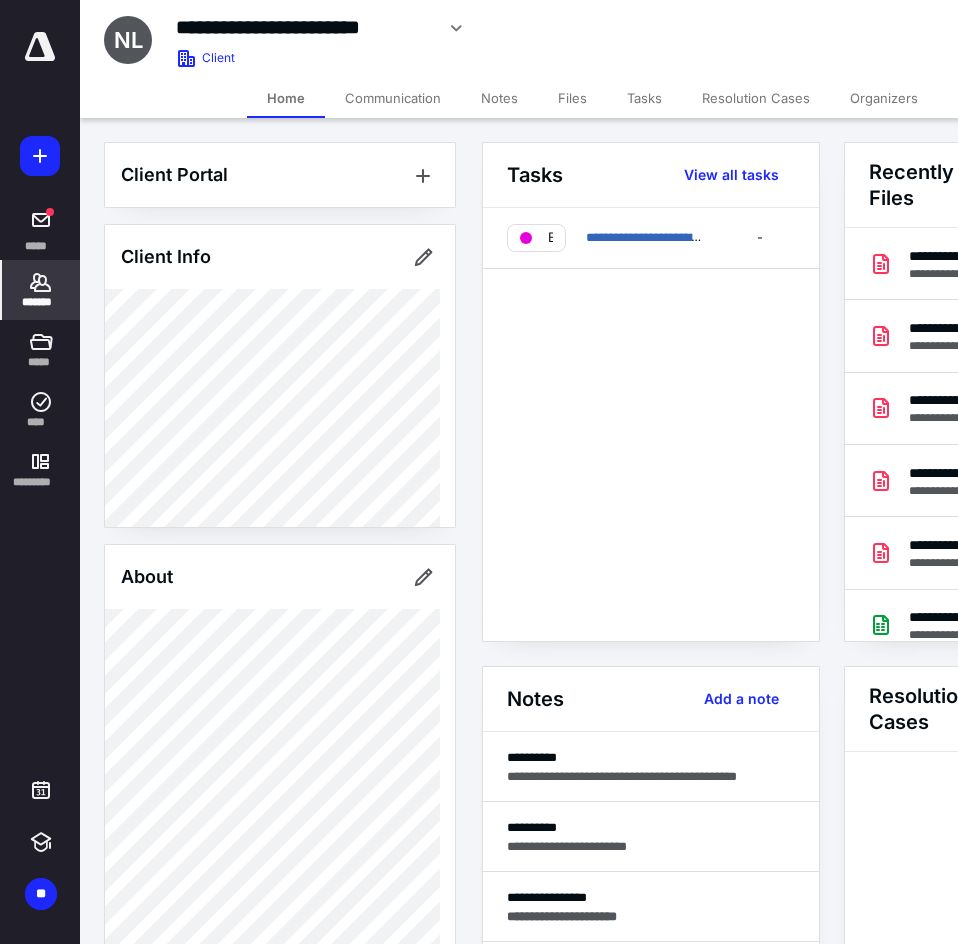 type on "**********" 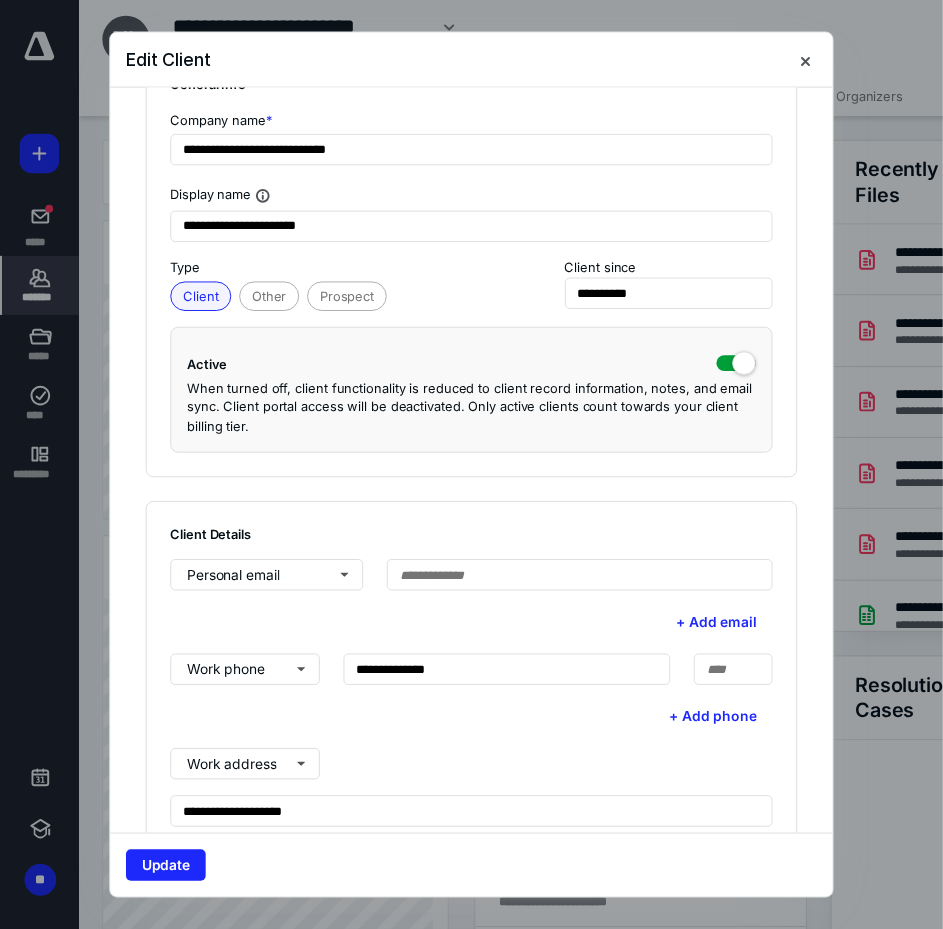 scroll, scrollTop: 200, scrollLeft: 0, axis: vertical 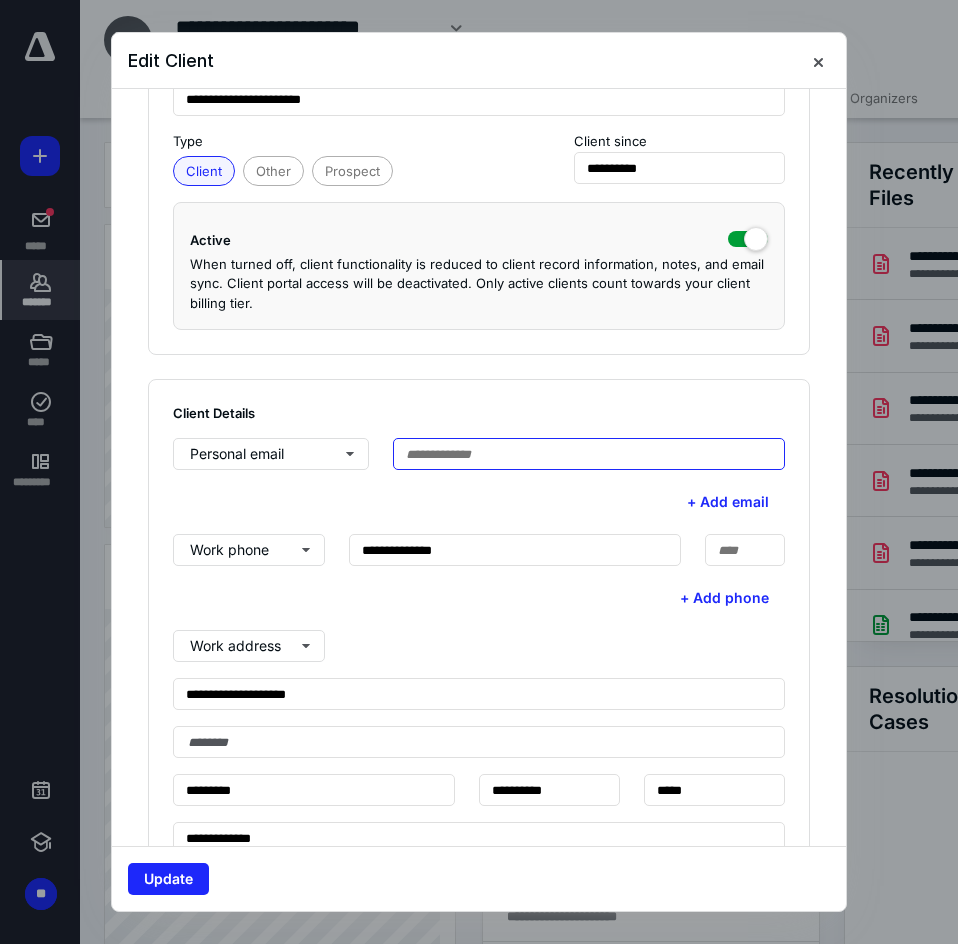 click at bounding box center (589, 454) 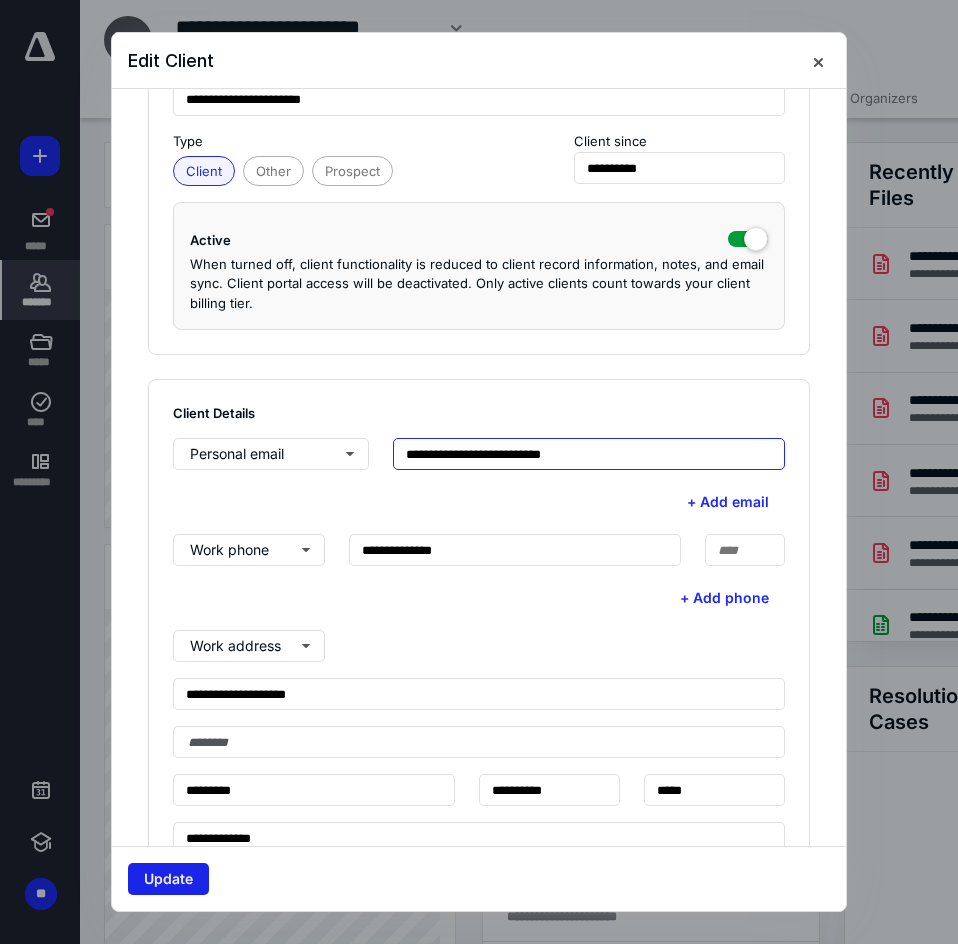 type on "**********" 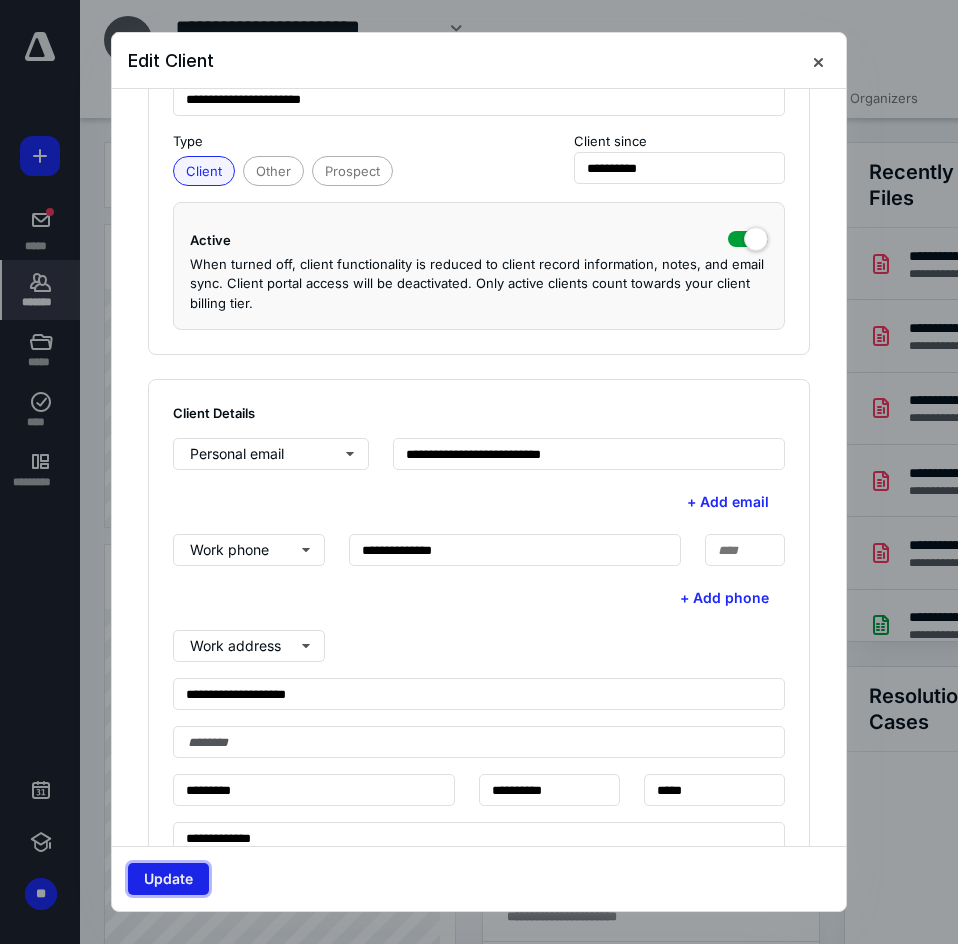 click on "Update" at bounding box center [168, 879] 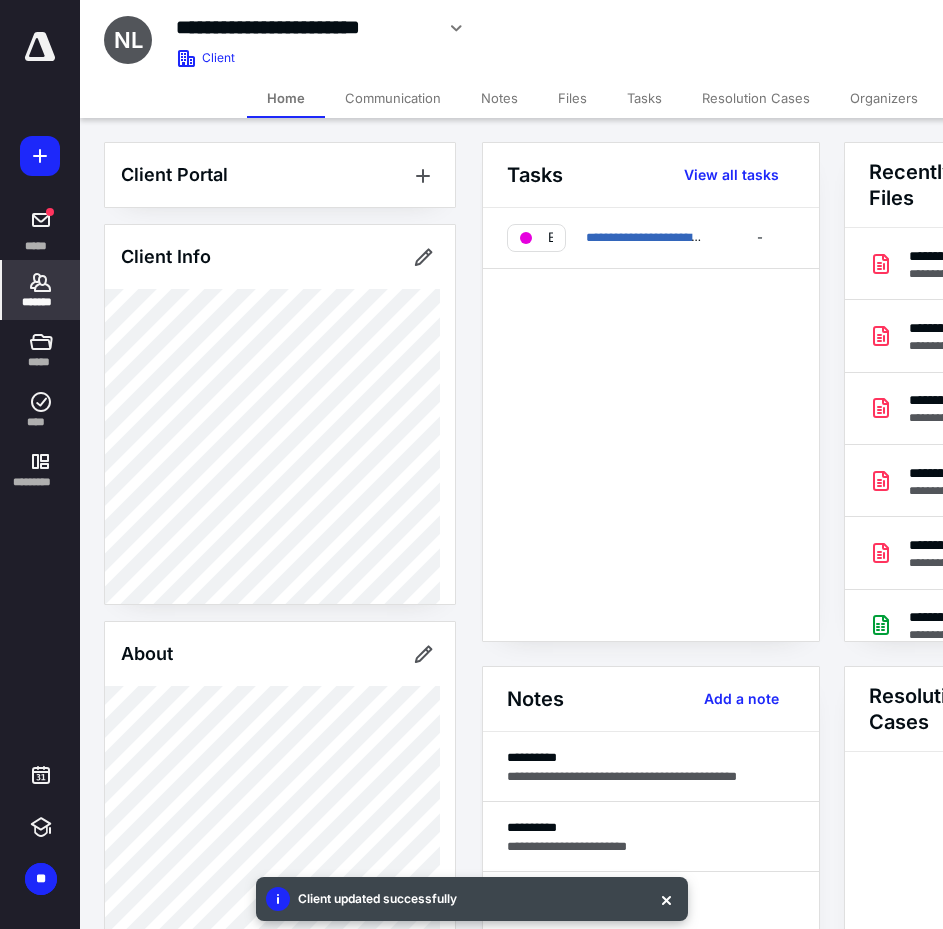 drag, startPoint x: 44, startPoint y: 320, endPoint x: 53, endPoint y: 298, distance: 23.769728 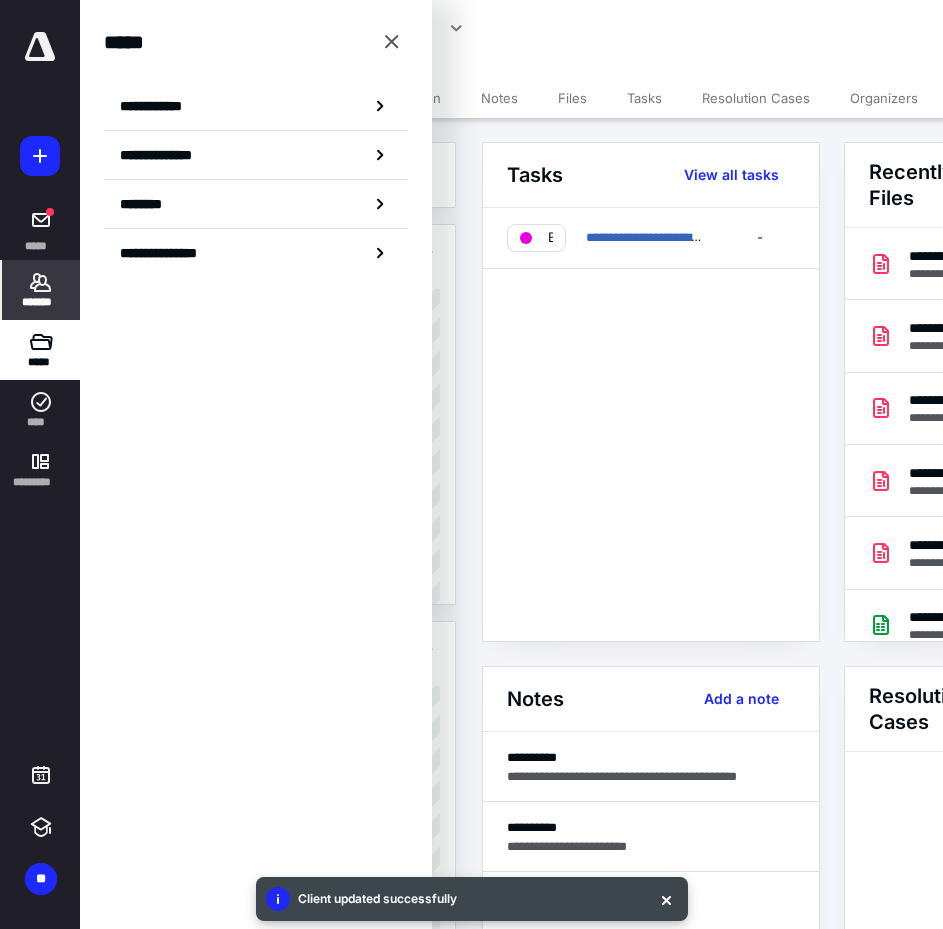 click on "*******" at bounding box center [41, 290] 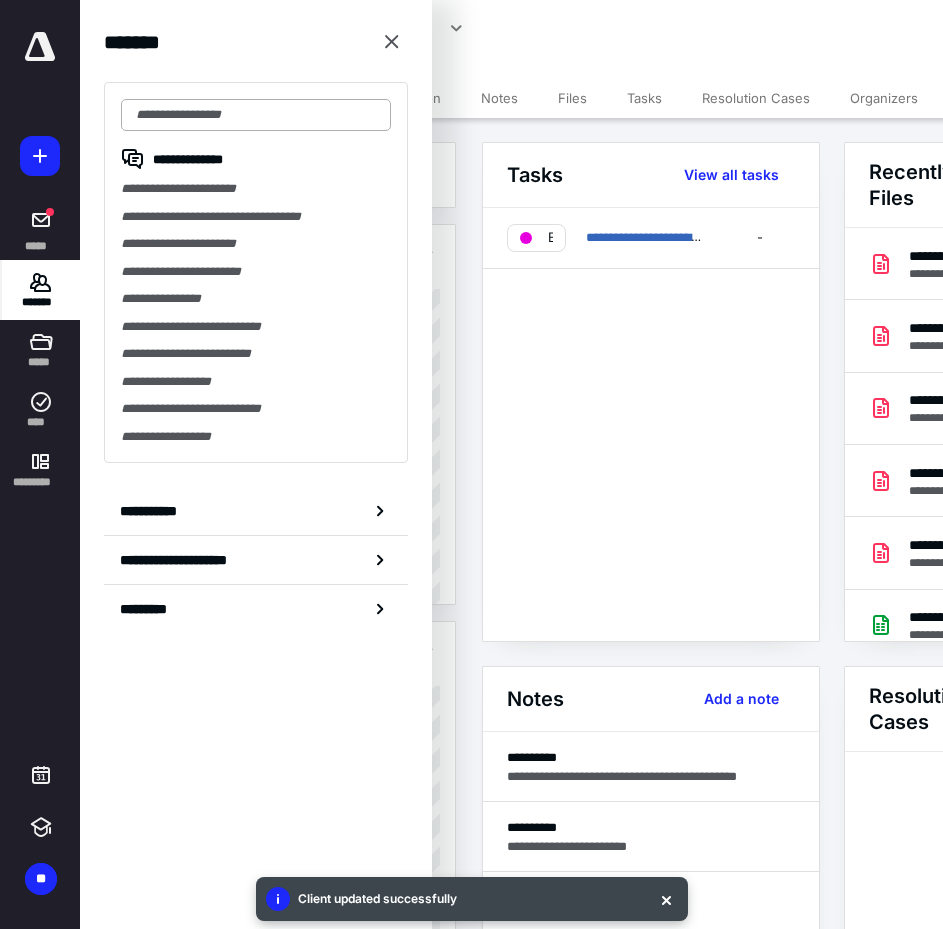 click at bounding box center [256, 115] 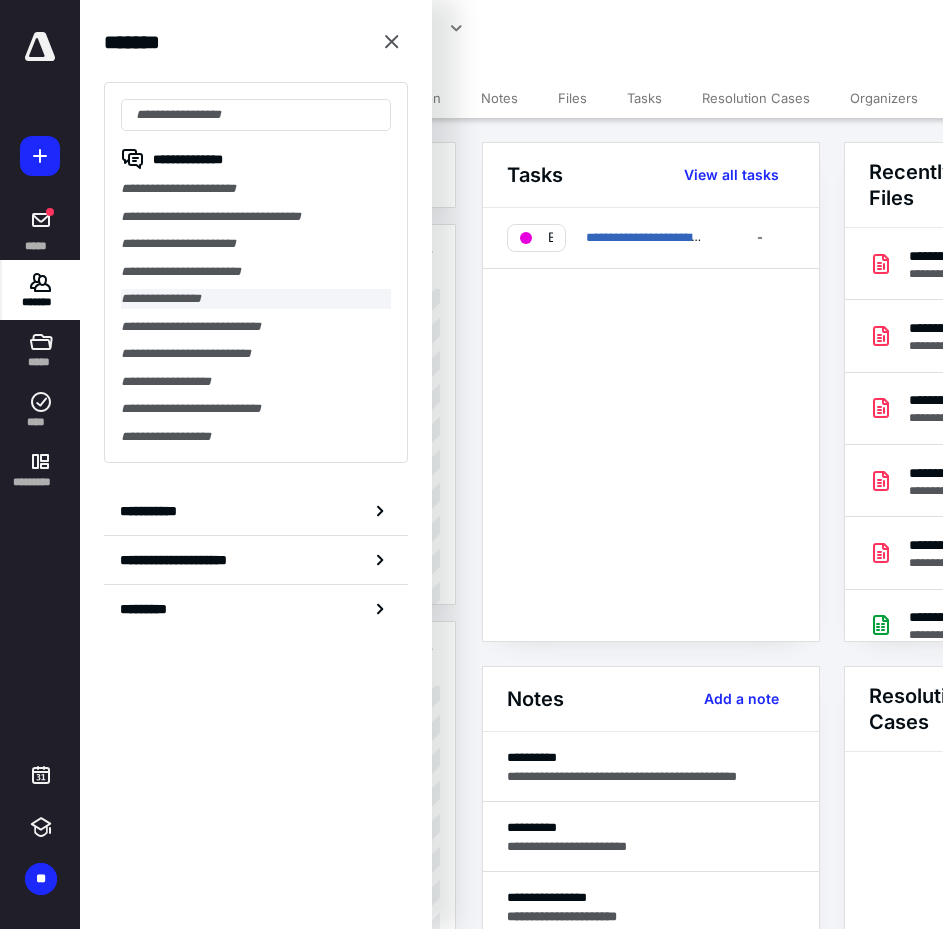click on "**********" at bounding box center (256, 299) 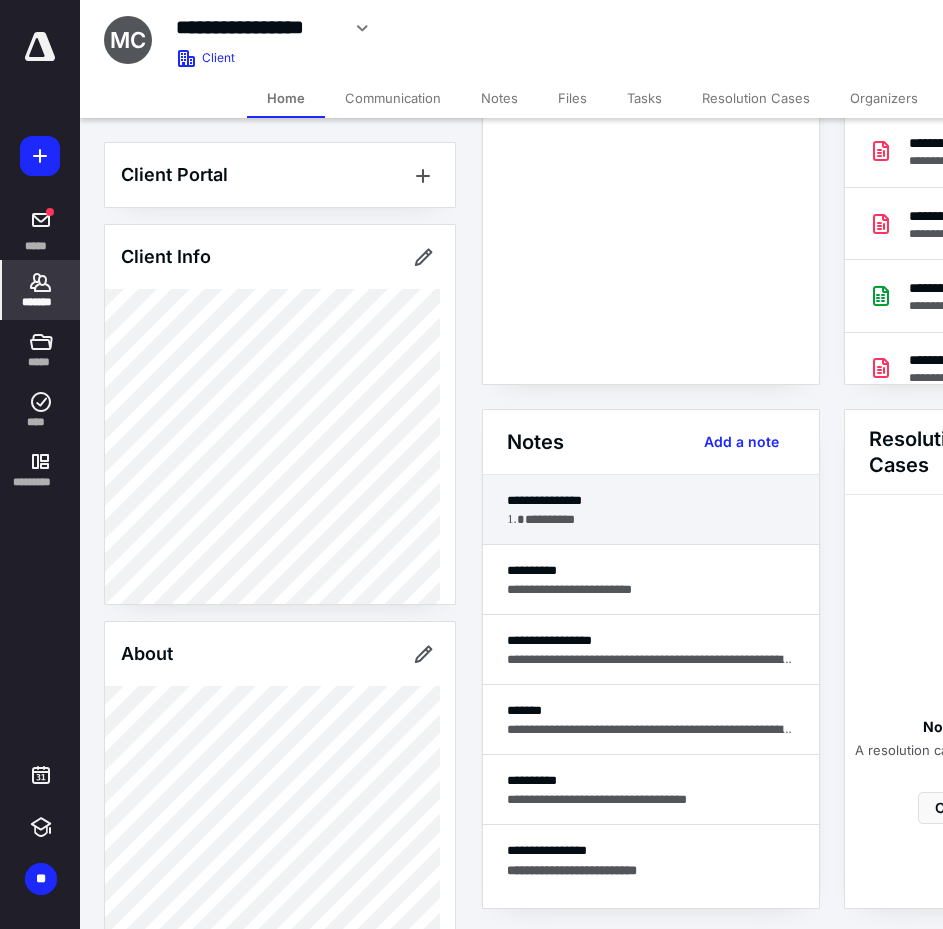 scroll, scrollTop: 0, scrollLeft: 0, axis: both 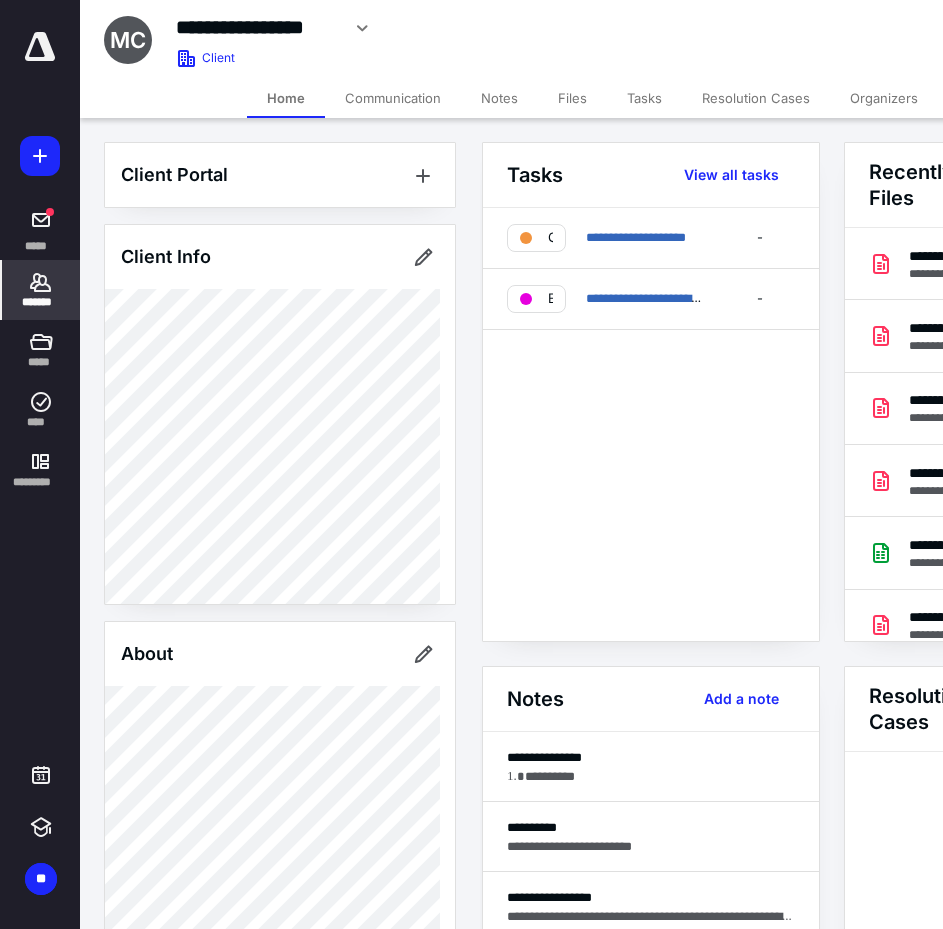 click on "Notes" at bounding box center (499, 98) 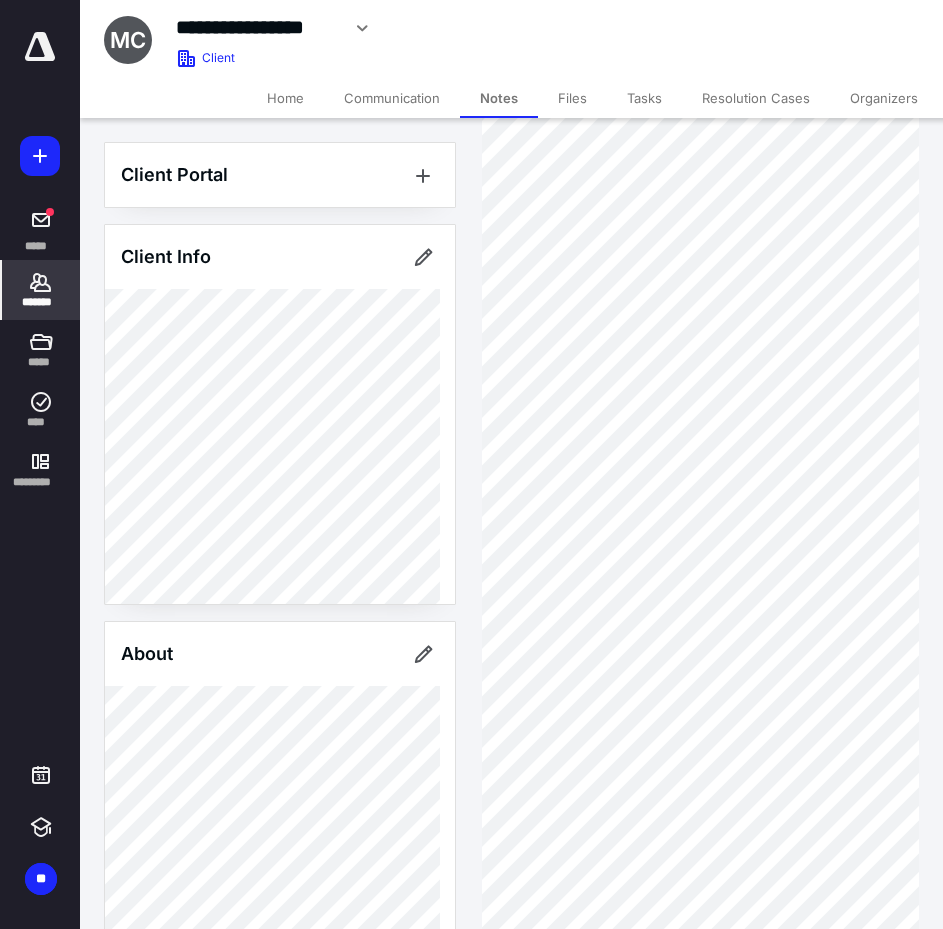 scroll, scrollTop: 0, scrollLeft: 0, axis: both 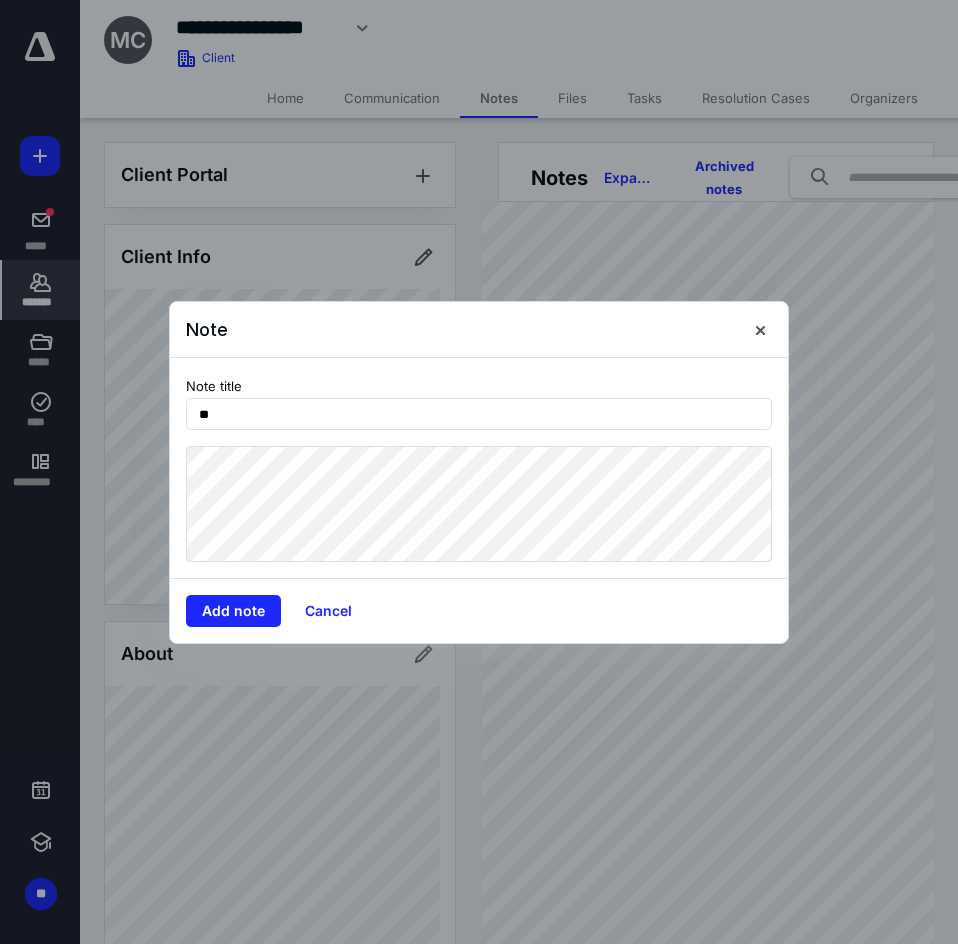 type on "*" 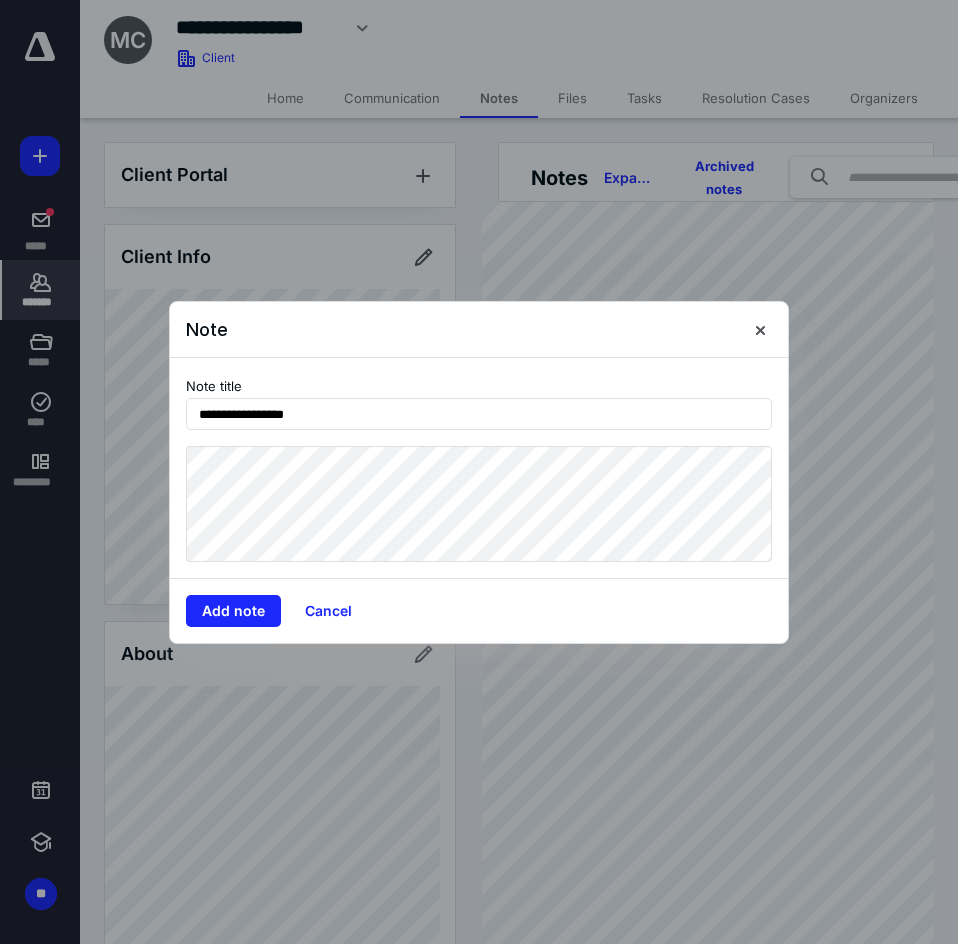type on "**********" 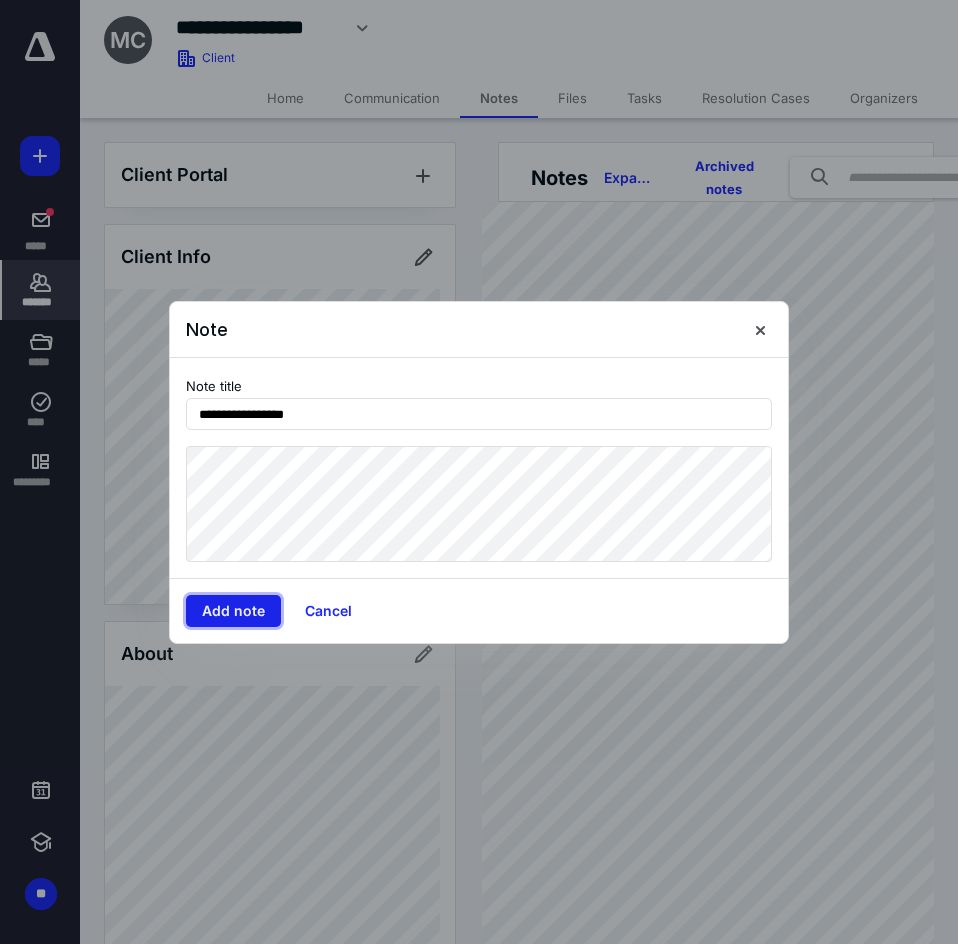 click on "Add note" at bounding box center [233, 611] 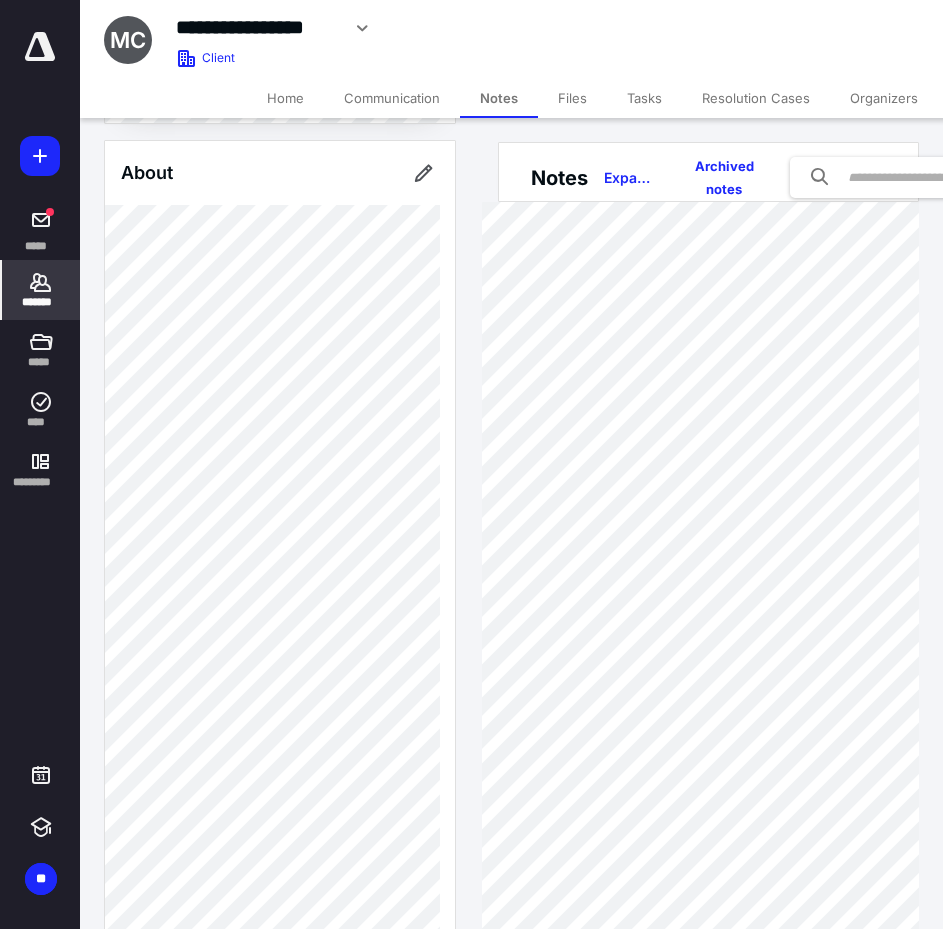 scroll, scrollTop: 500, scrollLeft: 0, axis: vertical 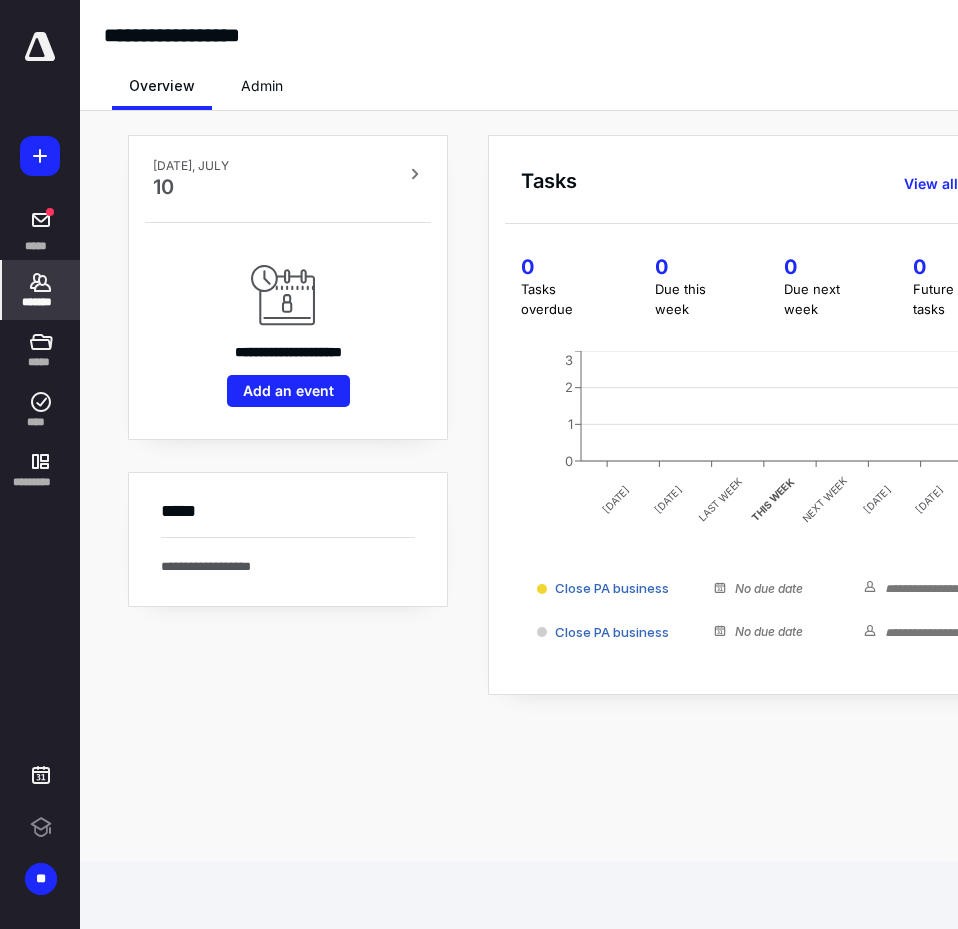 click on "*******" at bounding box center [41, 290] 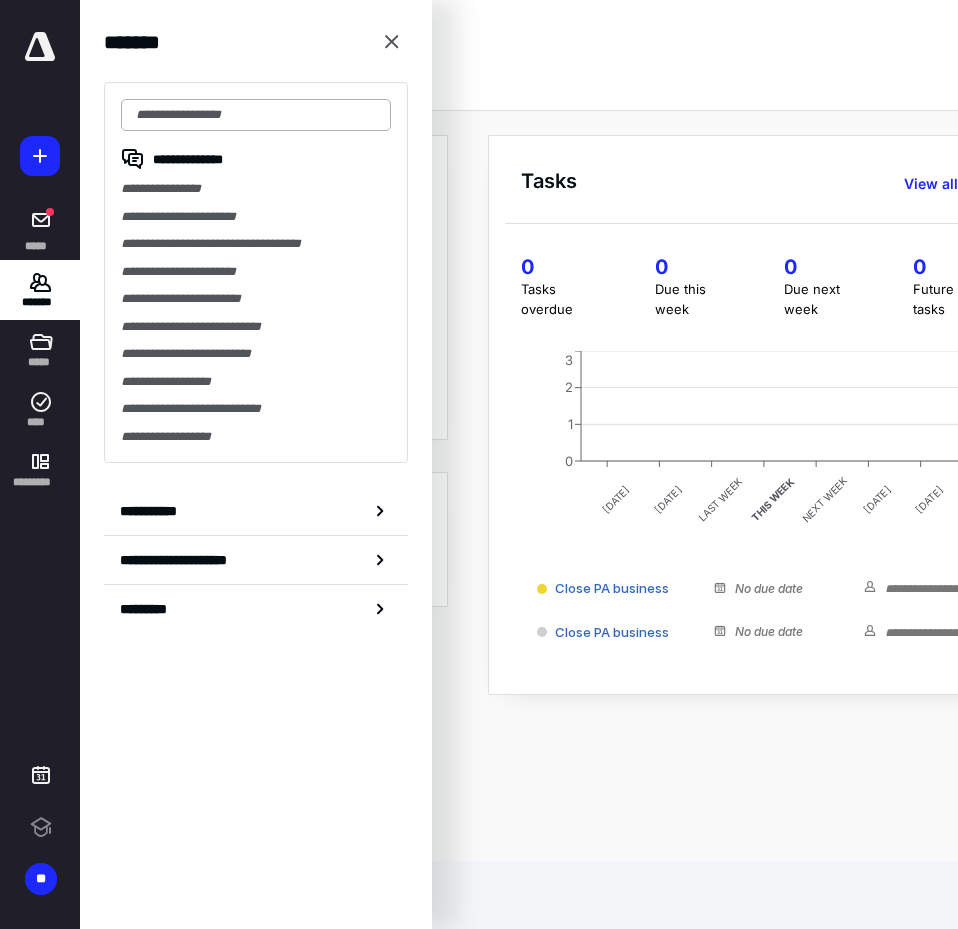 click at bounding box center [256, 115] 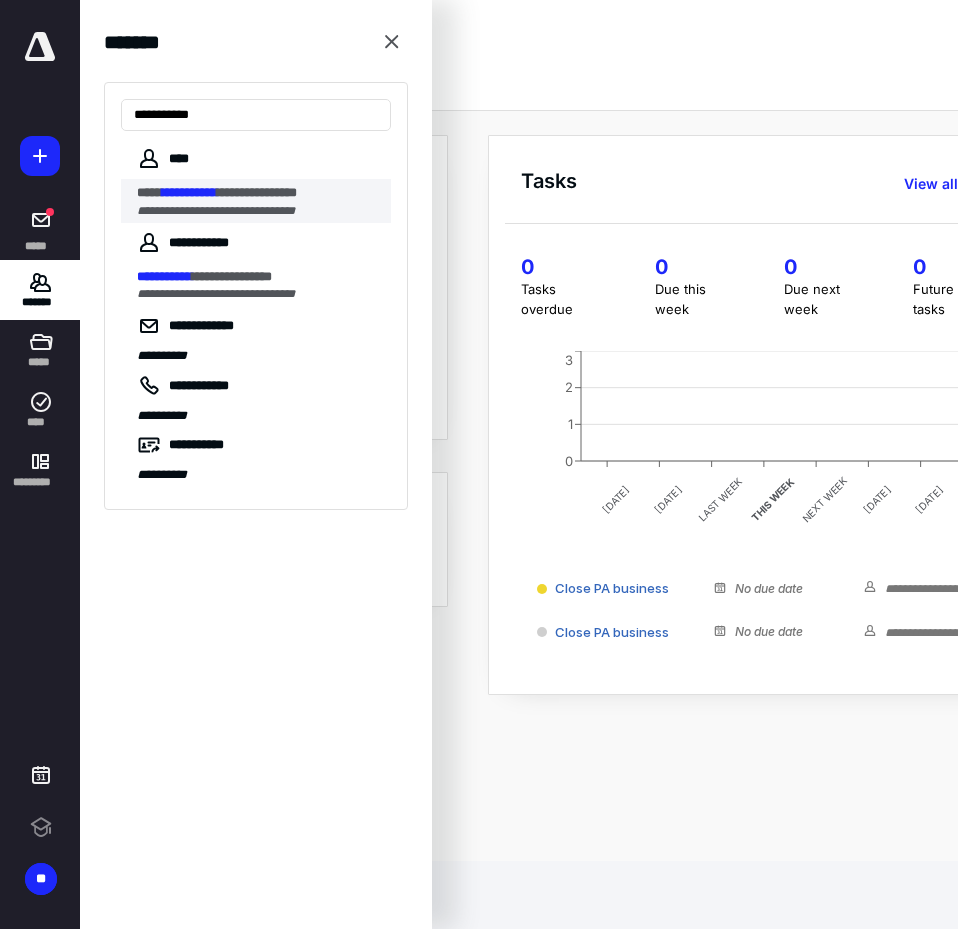 type on "**********" 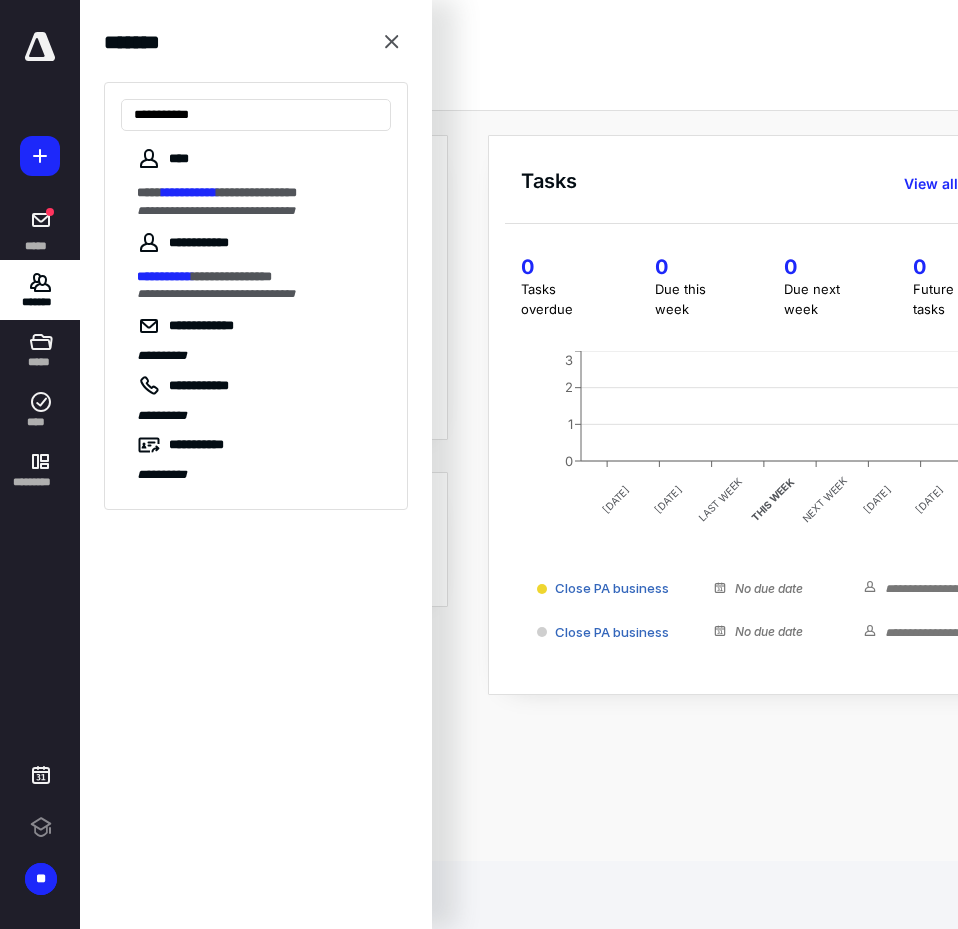 click on "**********" at bounding box center [216, 211] 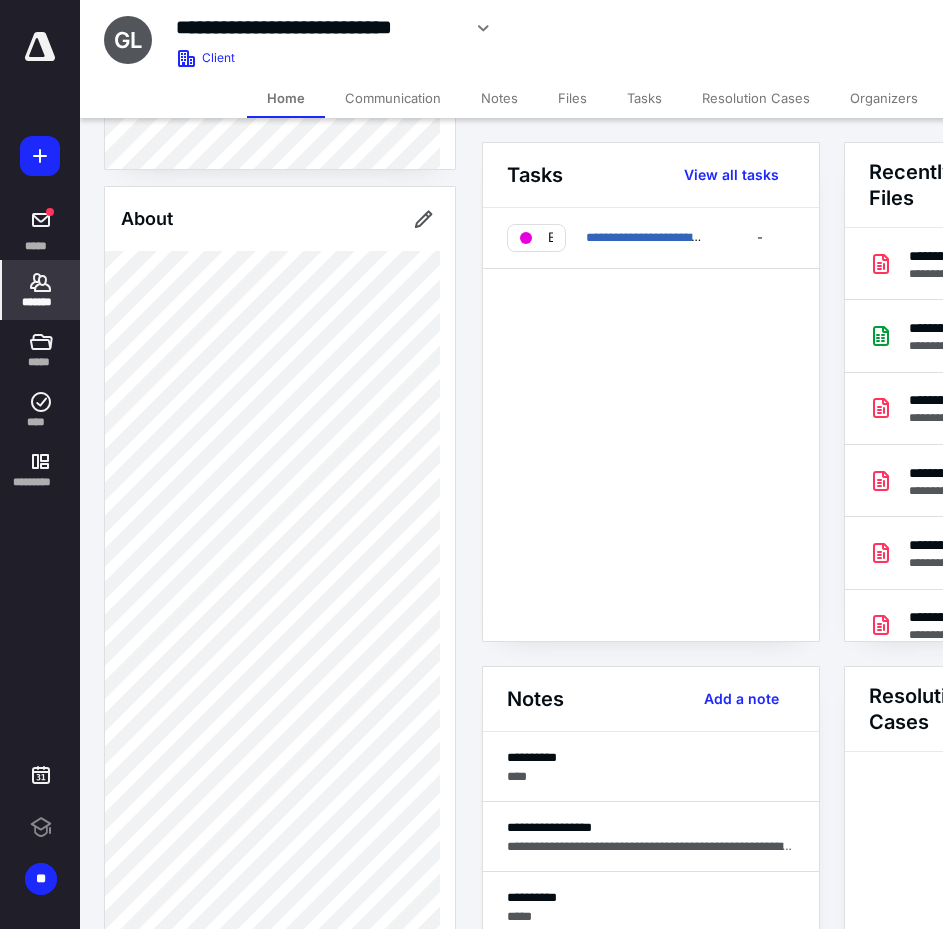 scroll, scrollTop: 0, scrollLeft: 0, axis: both 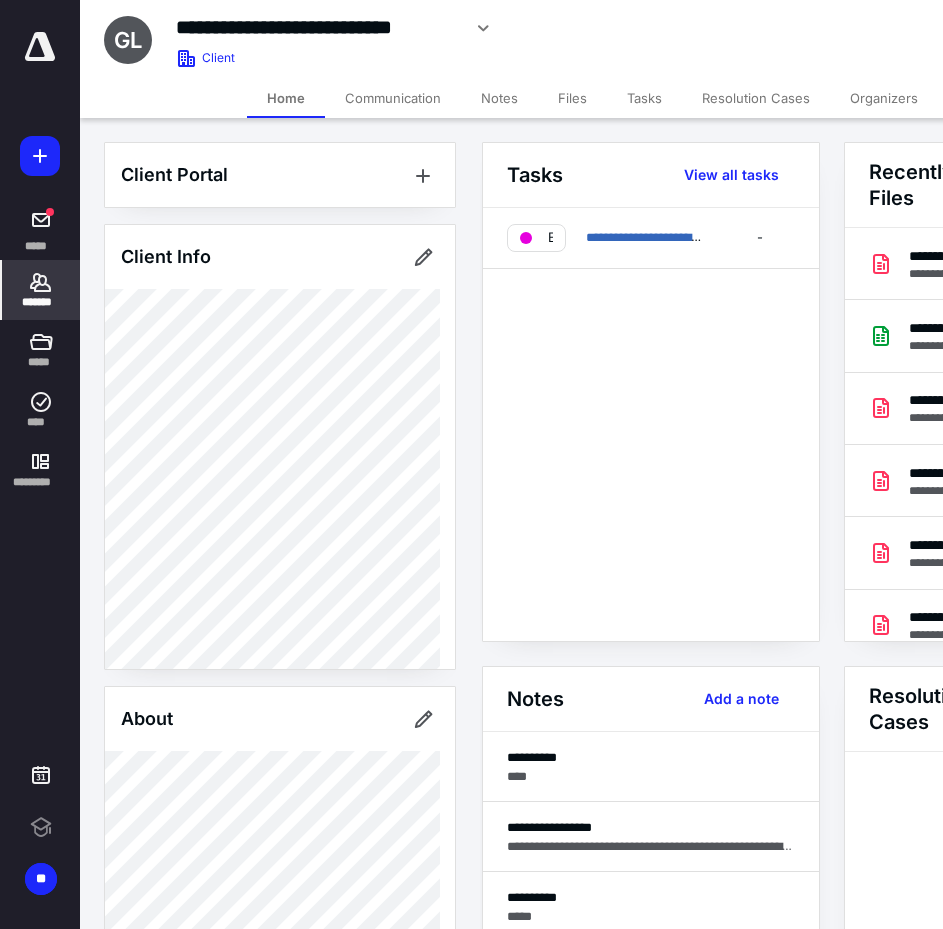 click on "*******" at bounding box center [41, 290] 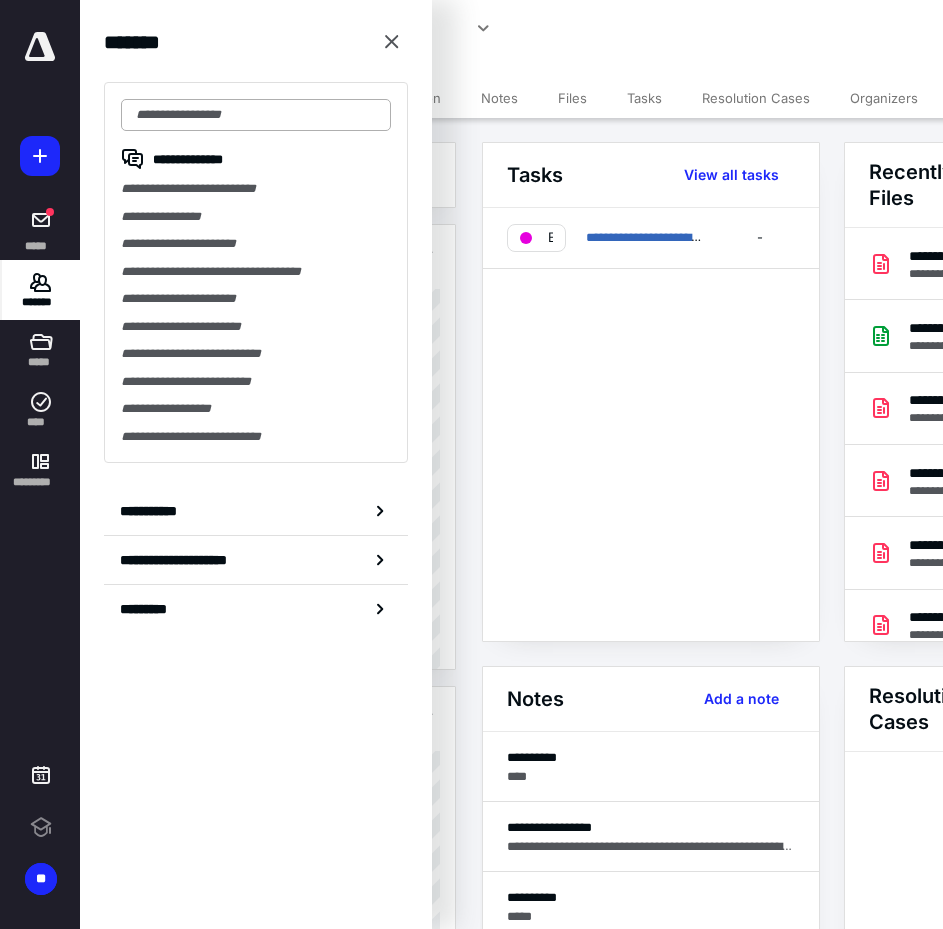 click at bounding box center [256, 115] 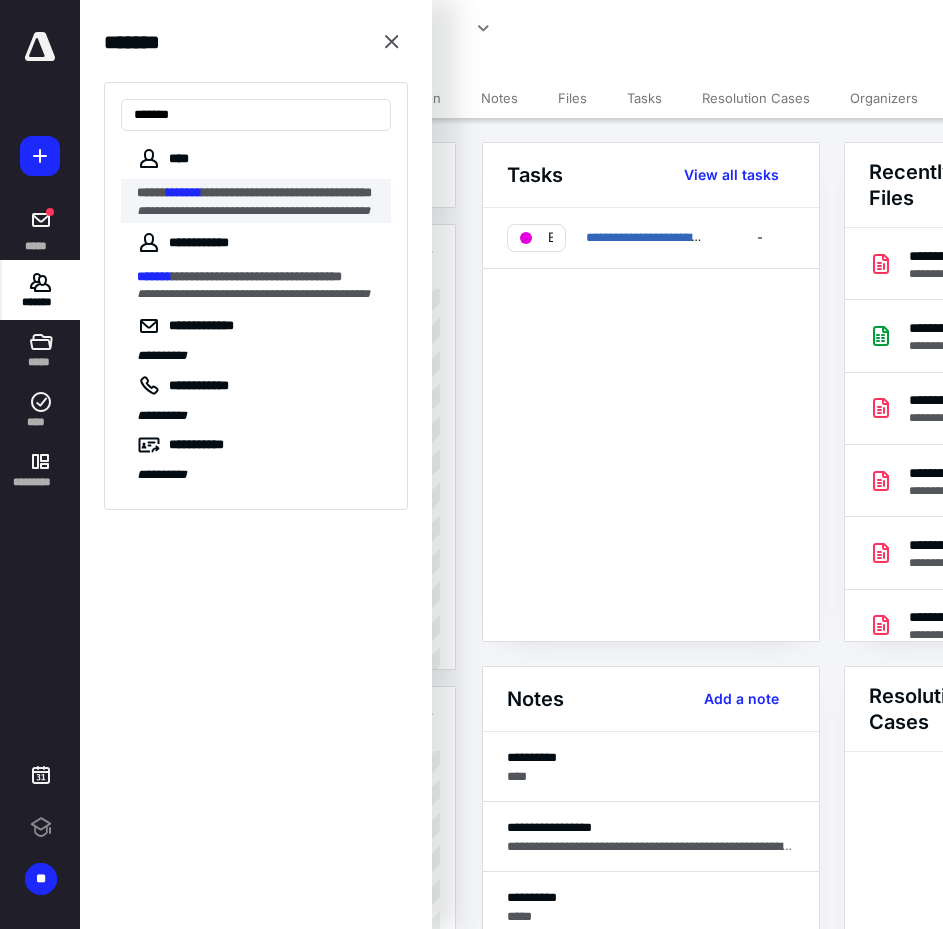 type on "*******" 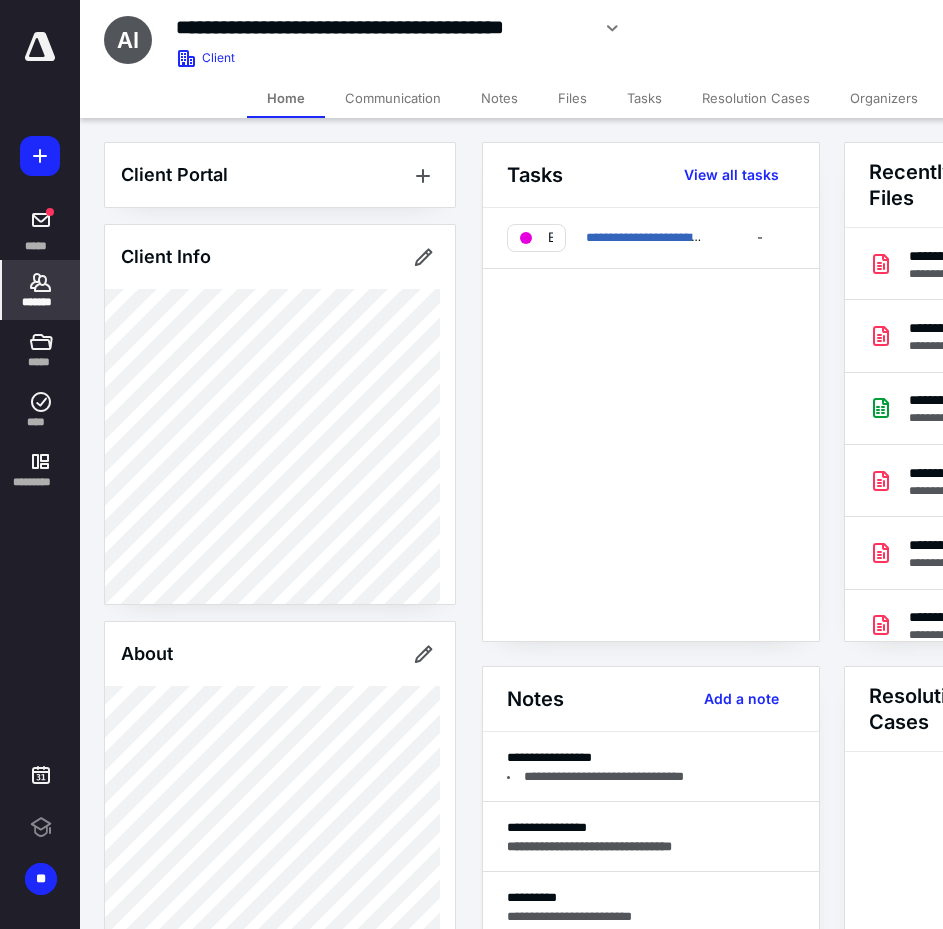 click on "Notes" at bounding box center (499, 98) 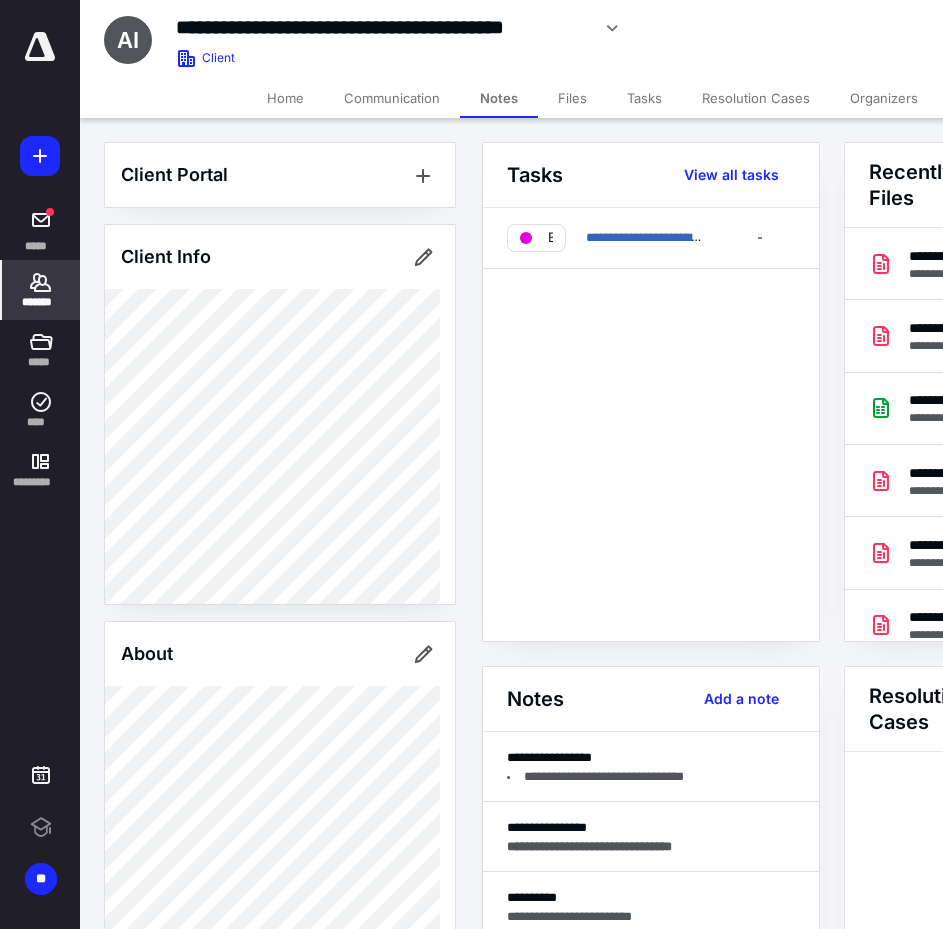 scroll, scrollTop: 0, scrollLeft: 0, axis: both 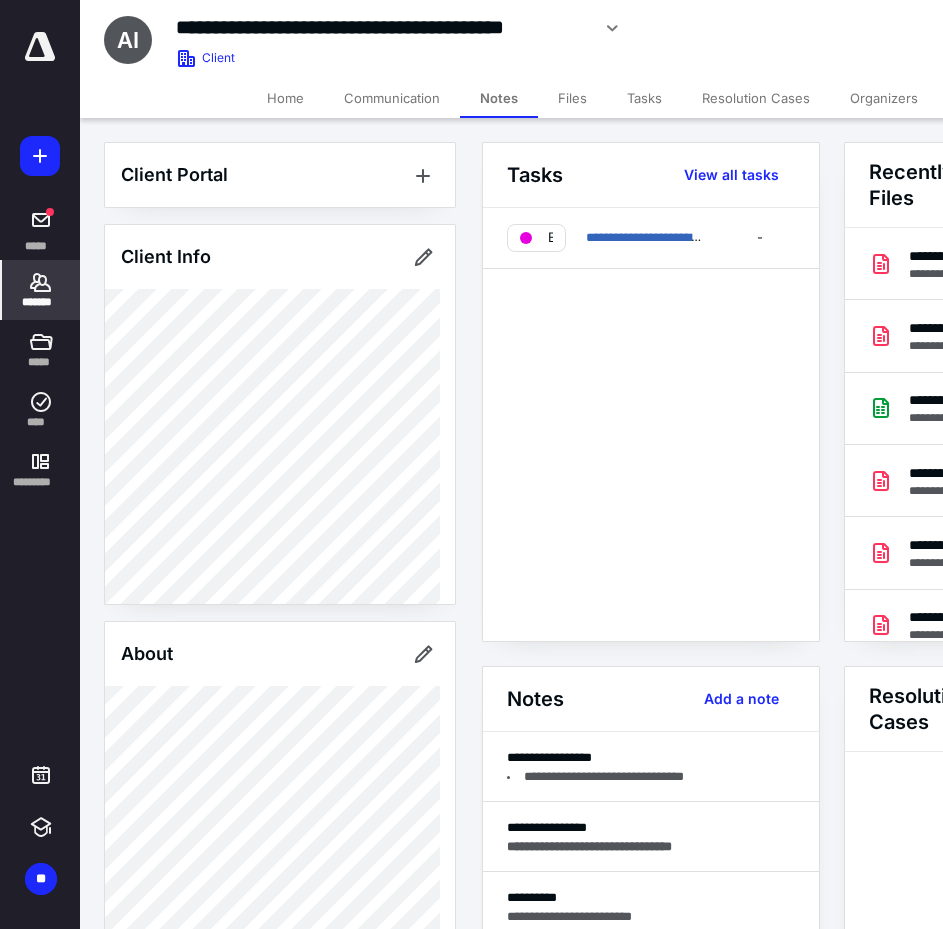 click on "Notes" at bounding box center [499, 98] 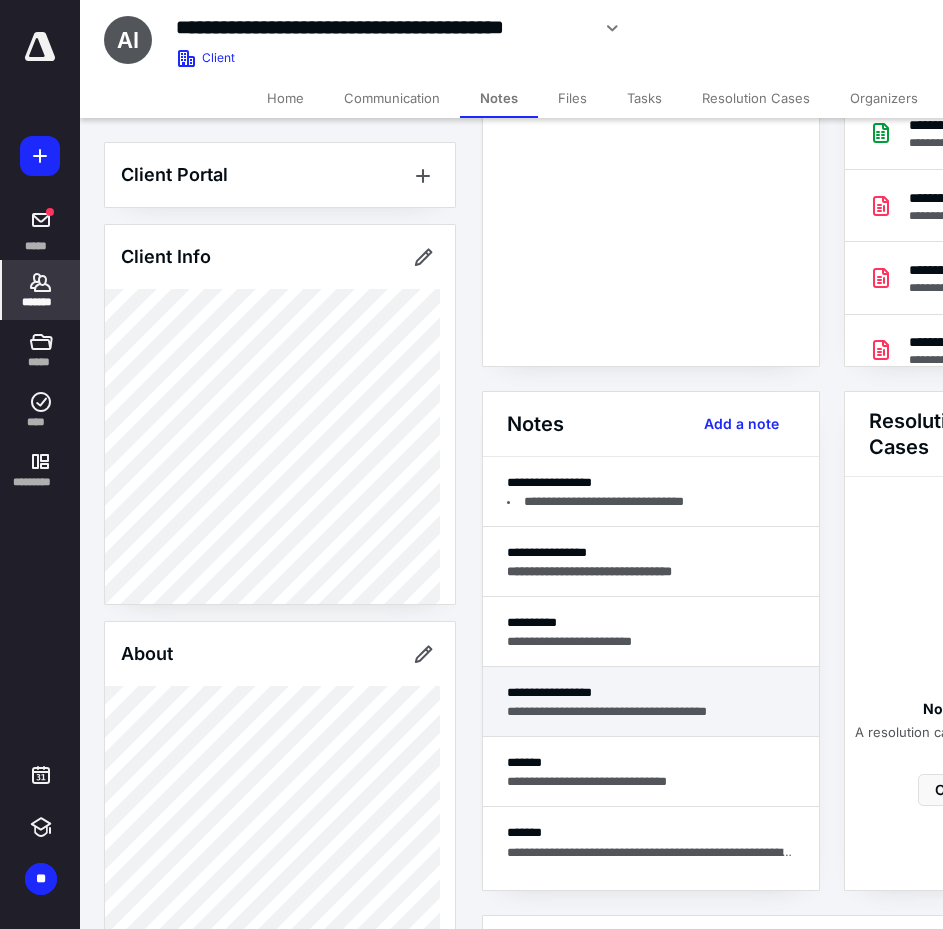 scroll, scrollTop: 300, scrollLeft: 0, axis: vertical 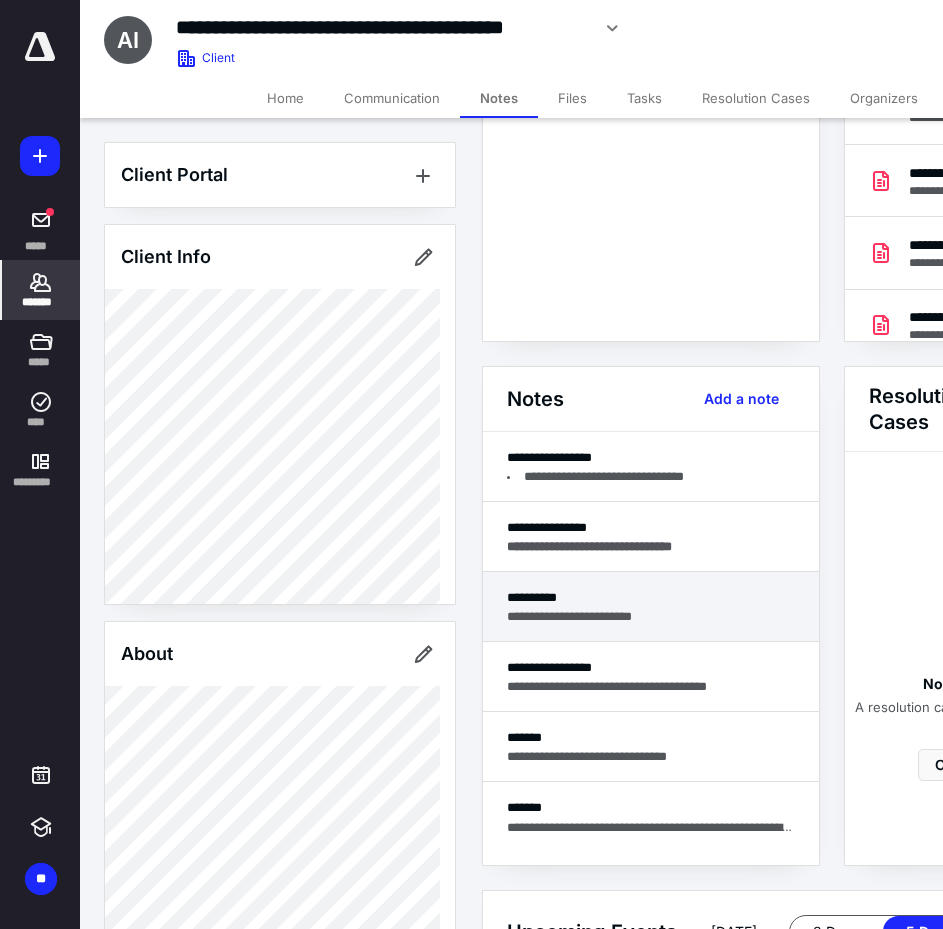 click on "**********" at bounding box center [651, 616] 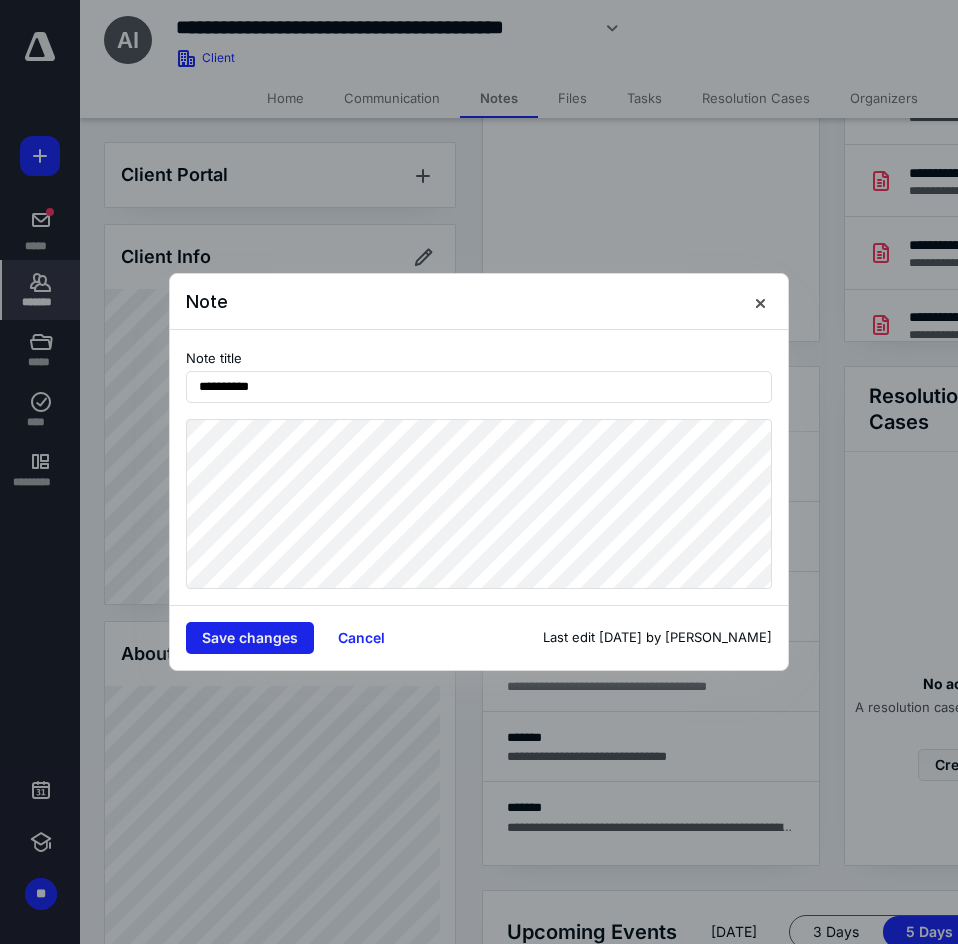 click on "Save changes" at bounding box center [250, 638] 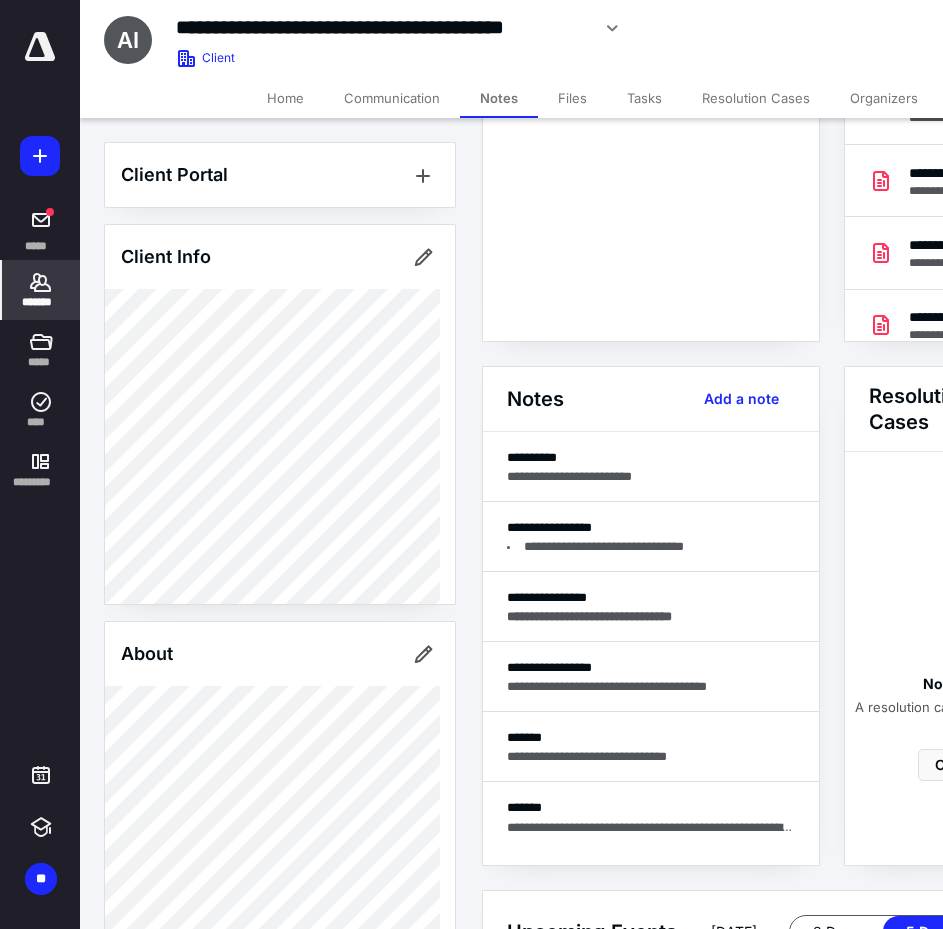 click on "Files" at bounding box center (572, 98) 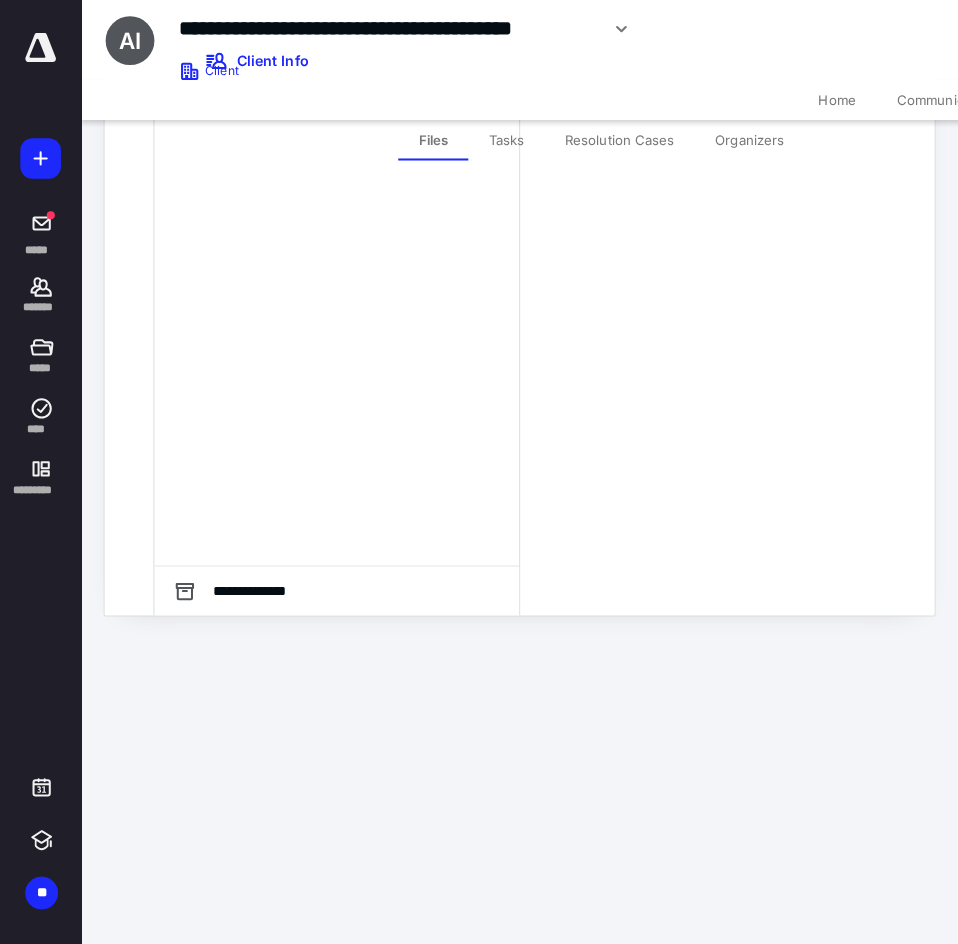scroll, scrollTop: 0, scrollLeft: 0, axis: both 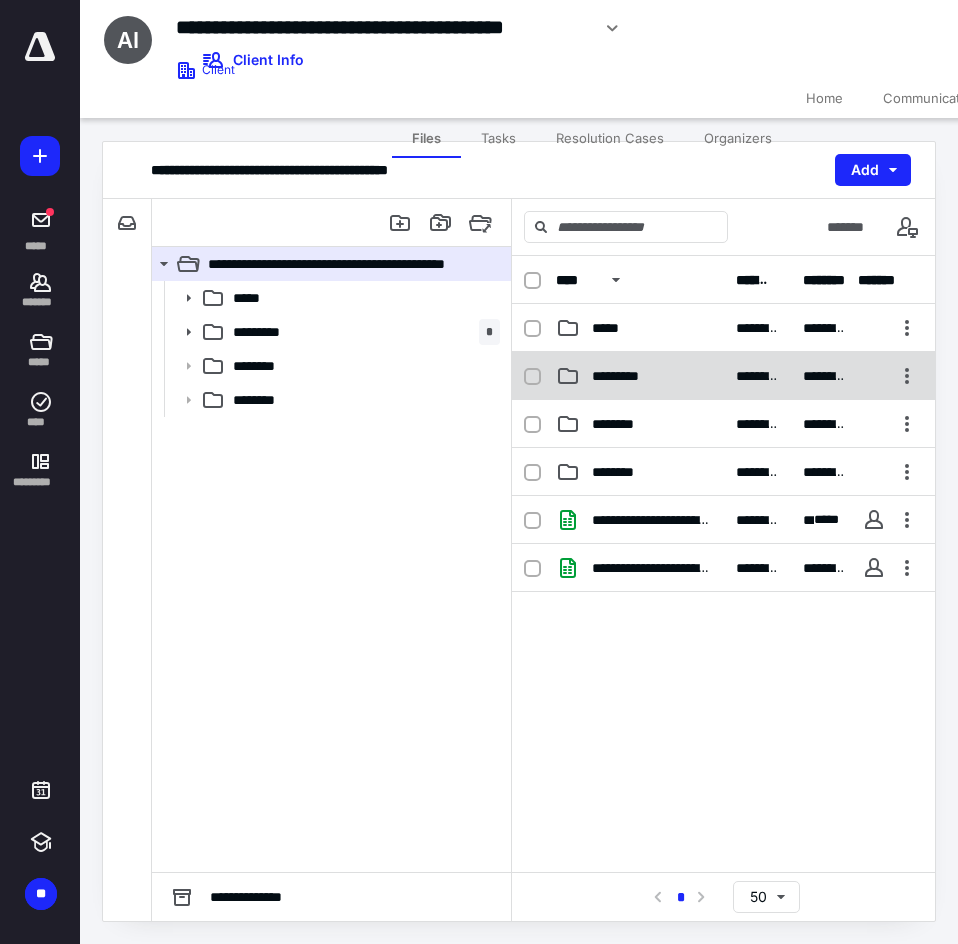 click on "*********" at bounding box center [629, 376] 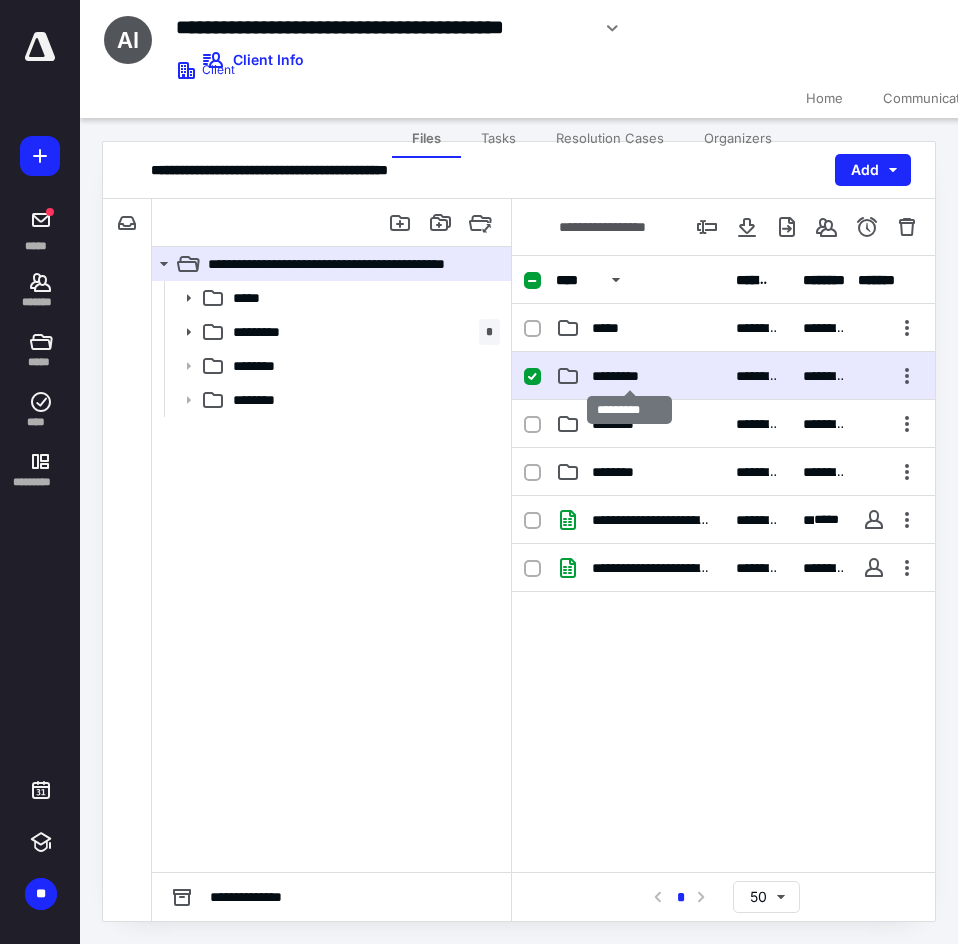 click on "*********" at bounding box center (629, 376) 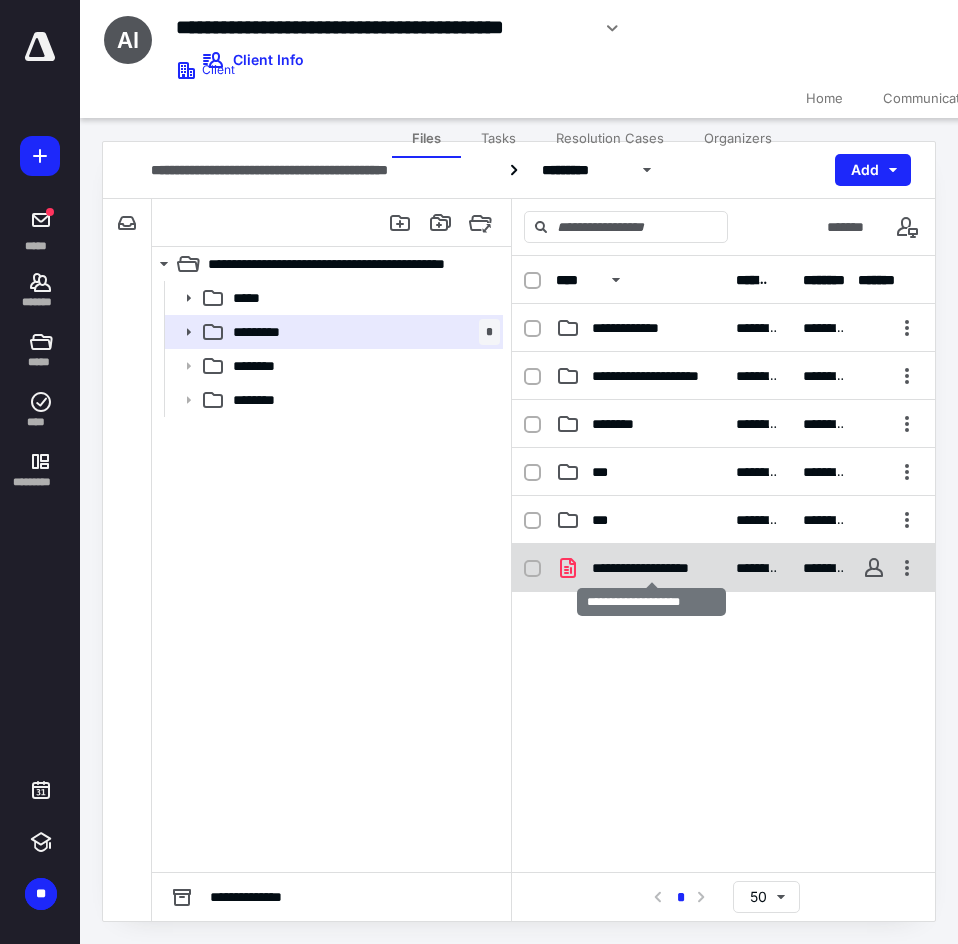 click on "**********" at bounding box center (652, 568) 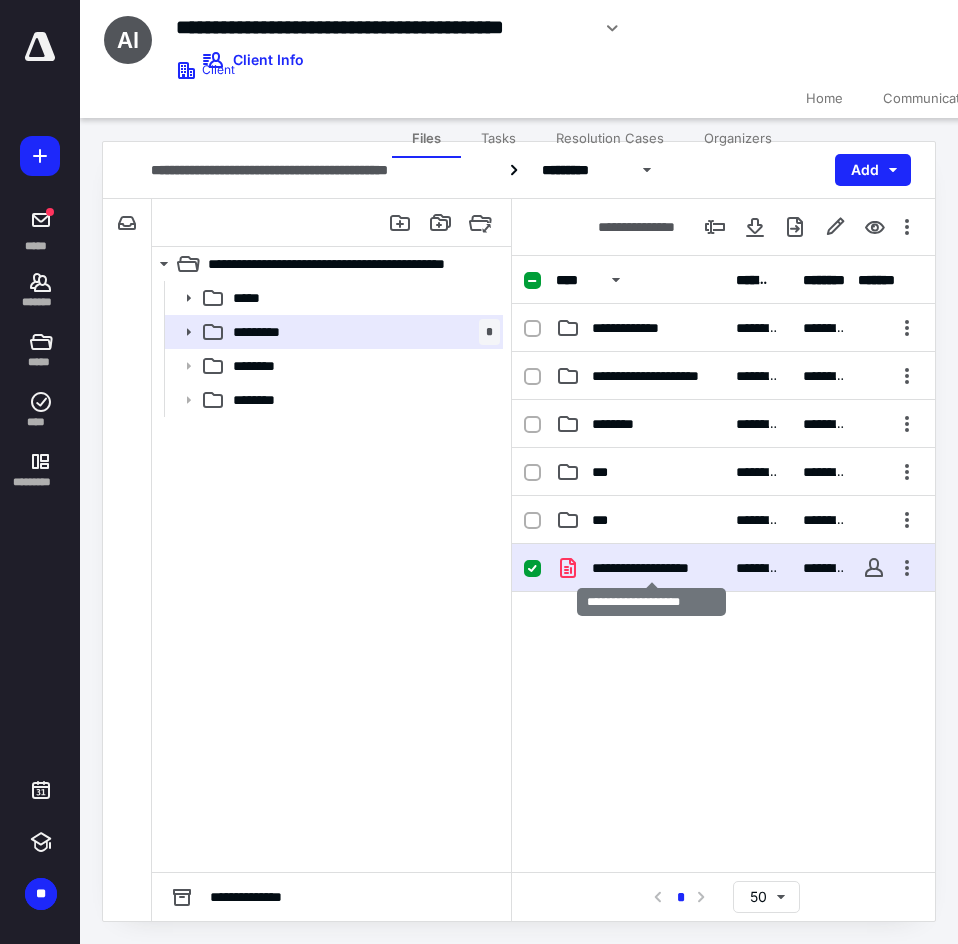 click on "**********" at bounding box center [652, 568] 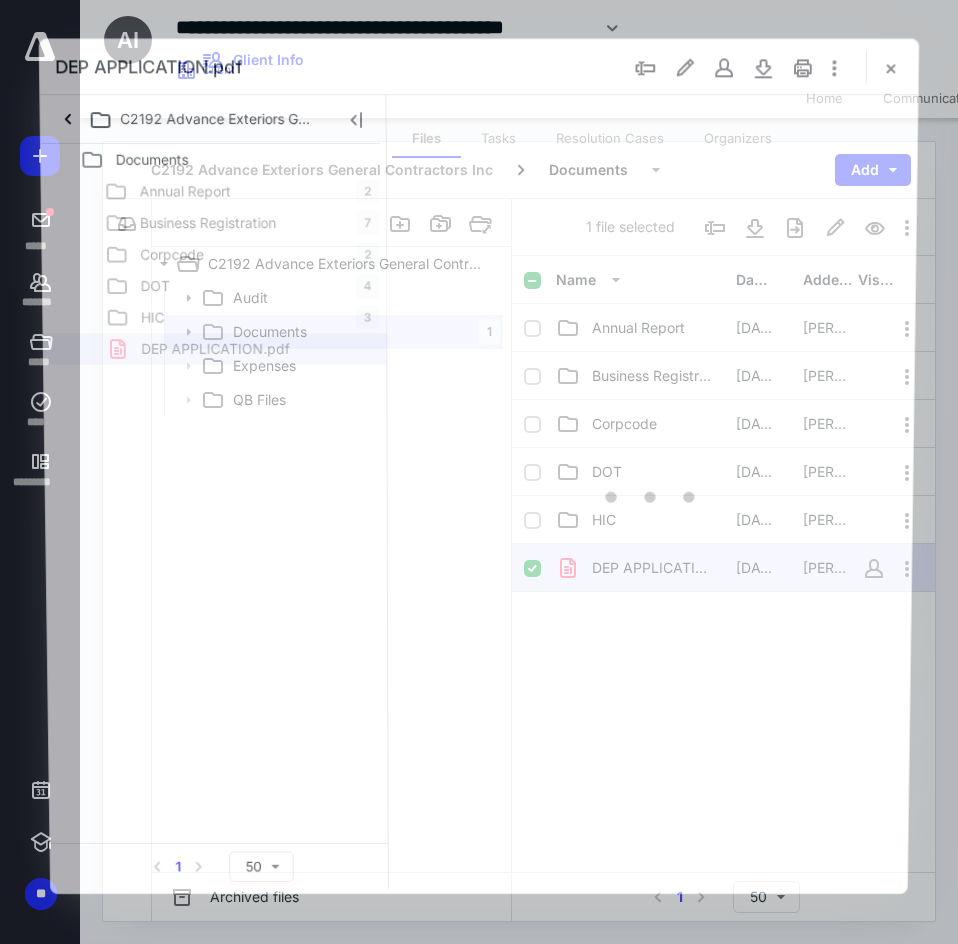 scroll, scrollTop: 0, scrollLeft: 0, axis: both 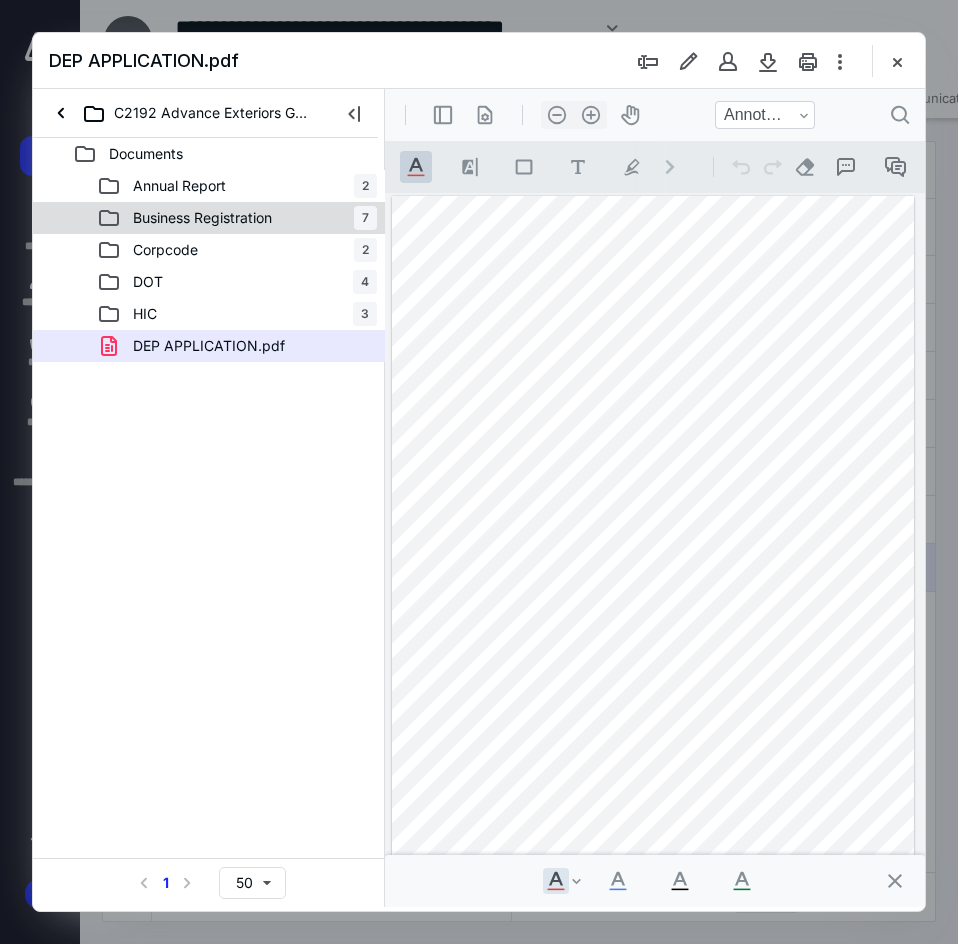 click on "Business Registration" at bounding box center (202, 218) 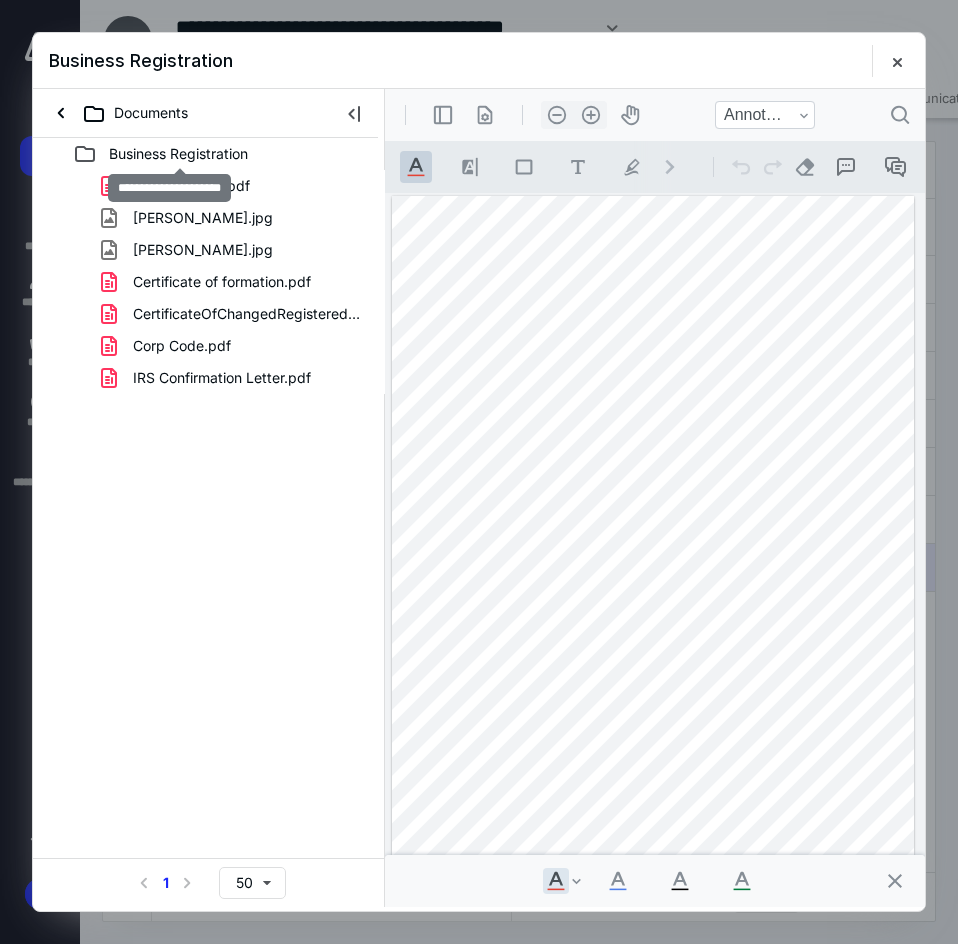 click on "Business Registration" at bounding box center [178, 154] 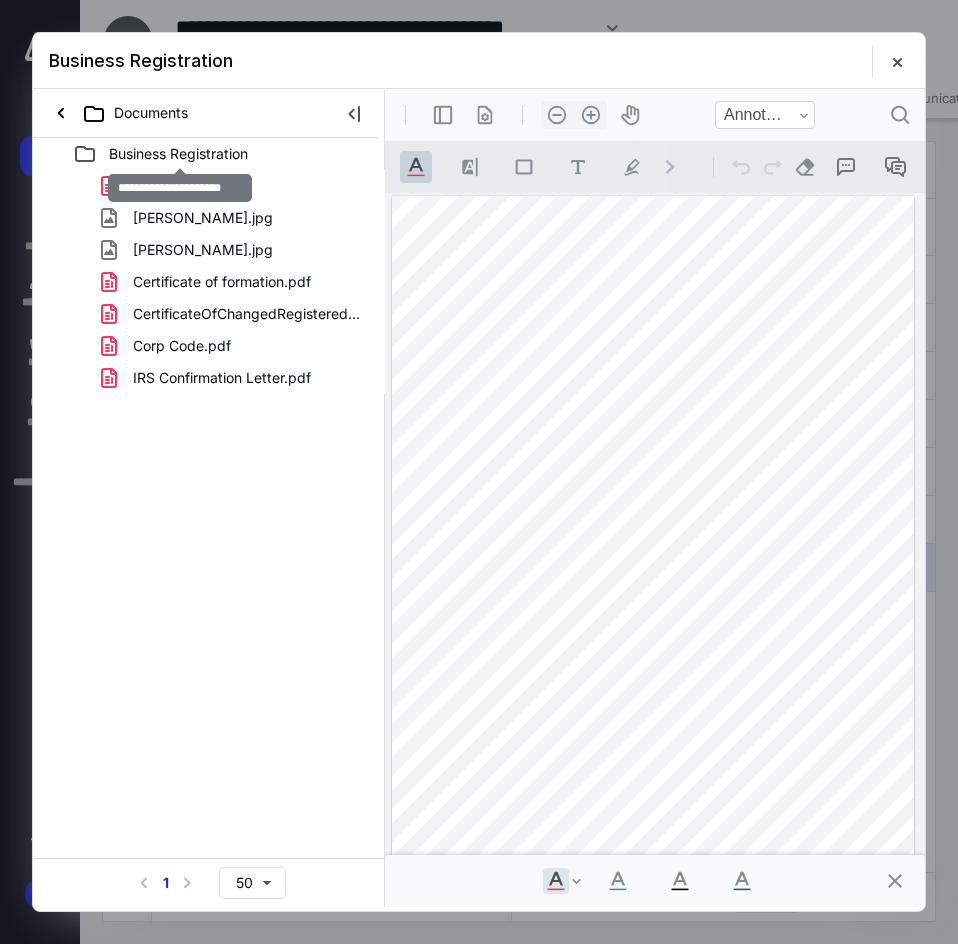 click on "Business Registration" at bounding box center [178, 154] 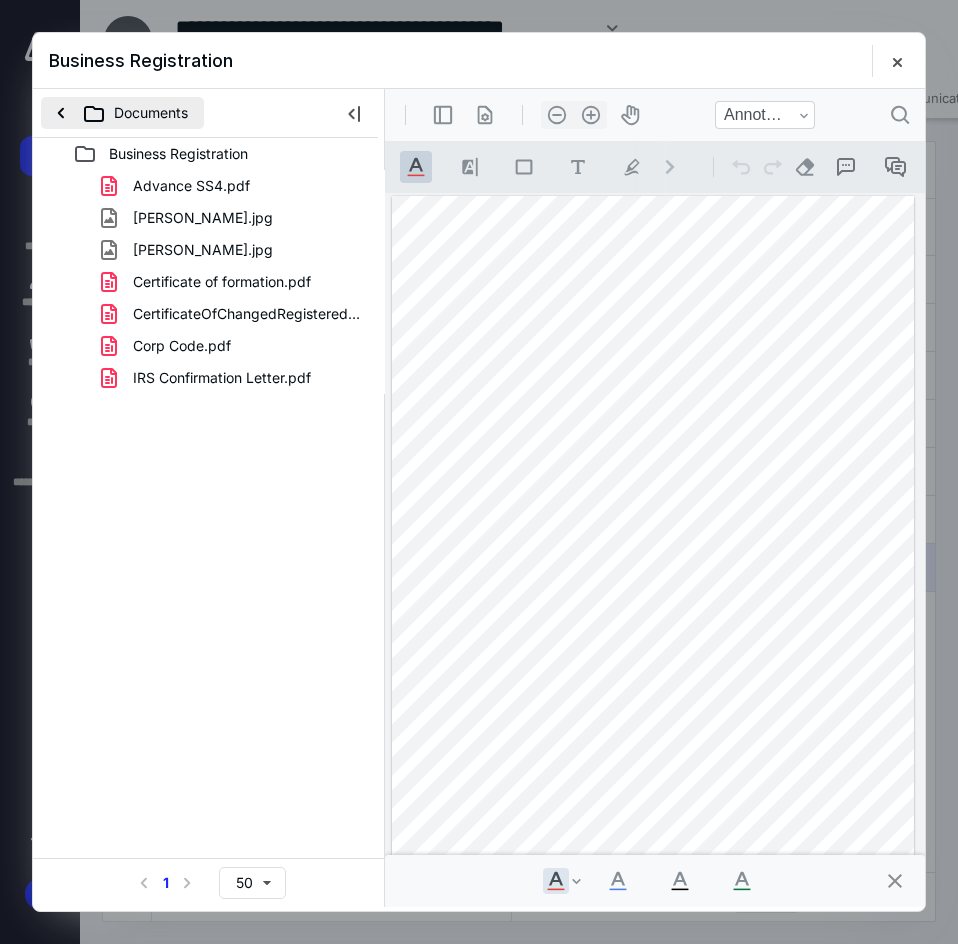 click on "Documents" at bounding box center [122, 113] 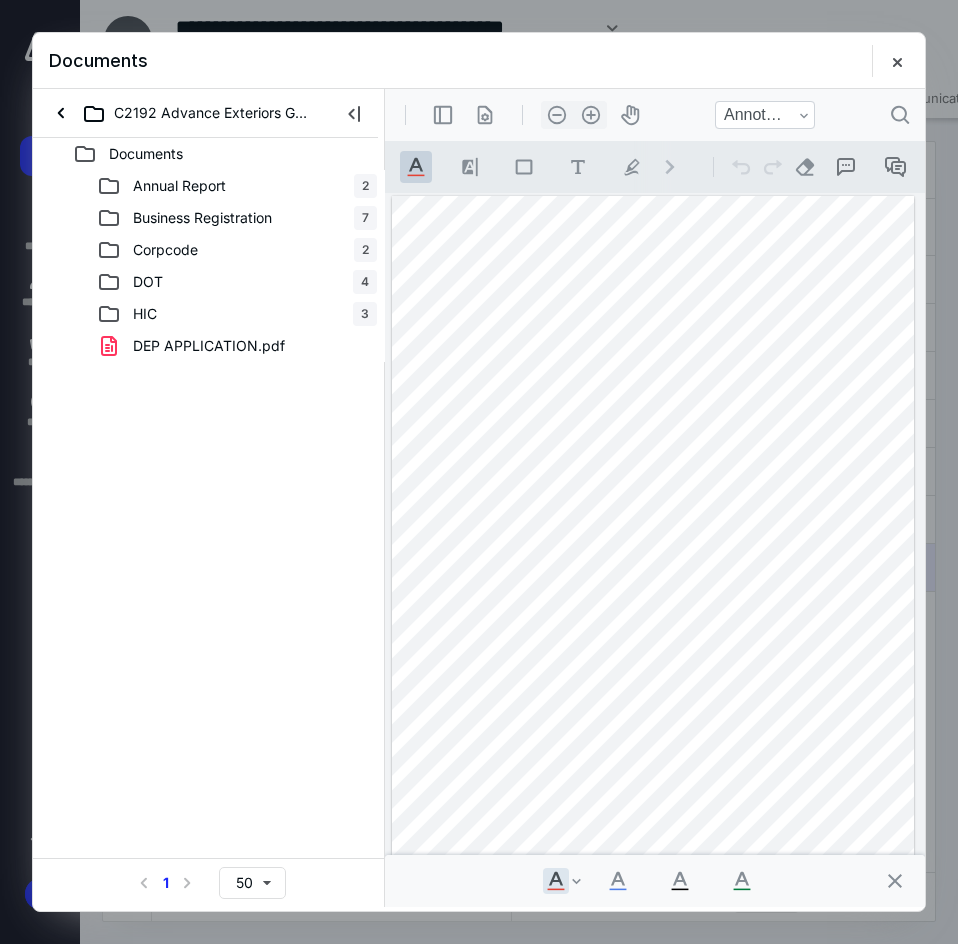 click on "Business Registration" at bounding box center [202, 218] 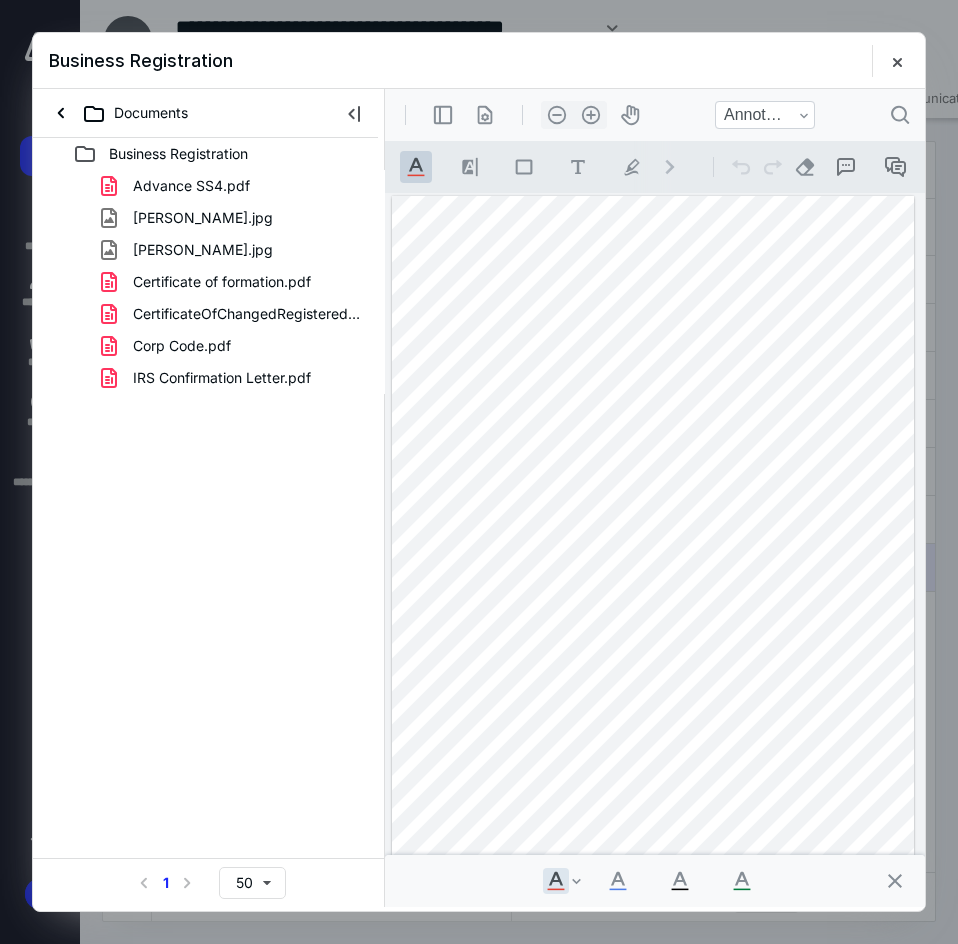 click on "IRS Confirmation Letter.pdf" at bounding box center (222, 378) 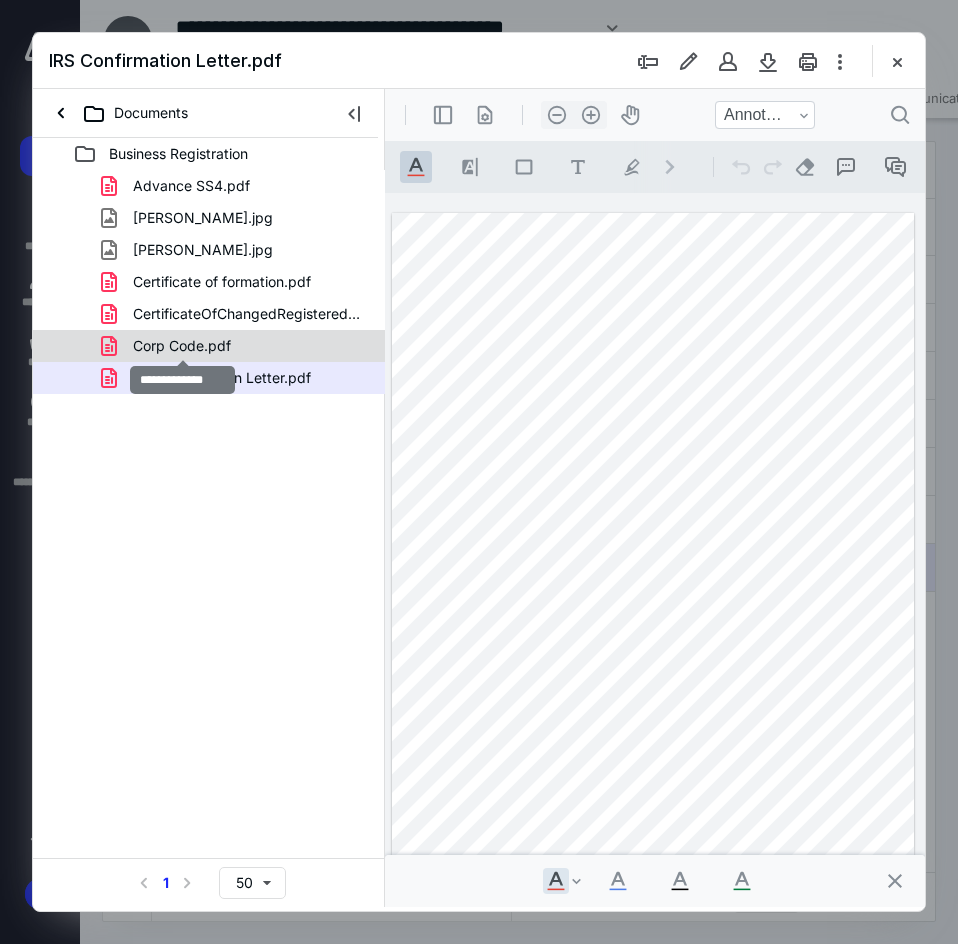 click on "Corp Code.pdf" at bounding box center [182, 346] 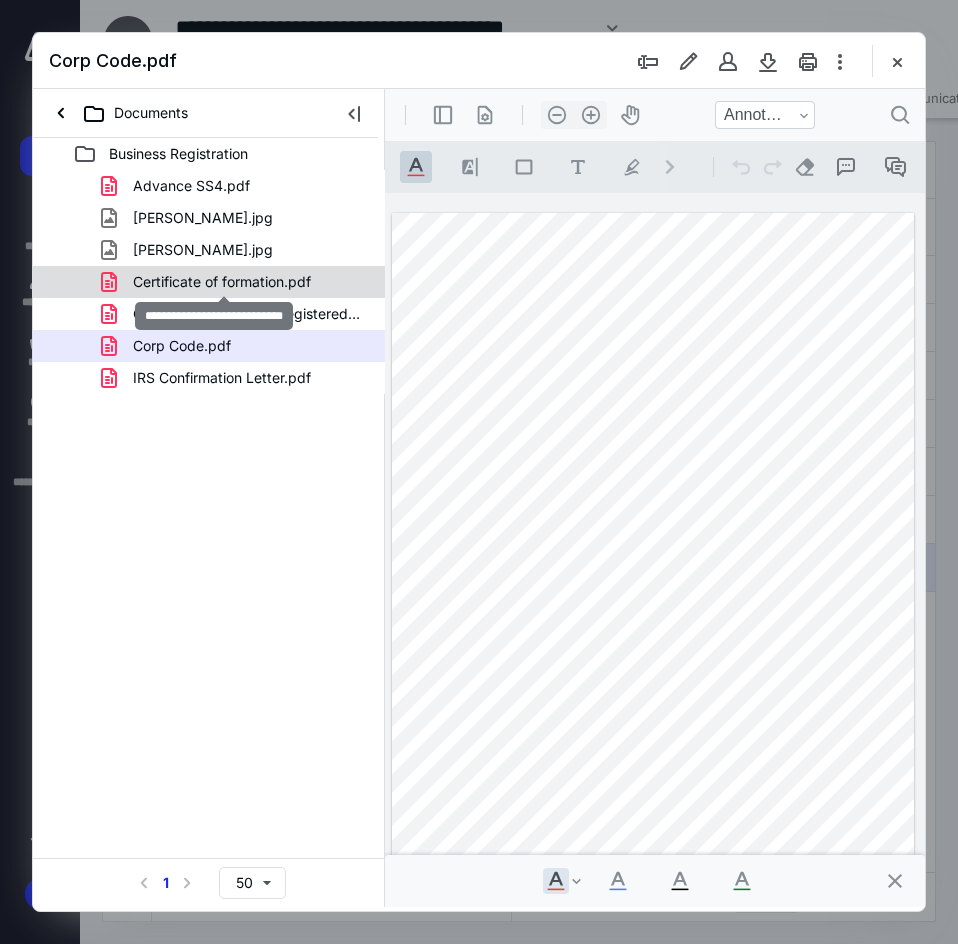 click on "Certificate of formation.pdf" at bounding box center [222, 282] 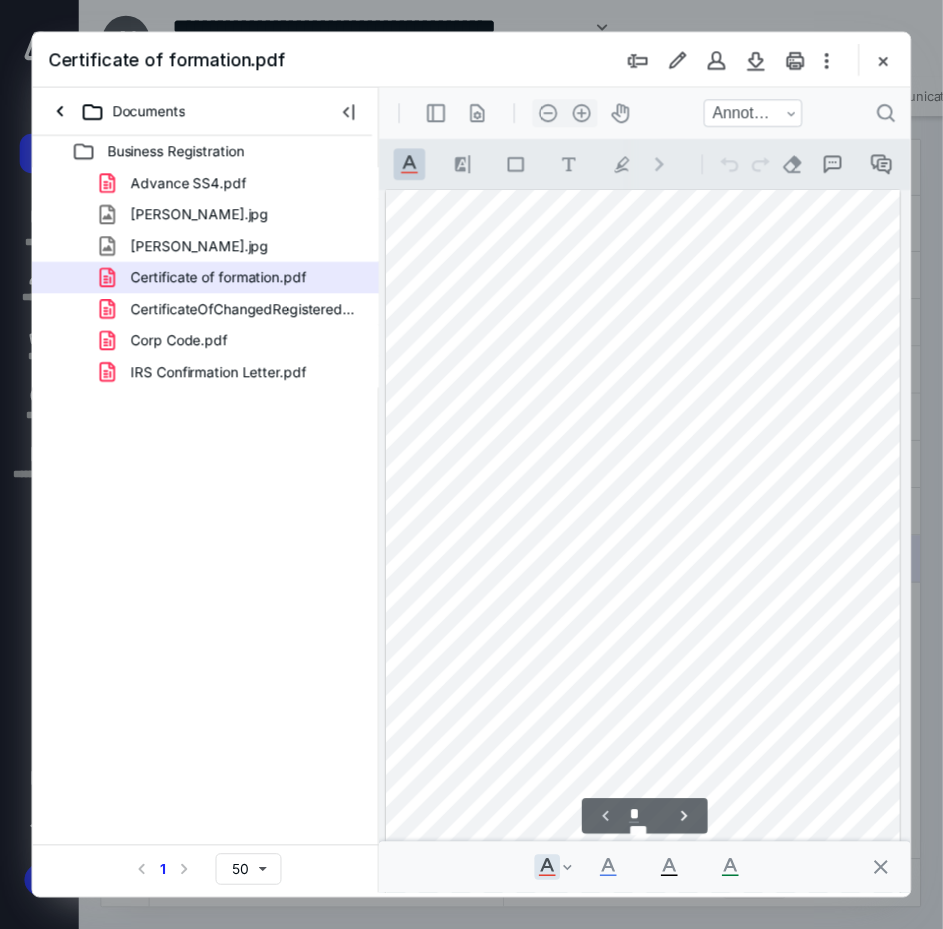 scroll, scrollTop: 0, scrollLeft: 0, axis: both 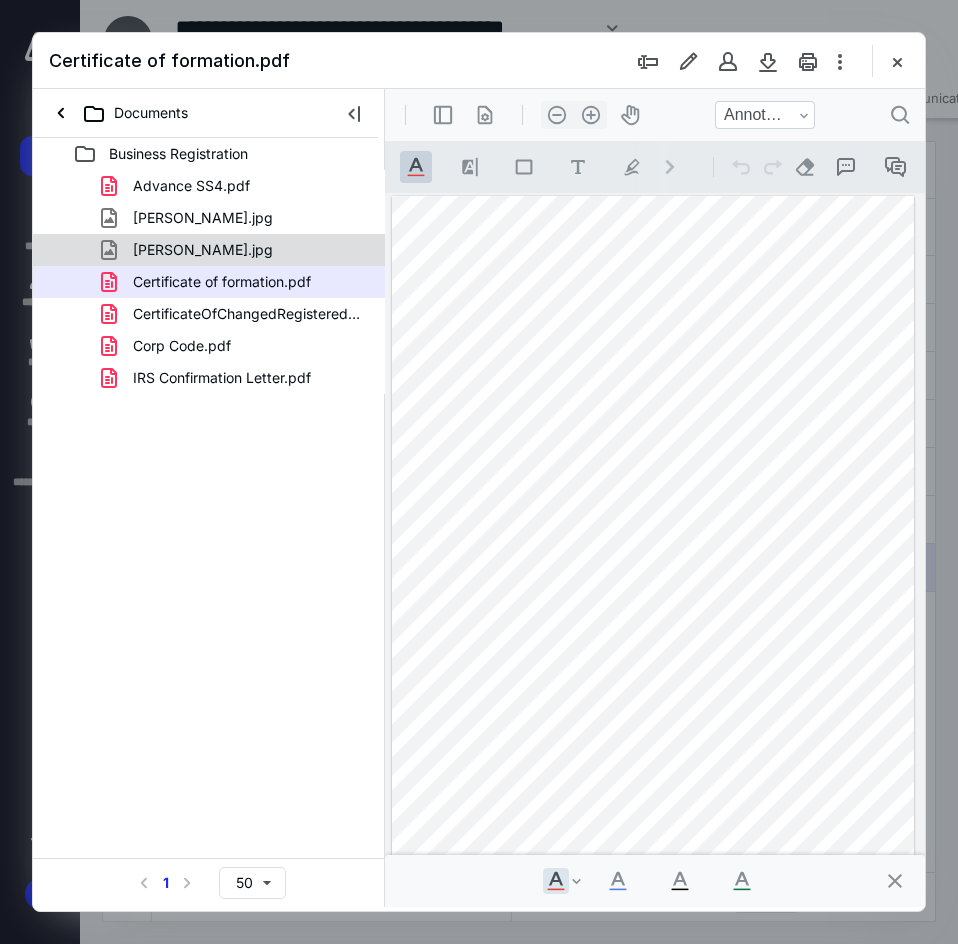 click on "Bryan Marin Morales.jpg" at bounding box center (209, 250) 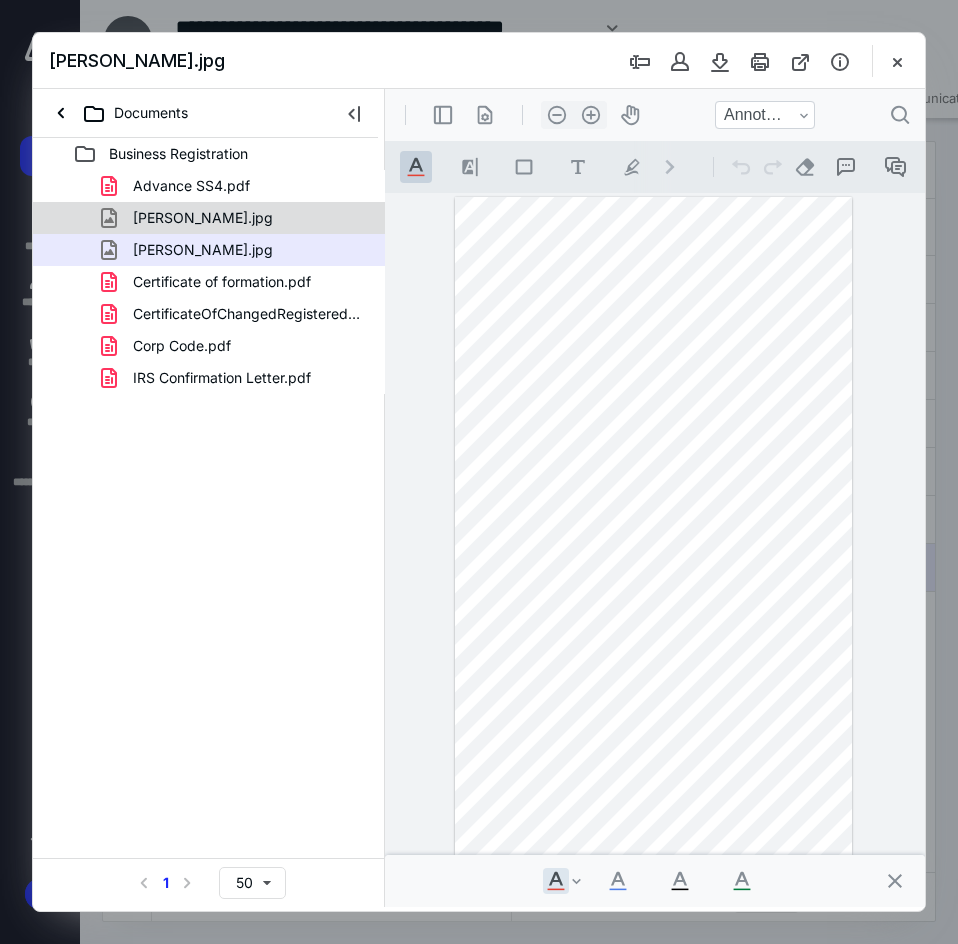 click on "Allan Marin Chinchilla.jpg" at bounding box center (209, 218) 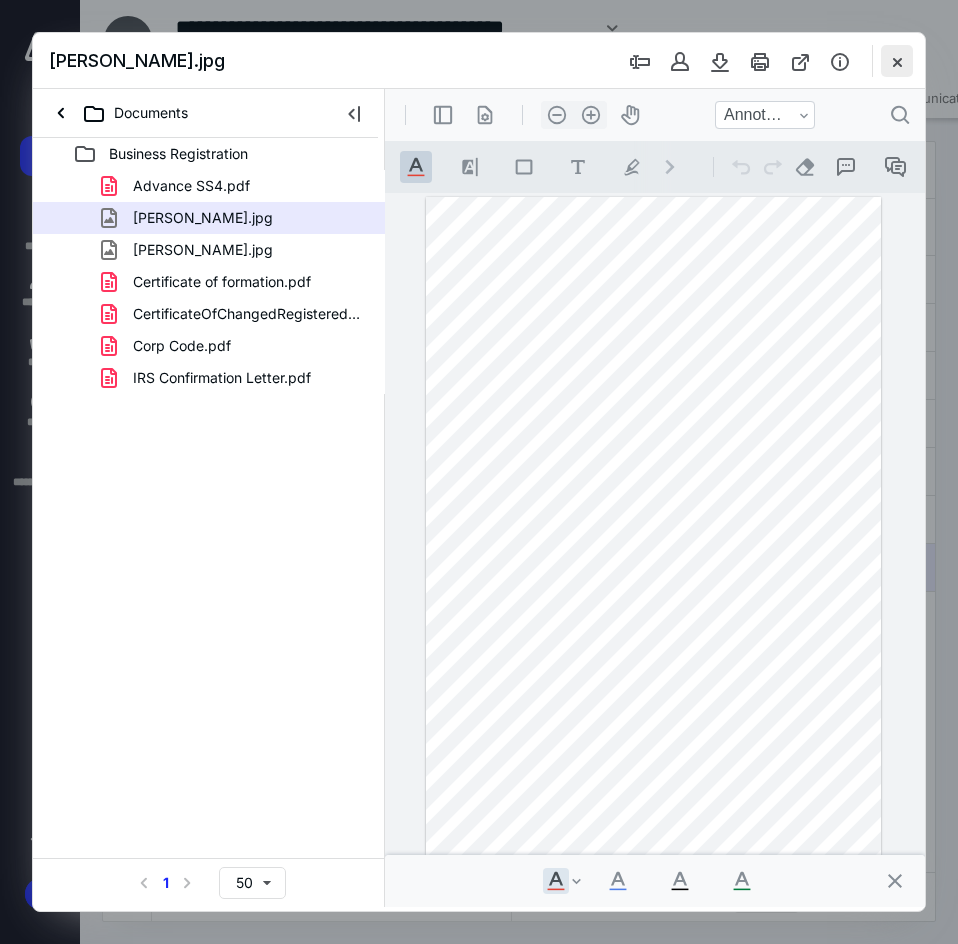 click at bounding box center (897, 61) 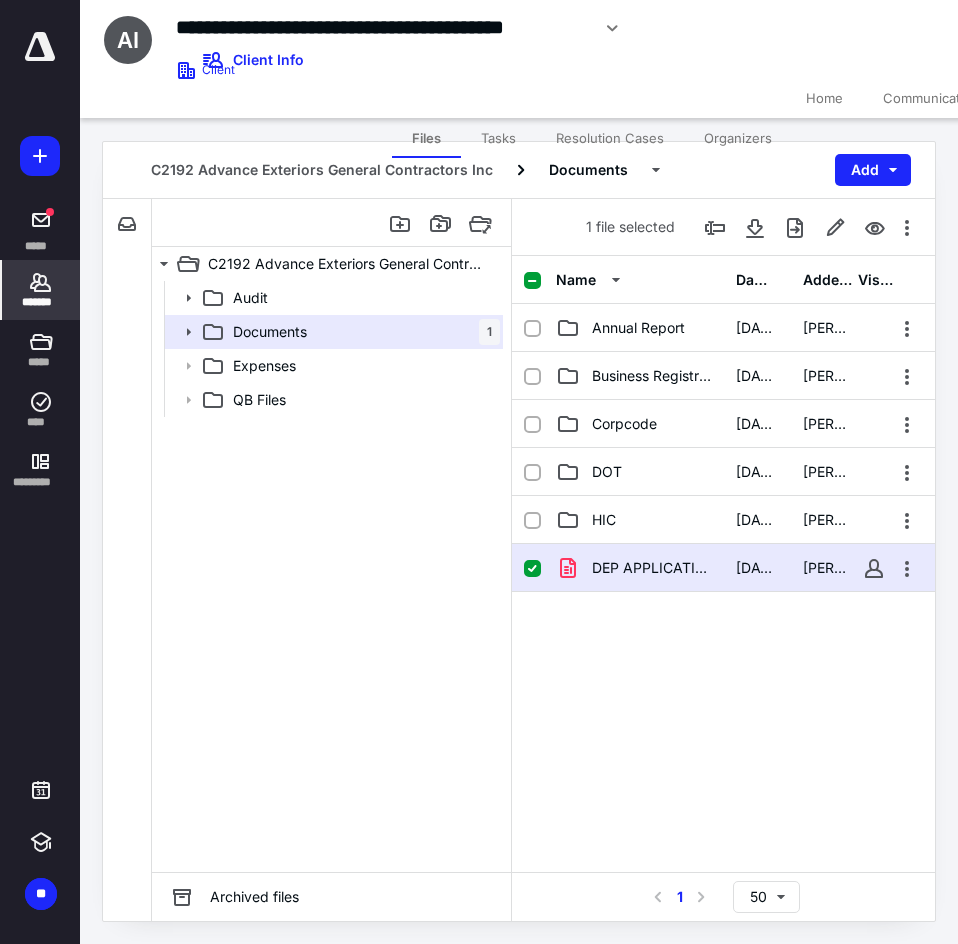 click on "*******" at bounding box center (41, 302) 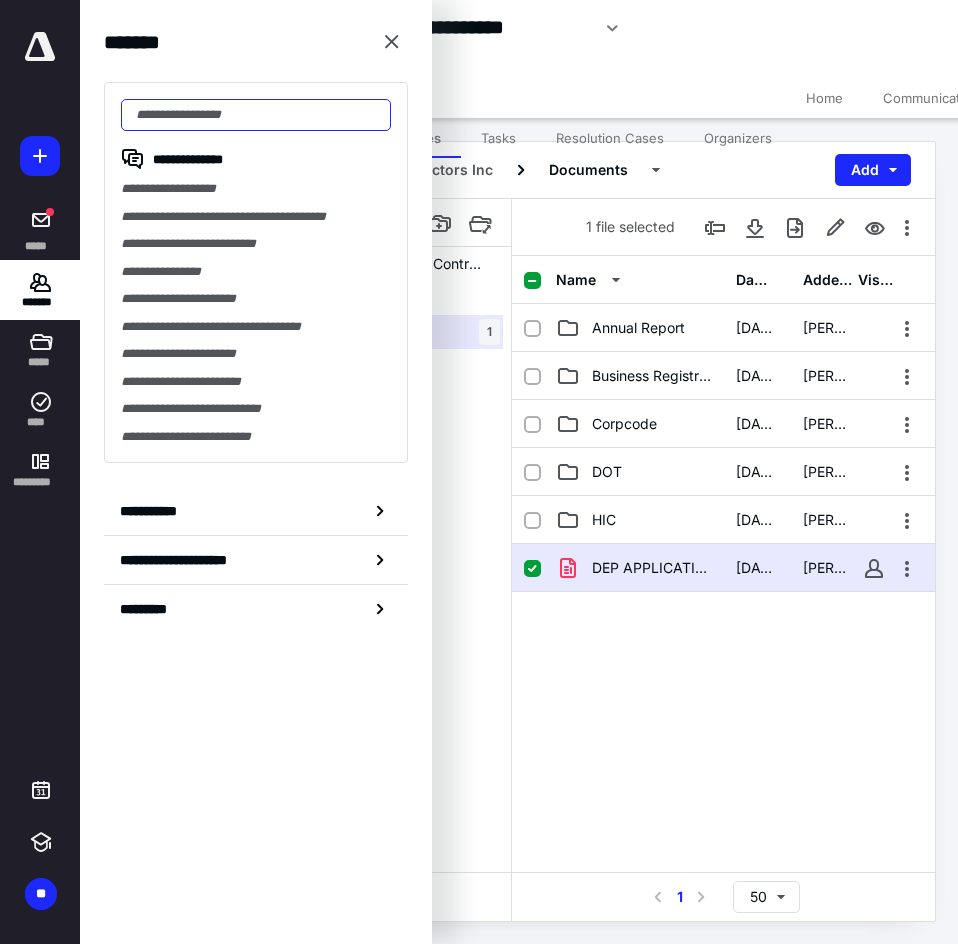 click at bounding box center [256, 115] 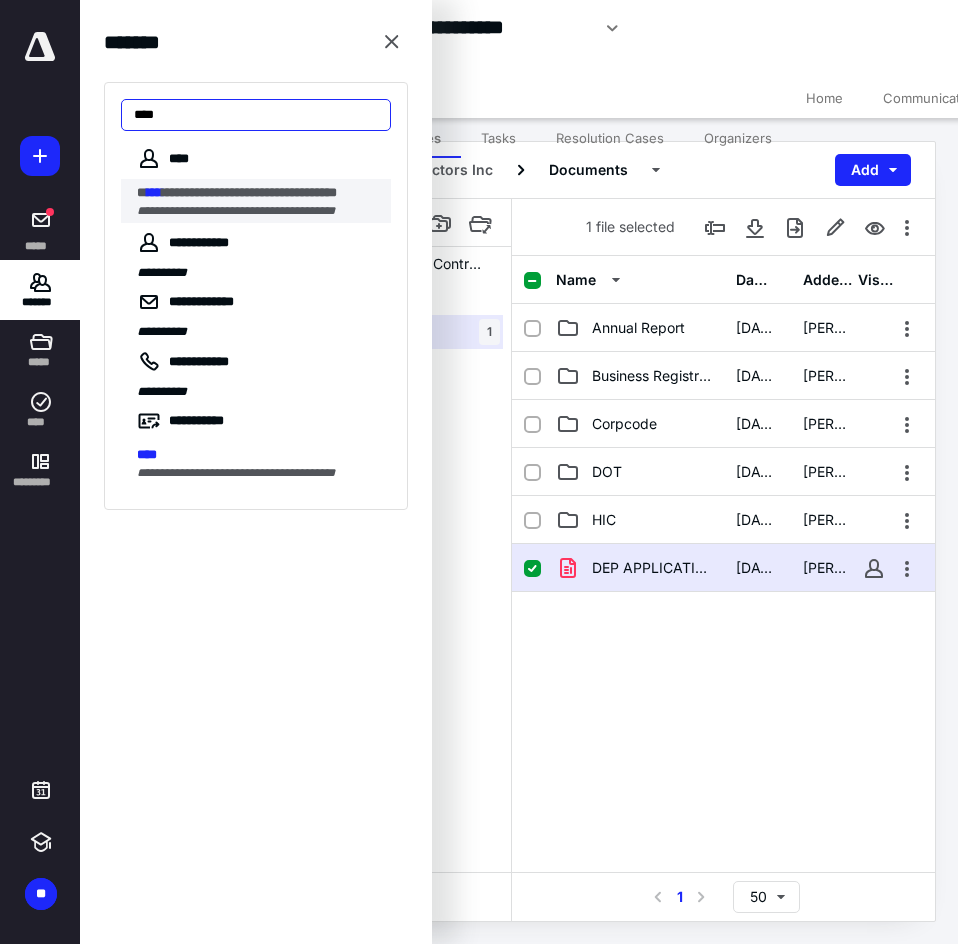 type on "****" 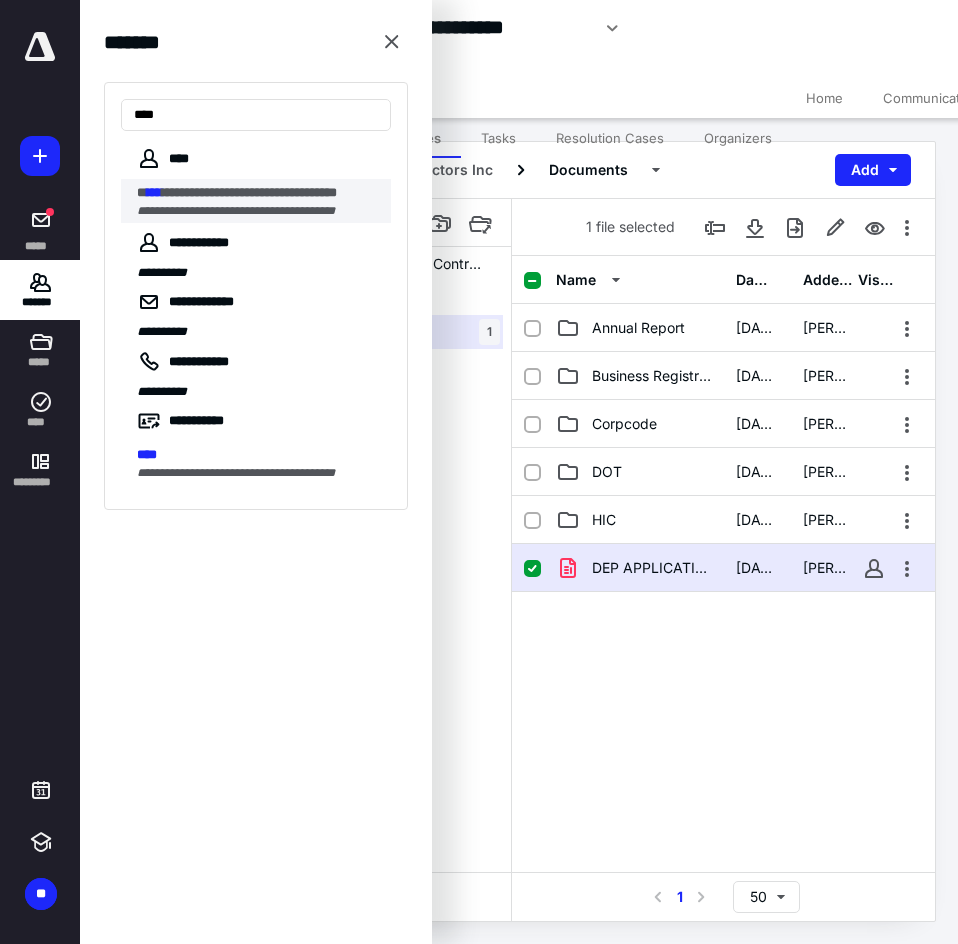 click on "**********" at bounding box center [236, 211] 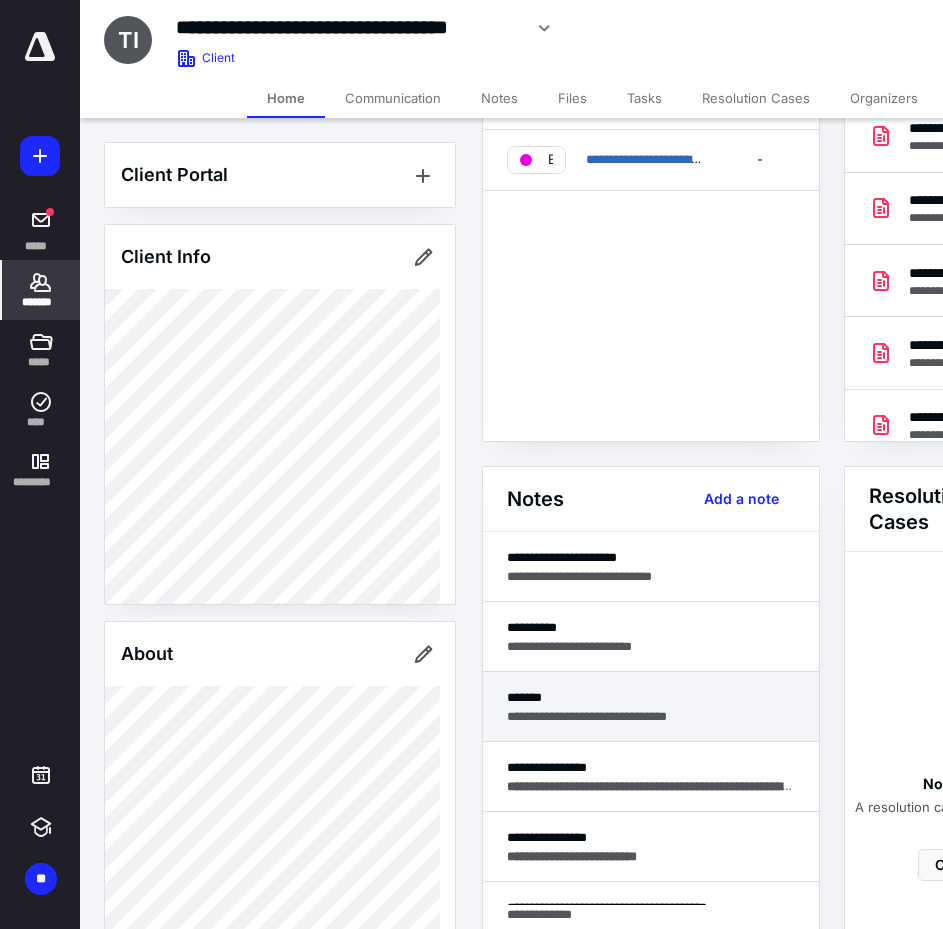 scroll, scrollTop: 300, scrollLeft: 0, axis: vertical 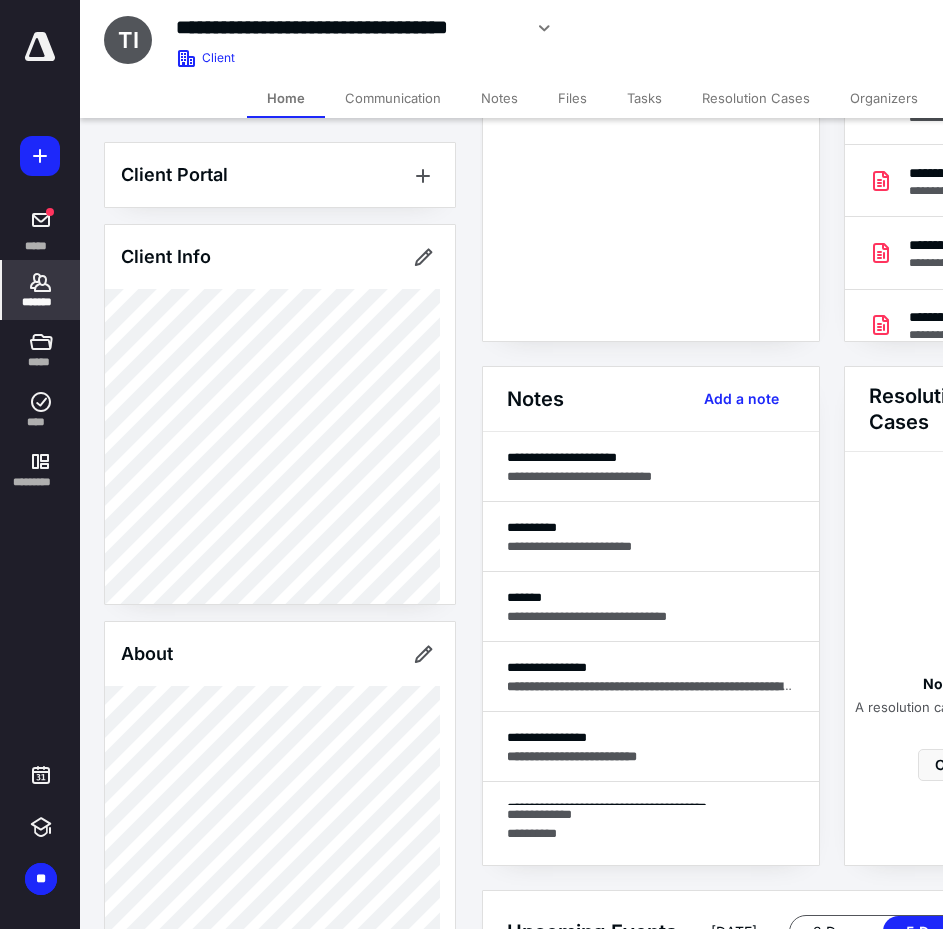 click on "Notes" at bounding box center (499, 98) 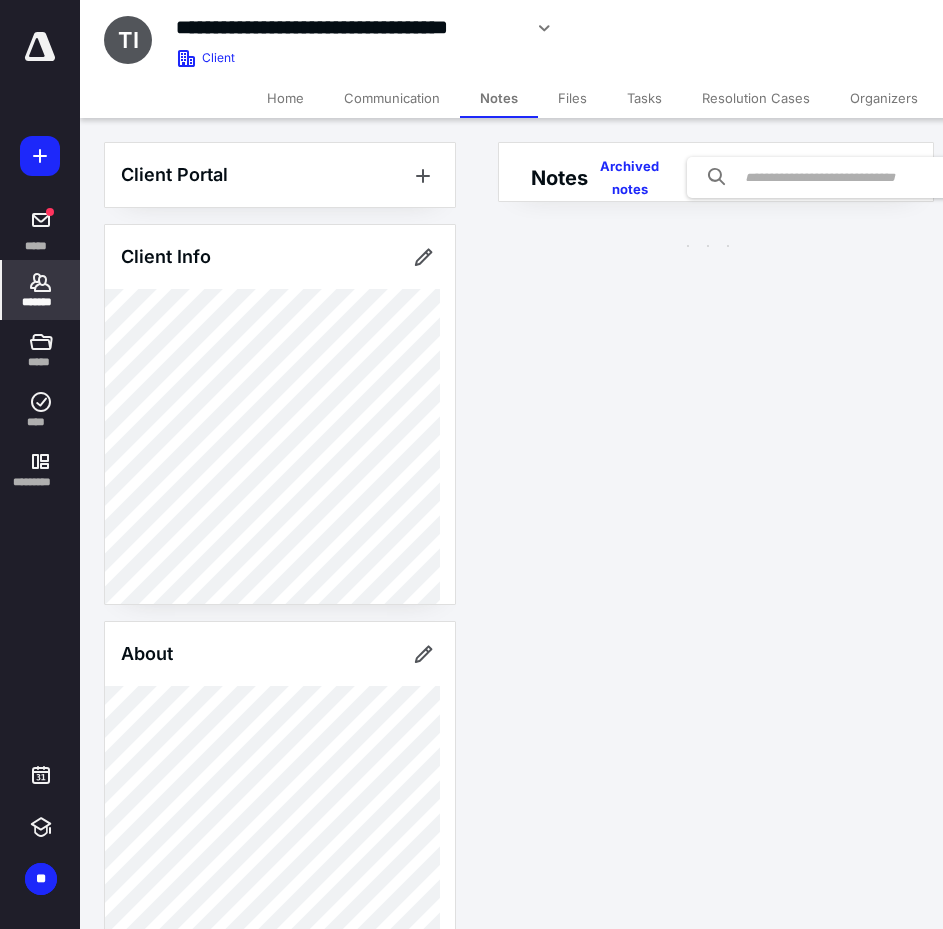 scroll, scrollTop: 0, scrollLeft: 0, axis: both 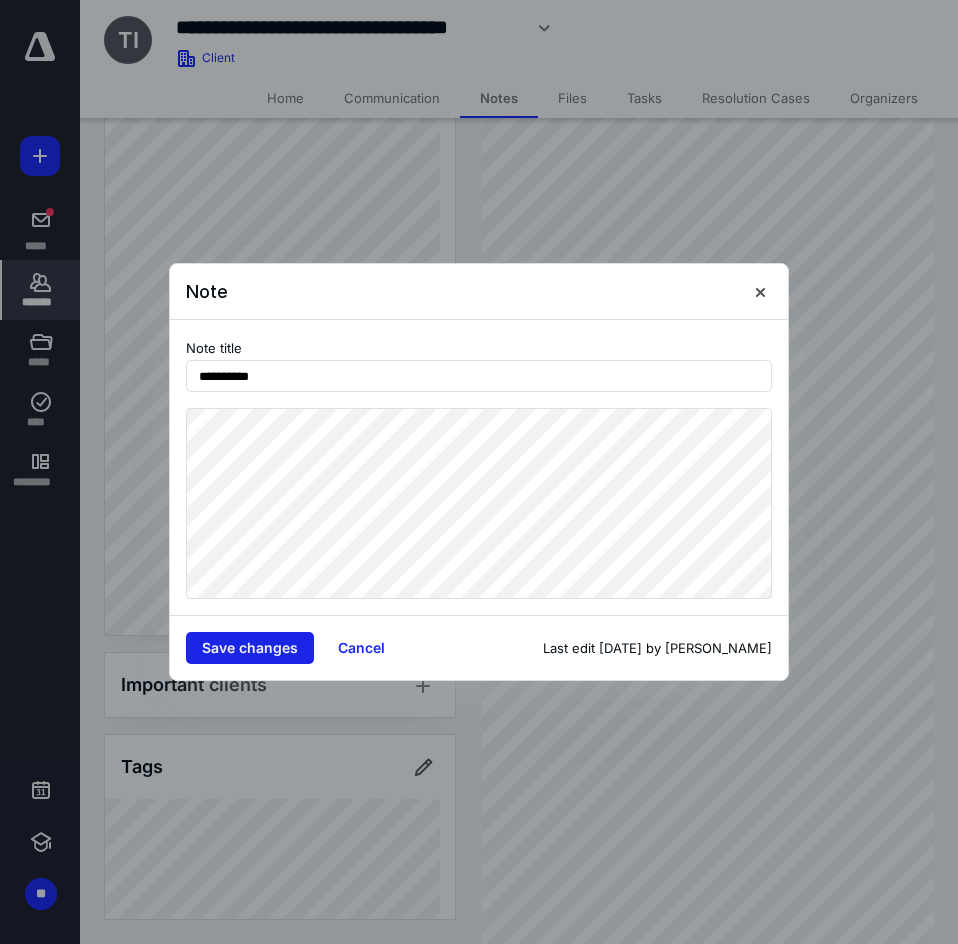 click on "Save changes" at bounding box center [250, 648] 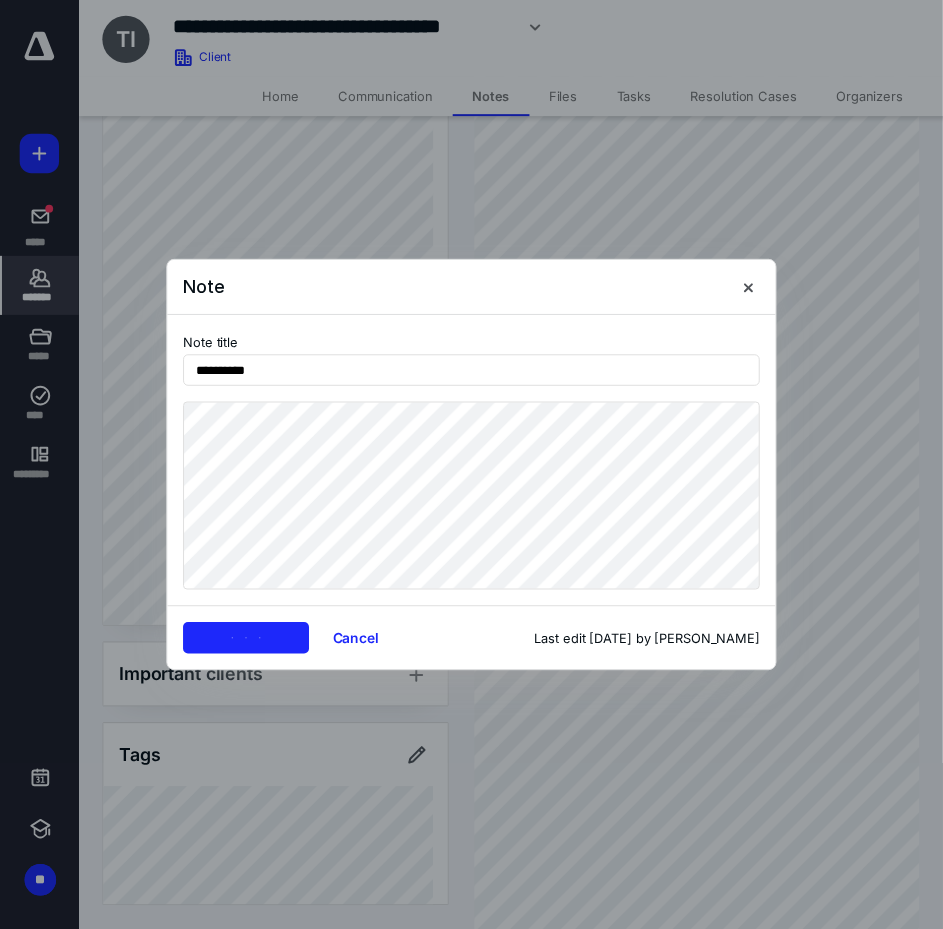 scroll, scrollTop: 178, scrollLeft: 0, axis: vertical 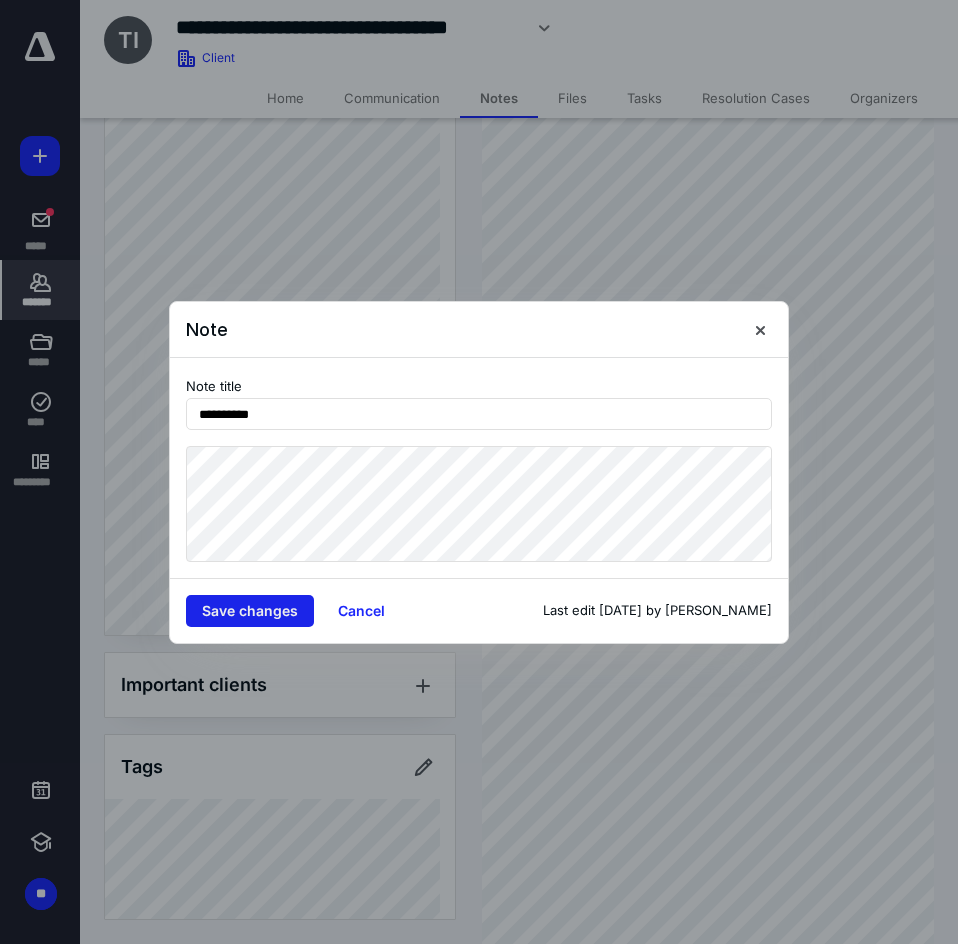 click on "Save changes" at bounding box center (250, 611) 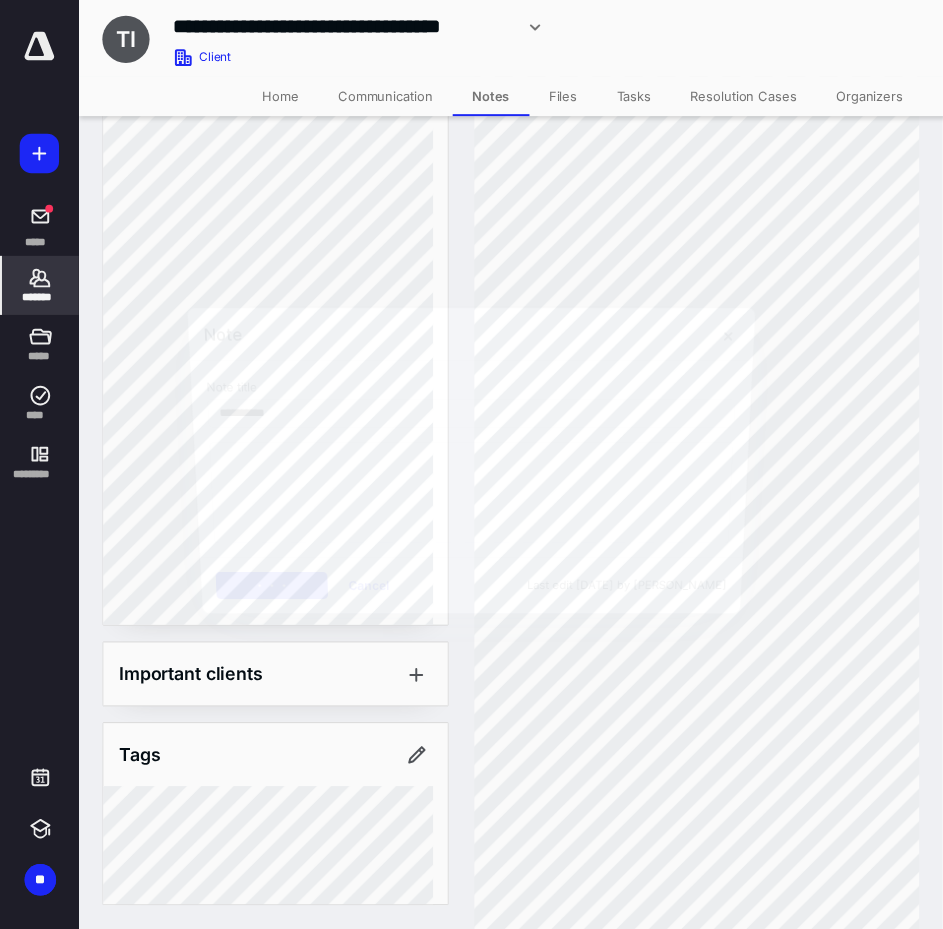 scroll, scrollTop: 1719, scrollLeft: 0, axis: vertical 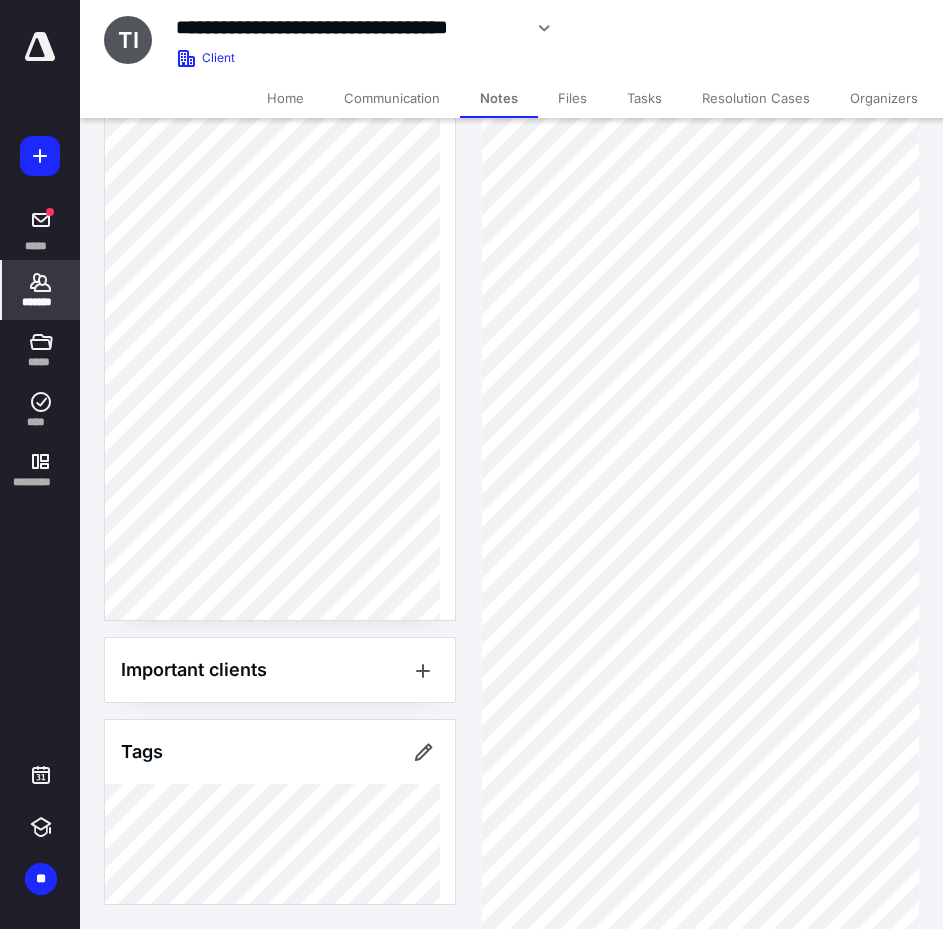 click on "Files" at bounding box center [572, 98] 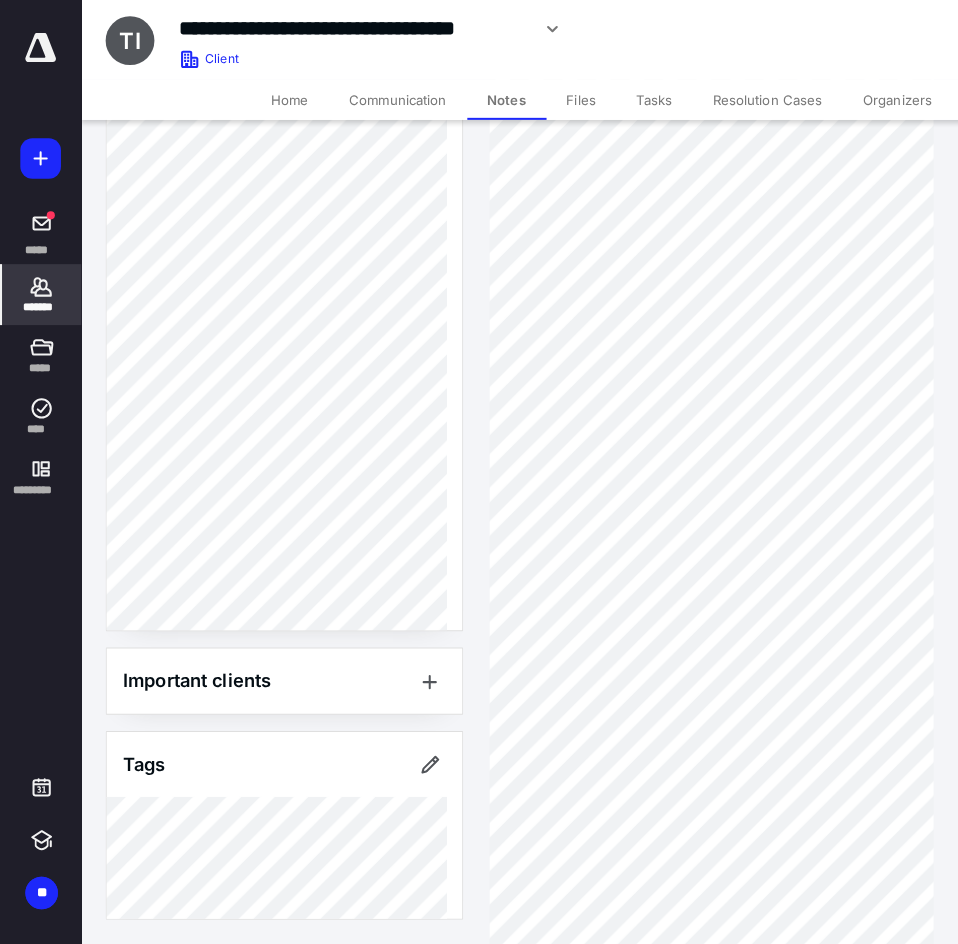 scroll, scrollTop: 0, scrollLeft: 0, axis: both 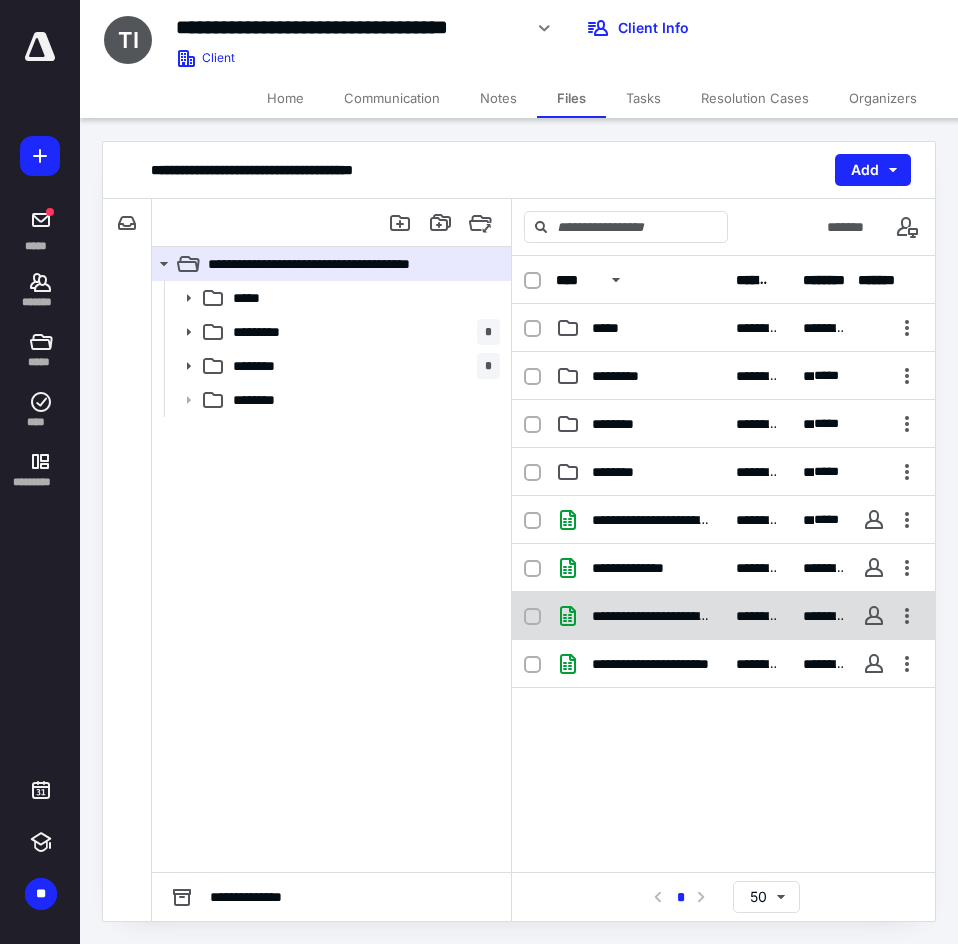 click on "**********" at bounding box center [723, 616] 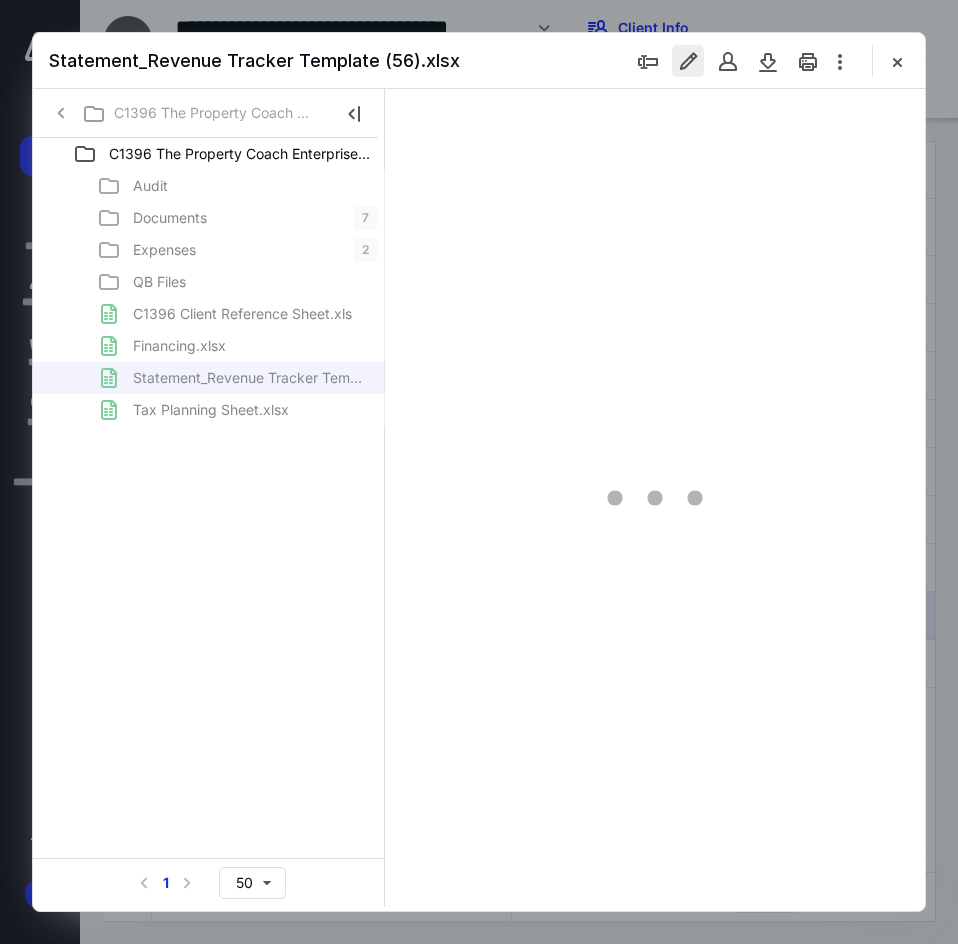 scroll, scrollTop: 0, scrollLeft: 0, axis: both 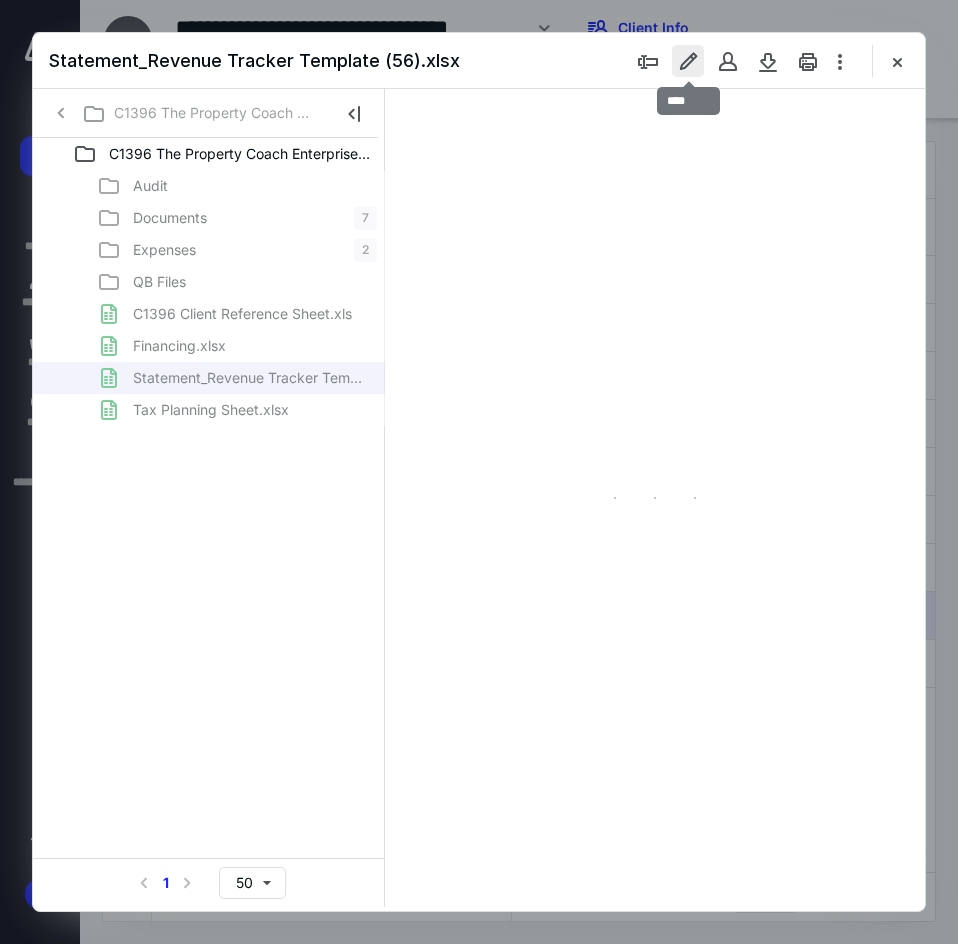 type on "*" 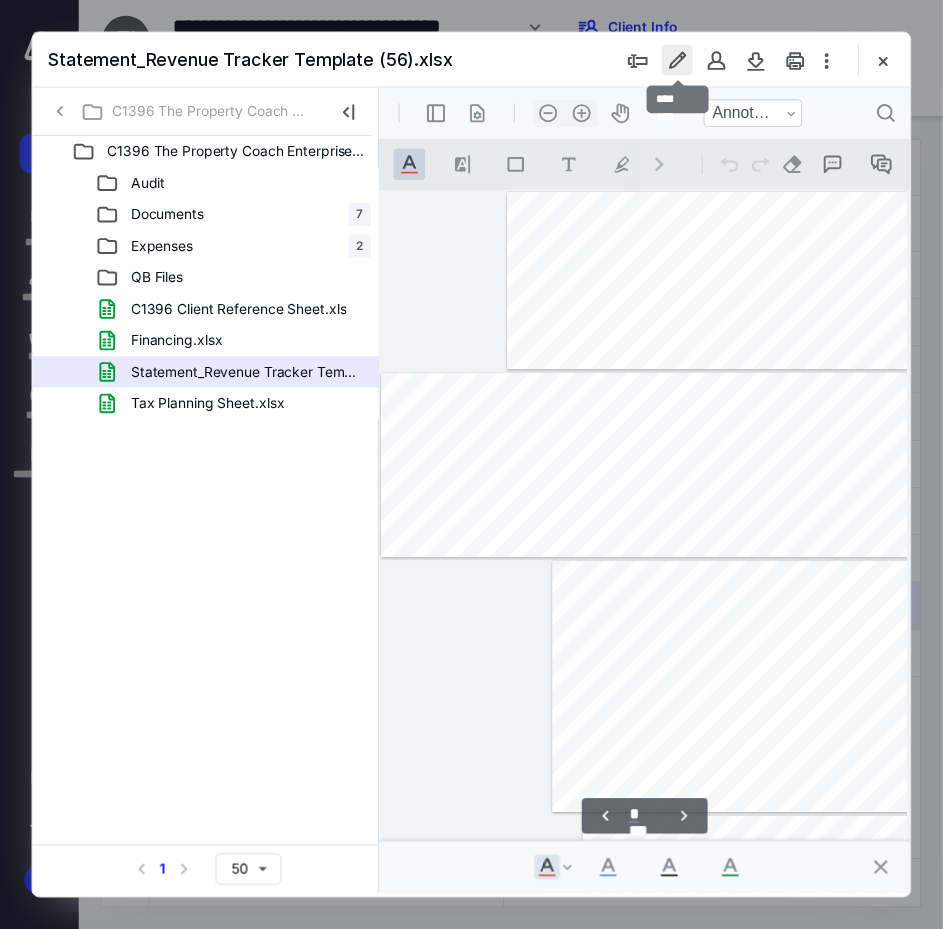 scroll, scrollTop: 106, scrollLeft: 127, axis: both 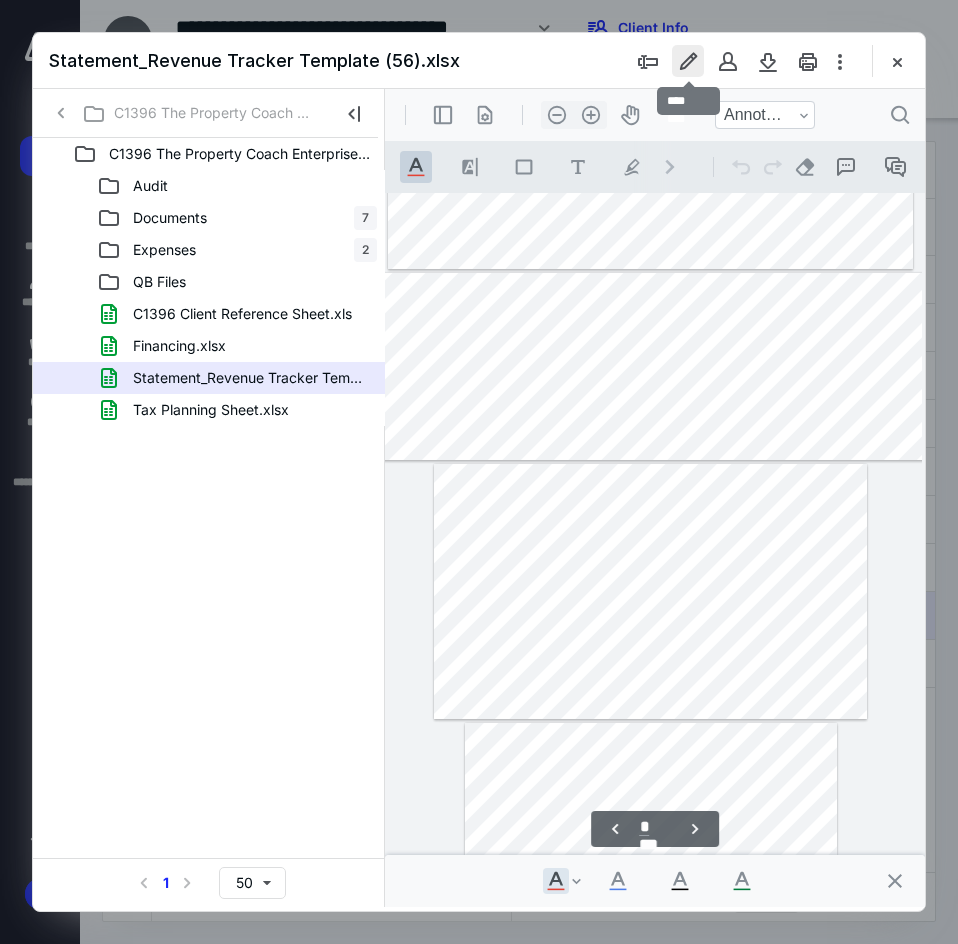 click at bounding box center [688, 61] 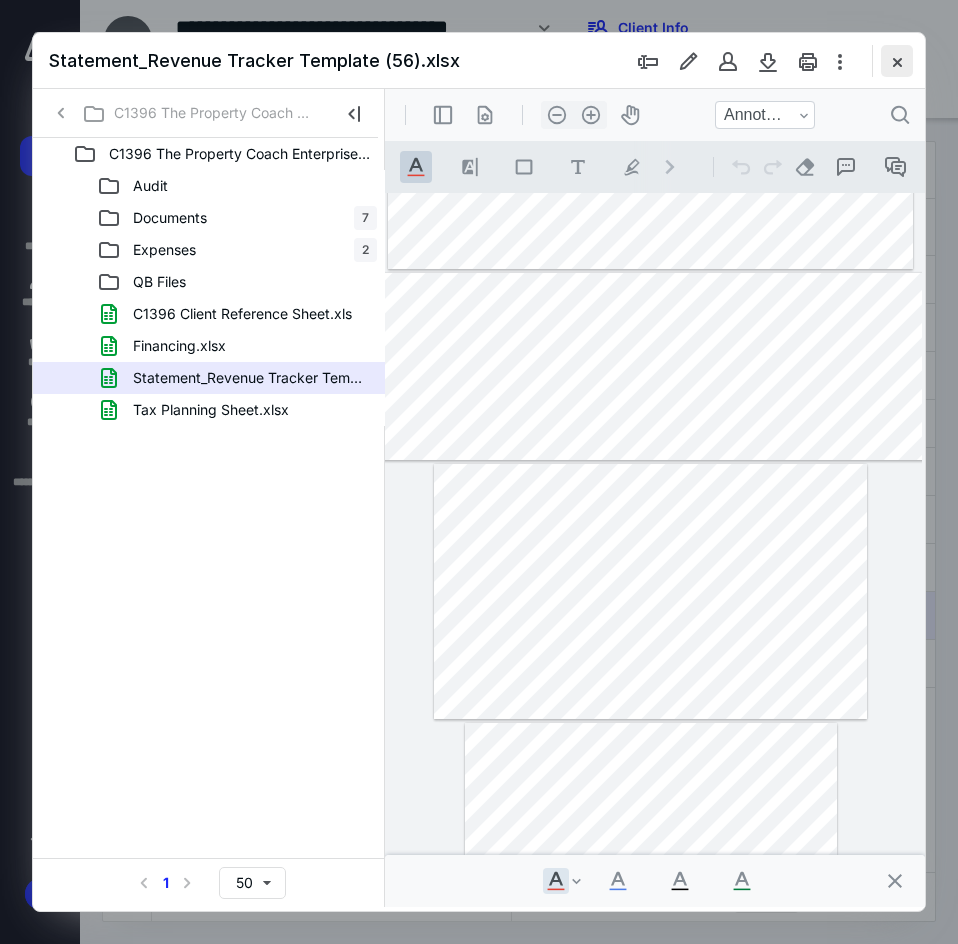 click at bounding box center (897, 61) 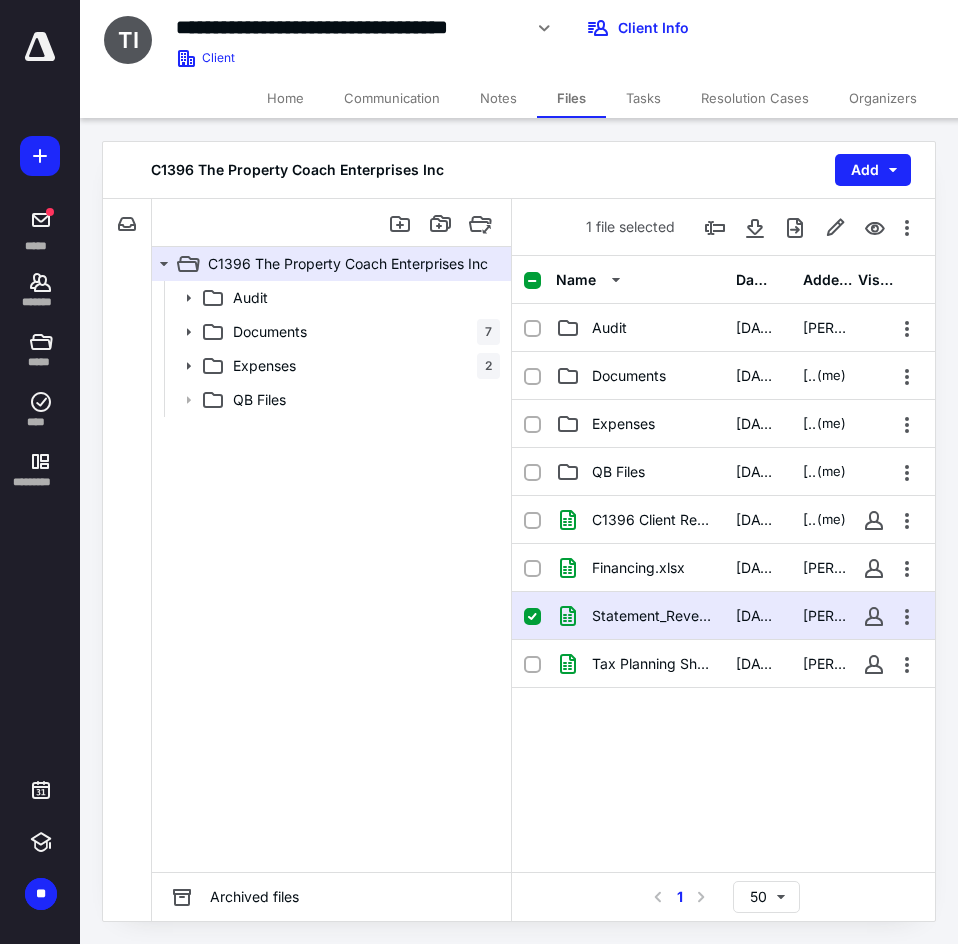 click on "Home" at bounding box center [285, 98] 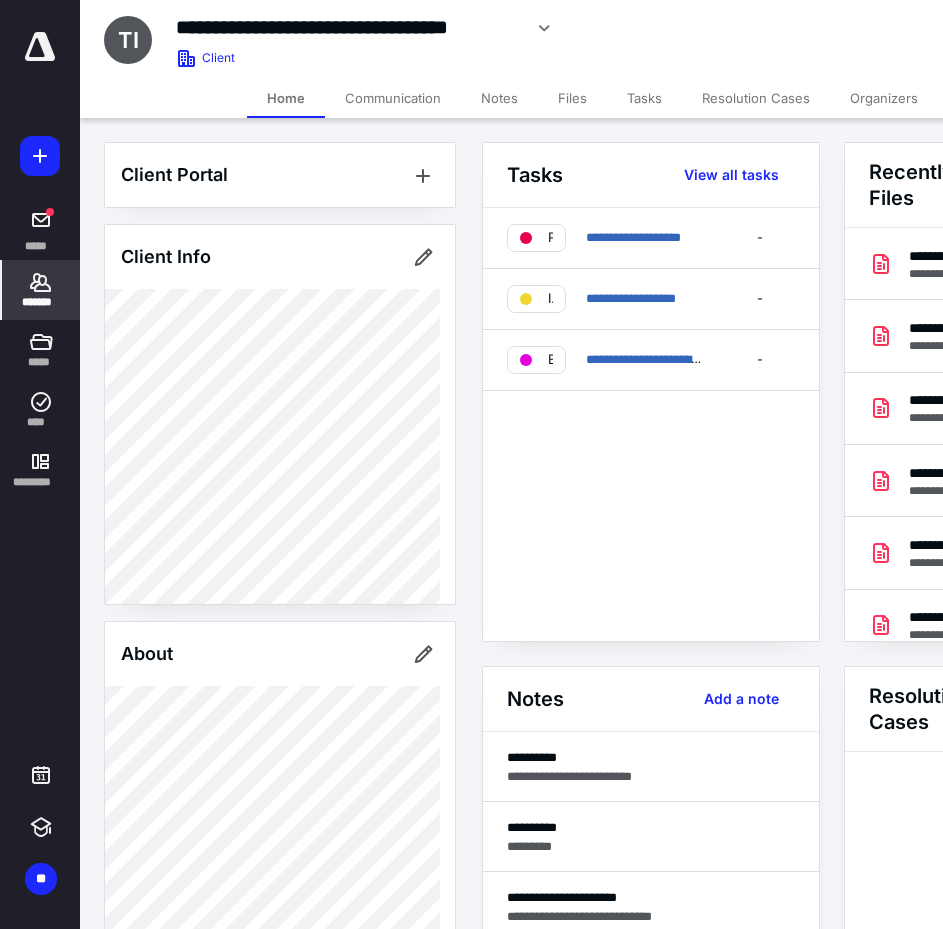 click on "Client Portal Client Info About Important clients Tags Manage all tags" at bounding box center (280, 1383) 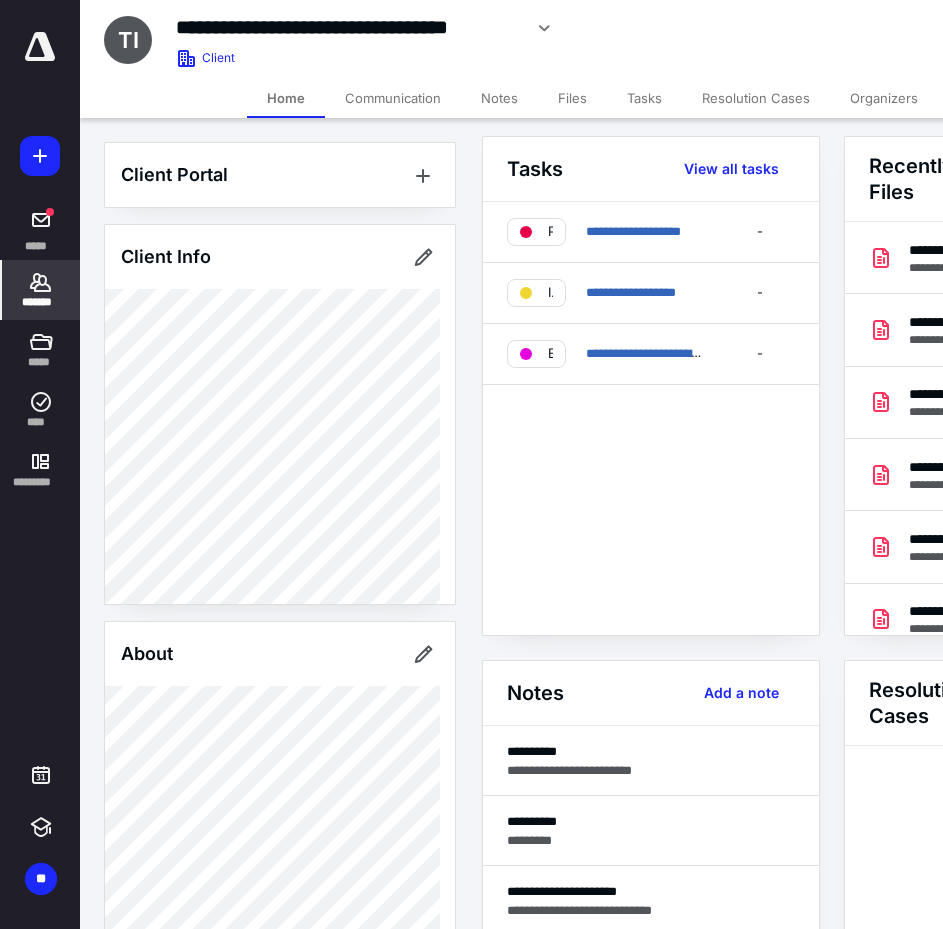 scroll, scrollTop: 100, scrollLeft: 0, axis: vertical 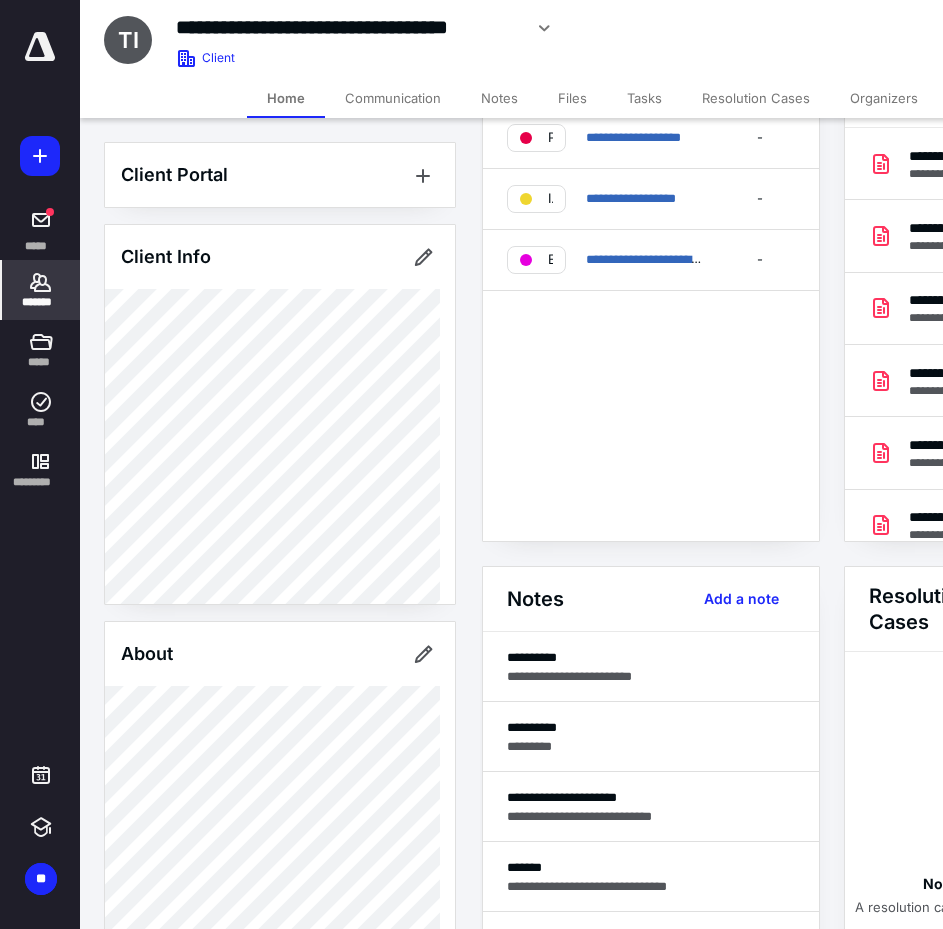 click on "Notes" at bounding box center (499, 98) 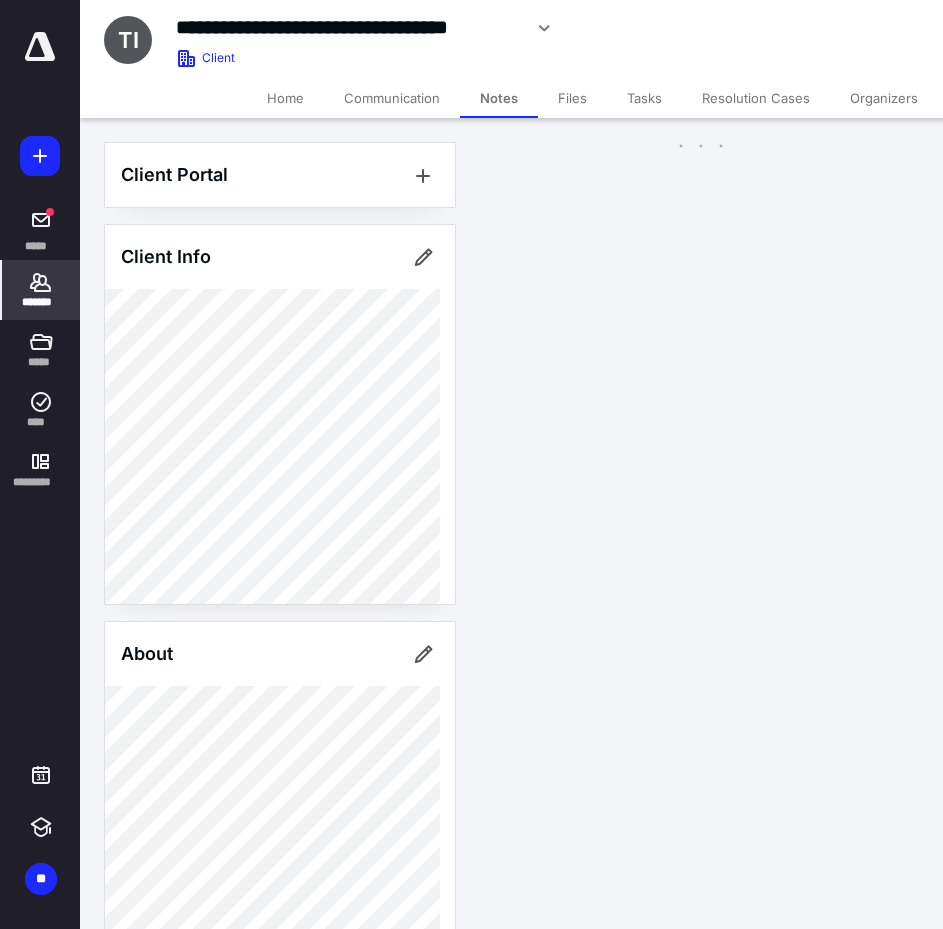 scroll, scrollTop: 0, scrollLeft: 0, axis: both 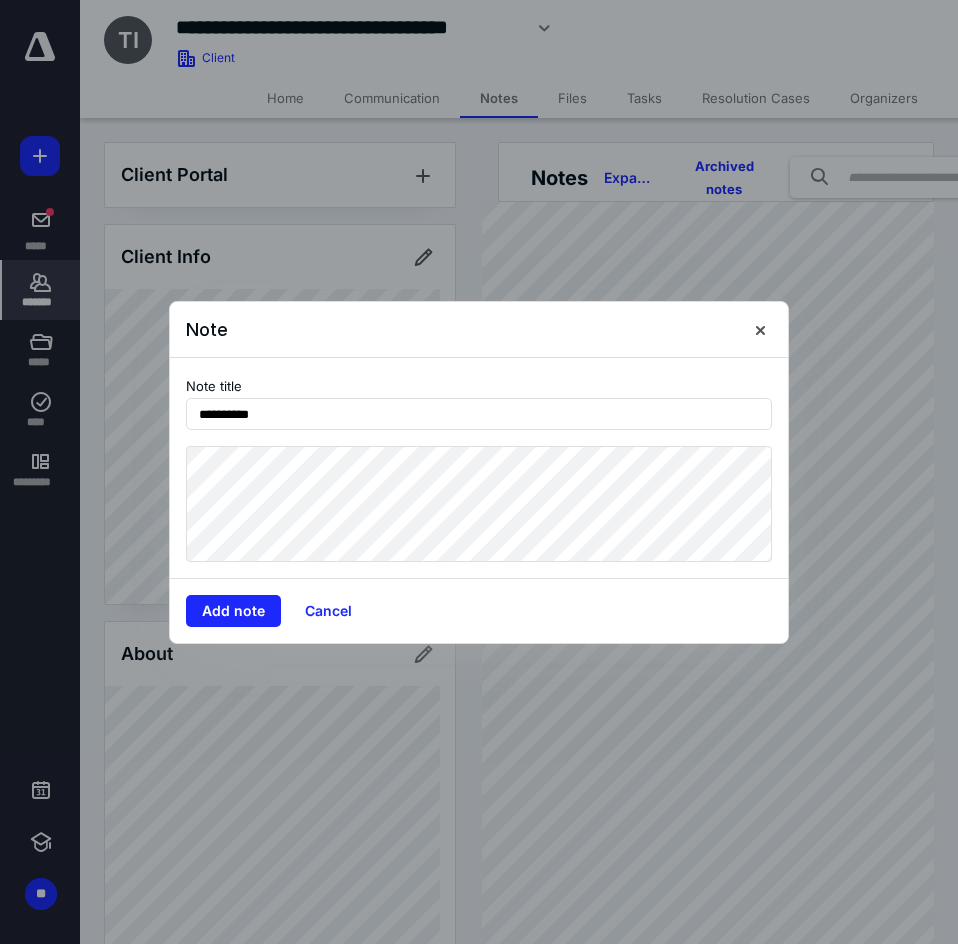 type on "**********" 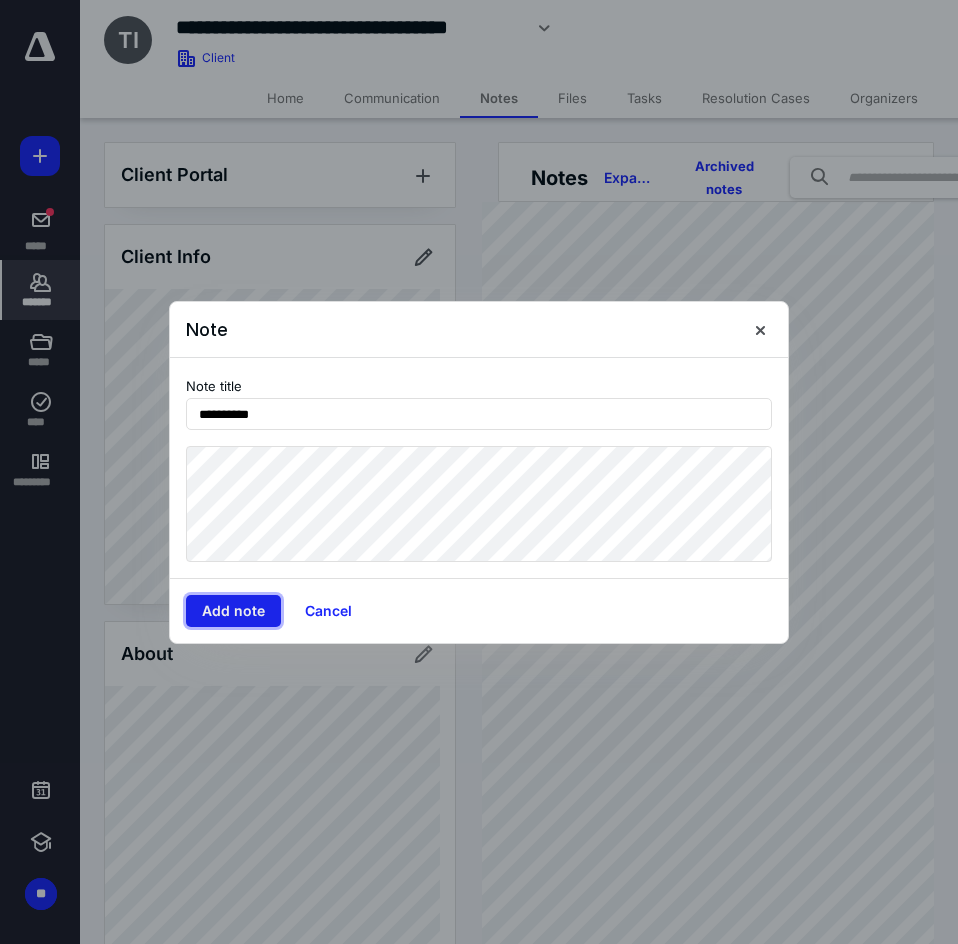 click on "Add note" at bounding box center [233, 611] 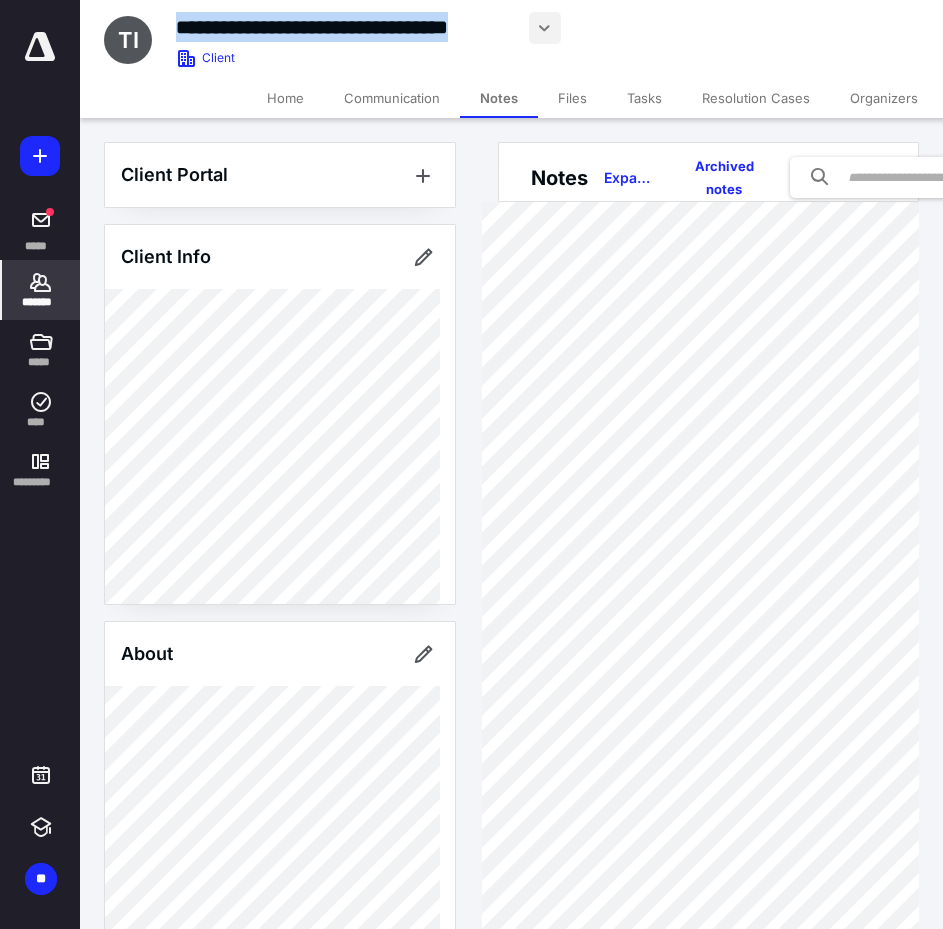 drag, startPoint x: 522, startPoint y: 28, endPoint x: 529, endPoint y: 42, distance: 15.652476 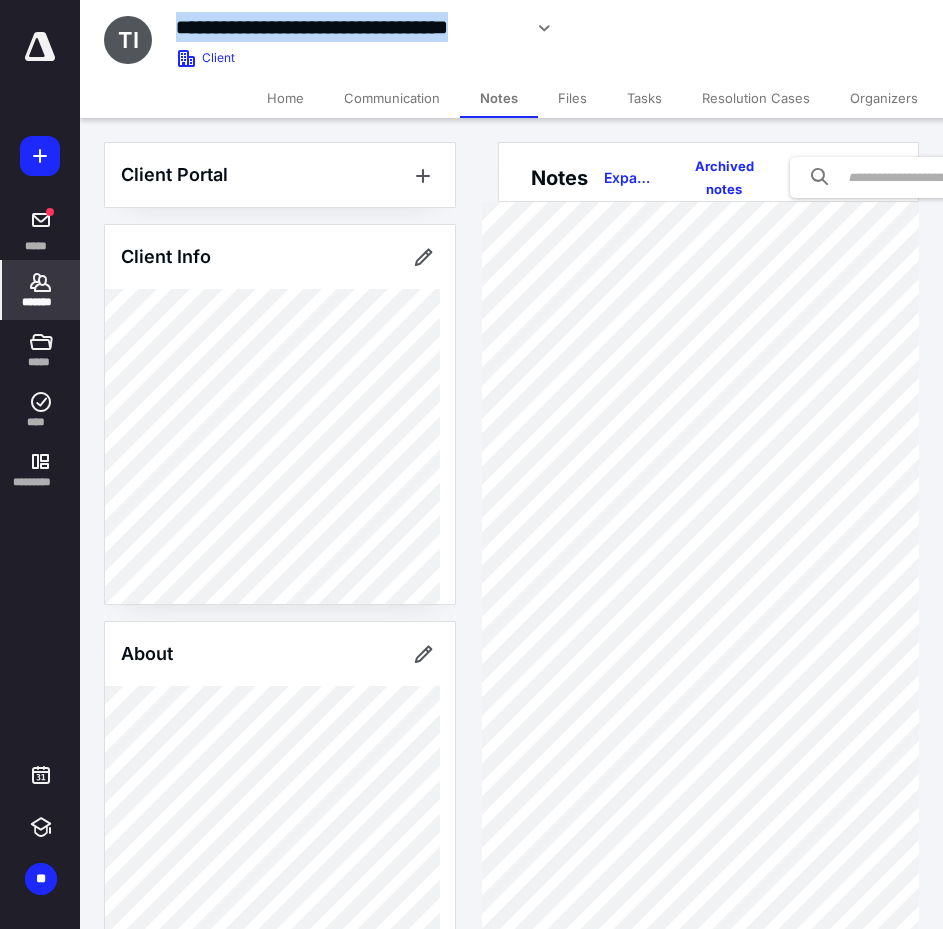 copy on "**********" 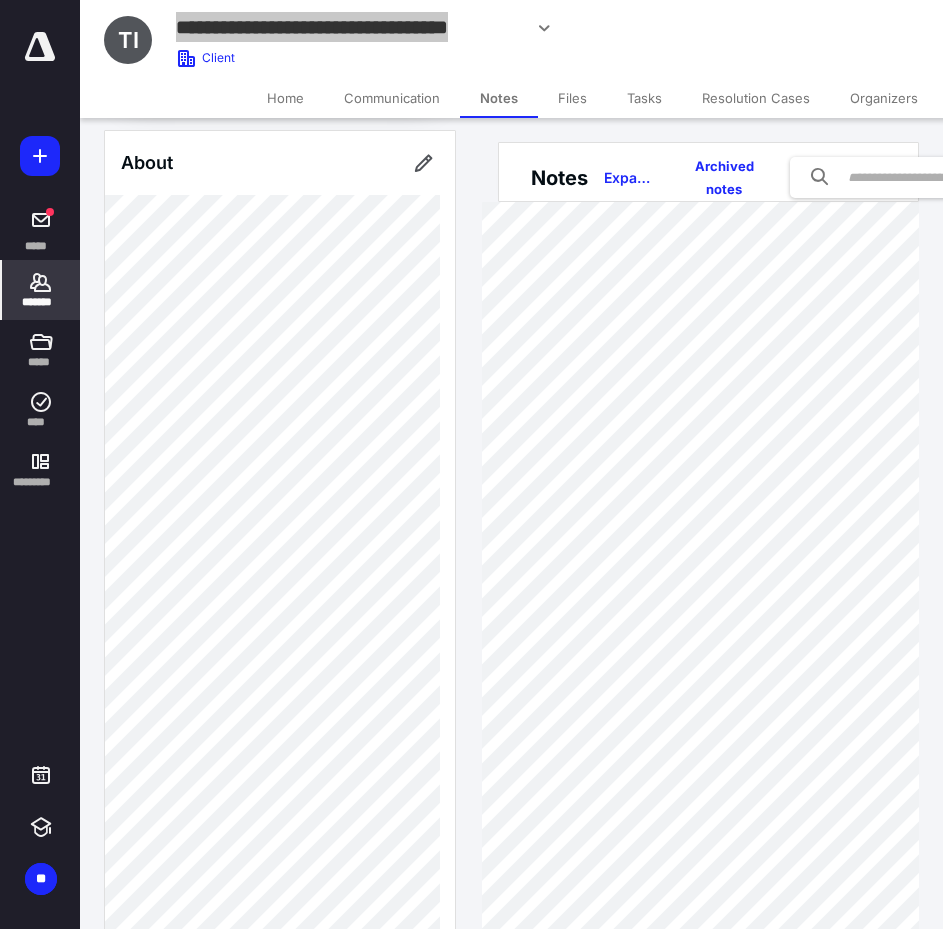 scroll, scrollTop: 600, scrollLeft: 0, axis: vertical 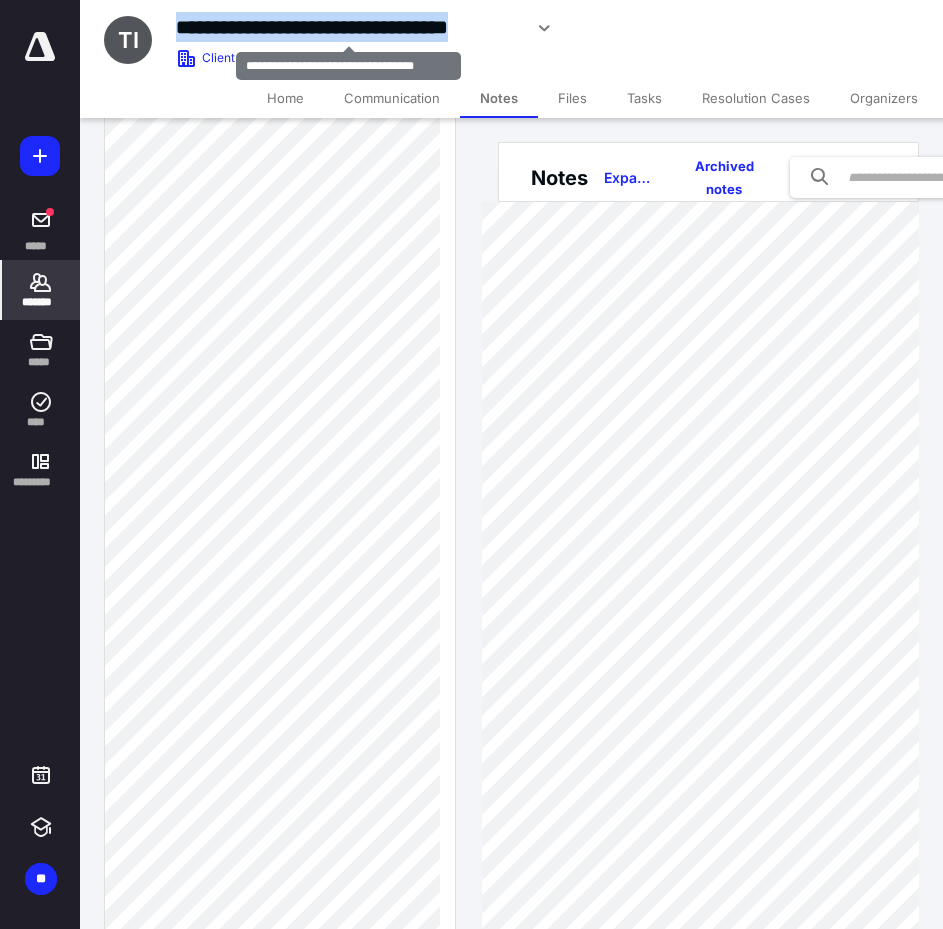 drag, startPoint x: 519, startPoint y: 29, endPoint x: 176, endPoint y: 29, distance: 343 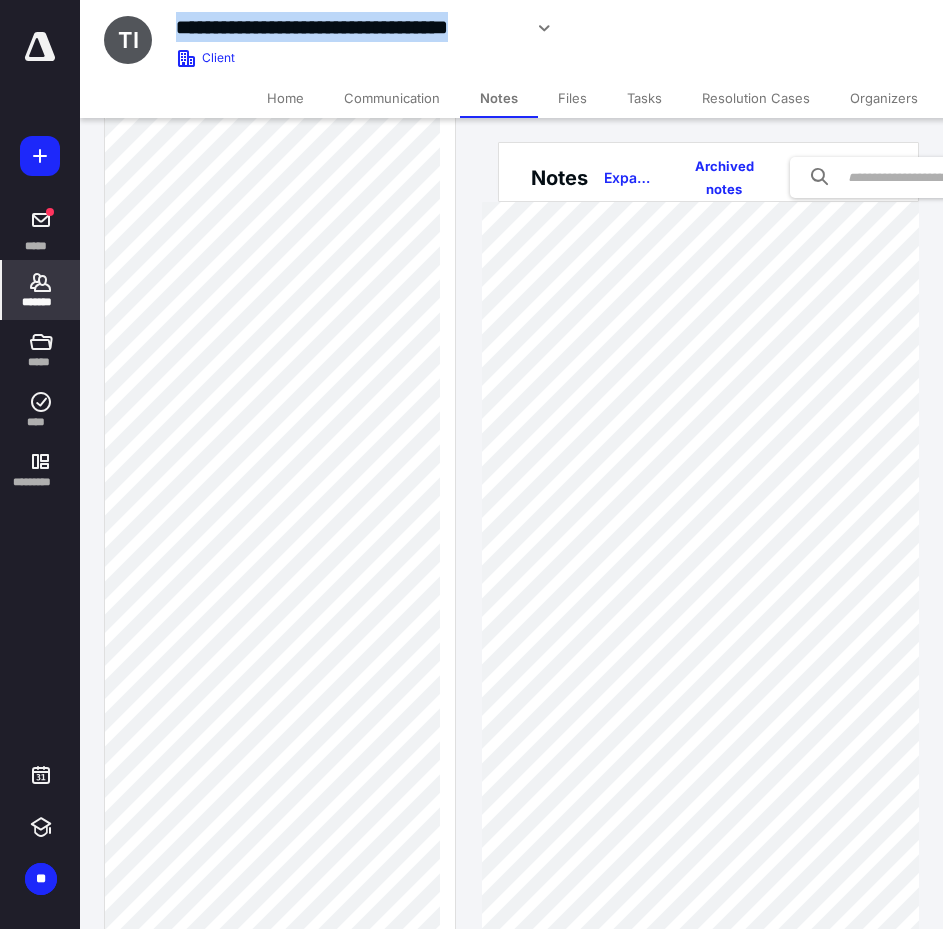 copy on "**********" 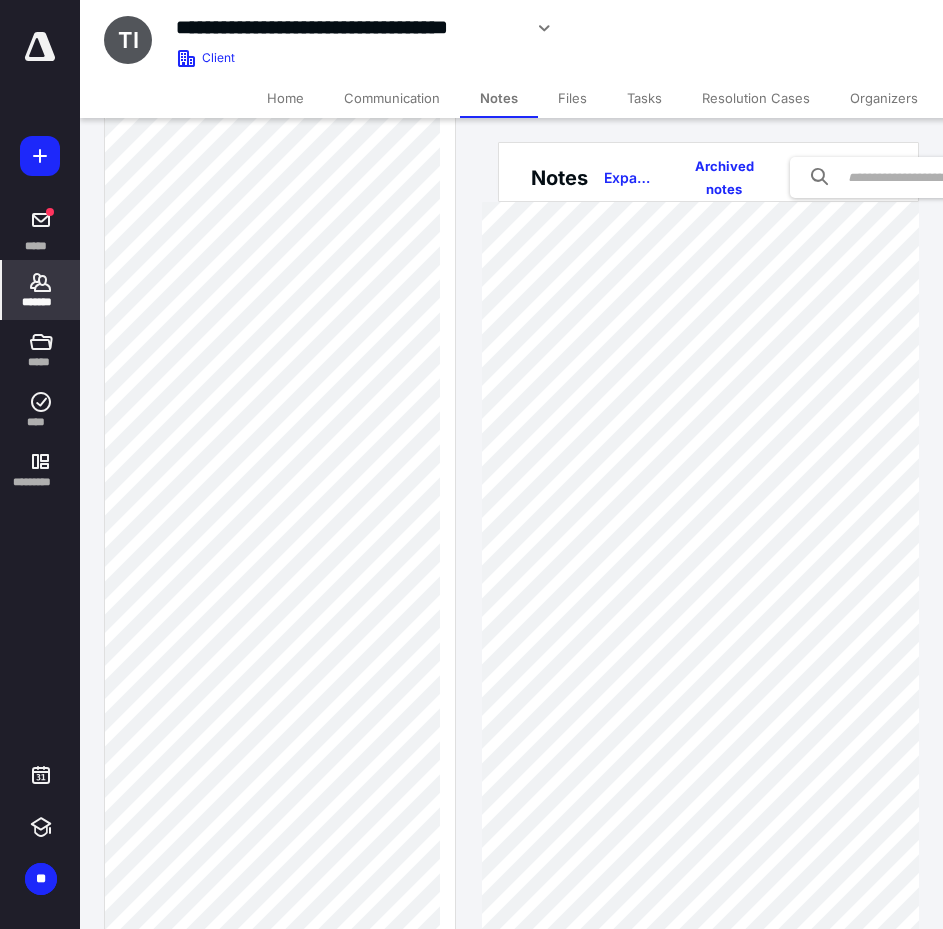 drag, startPoint x: 22, startPoint y: 298, endPoint x: 47, endPoint y: 290, distance: 26.24881 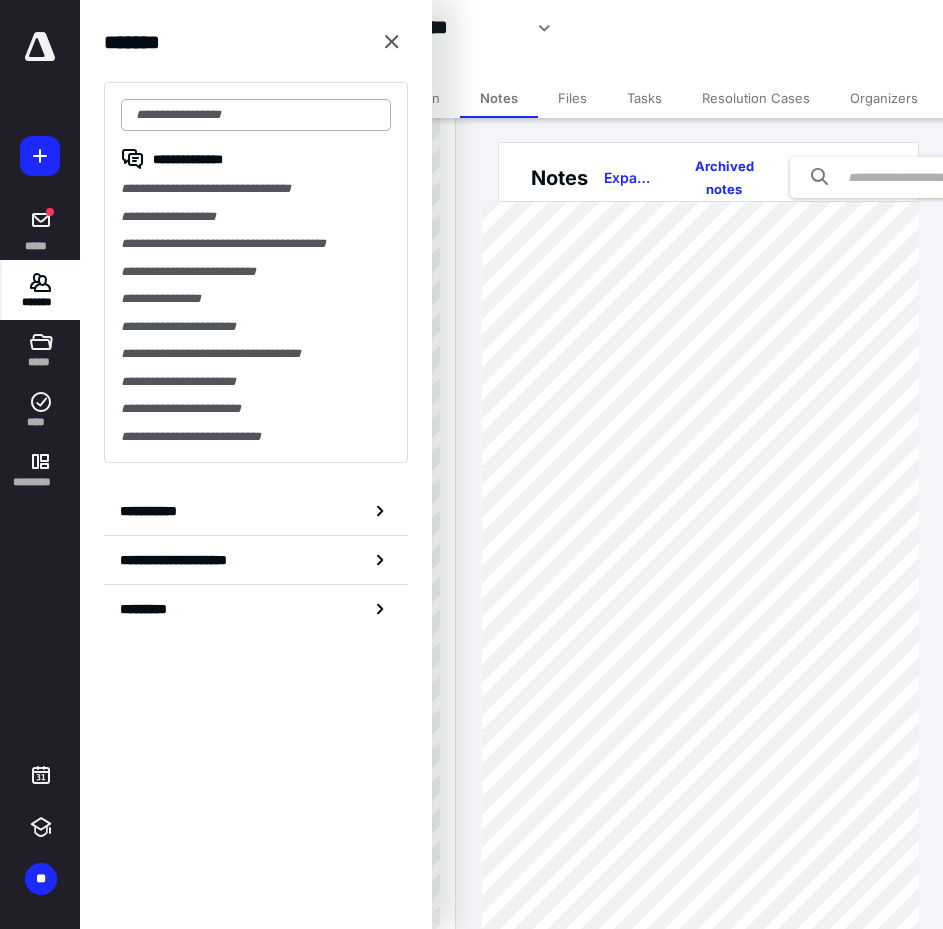 click at bounding box center (256, 115) 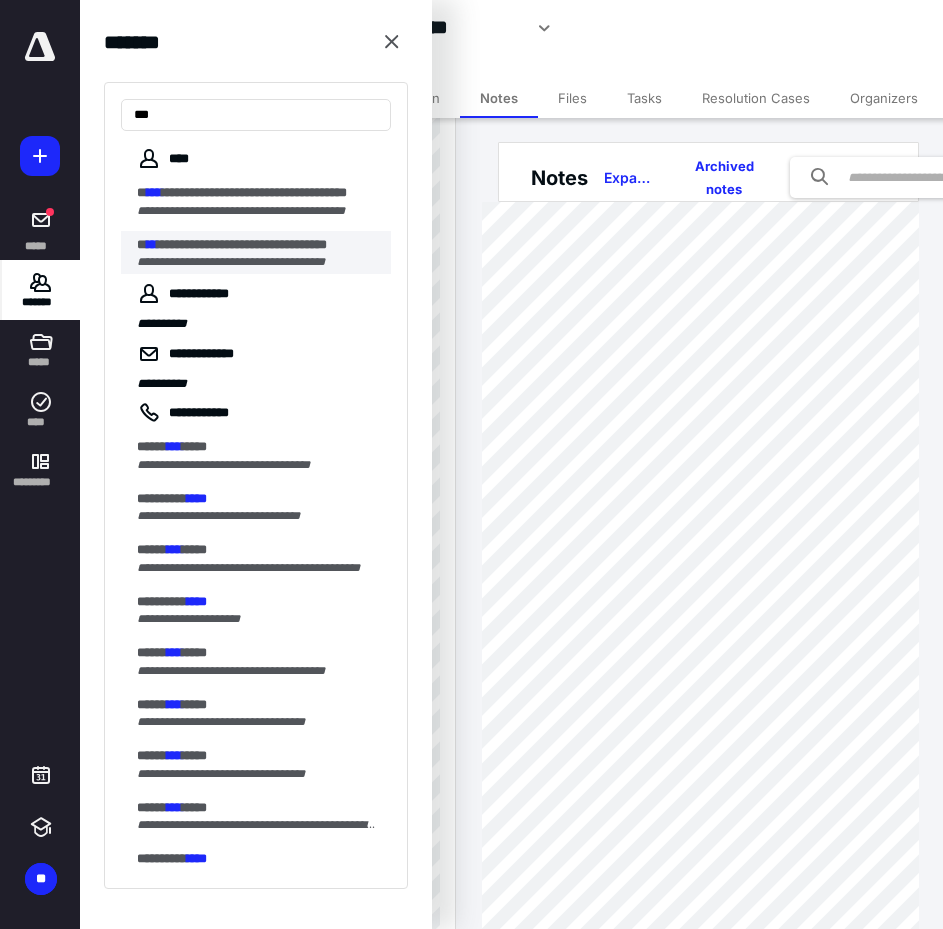 type on "***" 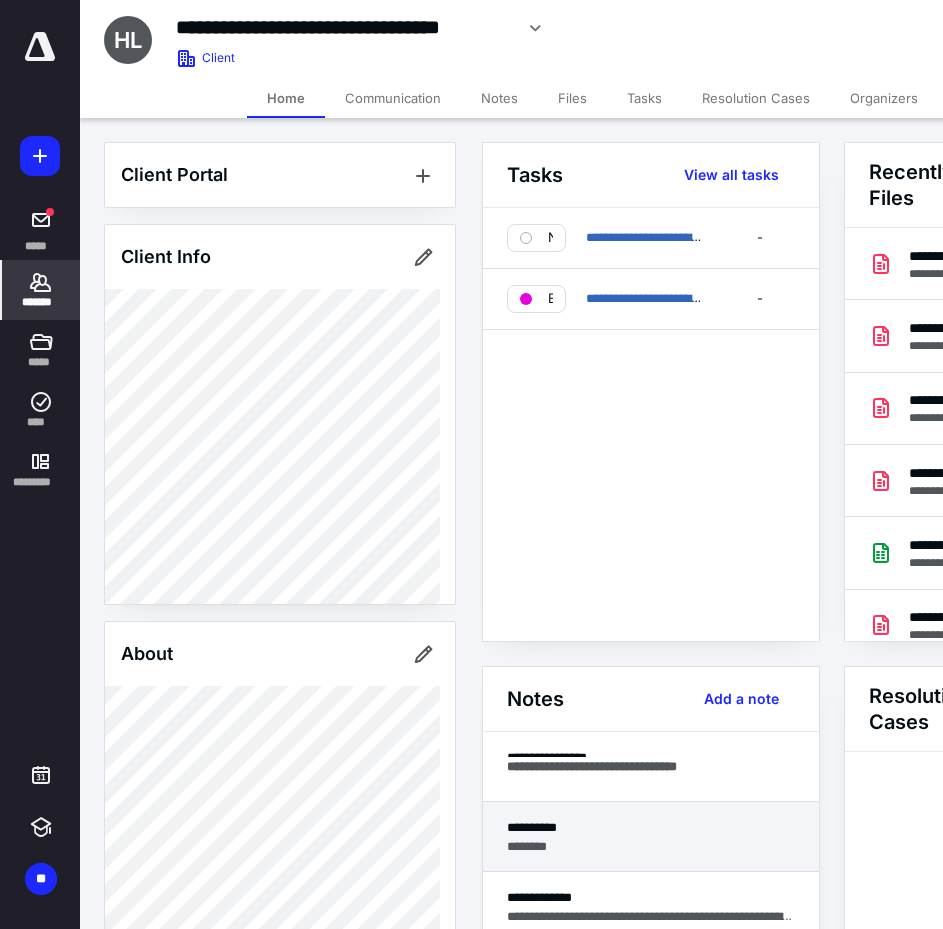 click on "********" at bounding box center (651, 846) 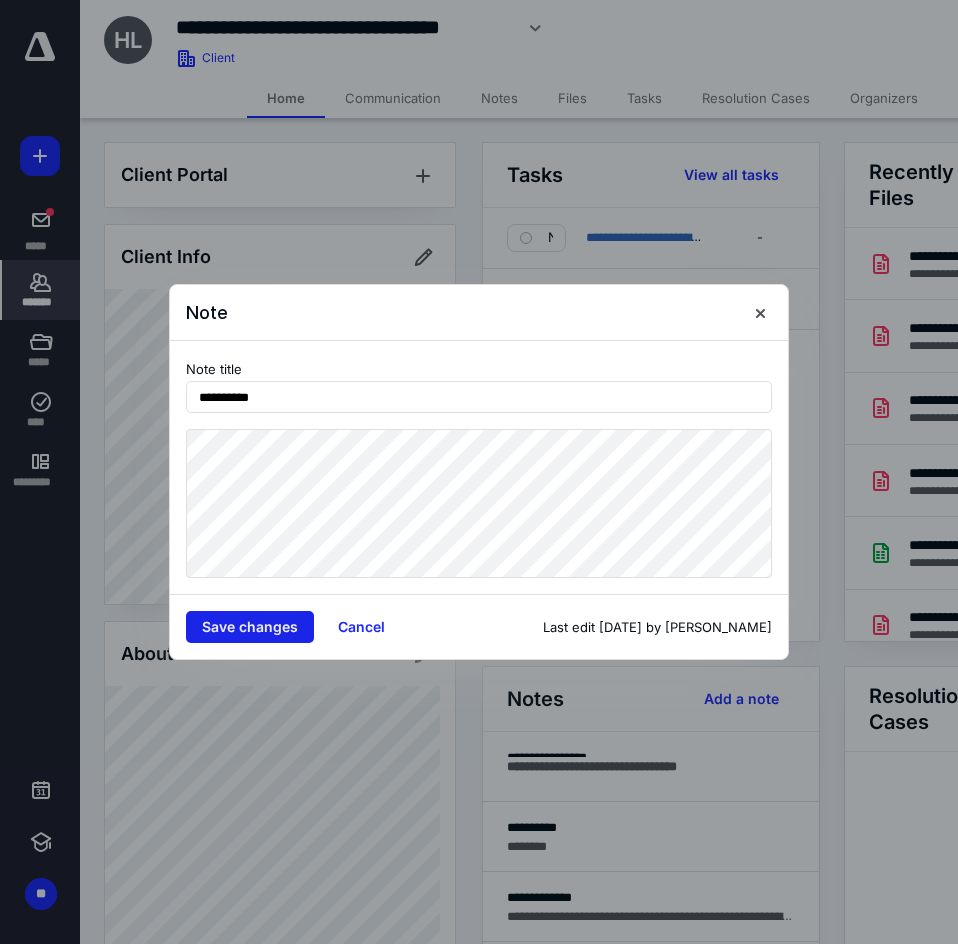 click on "Save changes" at bounding box center [250, 627] 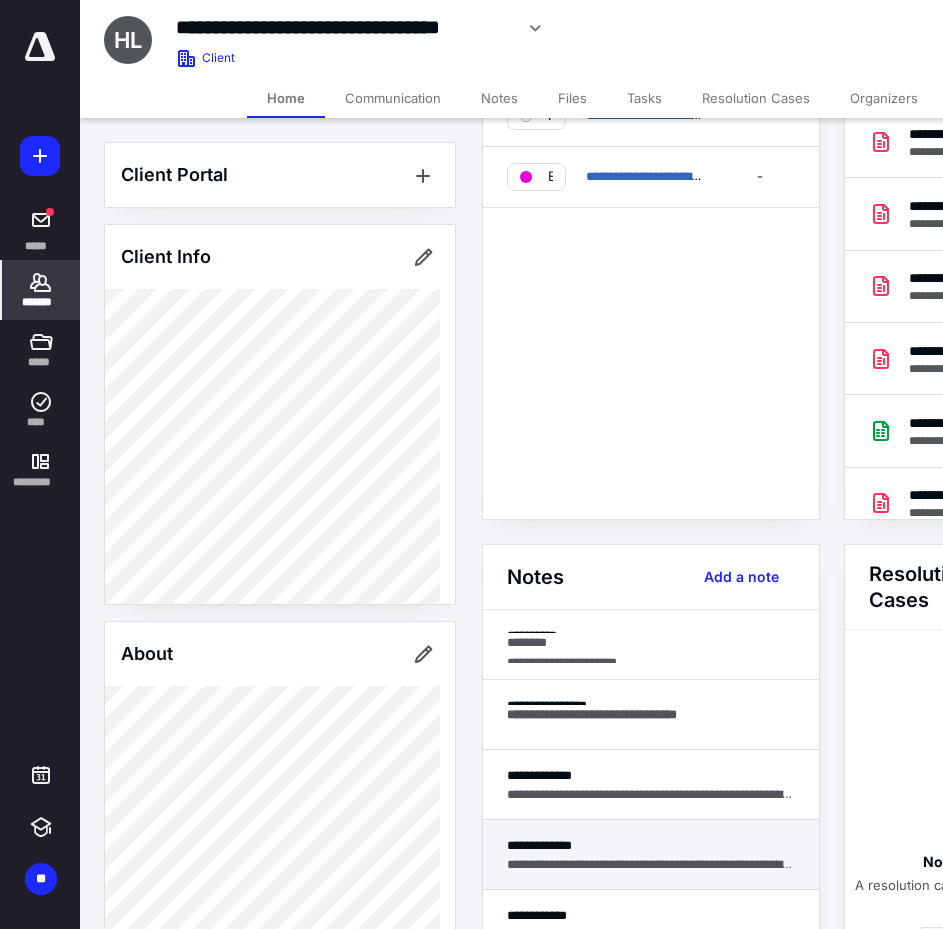 scroll, scrollTop: 100, scrollLeft: 0, axis: vertical 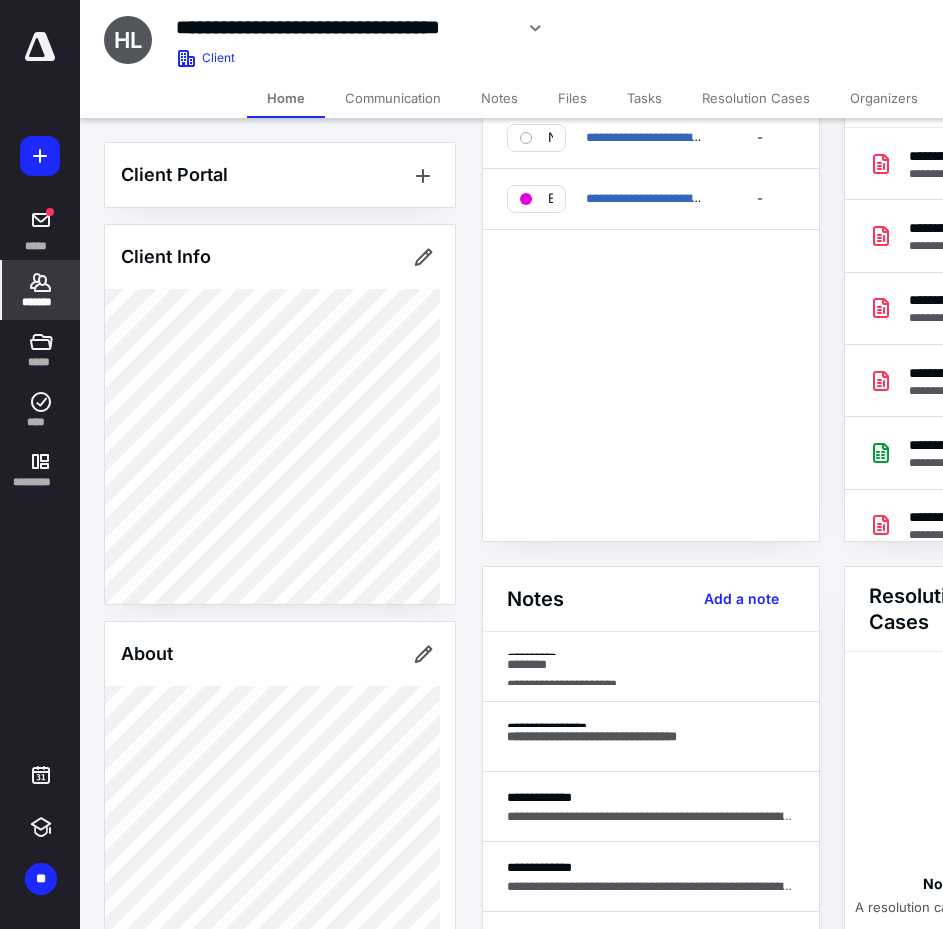 click on "Notes" at bounding box center (499, 98) 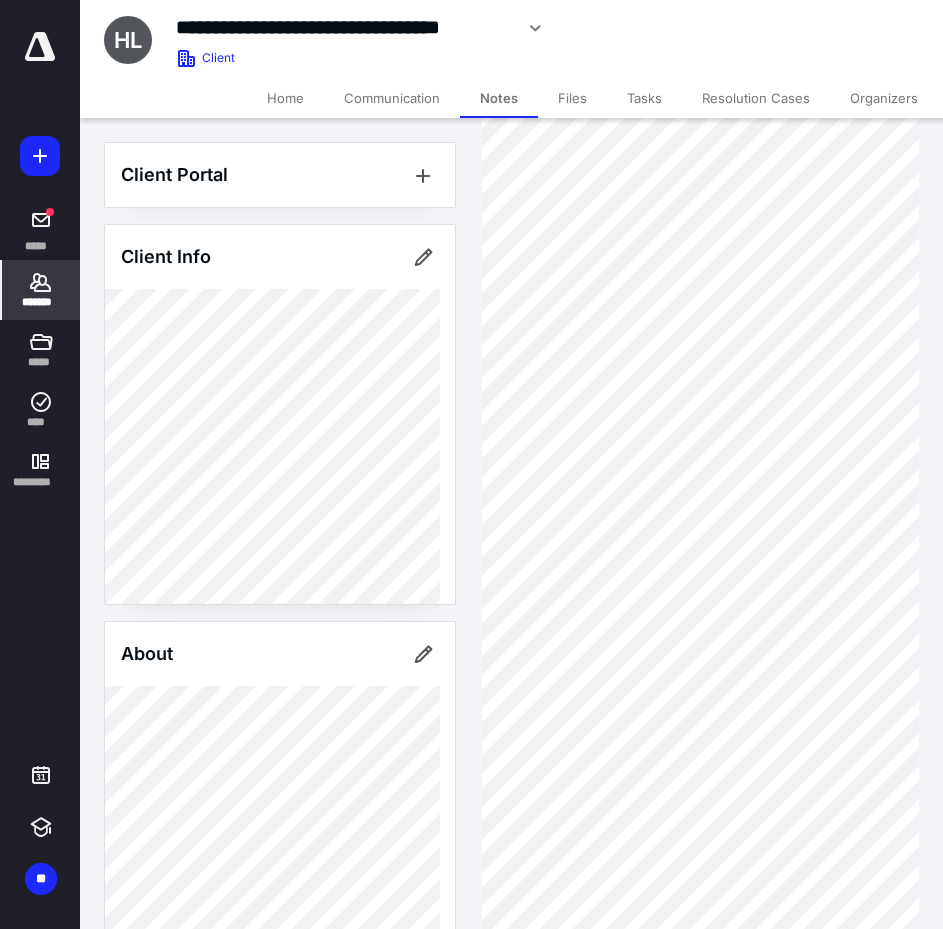 scroll, scrollTop: 200, scrollLeft: 0, axis: vertical 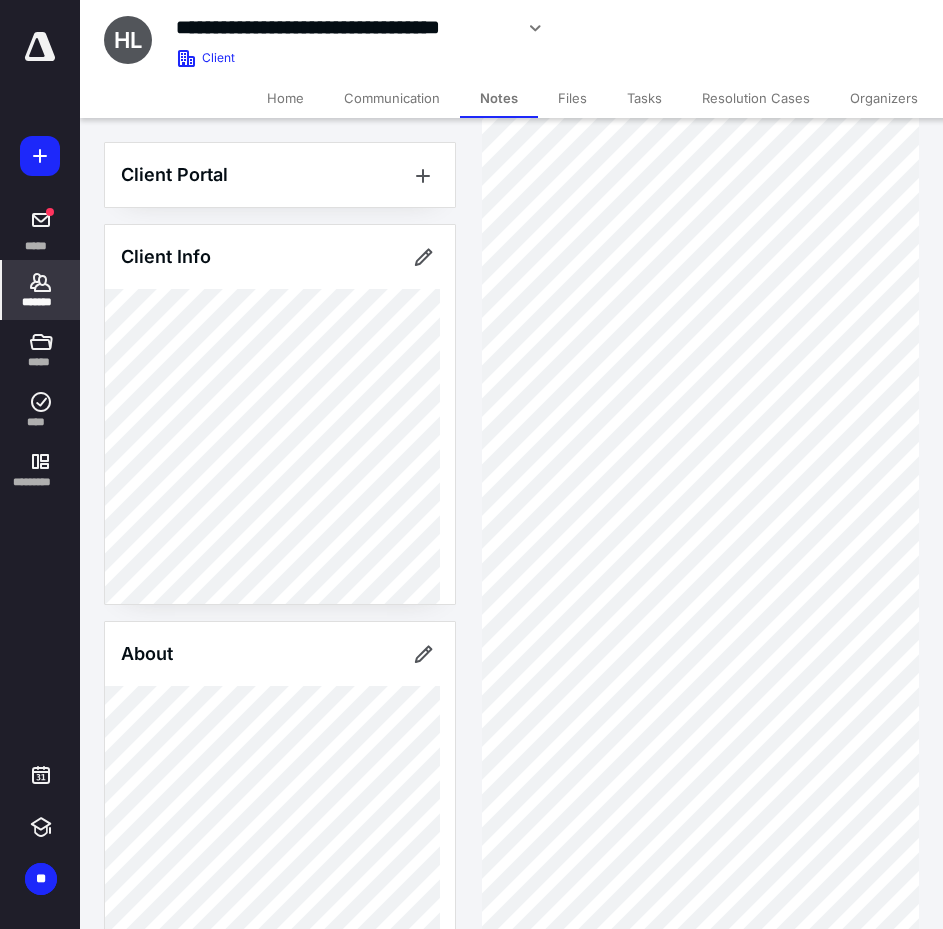click on "*******" at bounding box center (41, 302) 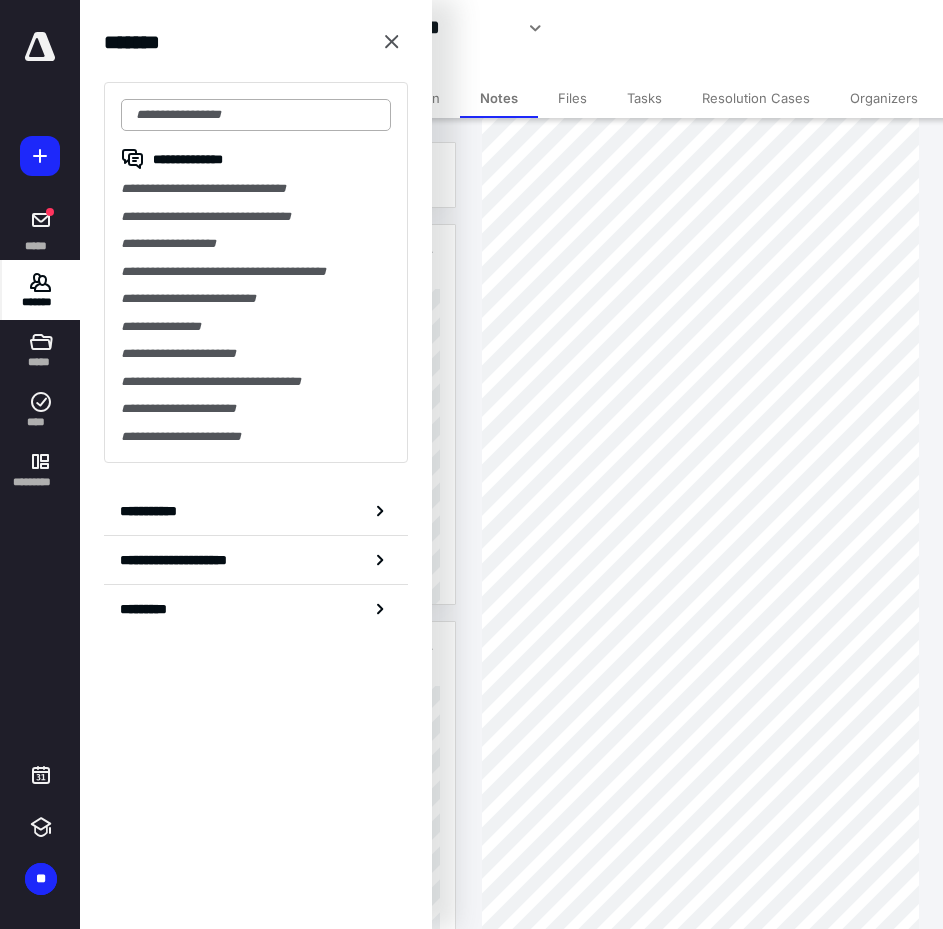 click at bounding box center [256, 115] 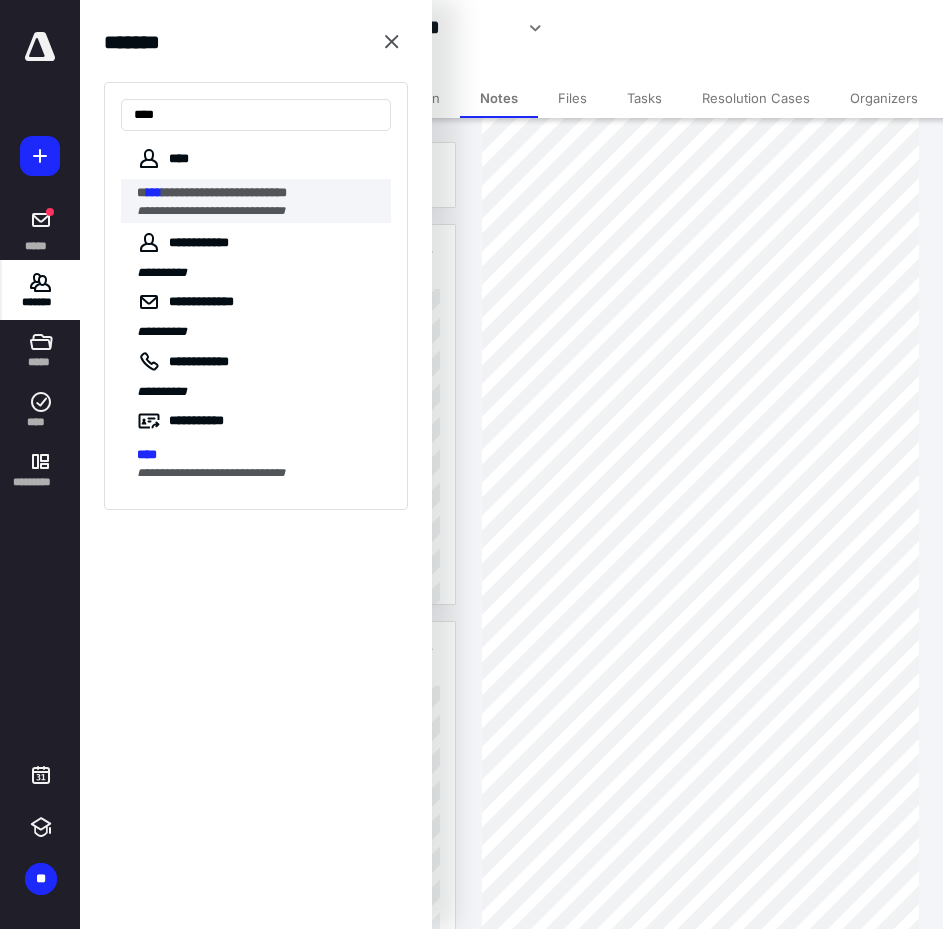 type on "****" 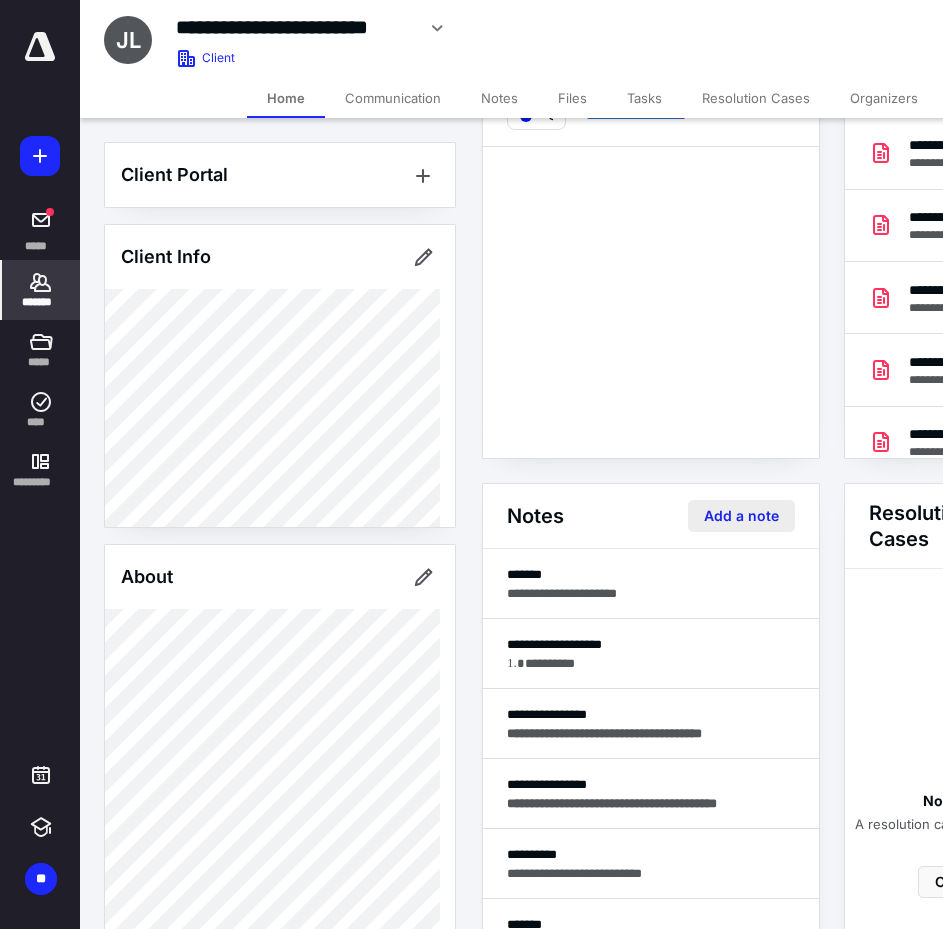 scroll, scrollTop: 200, scrollLeft: 0, axis: vertical 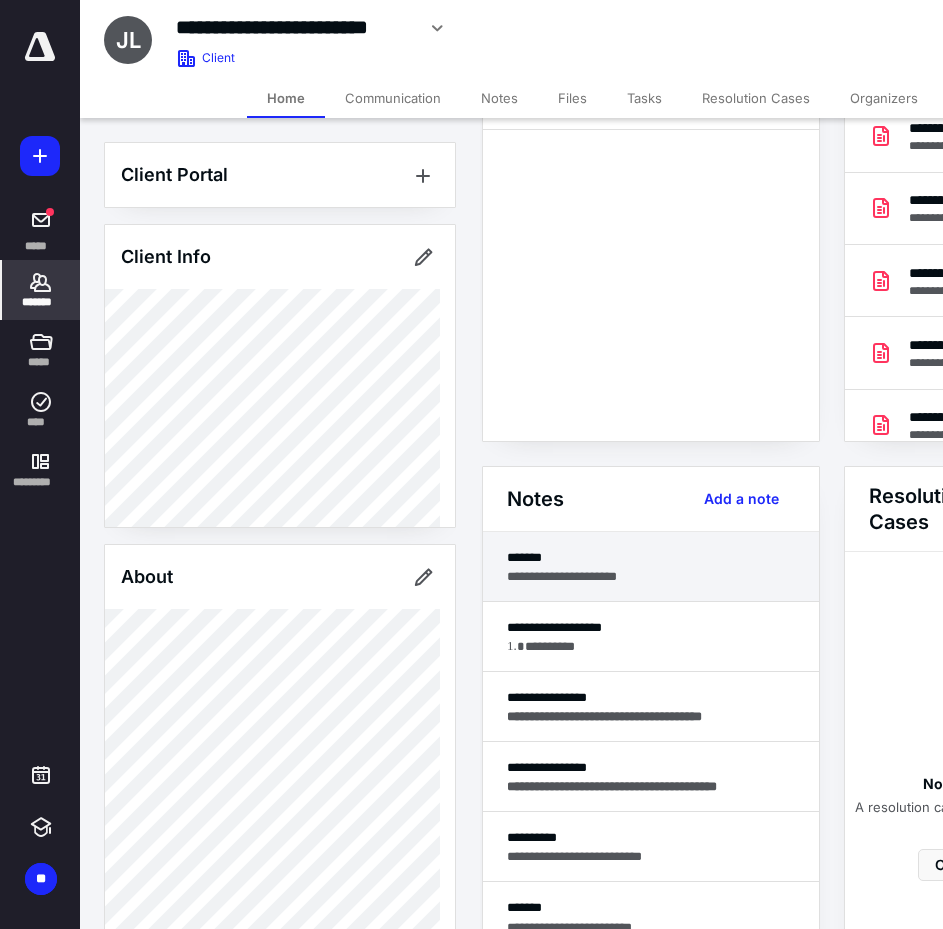 click on "**********" at bounding box center [651, 576] 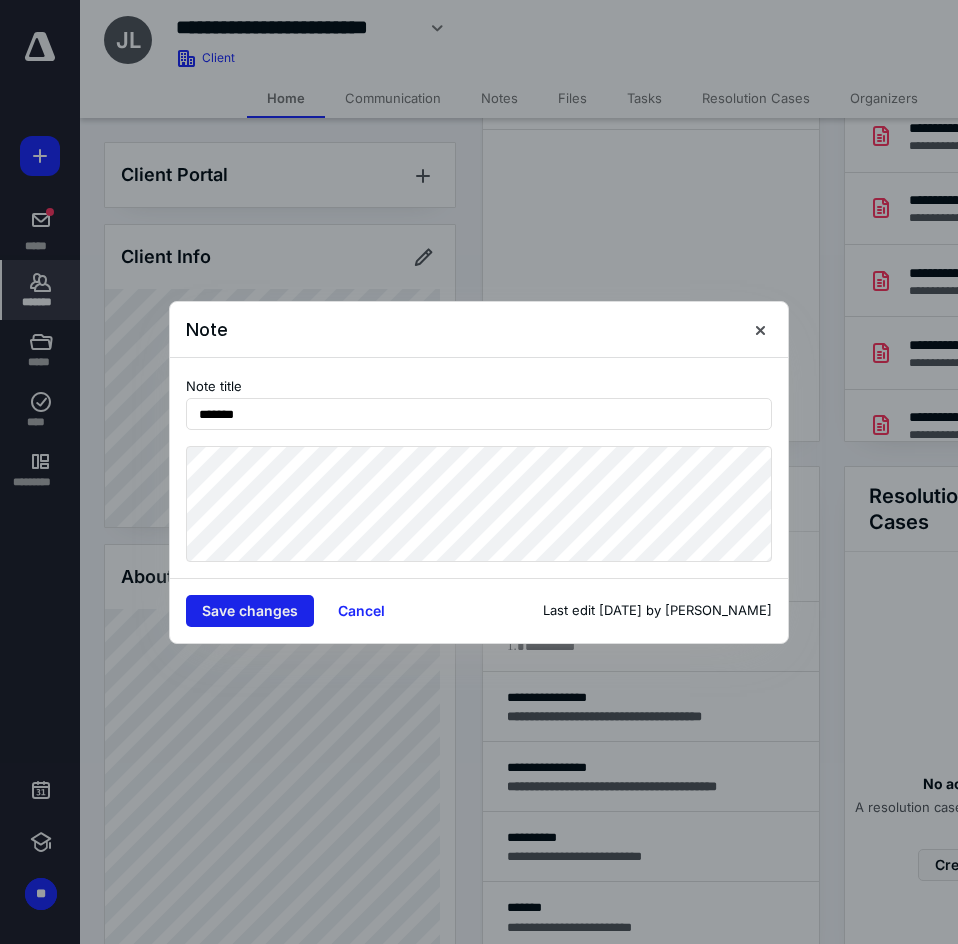 click on "Save changes" at bounding box center (250, 611) 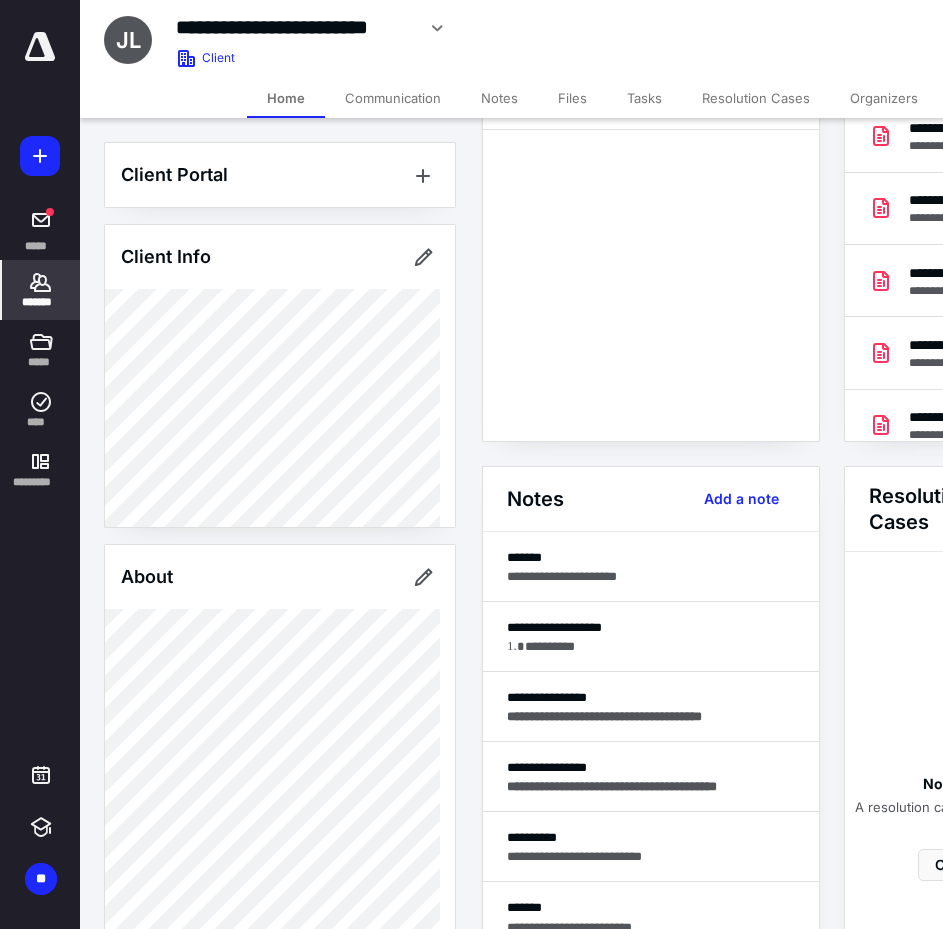 click on "Notes" at bounding box center [499, 98] 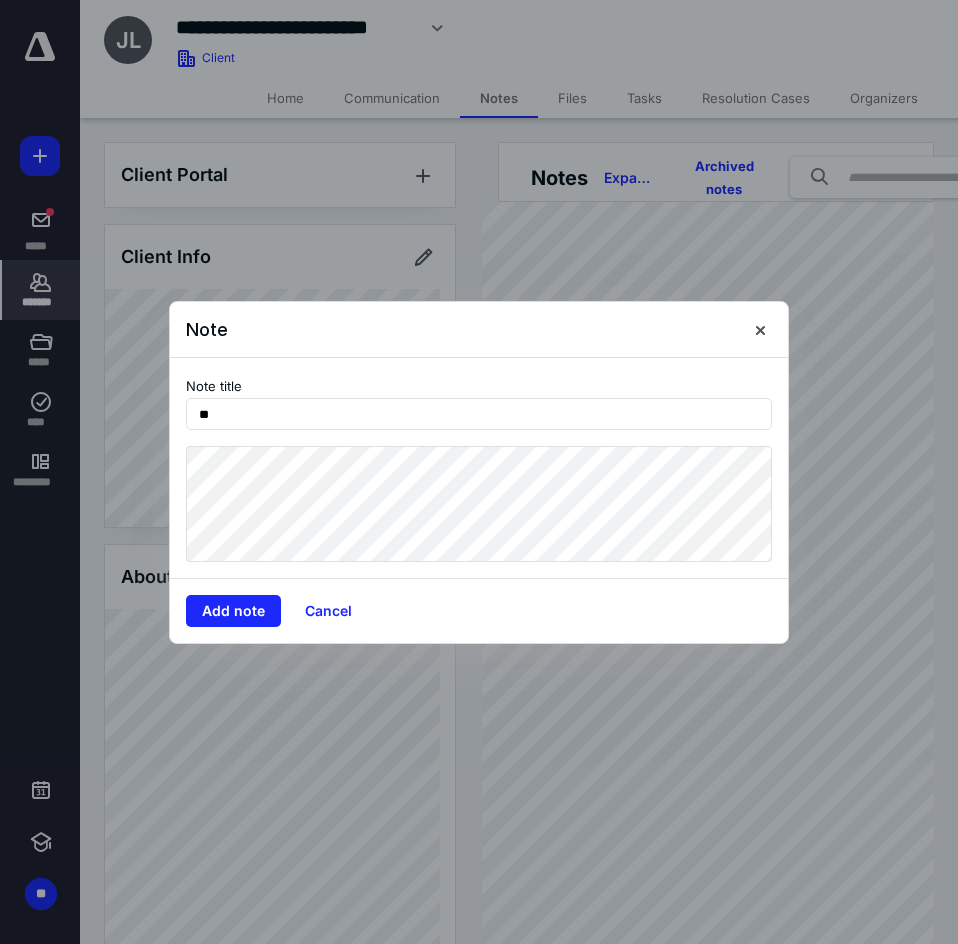 type on "*" 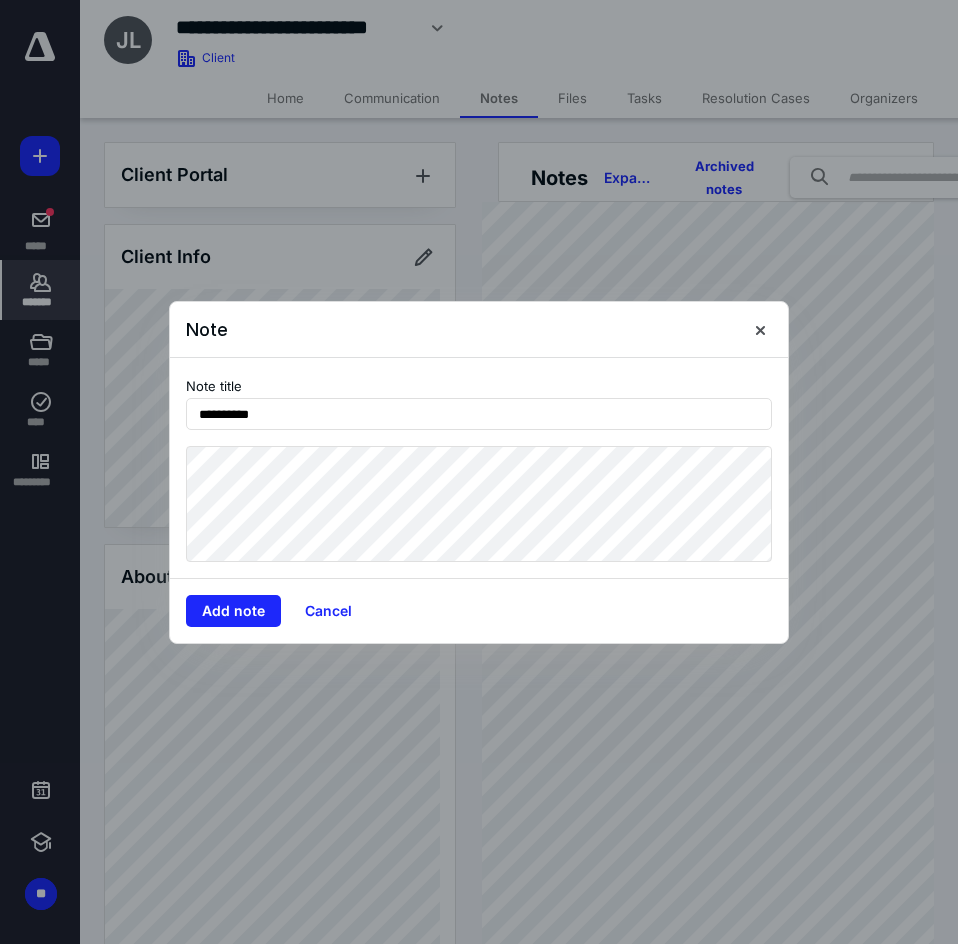 type on "**********" 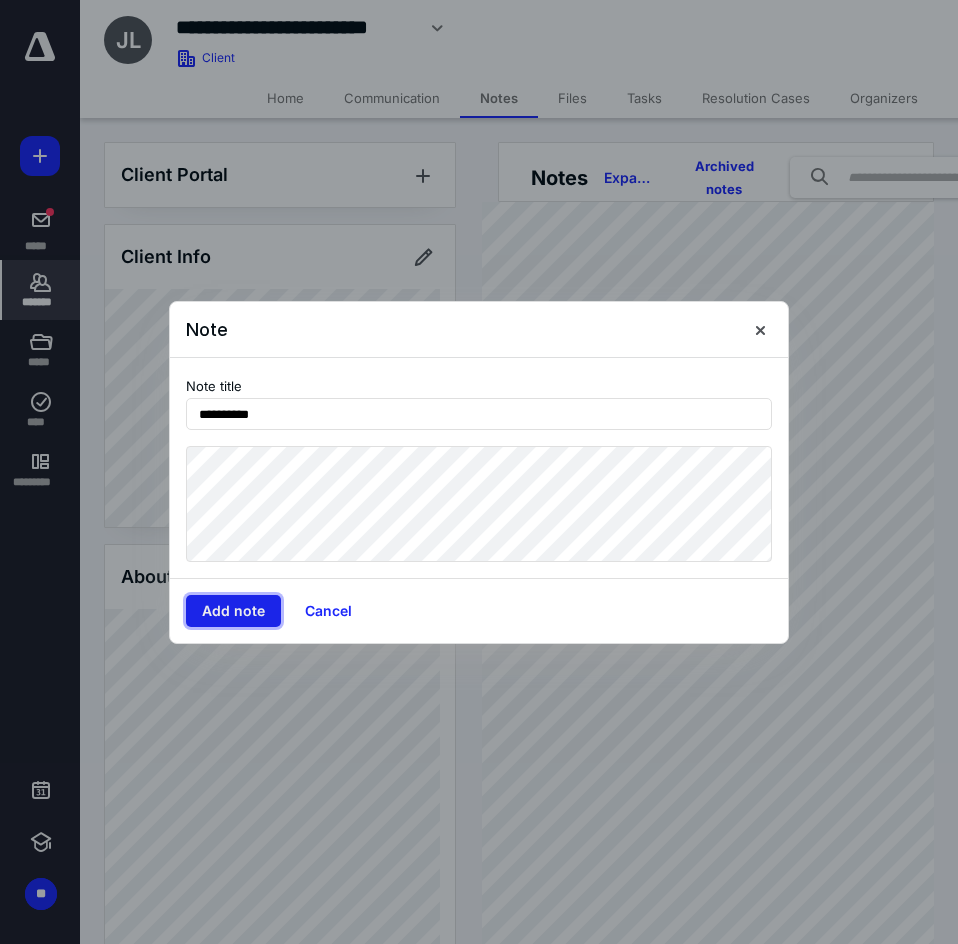click on "Add note" at bounding box center (233, 611) 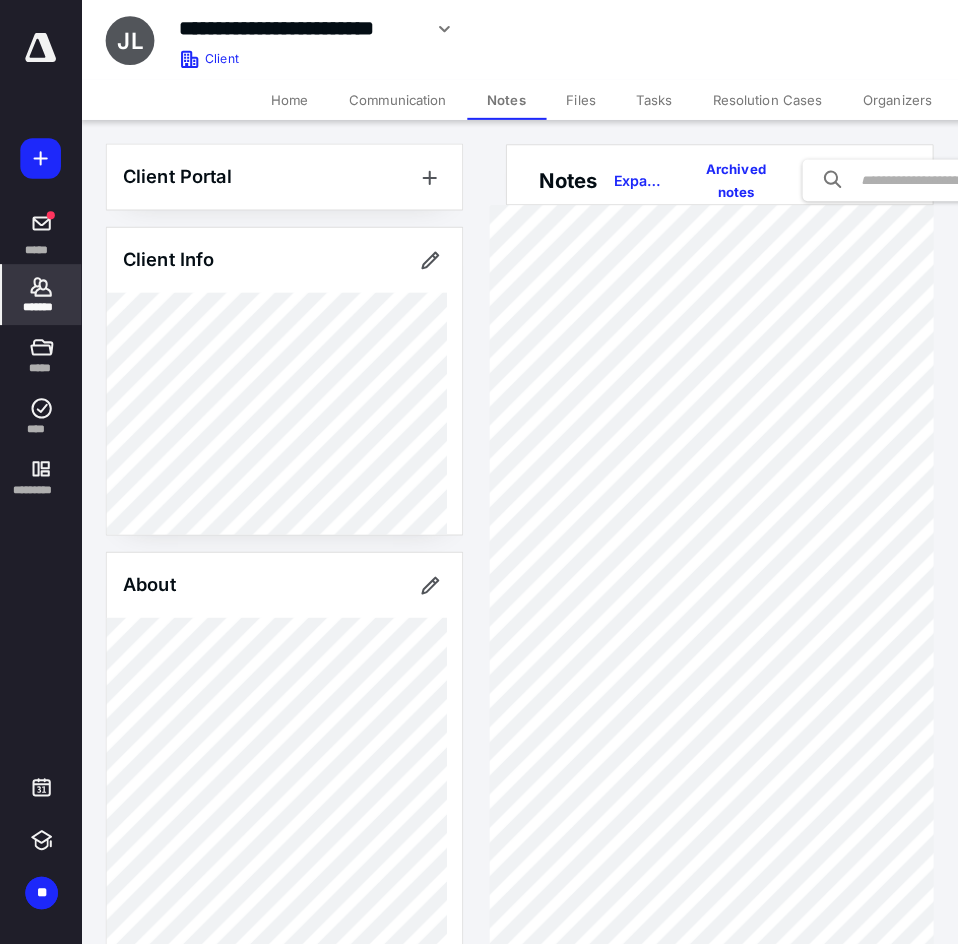 scroll, scrollTop: 0, scrollLeft: 0, axis: both 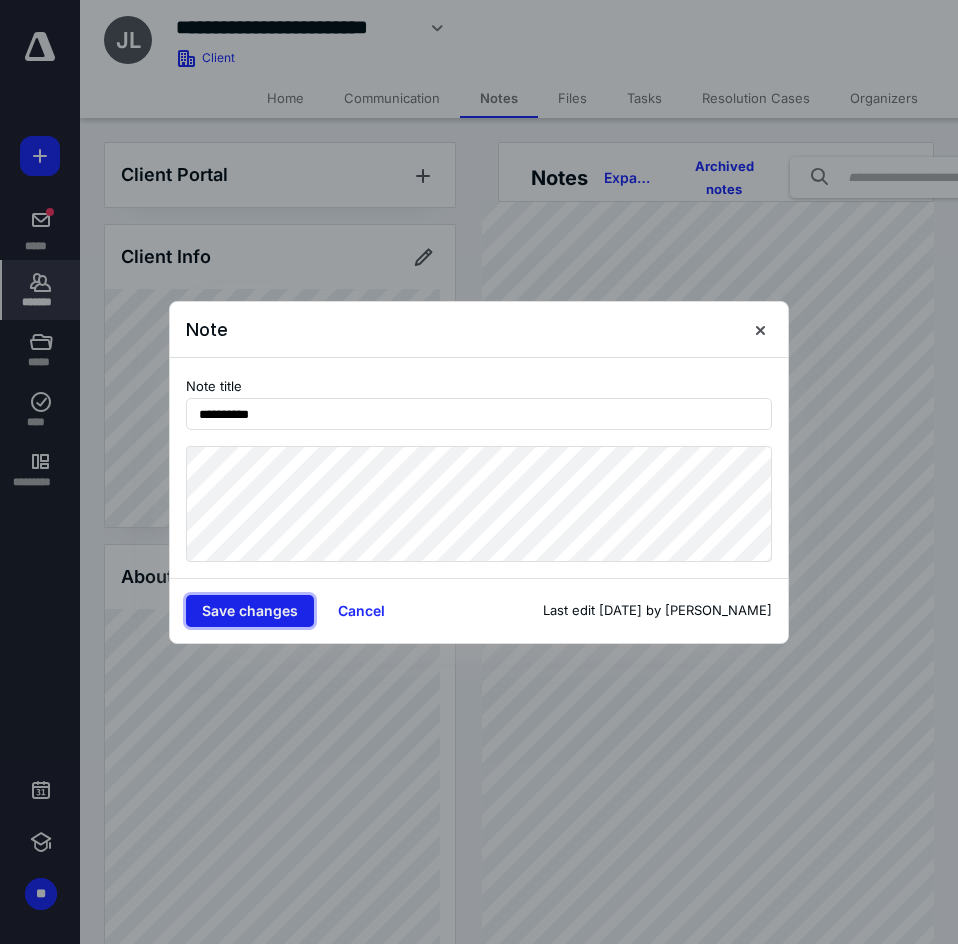 click on "Save changes" at bounding box center [250, 611] 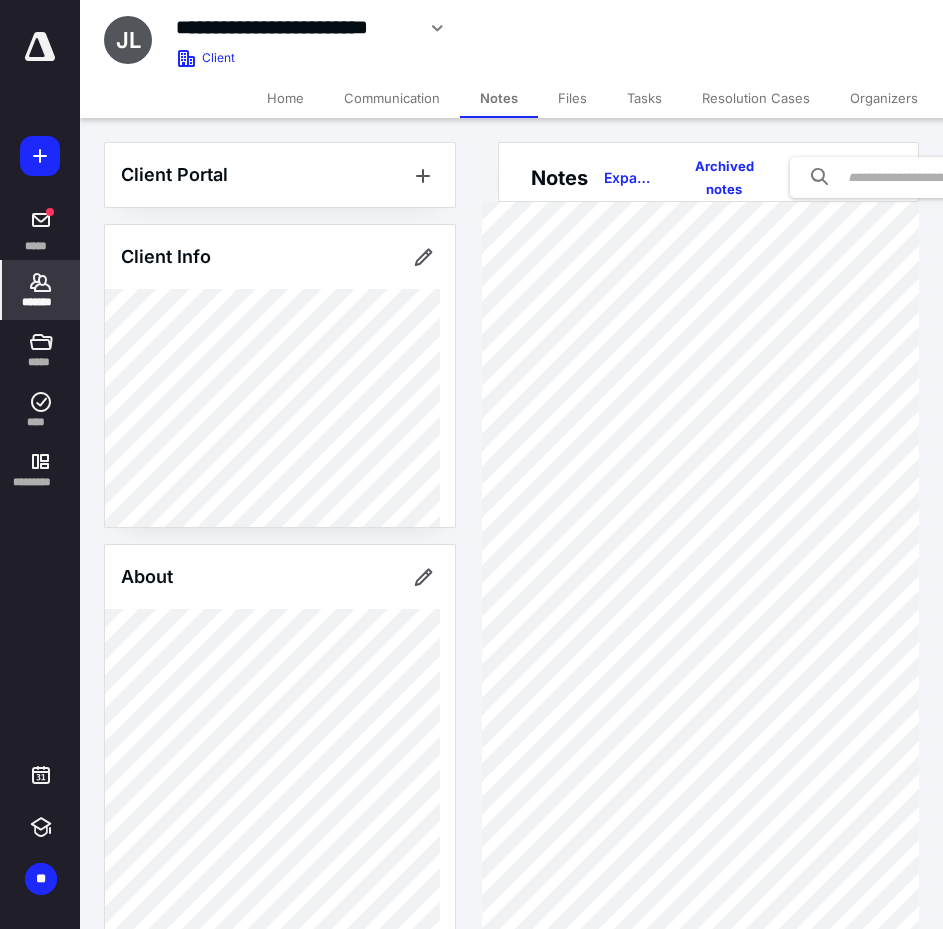 click on "Files" at bounding box center [572, 98] 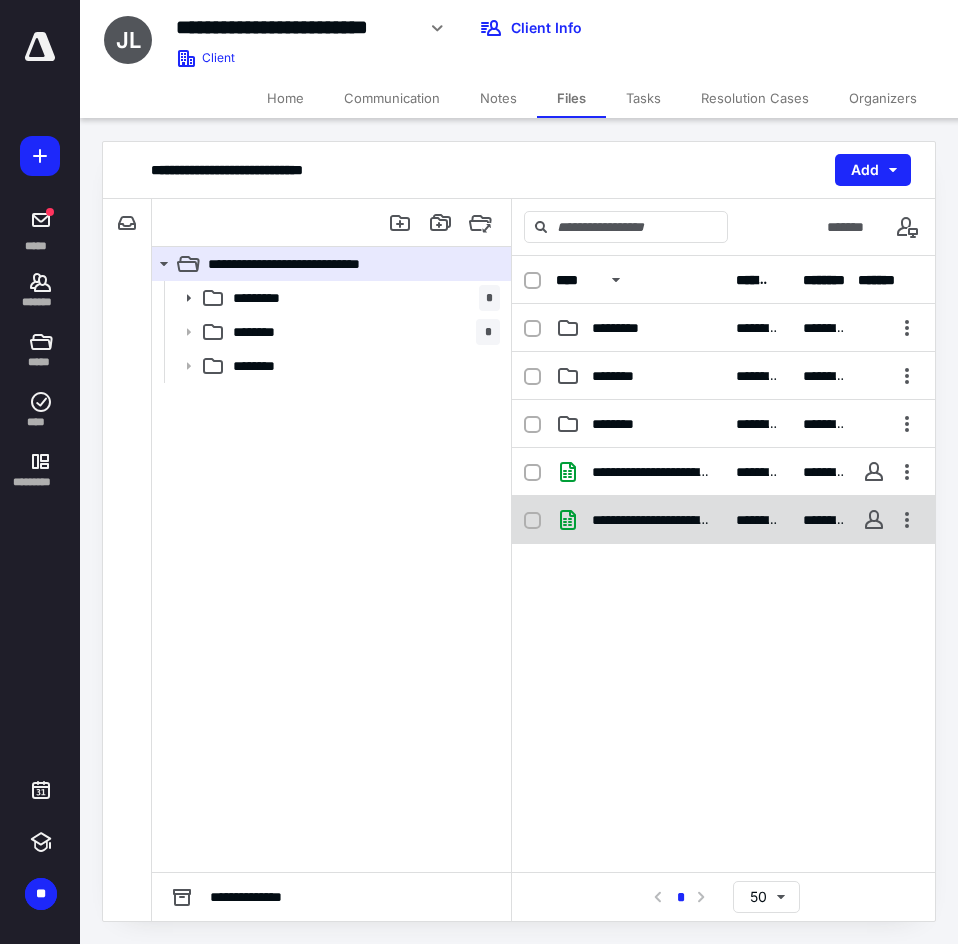 click on "**********" at bounding box center (723, 520) 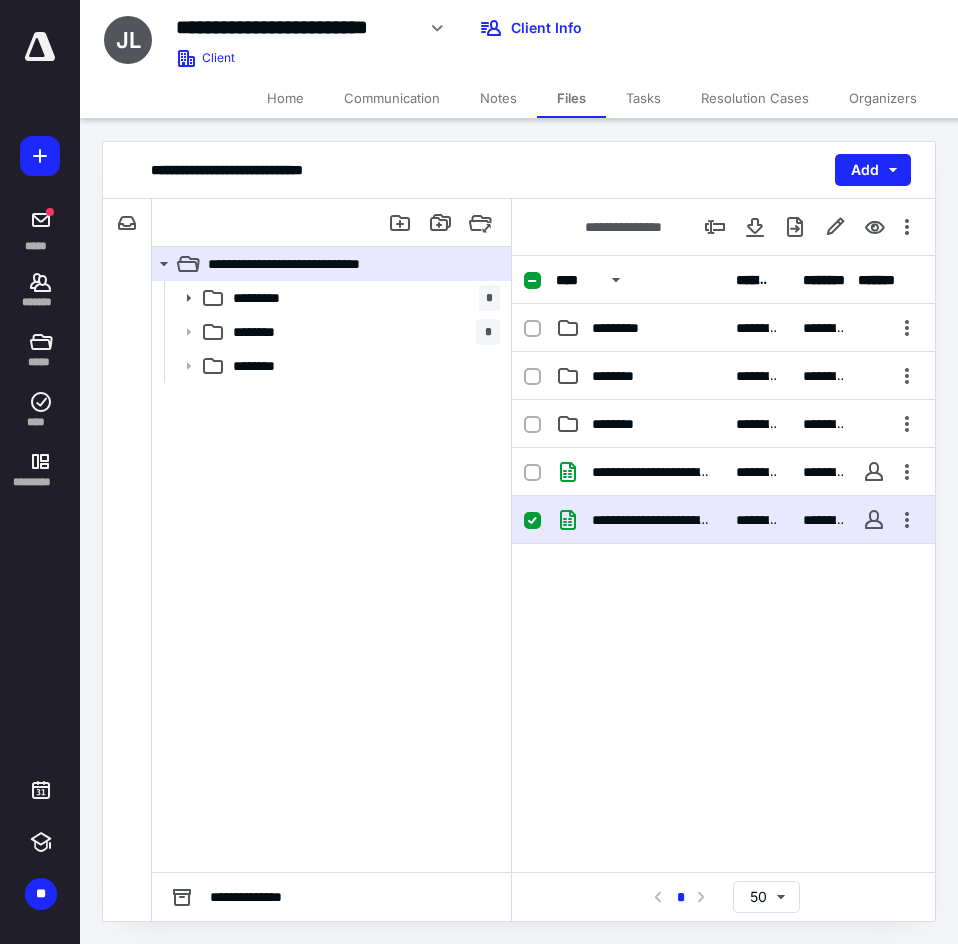 click on "**********" at bounding box center (723, 520) 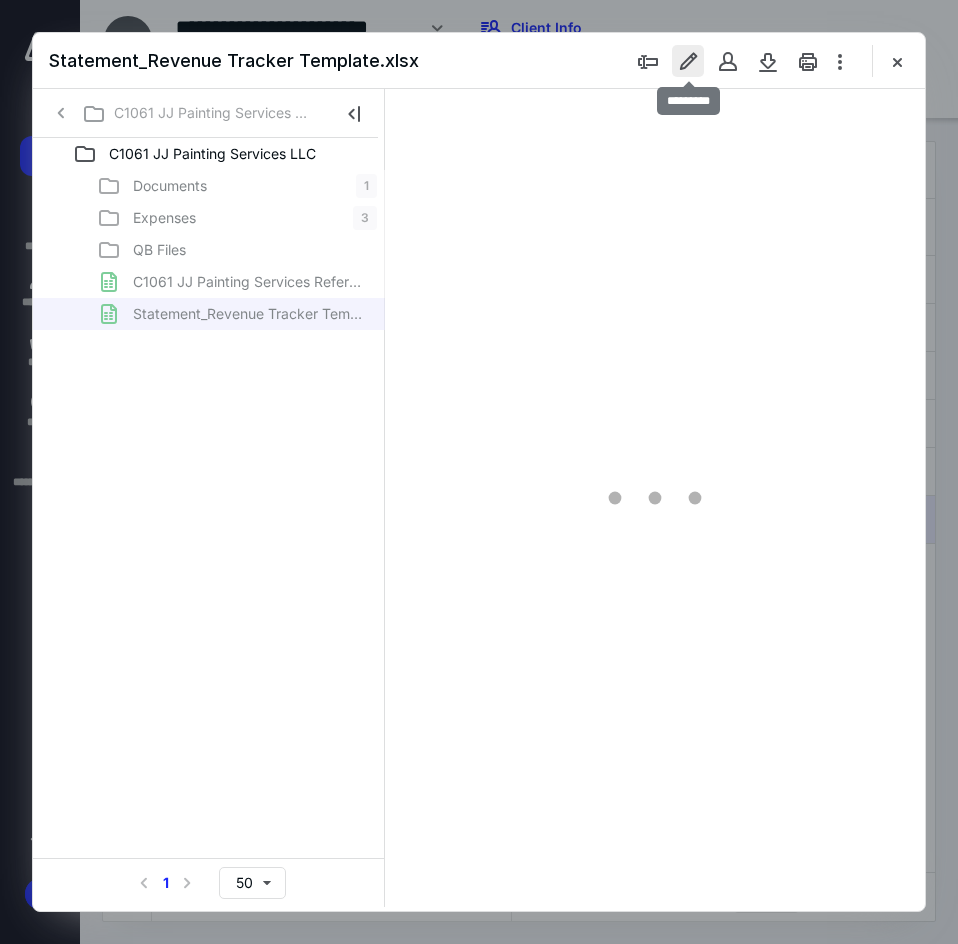 scroll, scrollTop: 0, scrollLeft: 0, axis: both 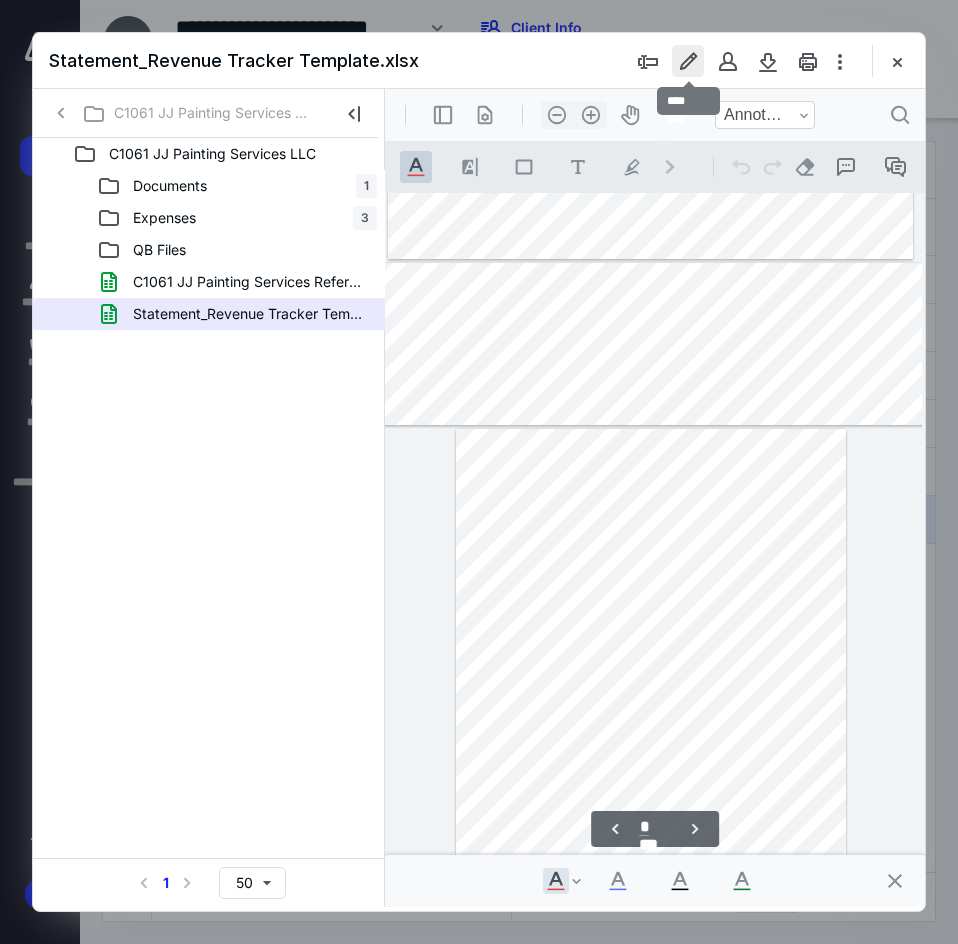 click at bounding box center [688, 61] 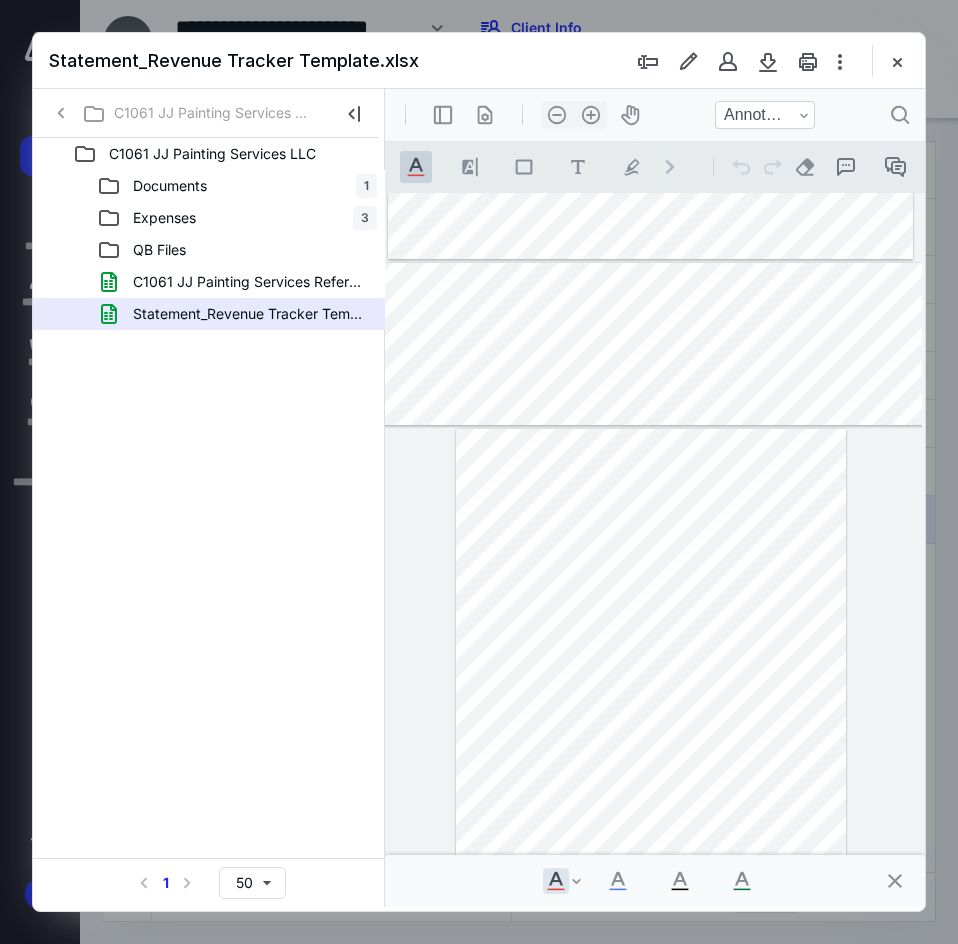 scroll, scrollTop: 26, scrollLeft: 79, axis: both 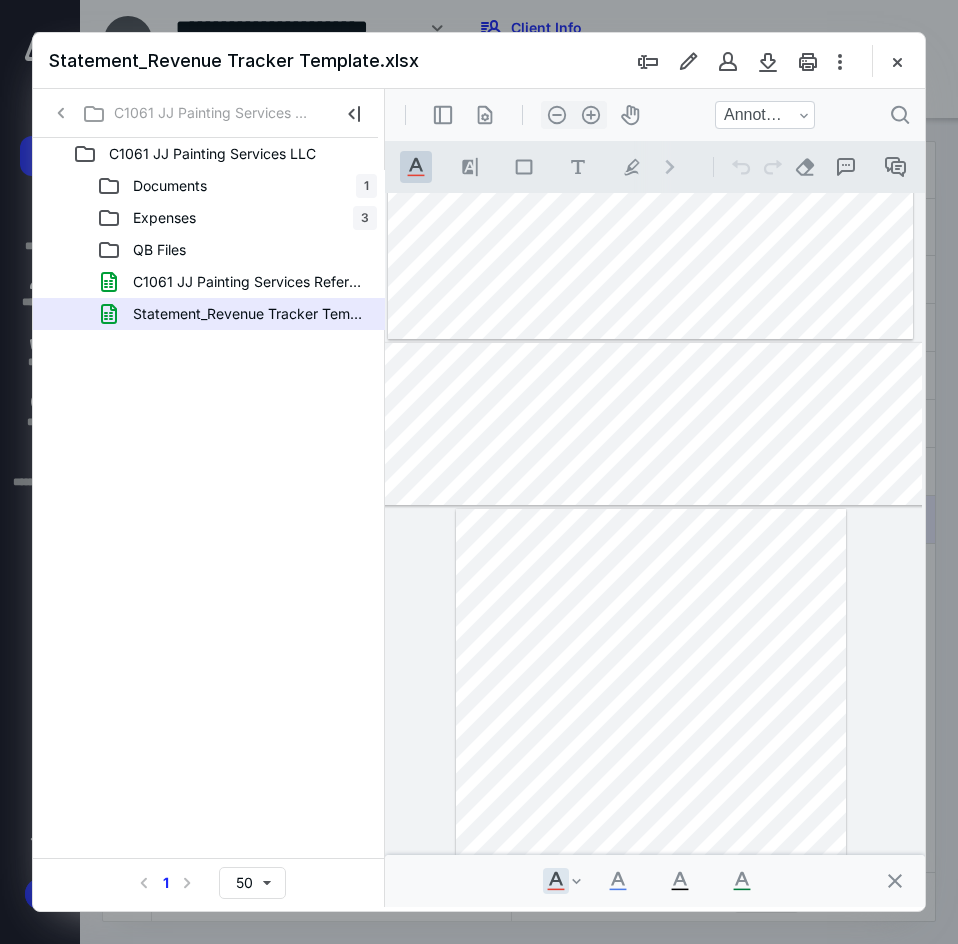 type on "*" 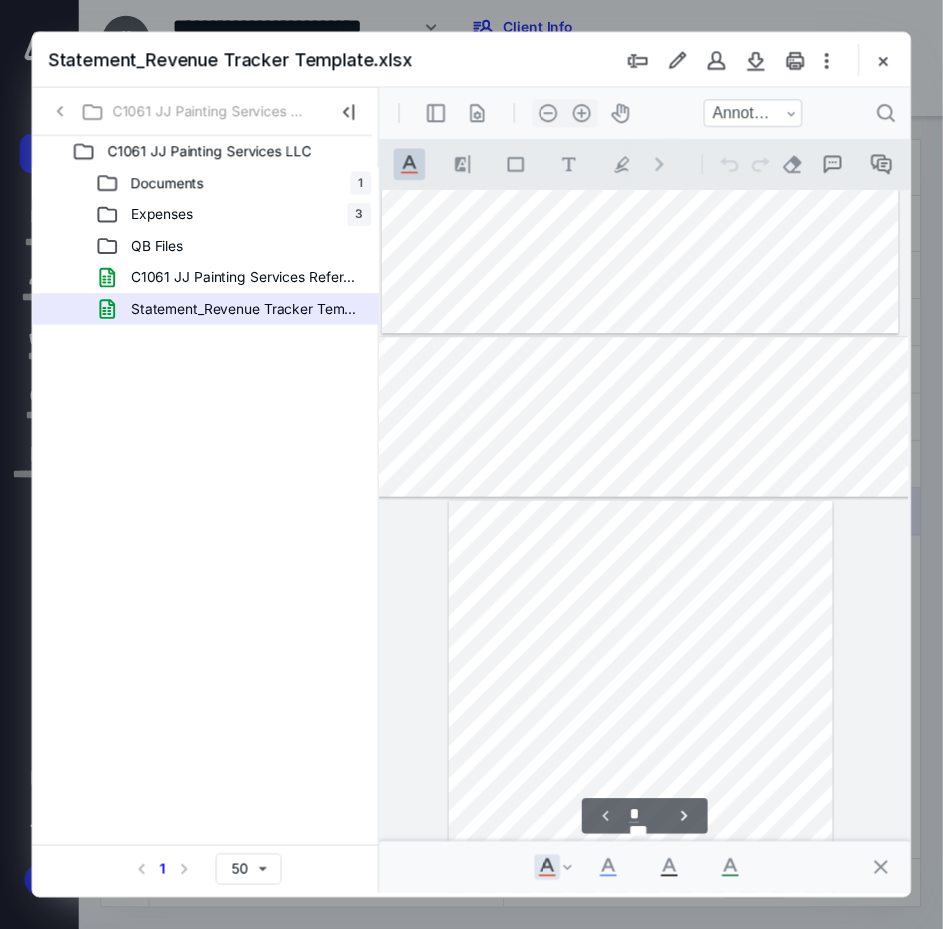 scroll, scrollTop: 0, scrollLeft: 79, axis: horizontal 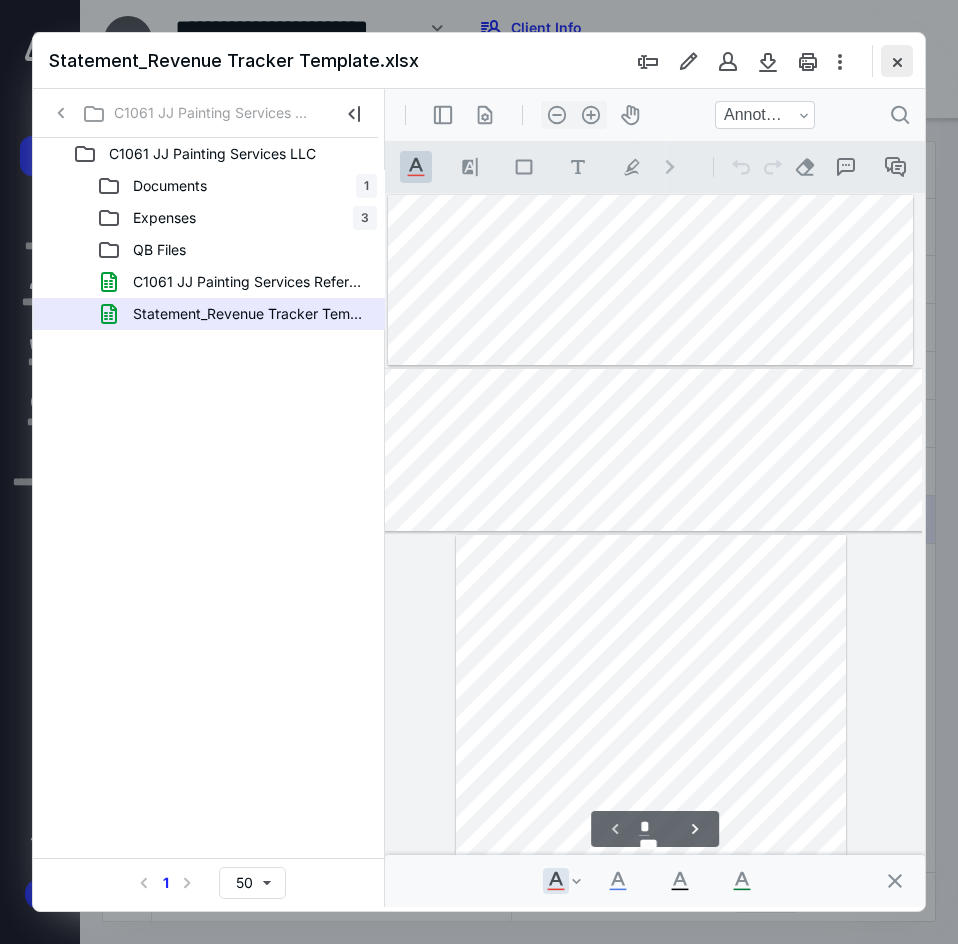 click at bounding box center [897, 61] 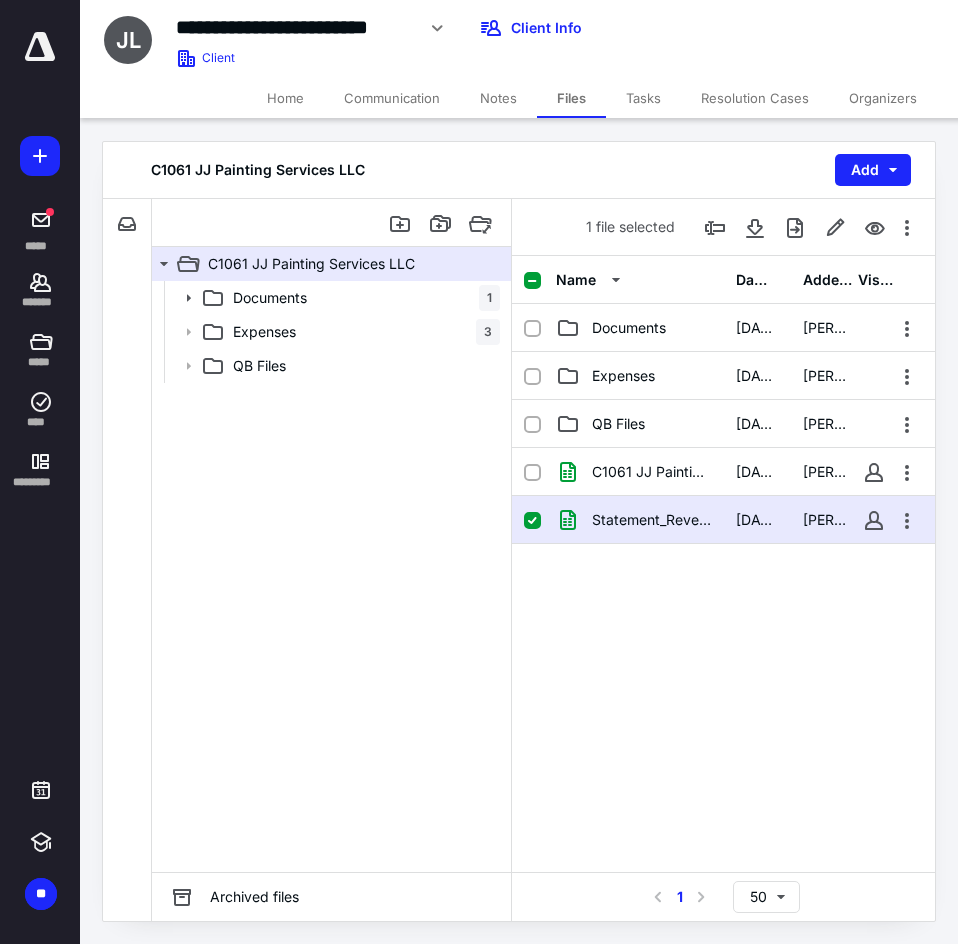 click on "Home" at bounding box center [285, 98] 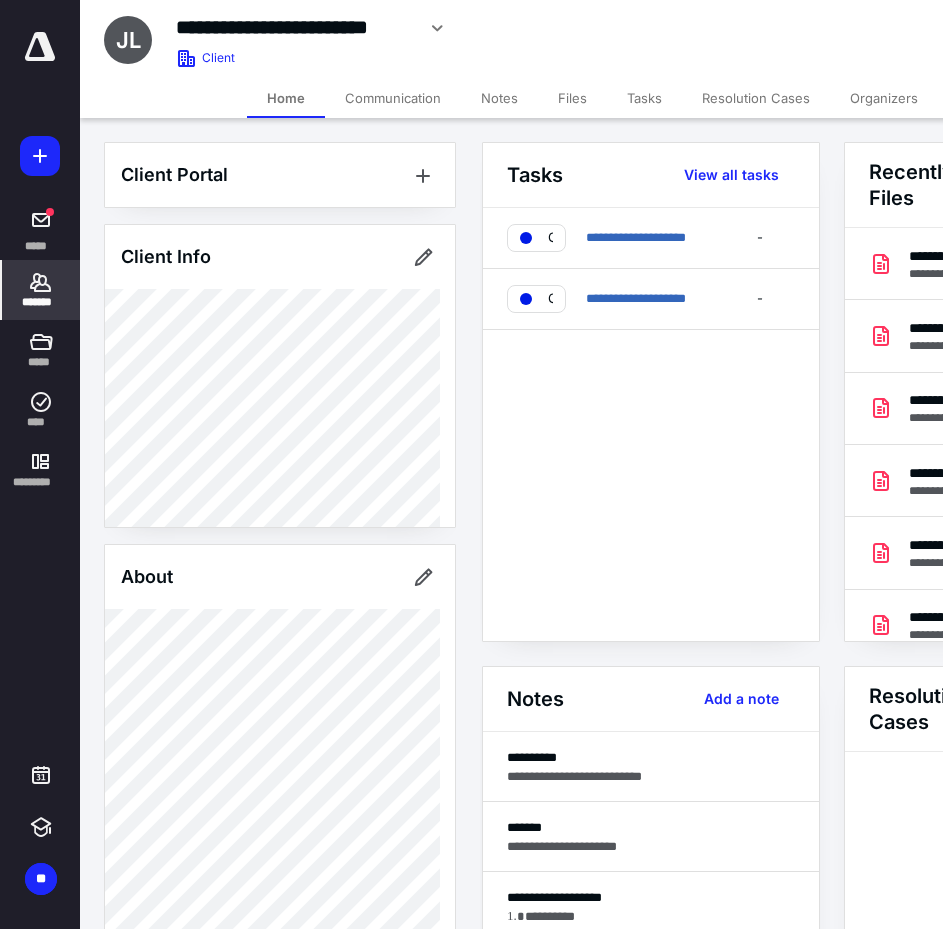 click on "Client Portal Client Info About Important clients Tags Manage all tags" at bounding box center [280, 1191] 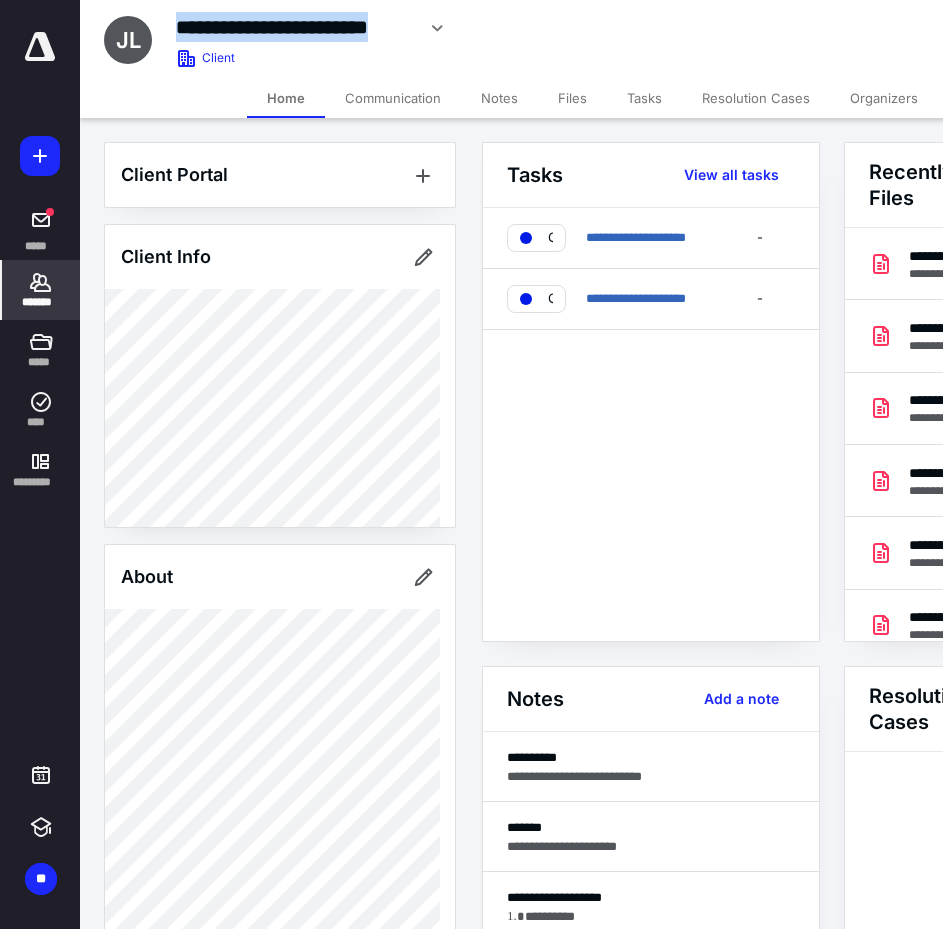 drag, startPoint x: 414, startPoint y: 36, endPoint x: 179, endPoint y: 29, distance: 235.10423 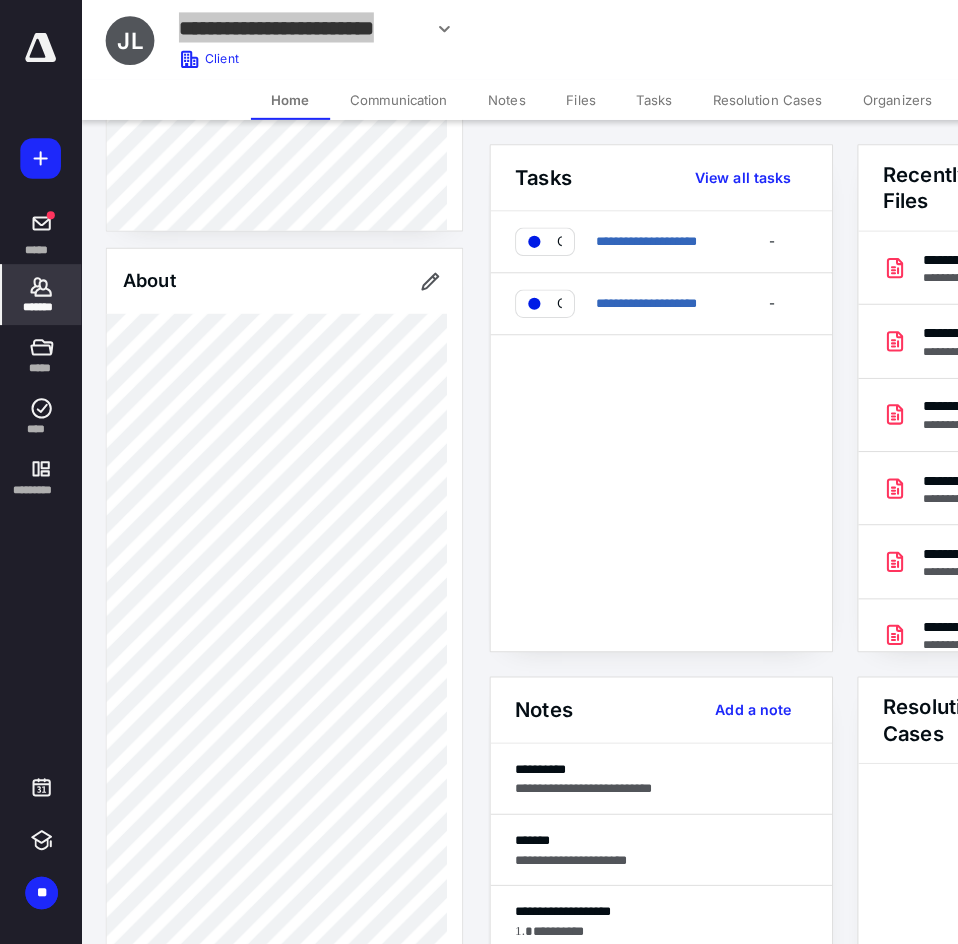 scroll, scrollTop: 500, scrollLeft: 0, axis: vertical 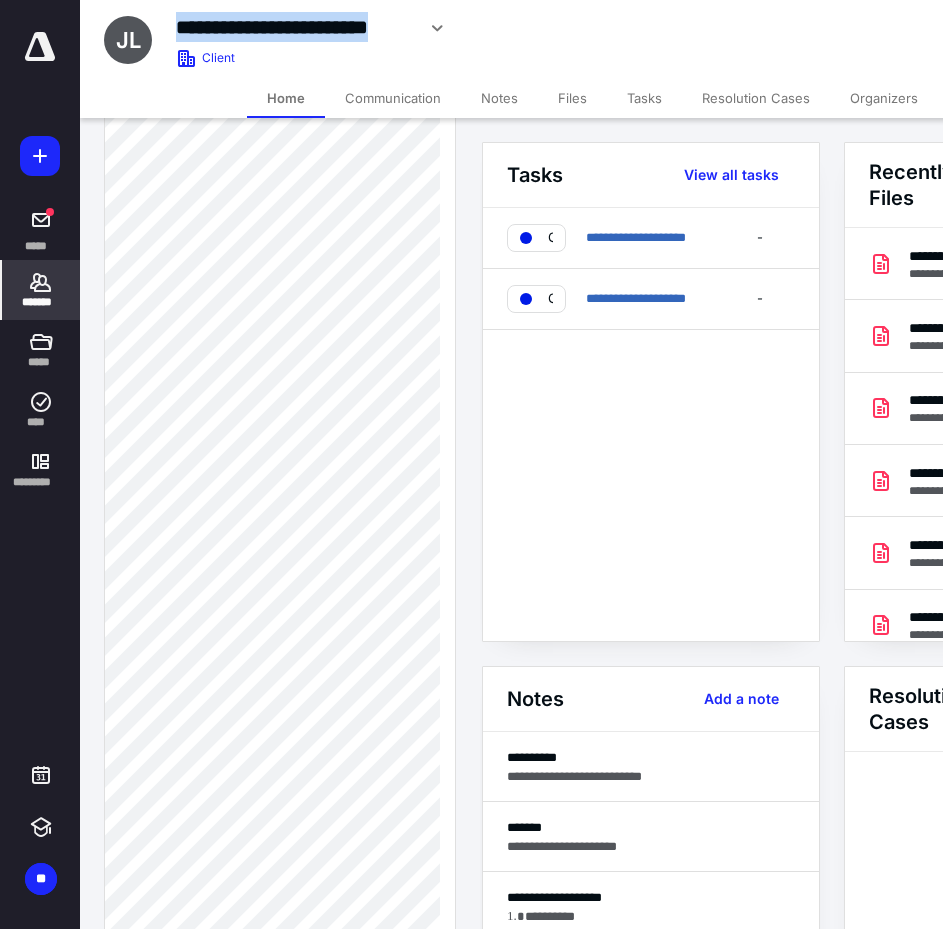 drag, startPoint x: 414, startPoint y: 32, endPoint x: 172, endPoint y: 29, distance: 242.0186 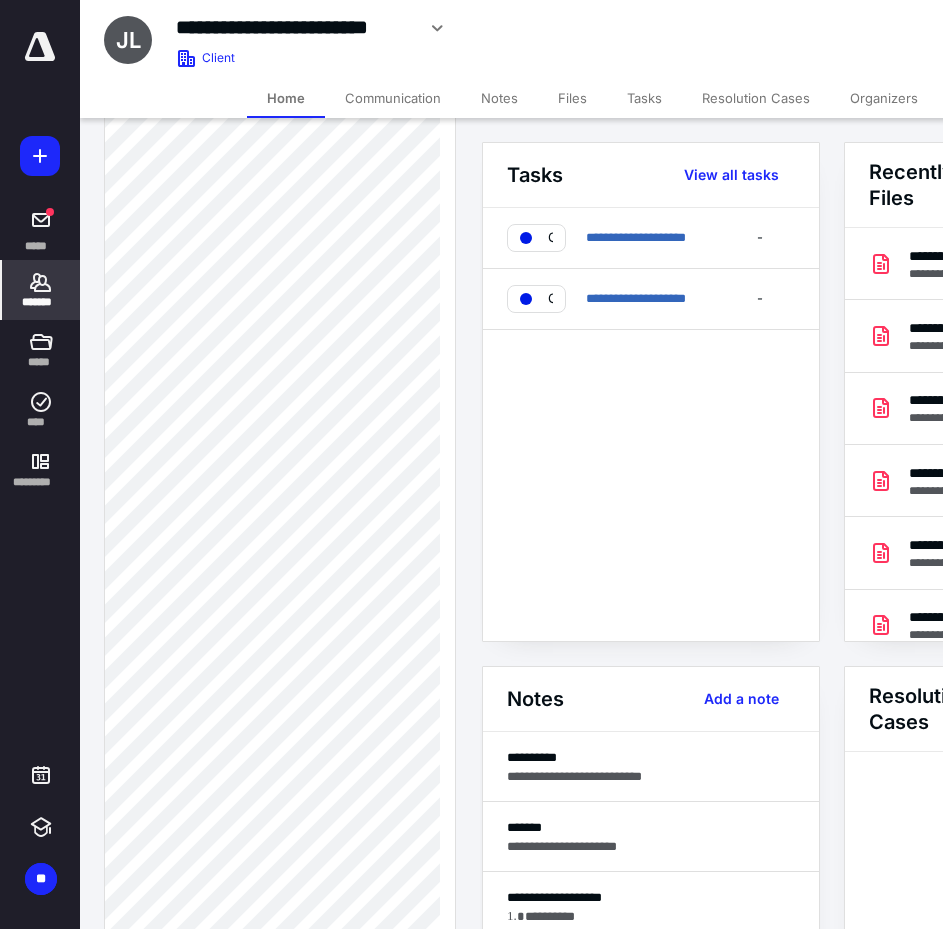 click 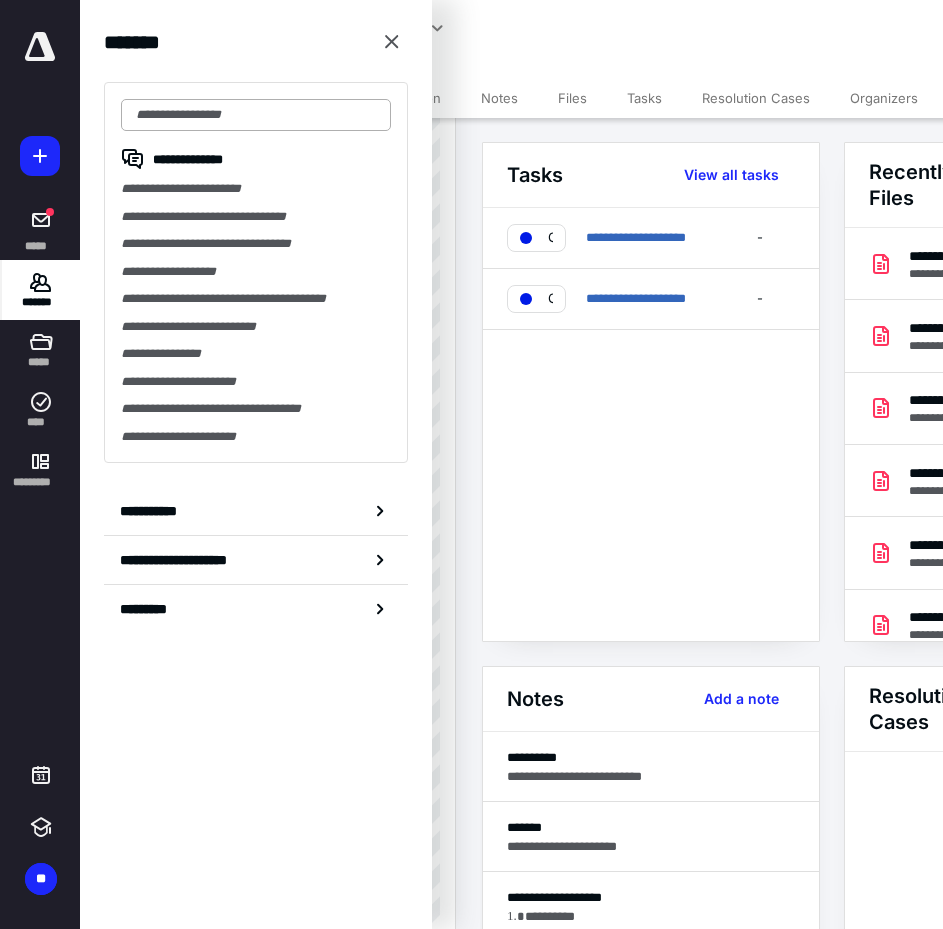 click at bounding box center (256, 115) 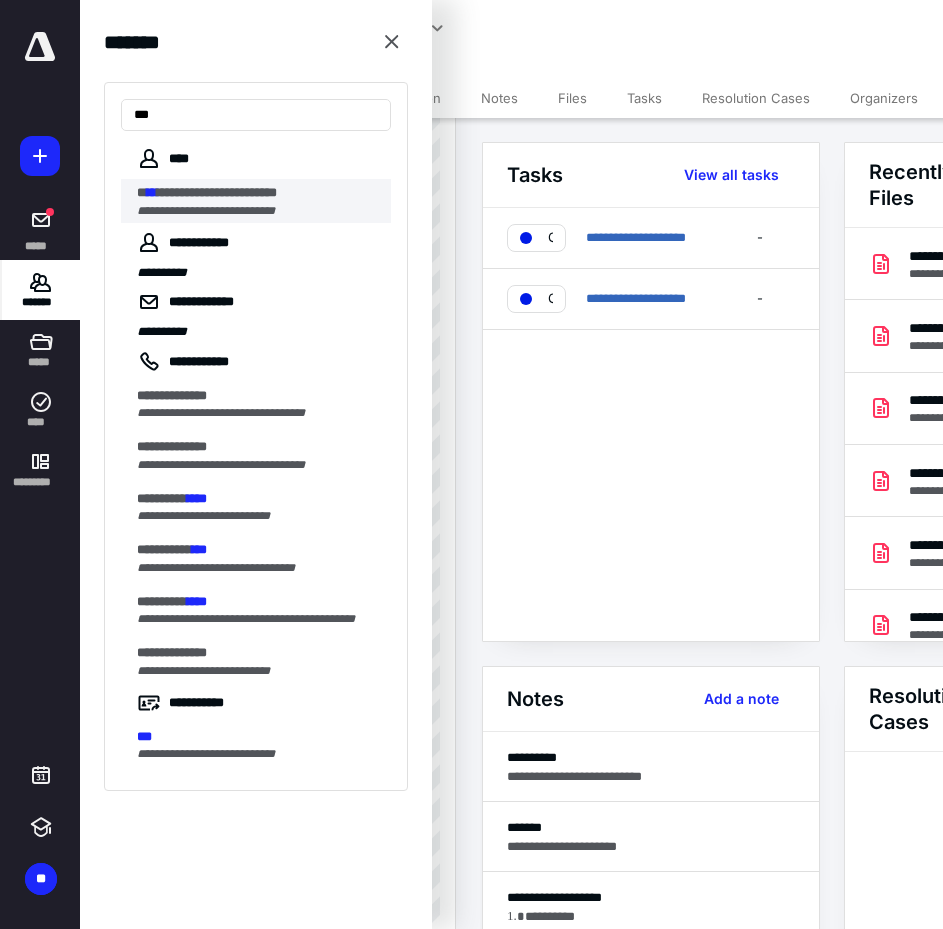 type on "***" 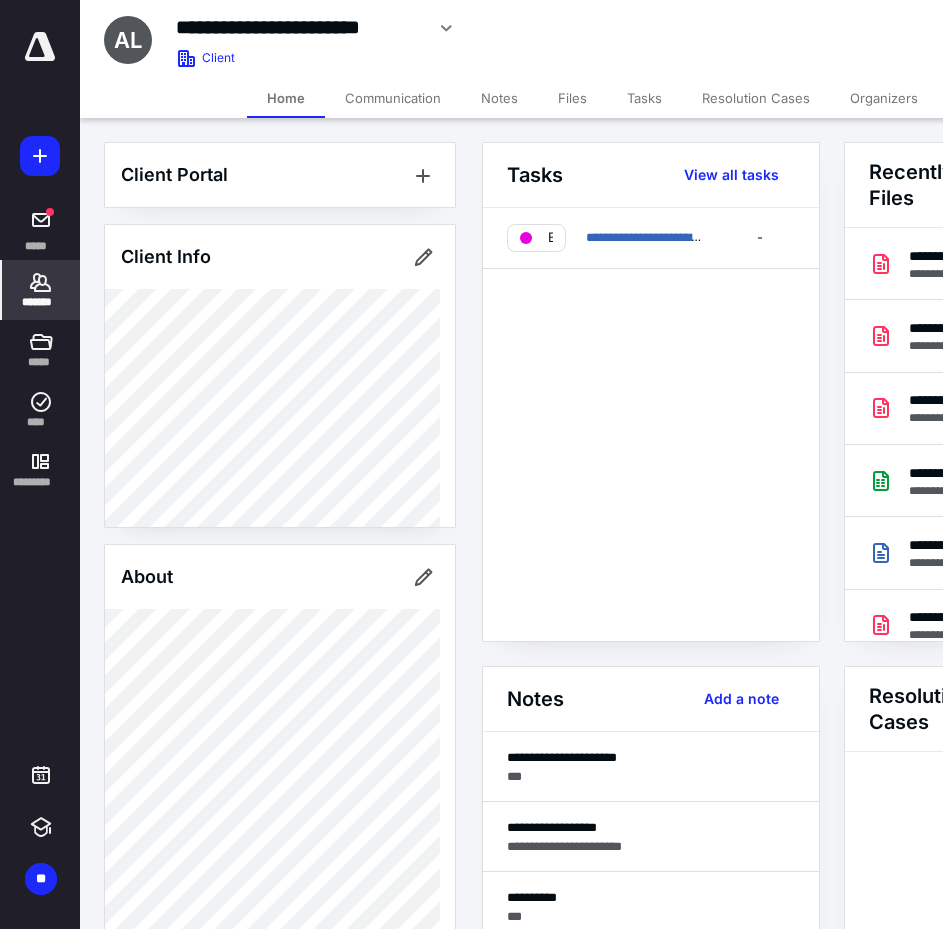 click on "Files" at bounding box center (572, 98) 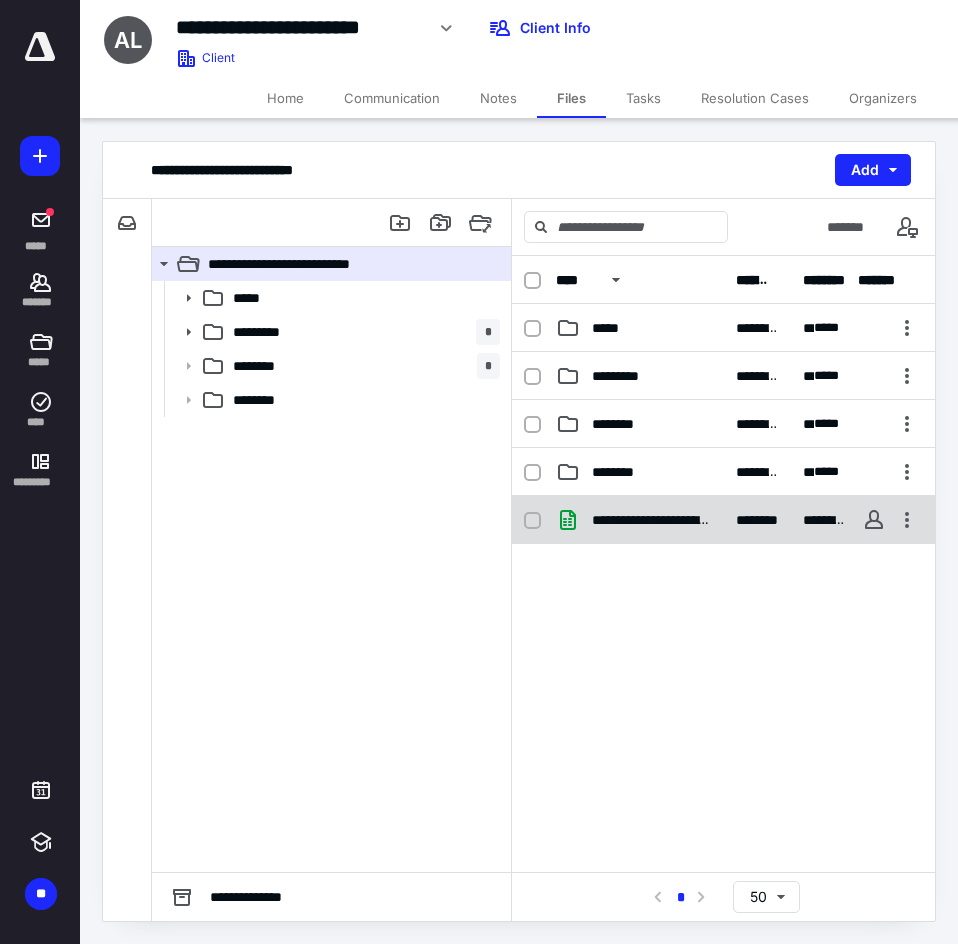 click on "**********" at bounding box center (652, 520) 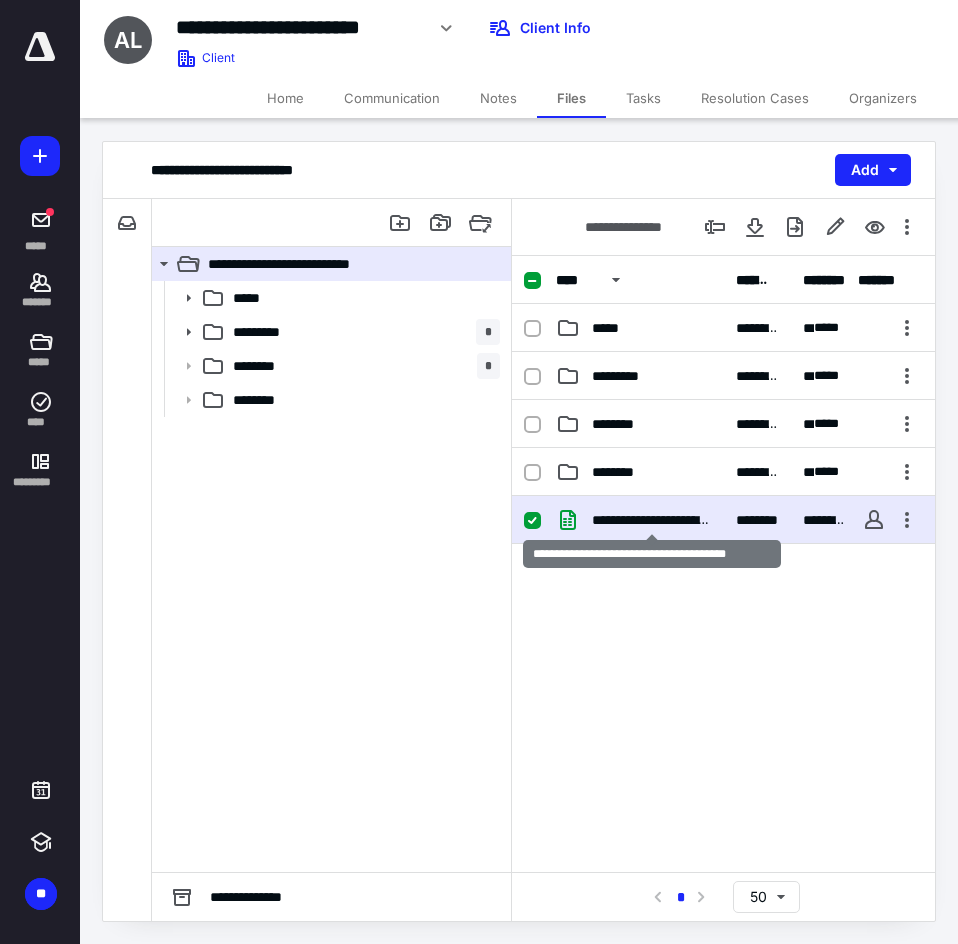 click on "**********" at bounding box center (652, 520) 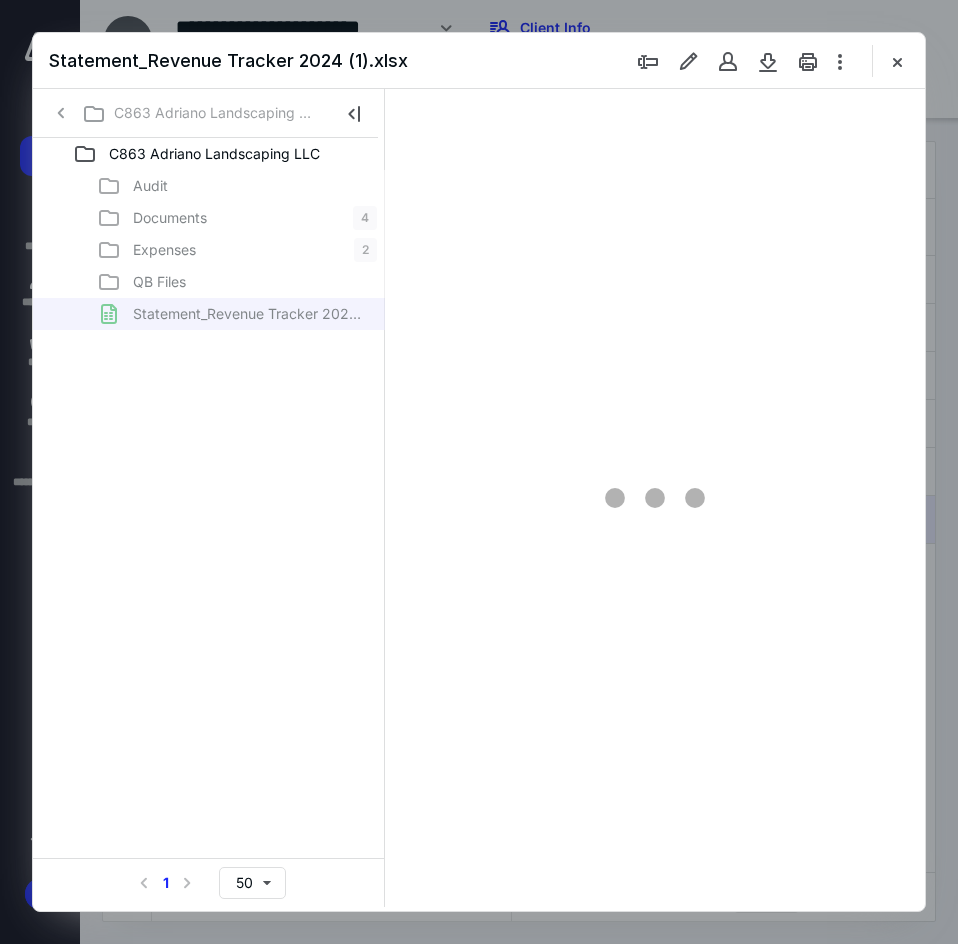 scroll, scrollTop: 0, scrollLeft: 0, axis: both 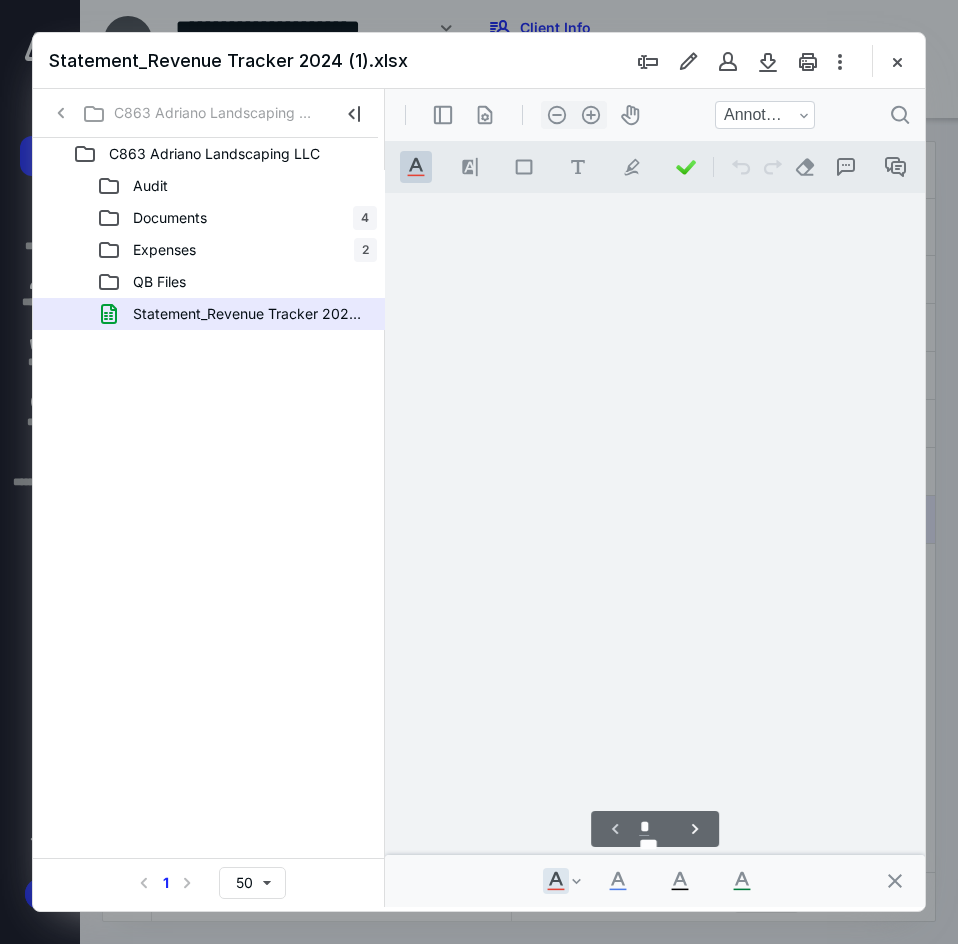 type on "*" 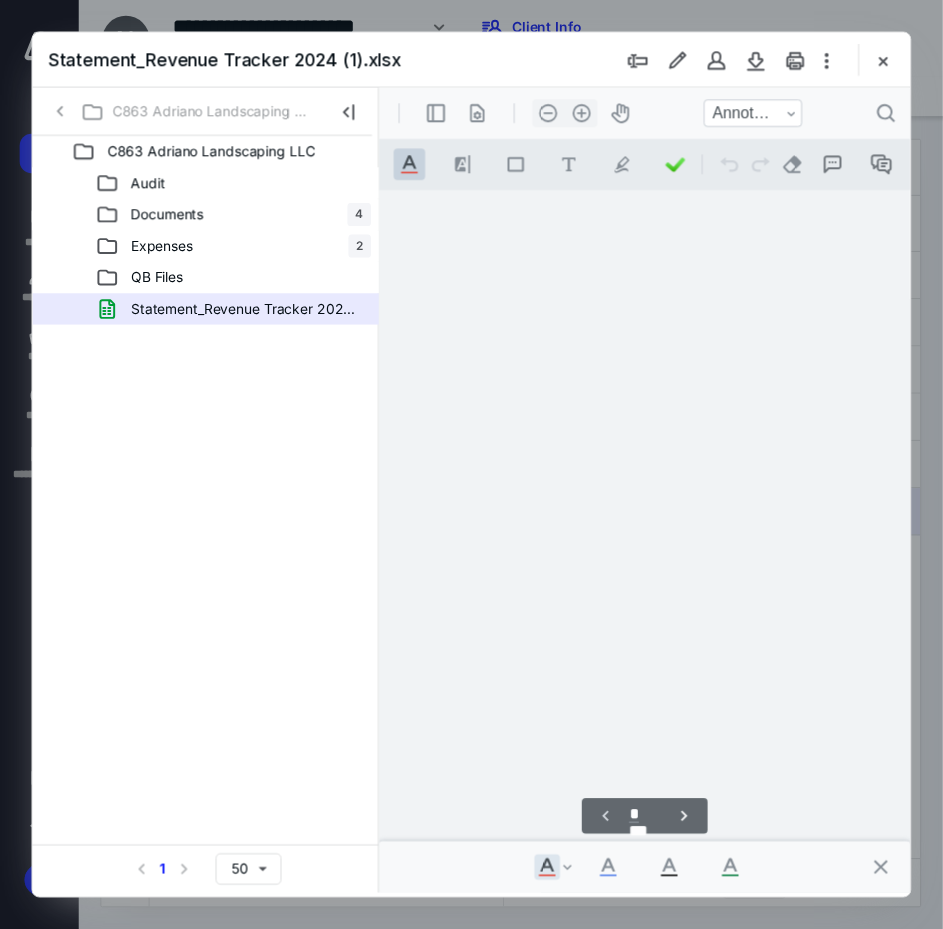 scroll, scrollTop: 106, scrollLeft: 151, axis: both 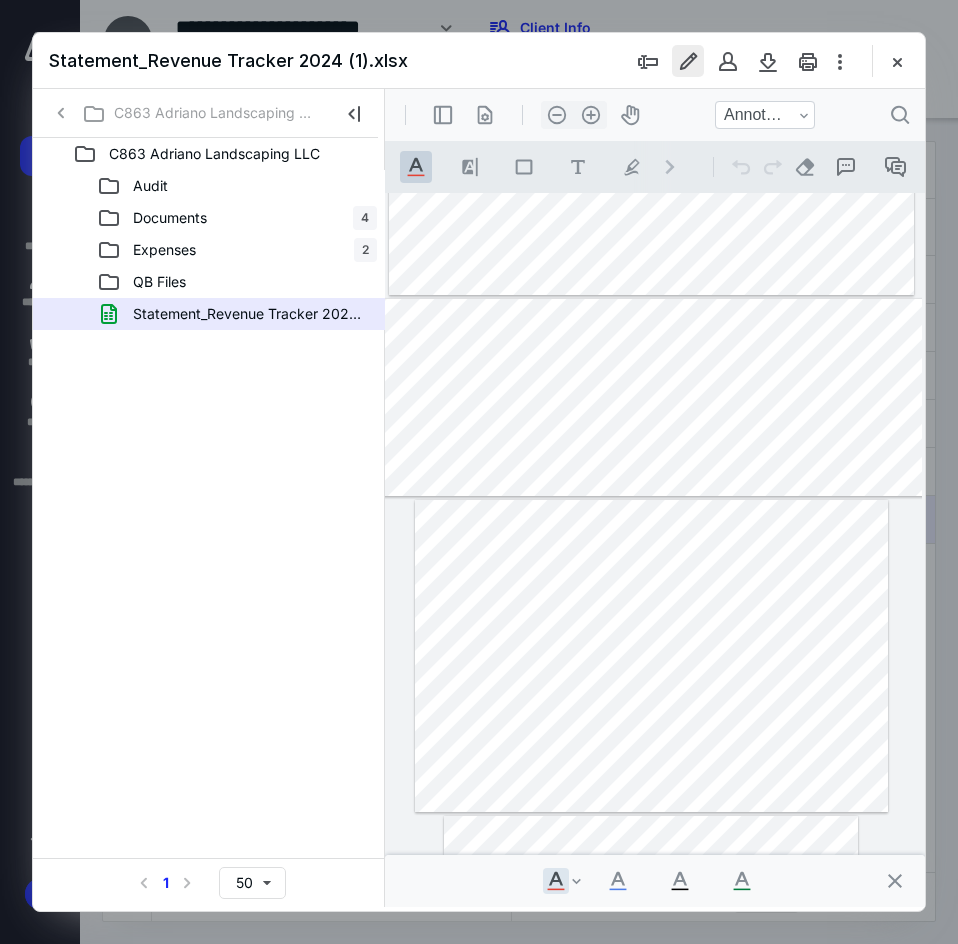 click at bounding box center (688, 61) 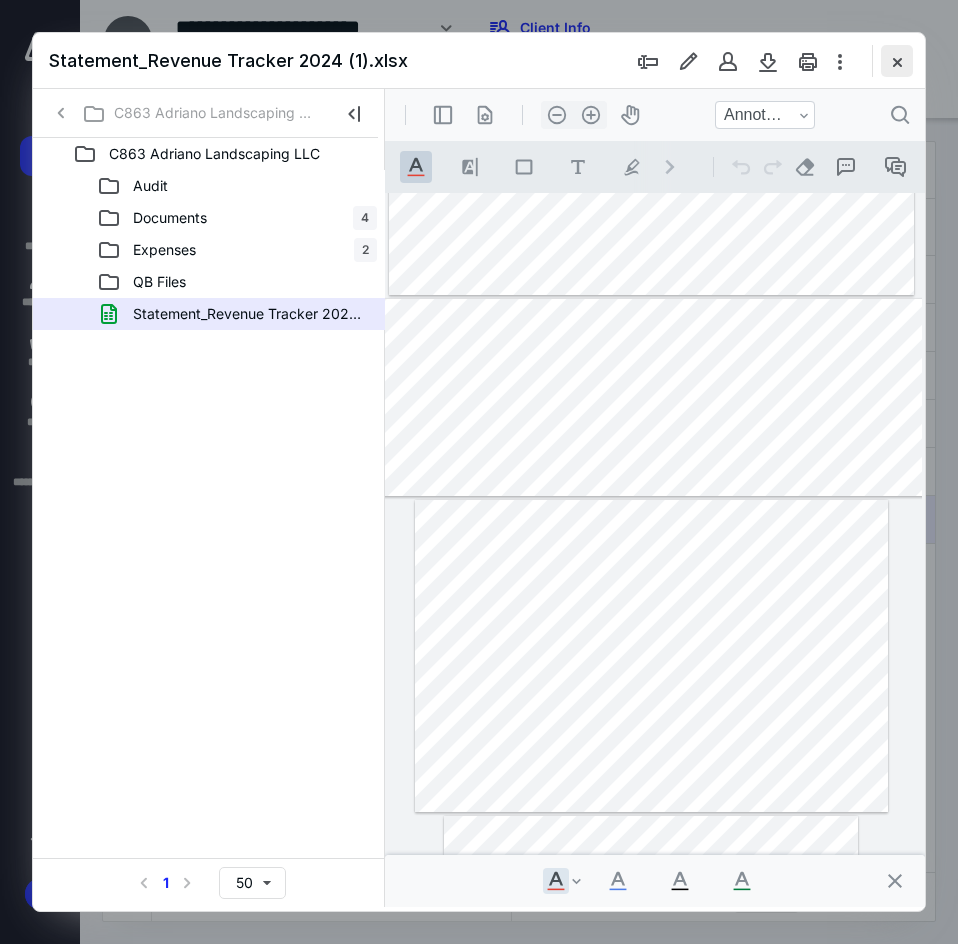 click at bounding box center (897, 61) 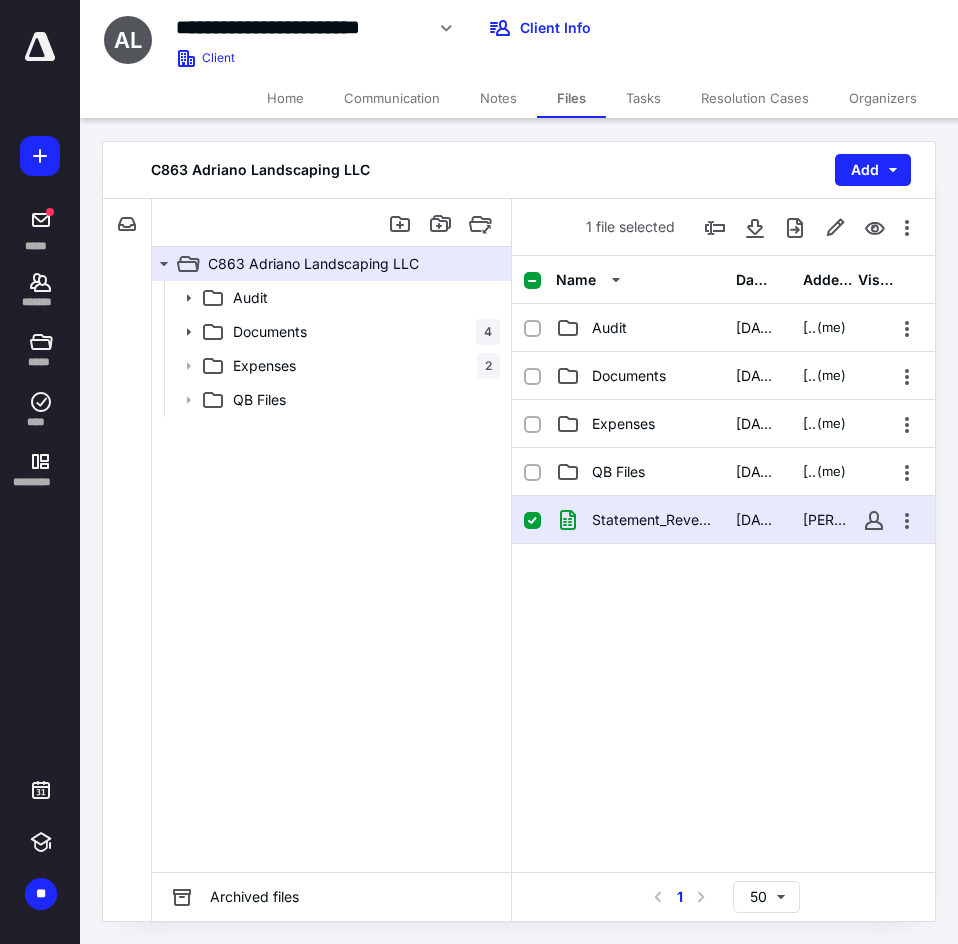 click on "Notes" at bounding box center [498, 98] 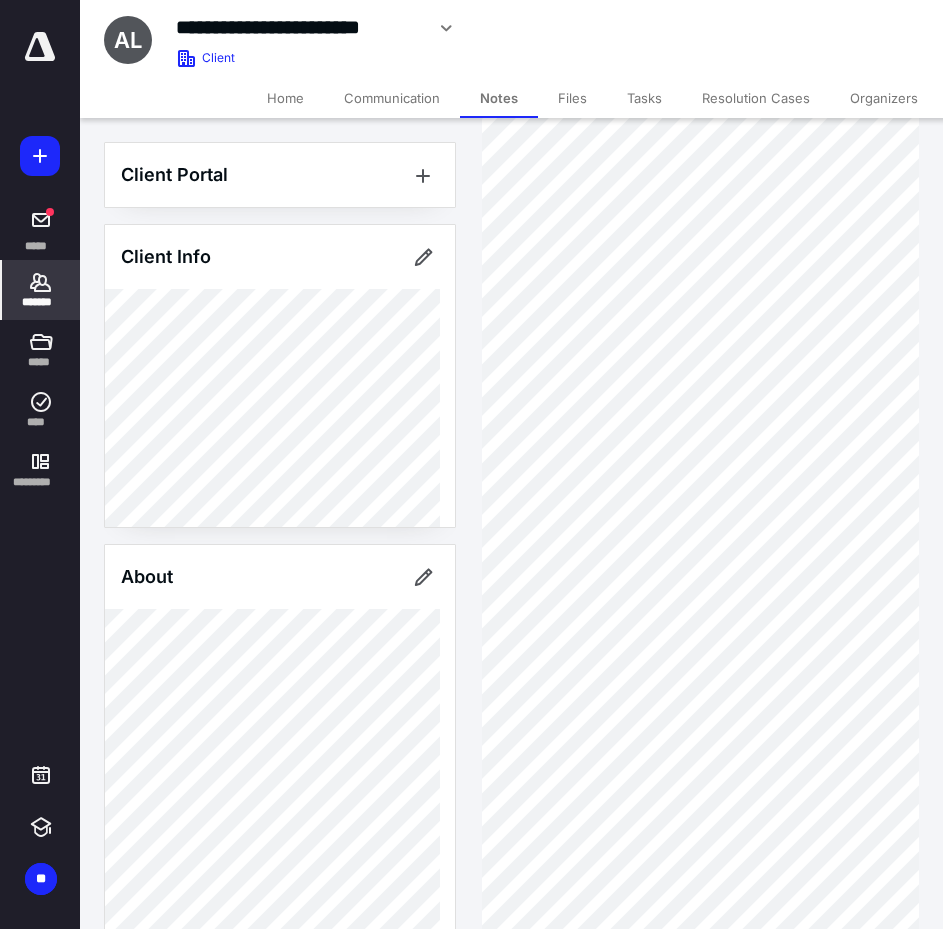 scroll, scrollTop: 400, scrollLeft: 0, axis: vertical 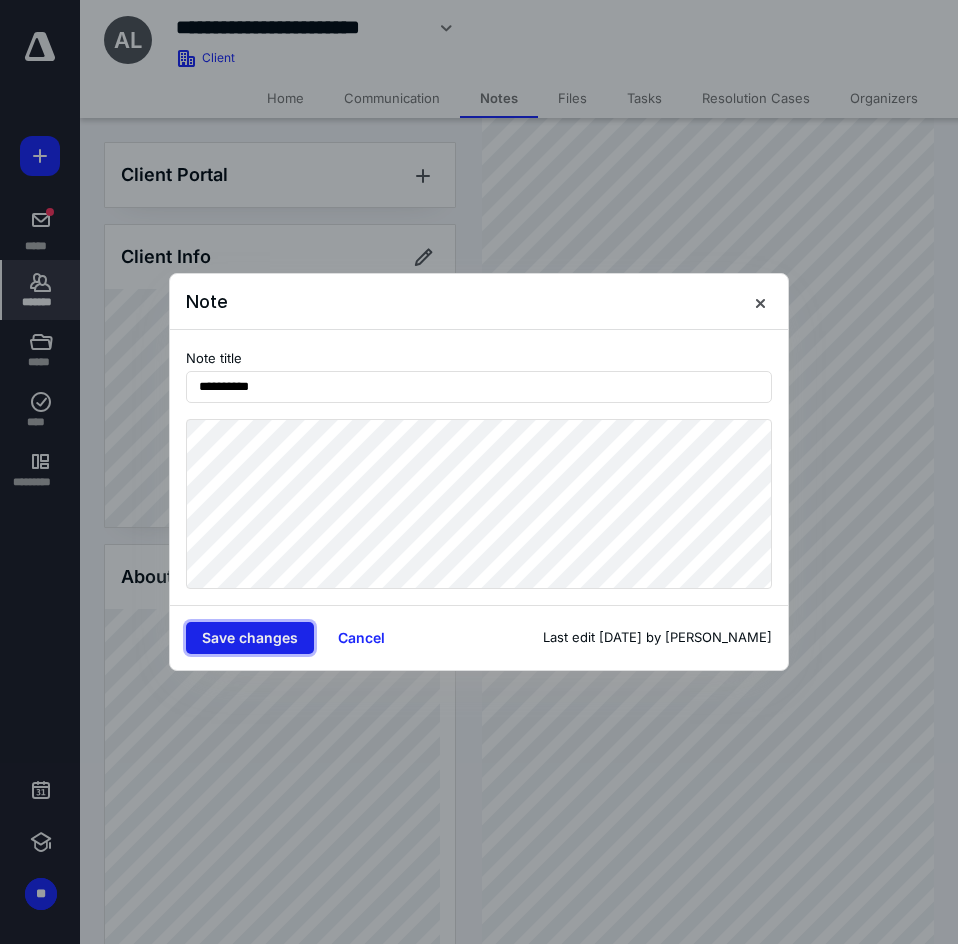 click on "Save changes" at bounding box center [250, 638] 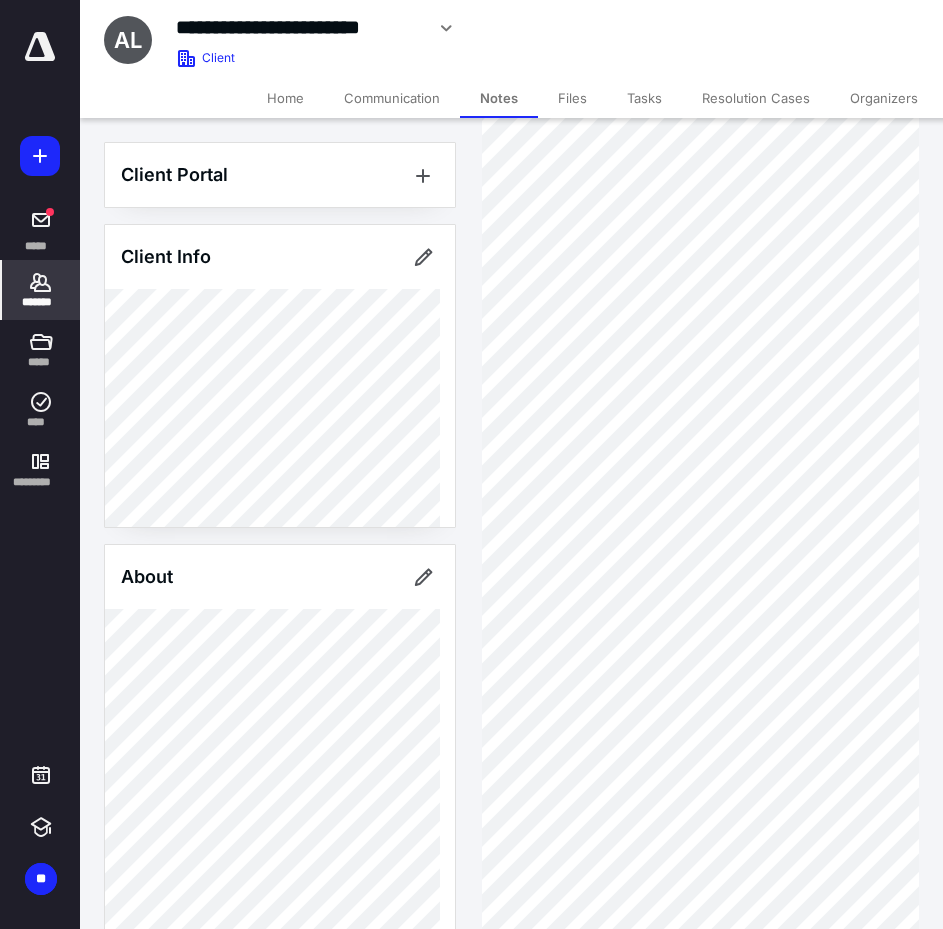 scroll, scrollTop: 0, scrollLeft: 0, axis: both 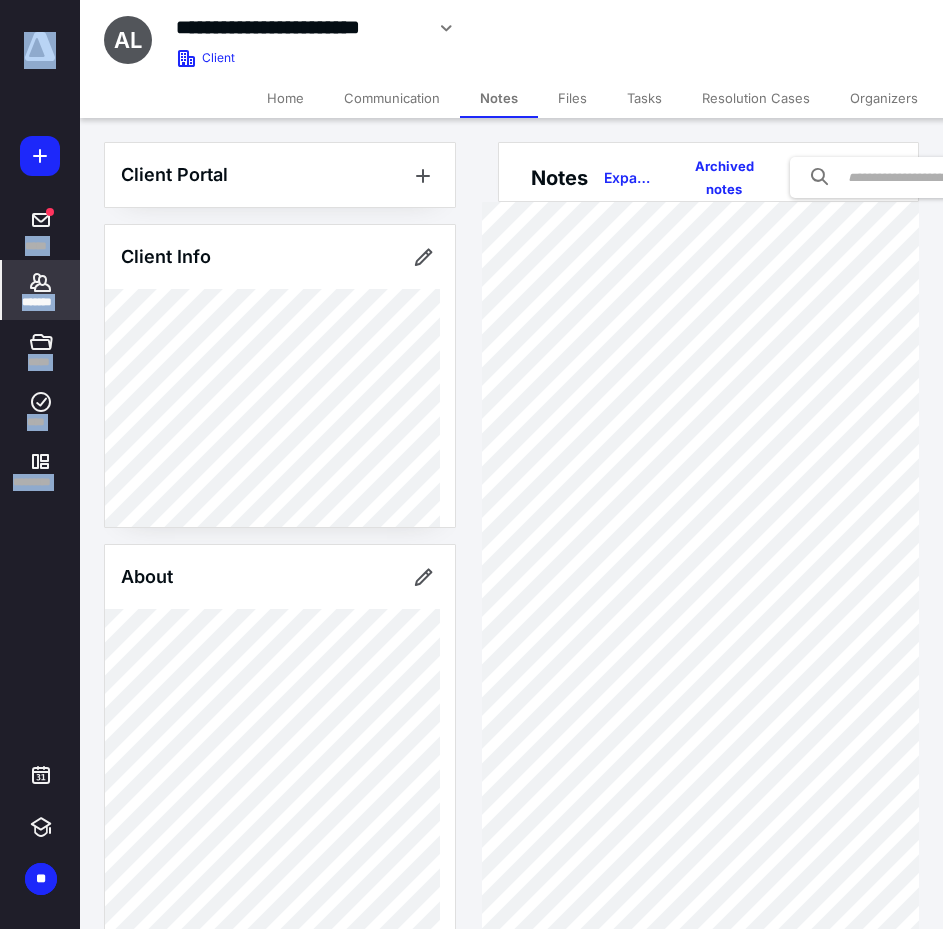 click on "Client Portal Client Info About Important clients Tags Manage all tags" at bounding box center (280, 1107) 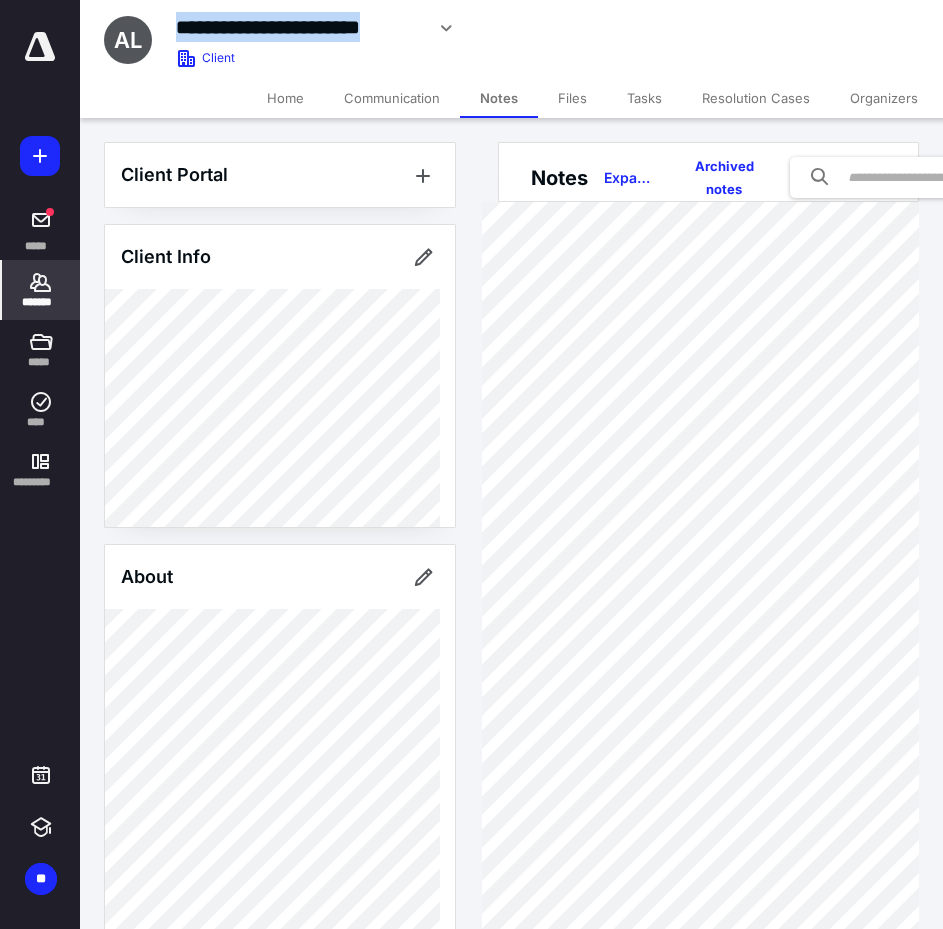 drag, startPoint x: 422, startPoint y: 34, endPoint x: 167, endPoint y: 44, distance: 255.196 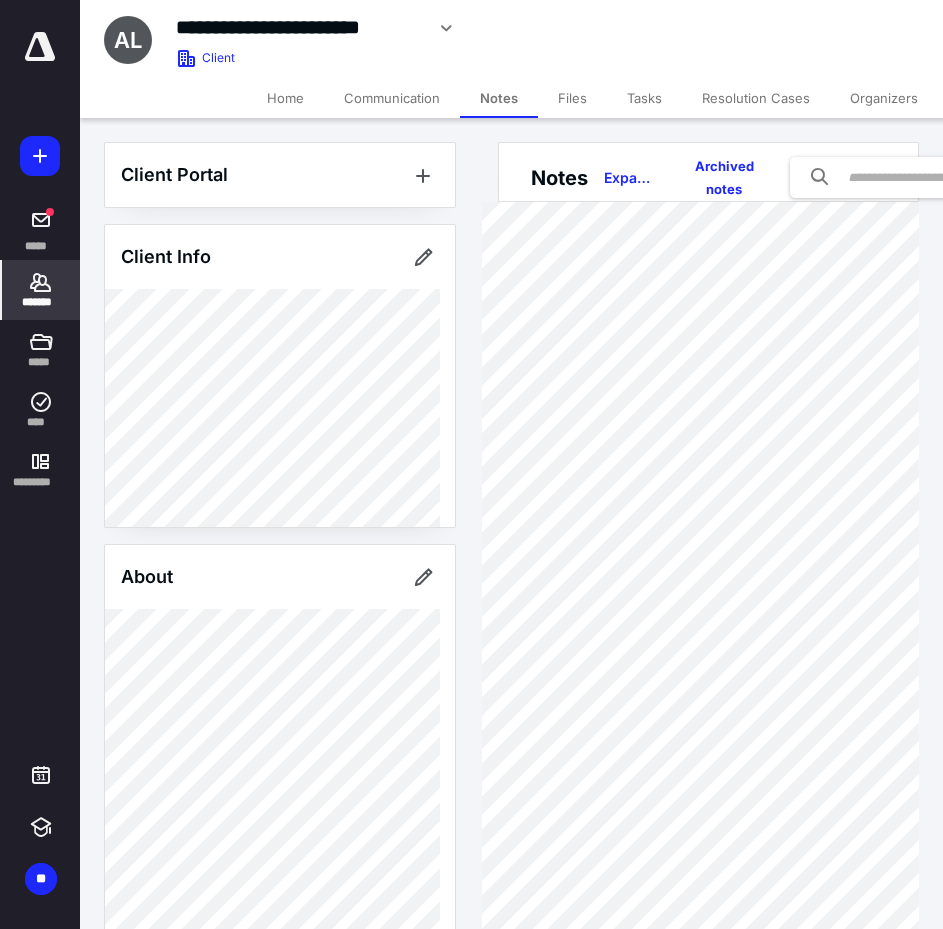 click on "Client Portal Client Info About Important clients Tags Manage all tags" at bounding box center (280, 1107) 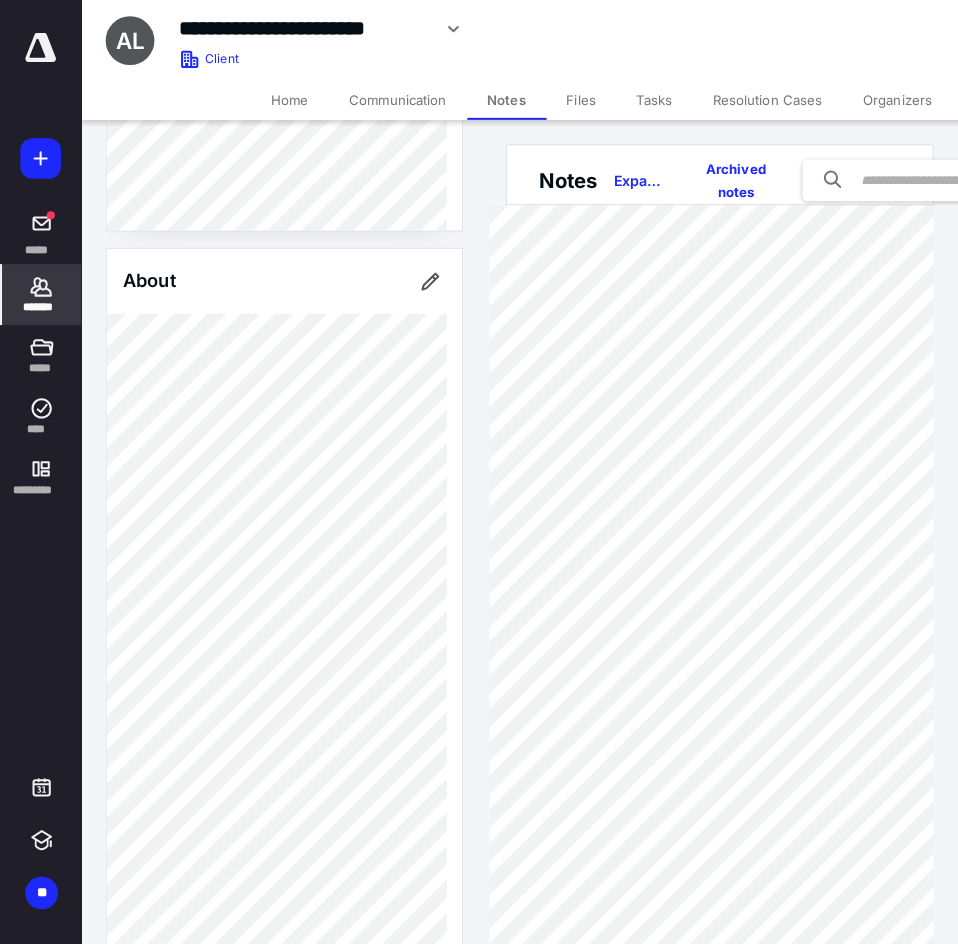 scroll, scrollTop: 600, scrollLeft: 0, axis: vertical 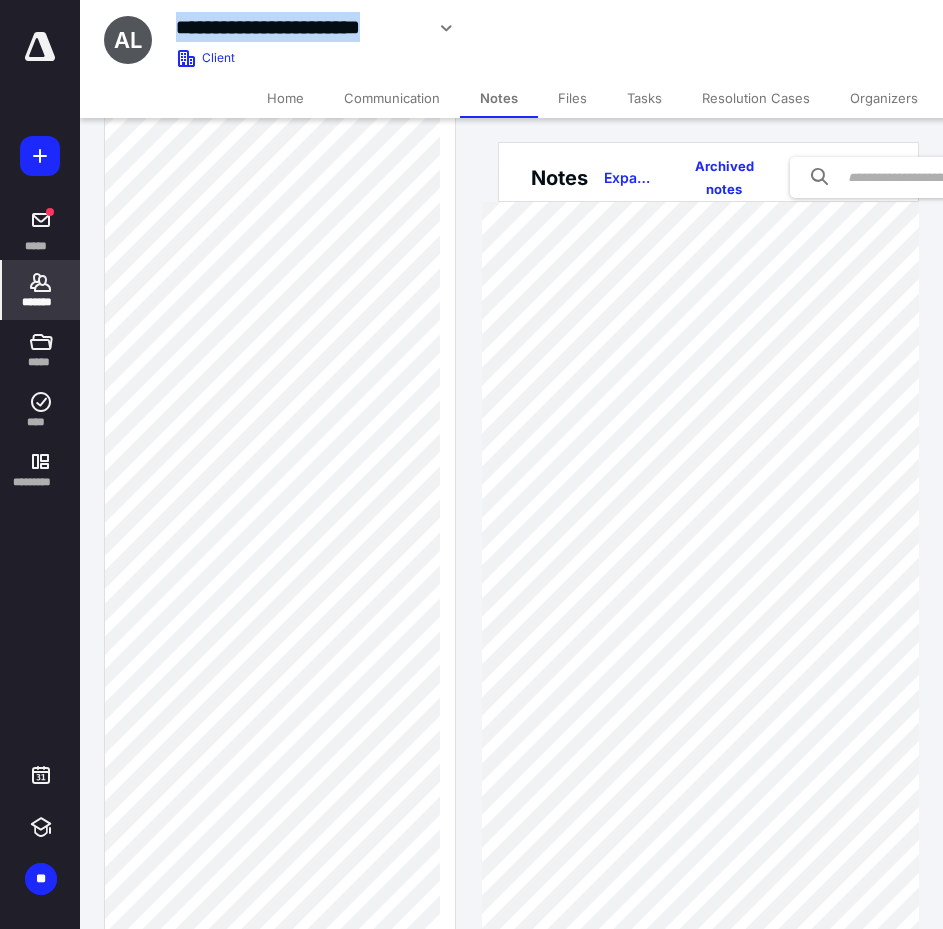 drag, startPoint x: 412, startPoint y: 28, endPoint x: 423, endPoint y: 54, distance: 28.231188 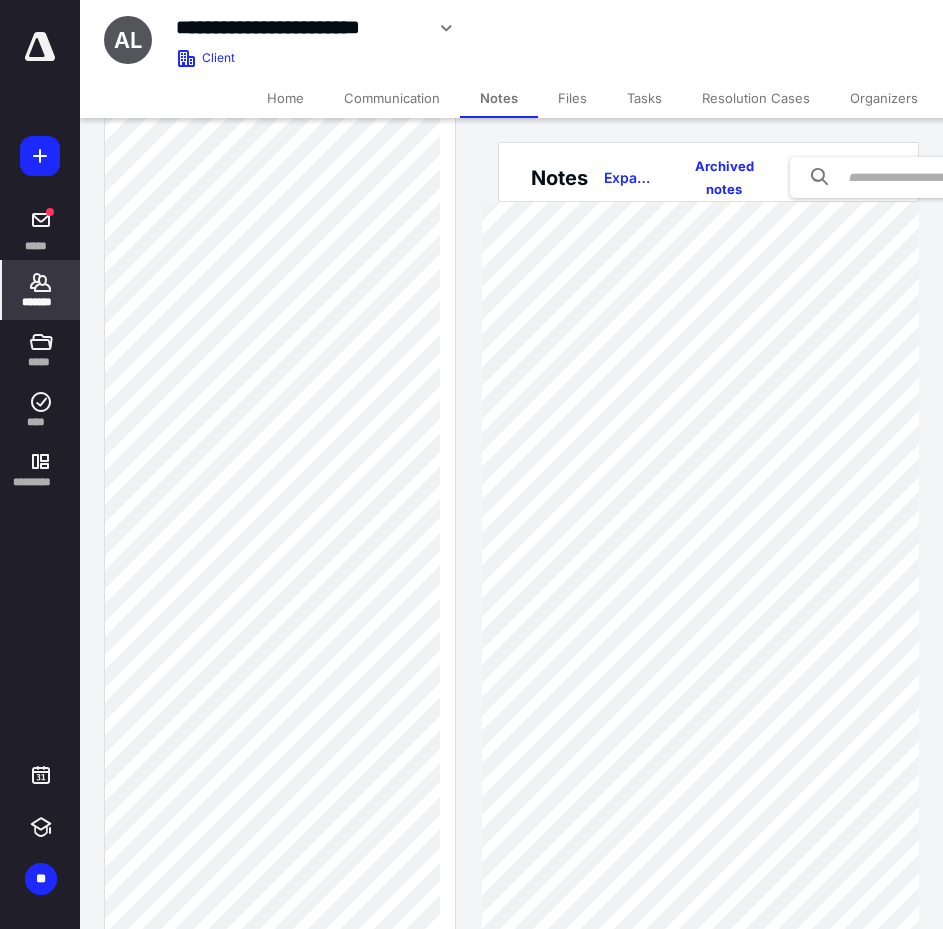 drag, startPoint x: 52, startPoint y: 305, endPoint x: 77, endPoint y: 275, distance: 39.051247 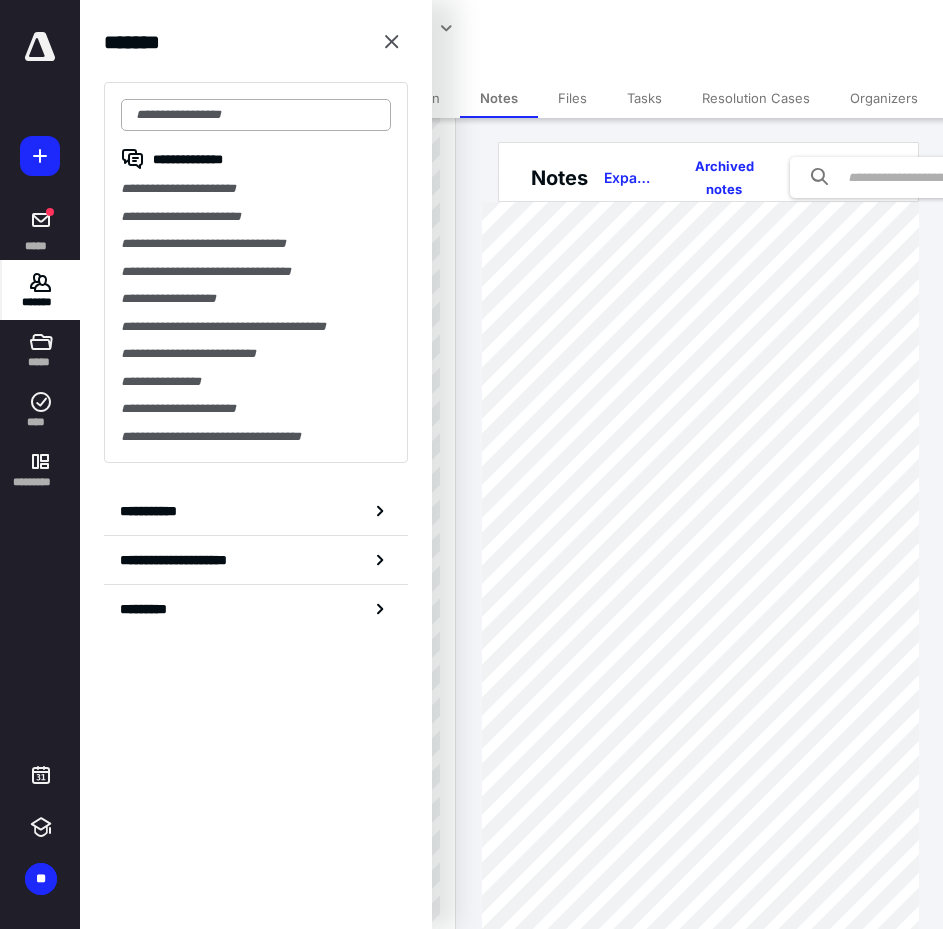 click at bounding box center (256, 115) 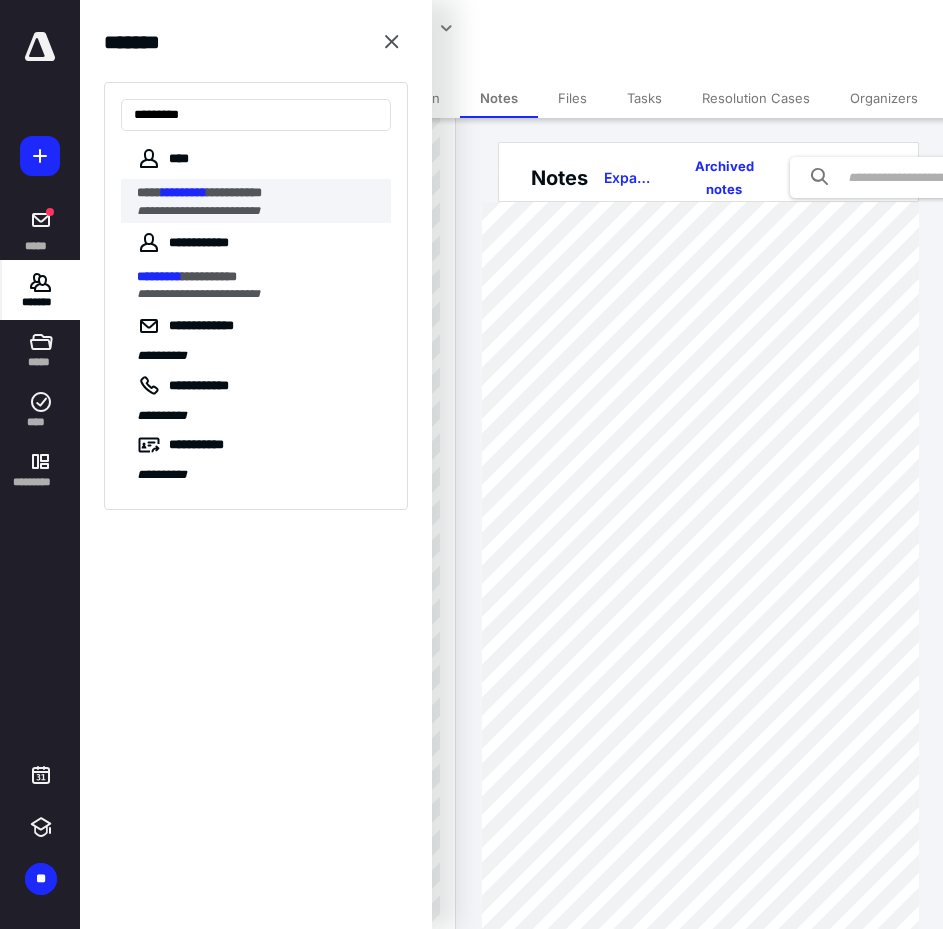 type on "*********" 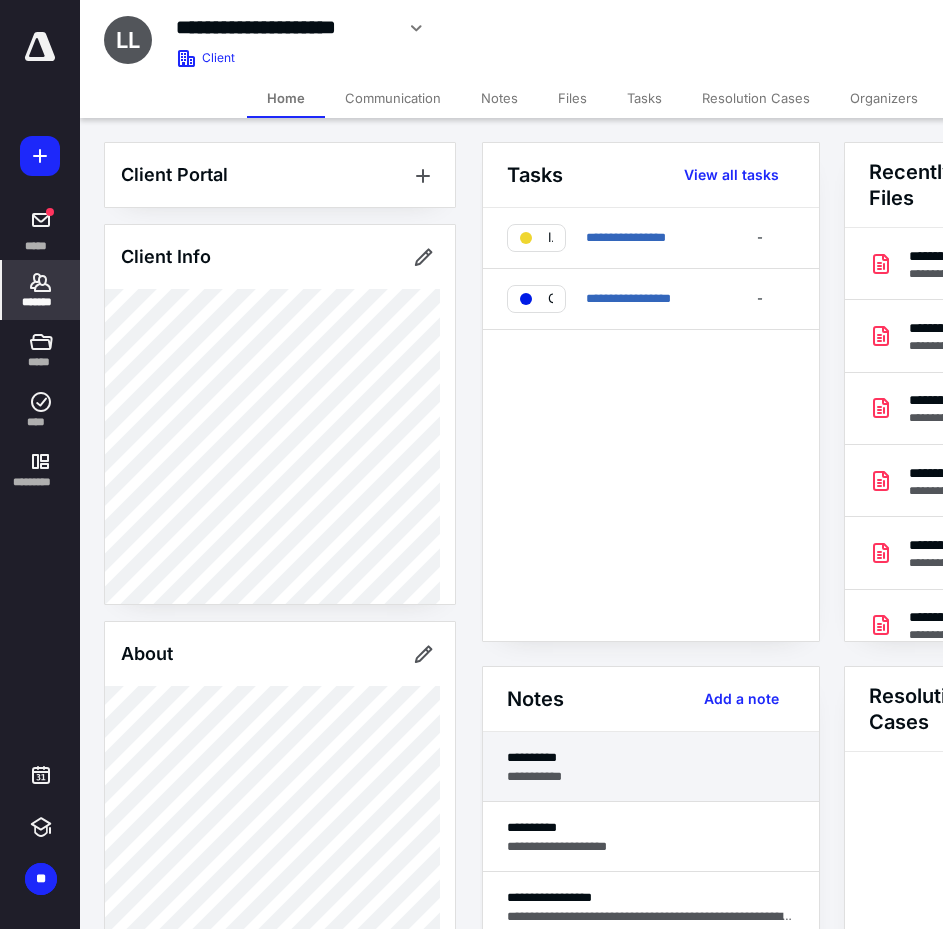 click on "**********" at bounding box center (651, 757) 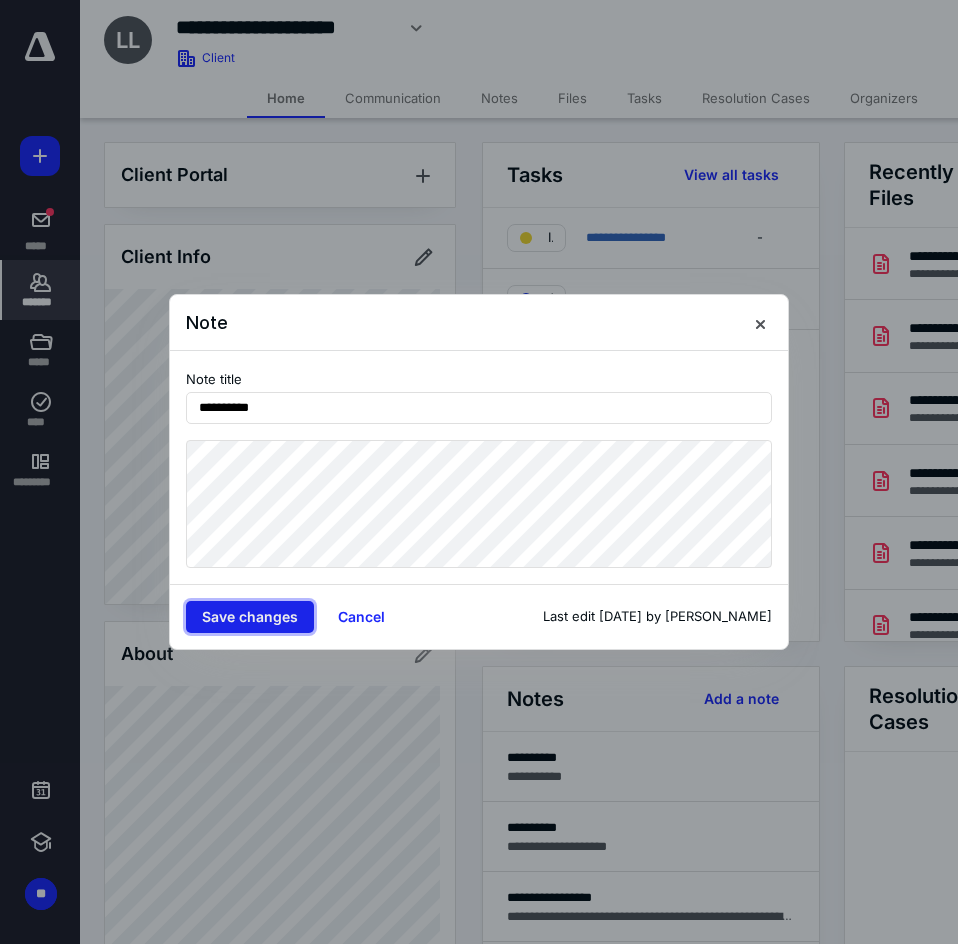 click on "Save changes" at bounding box center (250, 617) 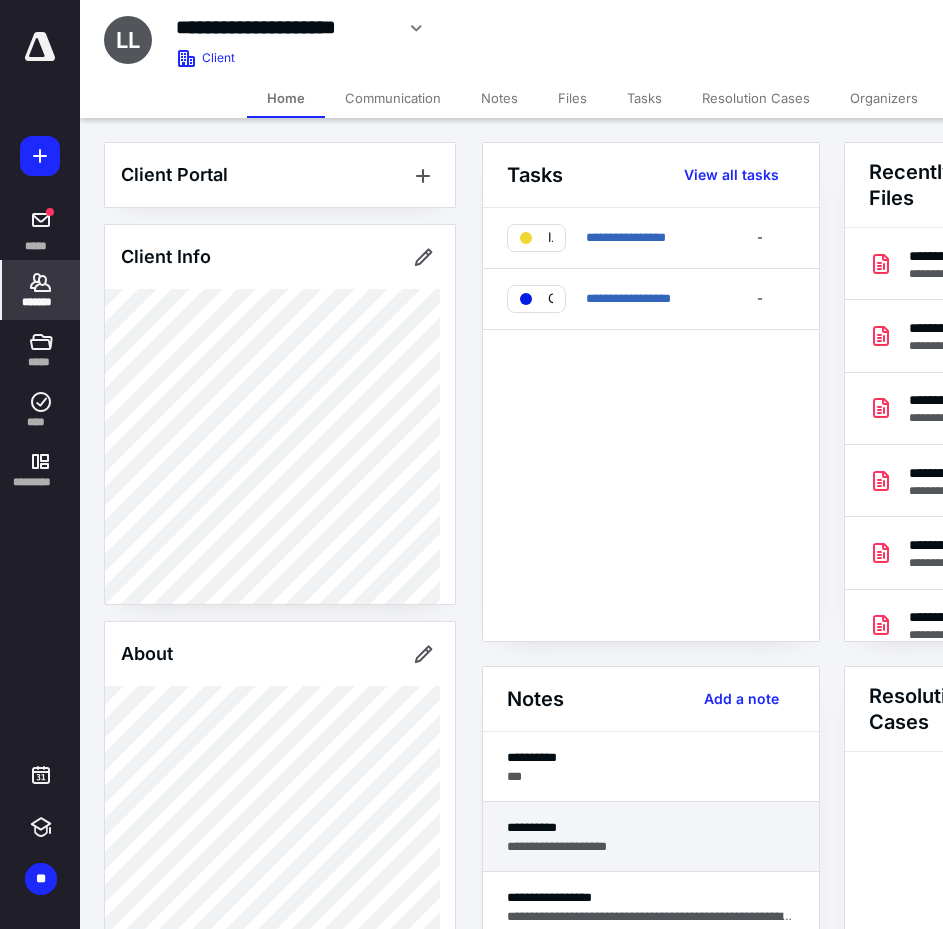 click on "**********" at bounding box center [651, 846] 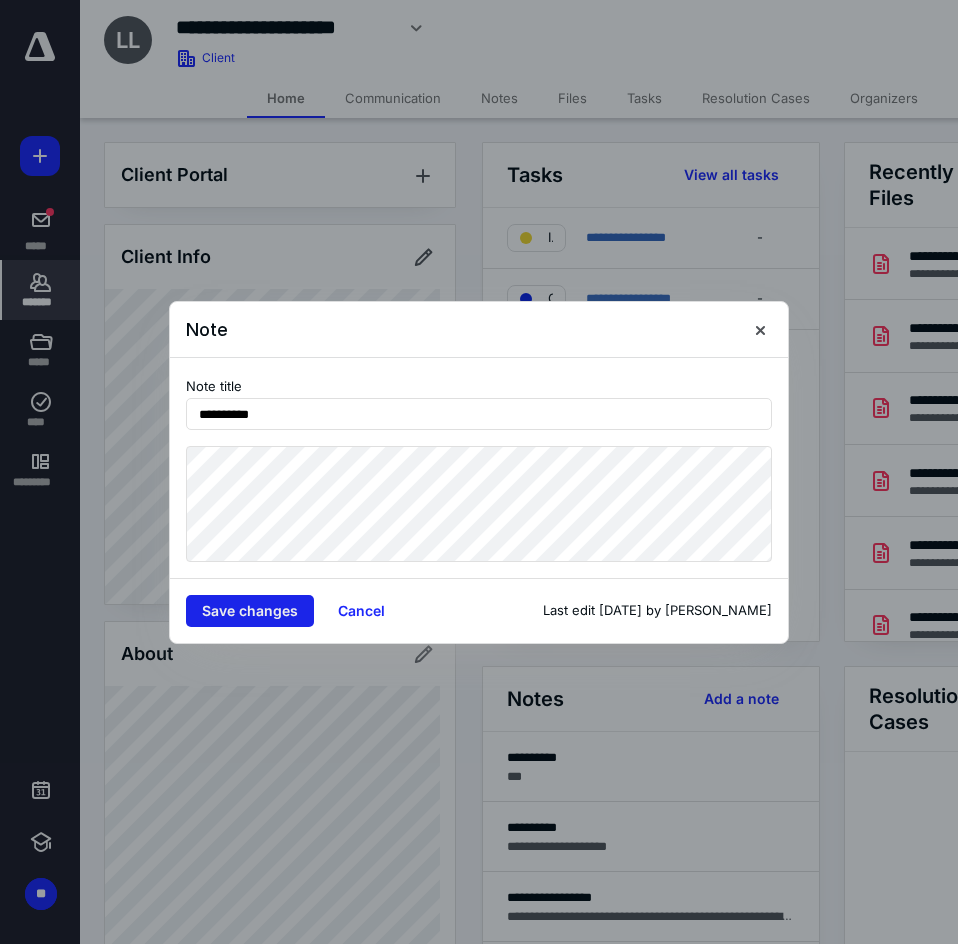 click on "Save changes" at bounding box center (250, 611) 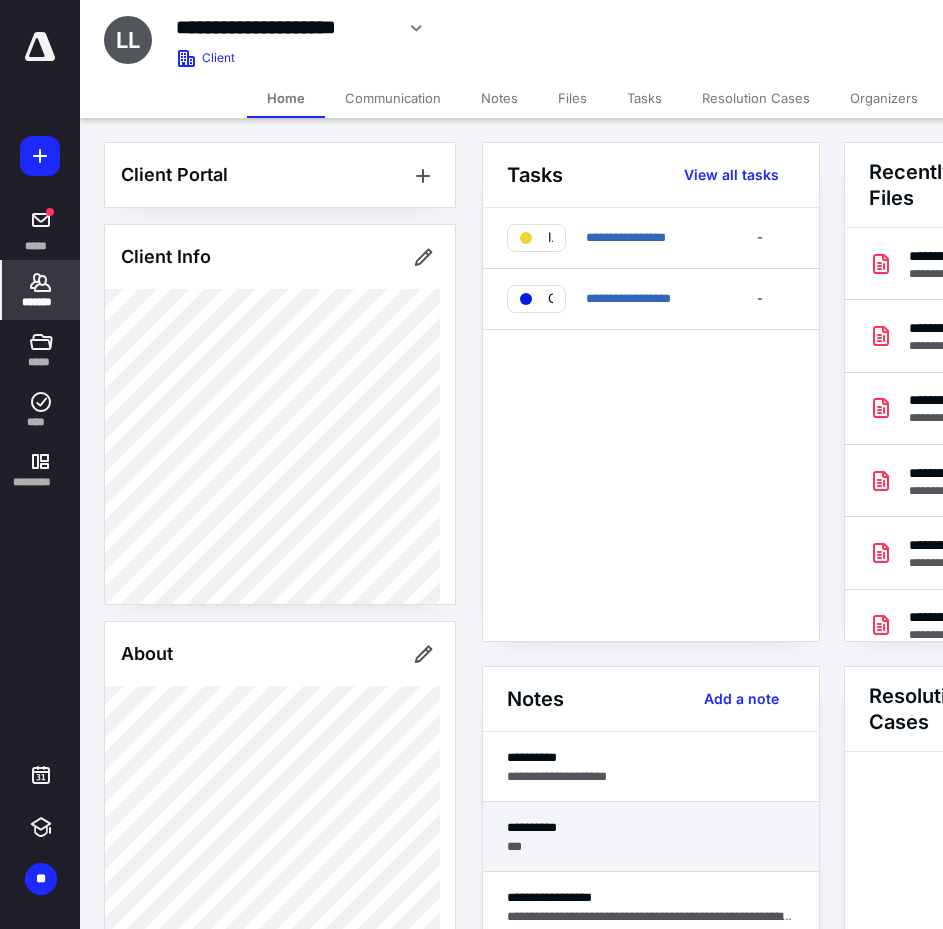 click on "***" at bounding box center [651, 846] 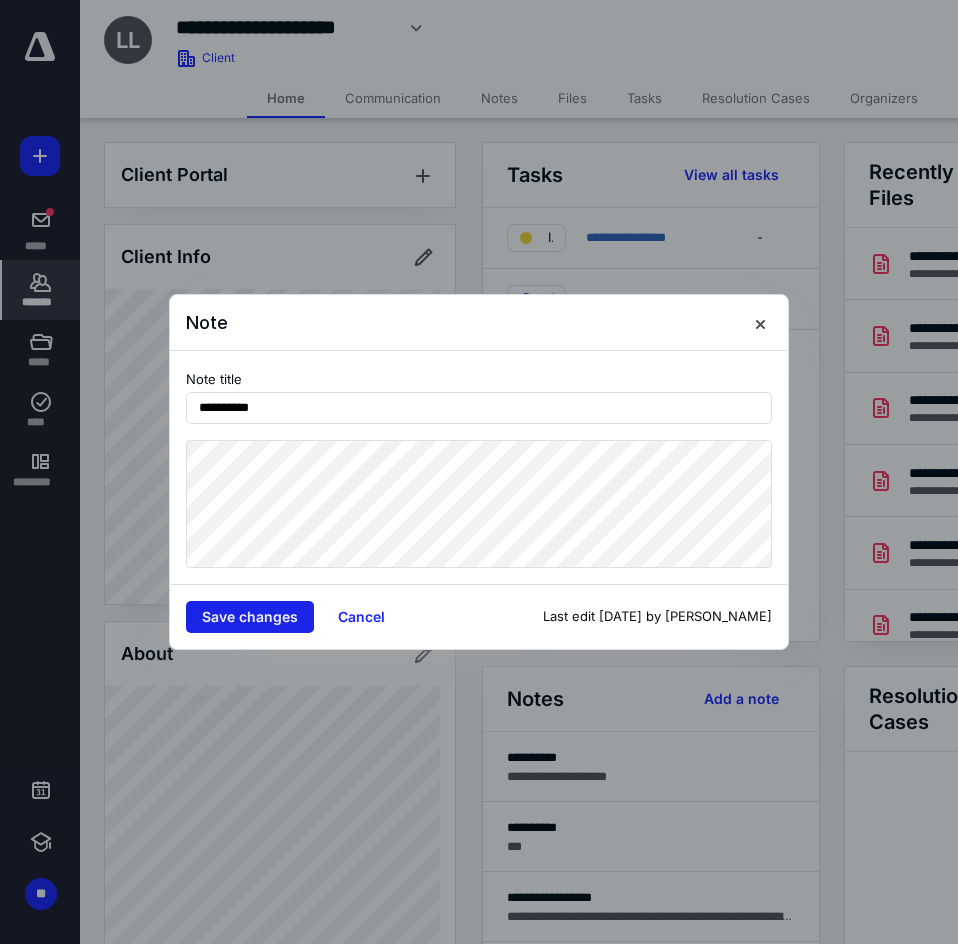 click on "Save changes" at bounding box center [250, 617] 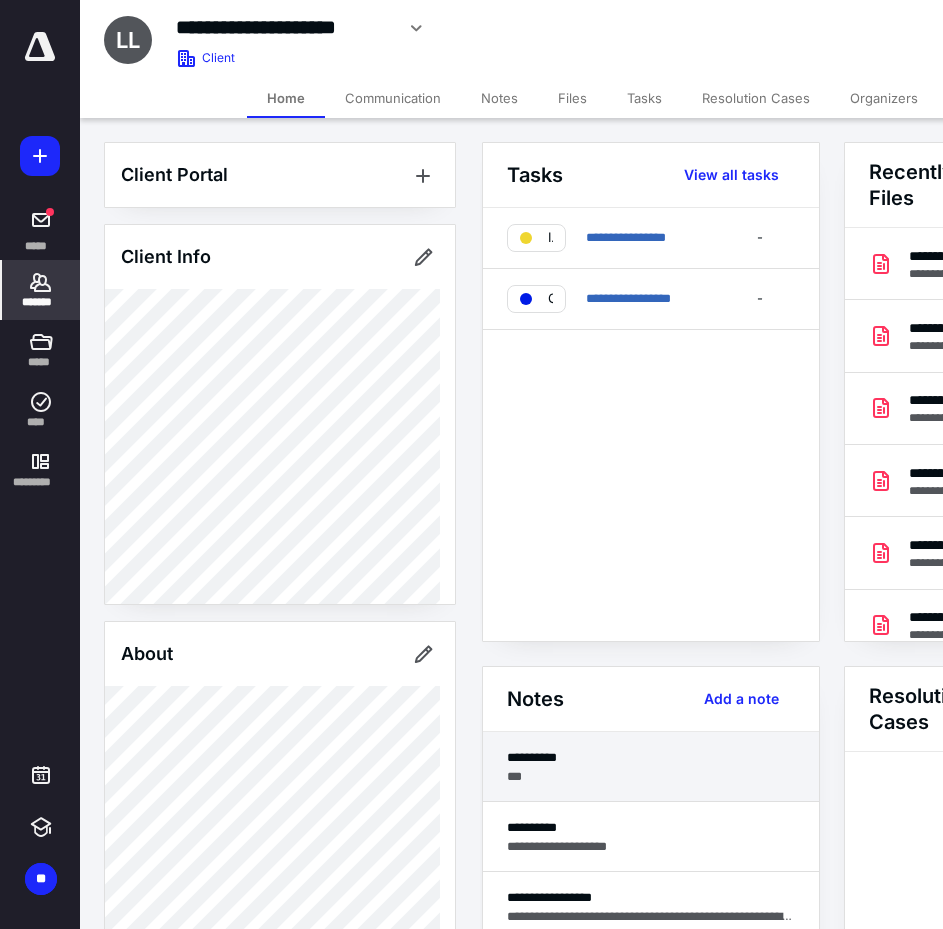 click on "**********" at bounding box center (651, 767) 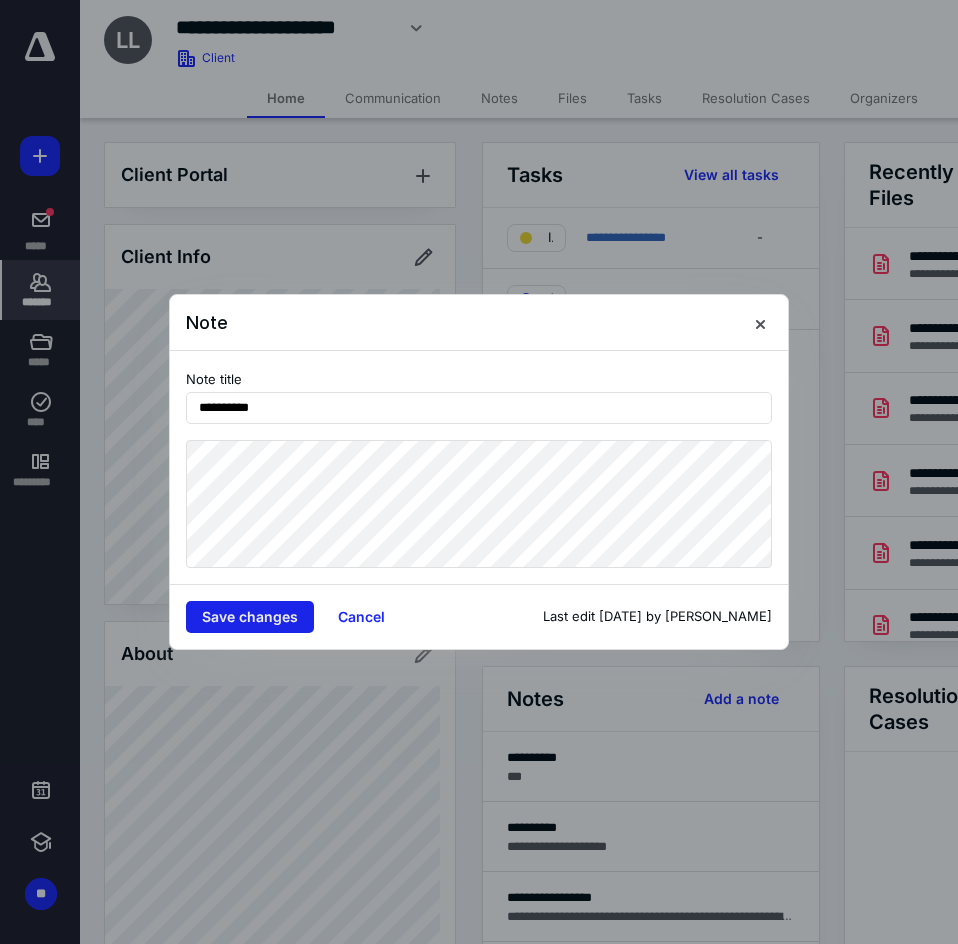 click on "Save changes" at bounding box center (250, 617) 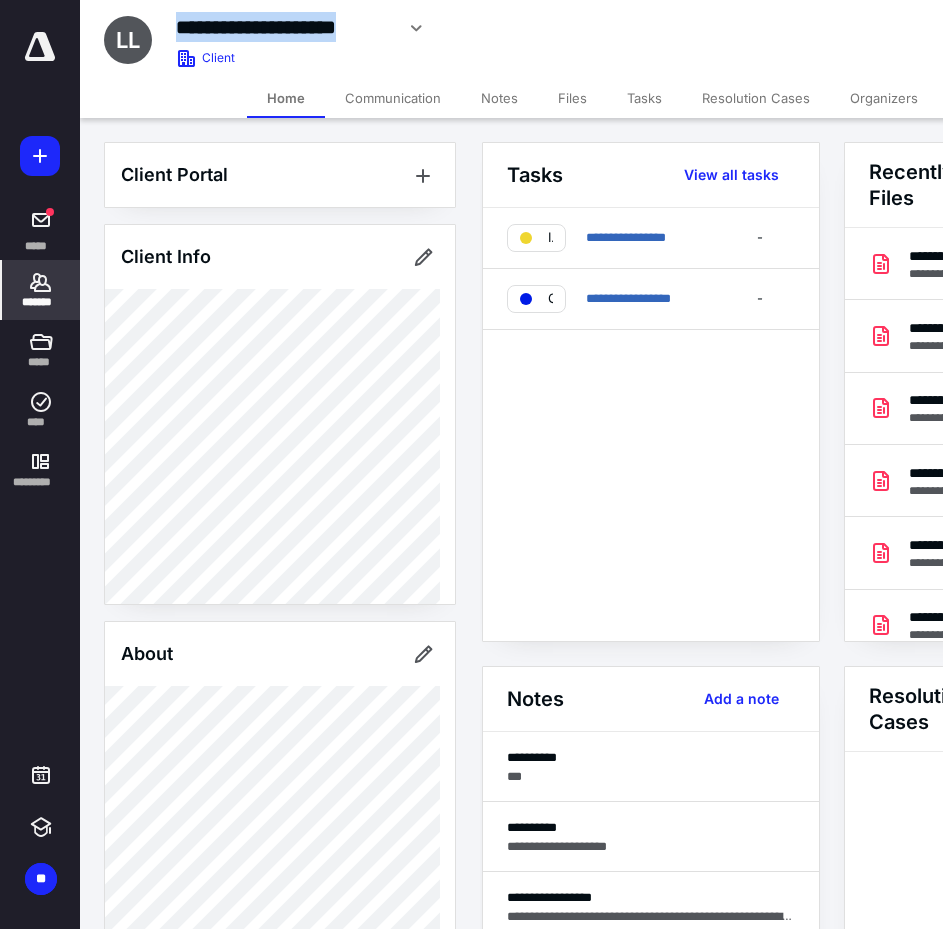 drag, startPoint x: 391, startPoint y: 31, endPoint x: 172, endPoint y: 39, distance: 219.14607 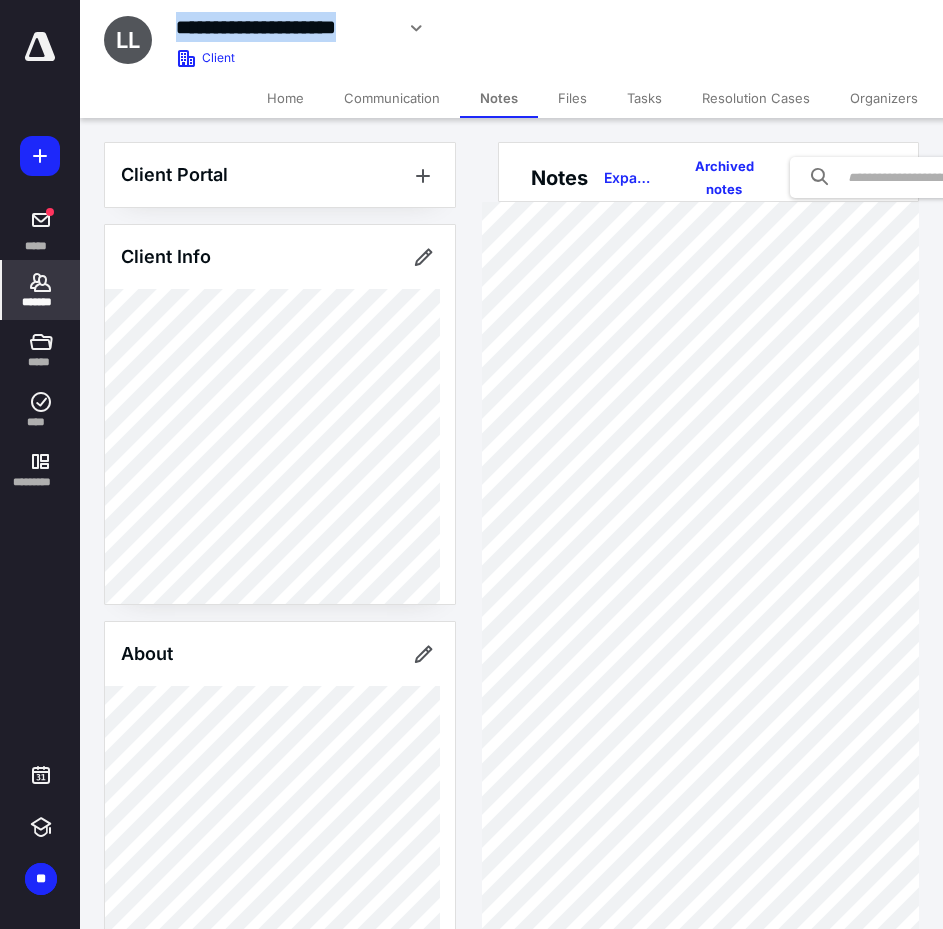 click on "Files" at bounding box center (572, 98) 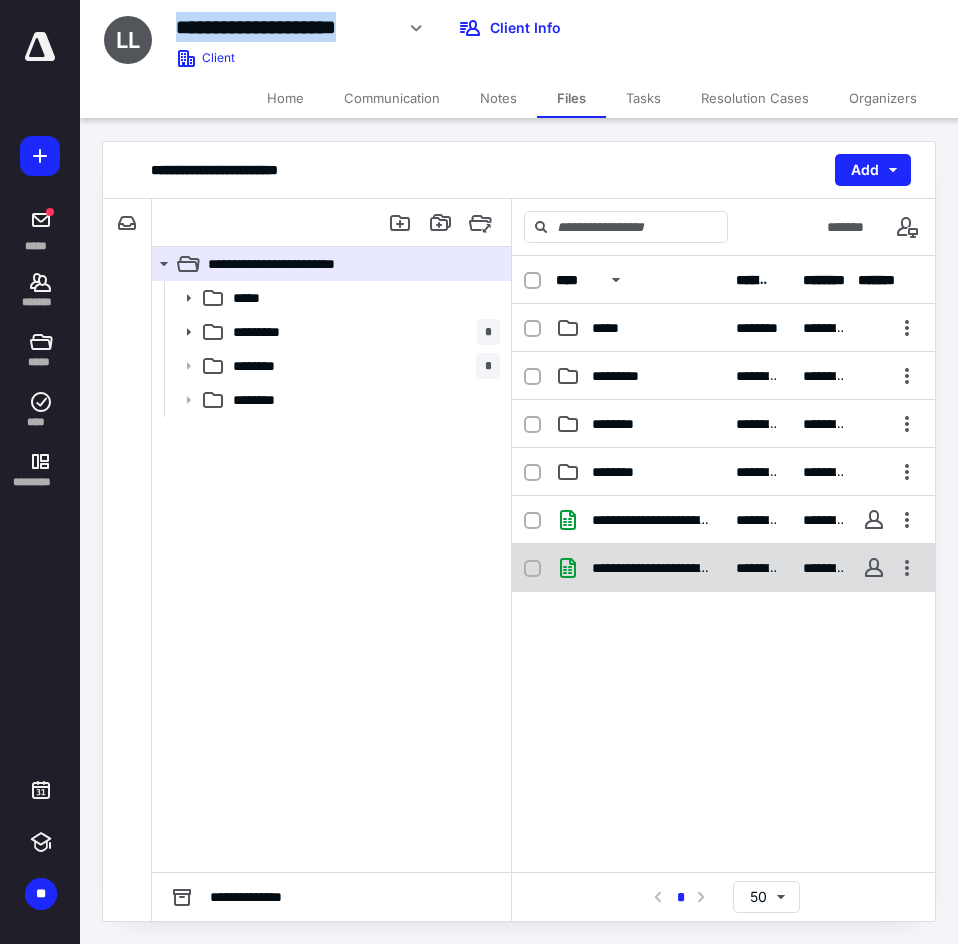 click on "**********" at bounding box center (652, 568) 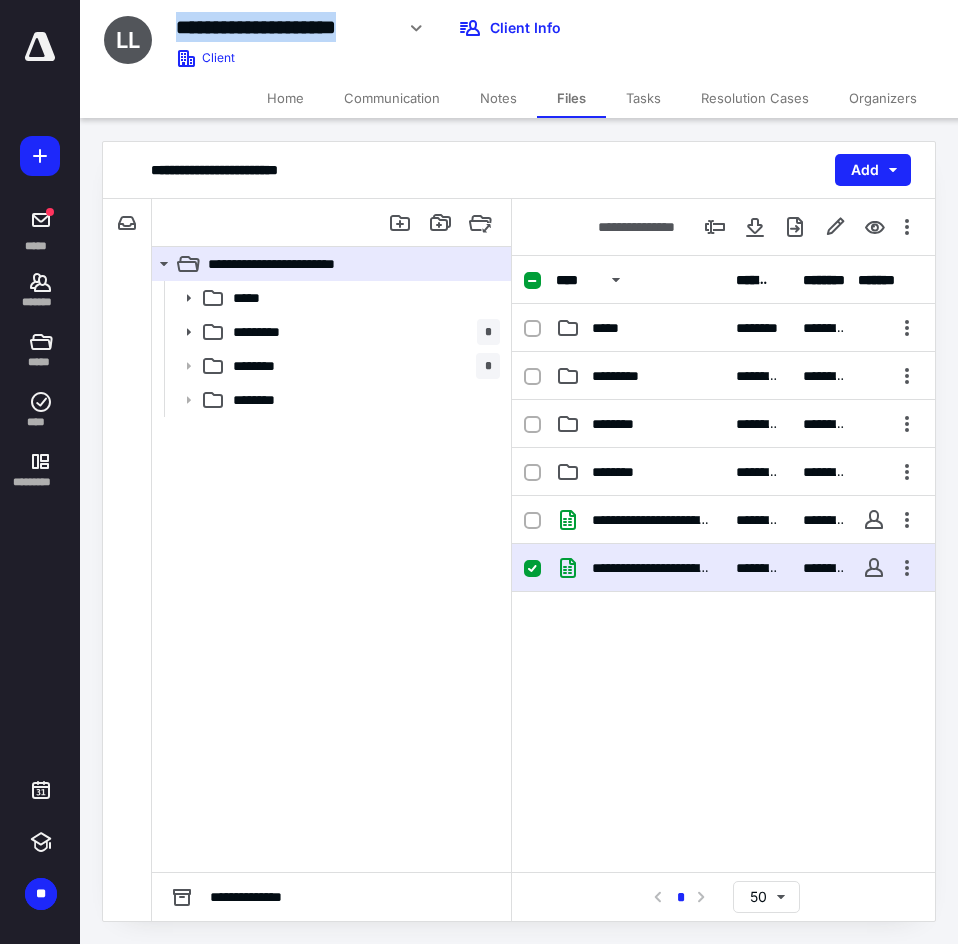 checkbox on "true" 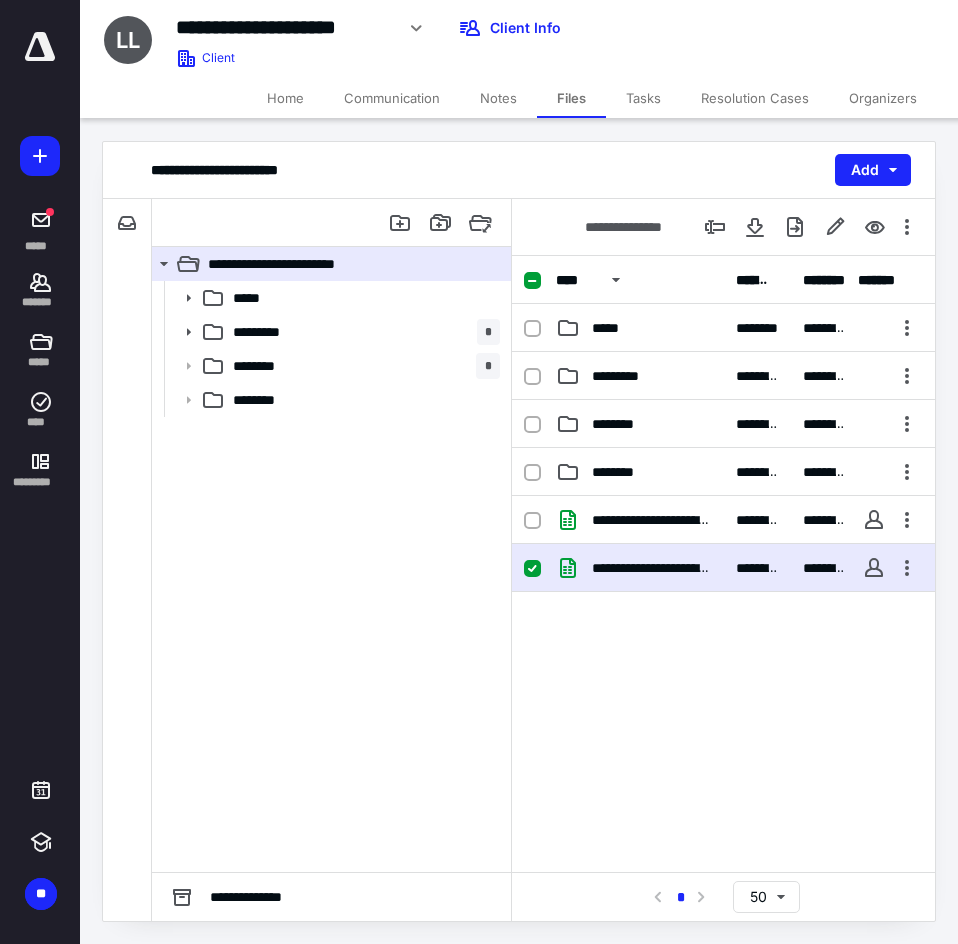 click on "**********" at bounding box center [652, 568] 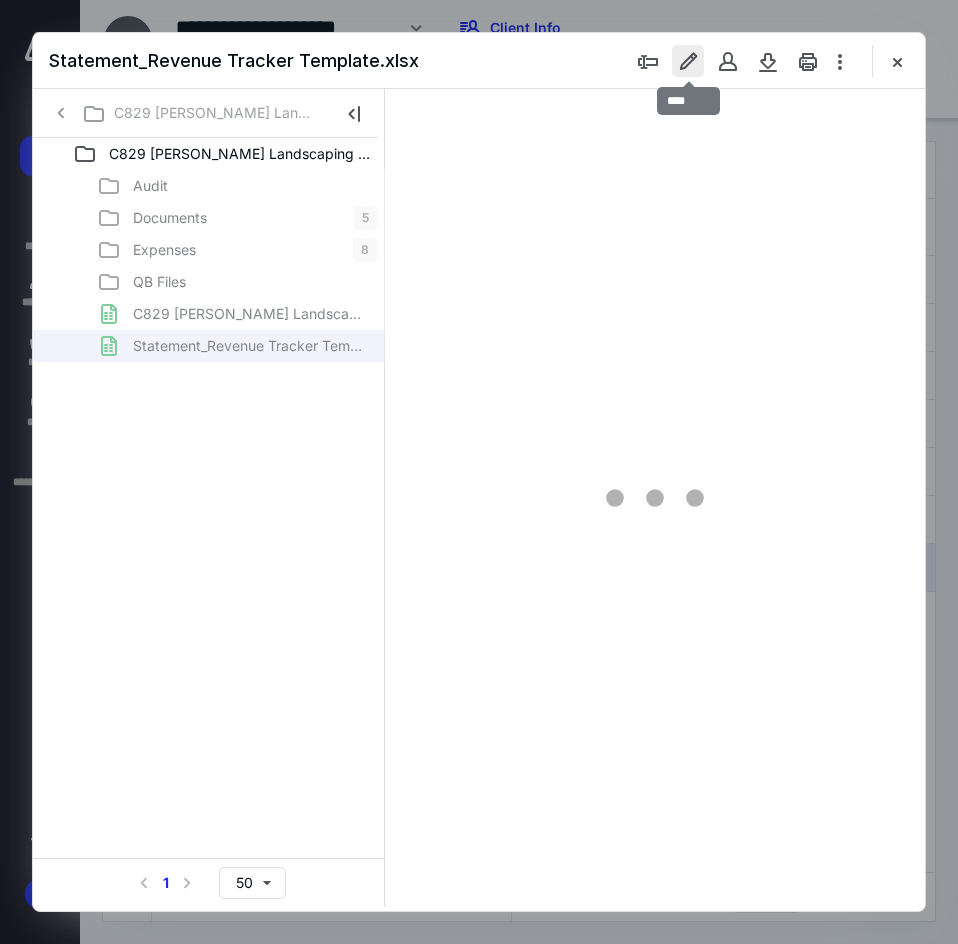scroll, scrollTop: 0, scrollLeft: 0, axis: both 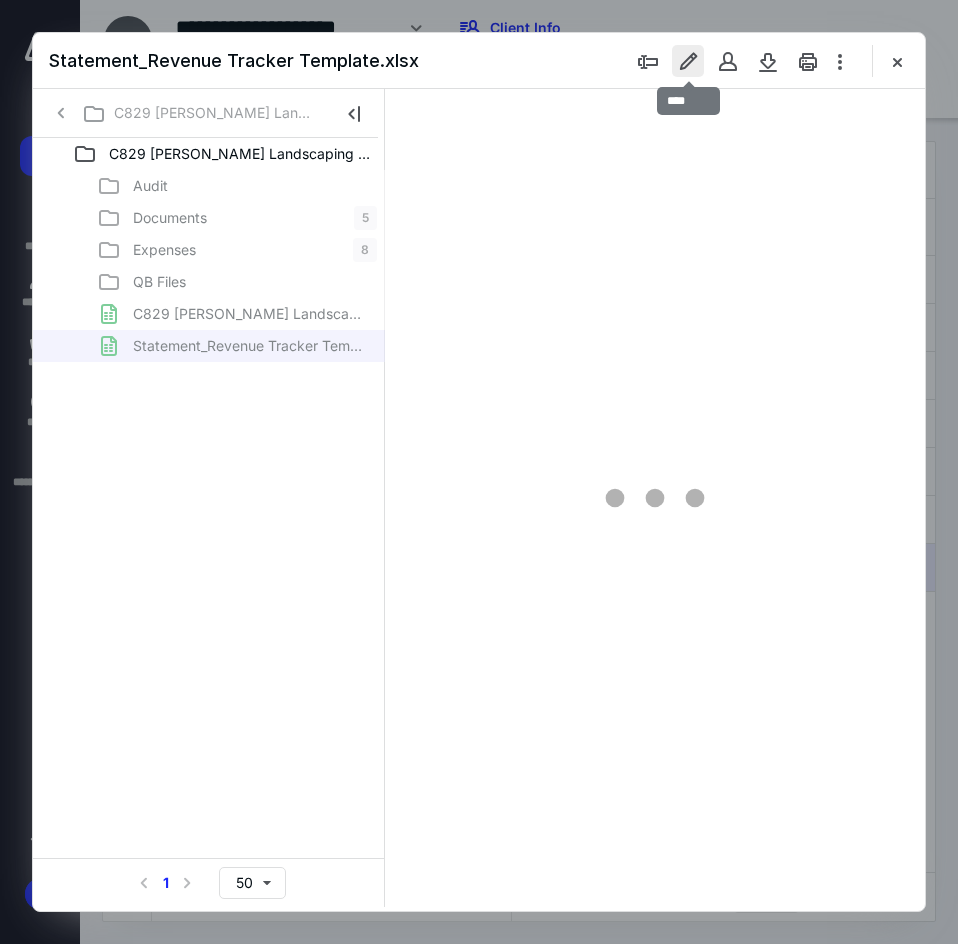 type on "*" 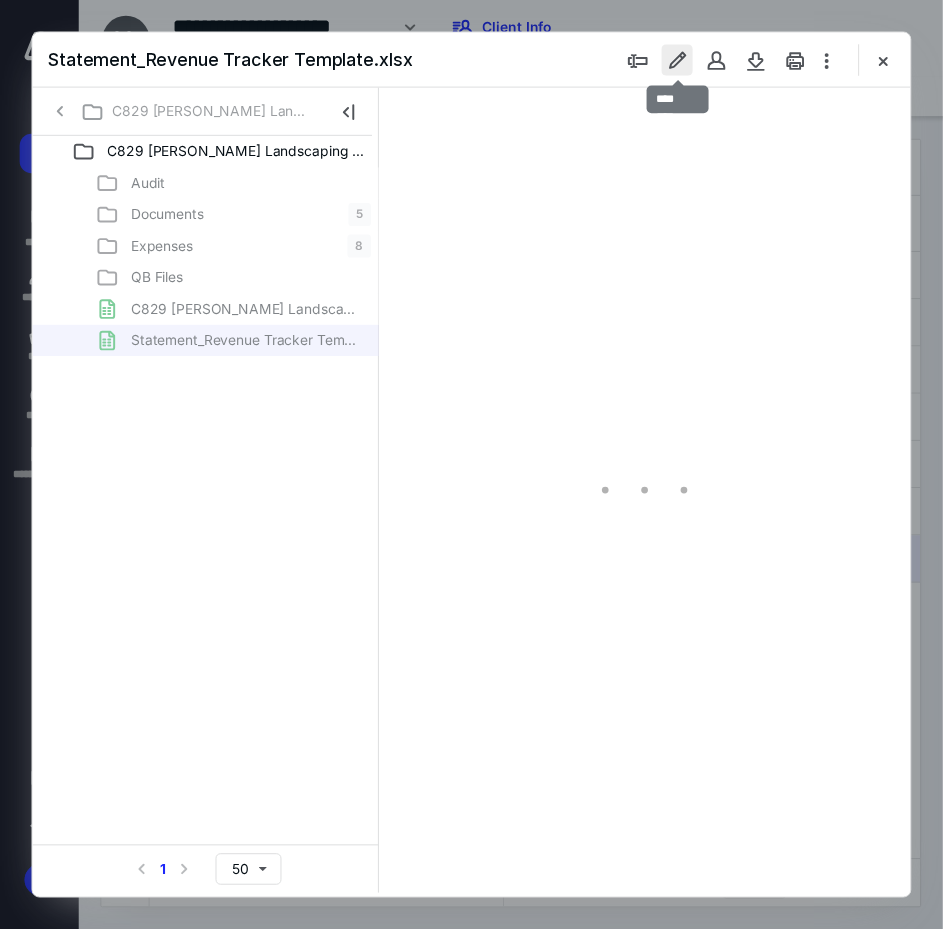 scroll, scrollTop: 106, scrollLeft: 93, axis: both 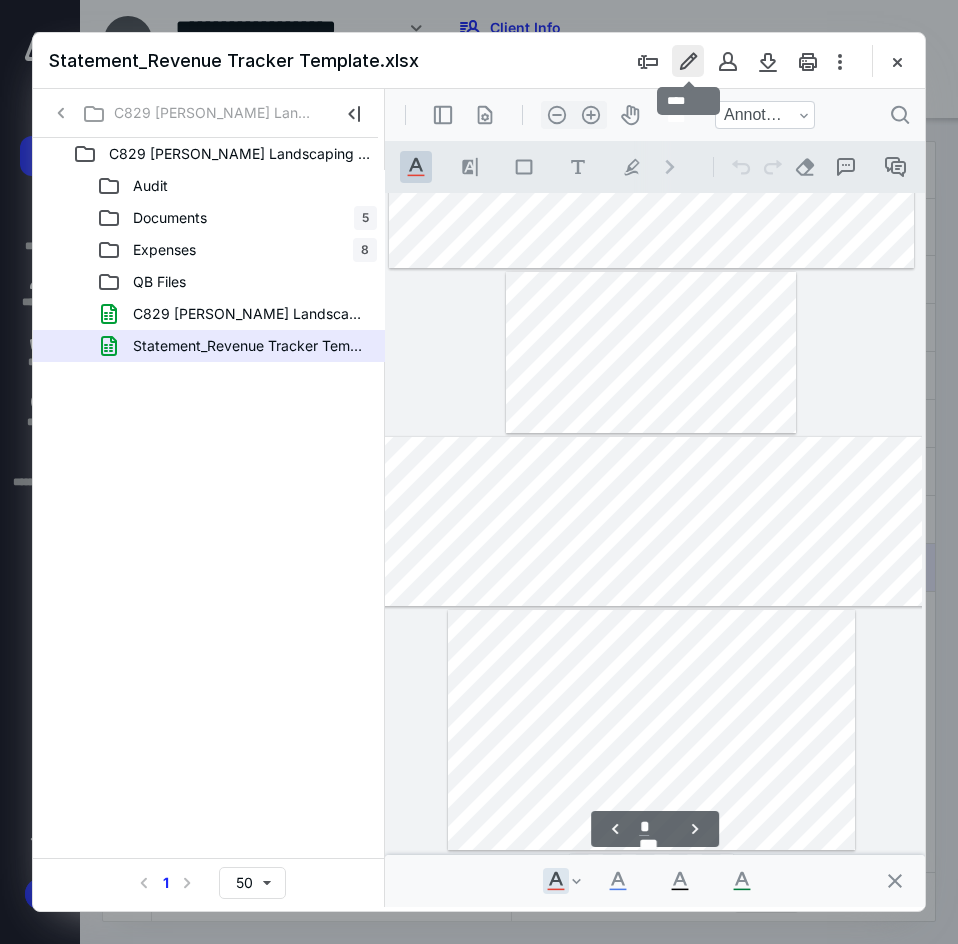 click at bounding box center (688, 61) 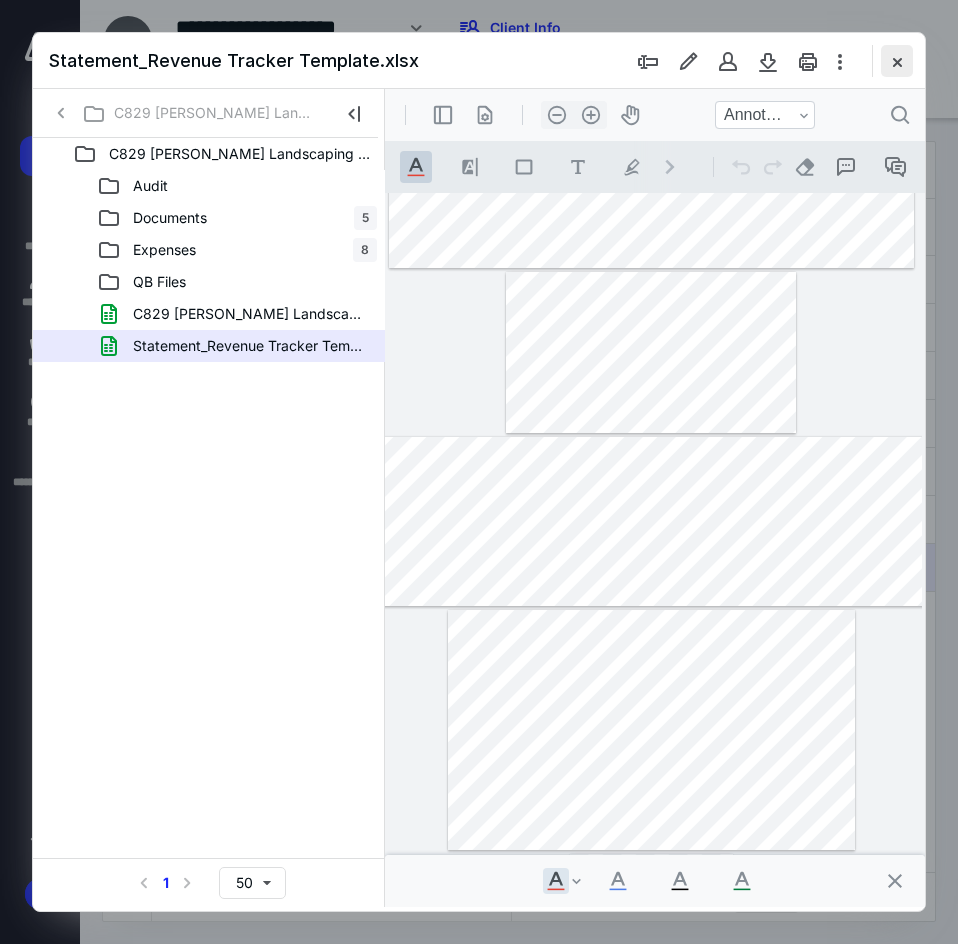click at bounding box center [897, 61] 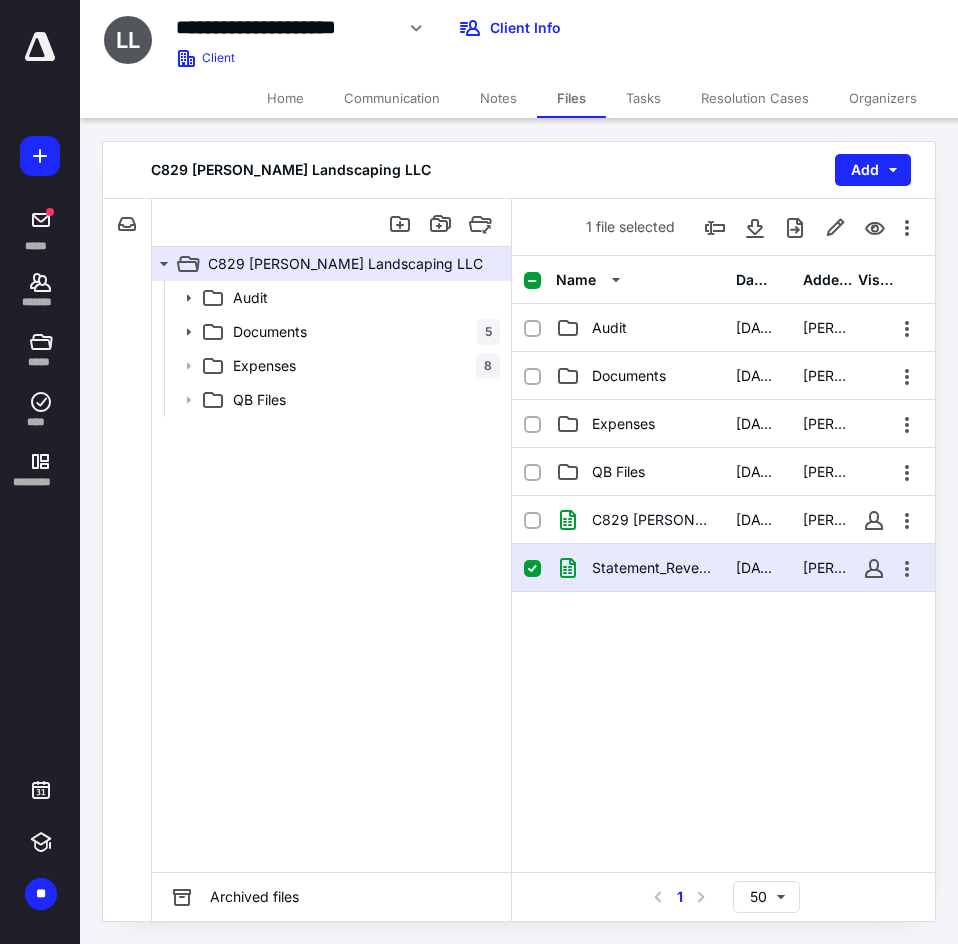 click on "Notes" at bounding box center (498, 98) 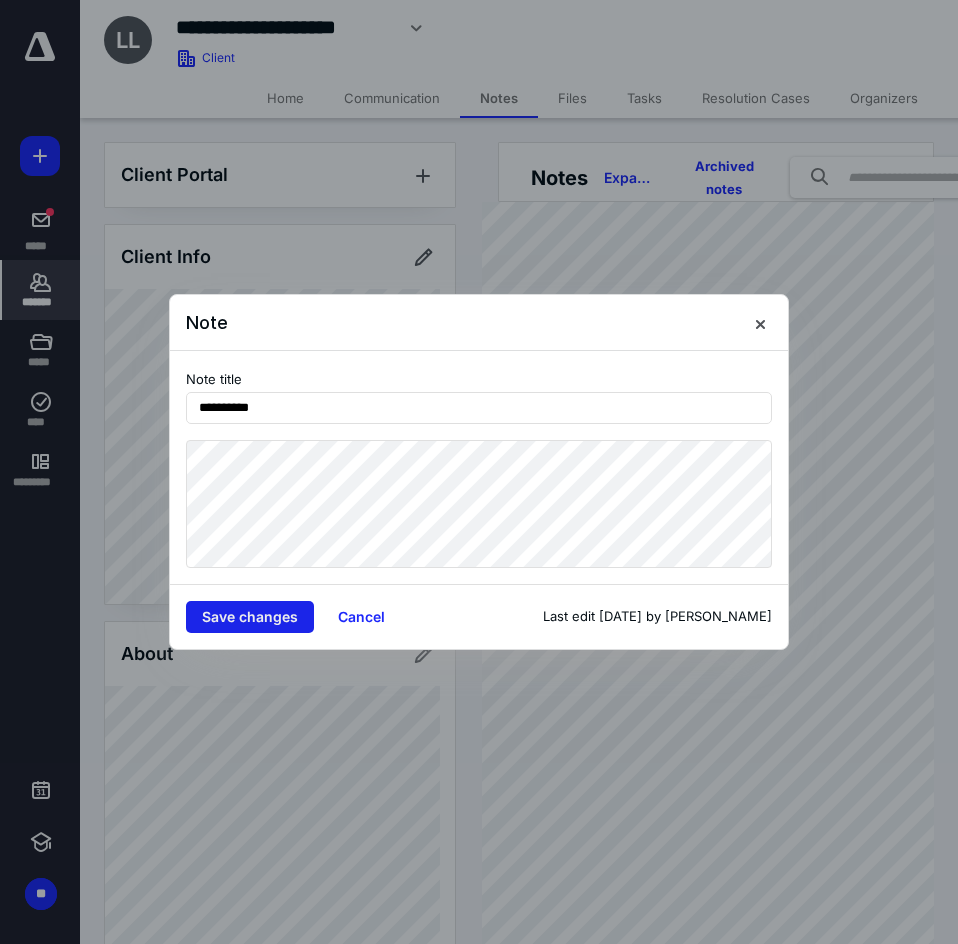 click on "Save changes" at bounding box center [250, 617] 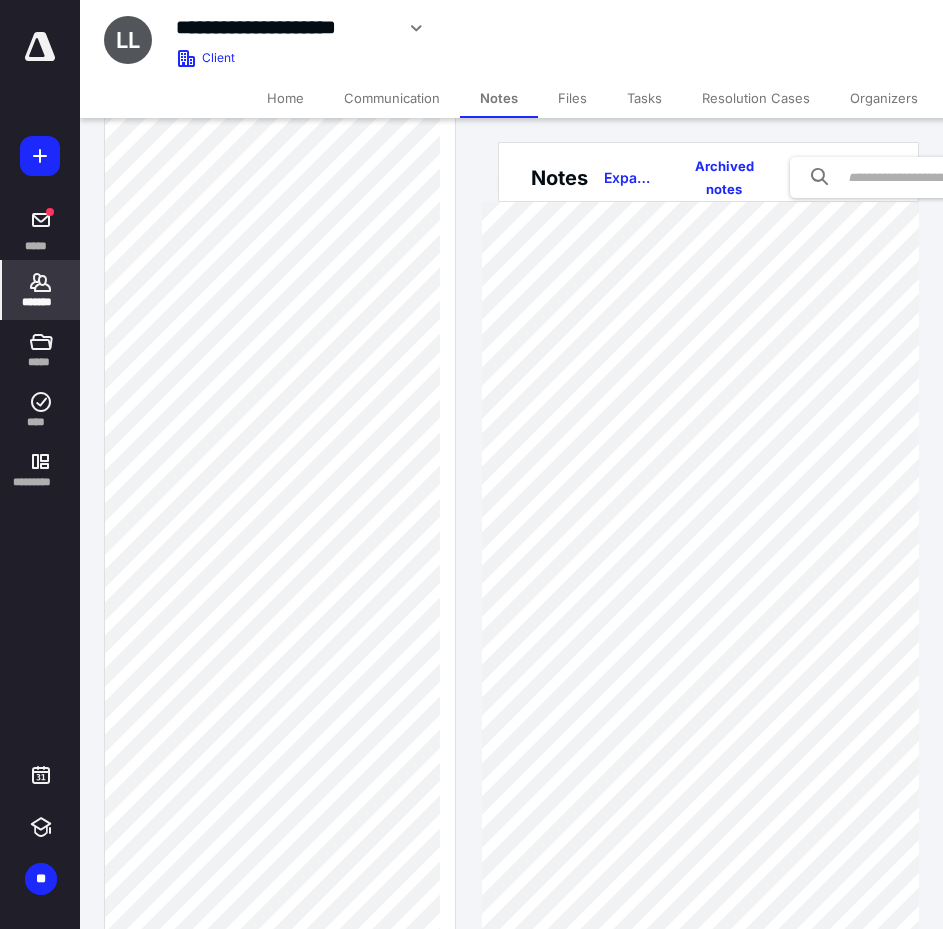 scroll, scrollTop: 700, scrollLeft: 0, axis: vertical 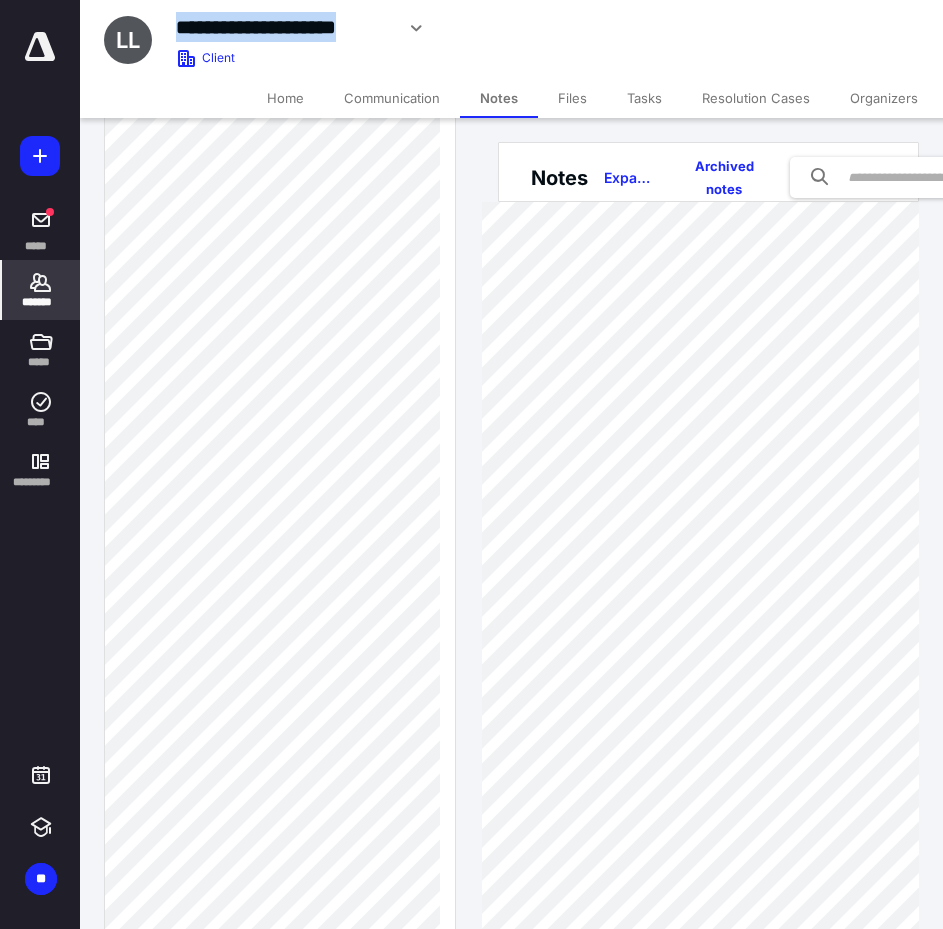 drag, startPoint x: 390, startPoint y: 34, endPoint x: 170, endPoint y: 39, distance: 220.05681 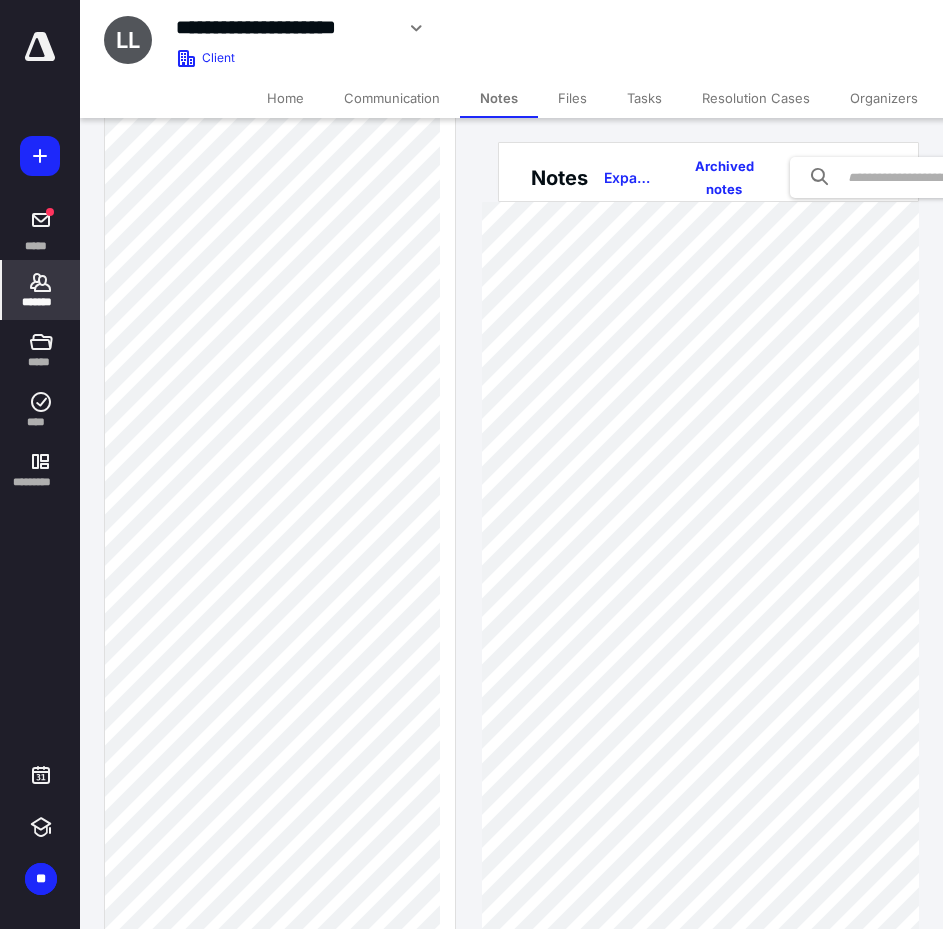 click on "*******" at bounding box center (41, 290) 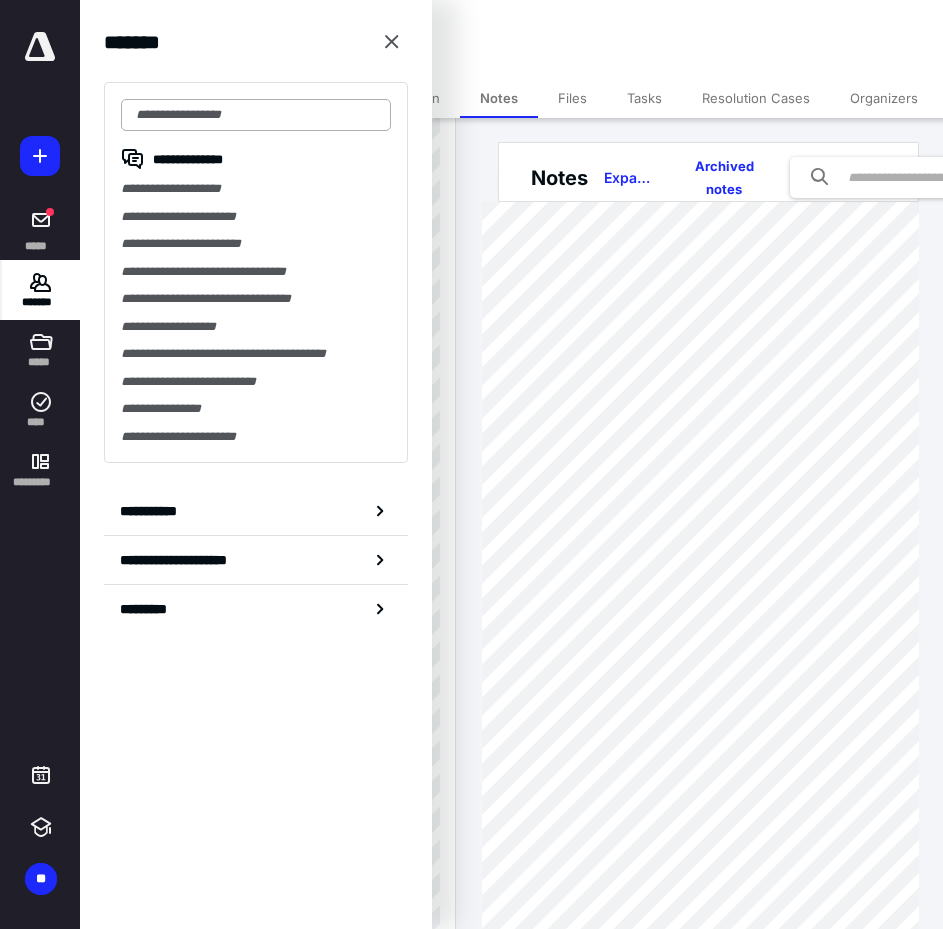click at bounding box center [256, 115] 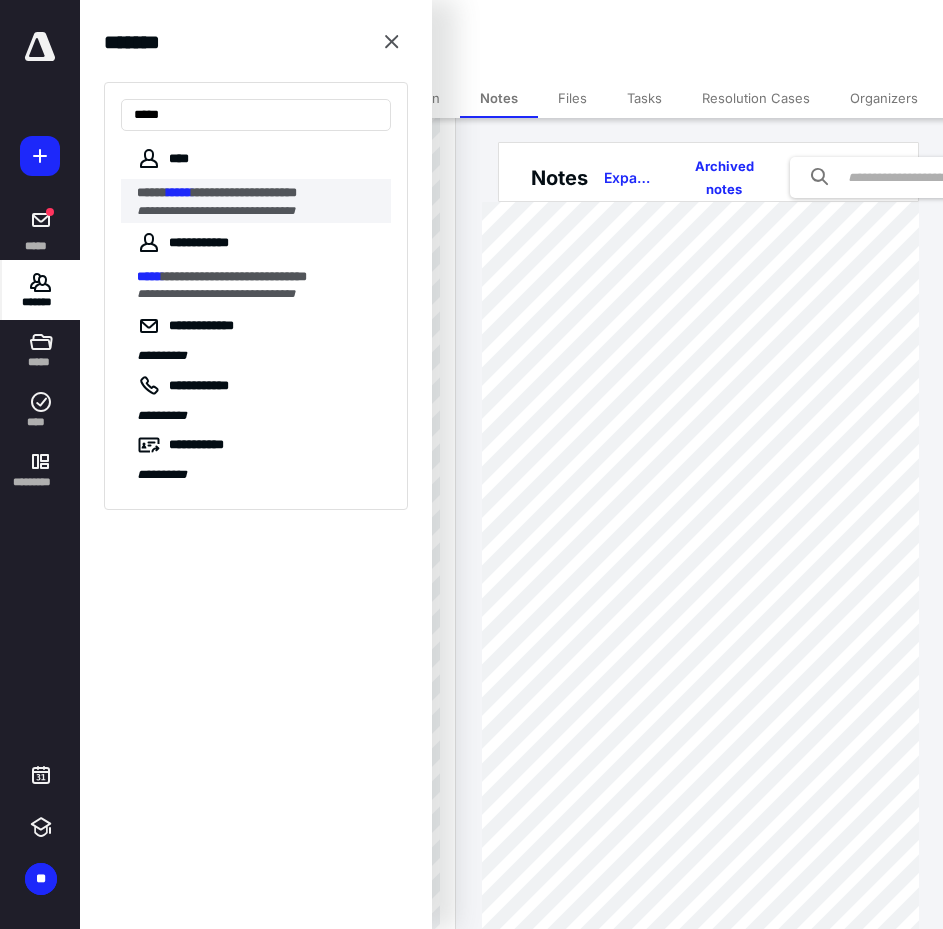 type on "*****" 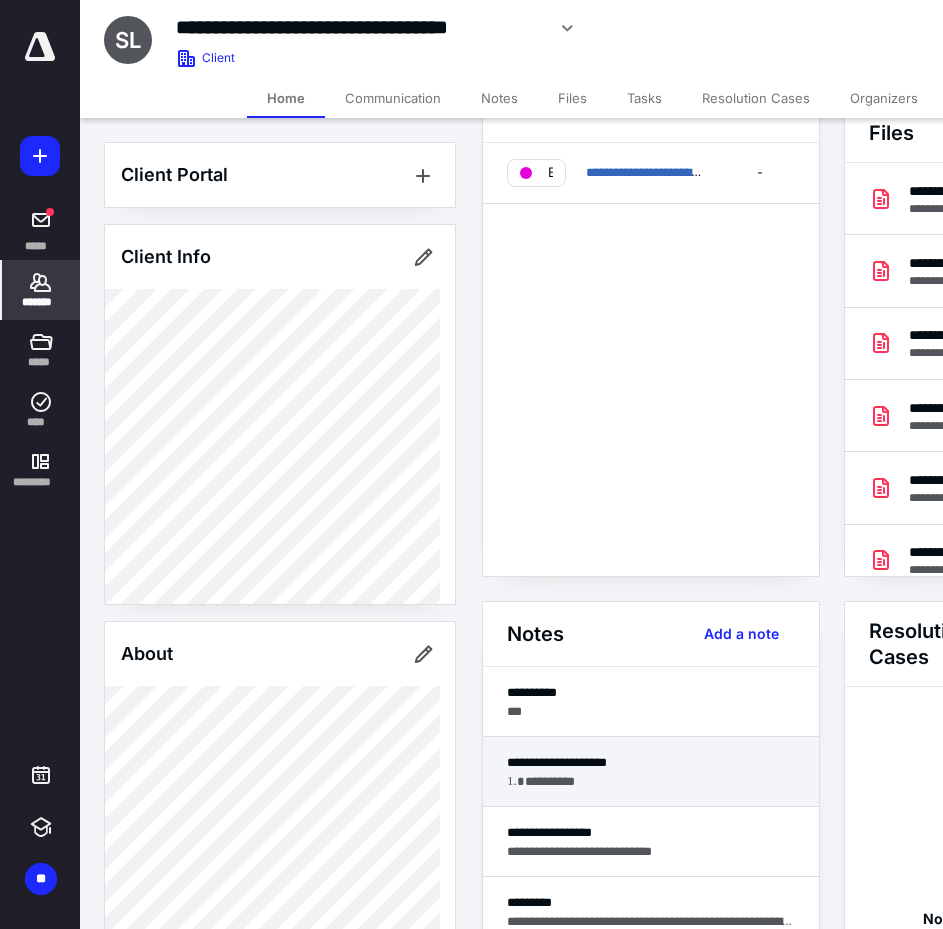 scroll, scrollTop: 100, scrollLeft: 0, axis: vertical 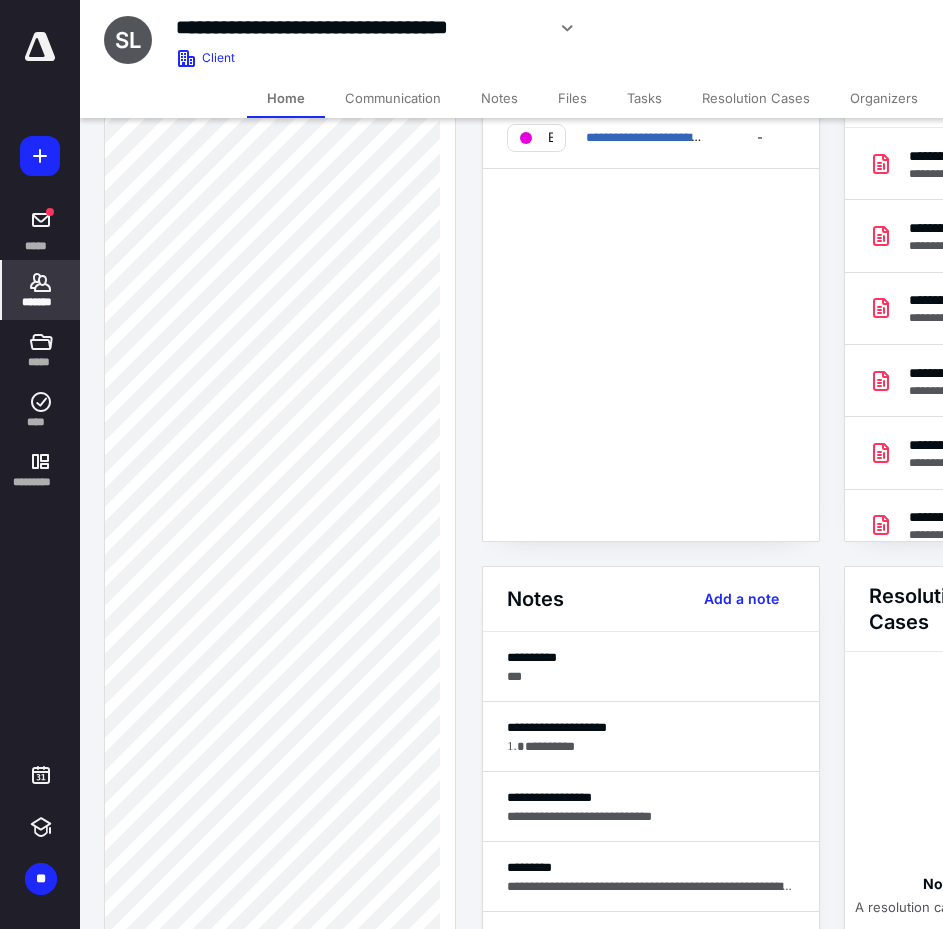 click on "*******" at bounding box center [41, 302] 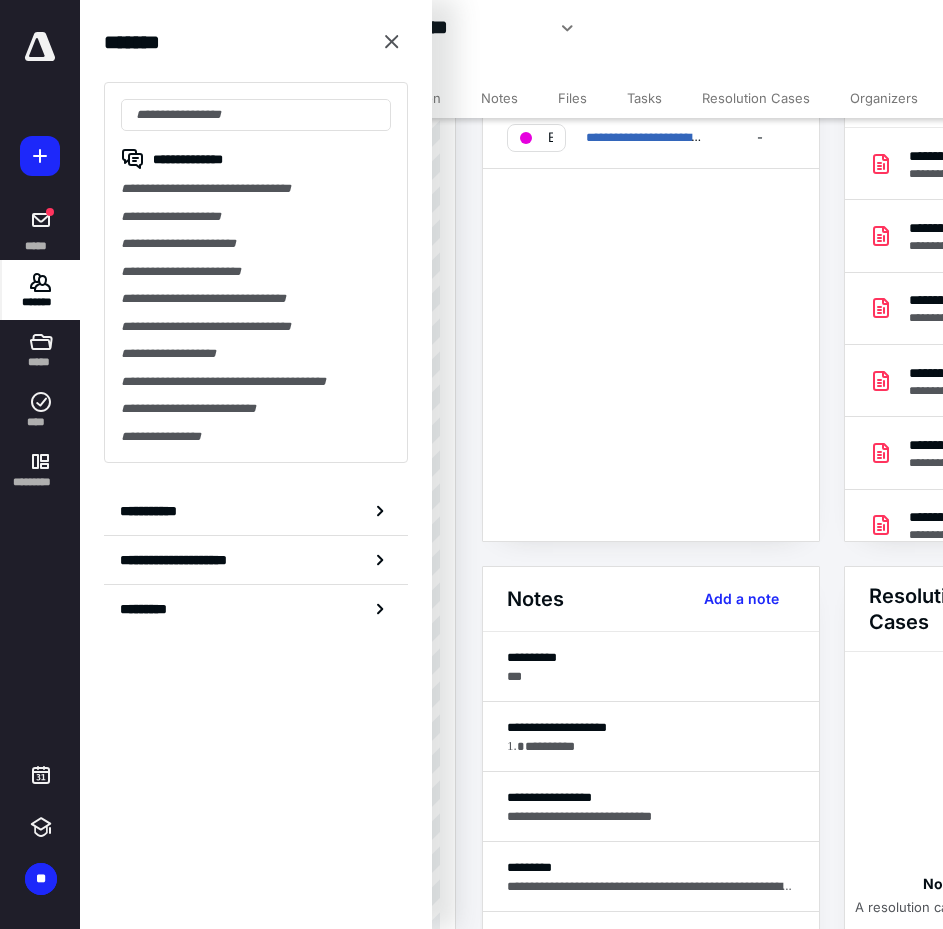 click on "**********" at bounding box center [651, 324] 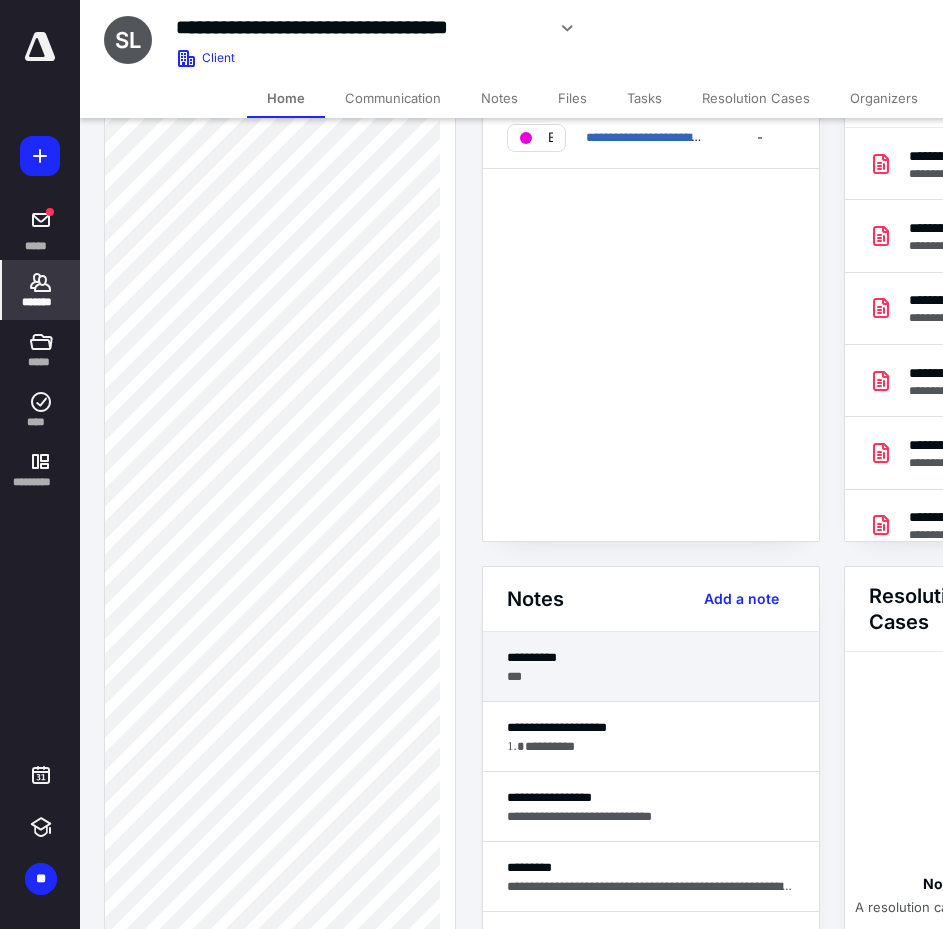 click on "***" at bounding box center [651, 676] 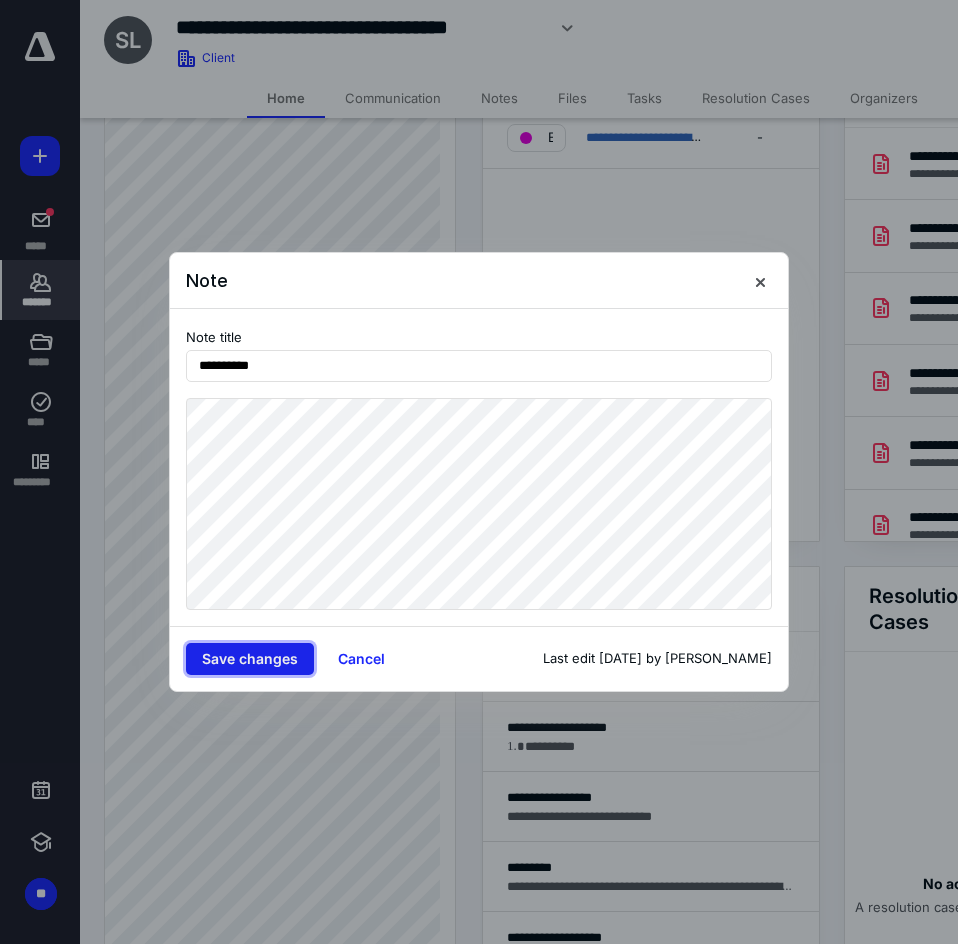 click on "Save changes" at bounding box center (250, 659) 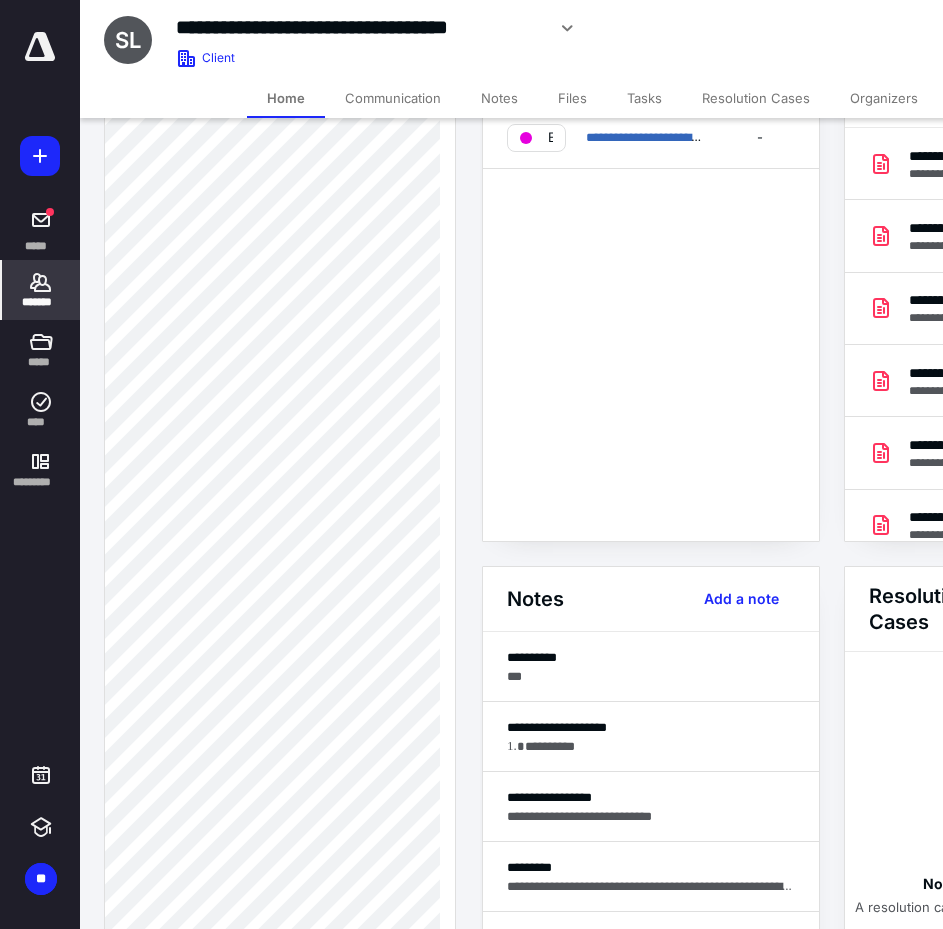 scroll, scrollTop: 394, scrollLeft: 0, axis: vertical 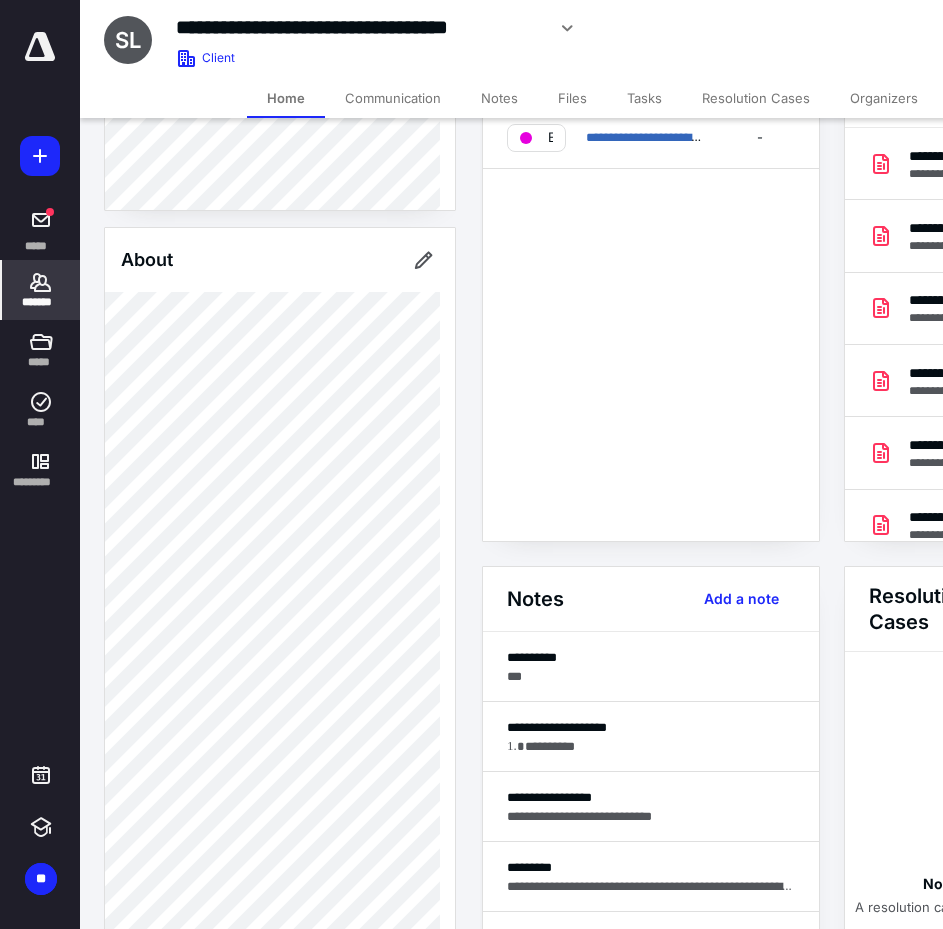 click on "Client Portal Client Info About Important clients Tags Manage all tags" at bounding box center [280, 1026] 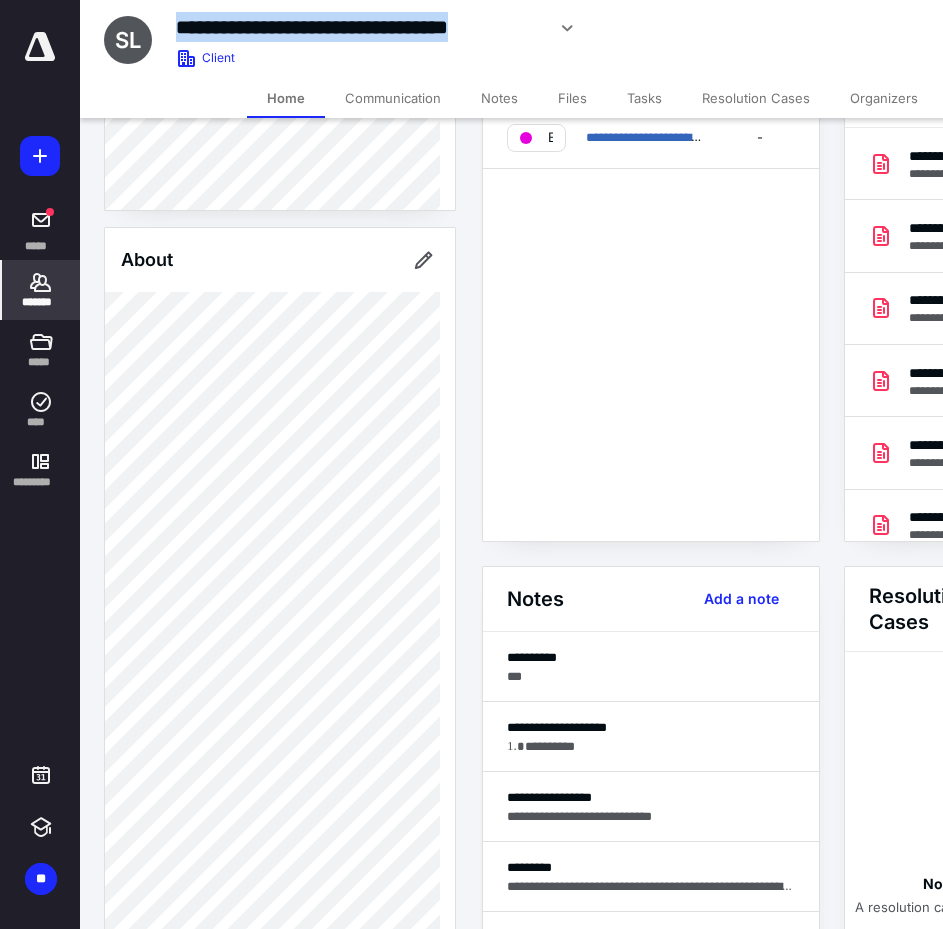 drag, startPoint x: 543, startPoint y: 30, endPoint x: 187, endPoint y: 43, distance: 356.23727 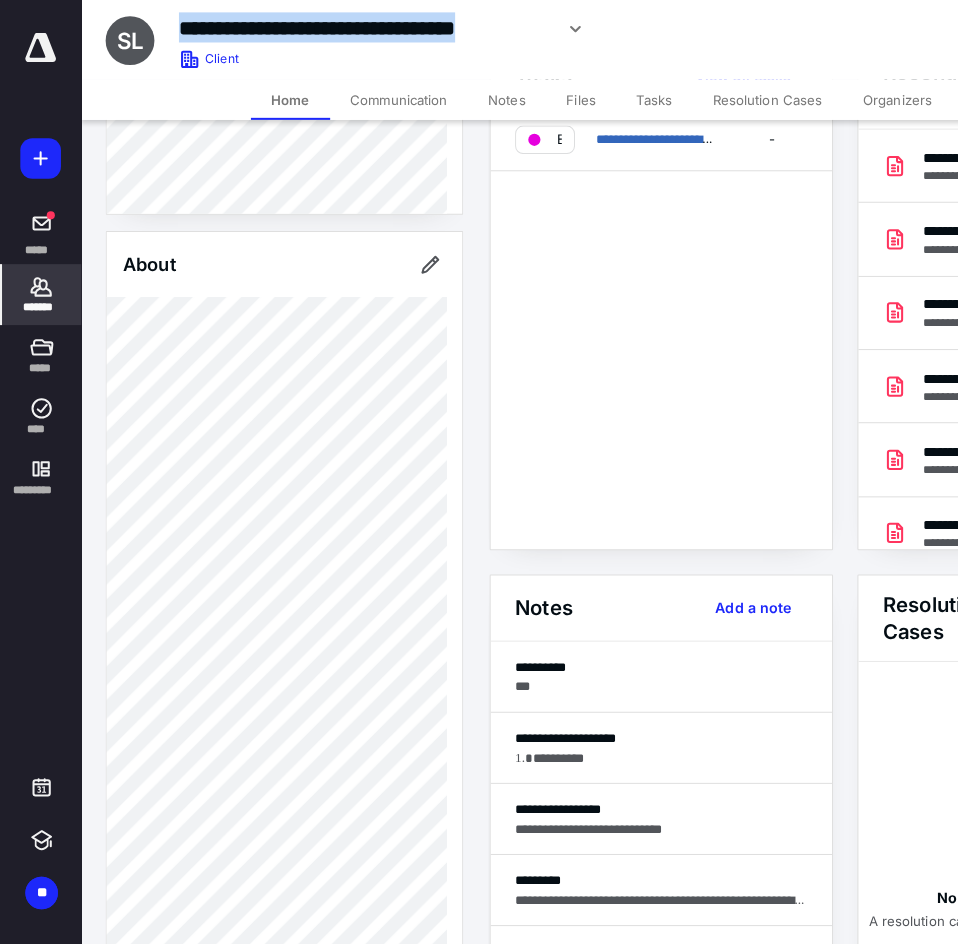 scroll, scrollTop: 0, scrollLeft: 0, axis: both 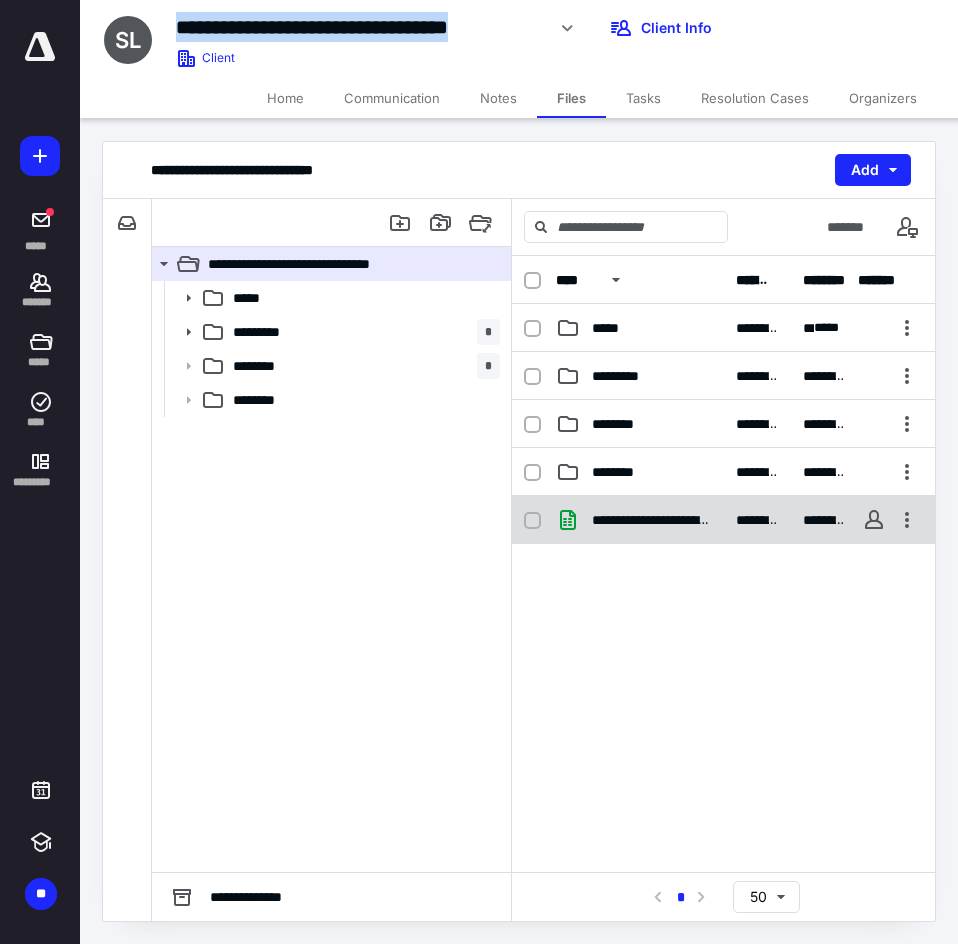 click on "**********" at bounding box center (723, 520) 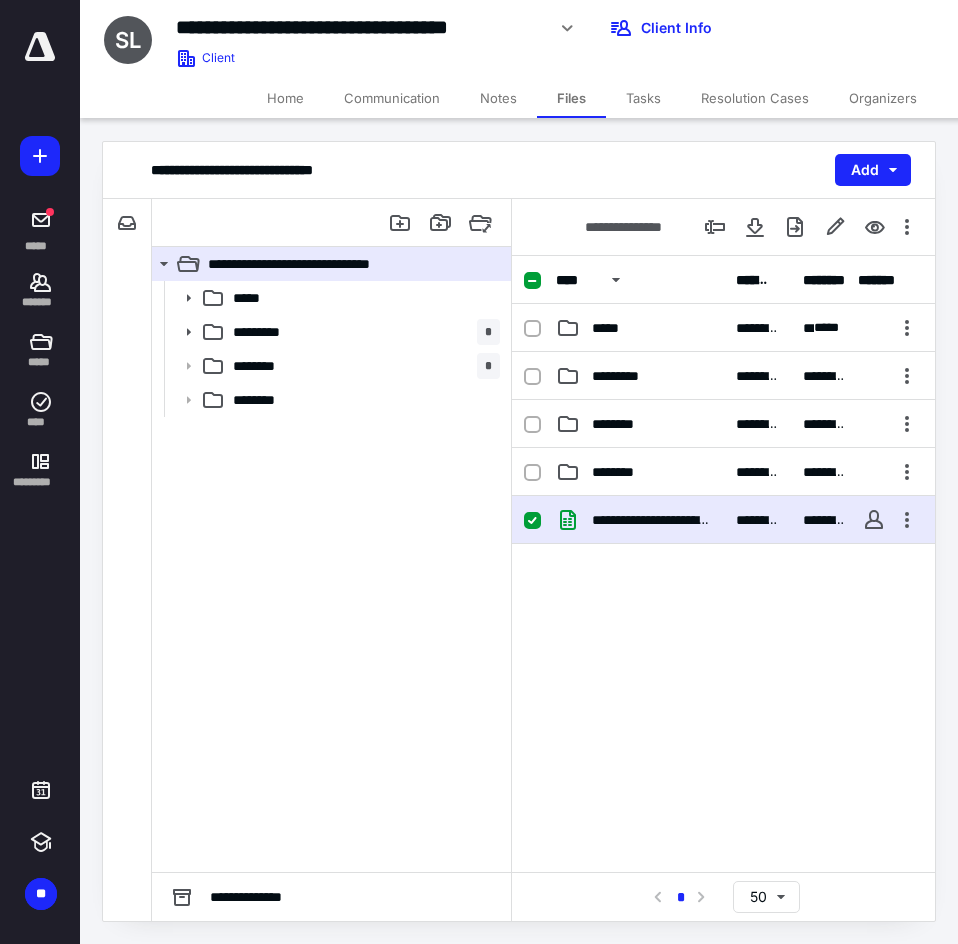 click on "**********" at bounding box center [652, 520] 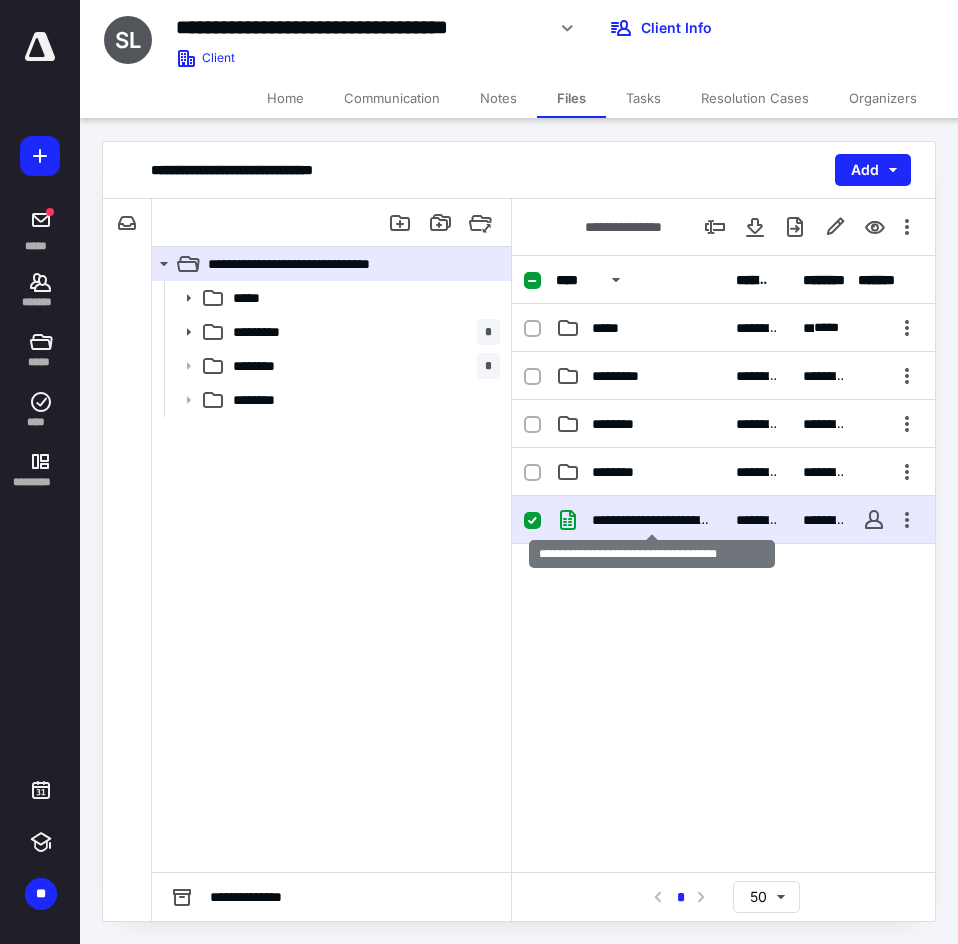 click on "**********" at bounding box center [652, 520] 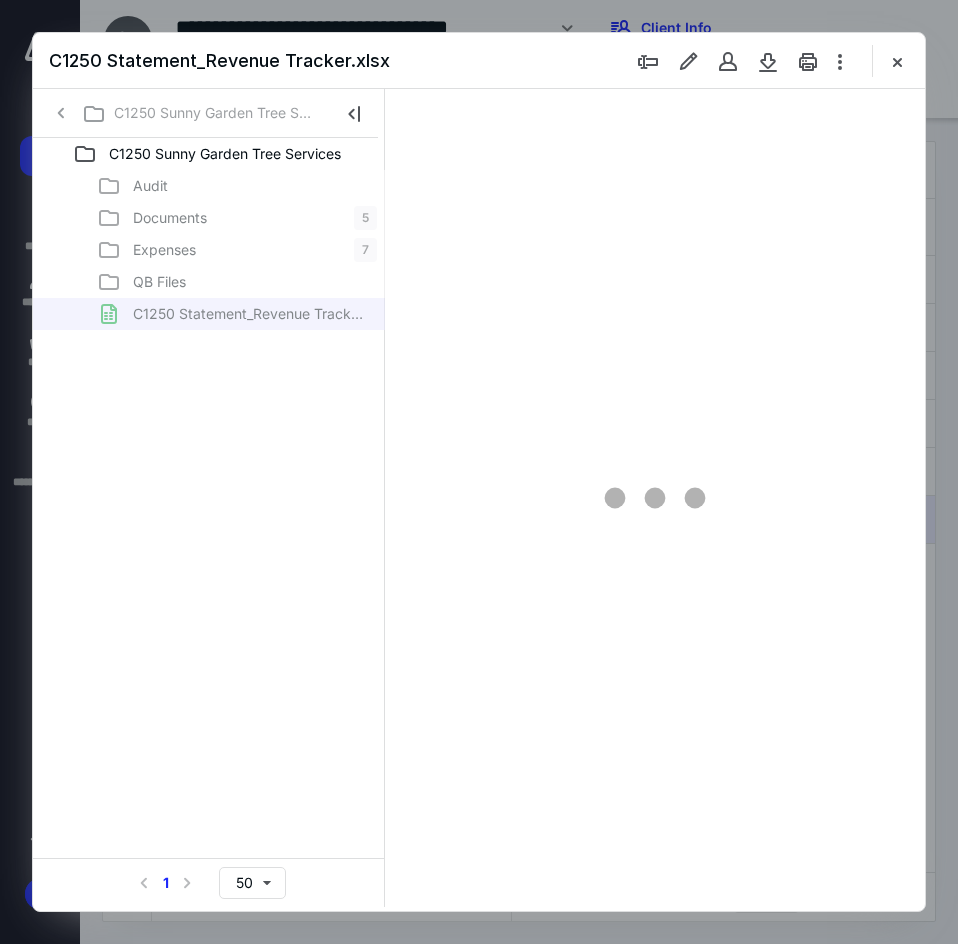 scroll, scrollTop: 0, scrollLeft: 0, axis: both 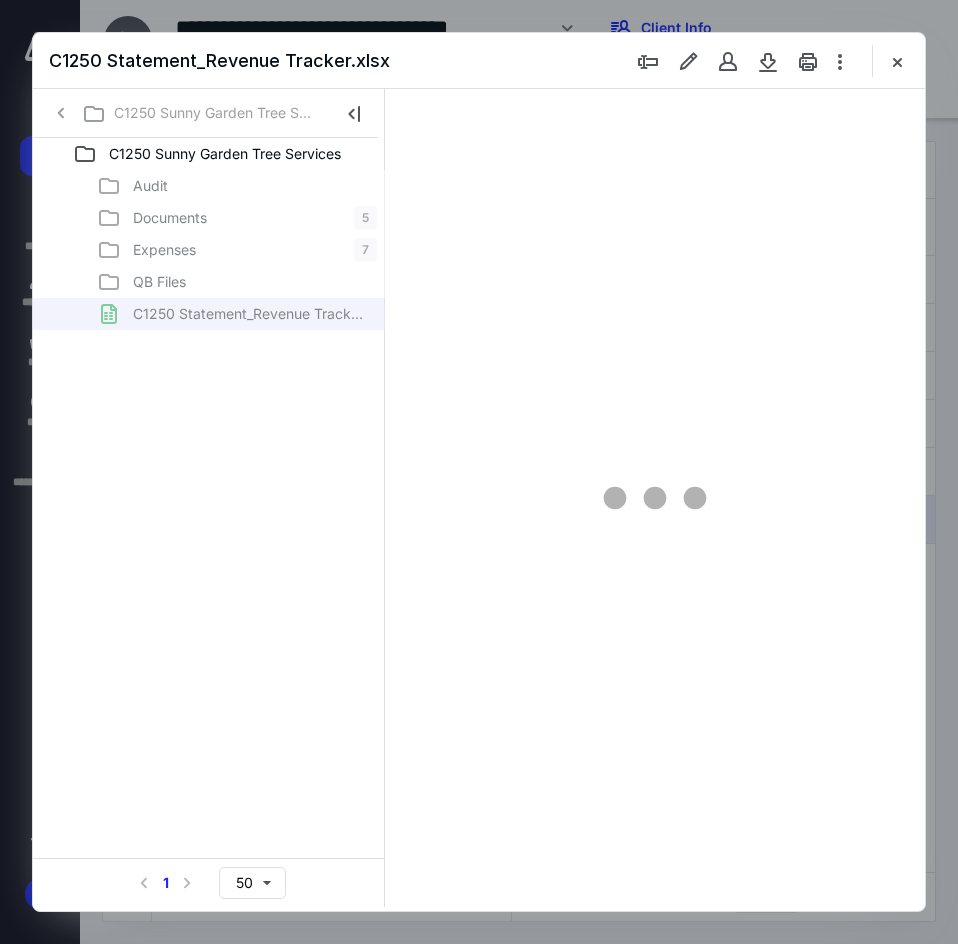 type on "*" 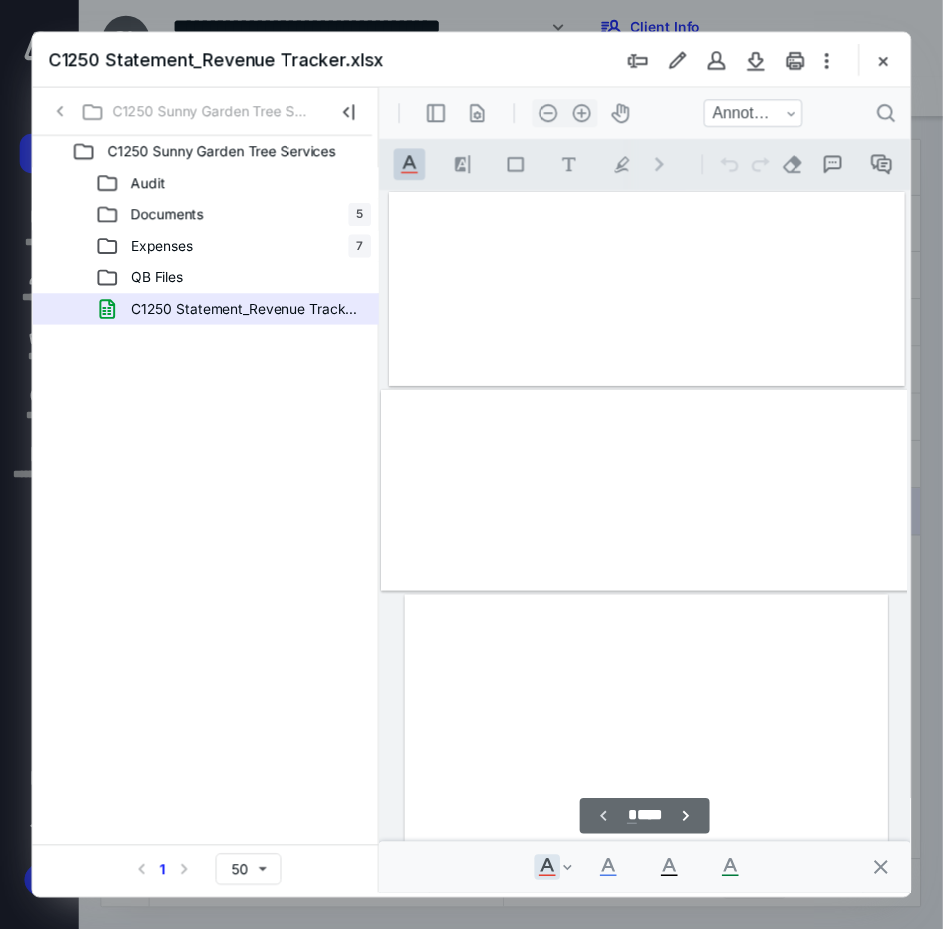 scroll, scrollTop: 106, scrollLeft: 6, axis: both 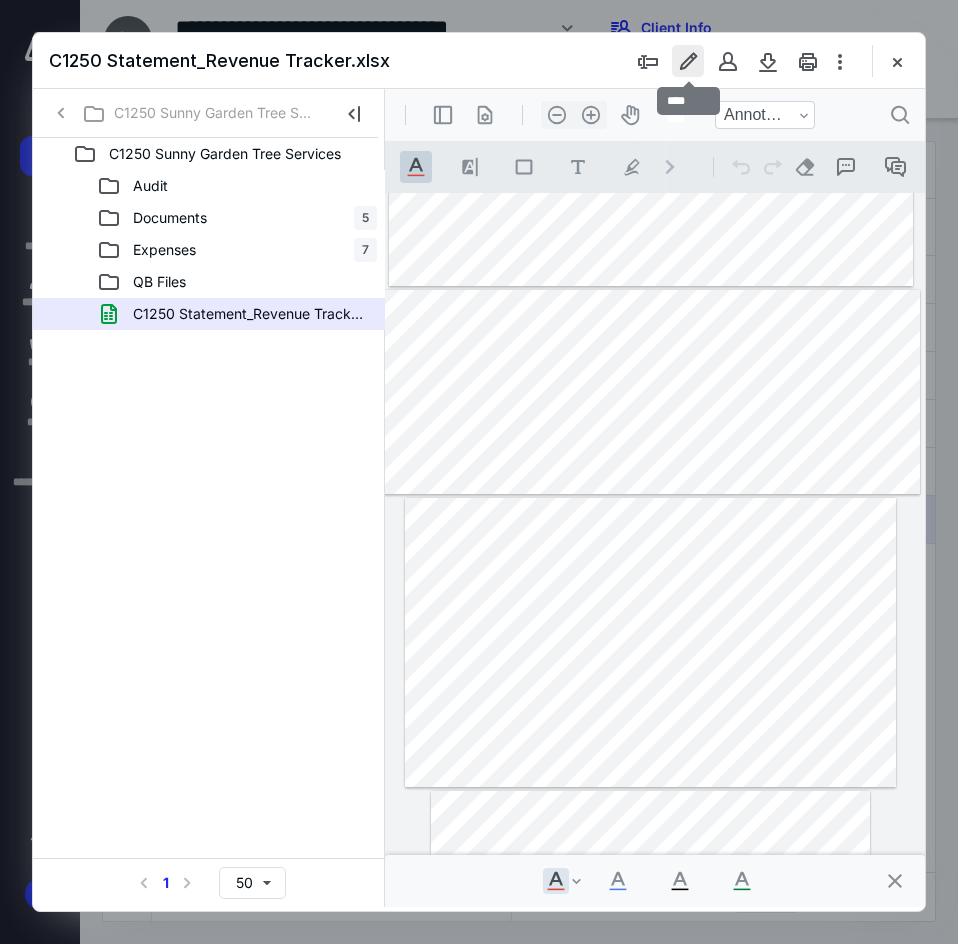 click at bounding box center [688, 61] 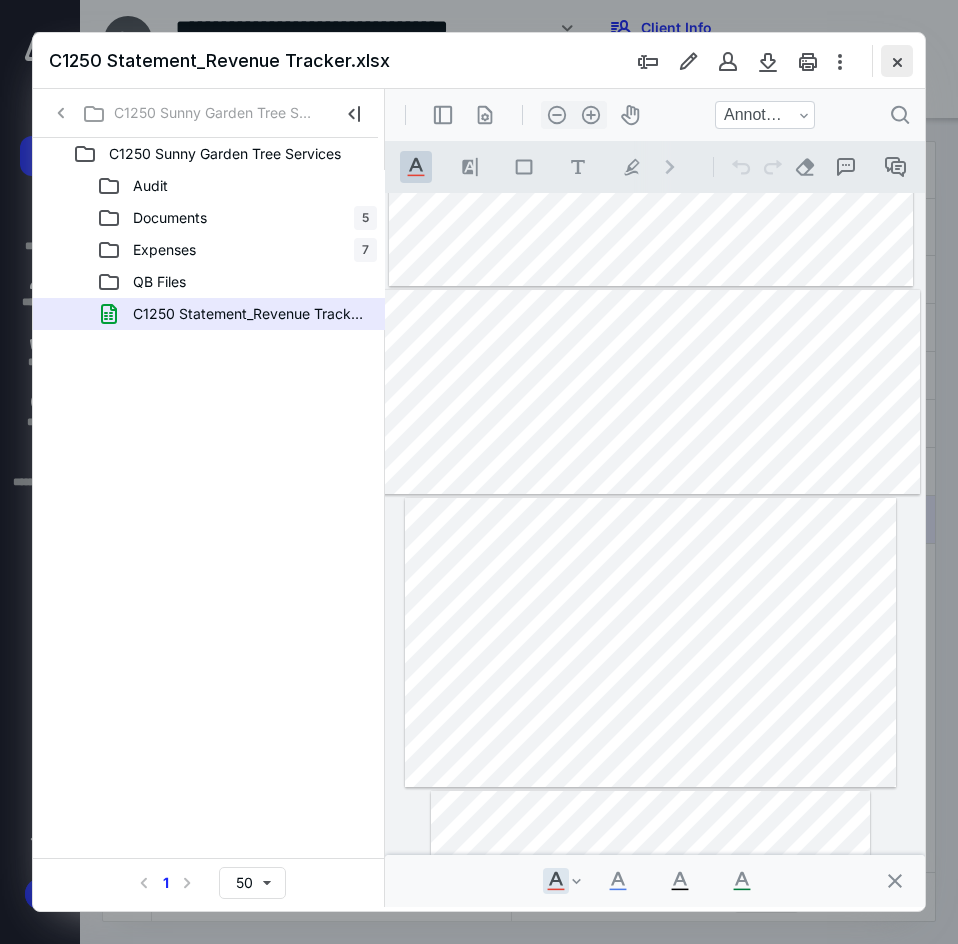 click at bounding box center [897, 61] 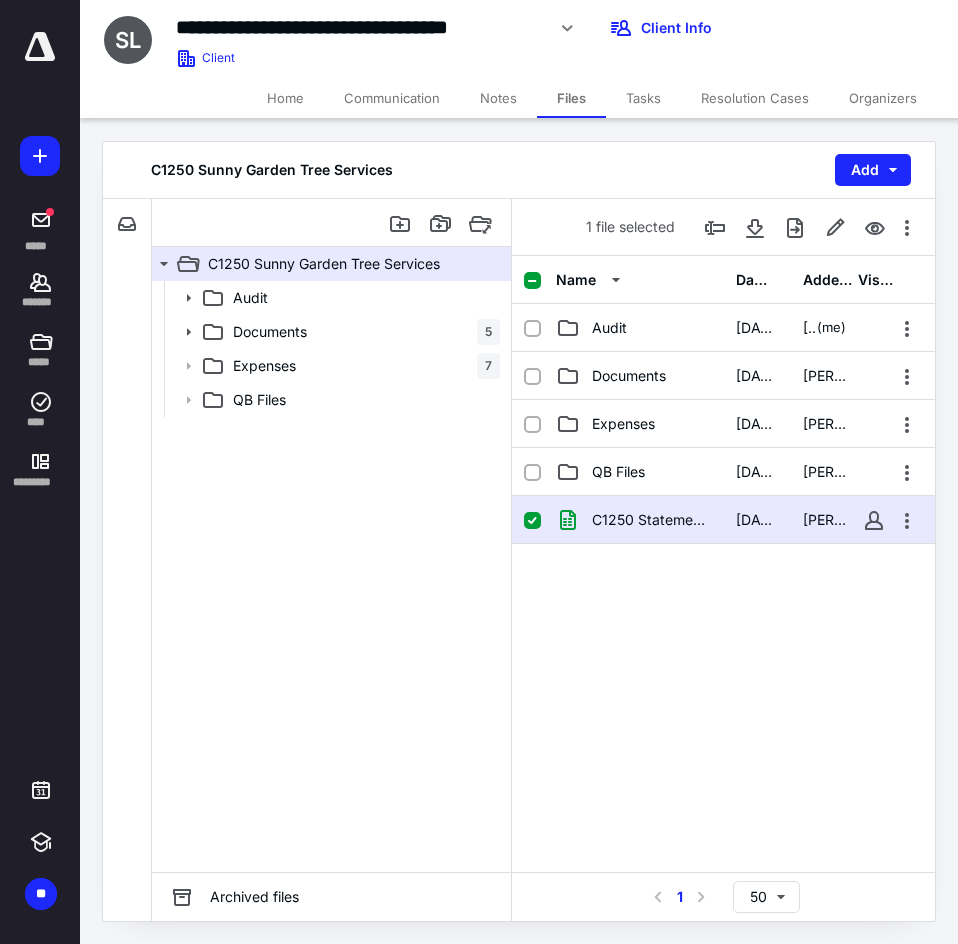 click on "Home" at bounding box center [285, 98] 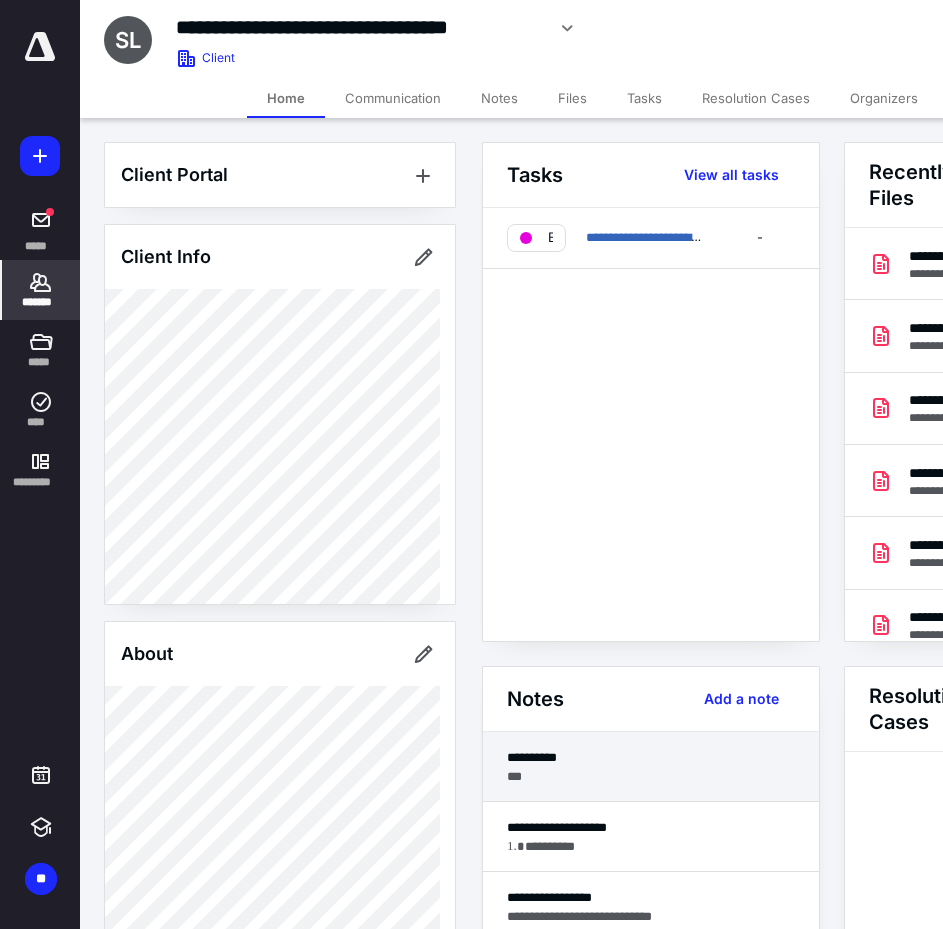 click on "***" at bounding box center (651, 776) 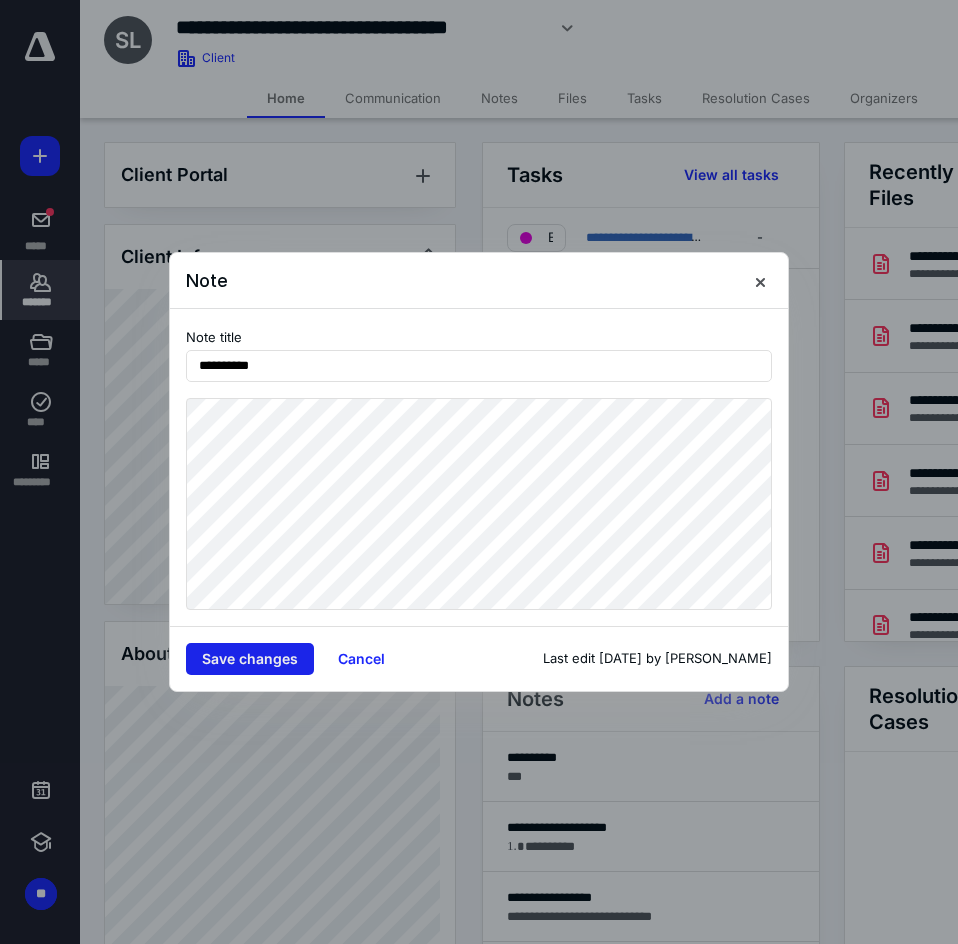 click on "Save changes" at bounding box center (250, 659) 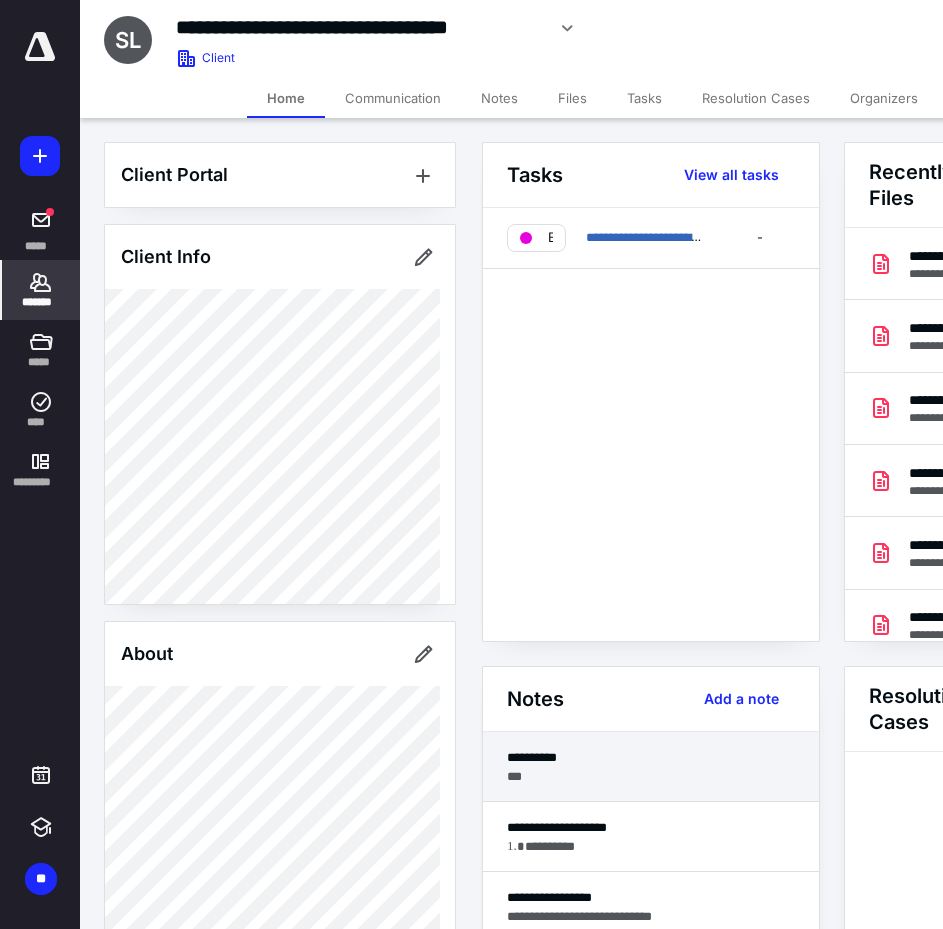 click on "**********" at bounding box center (651, 757) 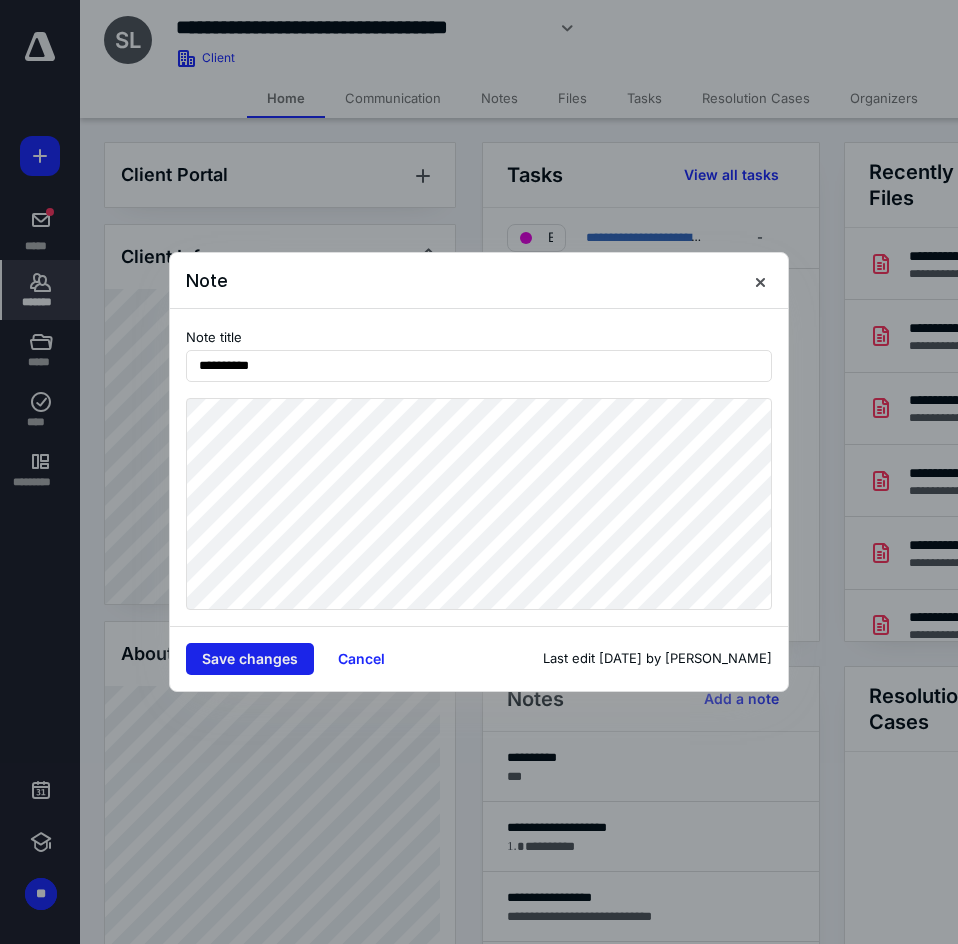 click on "Save changes" at bounding box center (250, 659) 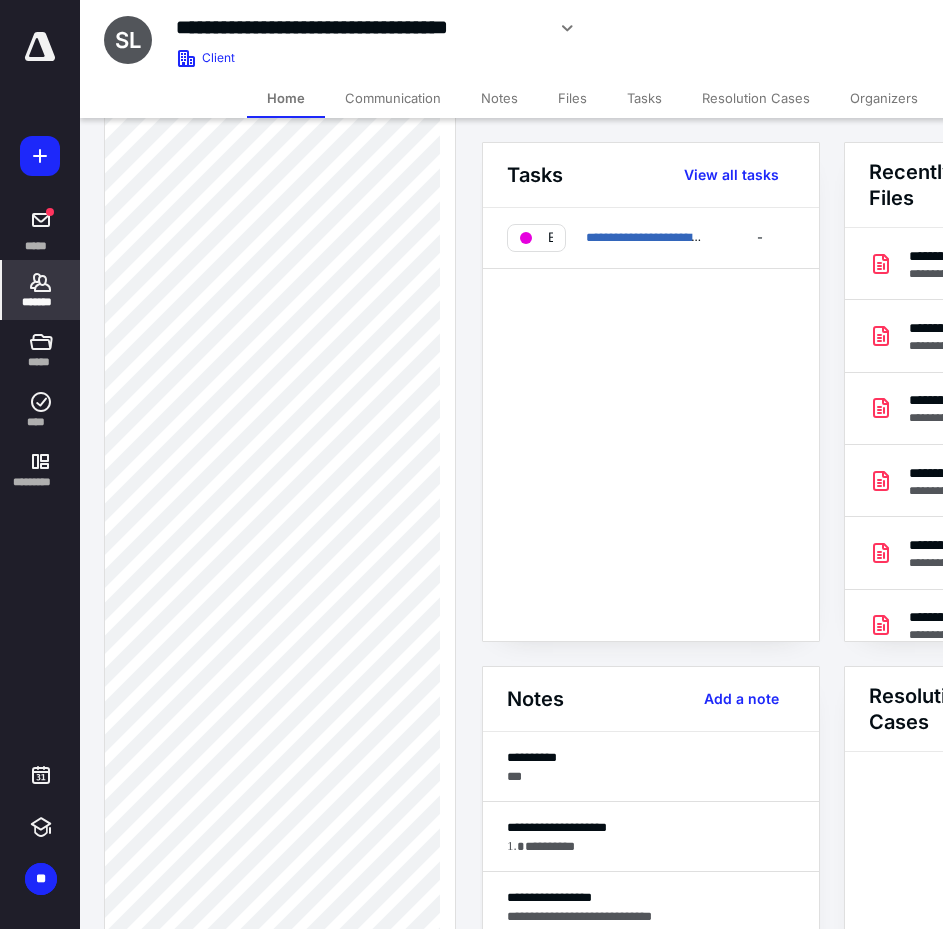 scroll, scrollTop: 600, scrollLeft: 0, axis: vertical 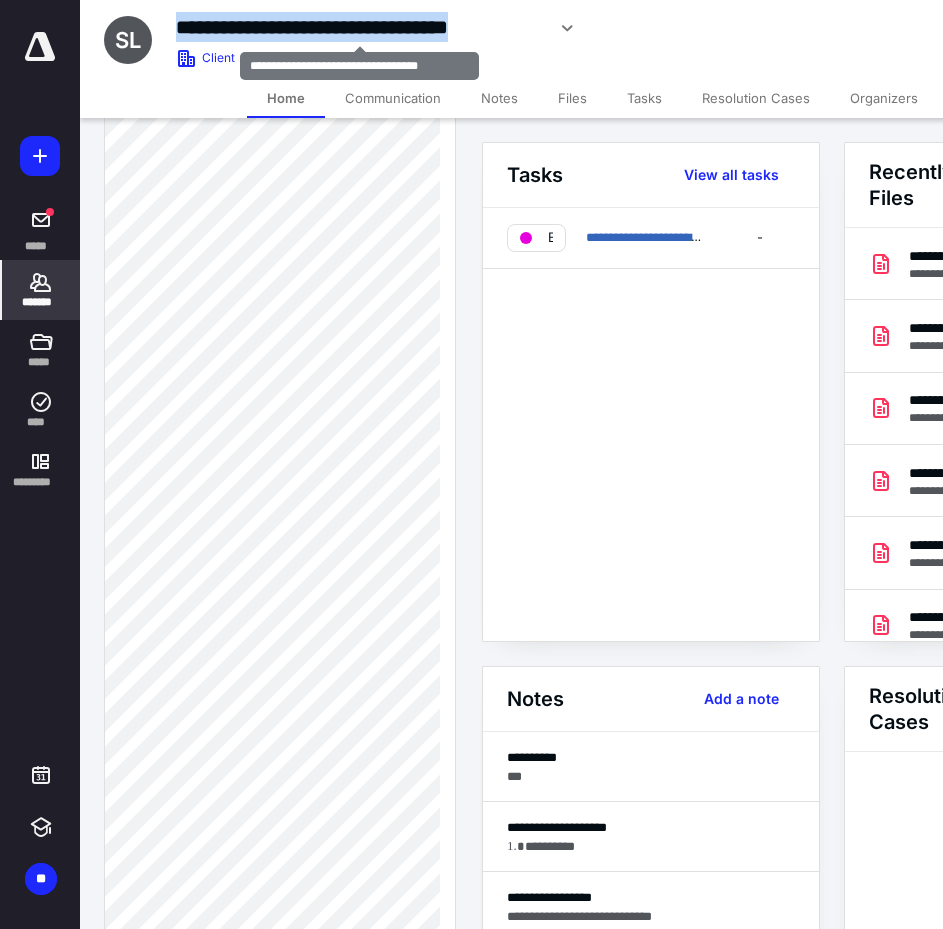 drag, startPoint x: 545, startPoint y: 23, endPoint x: 541, endPoint y: 40, distance: 17.464249 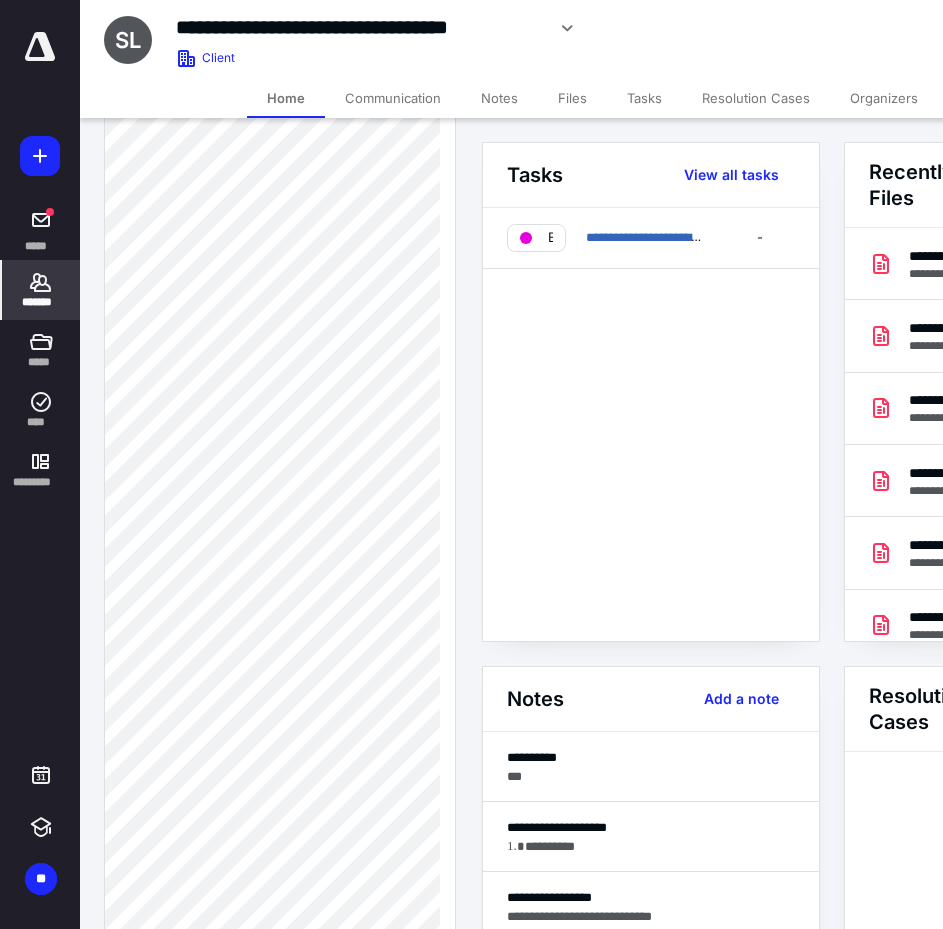 click 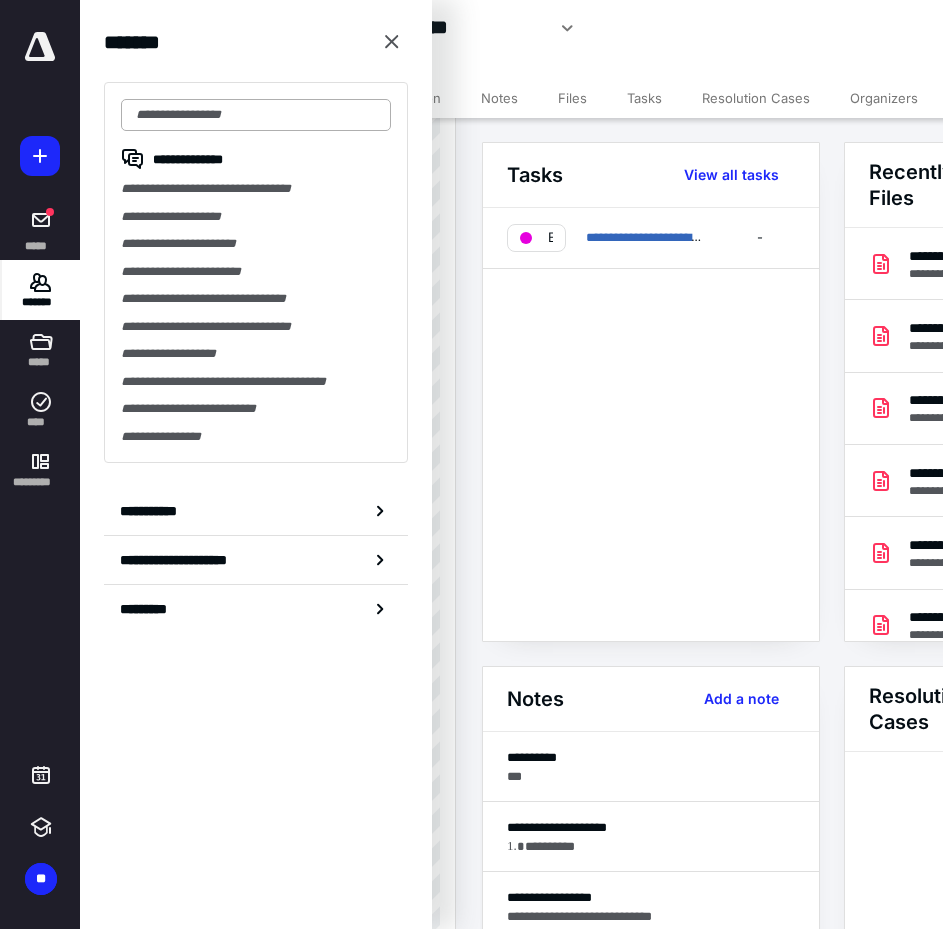click at bounding box center [256, 115] 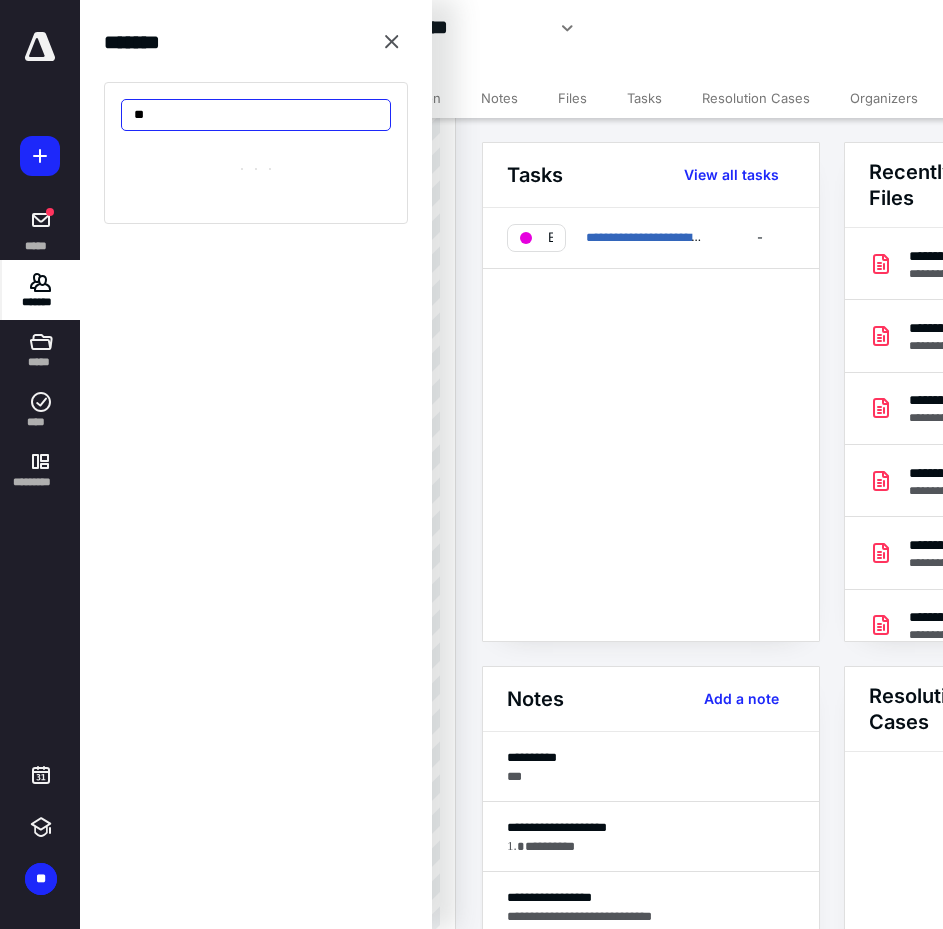 type on "*" 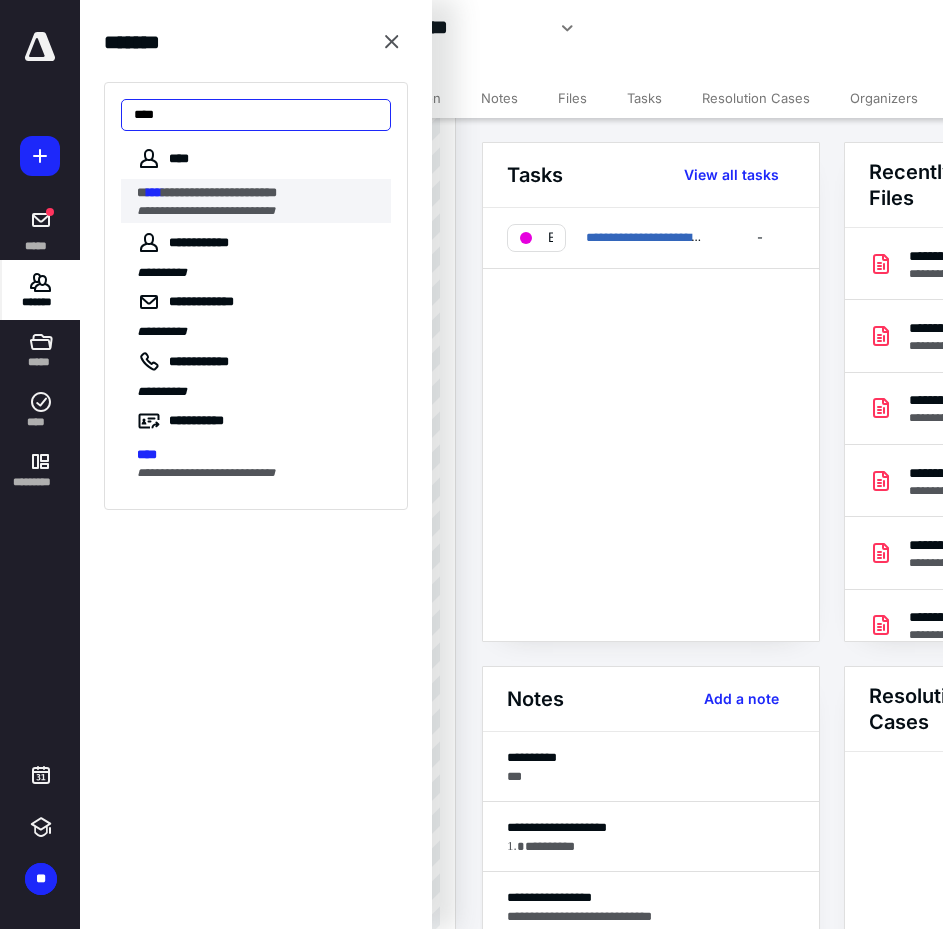 type on "****" 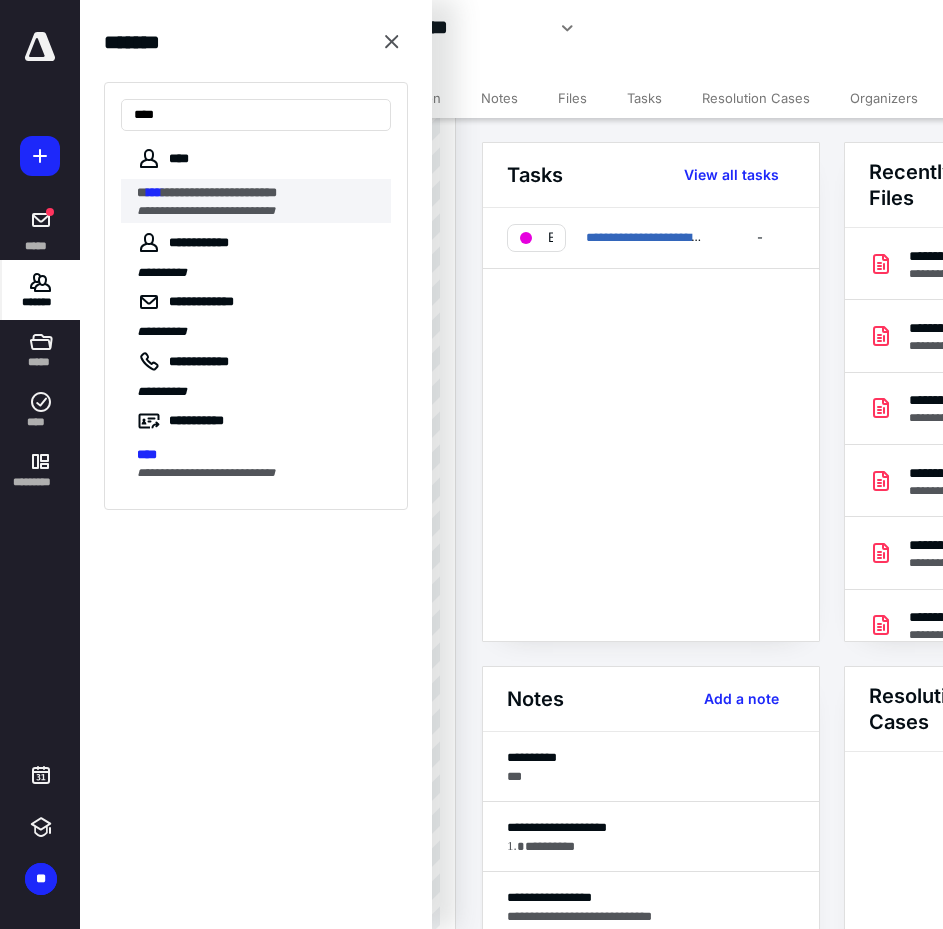 click on "**********" at bounding box center [219, 192] 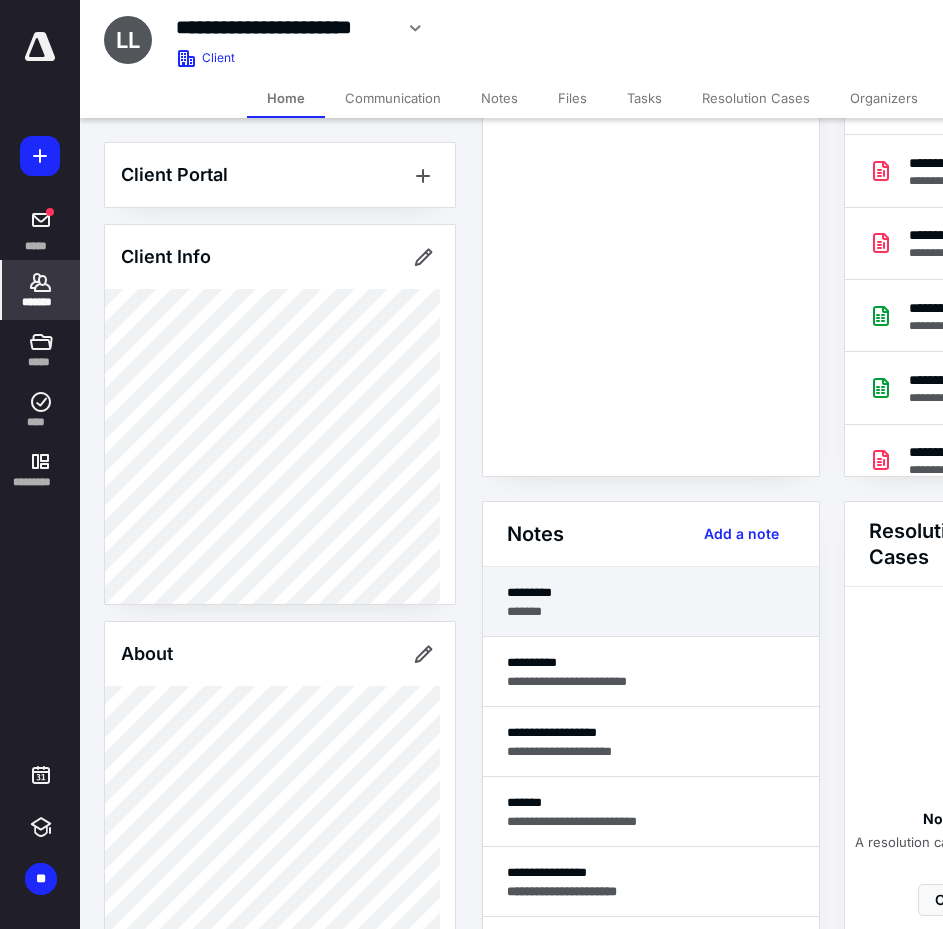 scroll, scrollTop: 200, scrollLeft: 0, axis: vertical 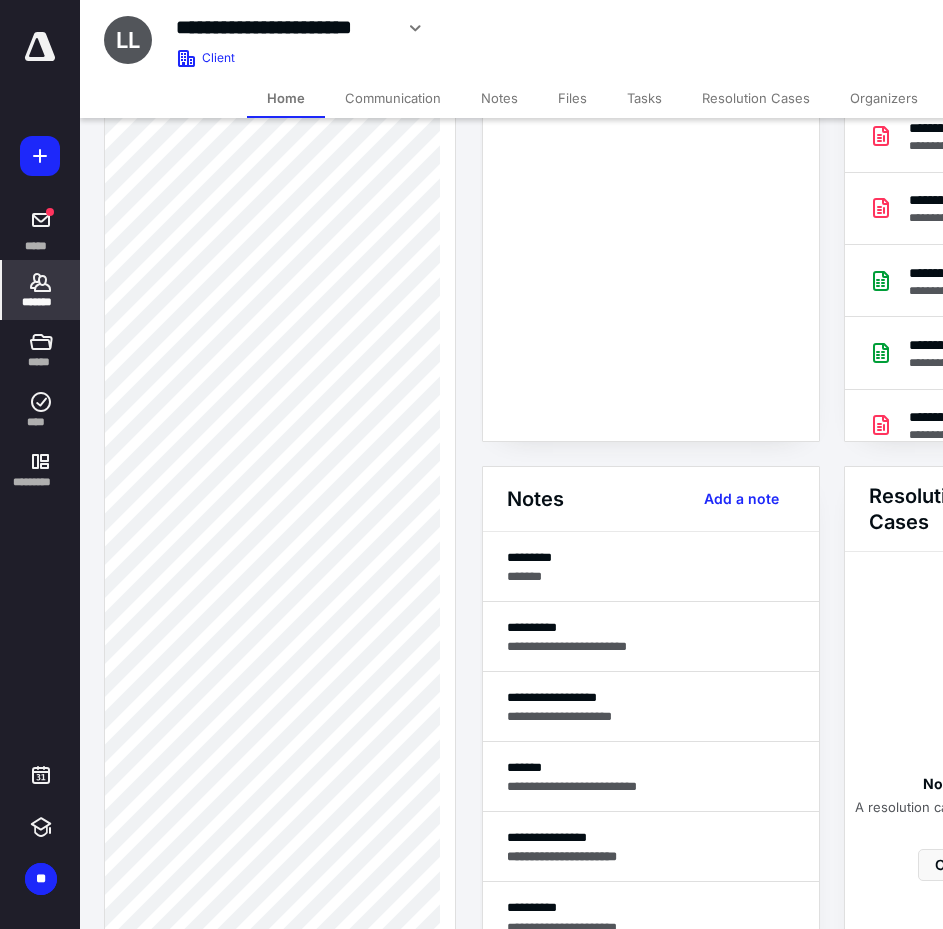 click on "Notes" at bounding box center [499, 98] 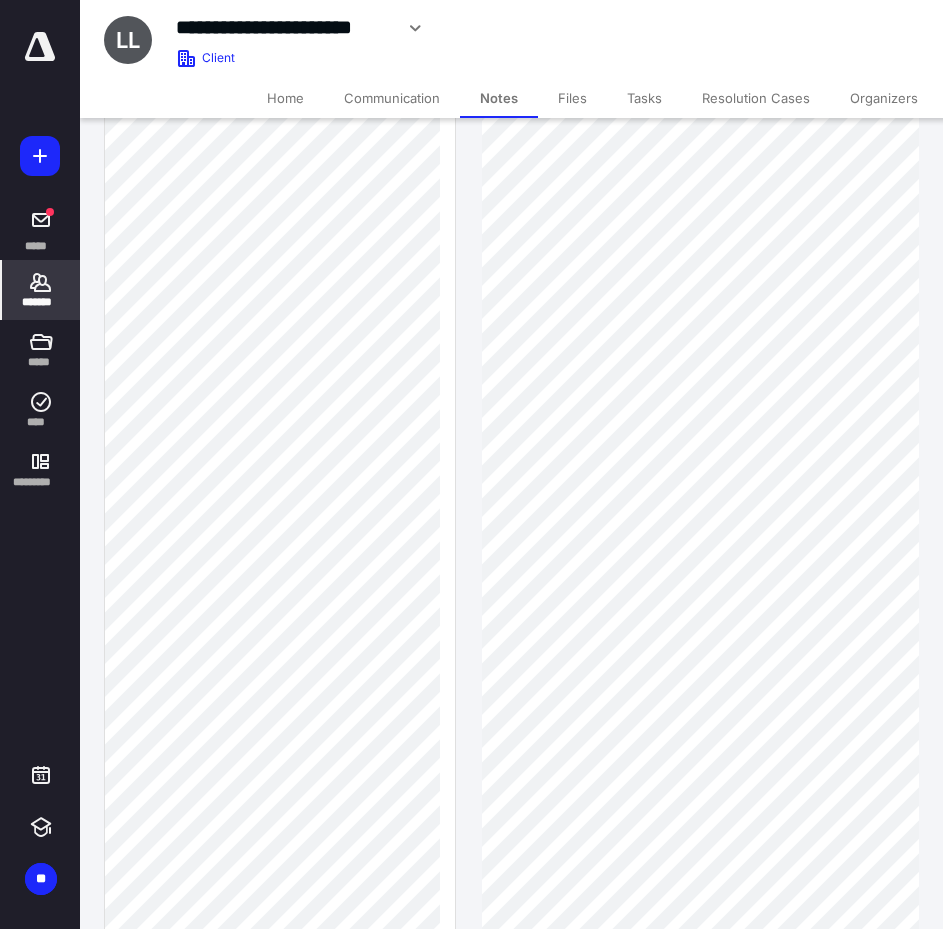 scroll, scrollTop: 0, scrollLeft: 0, axis: both 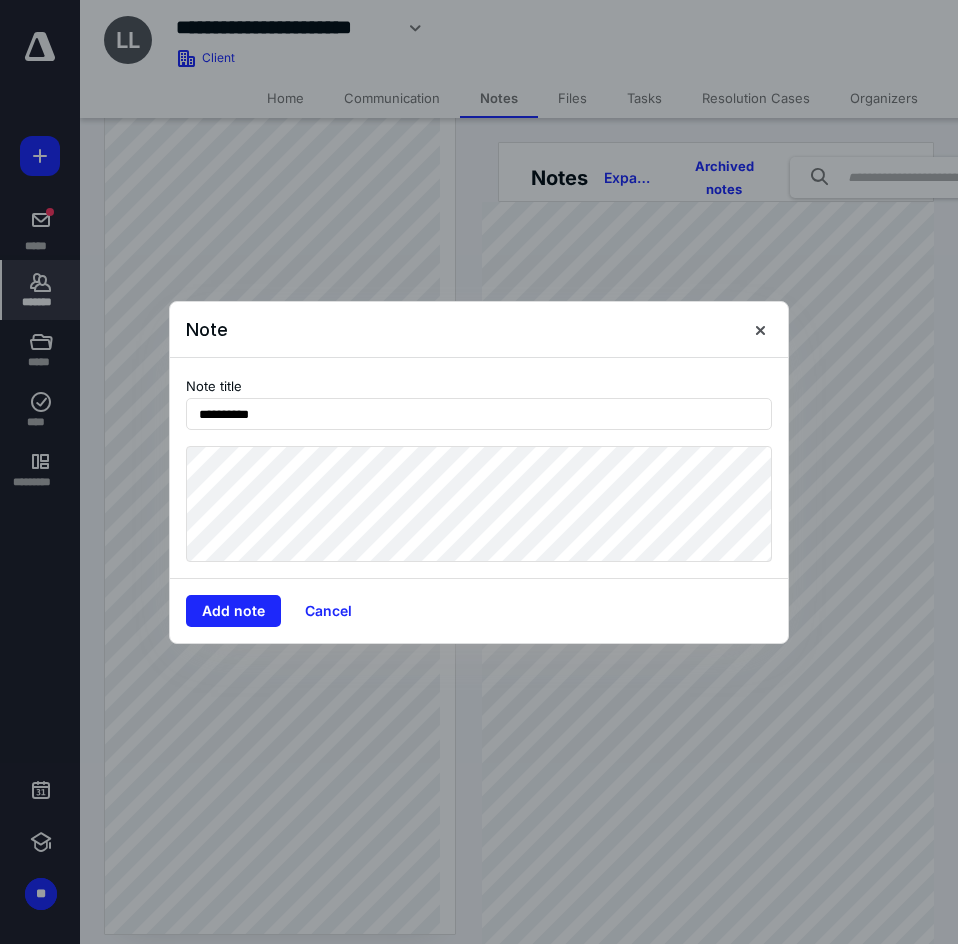 type on "**********" 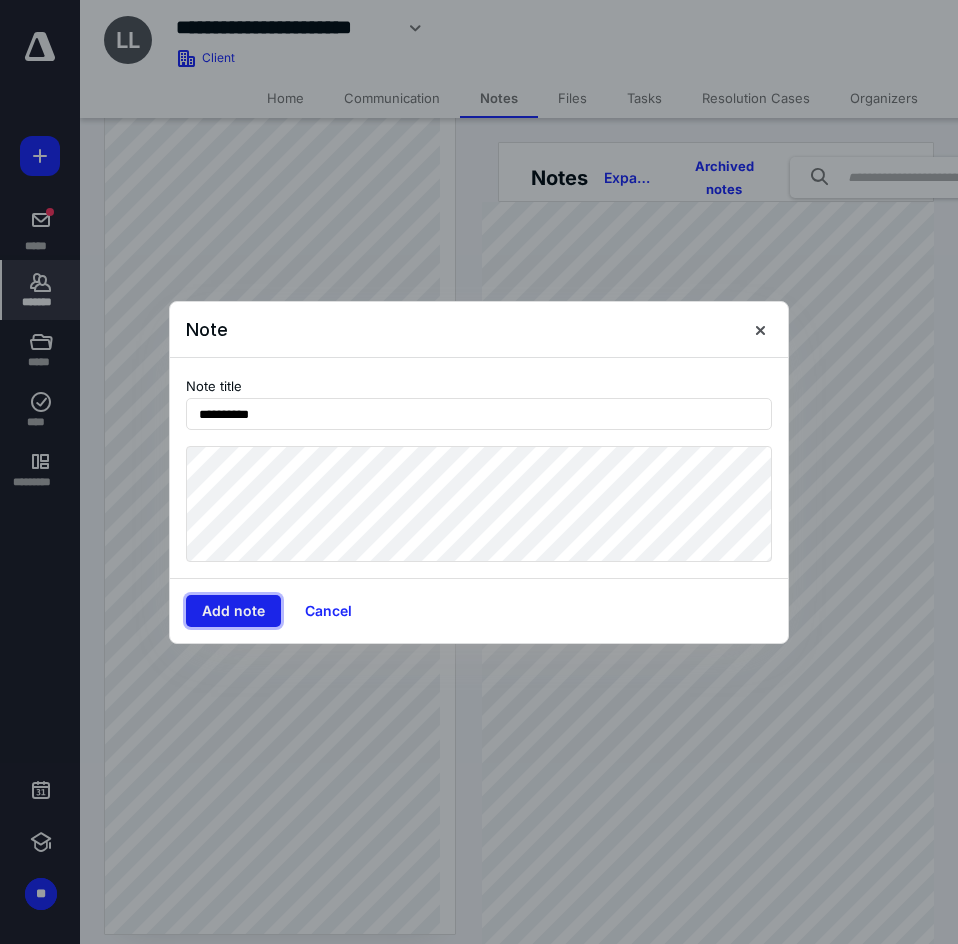 click on "Add note" at bounding box center [233, 611] 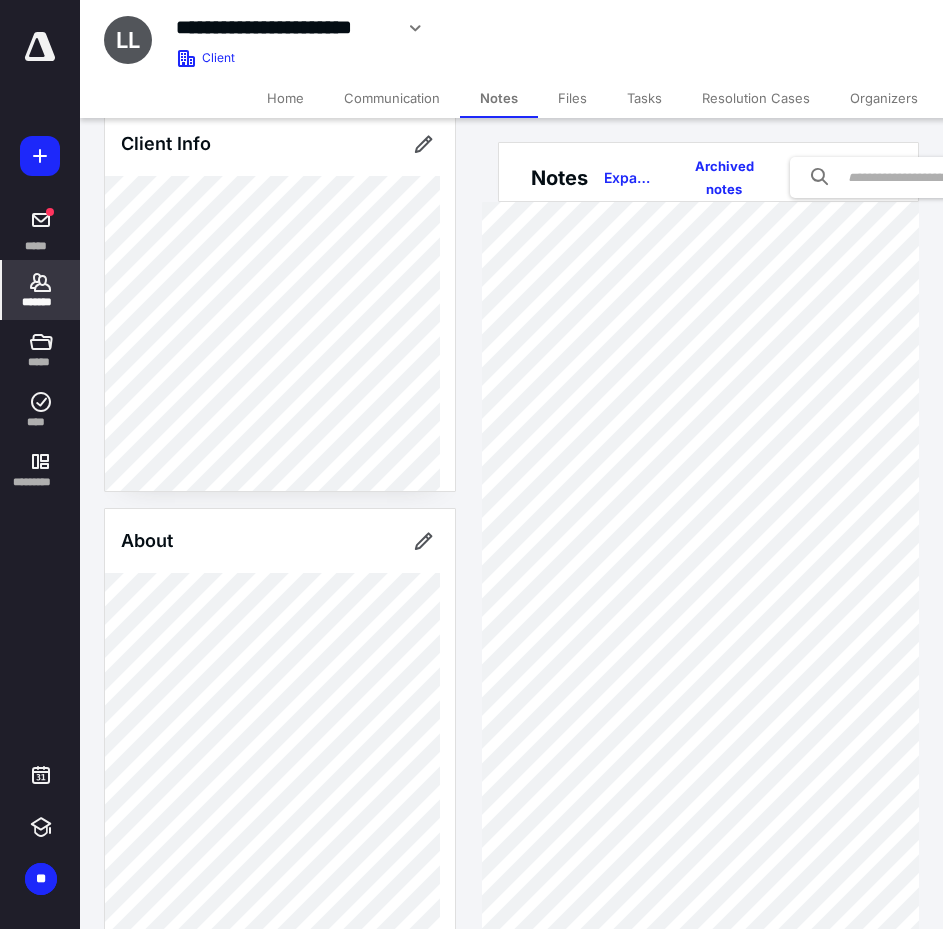 scroll, scrollTop: 0, scrollLeft: 0, axis: both 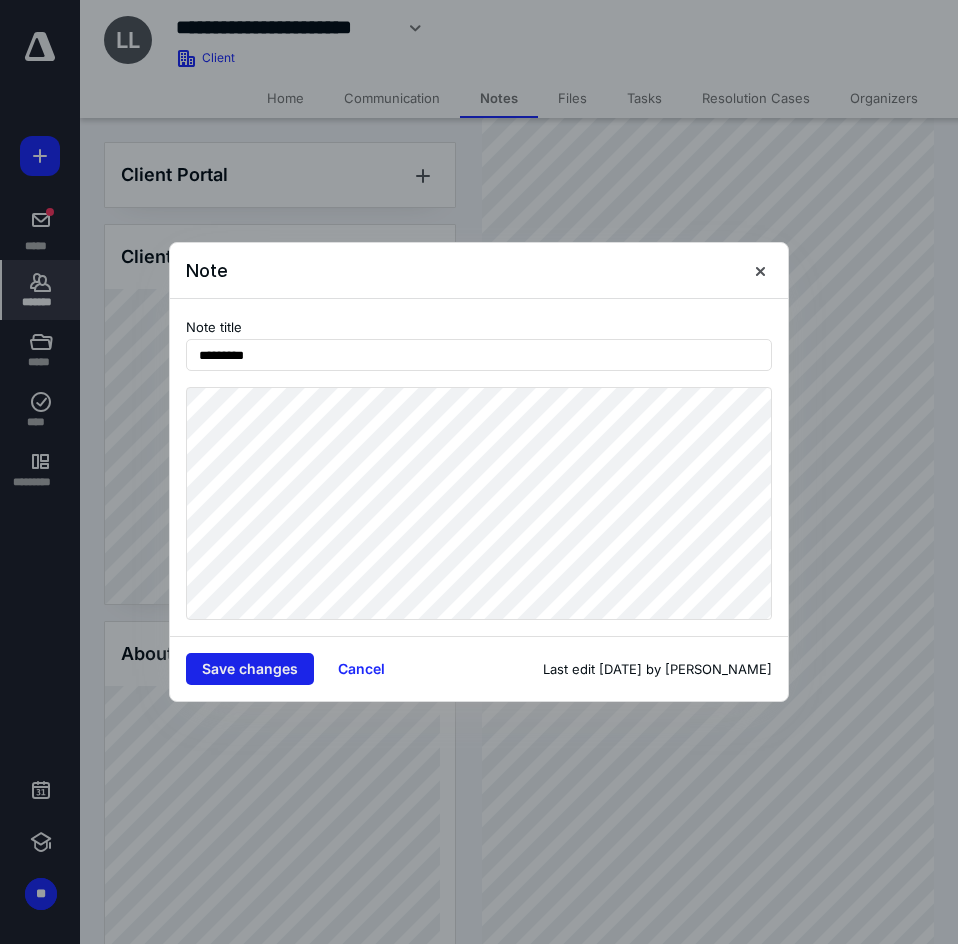 click on "Save changes" at bounding box center [250, 669] 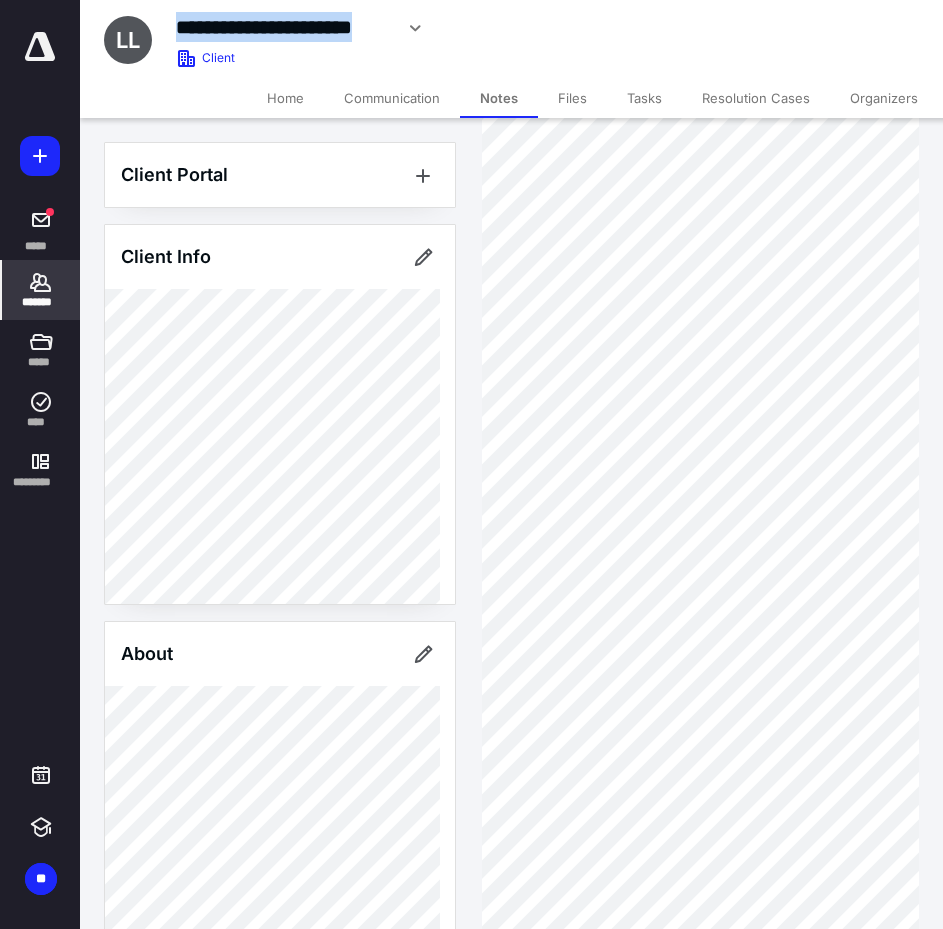 drag, startPoint x: 388, startPoint y: 27, endPoint x: 178, endPoint y: 36, distance: 210.19276 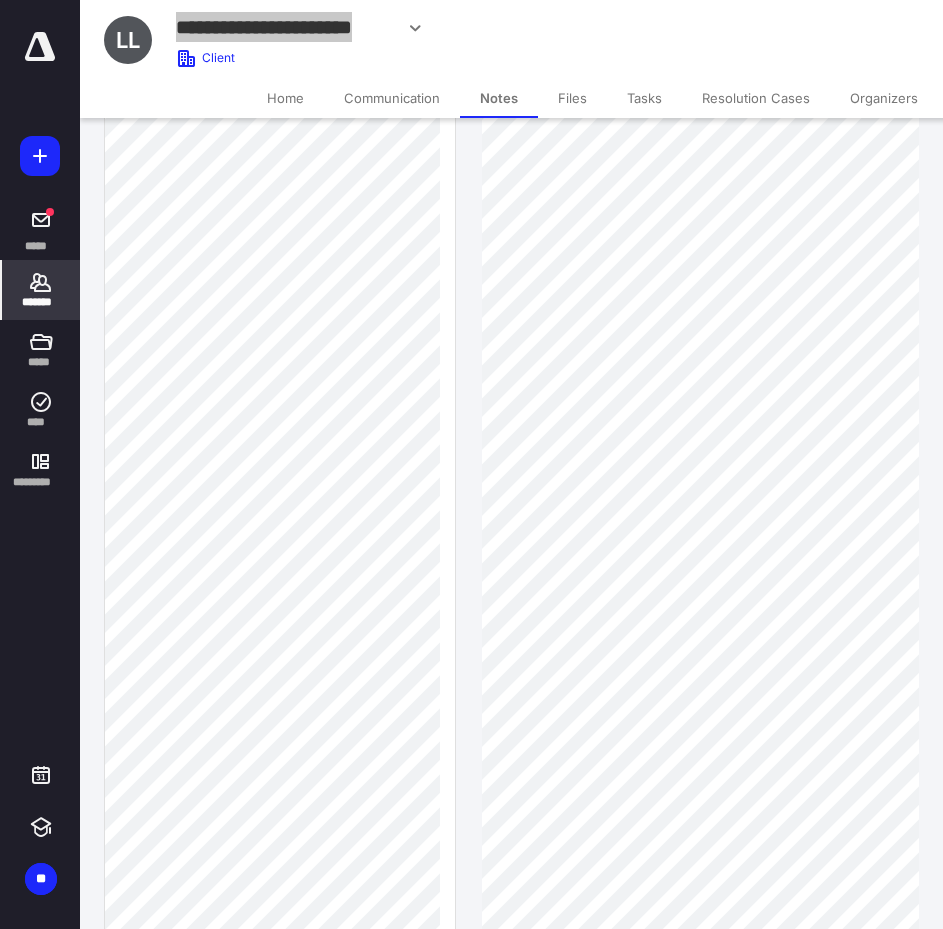 scroll, scrollTop: 700, scrollLeft: 0, axis: vertical 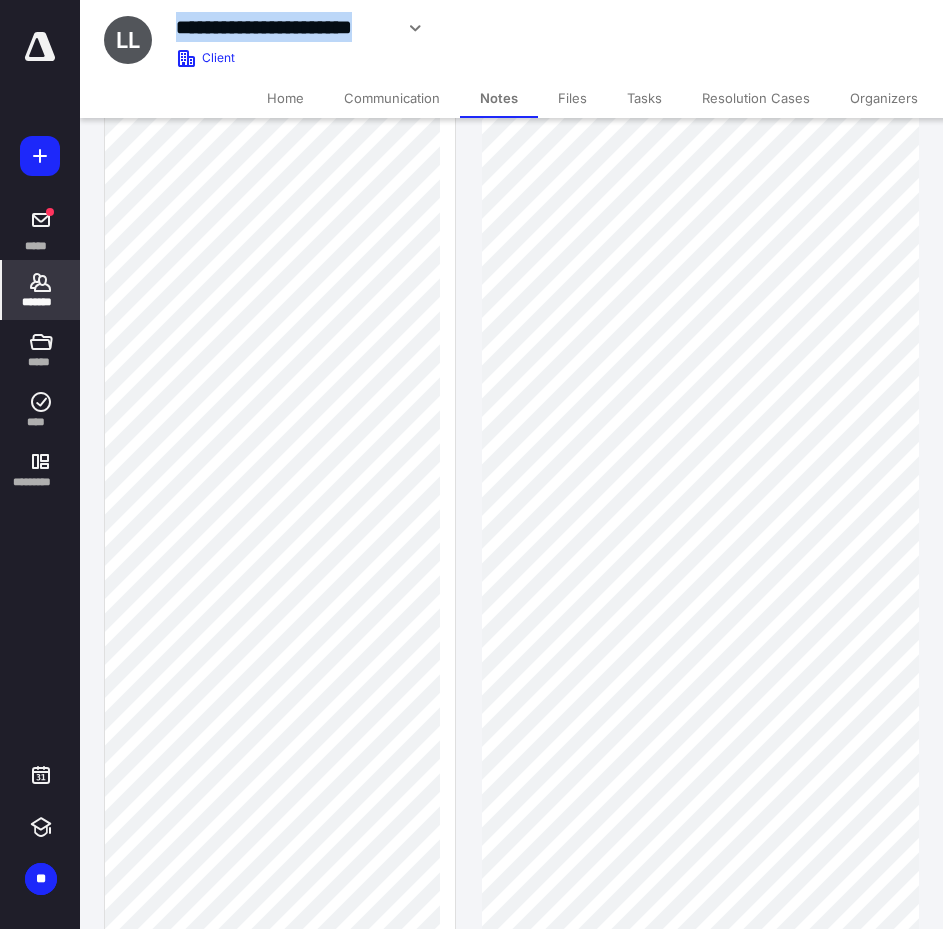 drag, startPoint x: 390, startPoint y: 27, endPoint x: 166, endPoint y: 33, distance: 224.08034 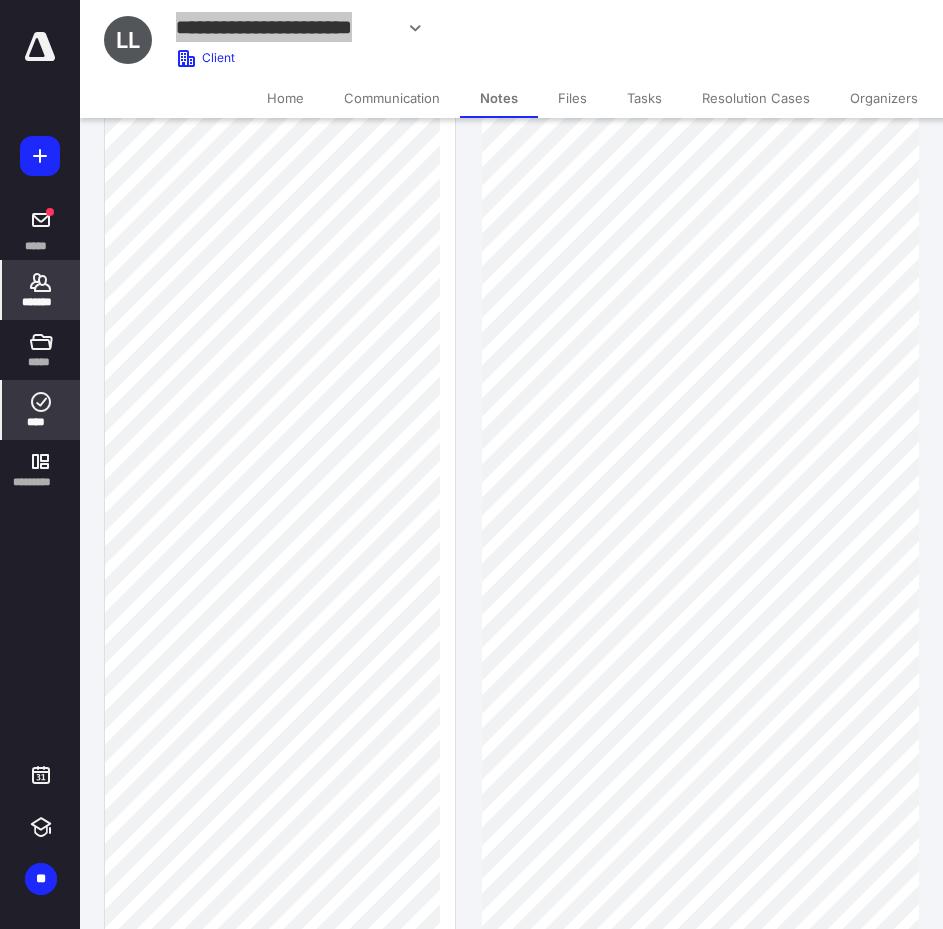 scroll, scrollTop: 600, scrollLeft: 0, axis: vertical 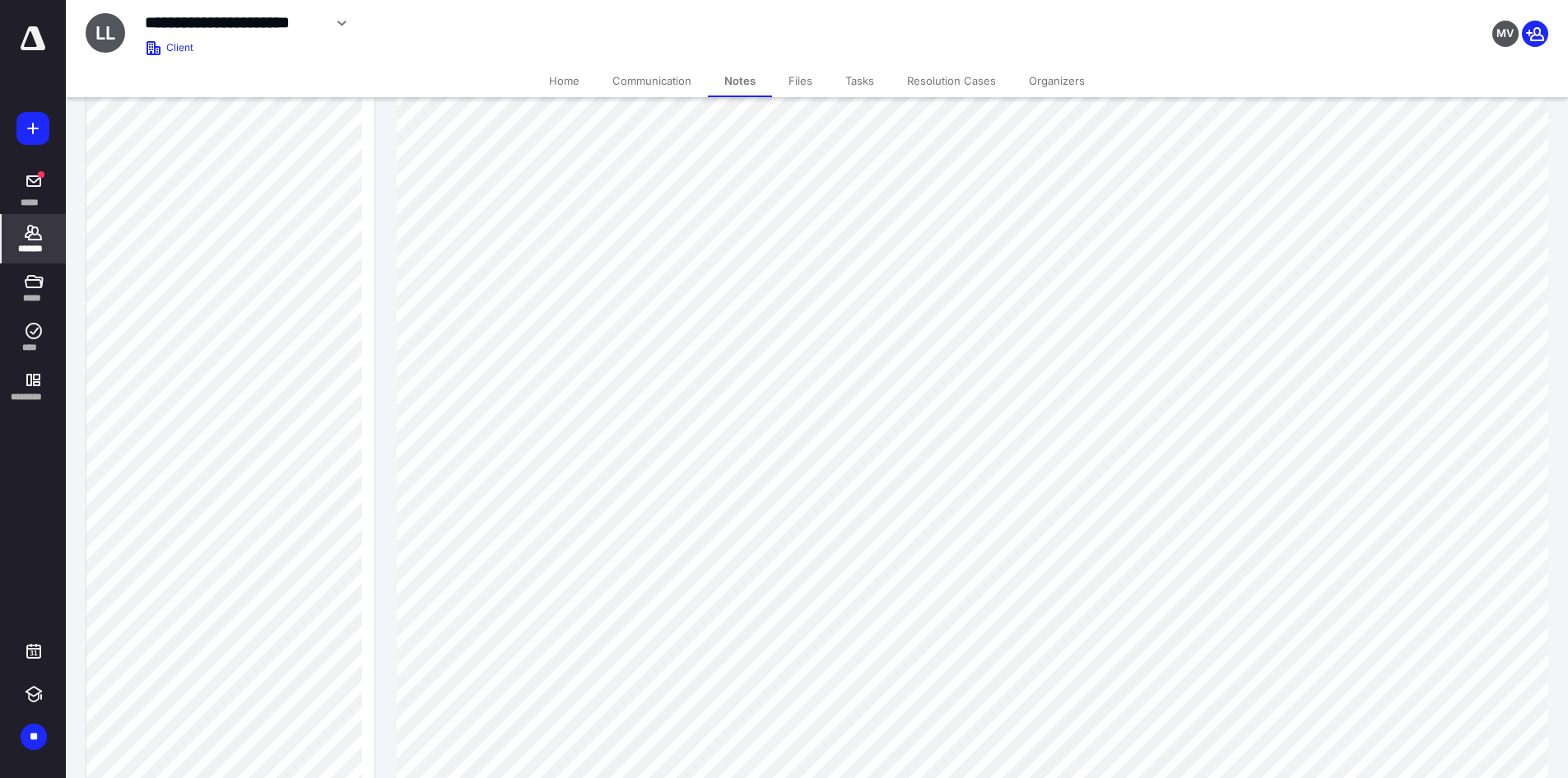 click on "*******" at bounding box center [34, 239] 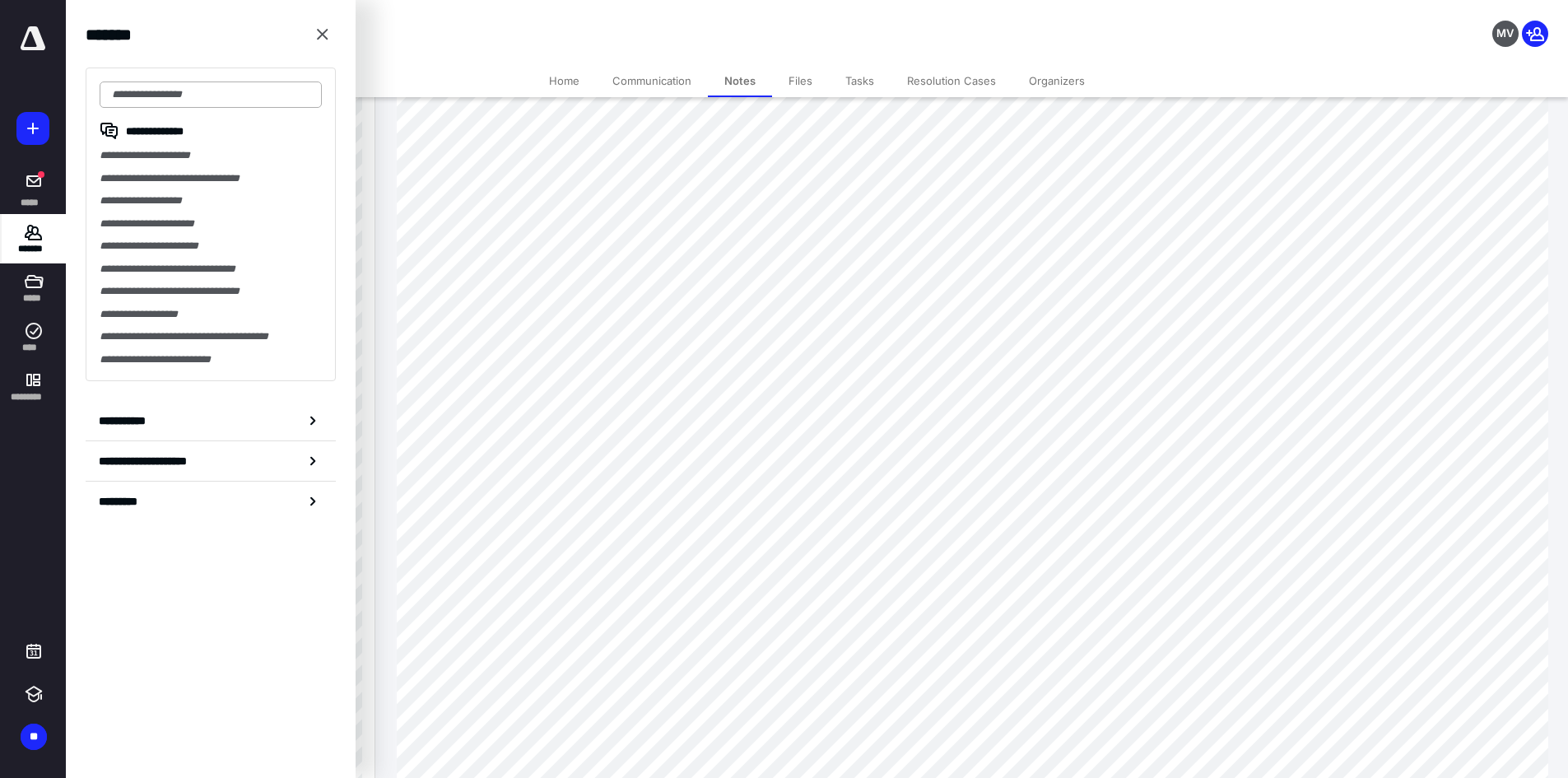 click at bounding box center [211, 95] 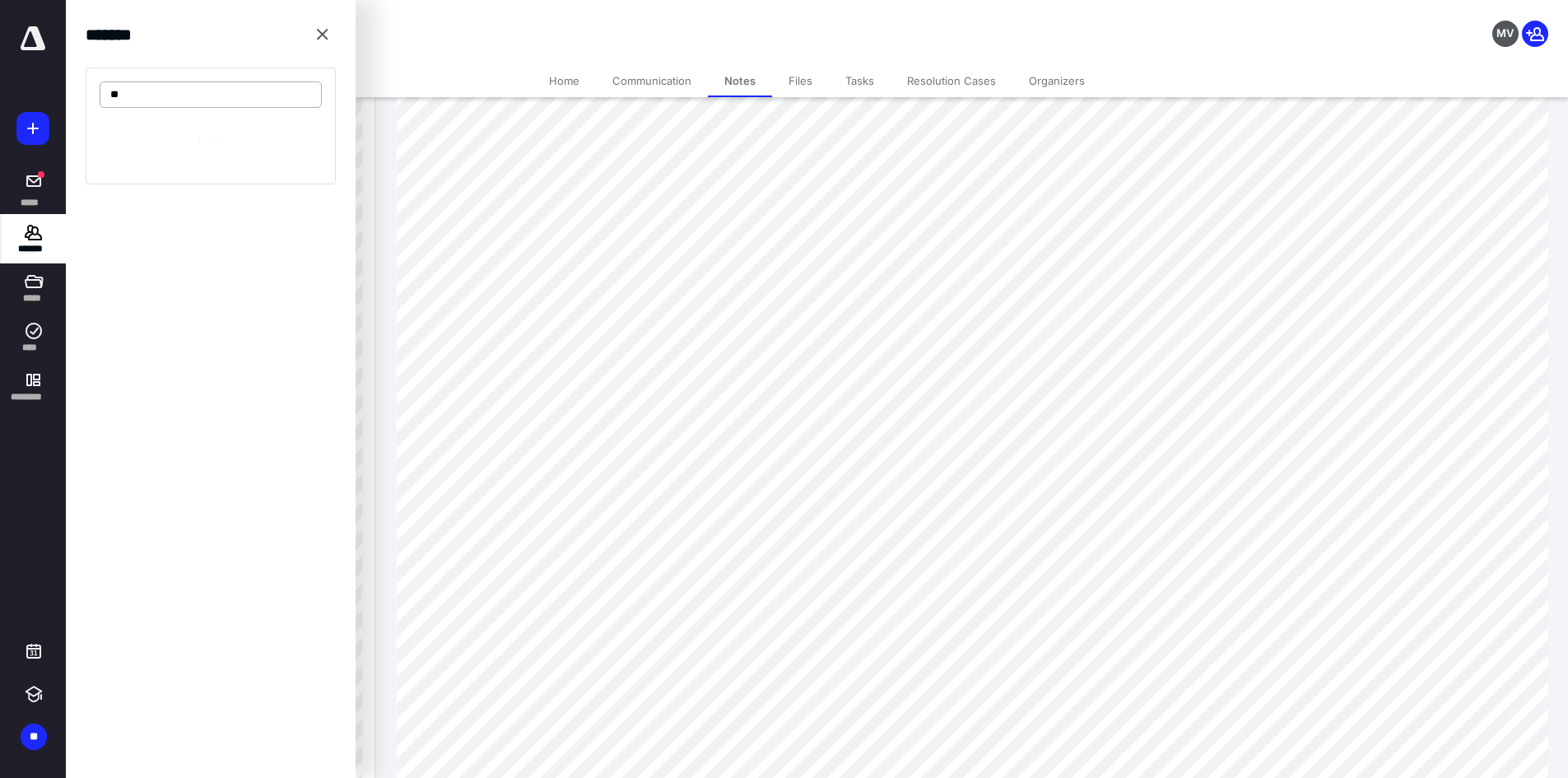 type on "*" 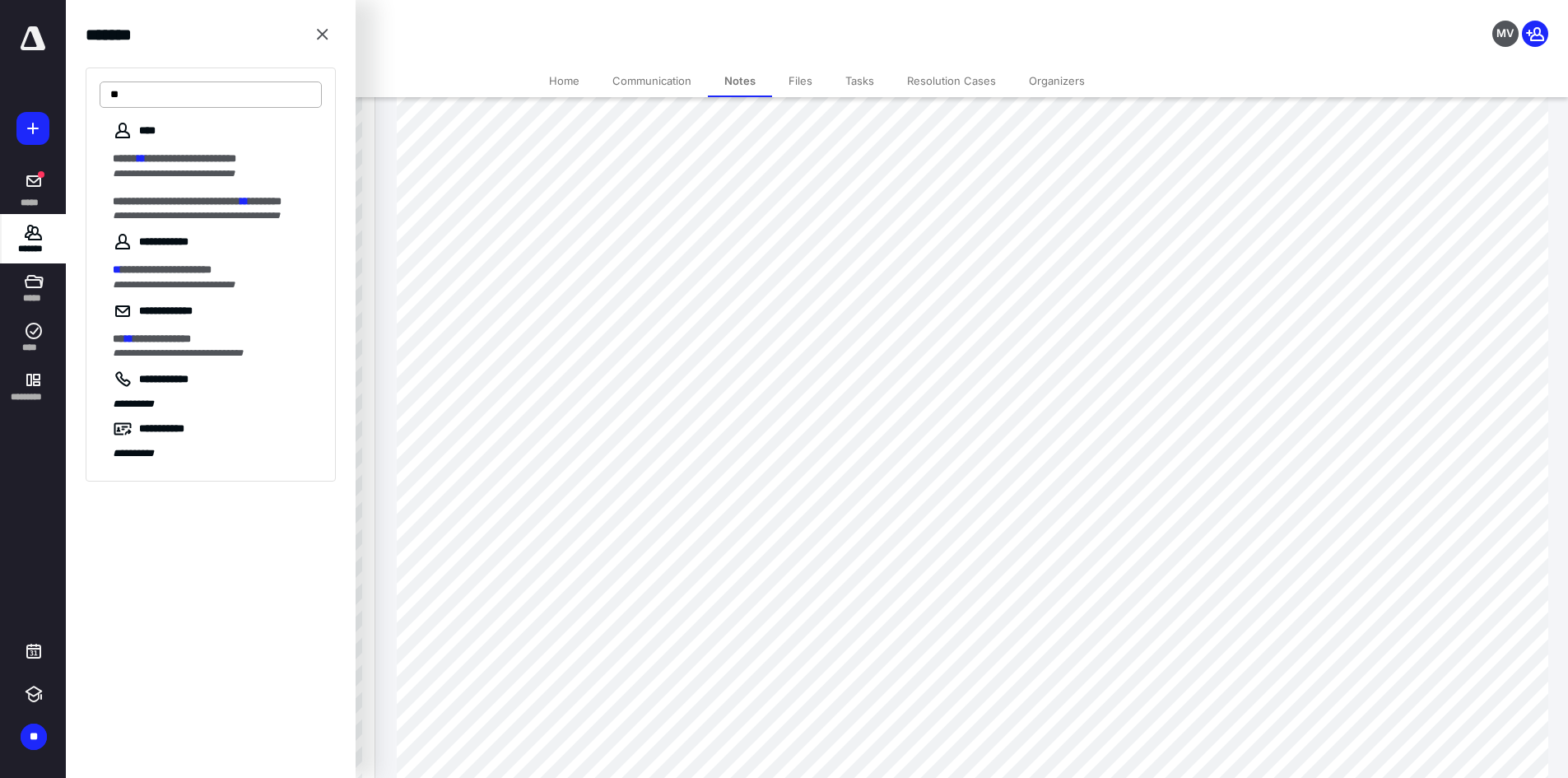 type on "*" 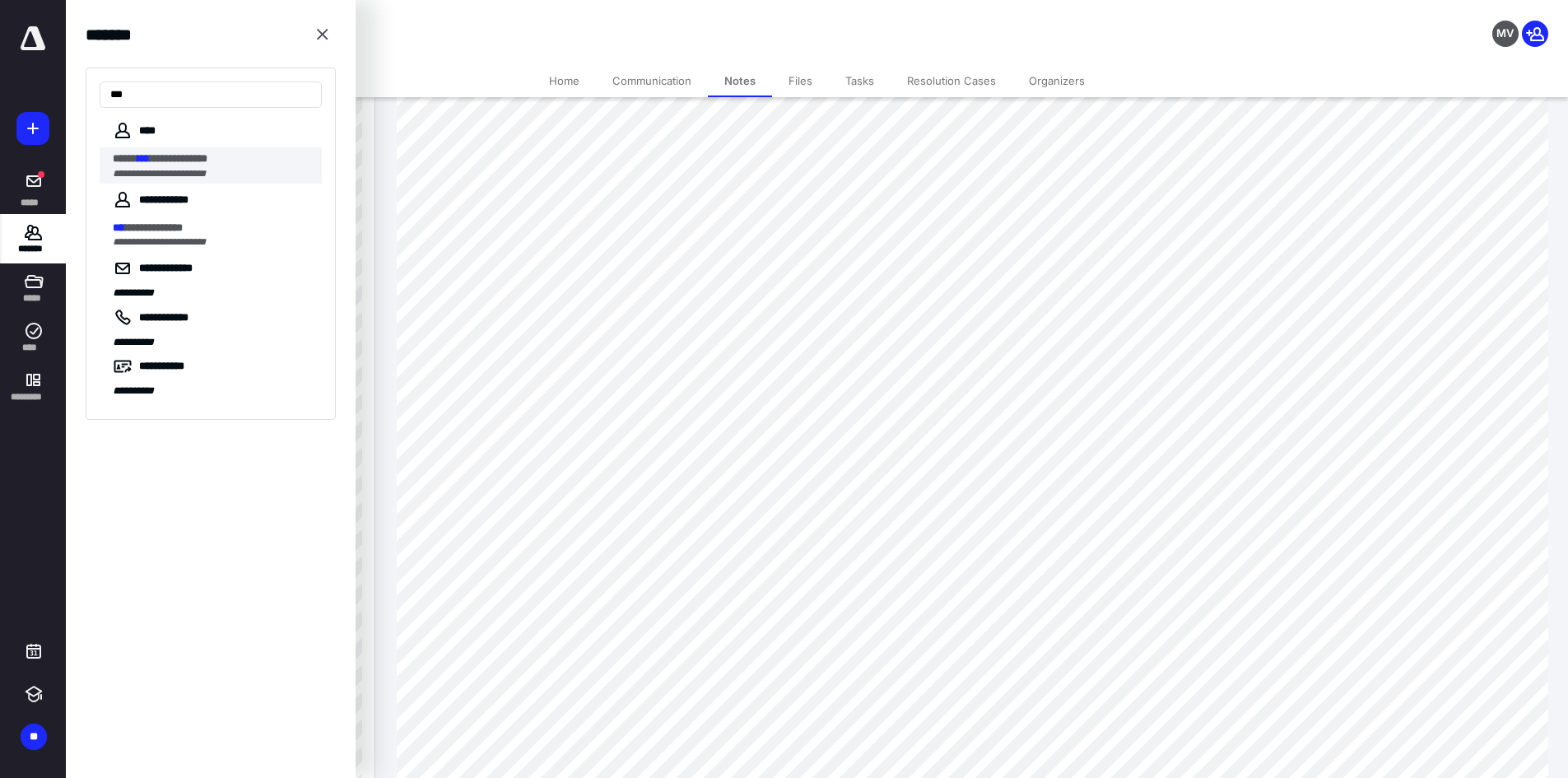 type on "***" 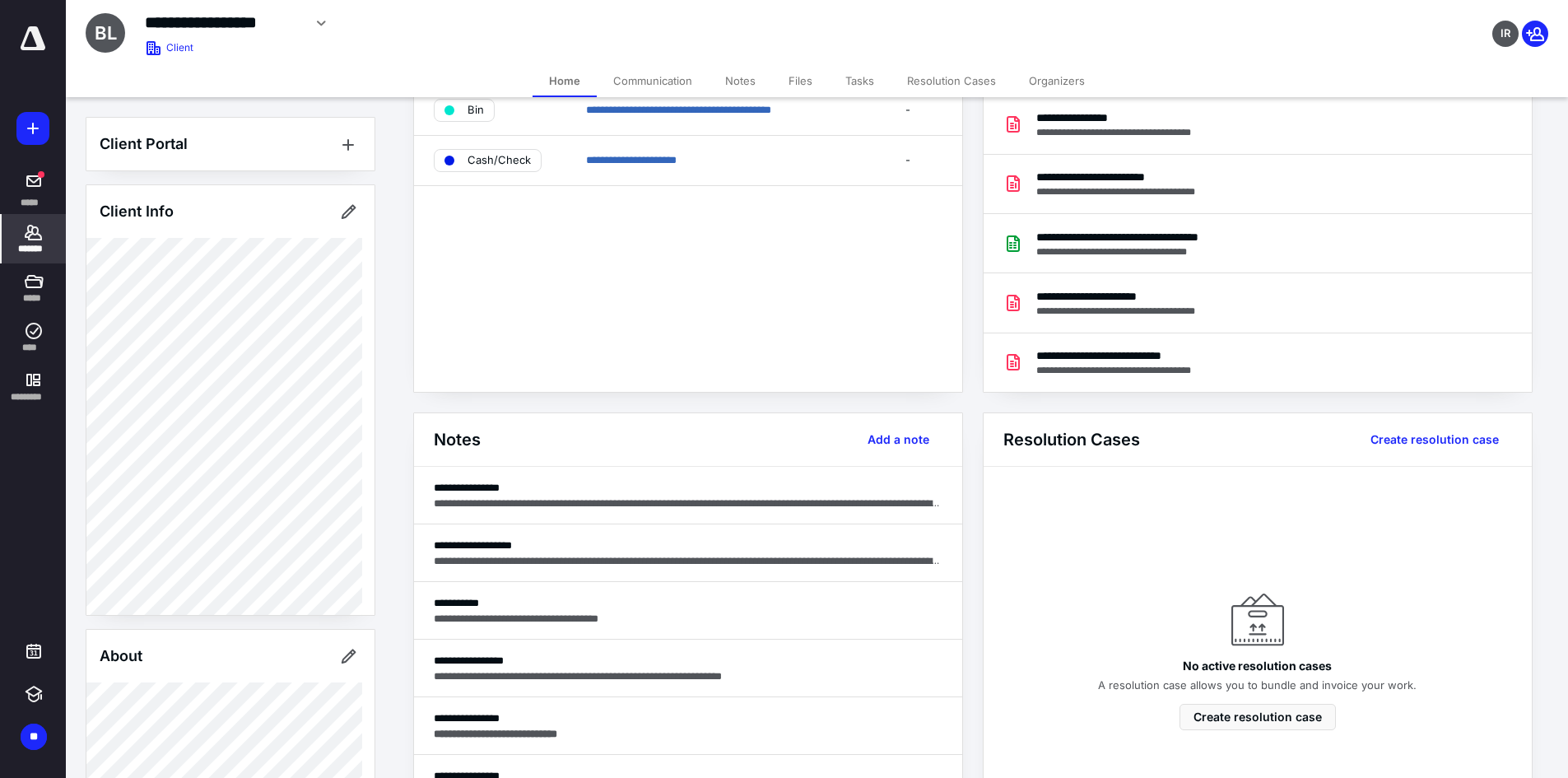 scroll, scrollTop: 165, scrollLeft: 0, axis: vertical 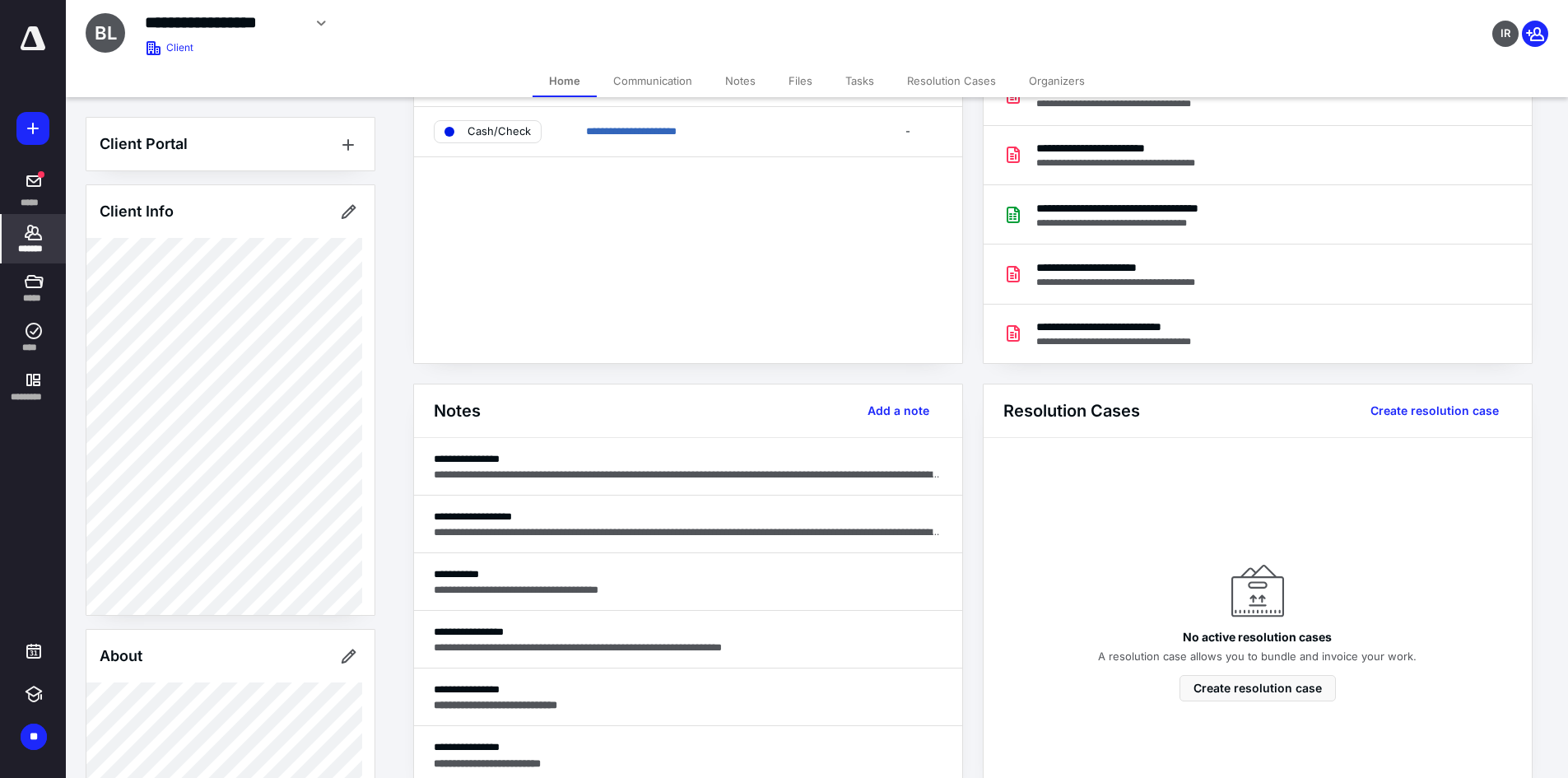 click on "Notes" at bounding box center (740, 81) 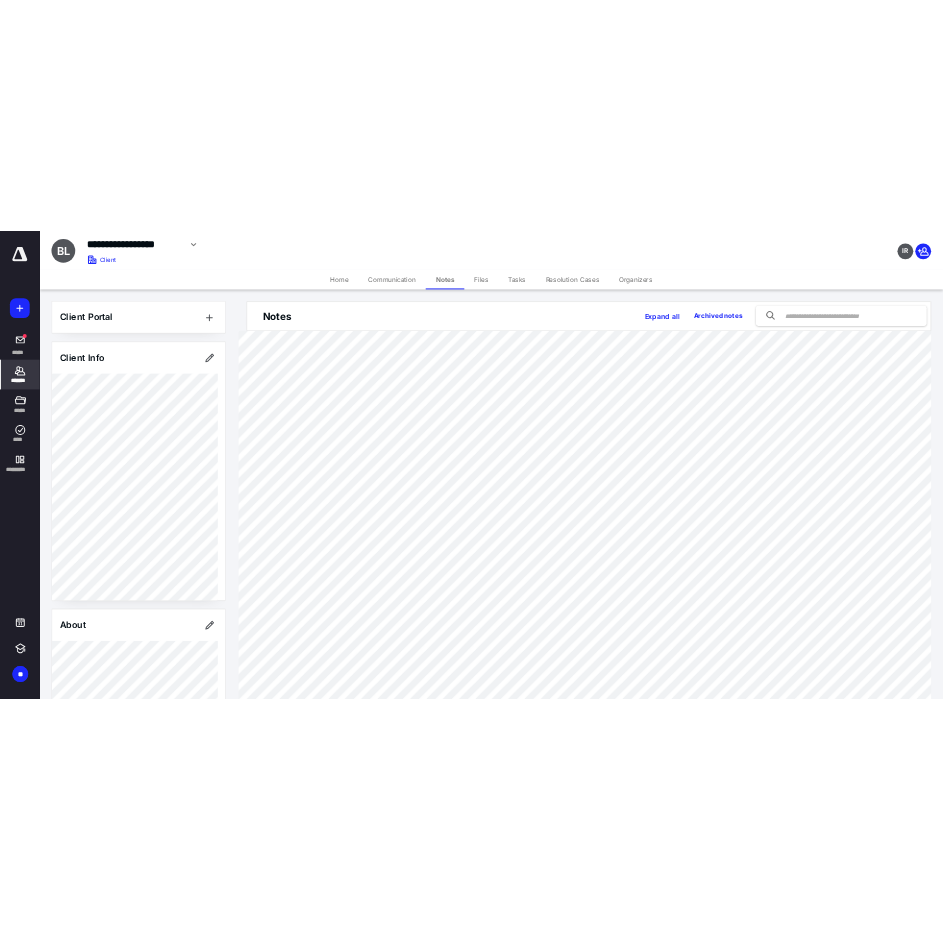 scroll, scrollTop: 100, scrollLeft: 0, axis: vertical 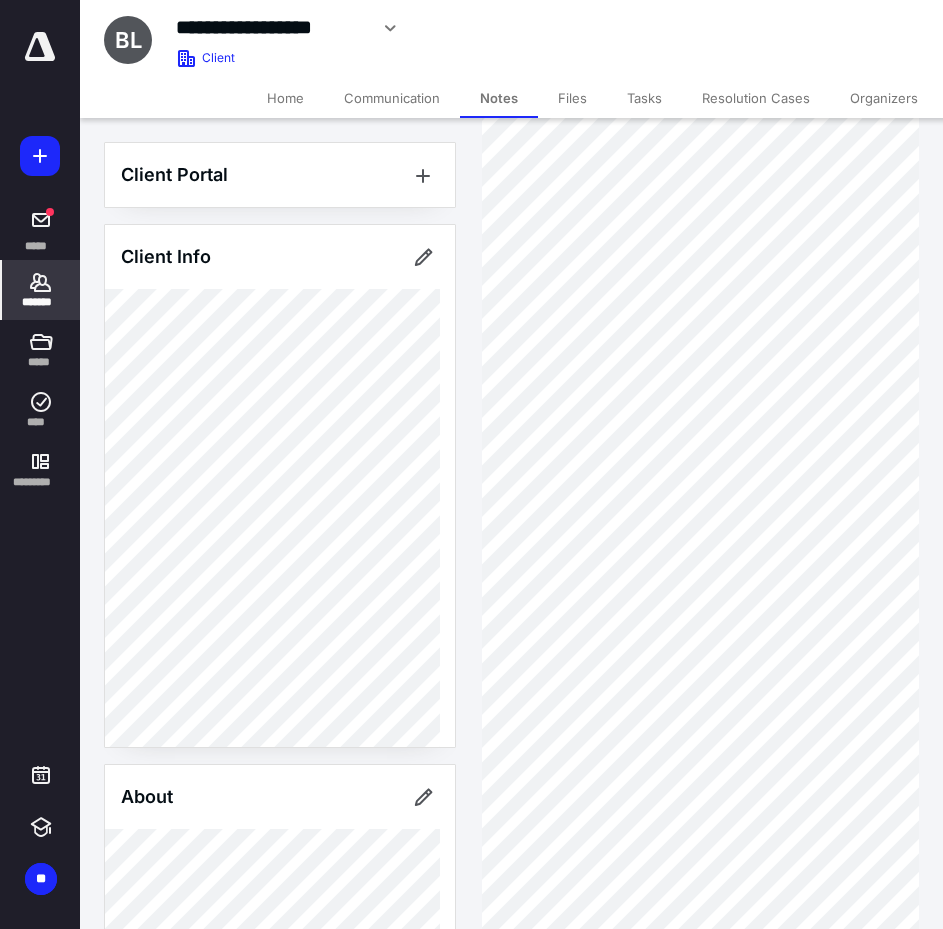 click 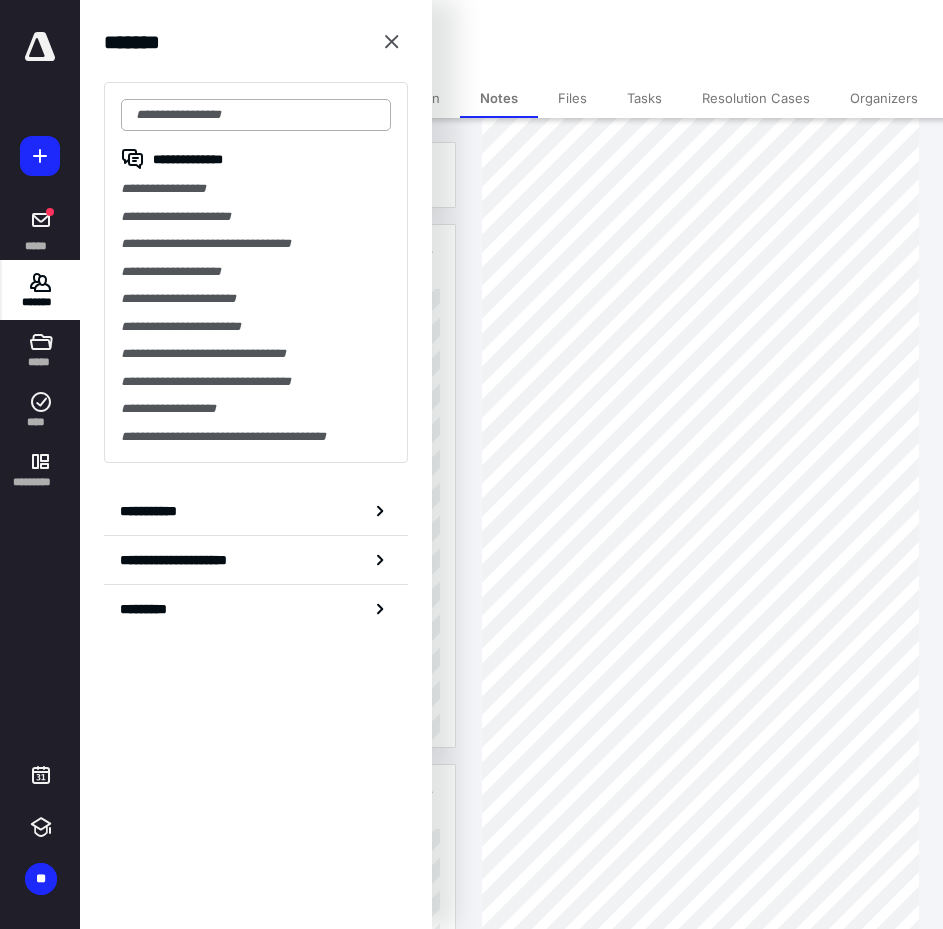 click at bounding box center (256, 115) 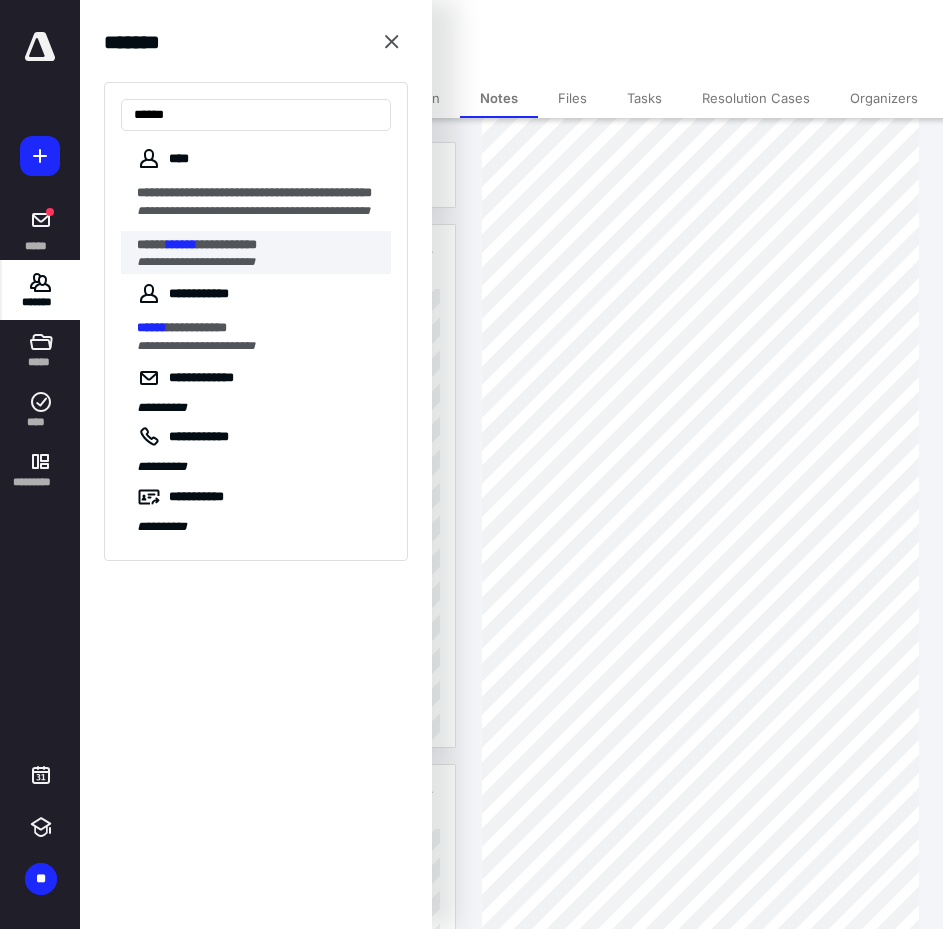 type on "******" 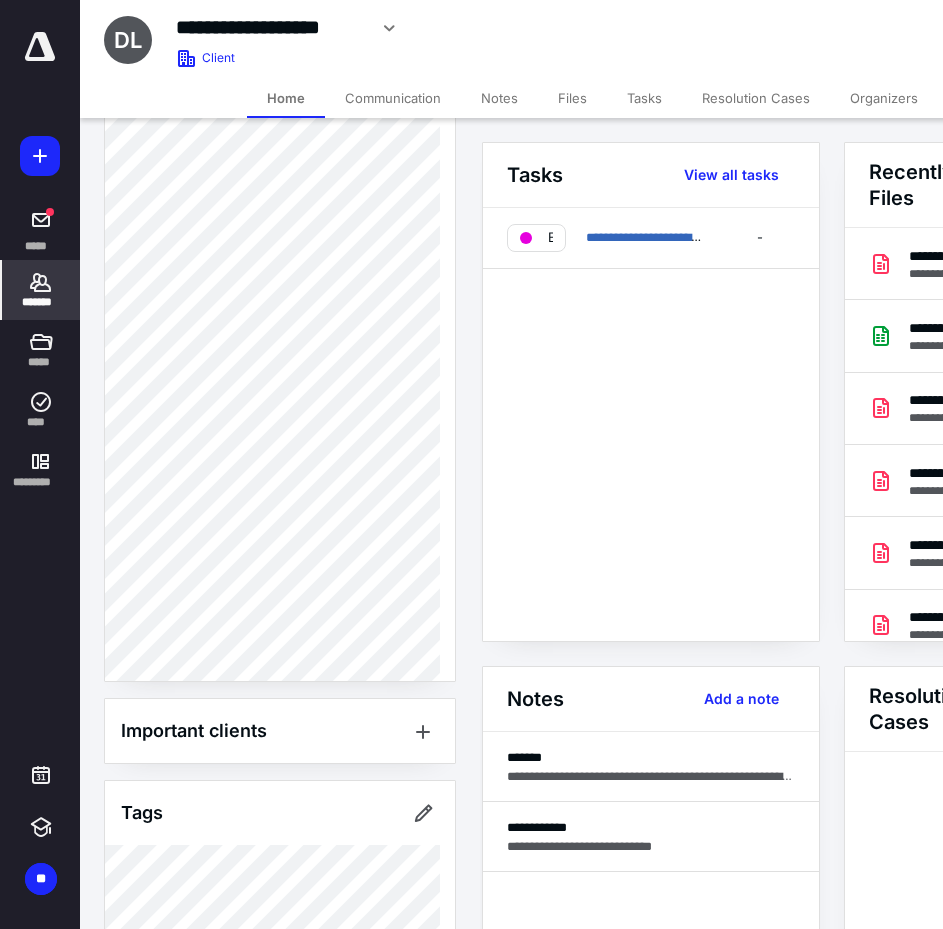 scroll, scrollTop: 1280, scrollLeft: 0, axis: vertical 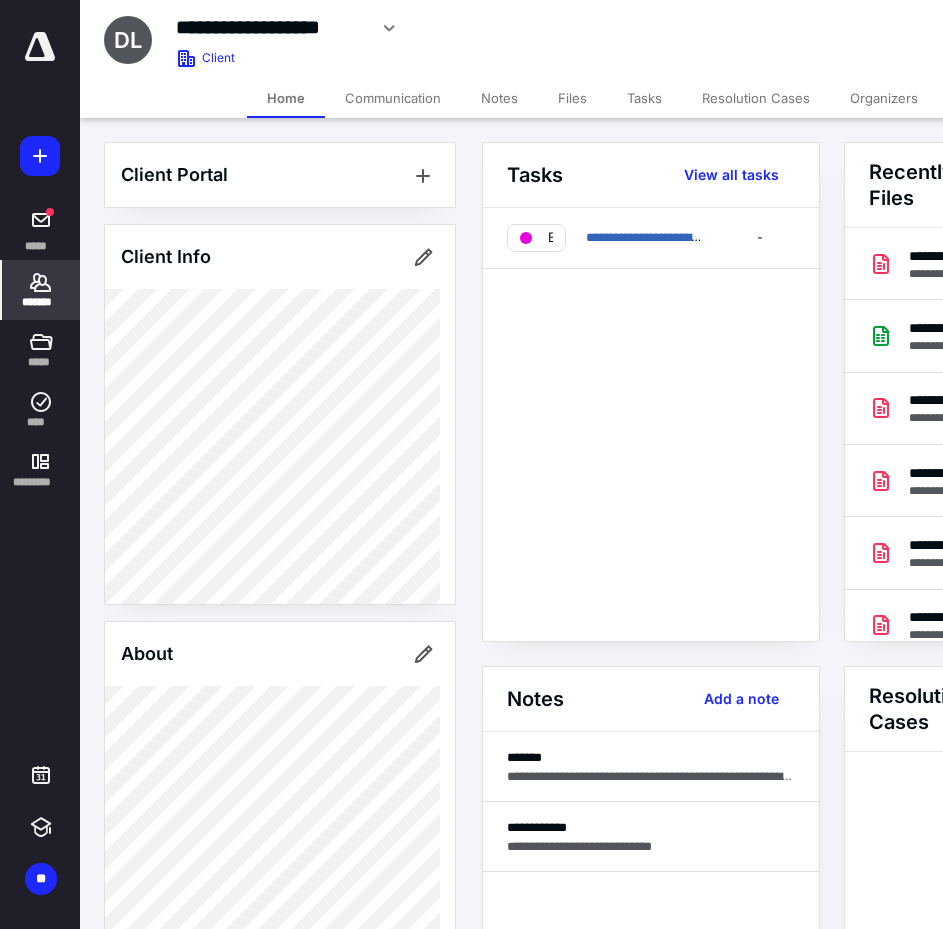 click on "*******" at bounding box center [41, 290] 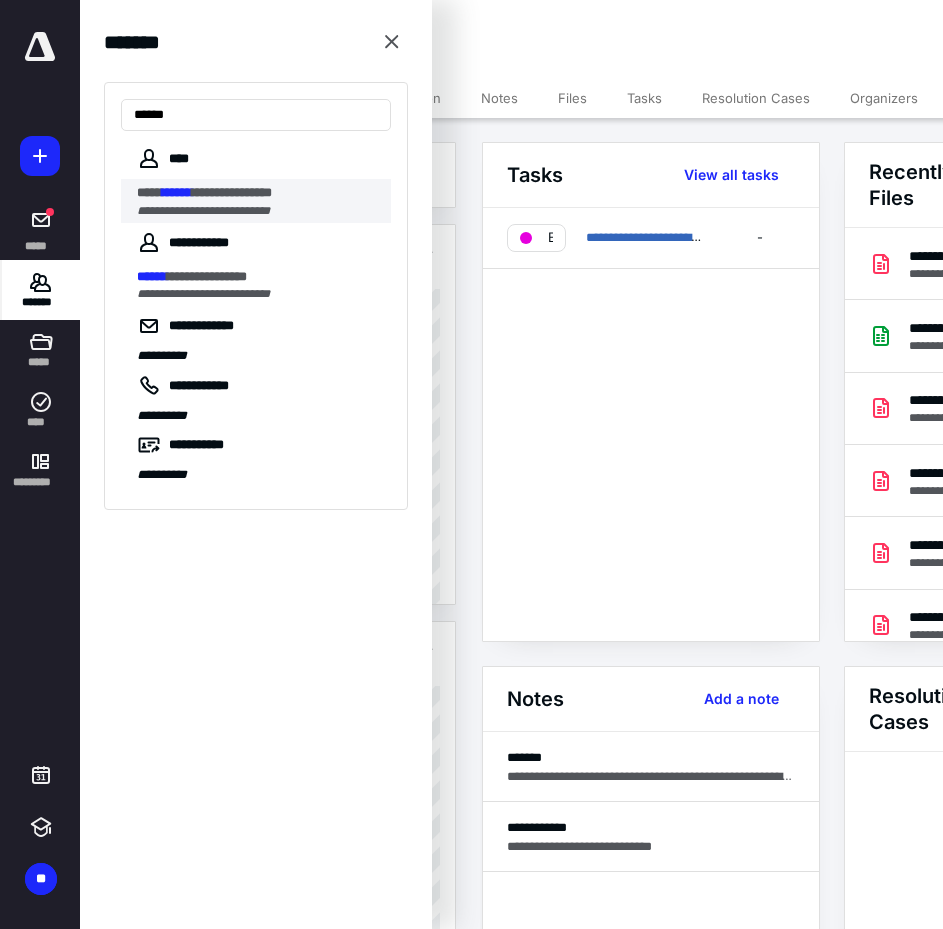 type on "******" 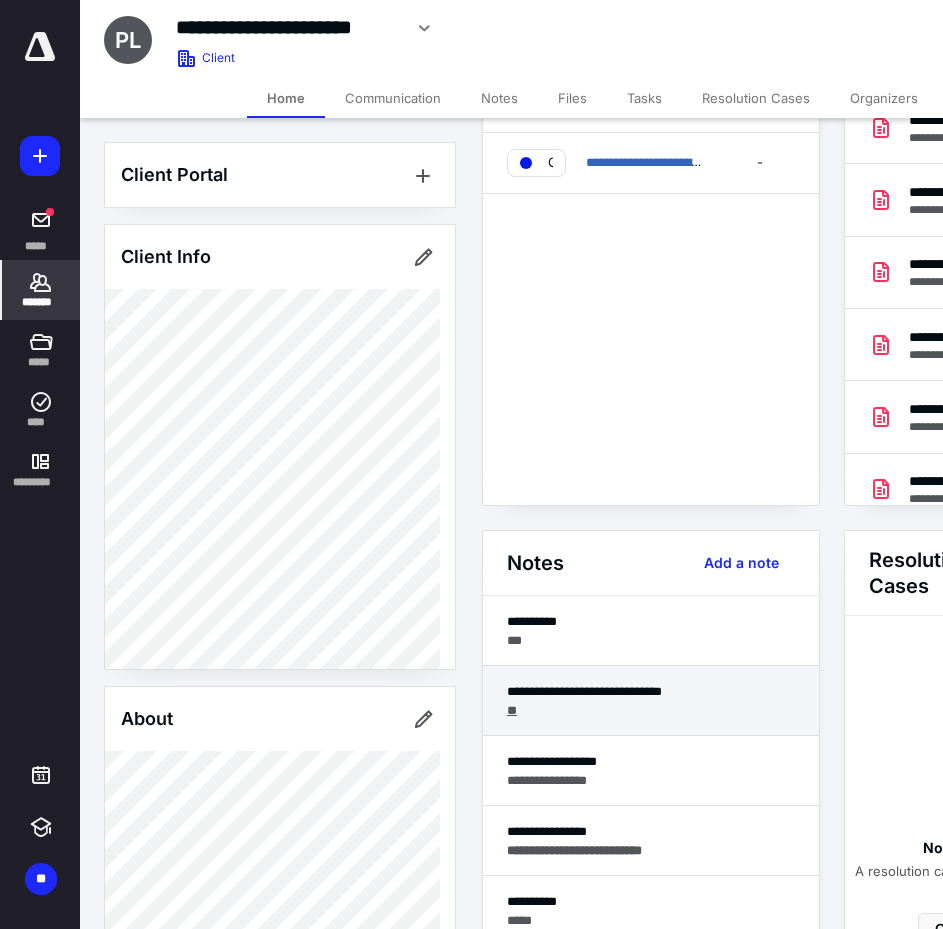scroll, scrollTop: 200, scrollLeft: 0, axis: vertical 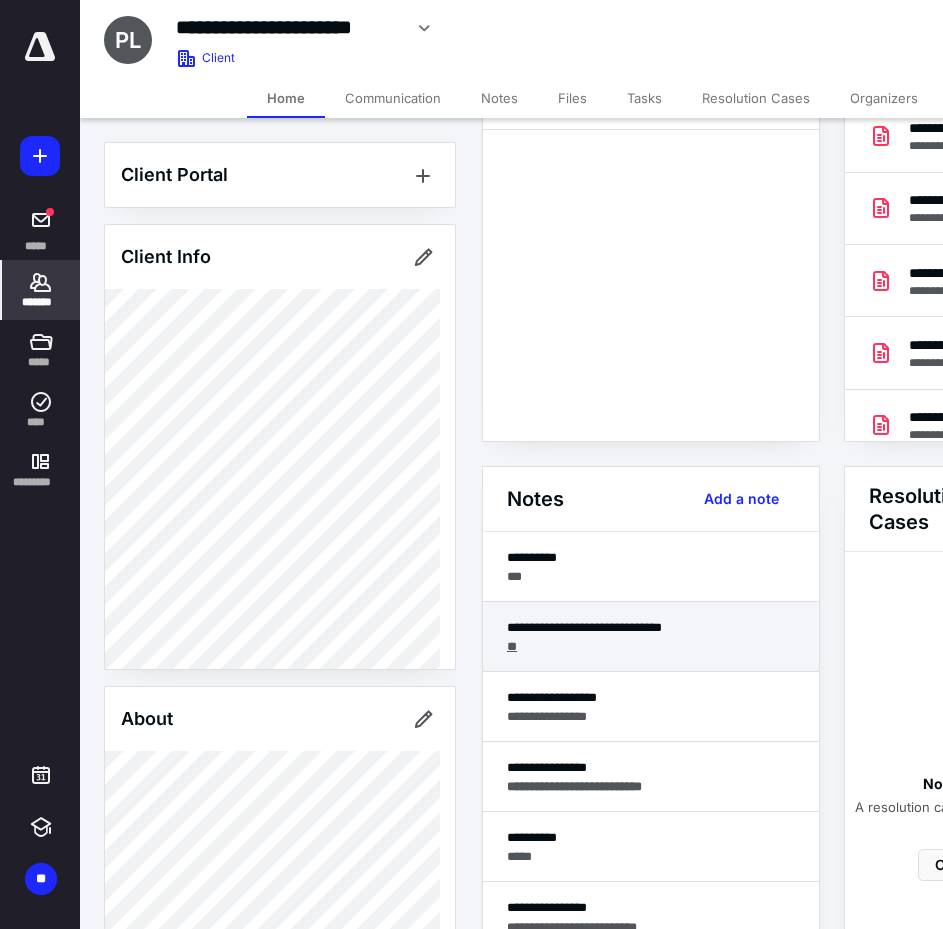 click on "**" at bounding box center (651, 646) 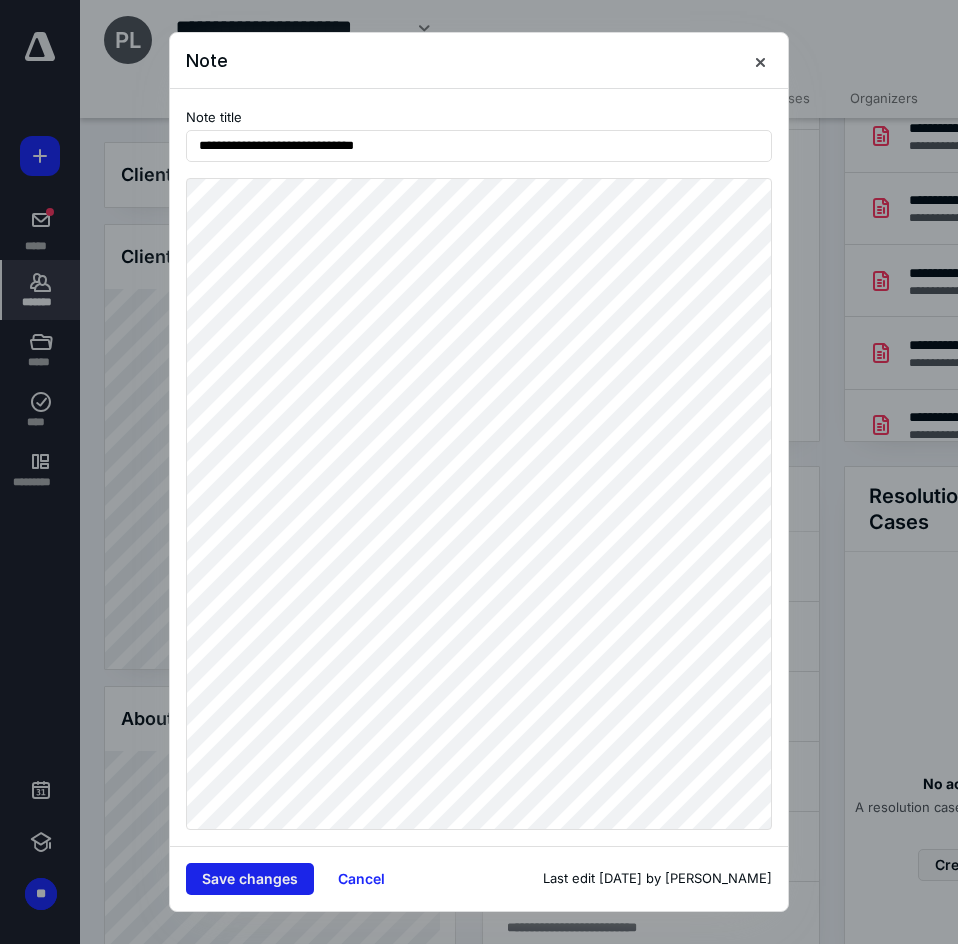 click on "Save changes" at bounding box center (250, 879) 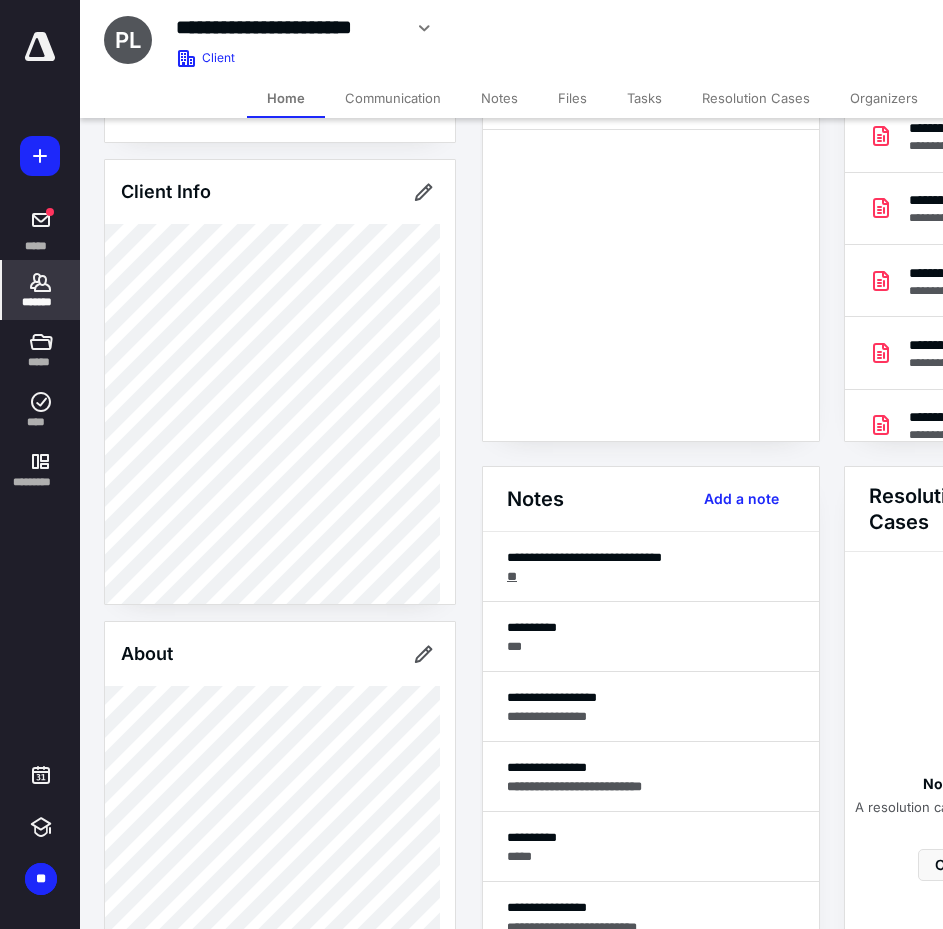 scroll, scrollTop: 100, scrollLeft: 0, axis: vertical 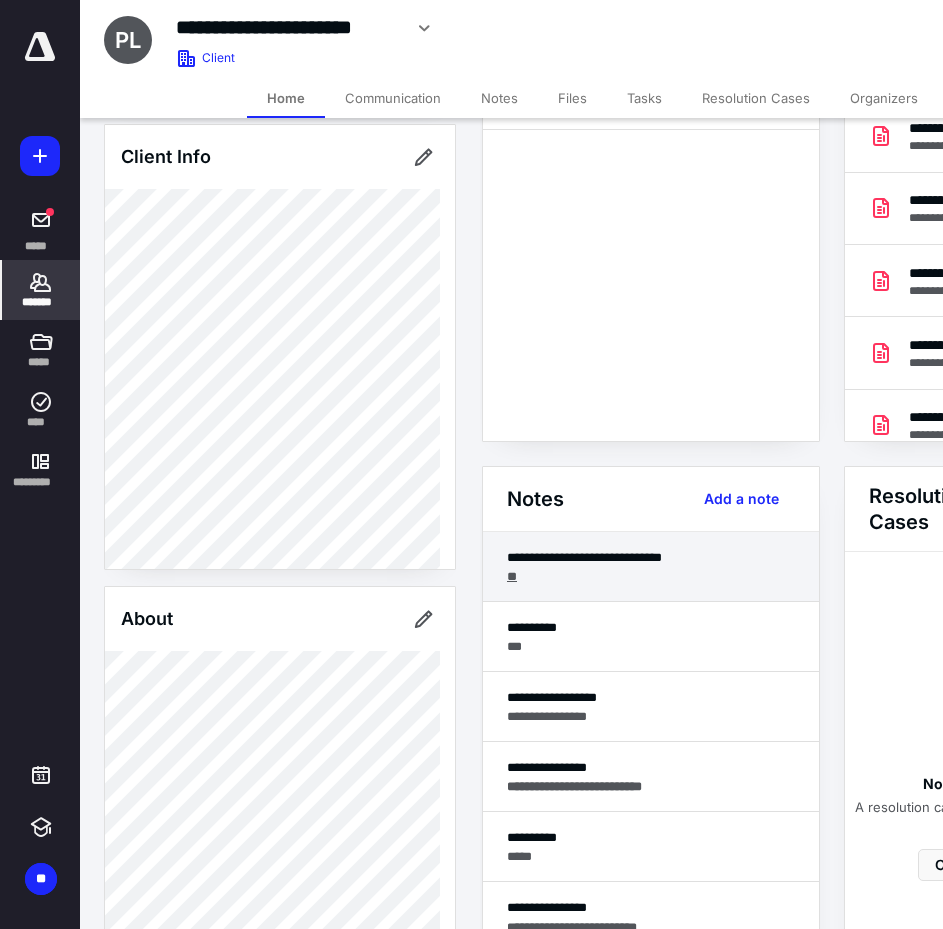 click on "**" at bounding box center (651, 576) 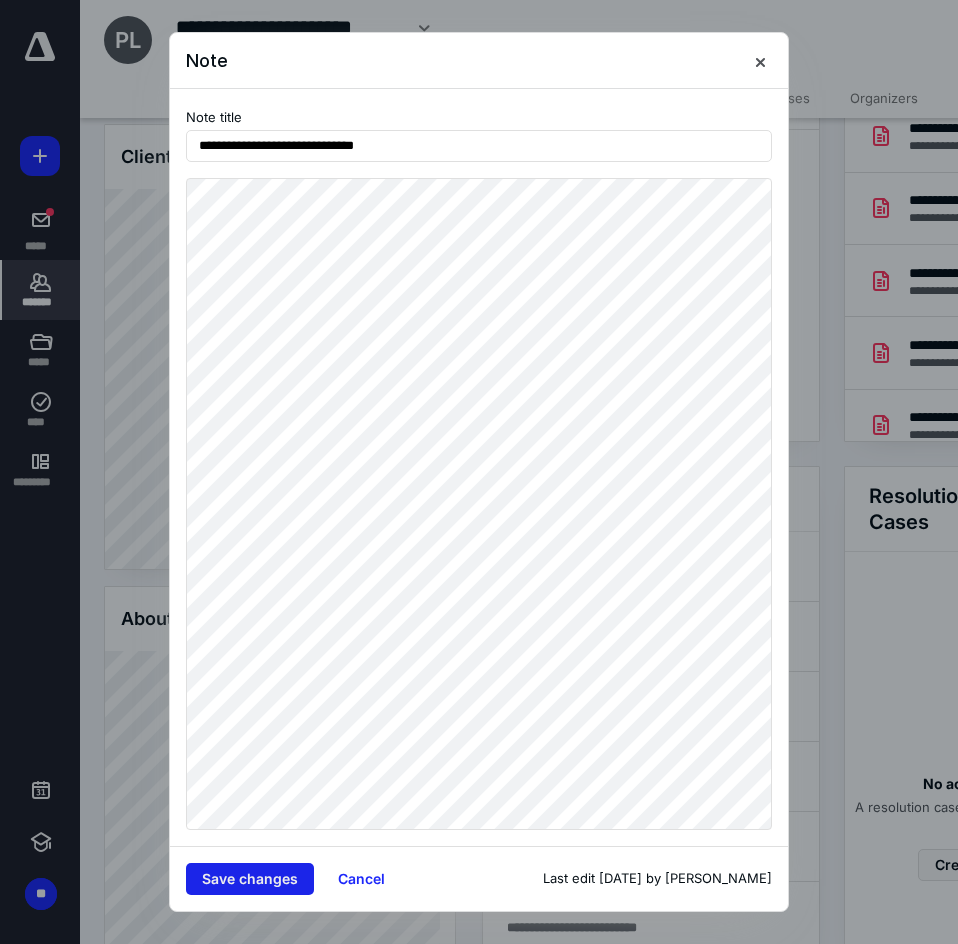click on "Save changes" at bounding box center (250, 879) 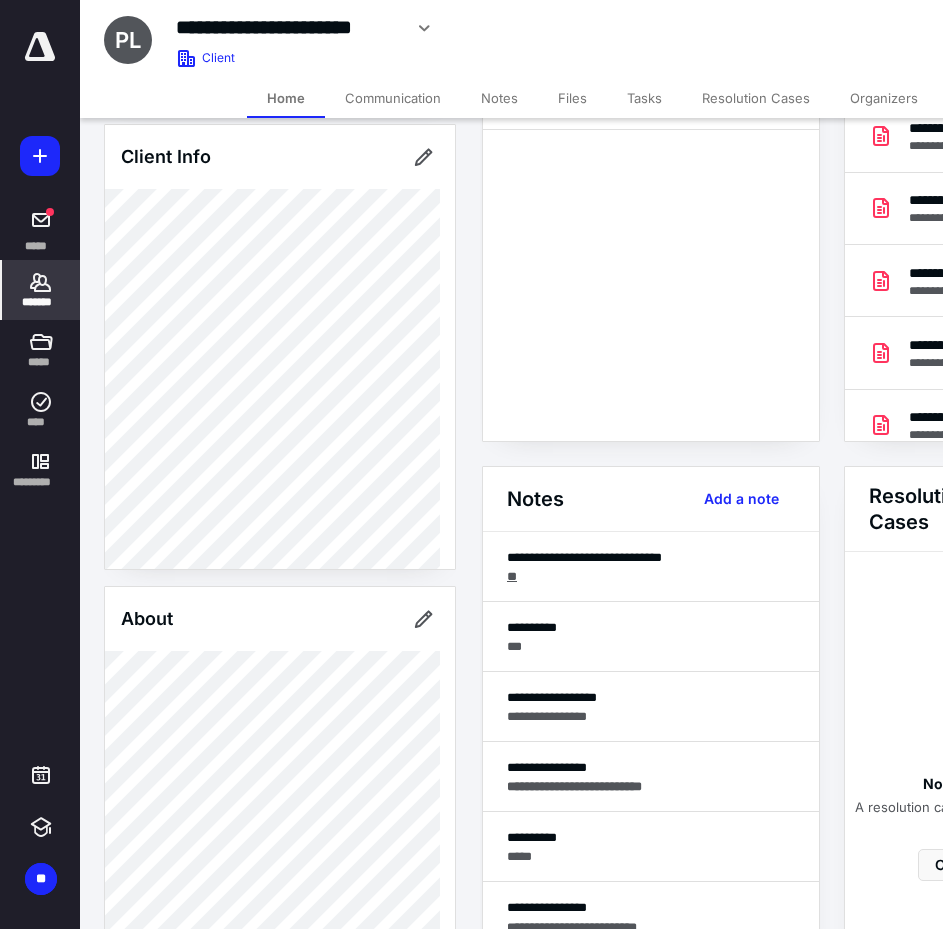 click on "Notes" at bounding box center (499, 98) 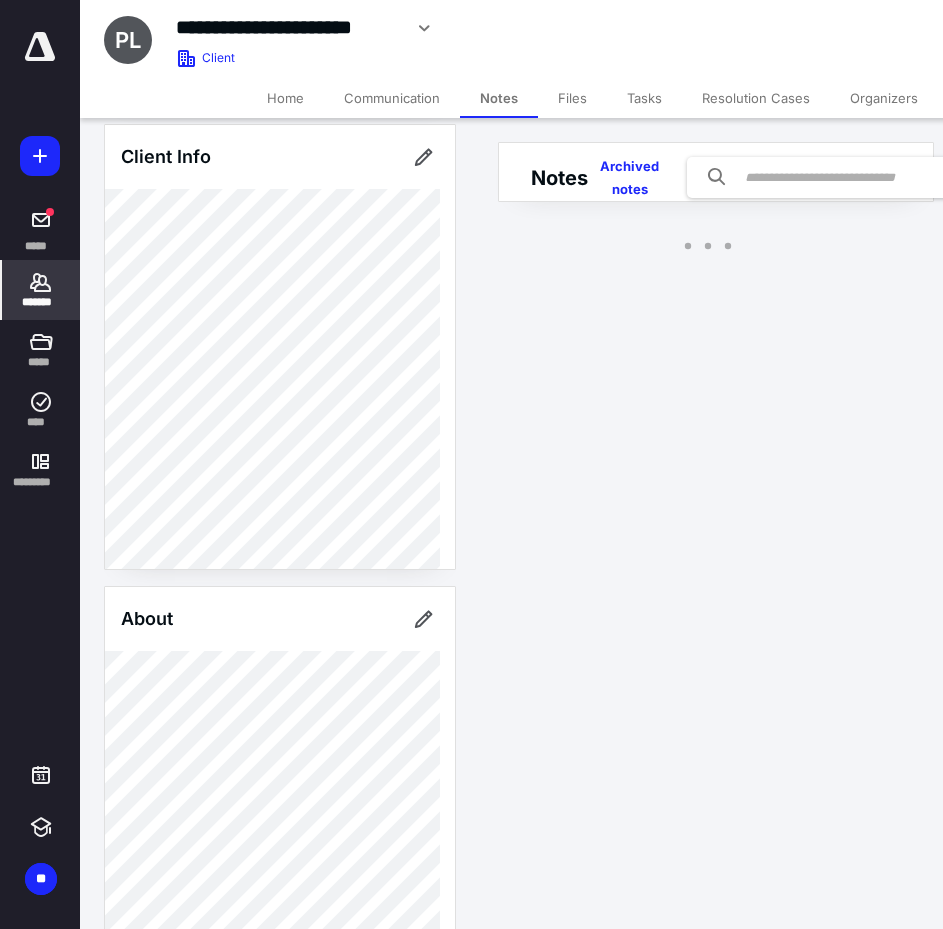 scroll, scrollTop: 0, scrollLeft: 0, axis: both 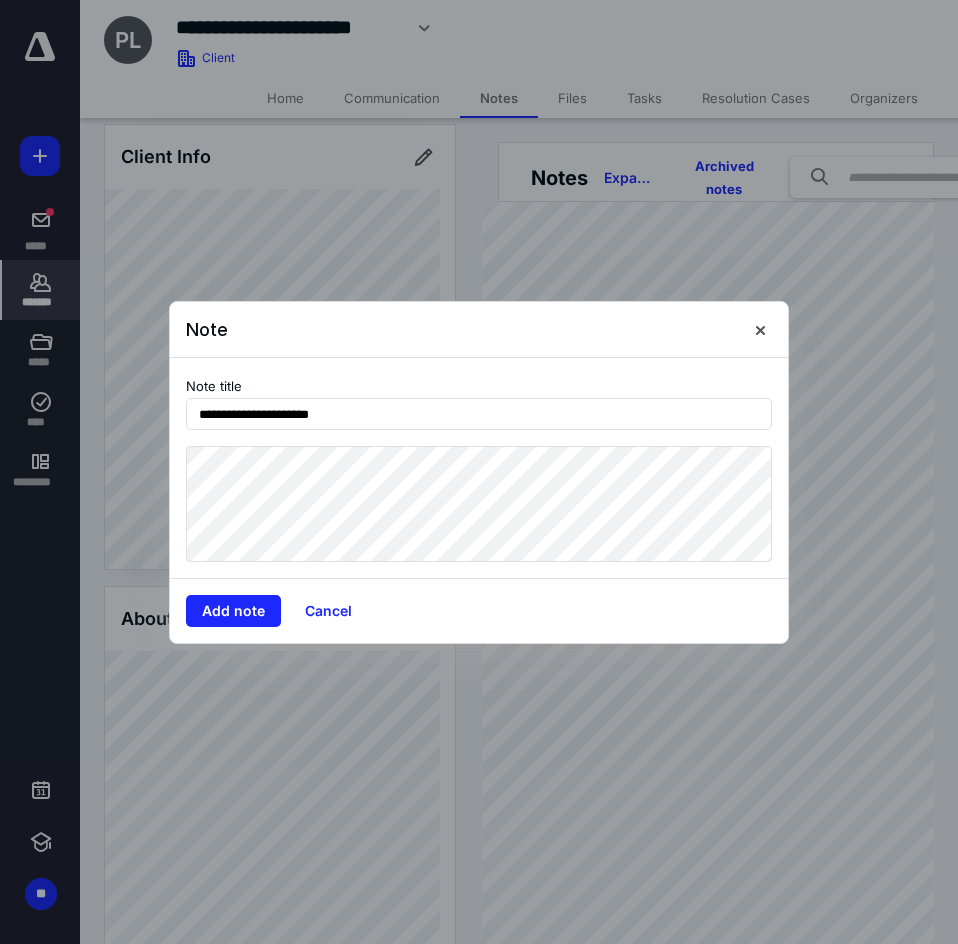 type on "**********" 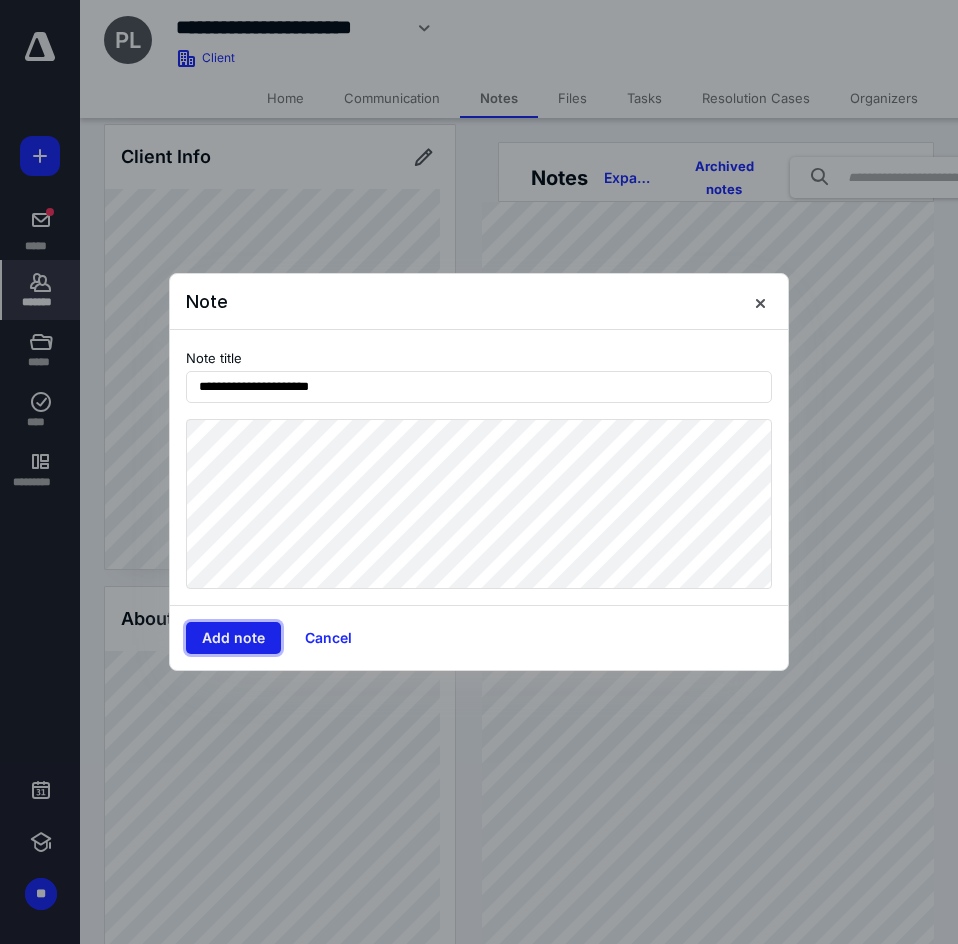 click on "Add note" at bounding box center [233, 638] 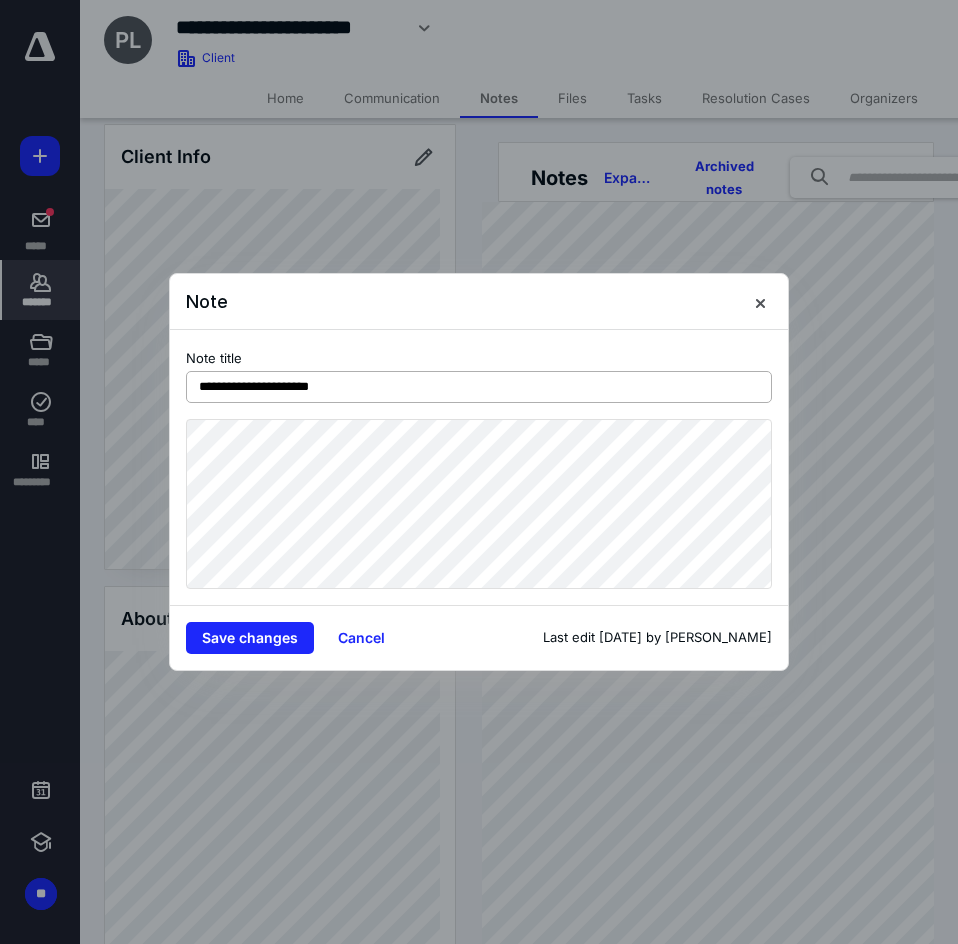 click on "**********" at bounding box center (479, 387) 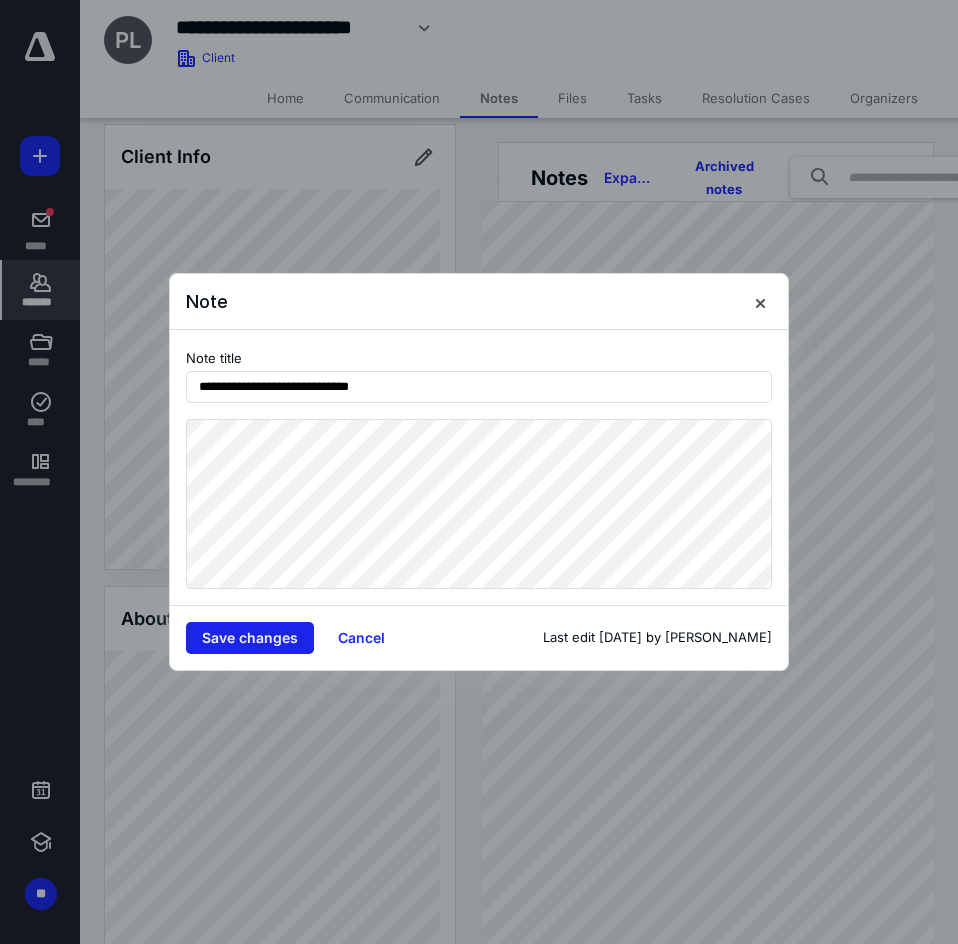 type on "**********" 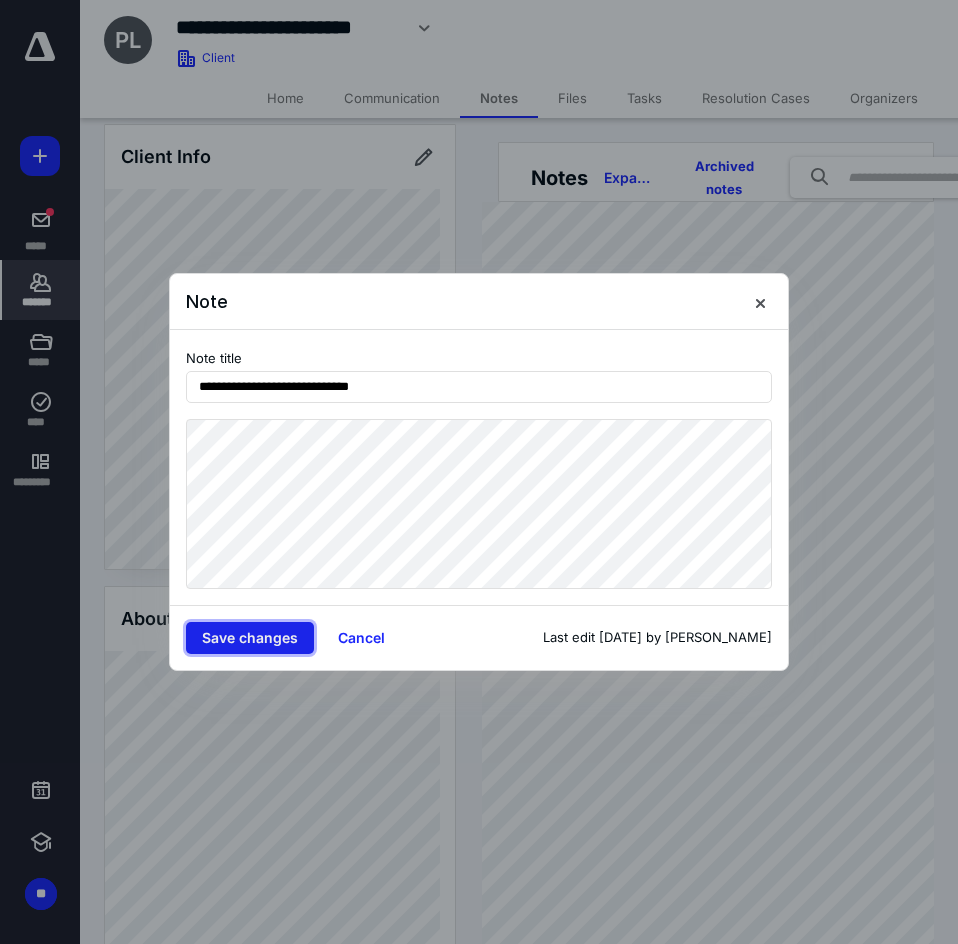 click on "Save changes" at bounding box center (250, 638) 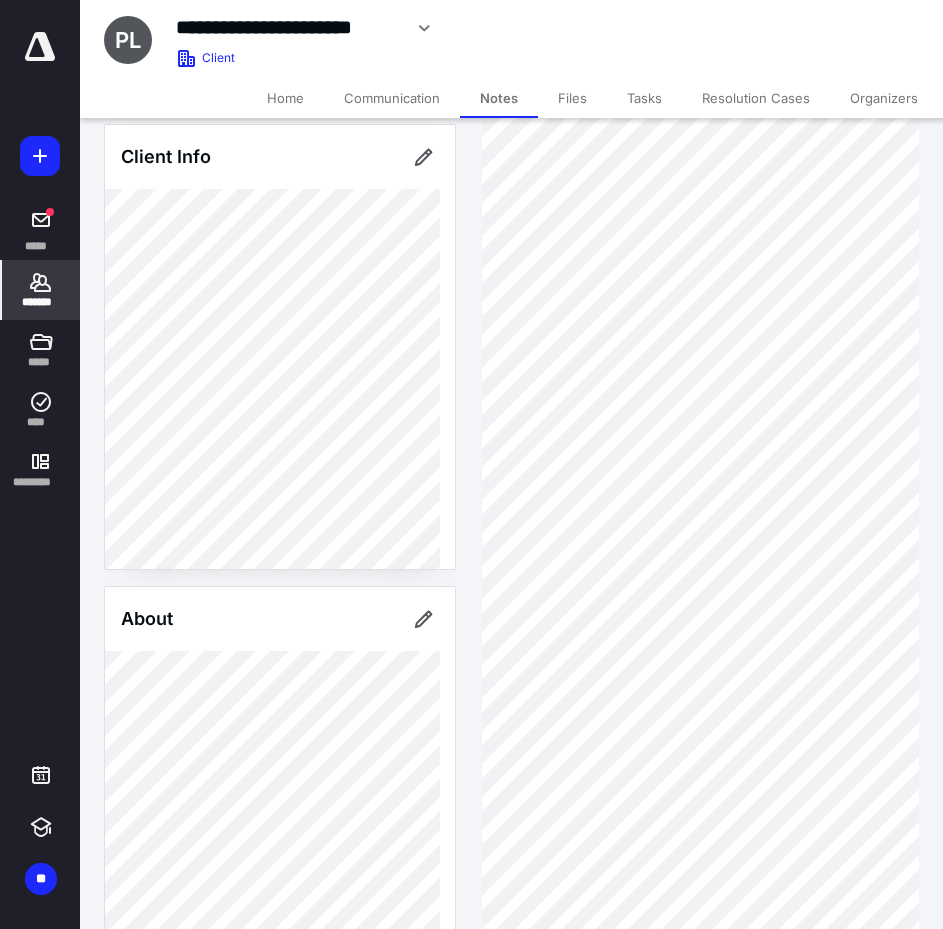 scroll, scrollTop: 200, scrollLeft: 0, axis: vertical 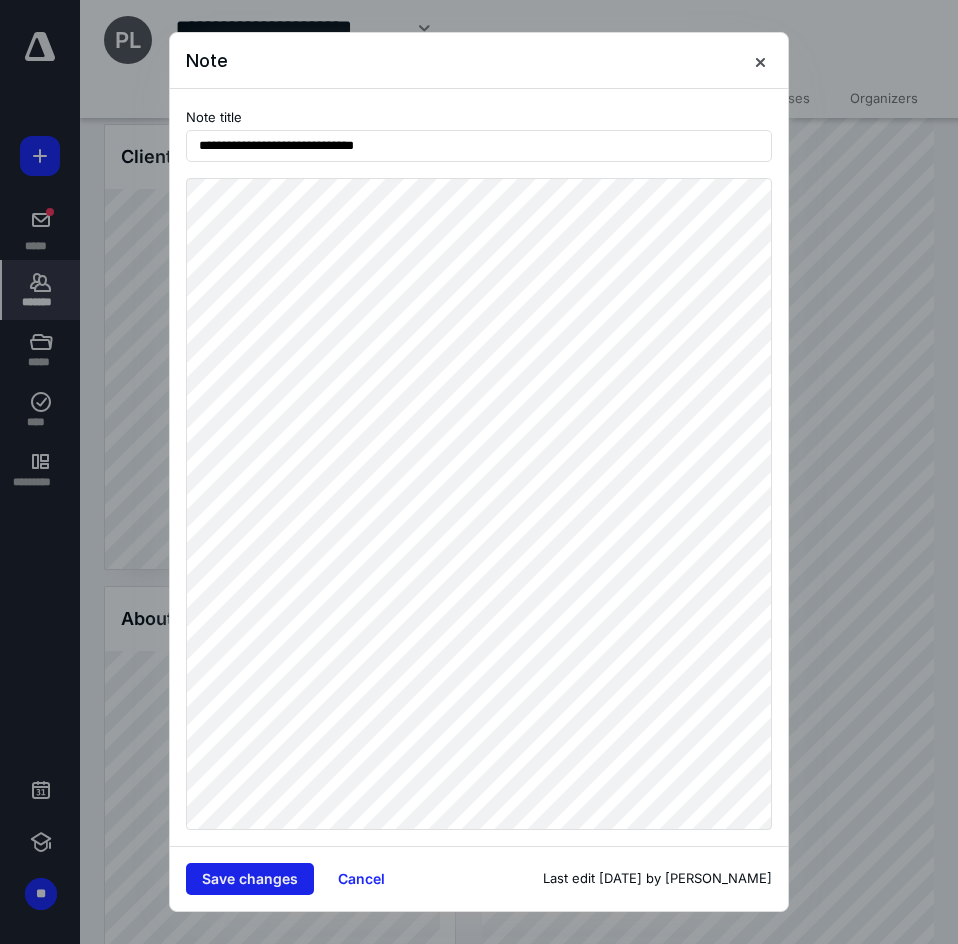 click on "Save changes" at bounding box center [250, 879] 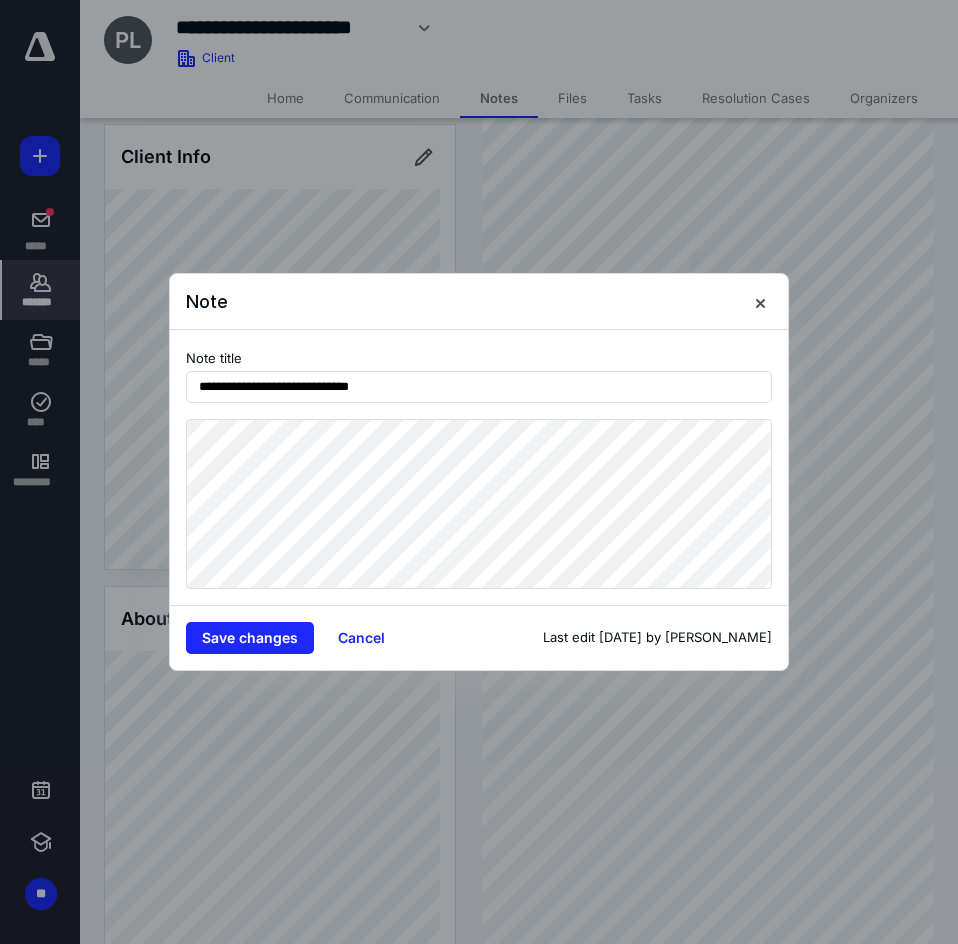 click on "**********" at bounding box center (479, 467) 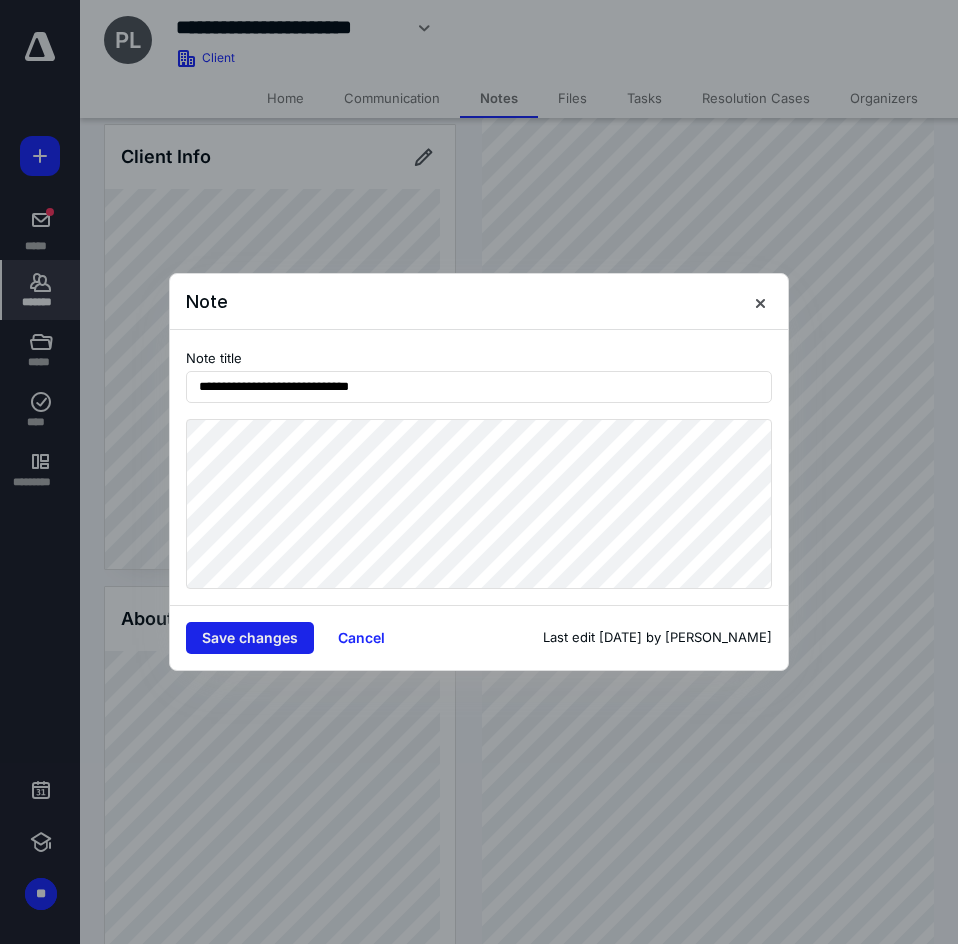 click on "Save changes" at bounding box center (250, 638) 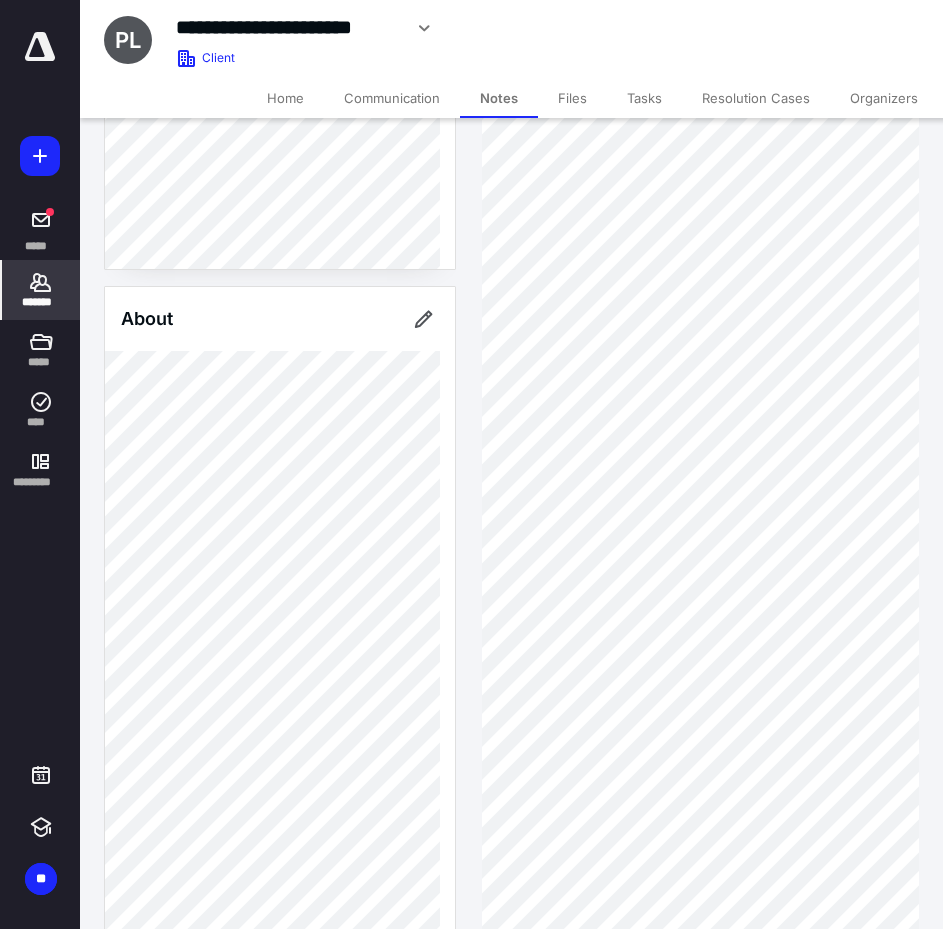 scroll, scrollTop: 600, scrollLeft: 0, axis: vertical 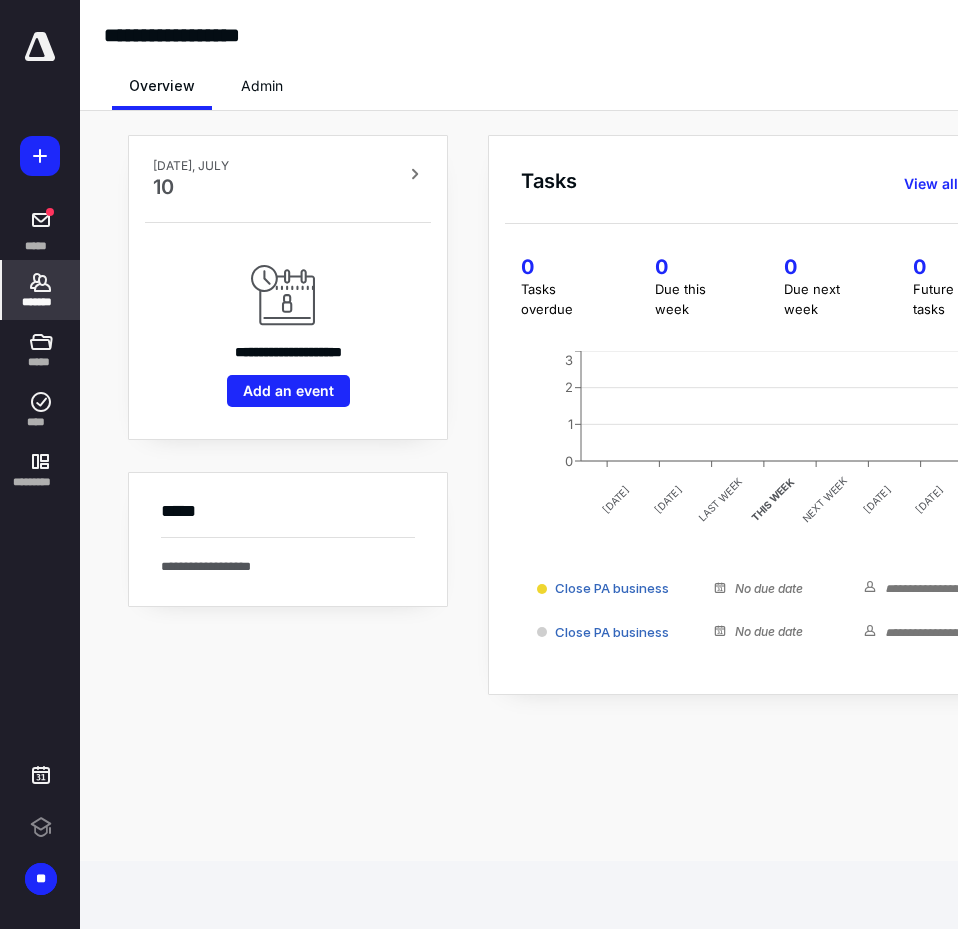 click on "*******" at bounding box center [41, 302] 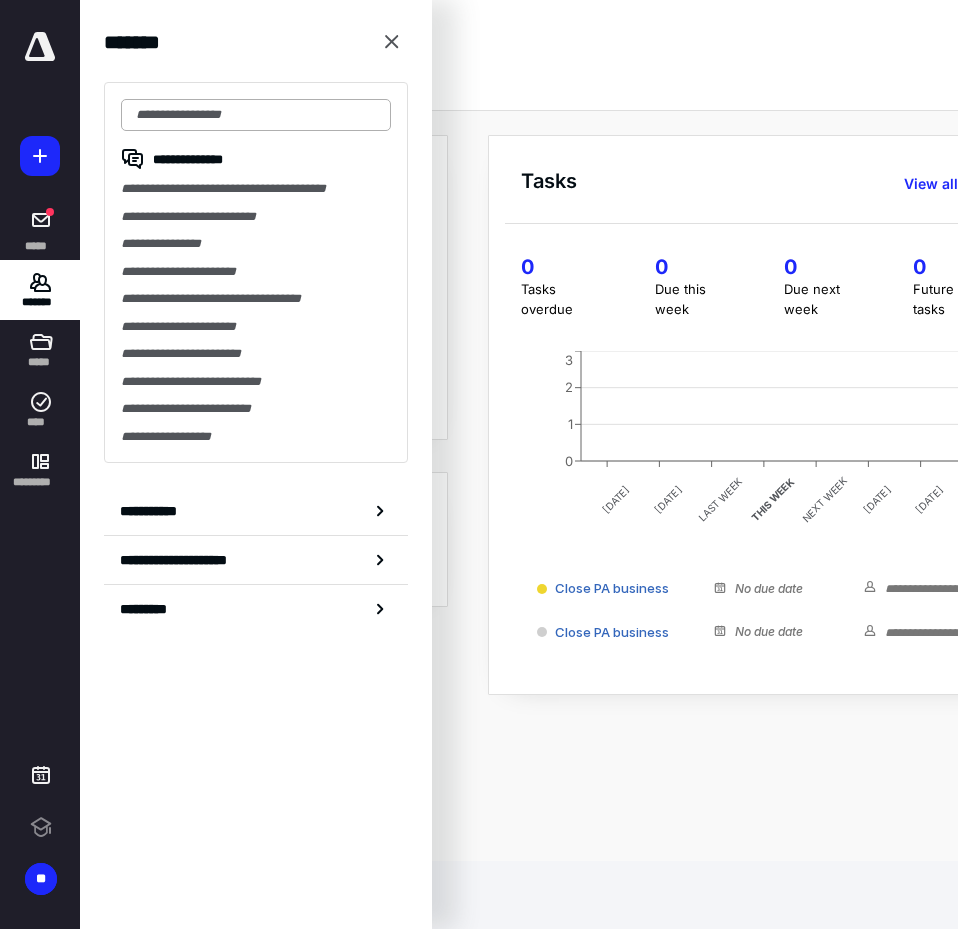 click at bounding box center [256, 115] 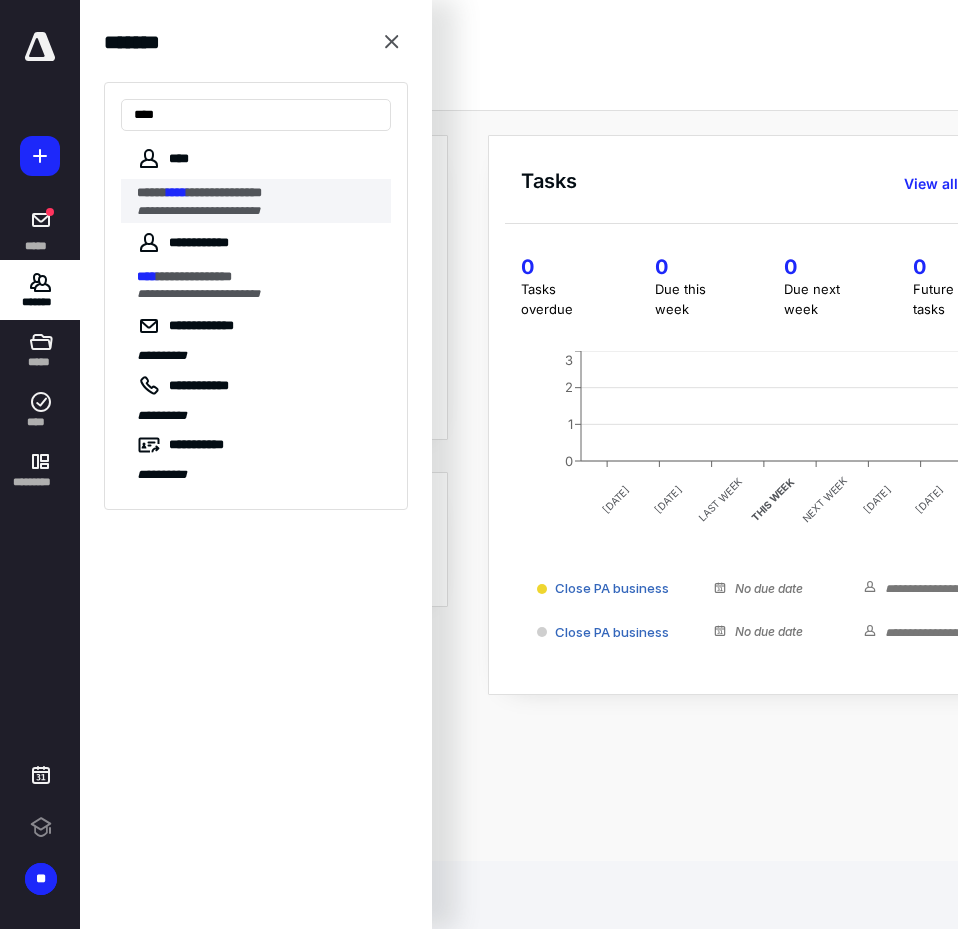 type on "****" 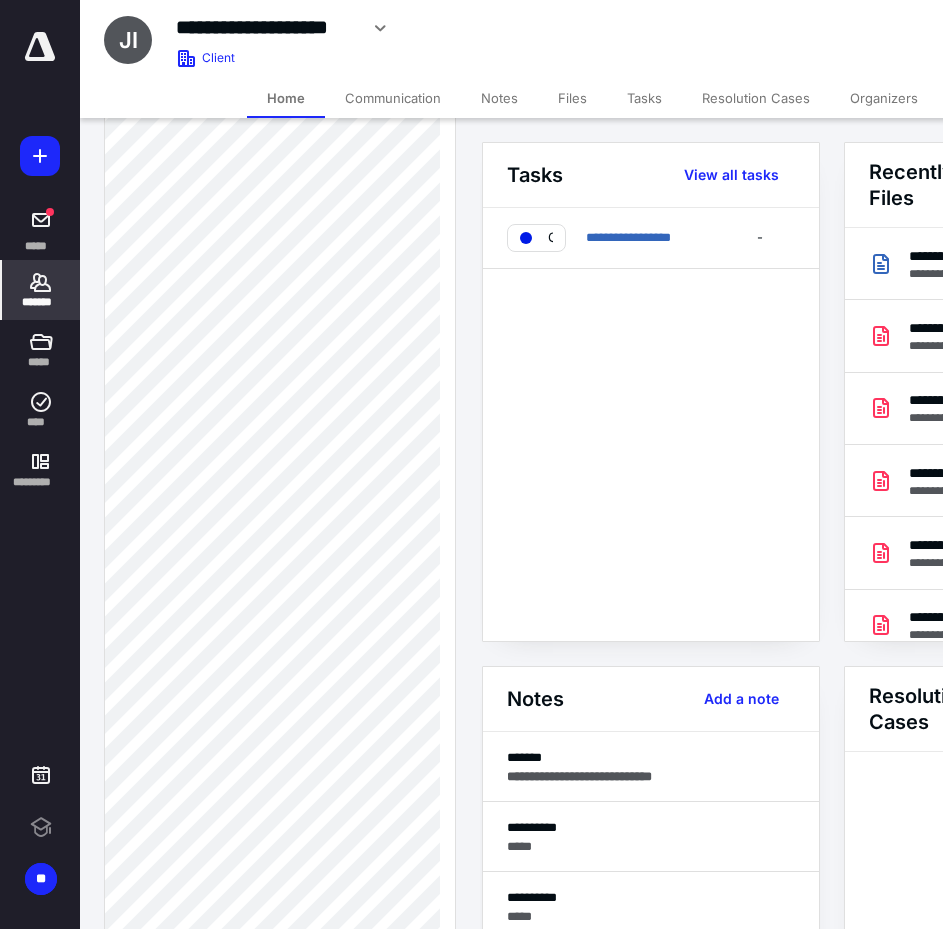 scroll, scrollTop: 1000, scrollLeft: 0, axis: vertical 